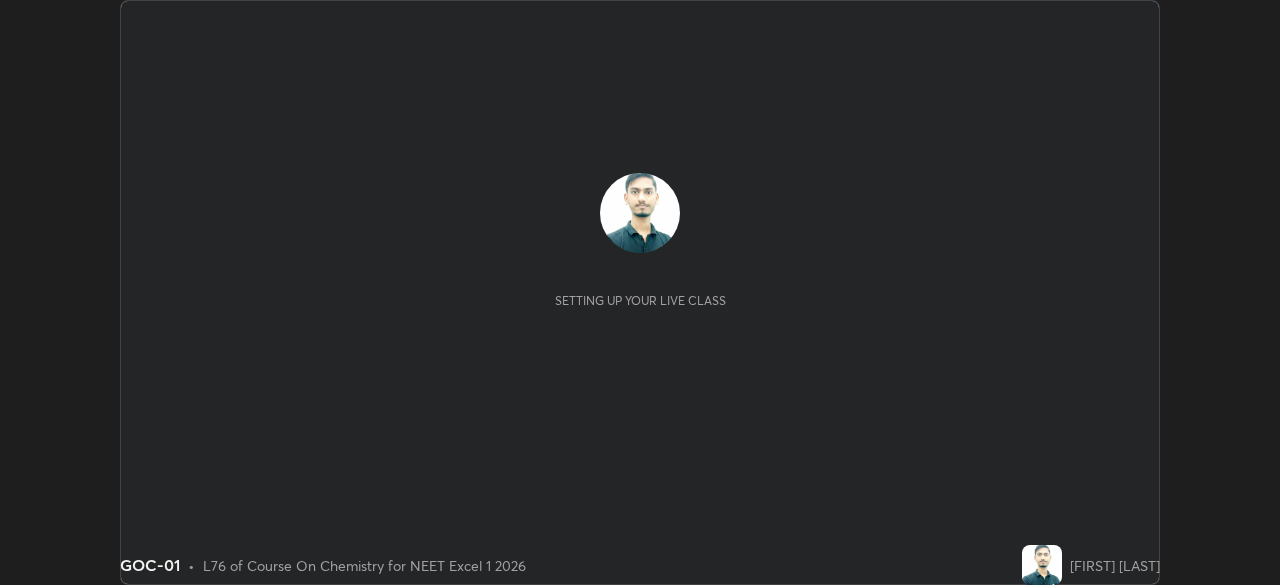 scroll, scrollTop: 0, scrollLeft: 0, axis: both 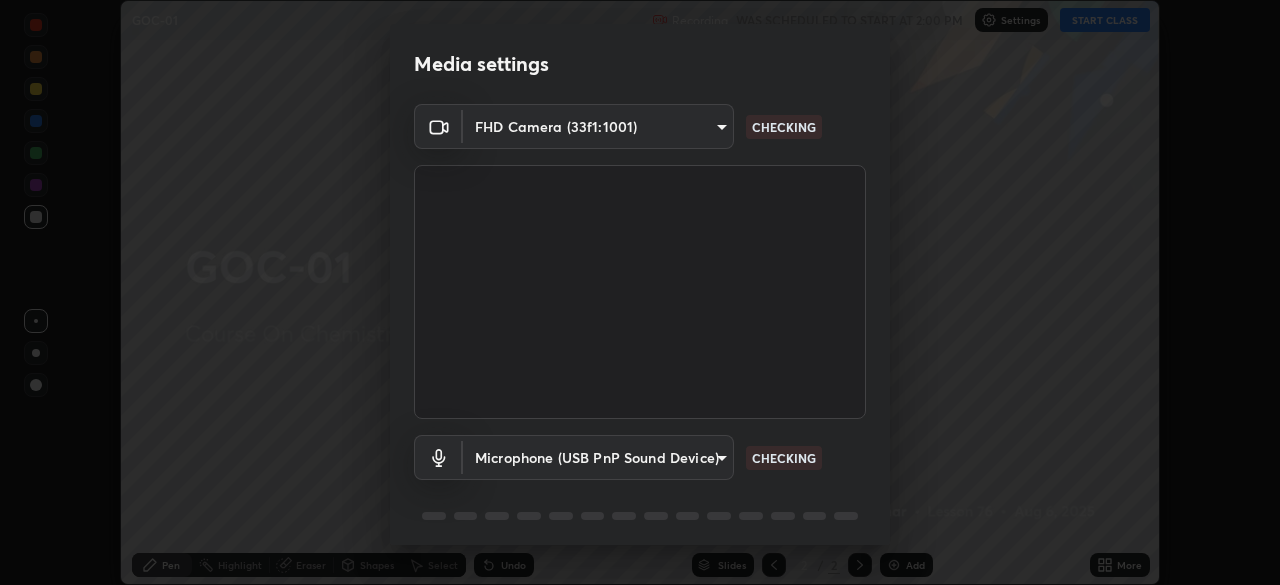 type on "49997c5035a380d1e4bfd67072f4403f37fcfd6159da511fce73e868ba03c42c" 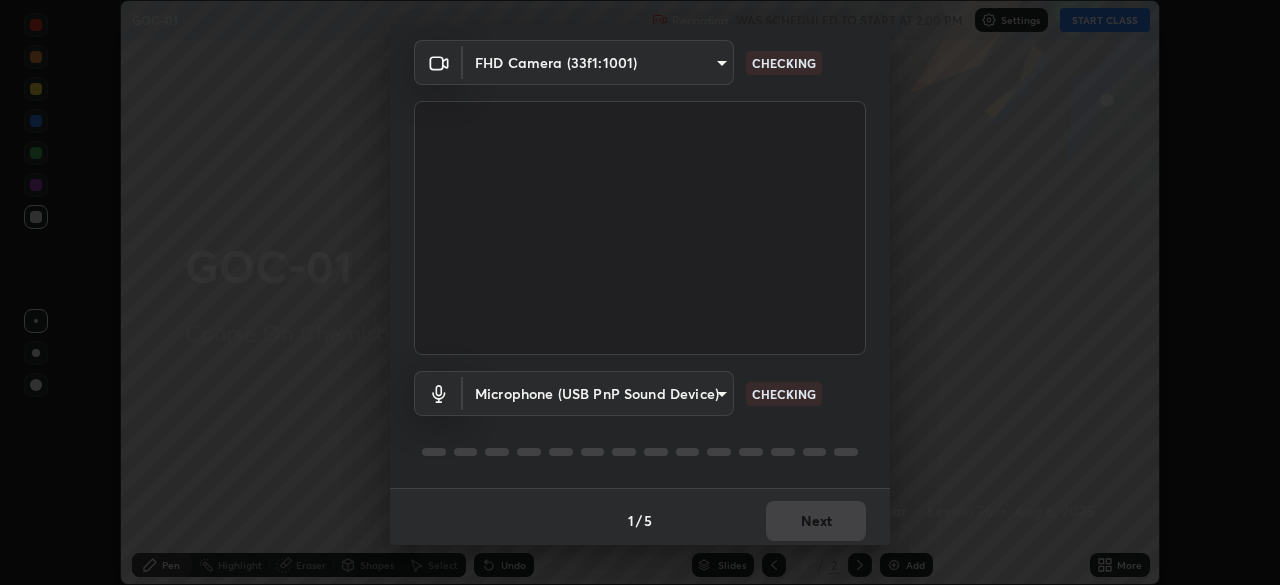 scroll, scrollTop: 67, scrollLeft: 0, axis: vertical 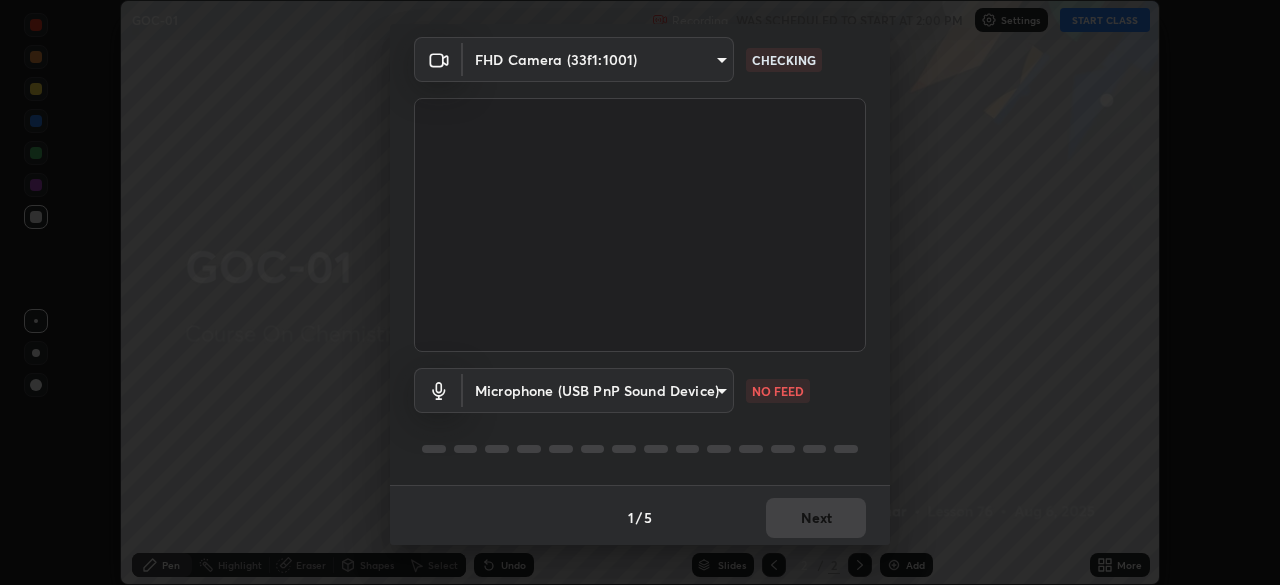 click on "Erase all GOC-01 Recording WAS SCHEDULED TO START AT  2:00 PM Settings START CLASS Setting up your live class GOC-01 • L76 of Course On Chemistry for NEET Excel 1 2026 [FIRST] [LAST] Pen Highlight Eraser Shapes Select Undo Slides 2 / 2 Add More No doubts shared Encourage your learners to ask a doubt for better clarity Report an issue Reason for reporting Buffering Chat not working Audio - Video sync issue Educator video quality low ​ Attach an image Report Media settings FHD Camera (33f1:1001) 49997c5035a380d1e4bfd67072f4403f37fcfd6159da511fce73e868ba03c42c CHECKING Microphone (USB PnP Sound Device) b93cbfc37ea663615e2a2758e13d6489b429ad874a2ce90456402bbb4f5a5e7c NO FEED 1 / 5 Next" at bounding box center (640, 292) 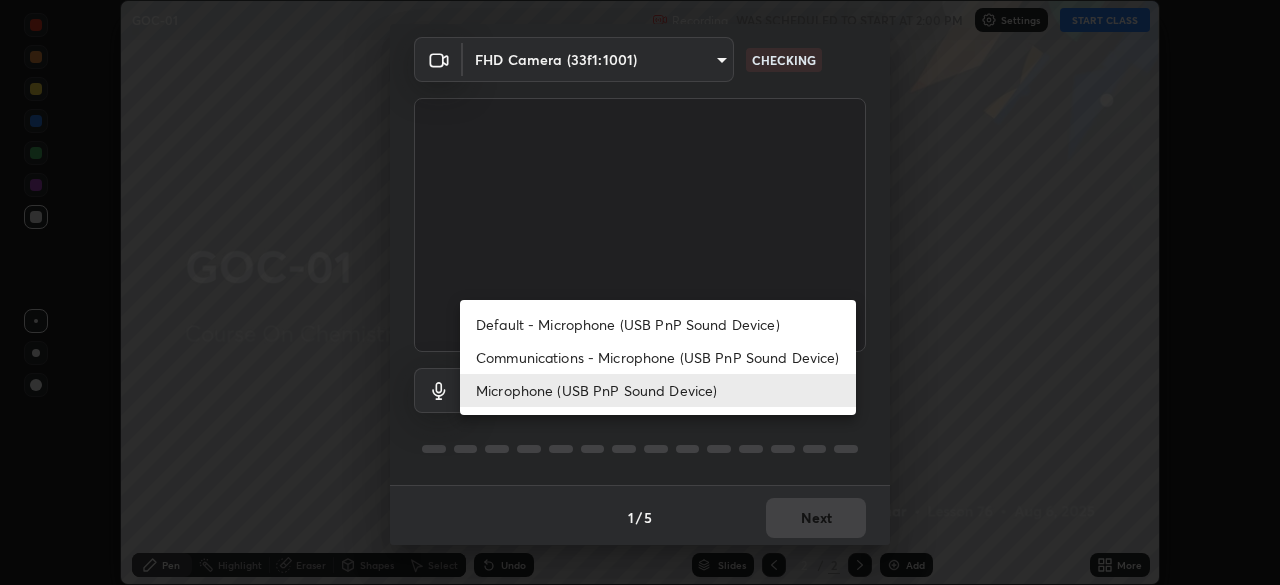 click on "Communications - Microphone (USB PnP Sound Device)" at bounding box center [658, 357] 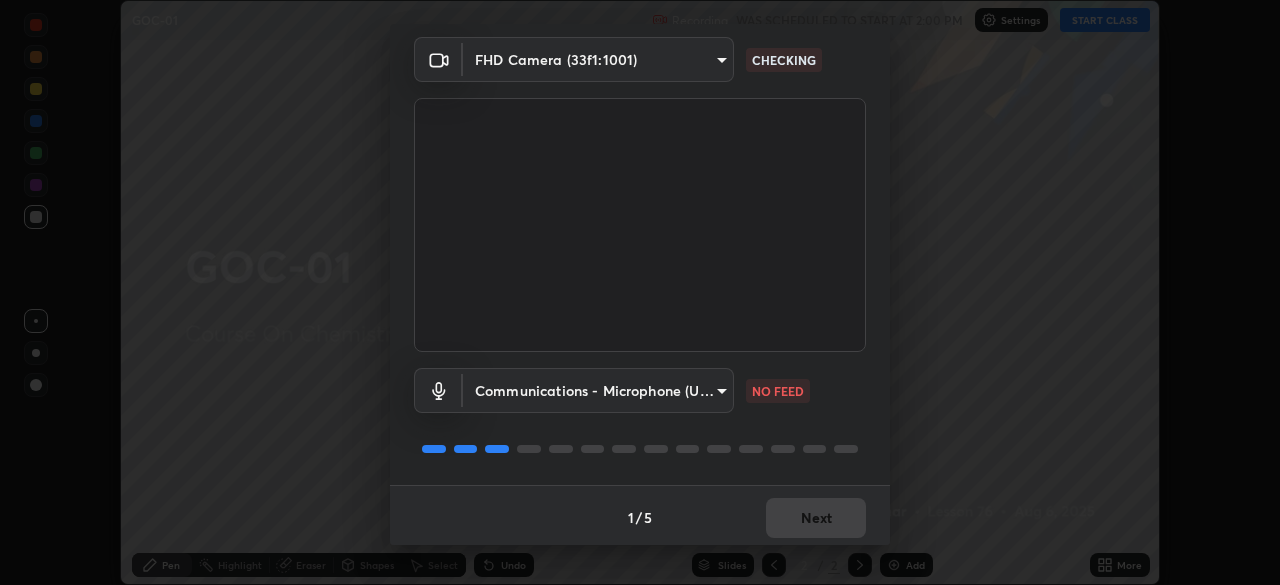 click on "Erase all GOC-01 Recording WAS SCHEDULED TO START AT  2:00 PM Settings START CLASS Setting up your live class GOC-01 • L76 of Course On Chemistry for NEET Excel 1 2026 [FIRST] [LAST] Pen Highlight Eraser Shapes Select Undo Slides 2 / 2 Add More No doubts shared Encourage your learners to ask a doubt for better clarity Report an issue Reason for reporting Buffering Chat not working Audio - Video sync issue Educator video quality low ​ Attach an image Report Media settings FHD Camera (33f1:1001) 49997c5035a380d1e4bfd67072f4403f37fcfd6159da511fce73e868ba03c42c CHECKING Communications - Microphone (USB PnP Sound Device) communications NO FEED 1 / 5 Next" at bounding box center (640, 292) 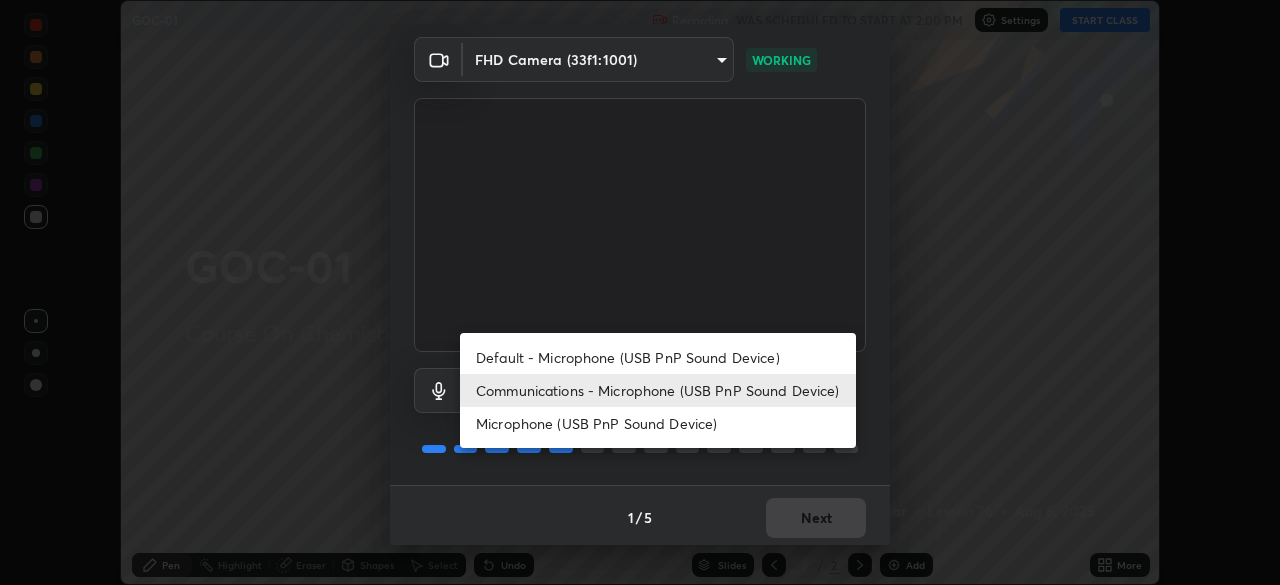 click on "Microphone (USB PnP Sound Device)" at bounding box center [658, 423] 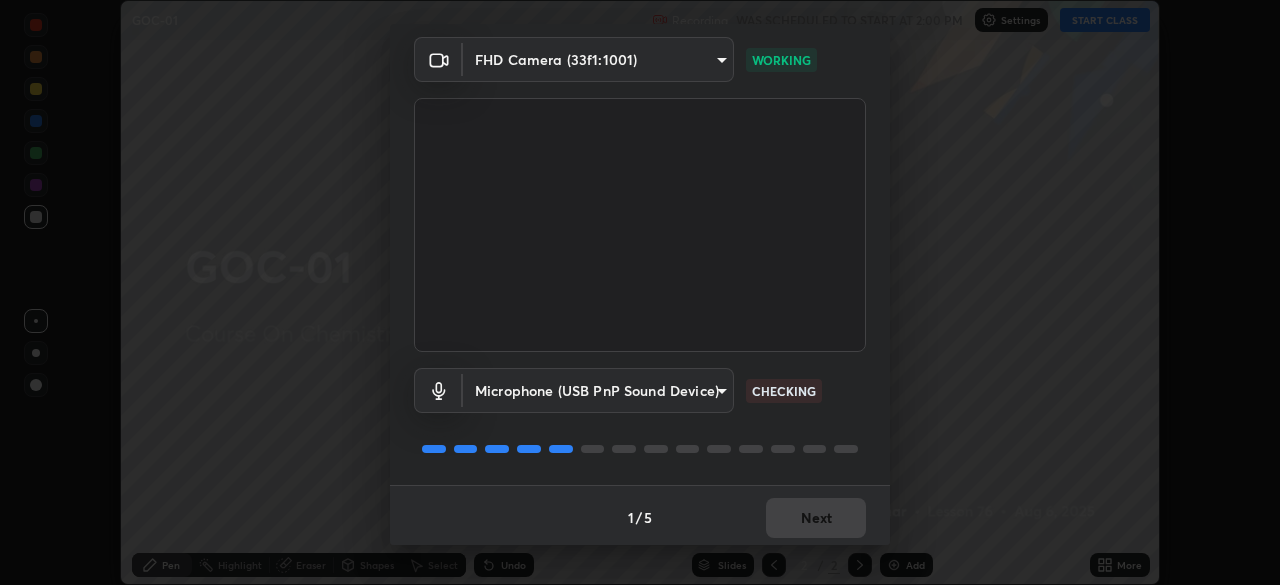 scroll, scrollTop: 71, scrollLeft: 0, axis: vertical 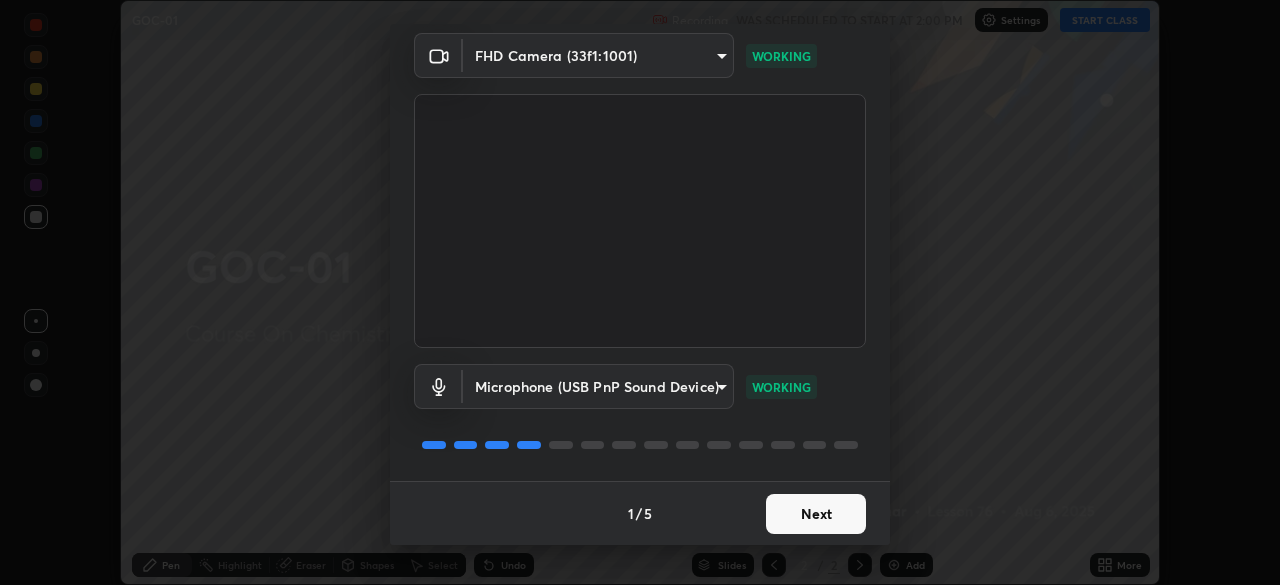 click on "Next" at bounding box center [816, 514] 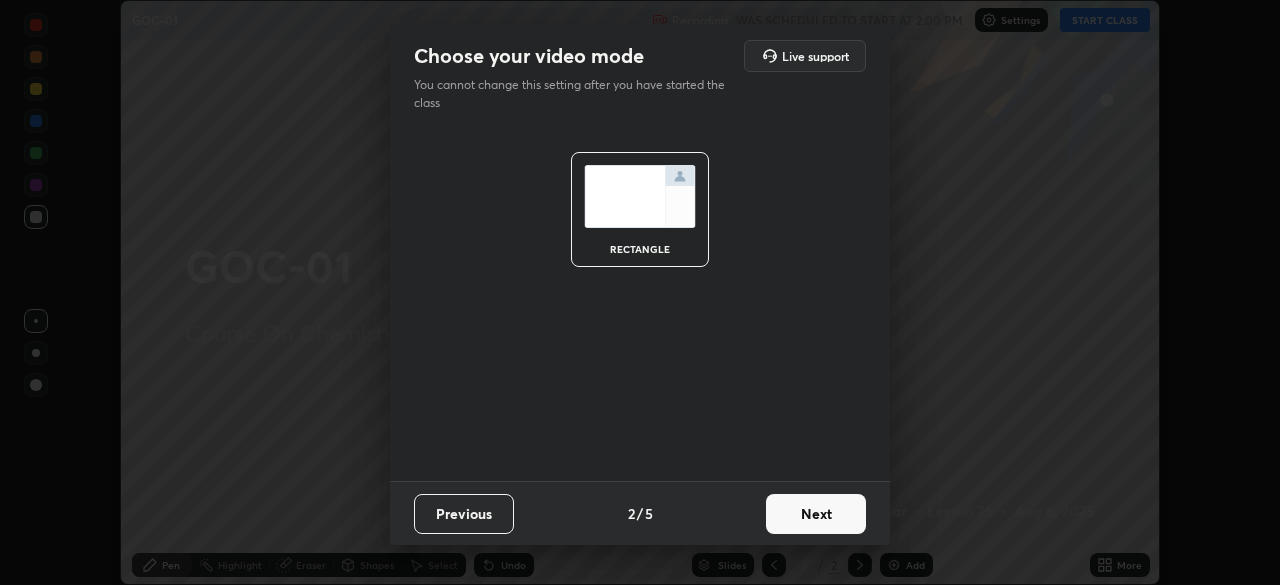 click on "Next" at bounding box center [816, 514] 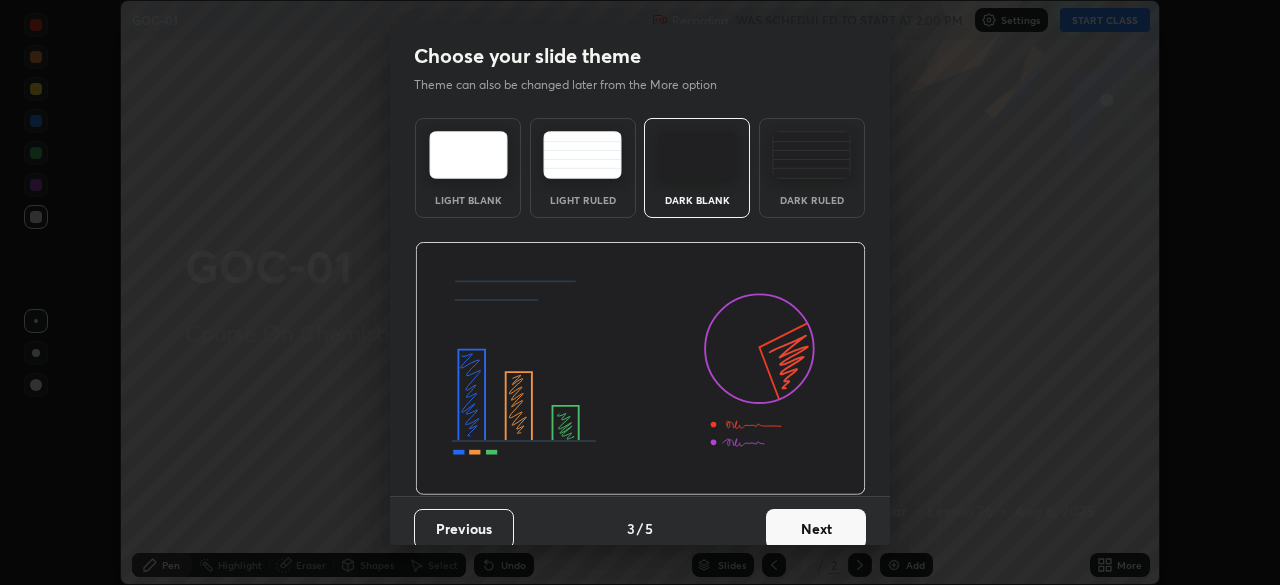 click on "Next" at bounding box center [816, 529] 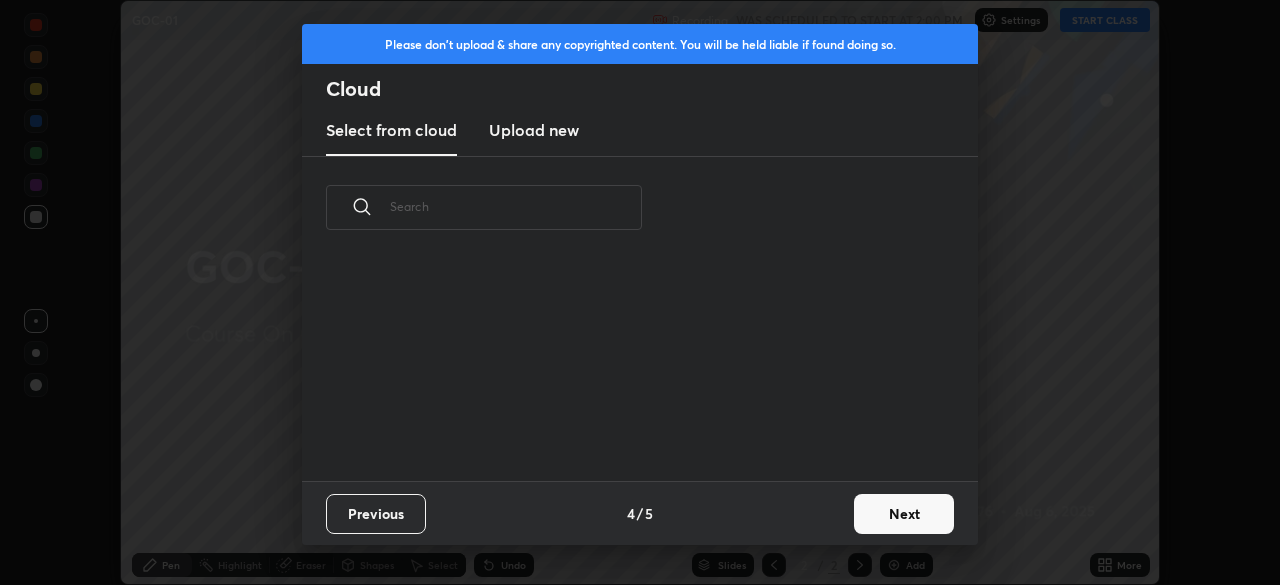 click on "Next" at bounding box center [904, 514] 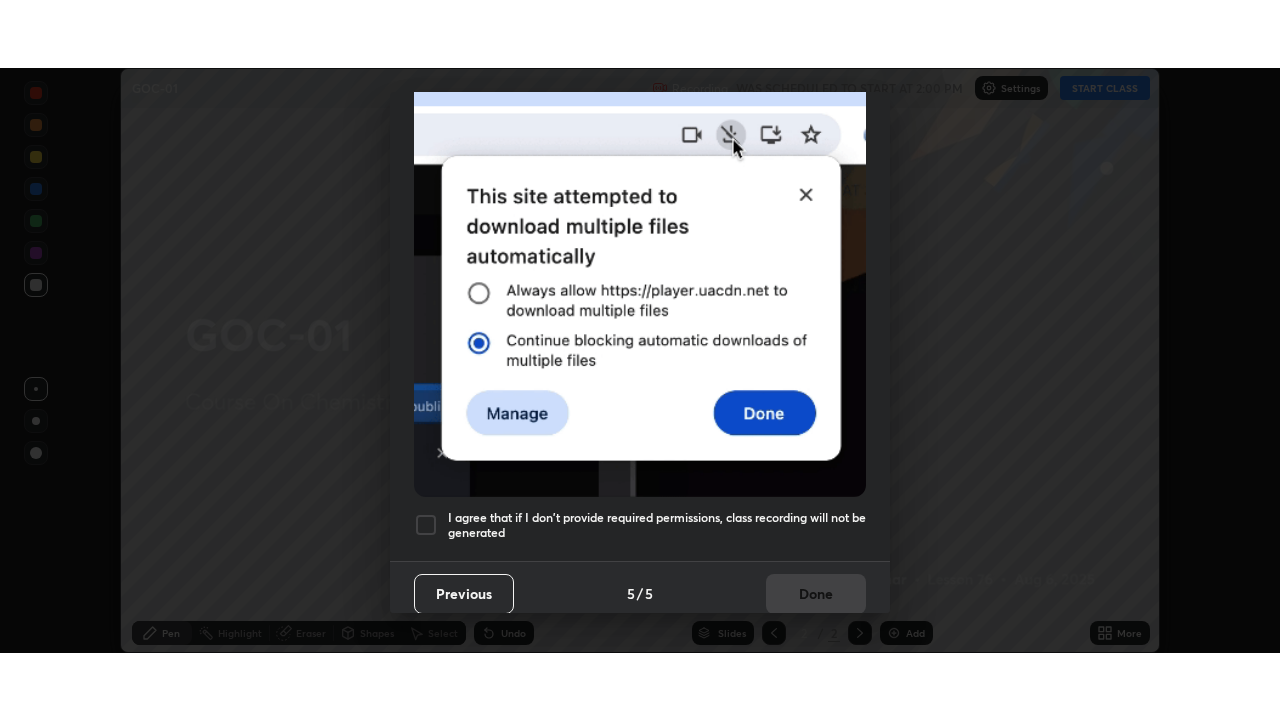 scroll, scrollTop: 479, scrollLeft: 0, axis: vertical 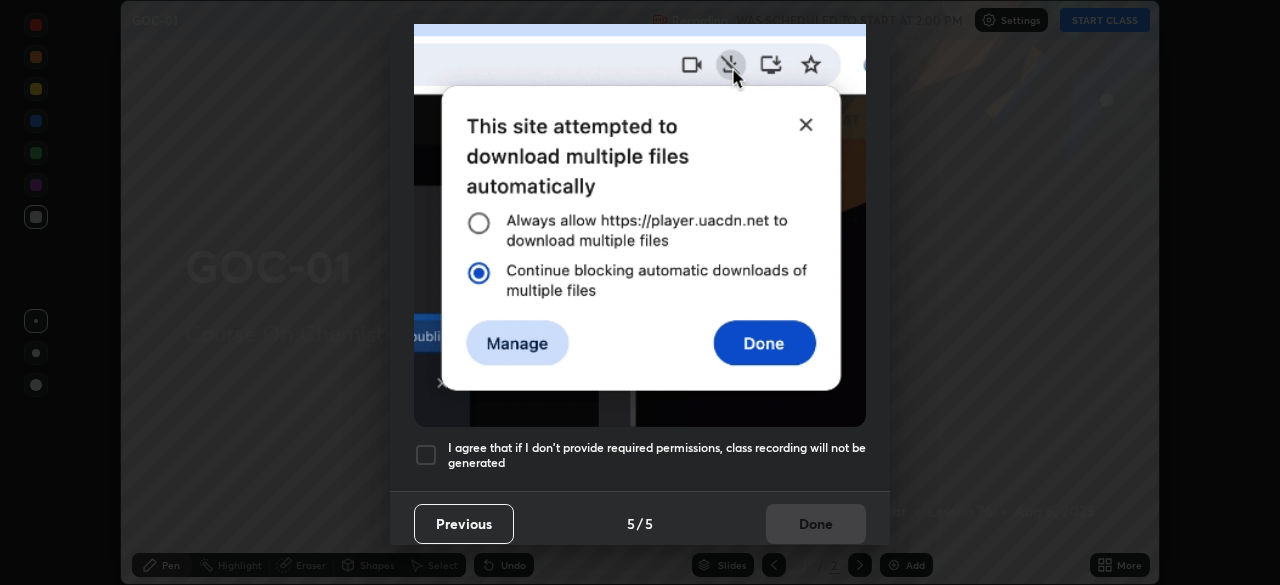 click on "I agree that if I don't provide required permissions, class recording will not be generated" at bounding box center [657, 455] 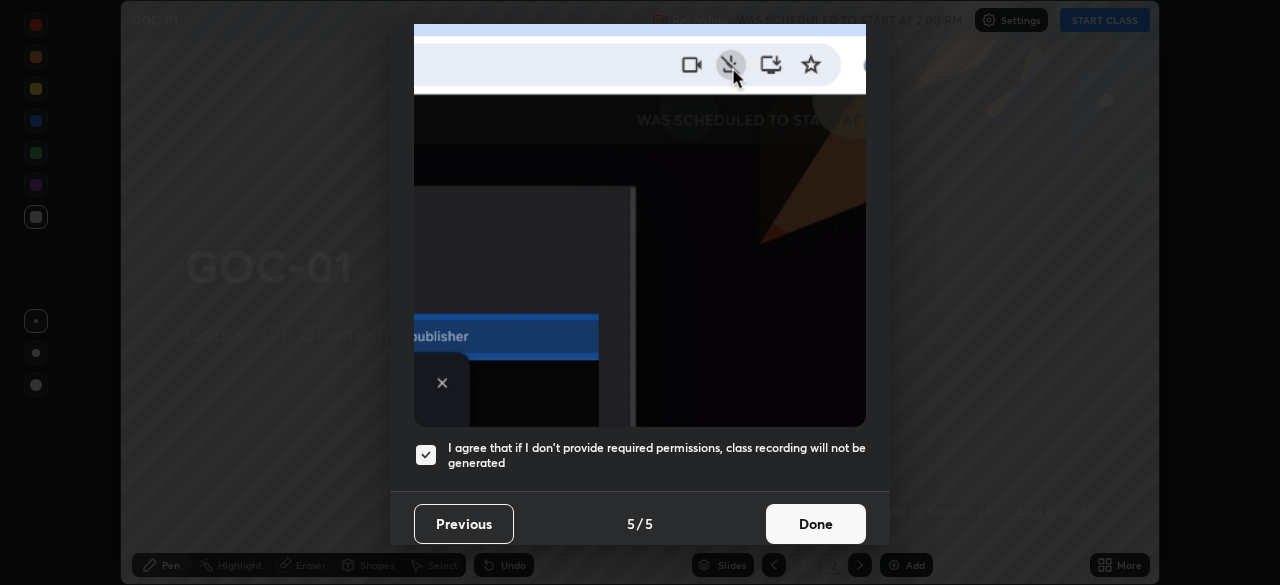 click on "Done" at bounding box center [816, 524] 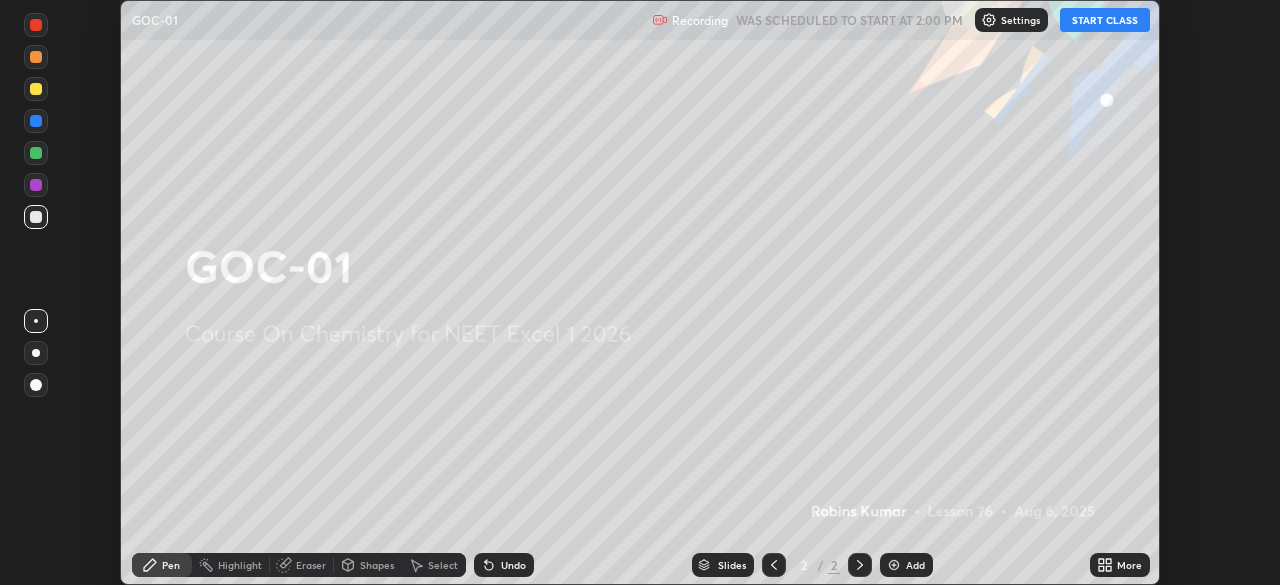 click on "More" at bounding box center [1129, 565] 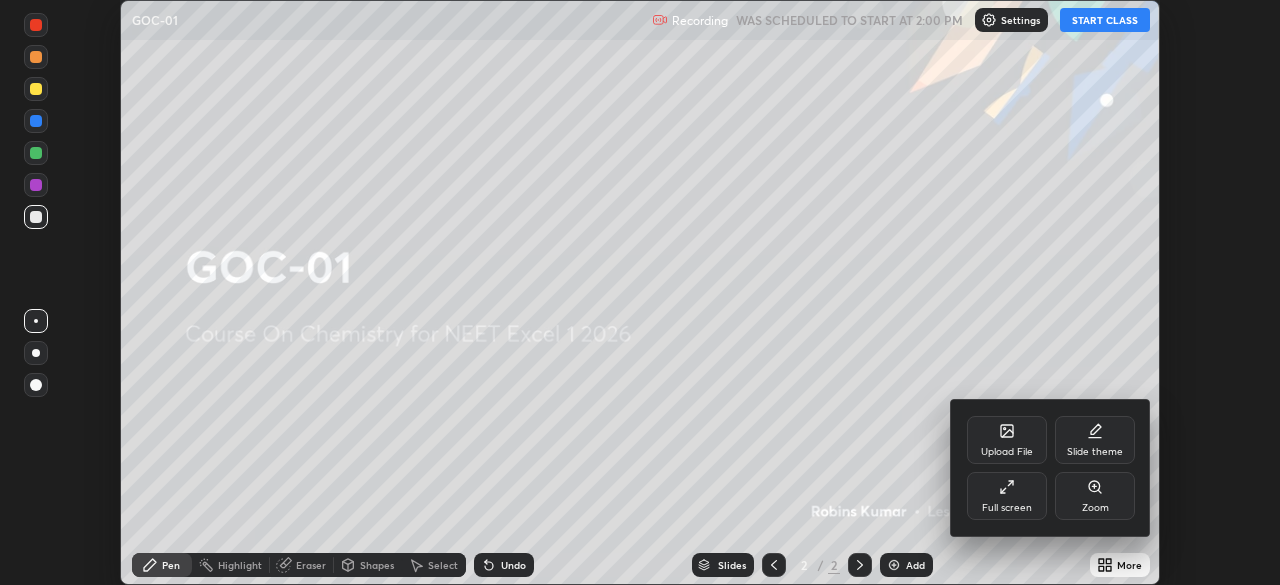 click on "Slide theme" at bounding box center (1095, 452) 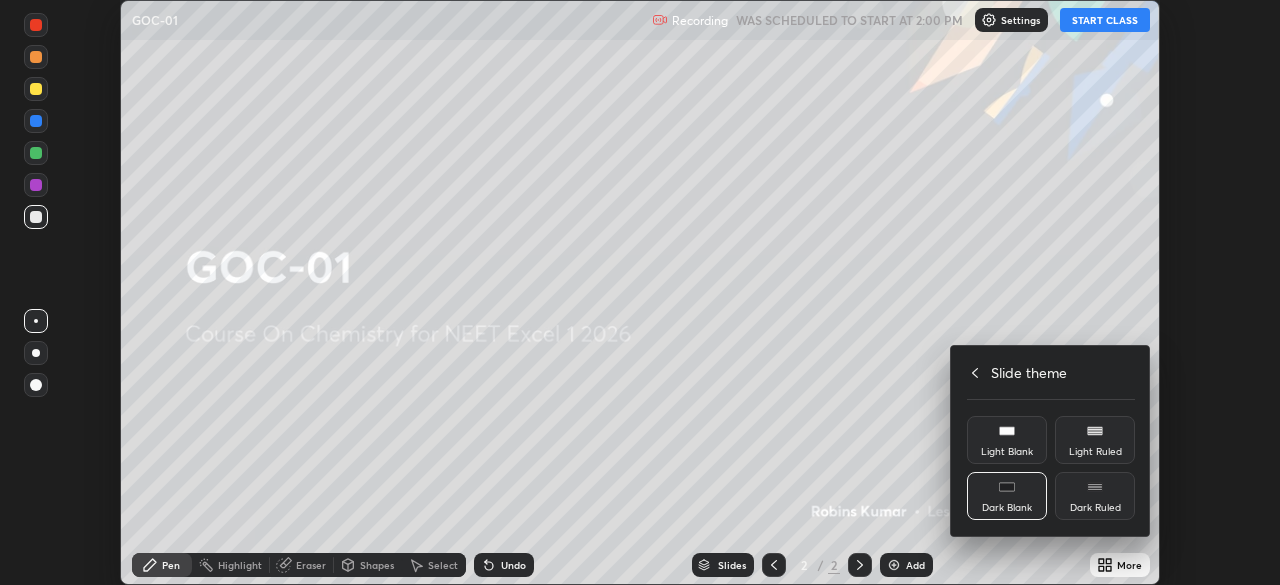 click on "Dark Ruled" at bounding box center (1095, 496) 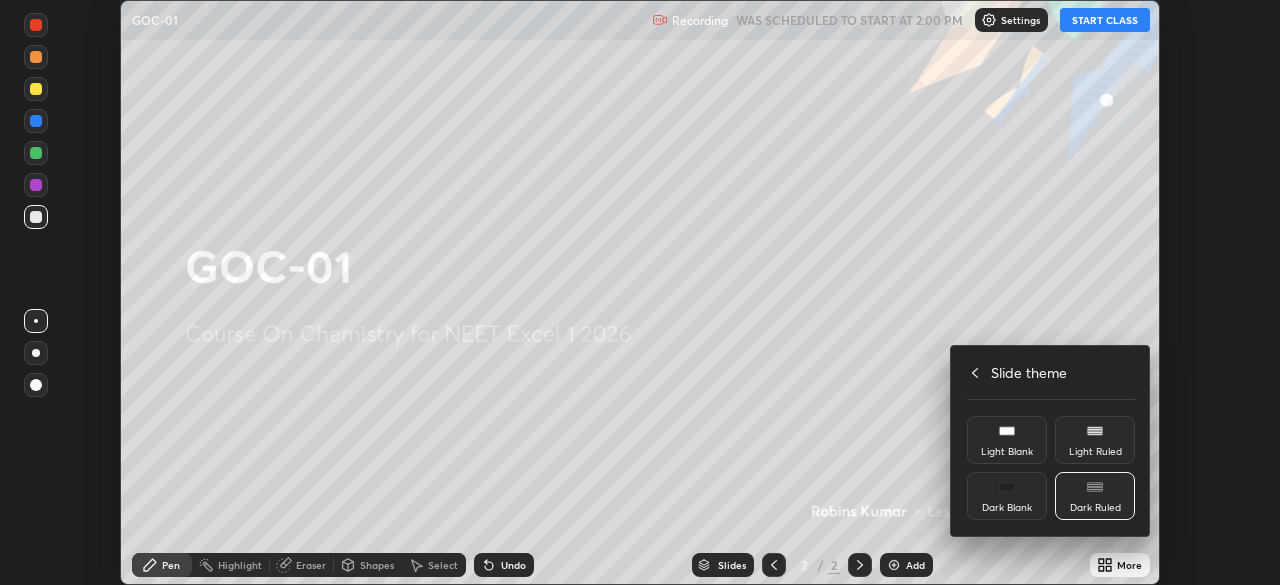 click on "Slide theme" at bounding box center (1051, 372) 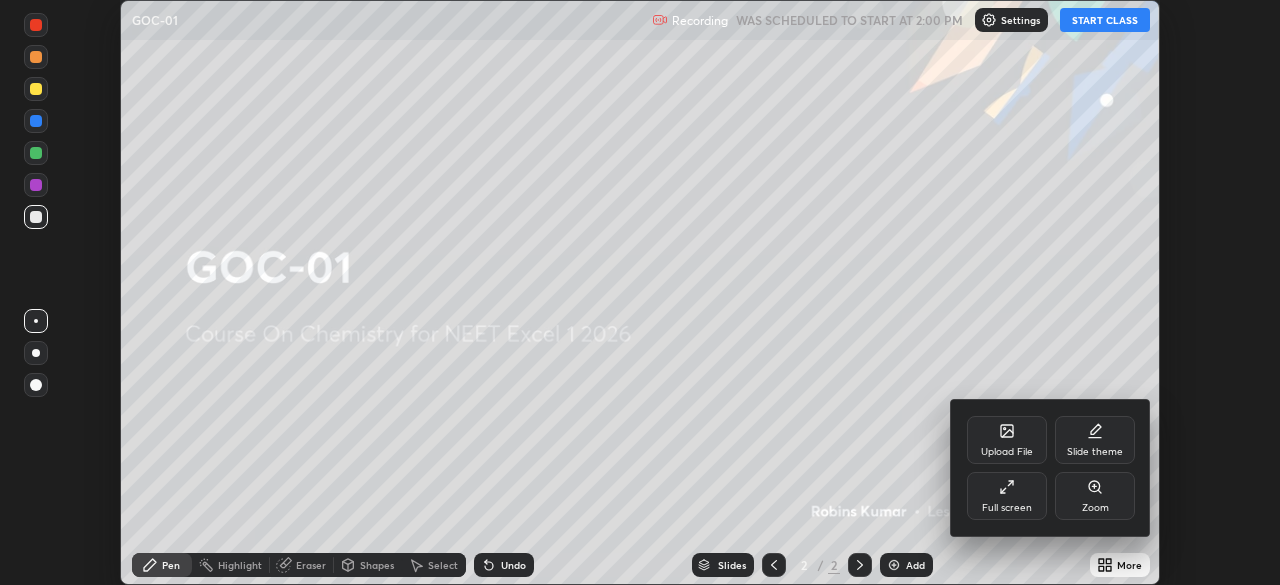 click on "Full screen" at bounding box center [1007, 508] 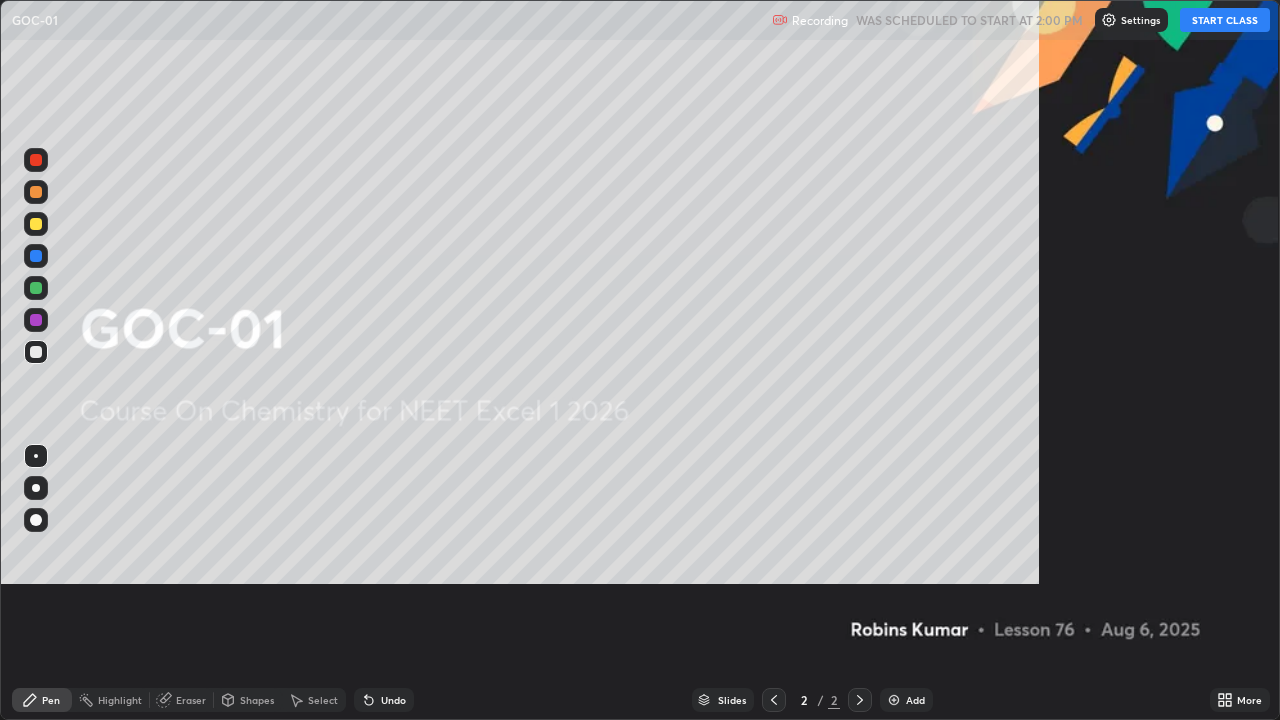 scroll, scrollTop: 99280, scrollLeft: 98720, axis: both 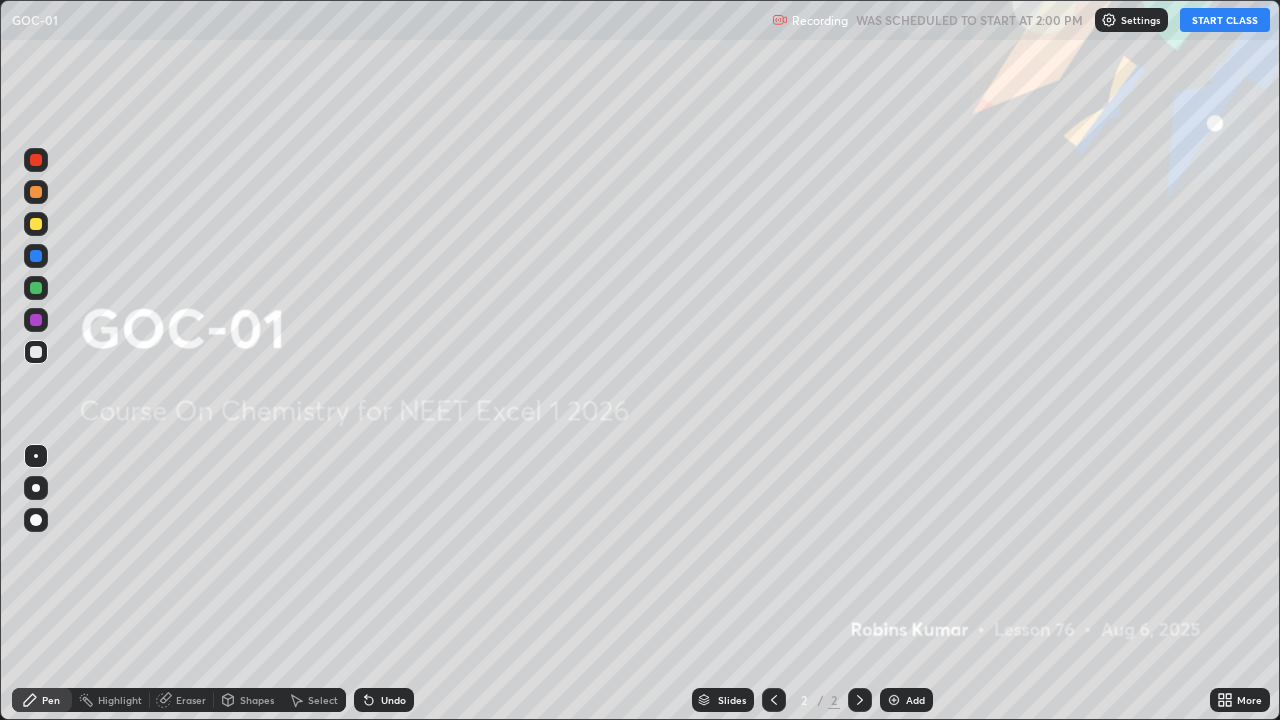 click on "START CLASS" at bounding box center [1225, 20] 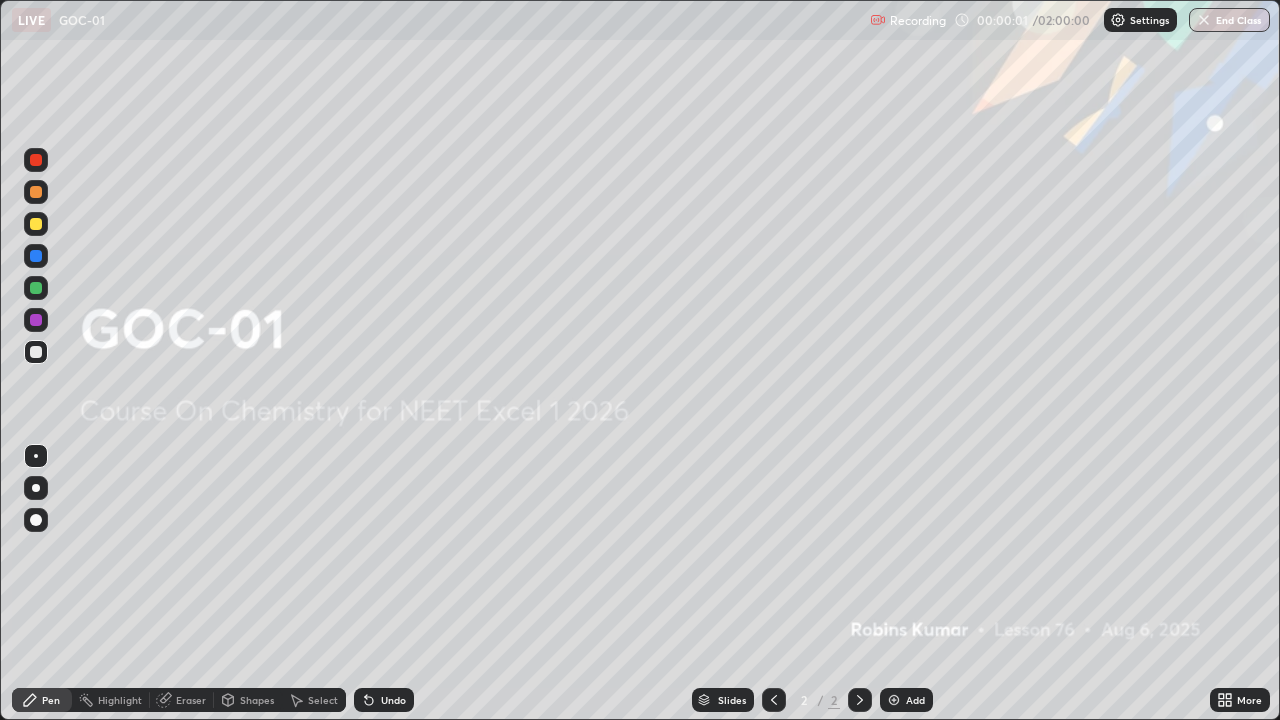 click at bounding box center (894, 700) 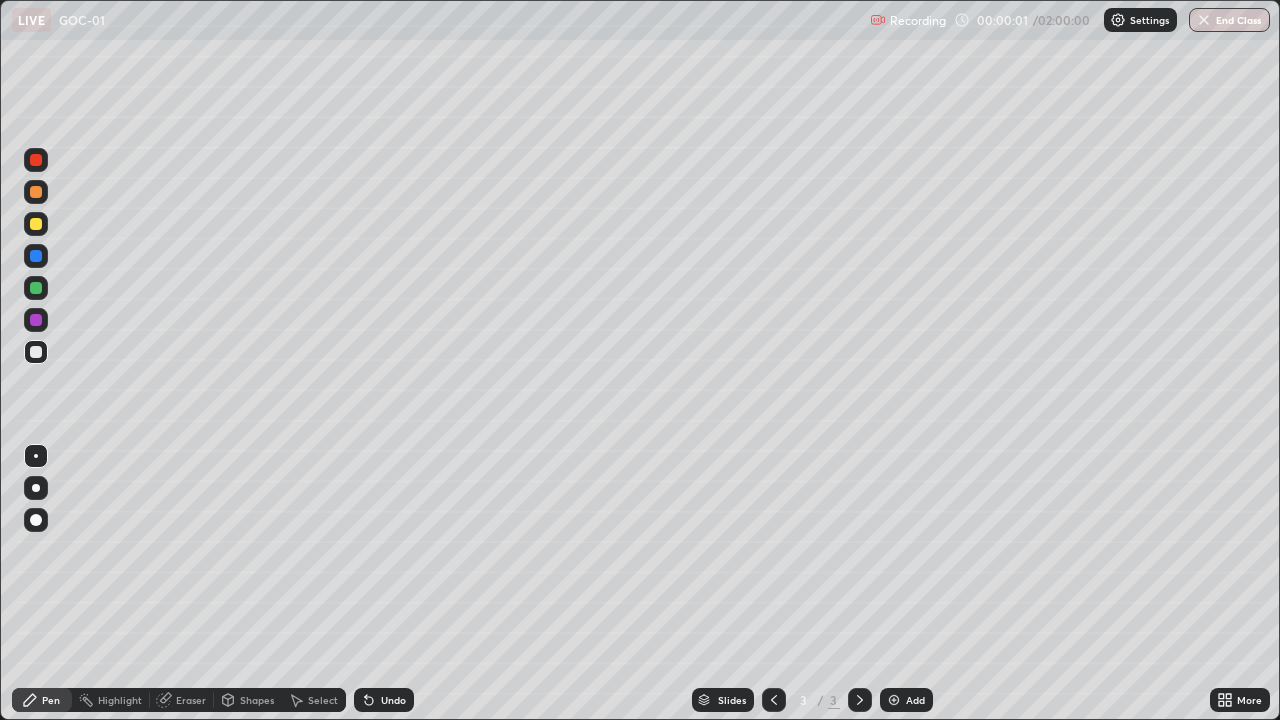 click at bounding box center (894, 700) 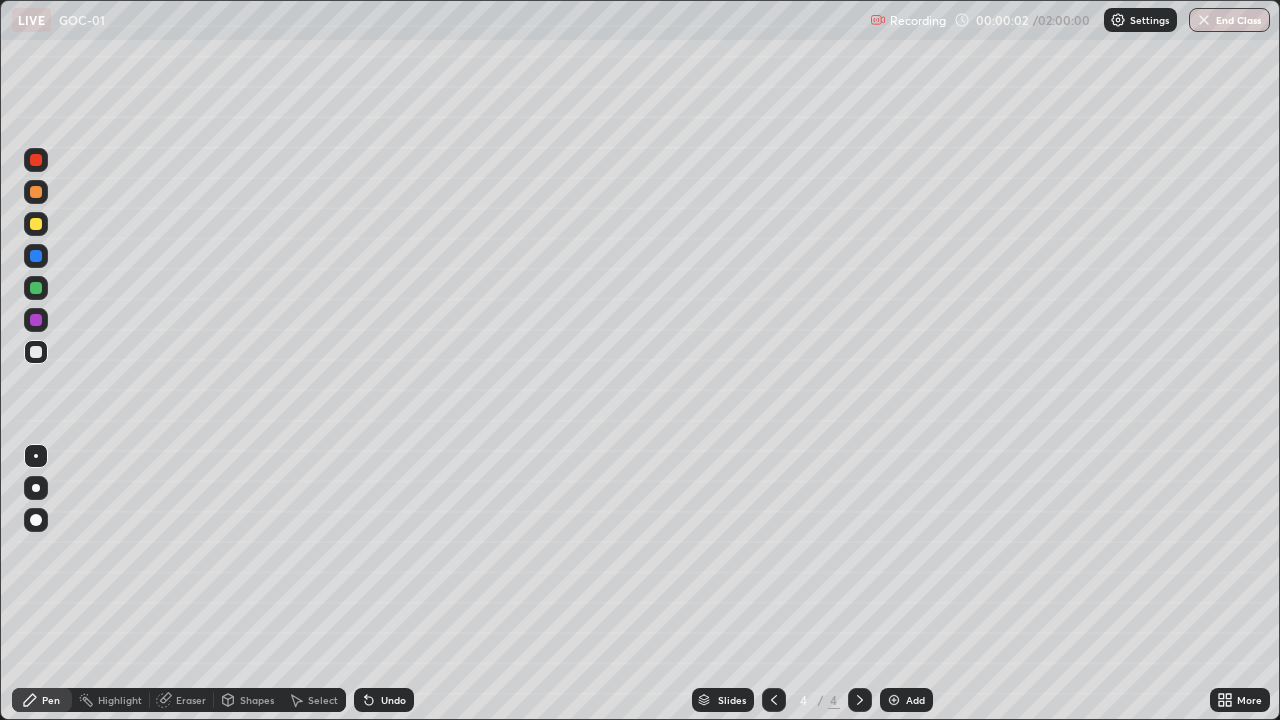 click on "Add" at bounding box center (906, 700) 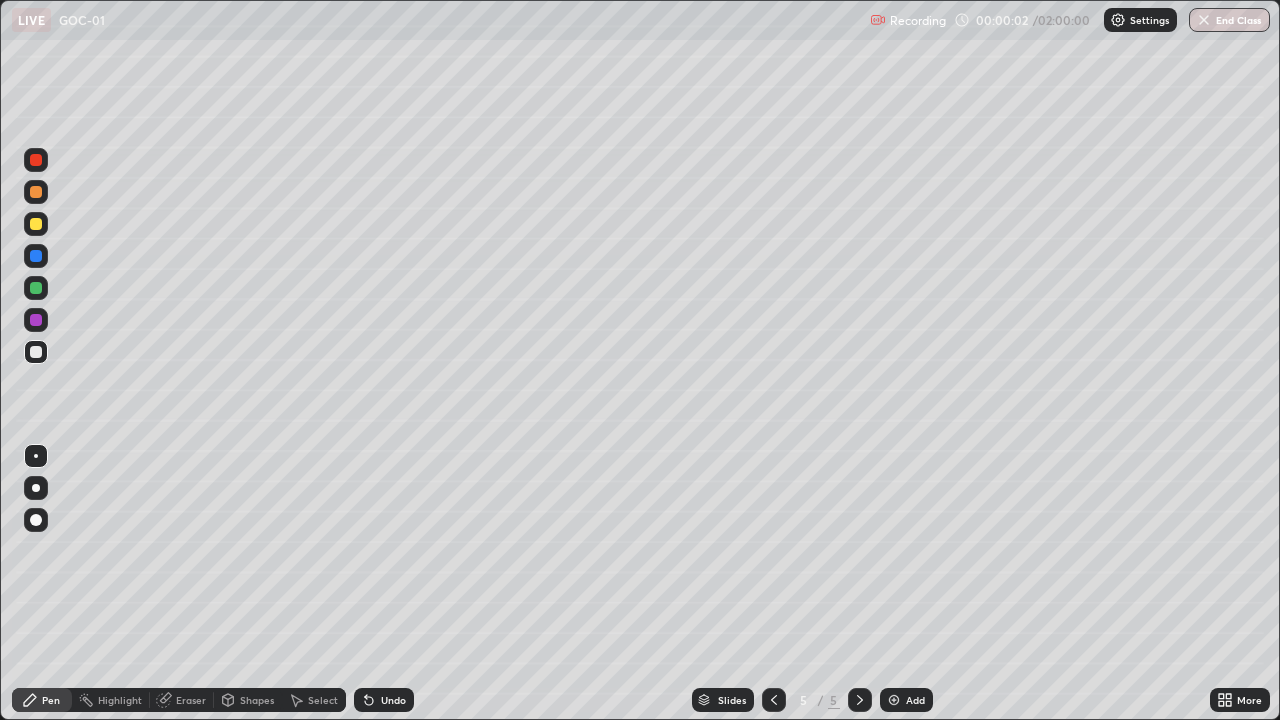 click at bounding box center [894, 700] 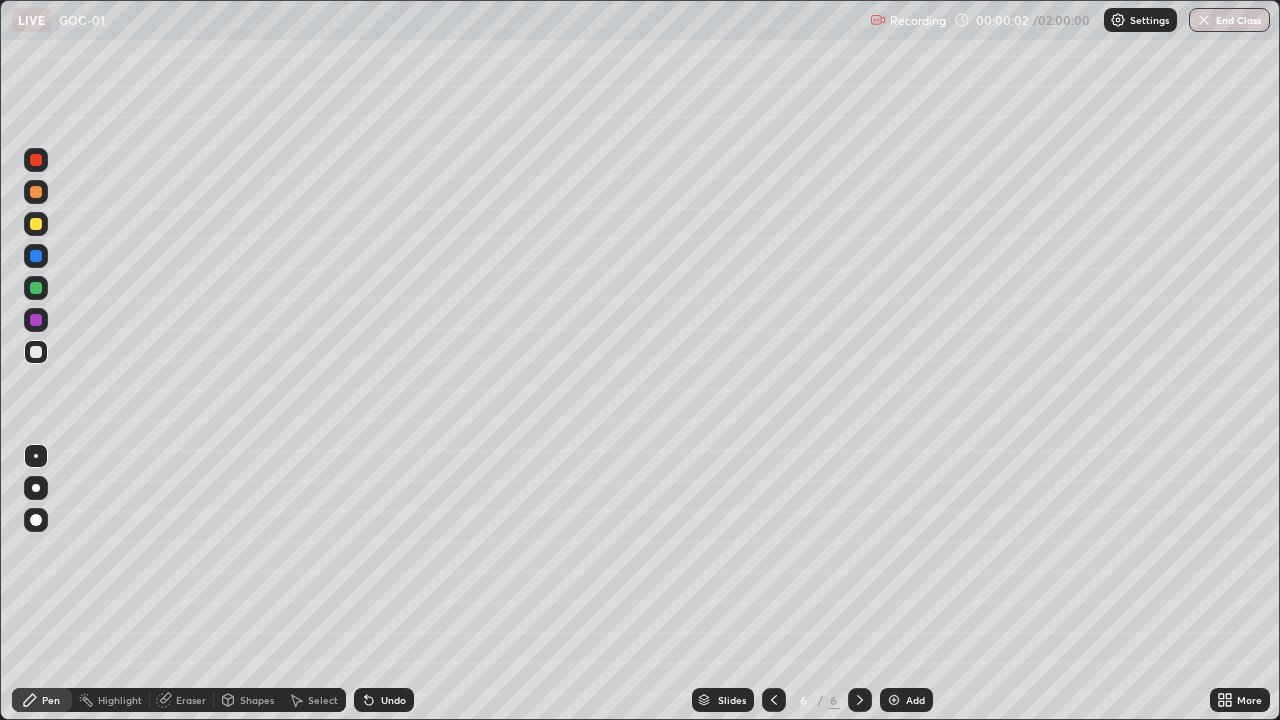 click at bounding box center (894, 700) 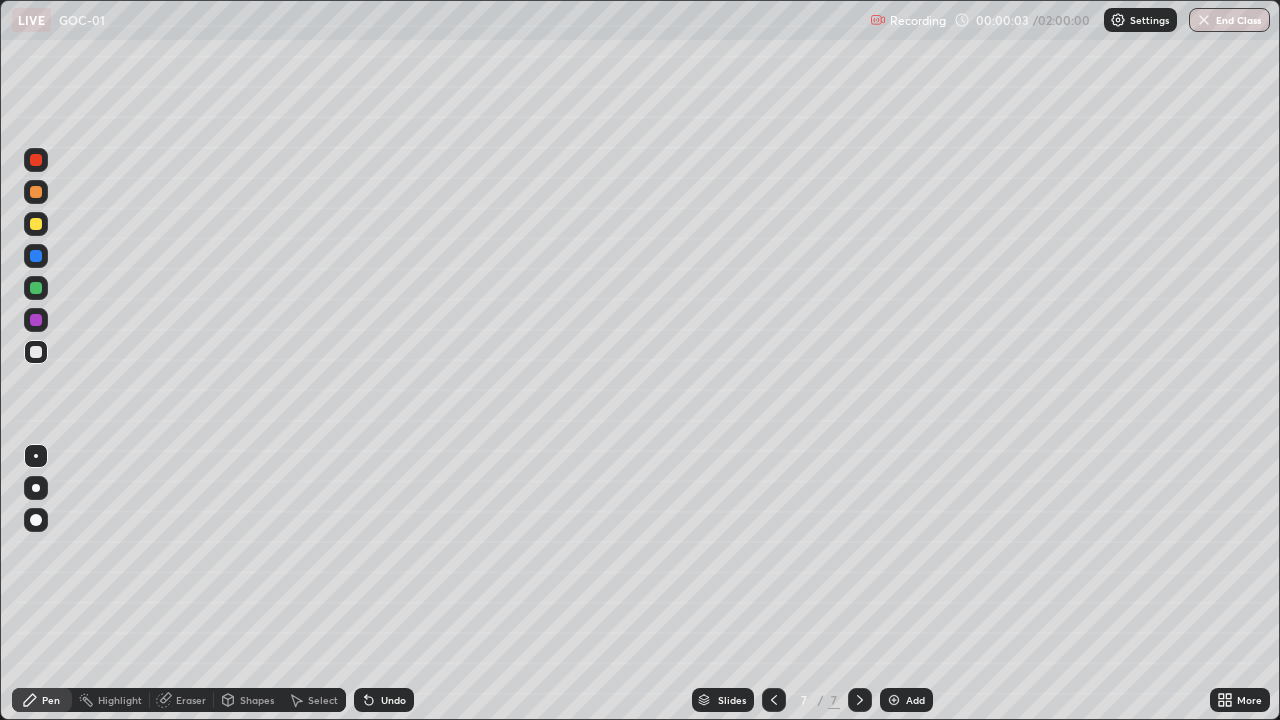 click on "Add" at bounding box center [906, 700] 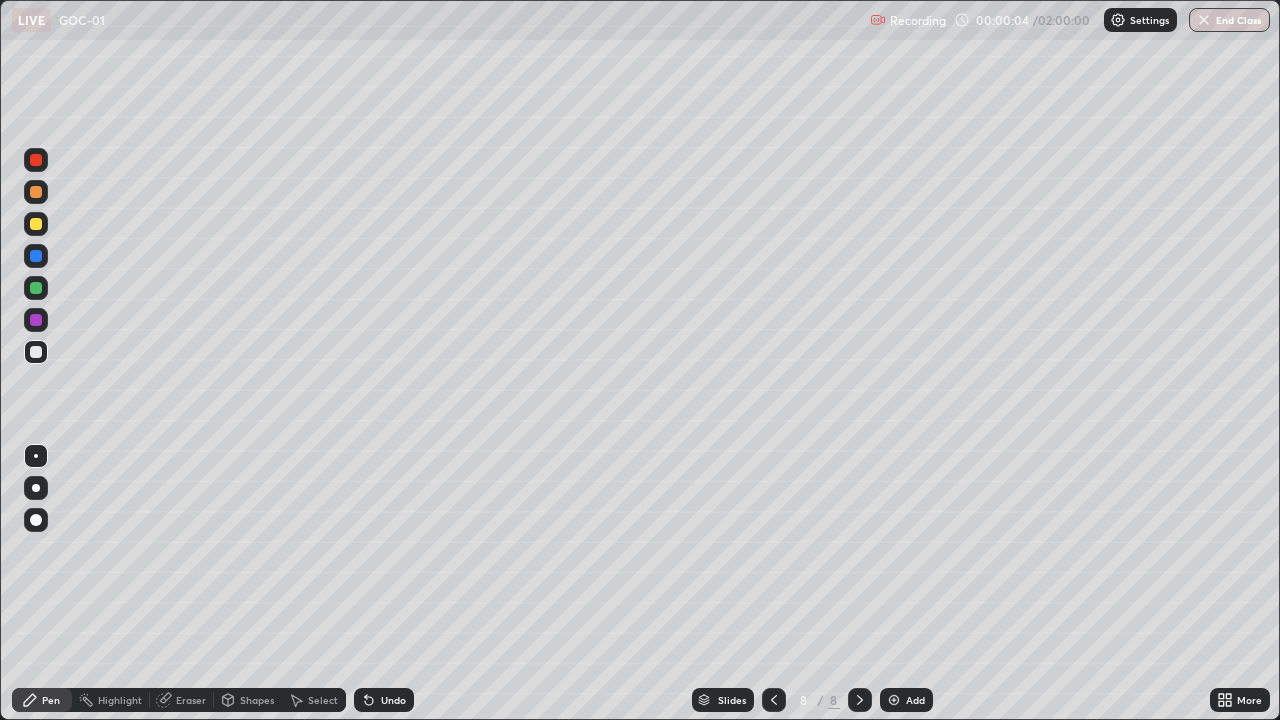click on "Add" at bounding box center [906, 700] 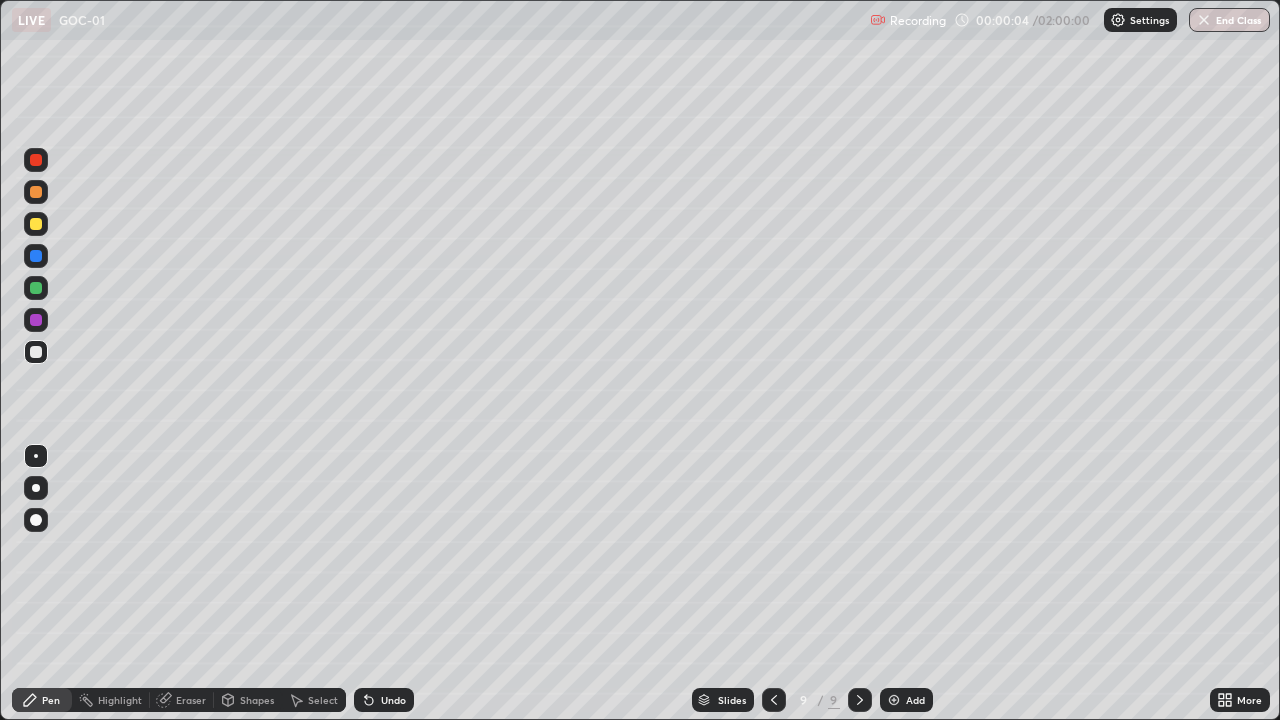 click on "Add" at bounding box center [906, 700] 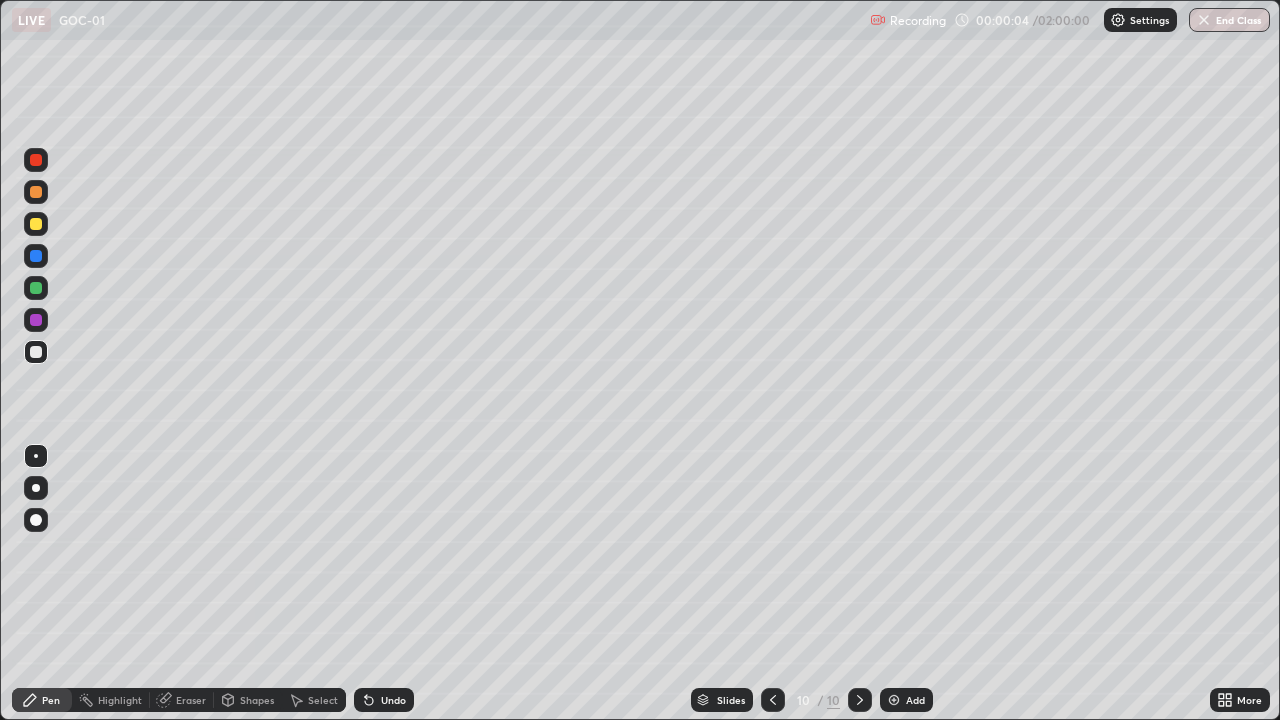 click at bounding box center [860, 700] 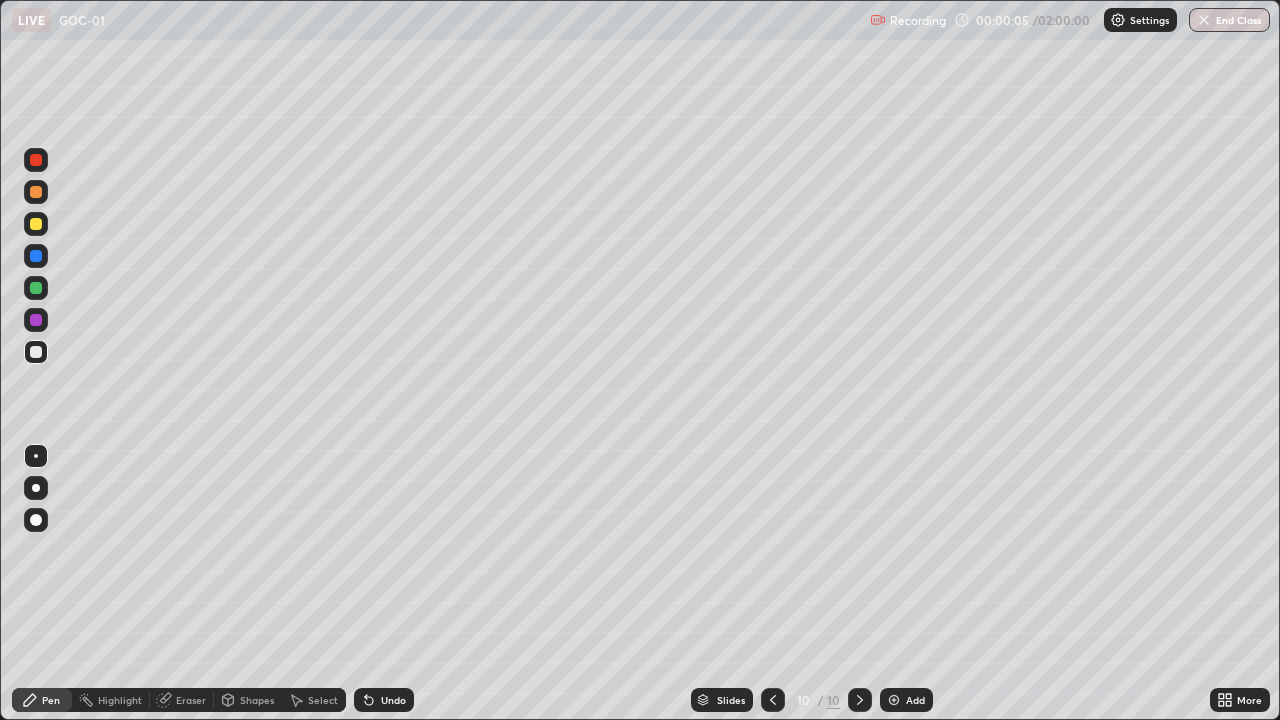 click on "Add" at bounding box center (906, 700) 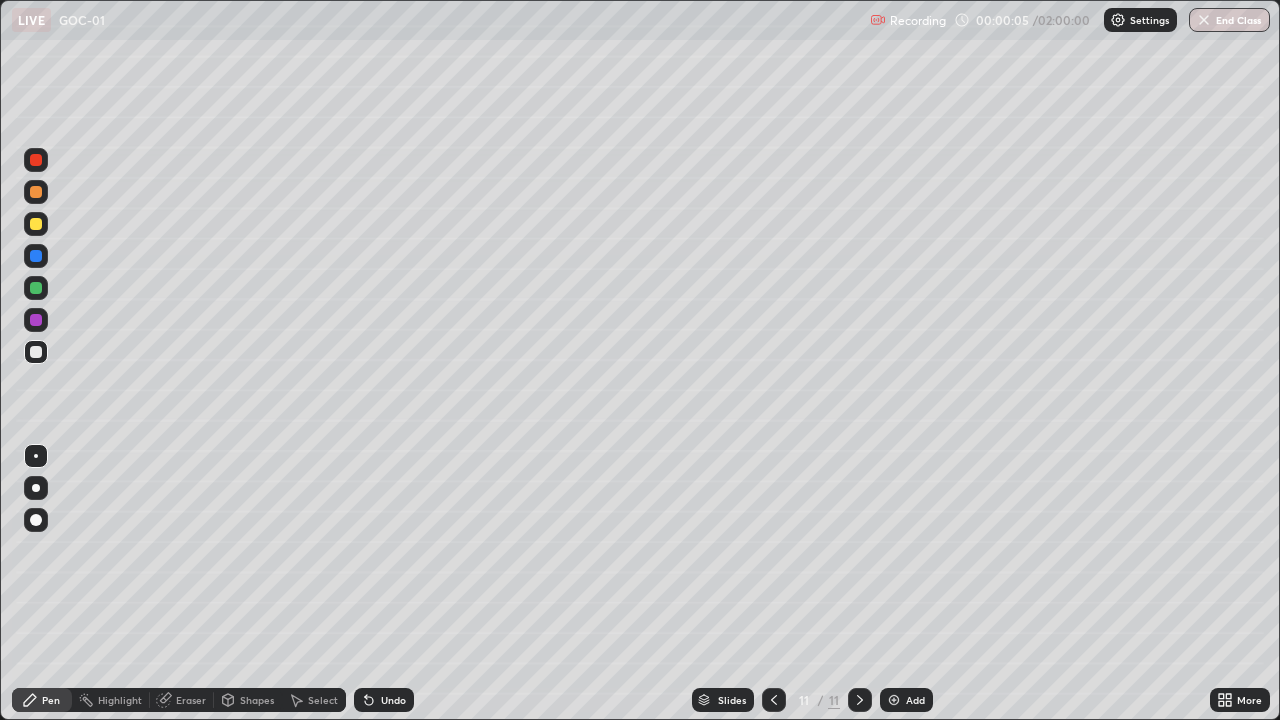 click 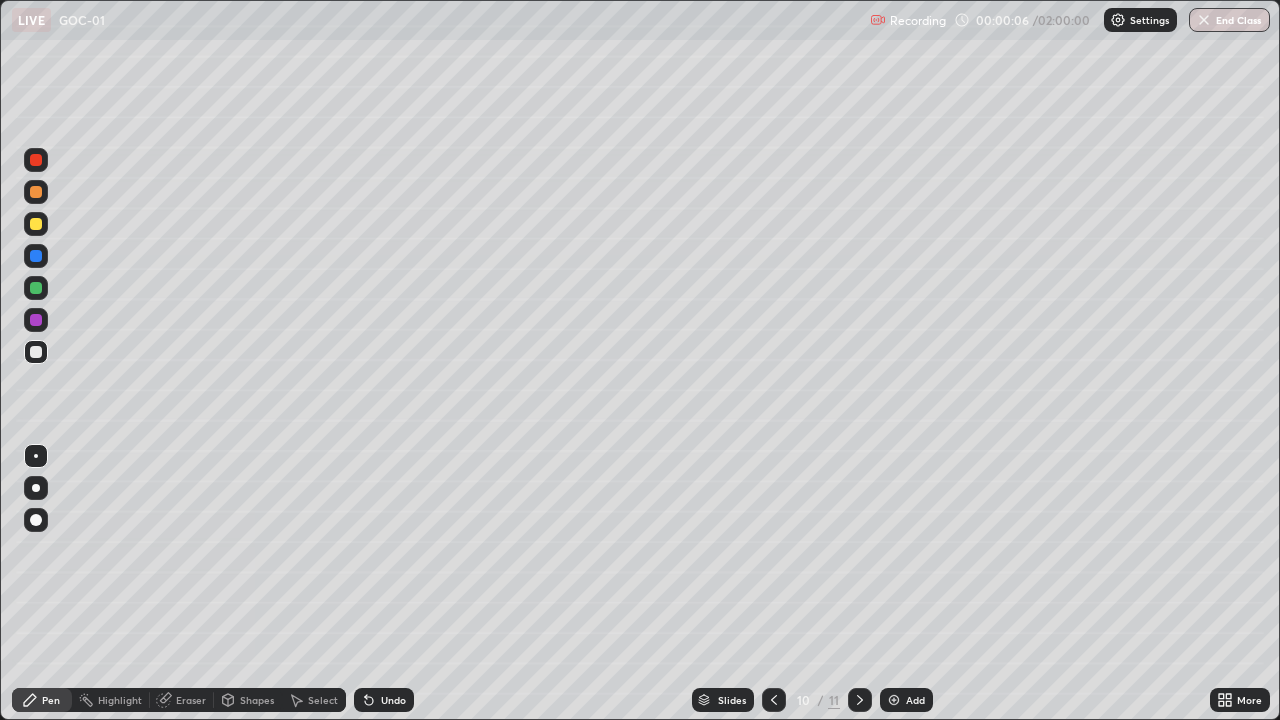 click 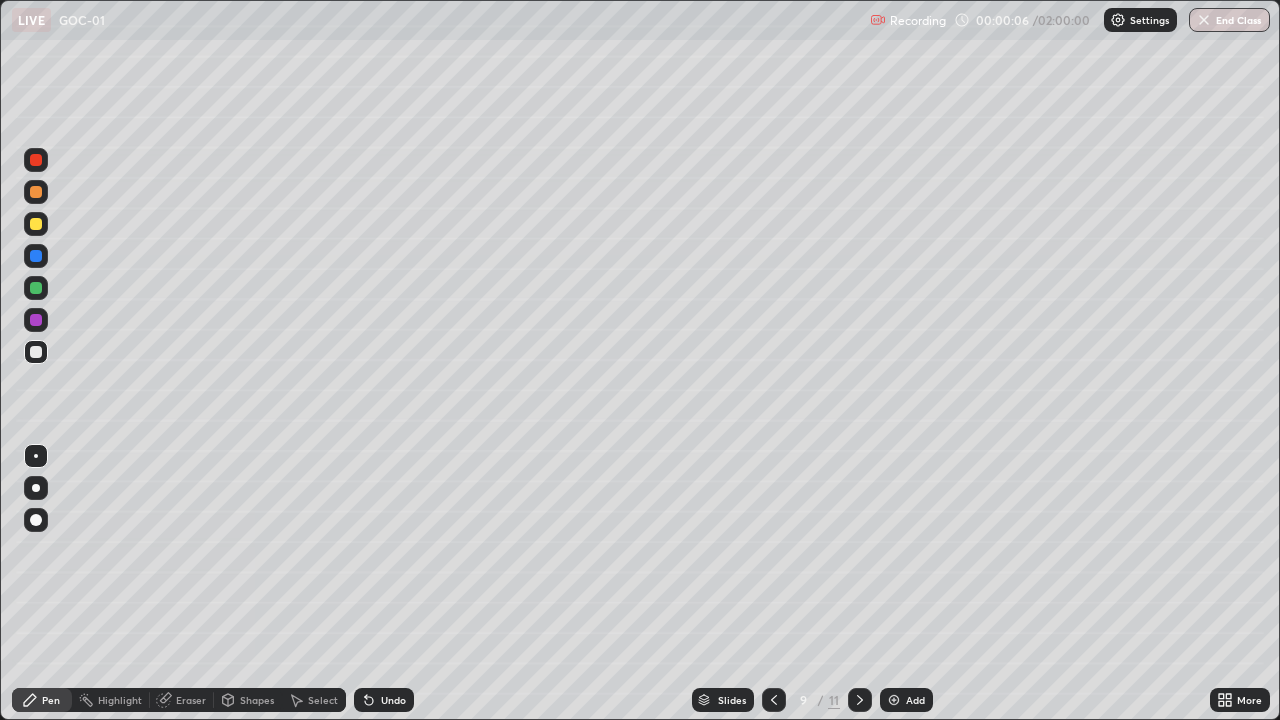 click 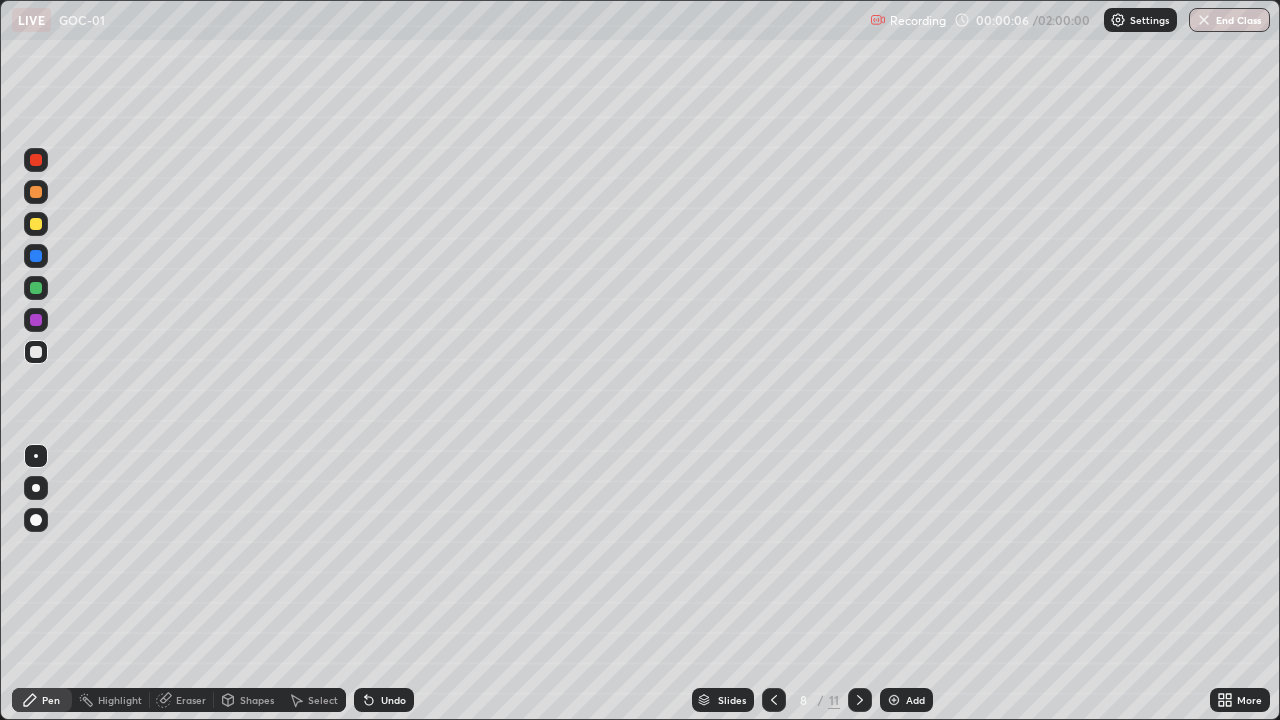 click 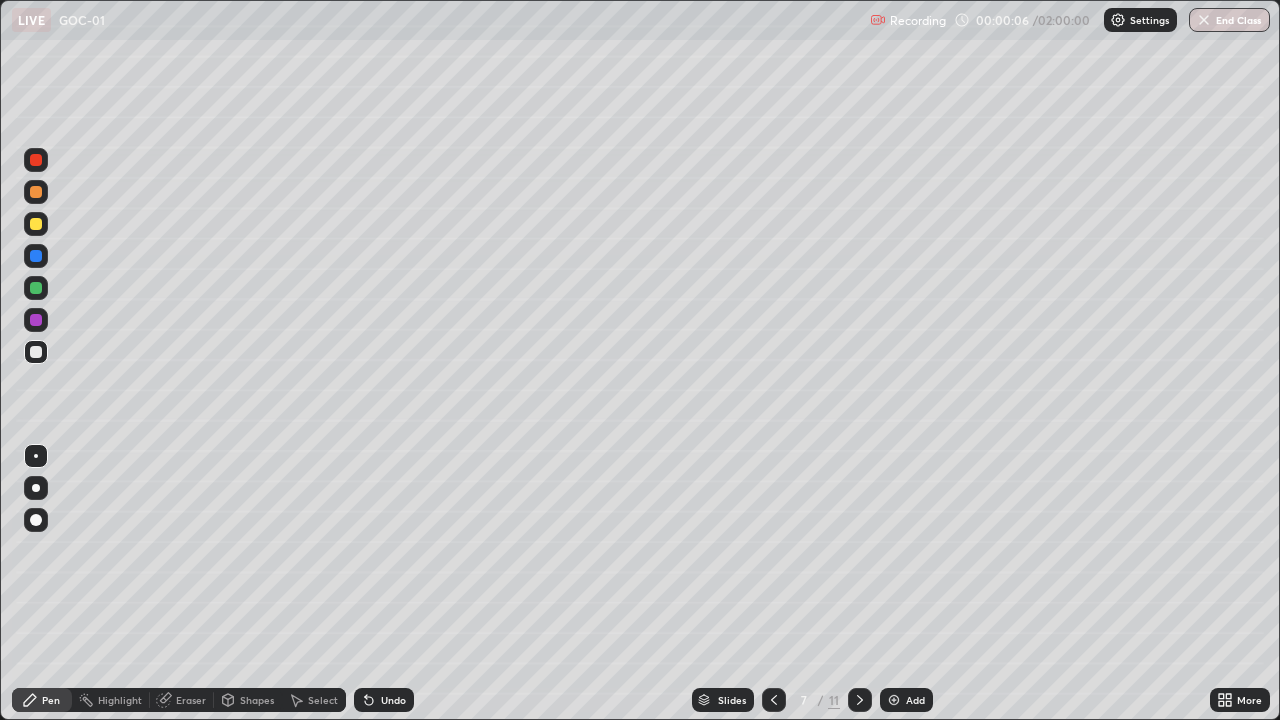 click 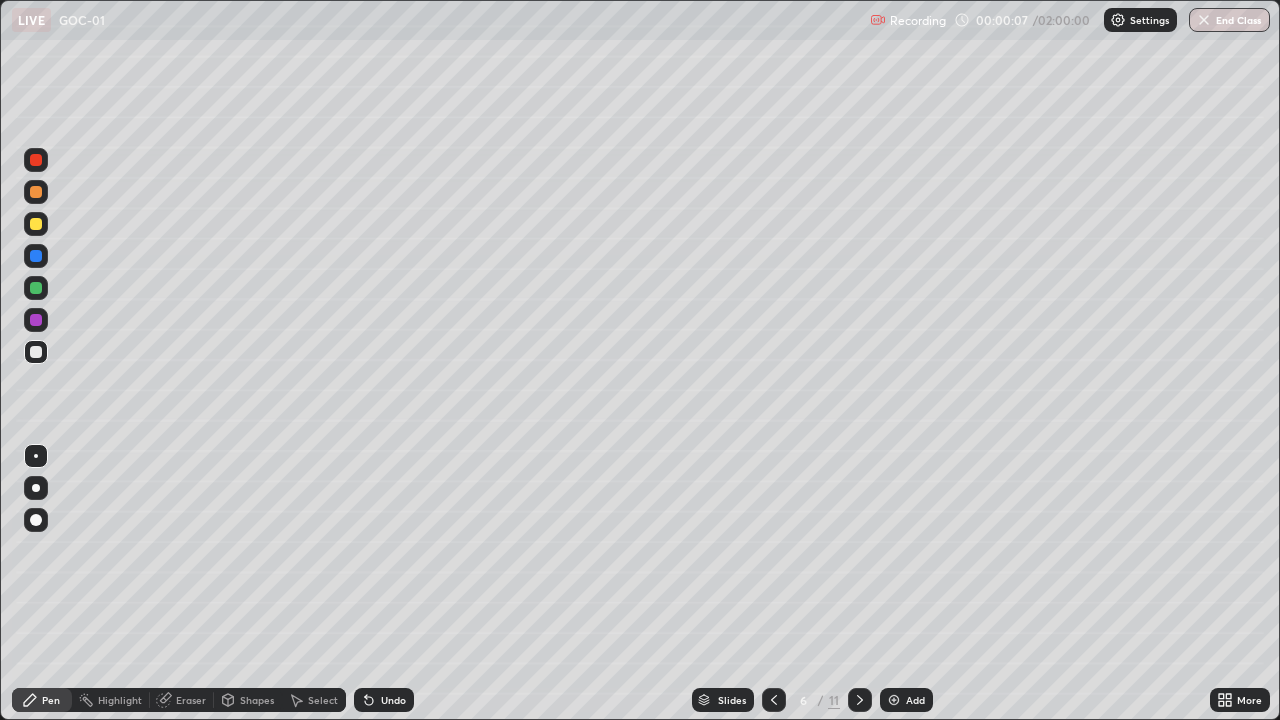 click 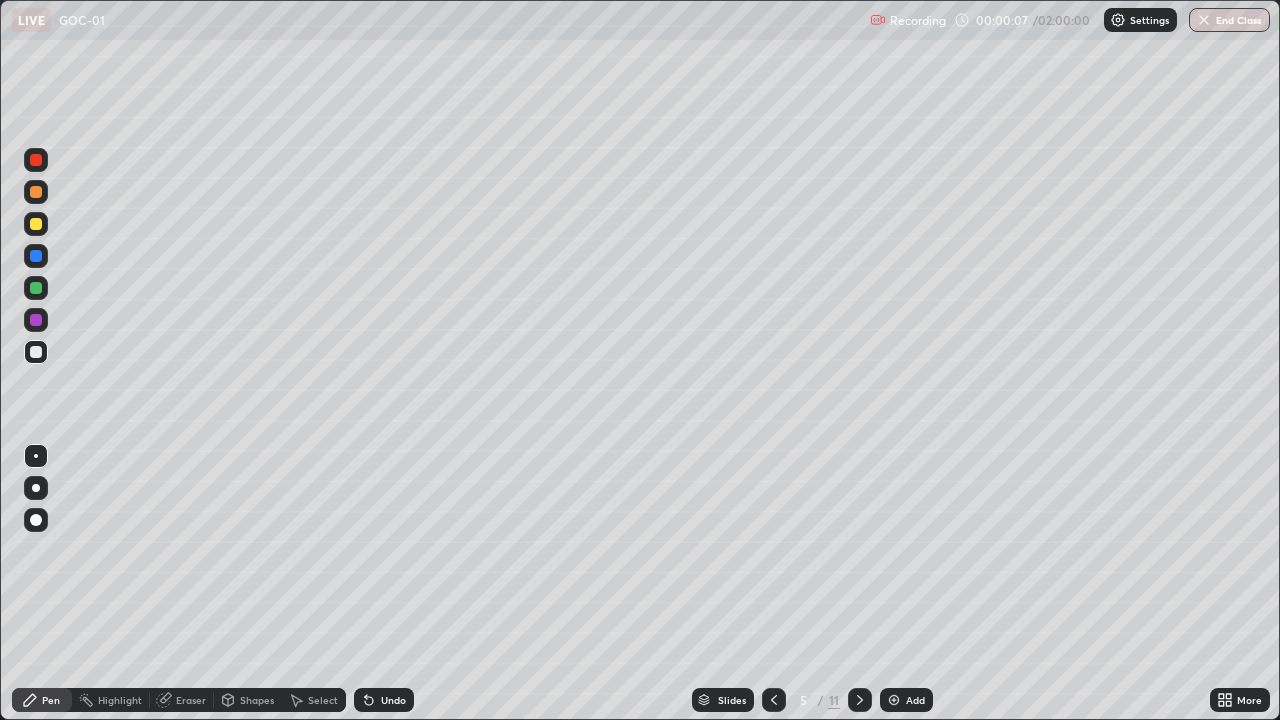 click 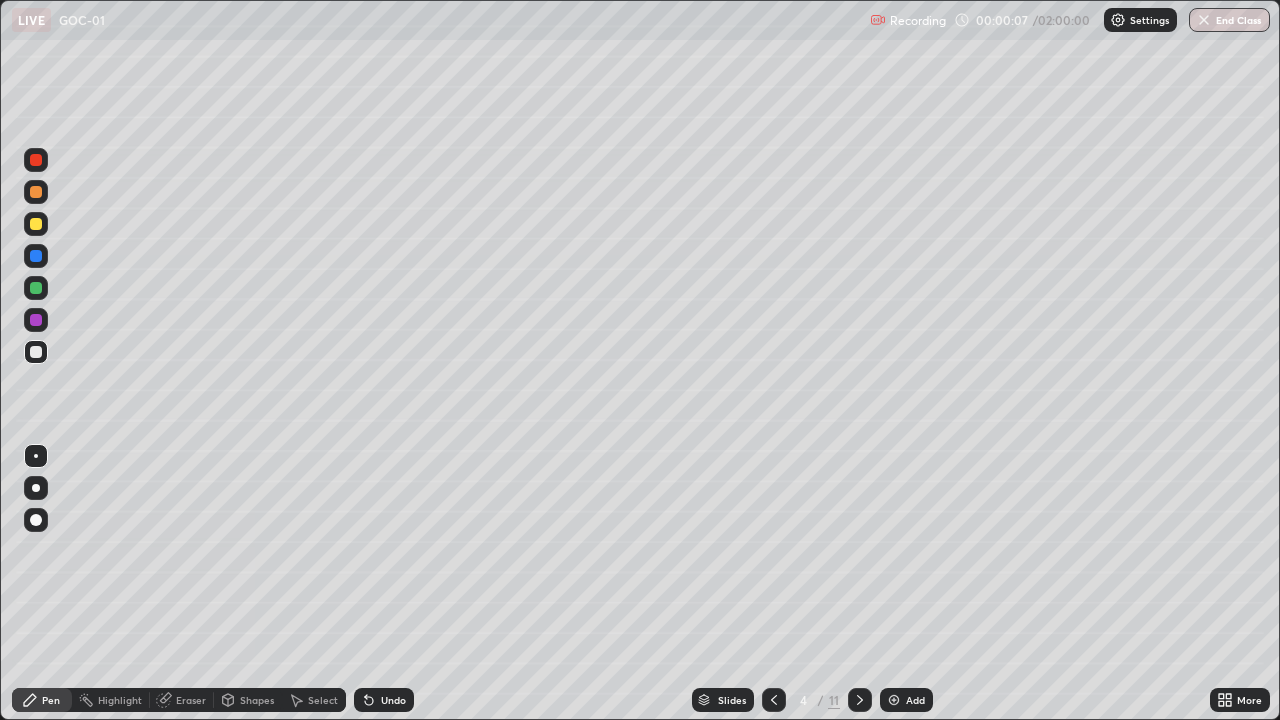 click 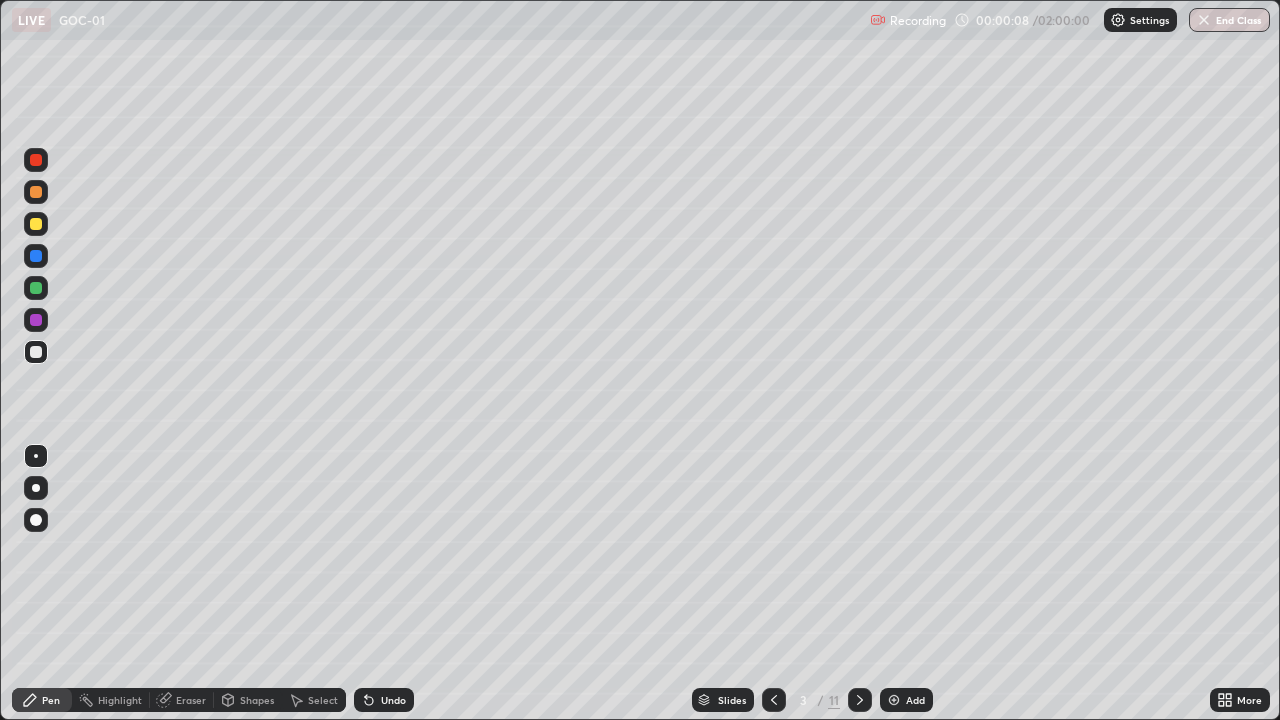 click 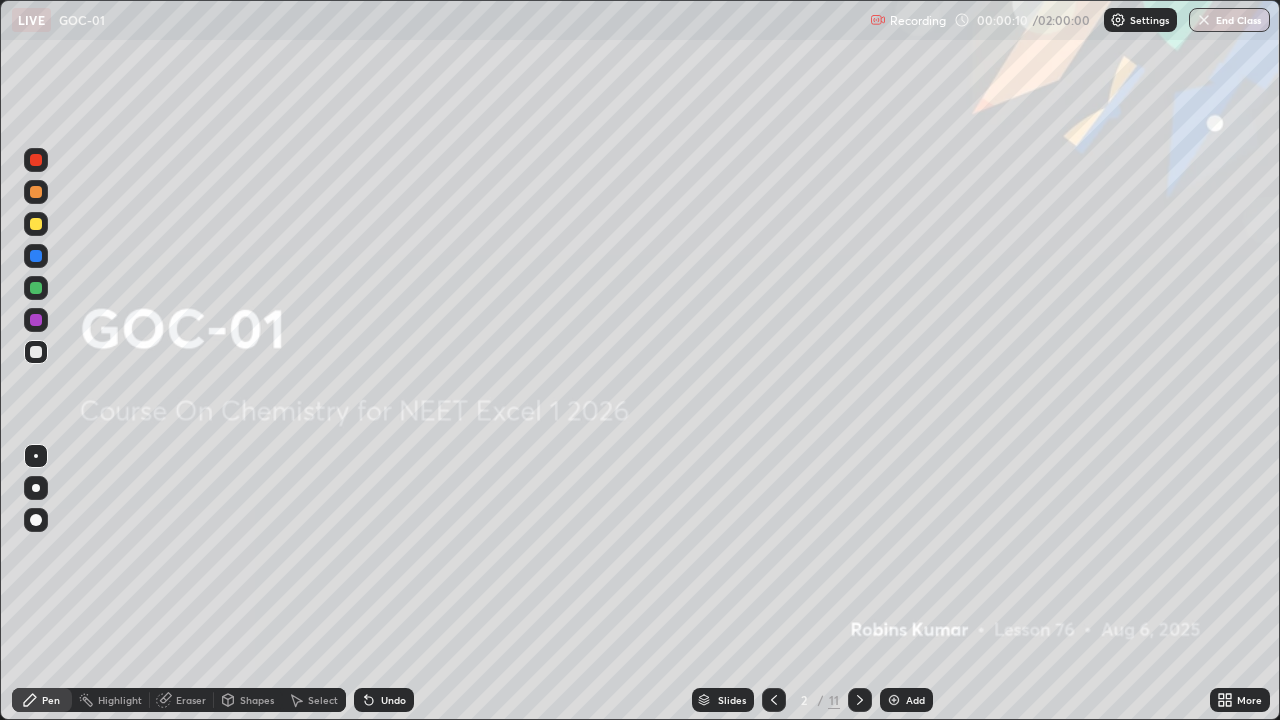 click 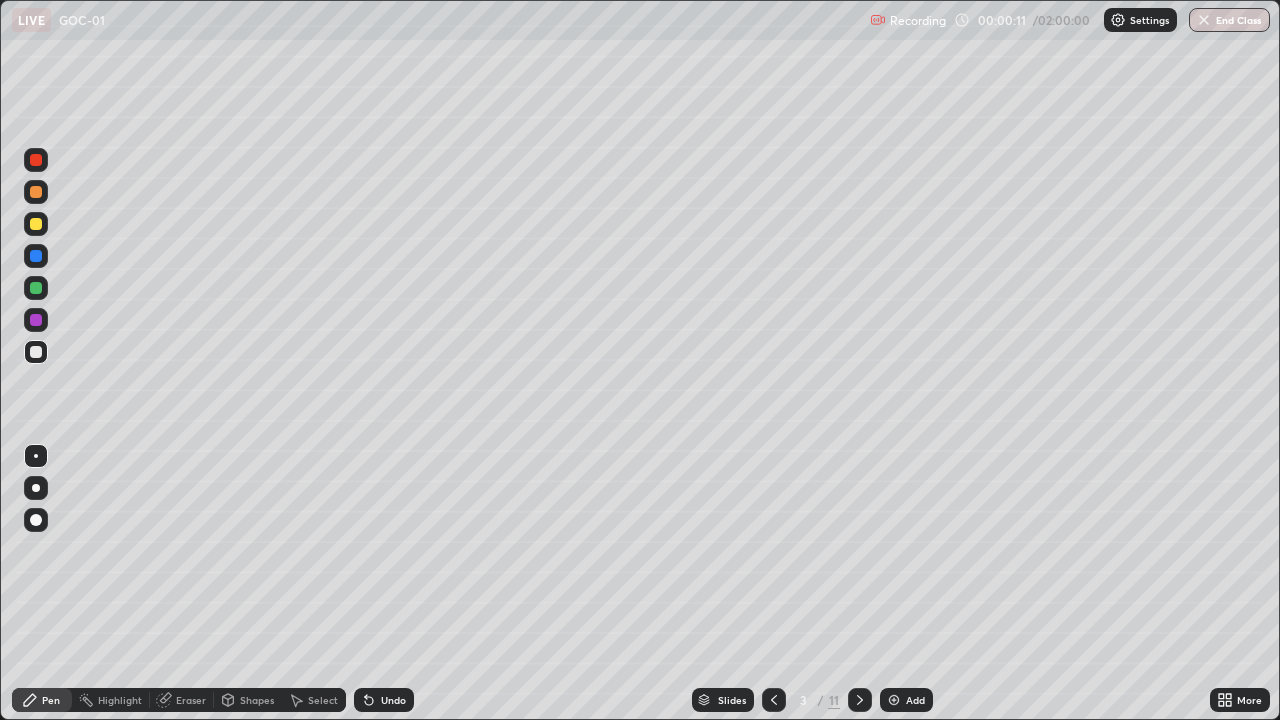 click at bounding box center [36, 224] 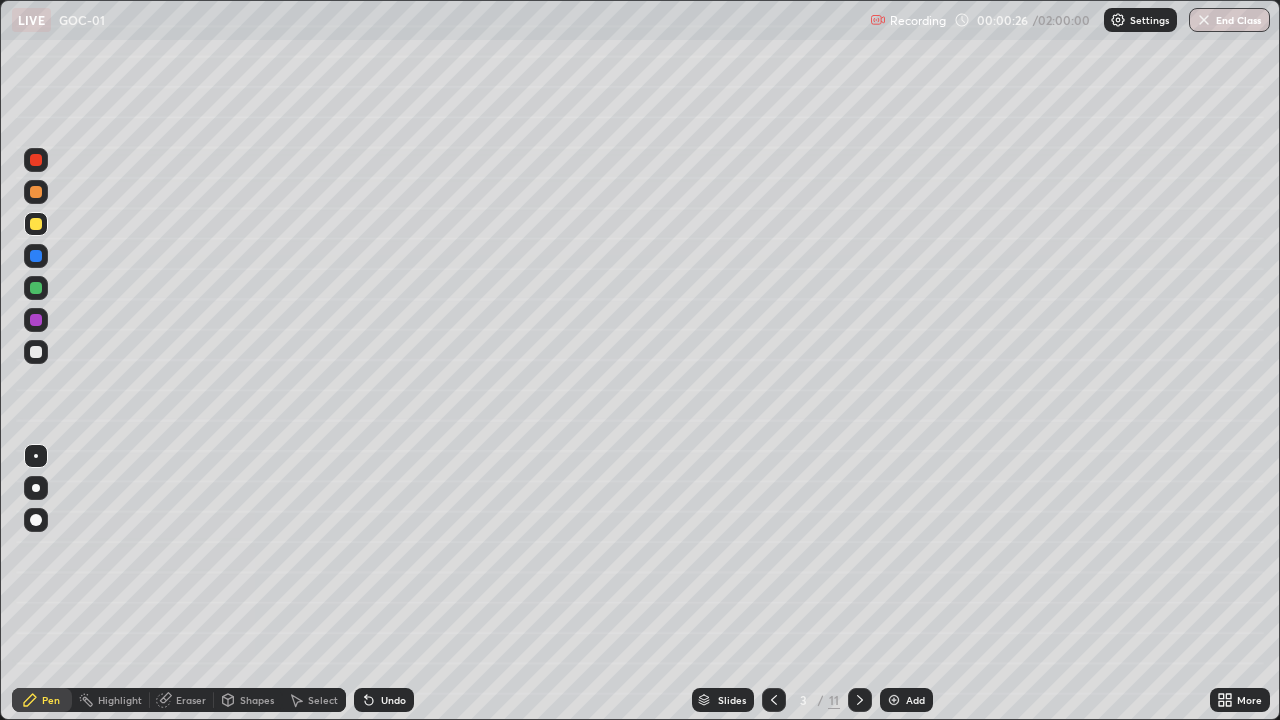 click at bounding box center (36, 192) 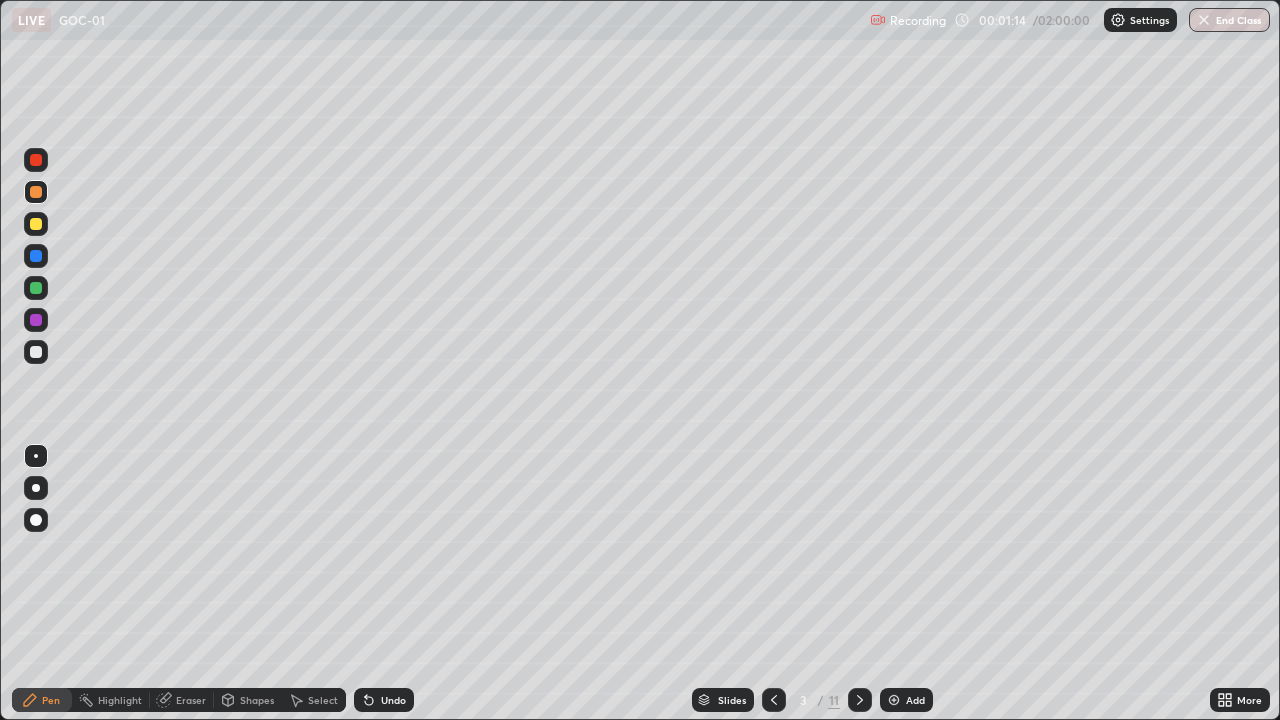click at bounding box center (36, 288) 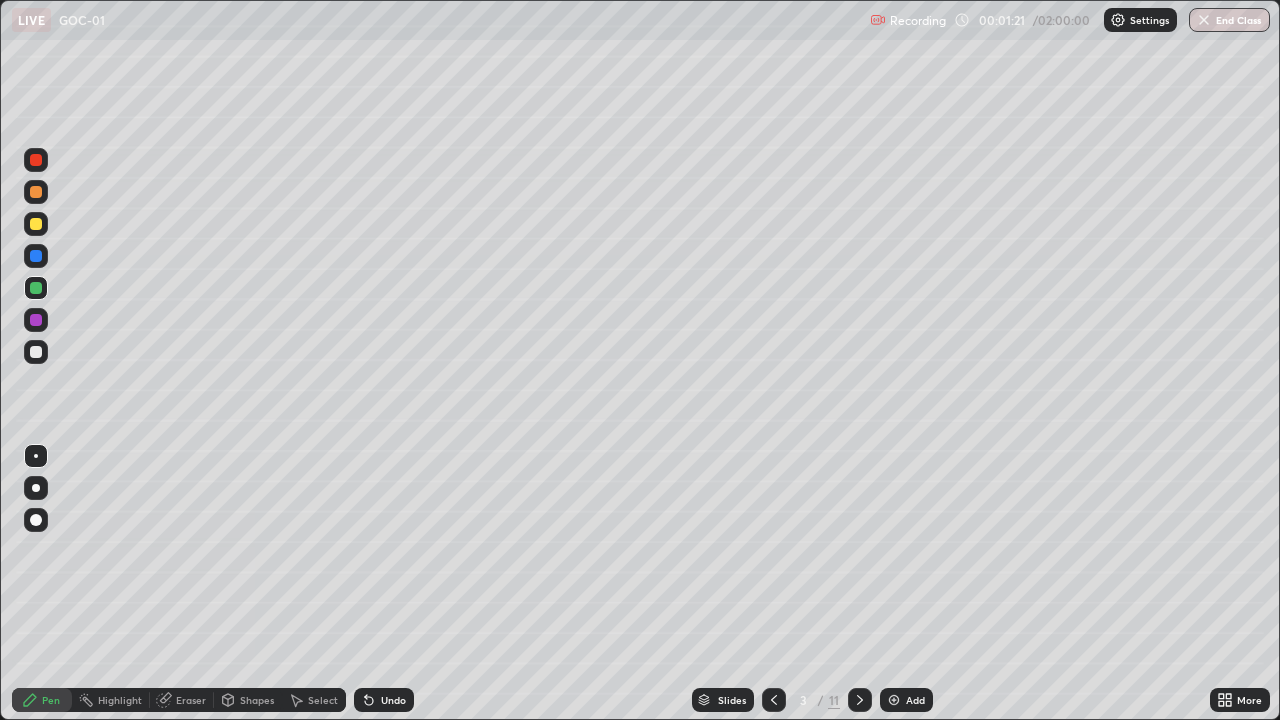 click on "Undo" at bounding box center [393, 700] 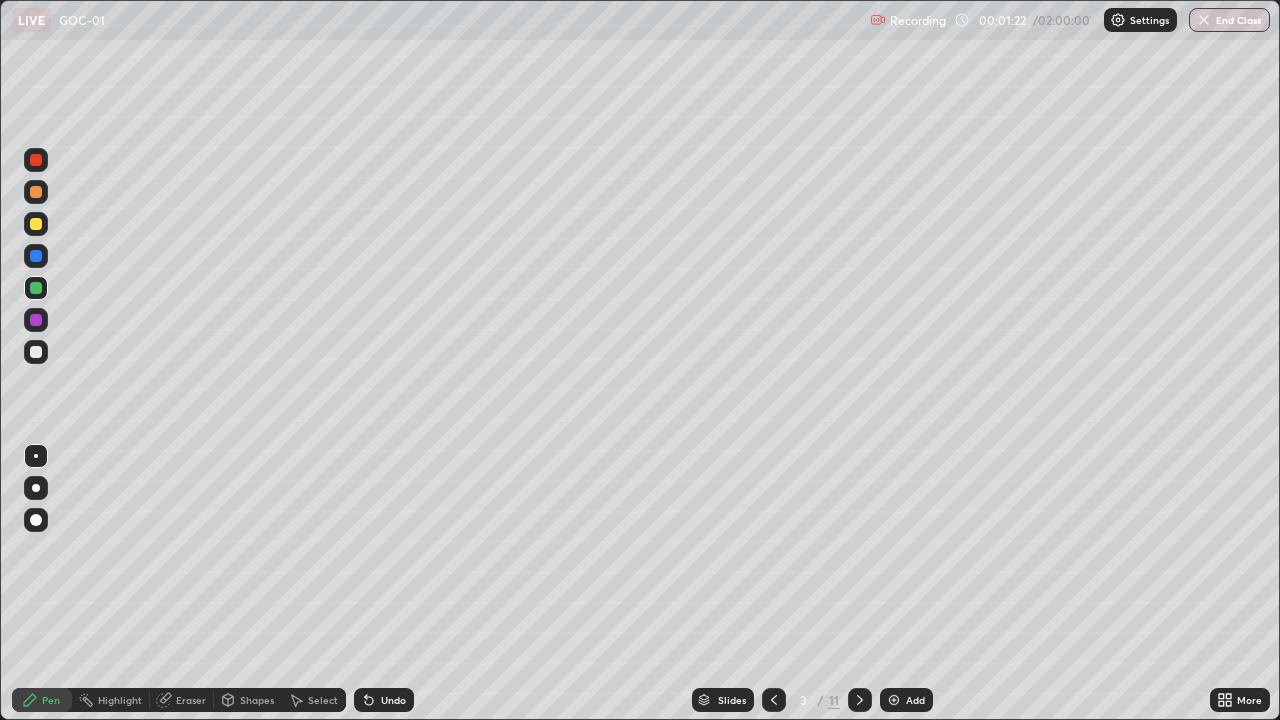 click 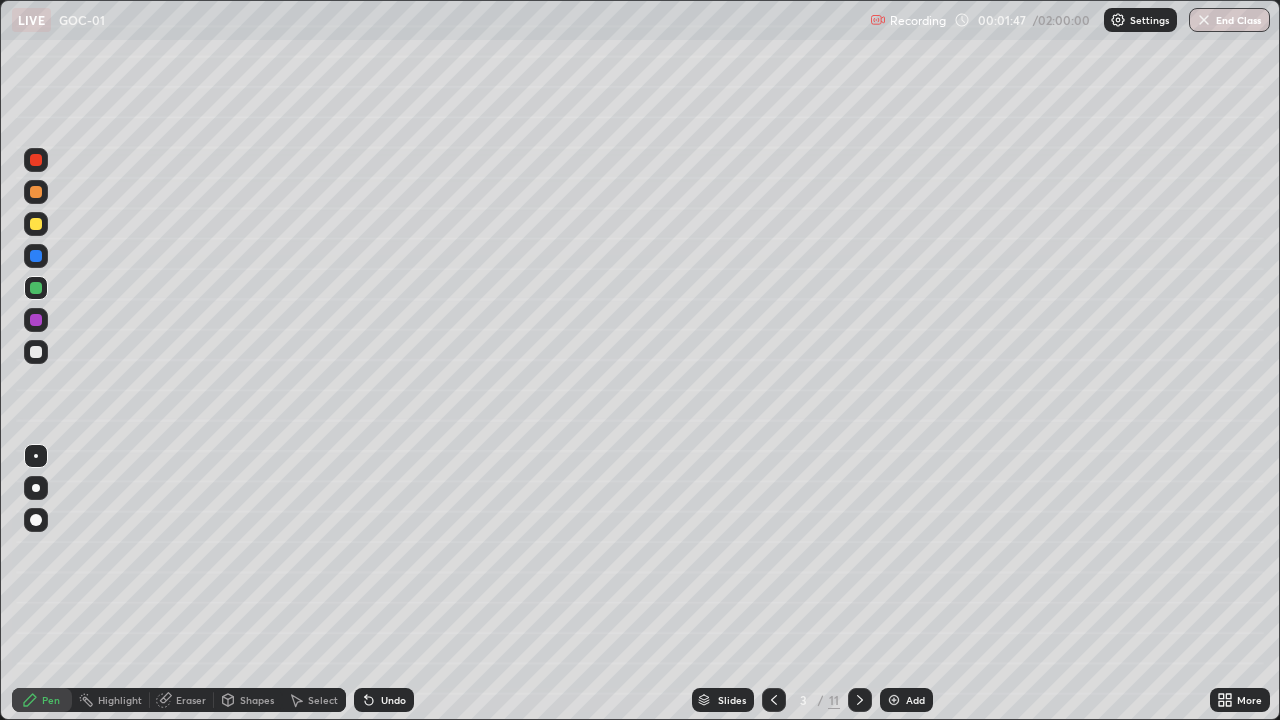 click on "Undo" at bounding box center [384, 700] 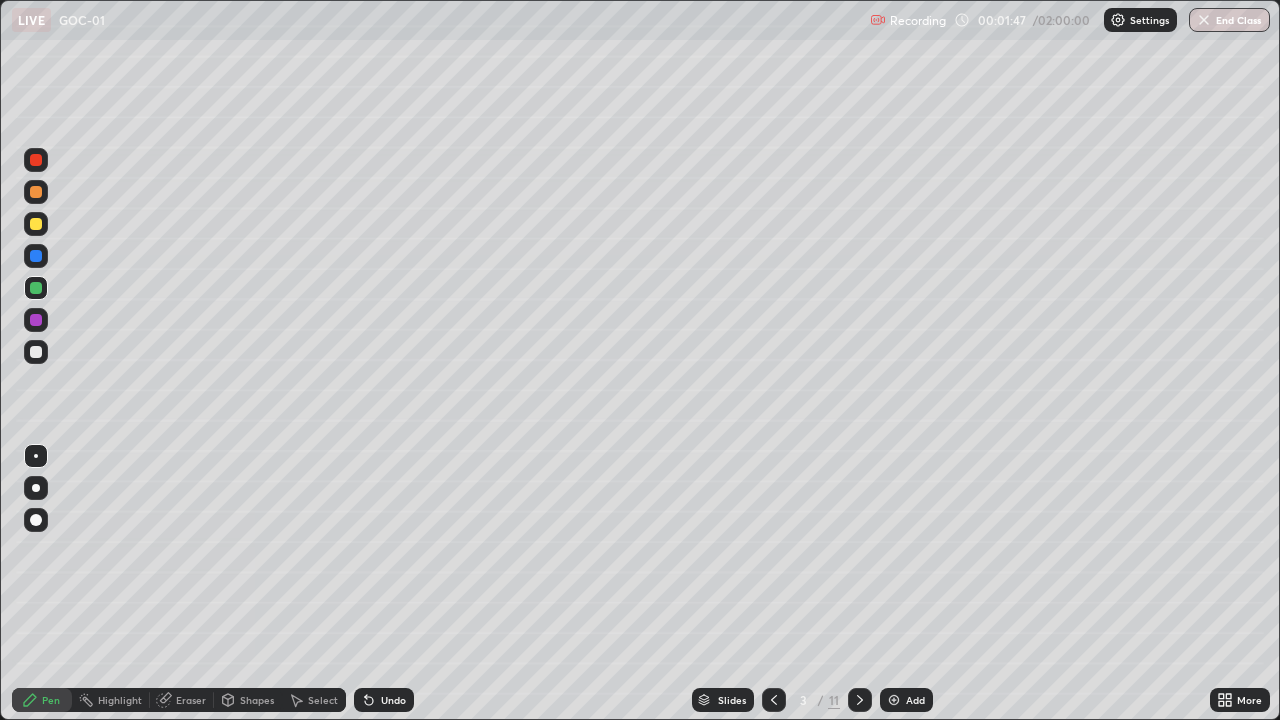click on "Undo" at bounding box center (384, 700) 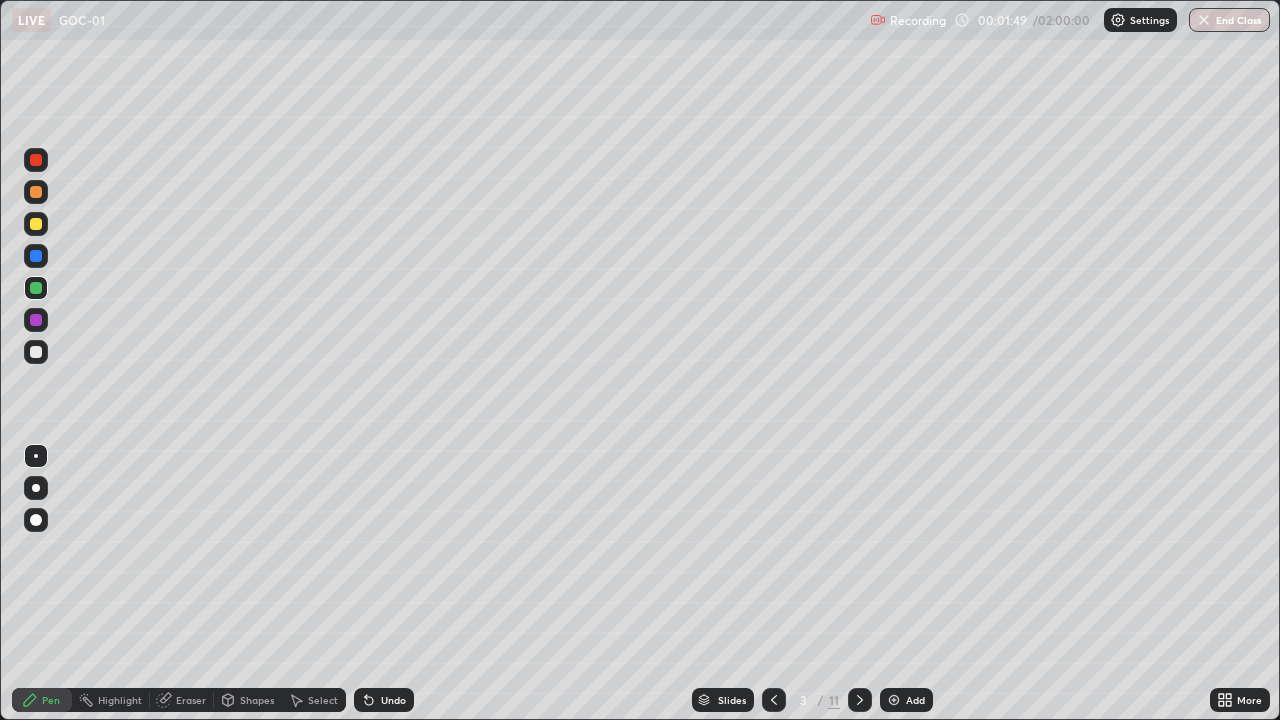 click 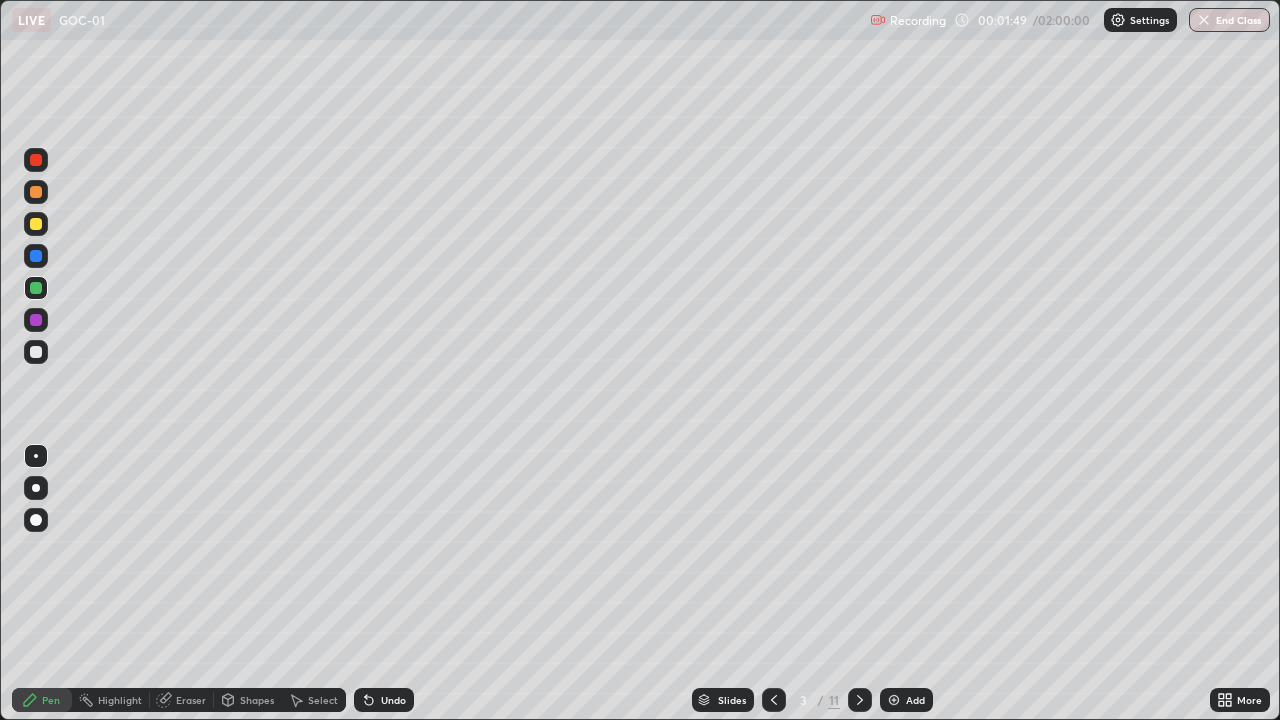 click on "Pen" at bounding box center [42, 700] 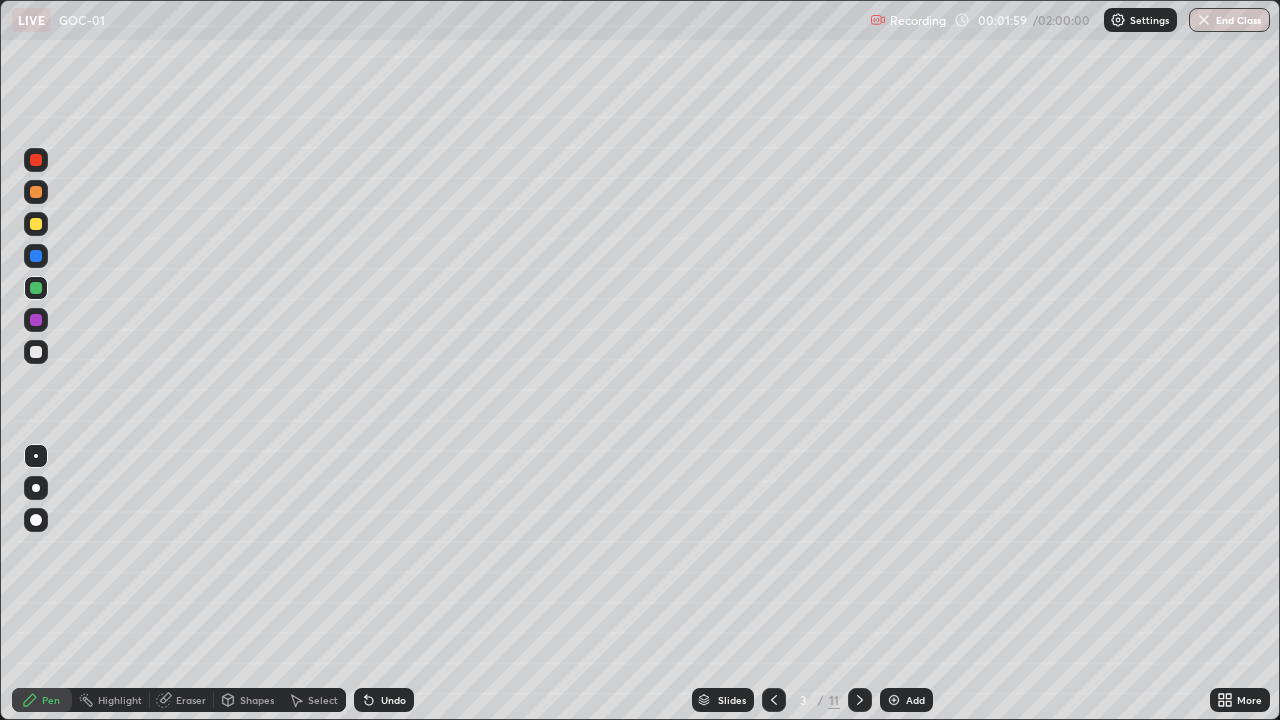 click at bounding box center [36, 256] 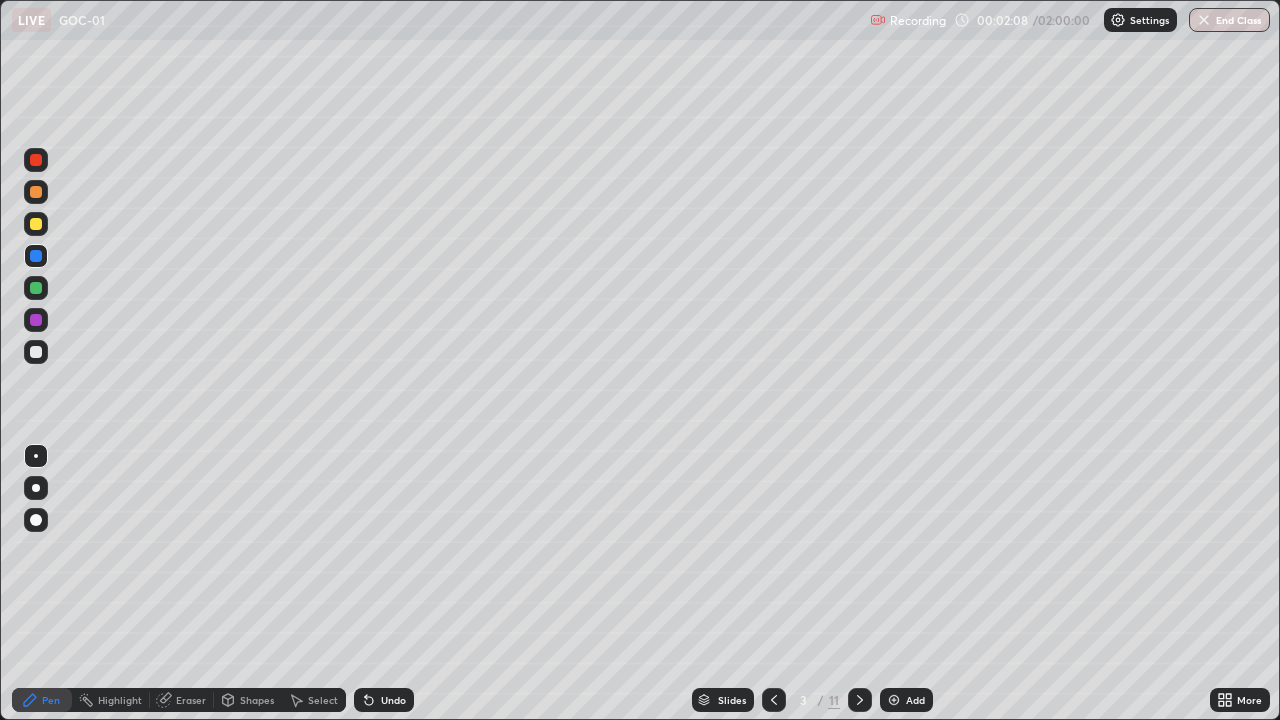 click at bounding box center [36, 288] 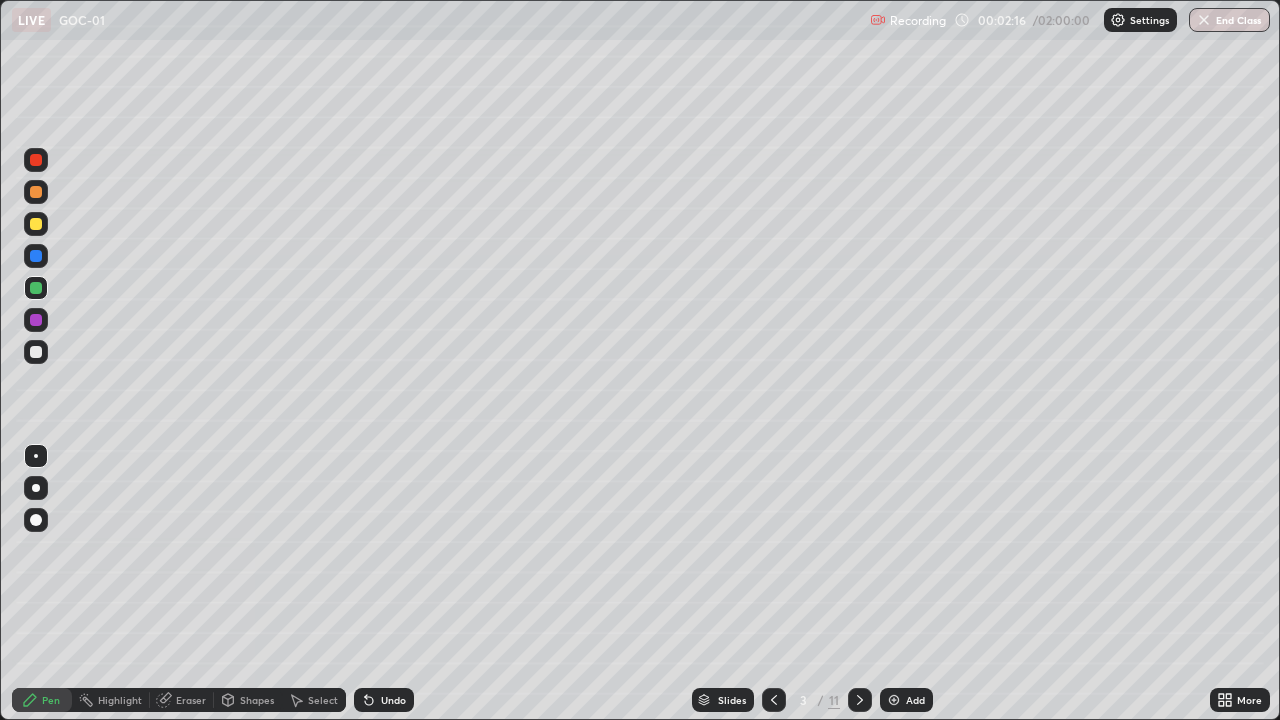 click at bounding box center [36, 256] 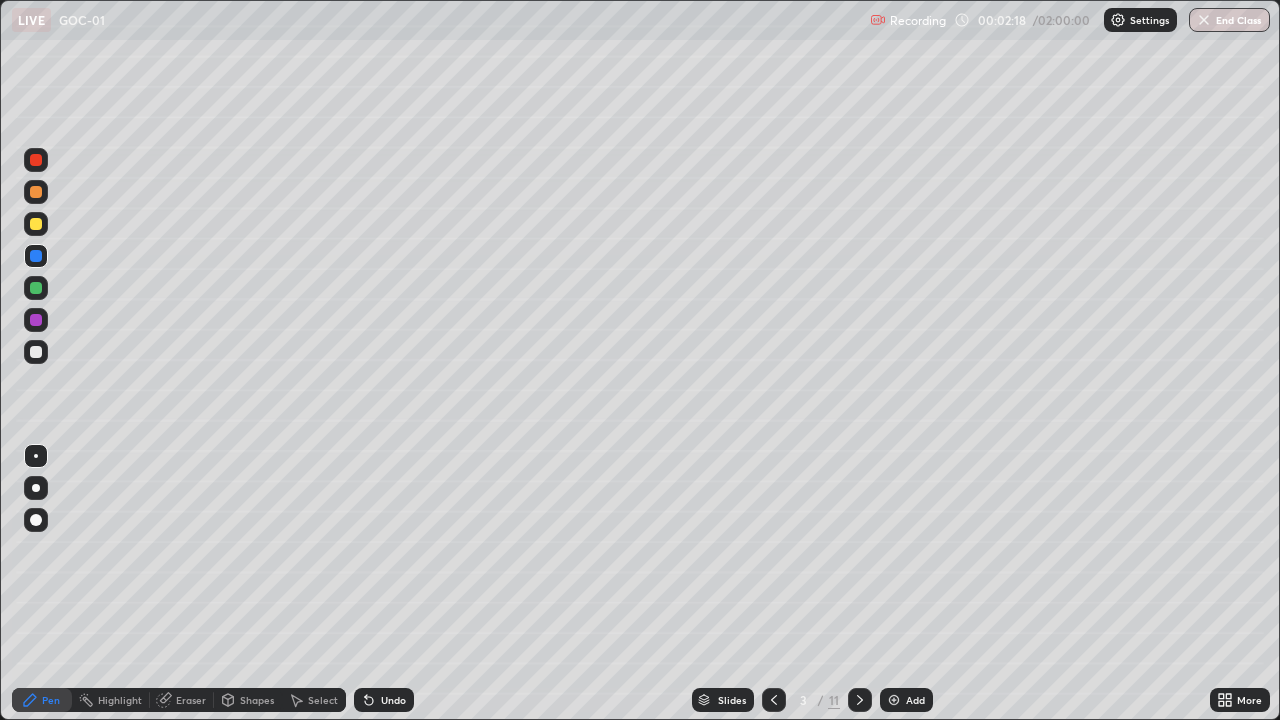 click at bounding box center [36, 224] 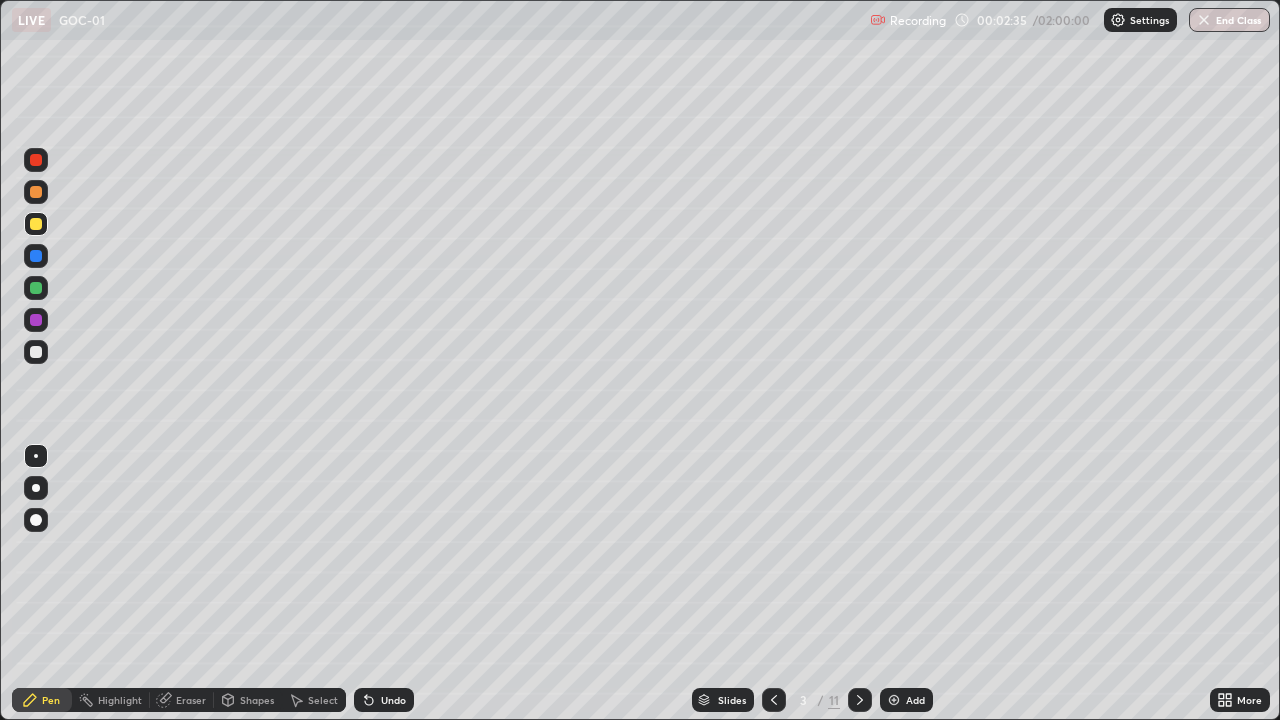 click at bounding box center [36, 320] 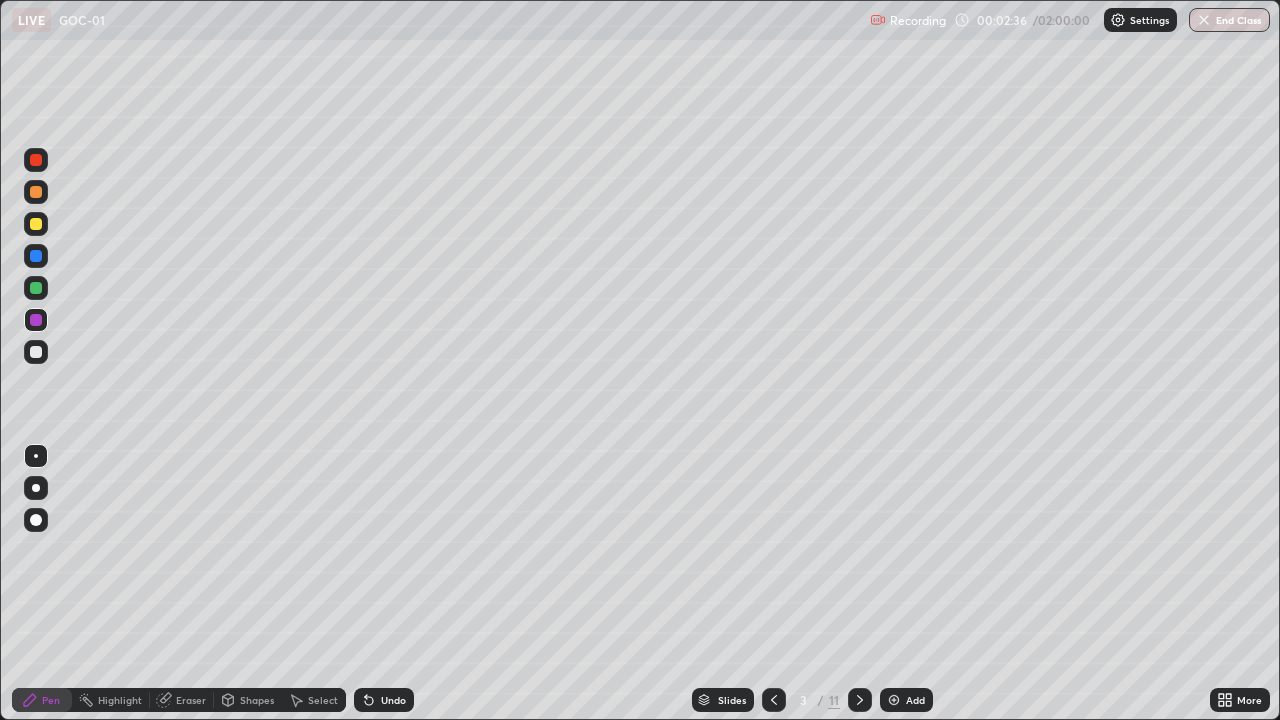click at bounding box center (36, 256) 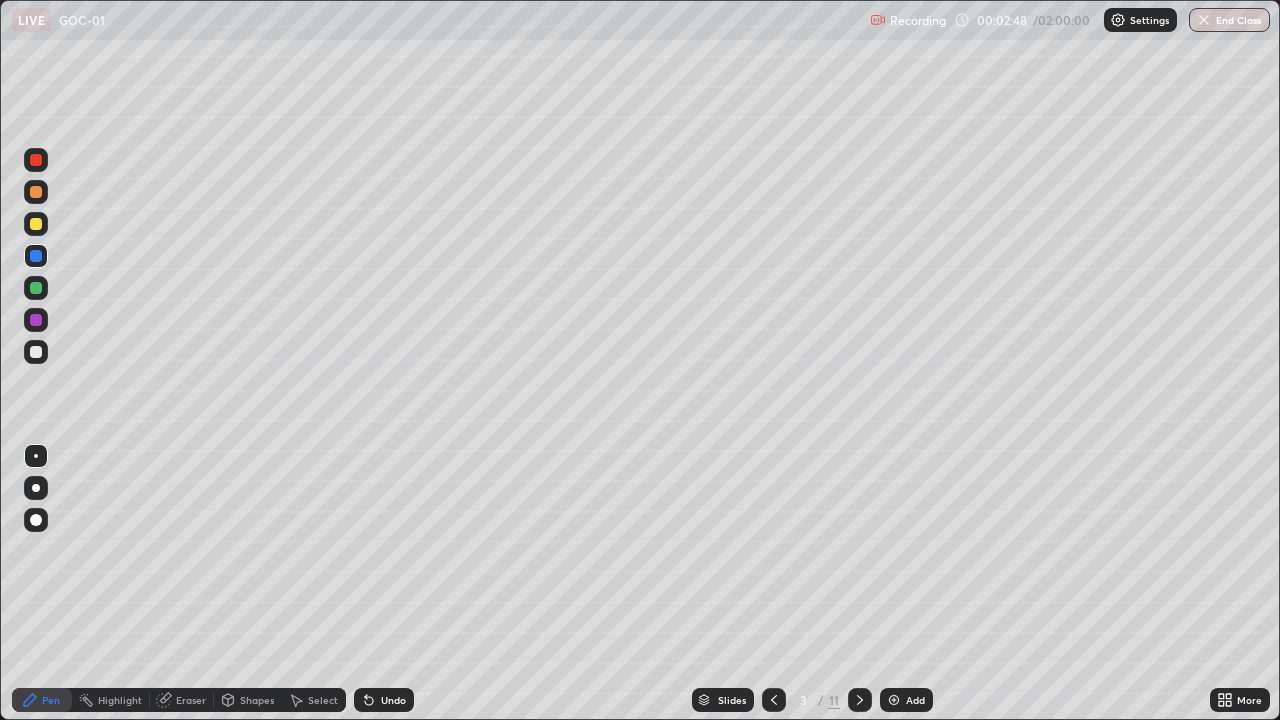 click at bounding box center (36, 288) 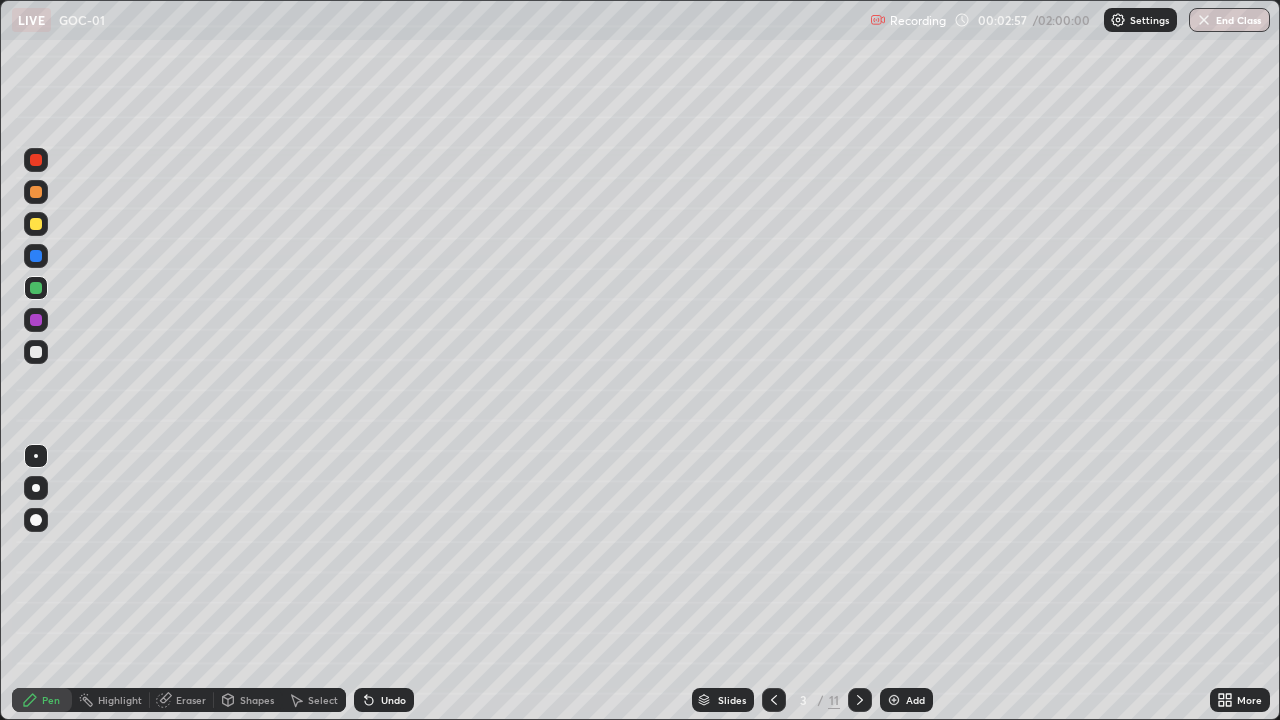 click at bounding box center (36, 256) 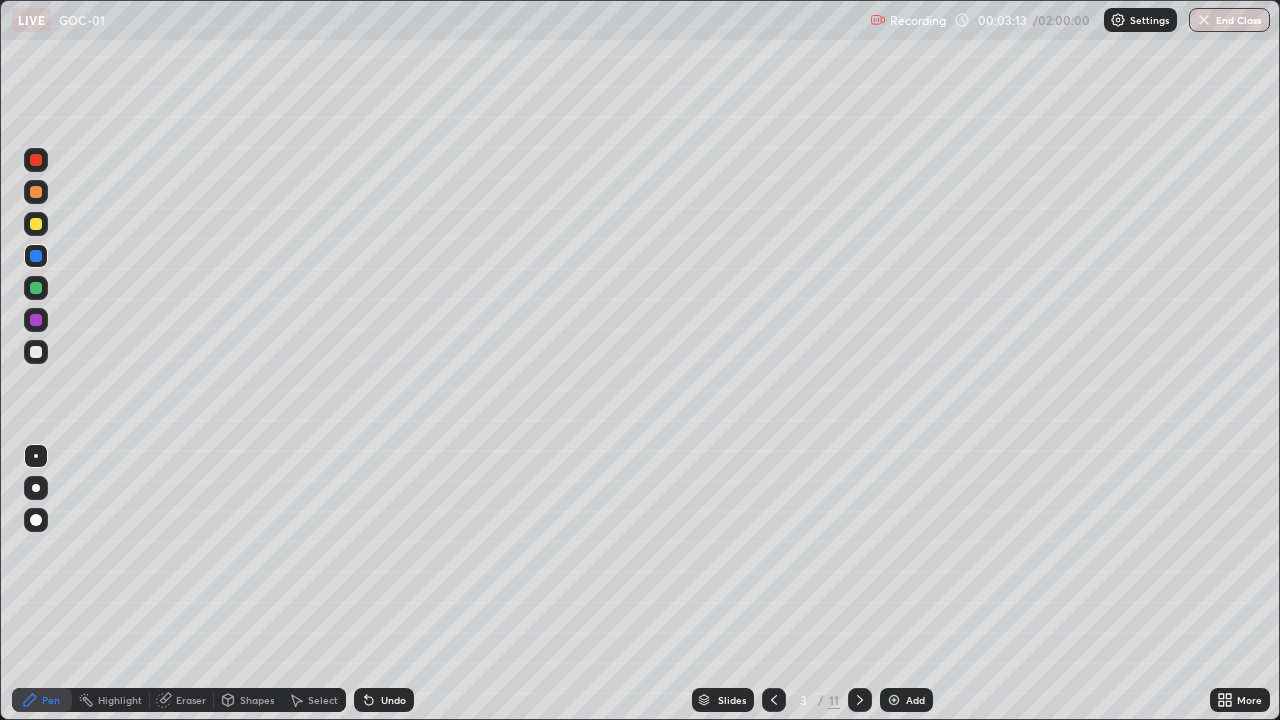 click on "Undo" at bounding box center (384, 700) 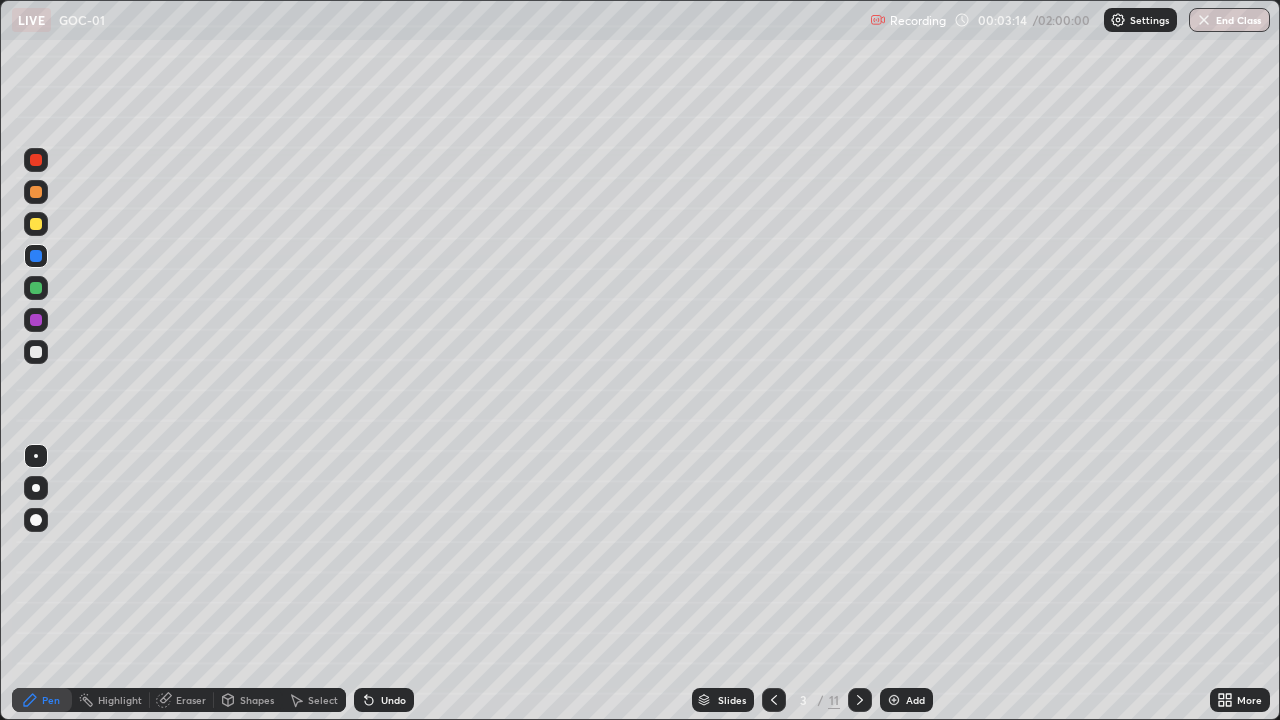 click on "Undo" at bounding box center (384, 700) 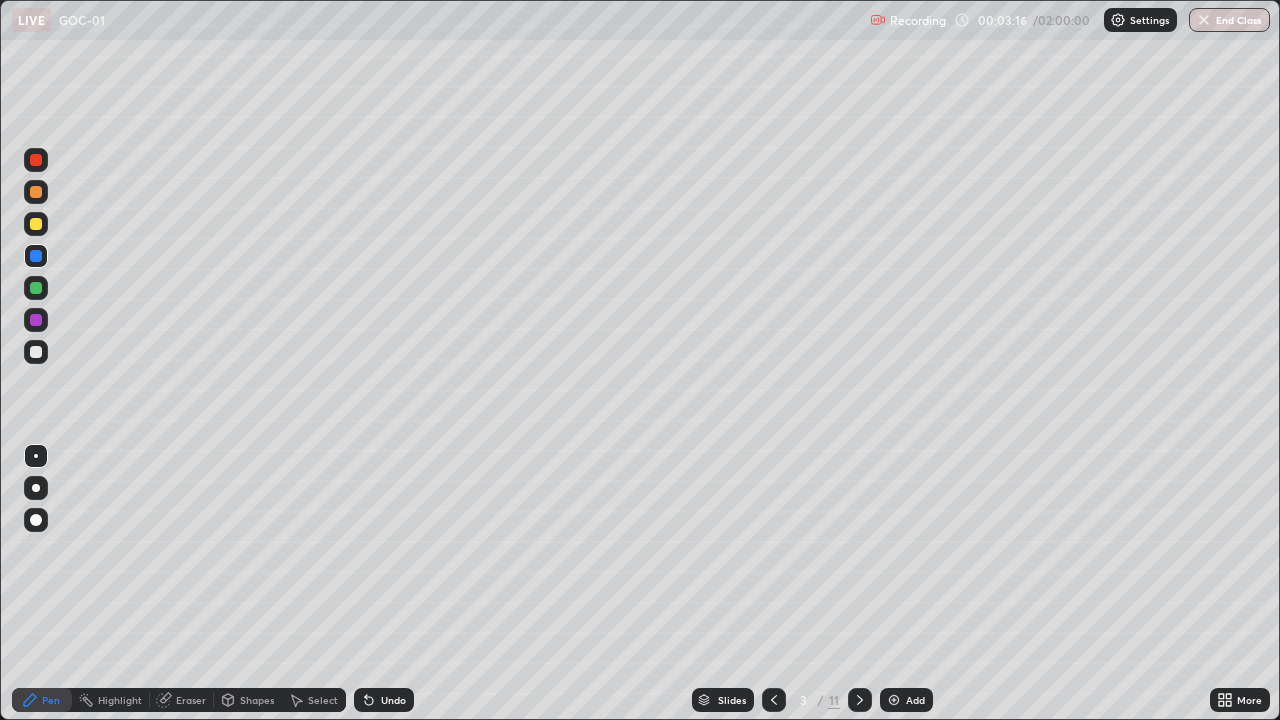 click at bounding box center (36, 288) 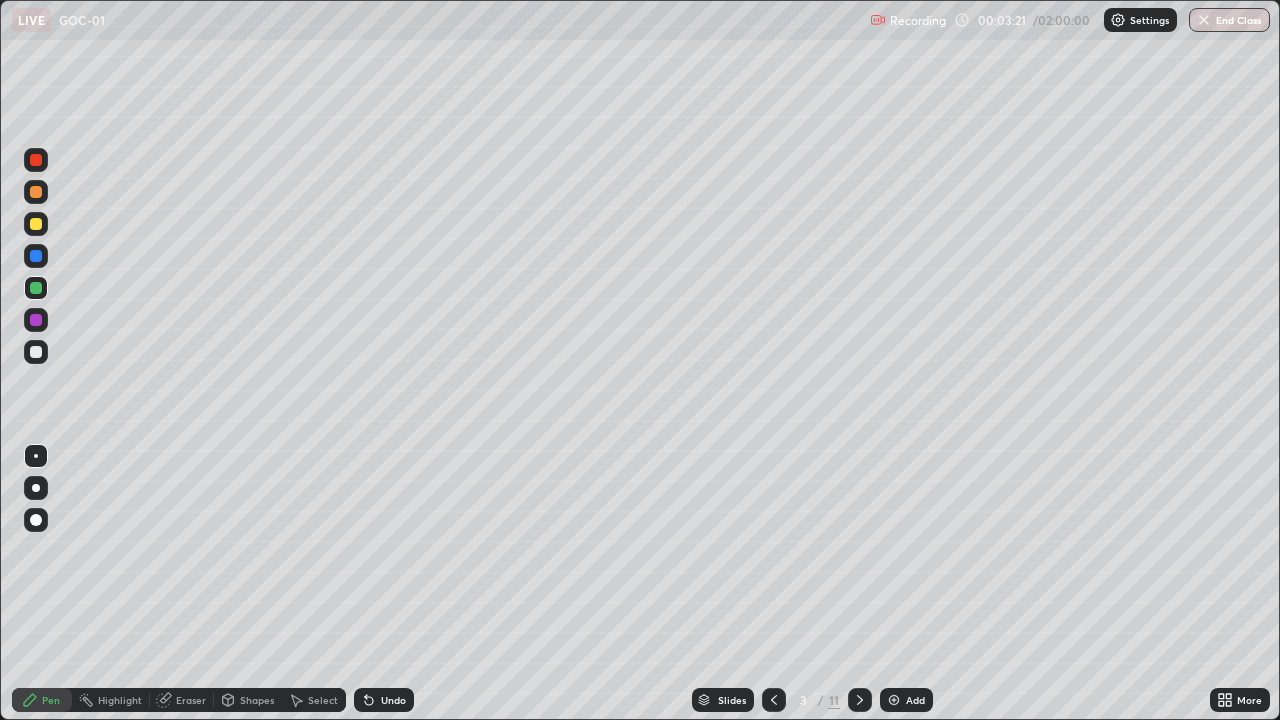click at bounding box center [36, 320] 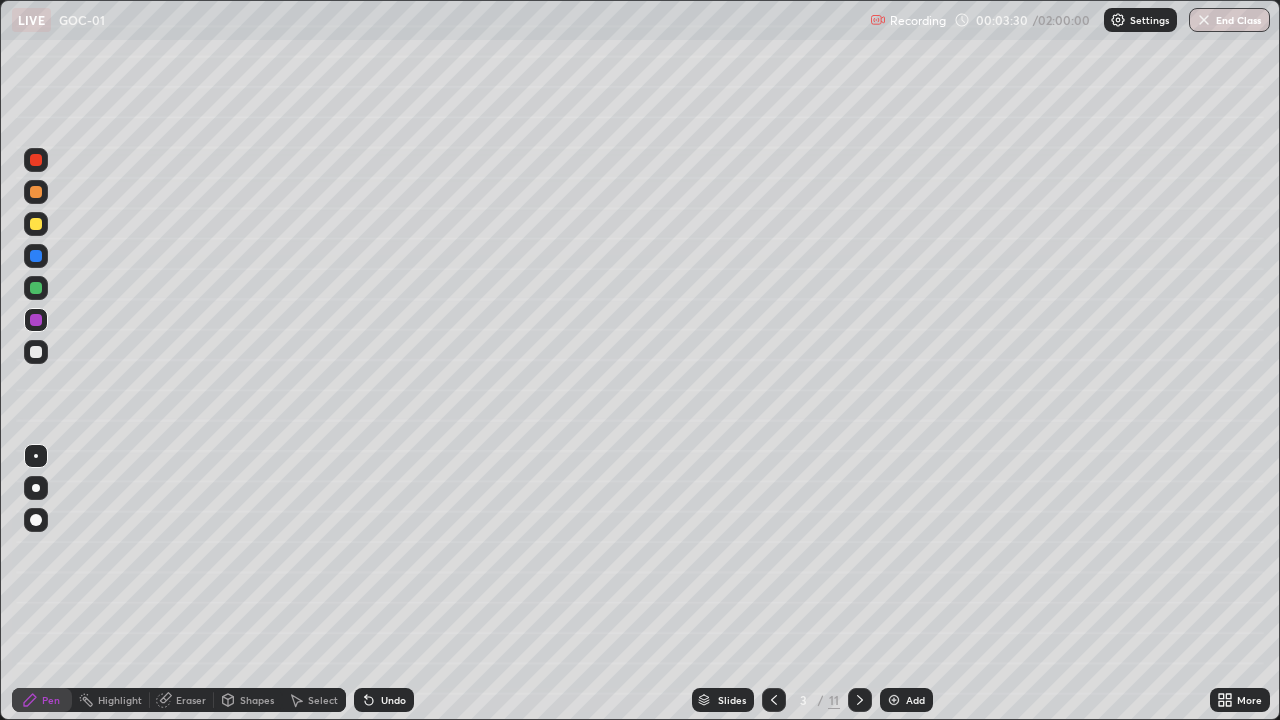 click on "Highlight" at bounding box center [120, 700] 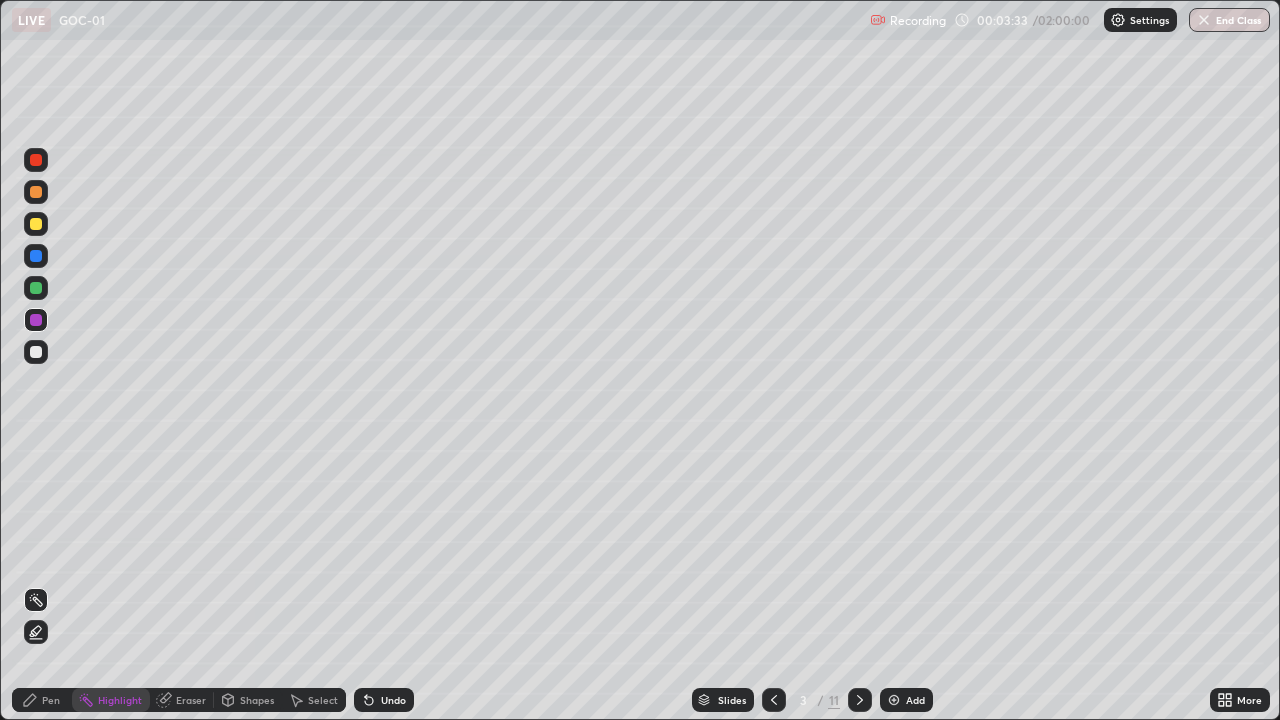 click at bounding box center [36, 192] 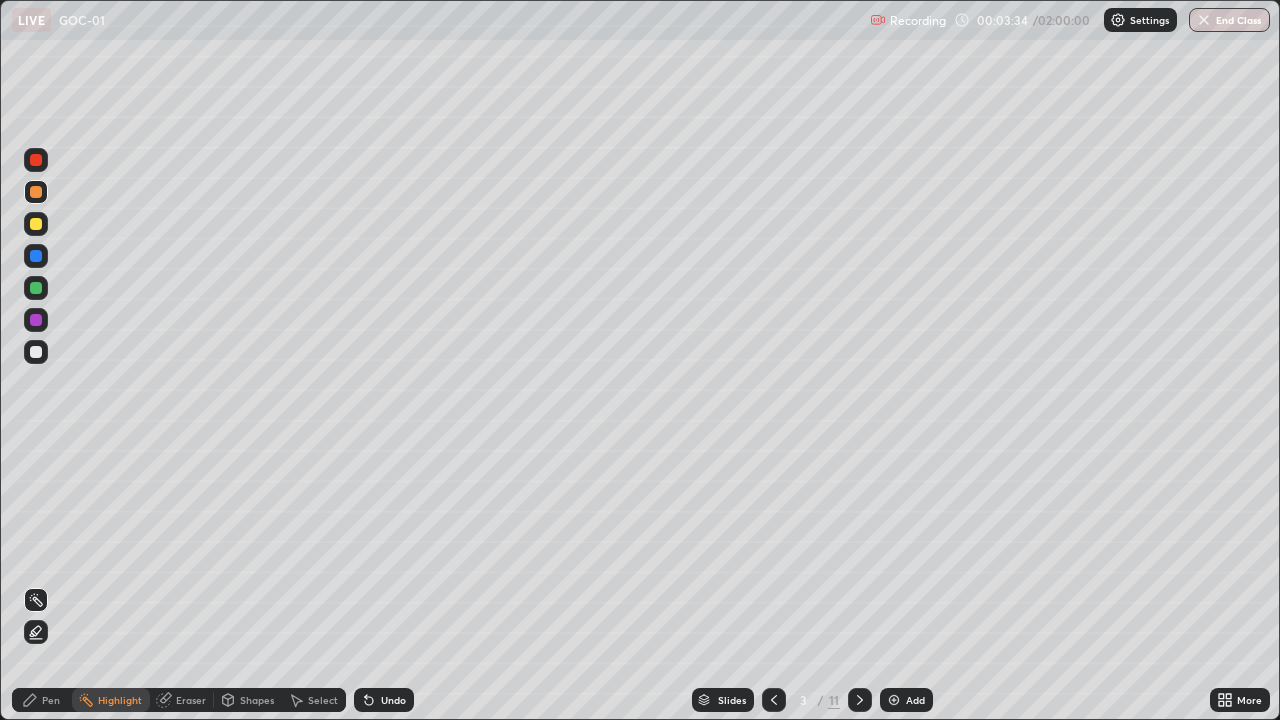 click at bounding box center (36, 160) 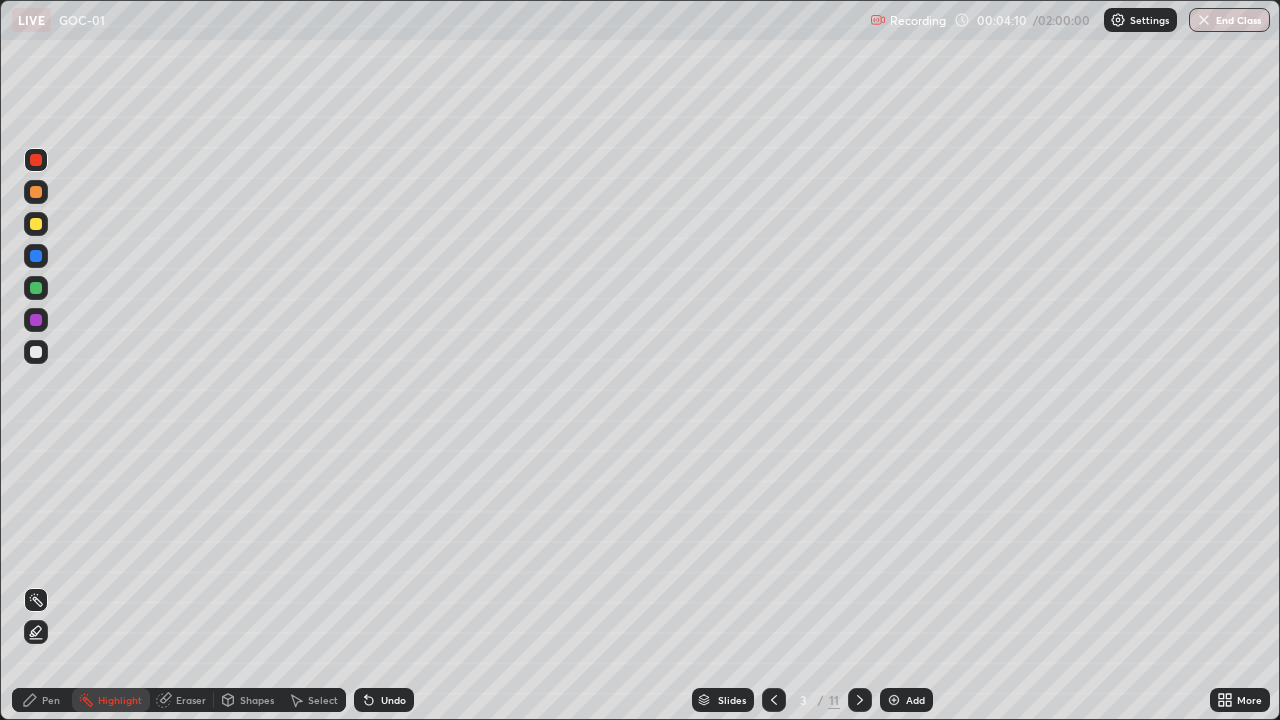 click at bounding box center (36, 352) 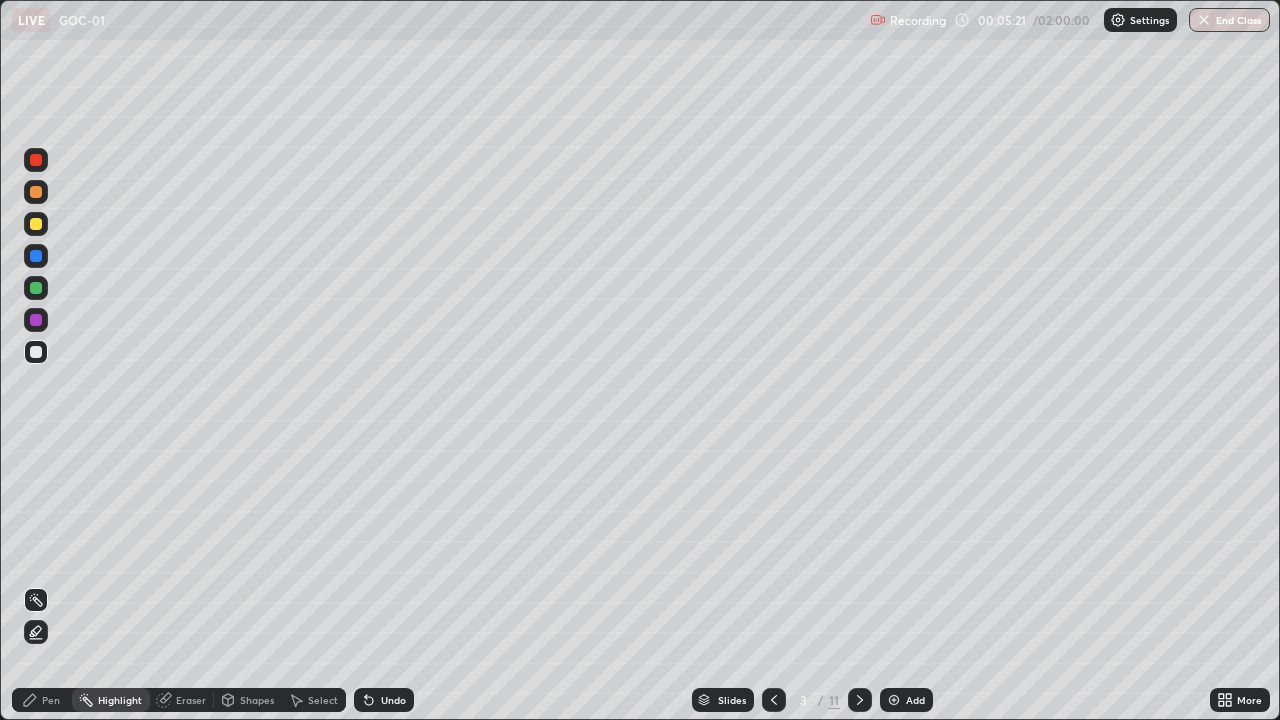 click 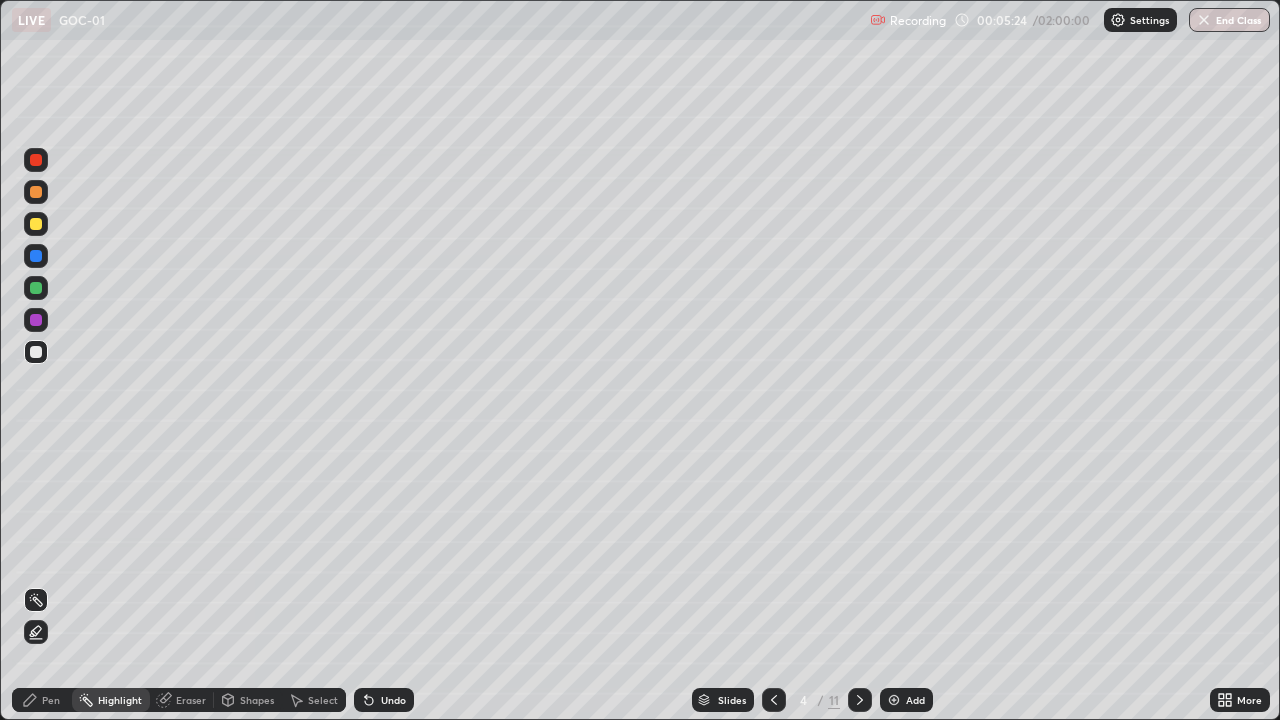 click on "Pen" at bounding box center (42, 700) 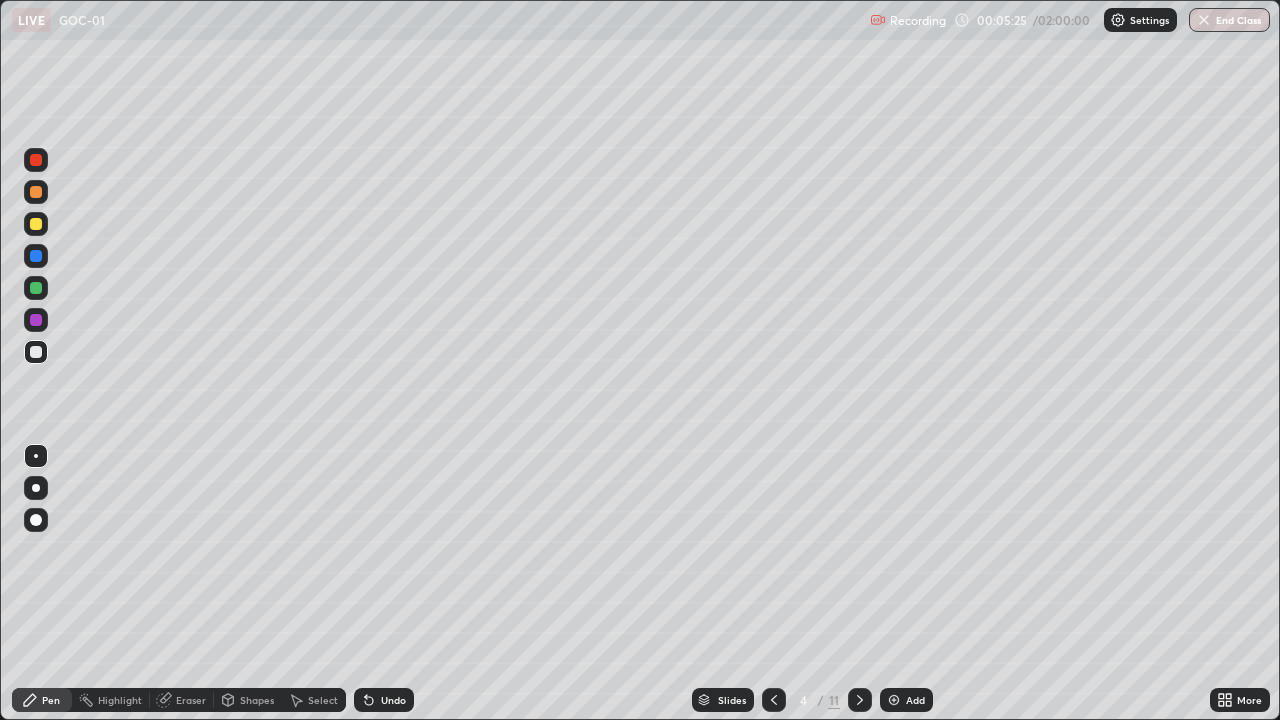 click at bounding box center [36, 192] 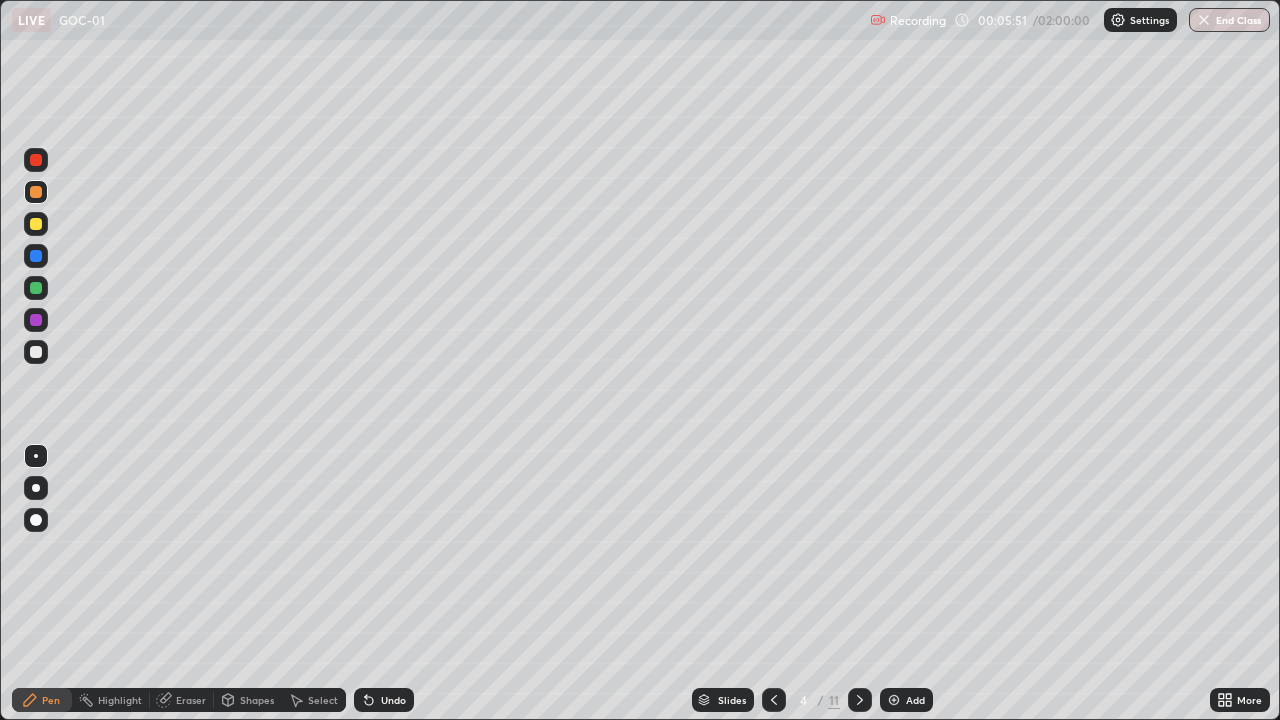click at bounding box center (36, 288) 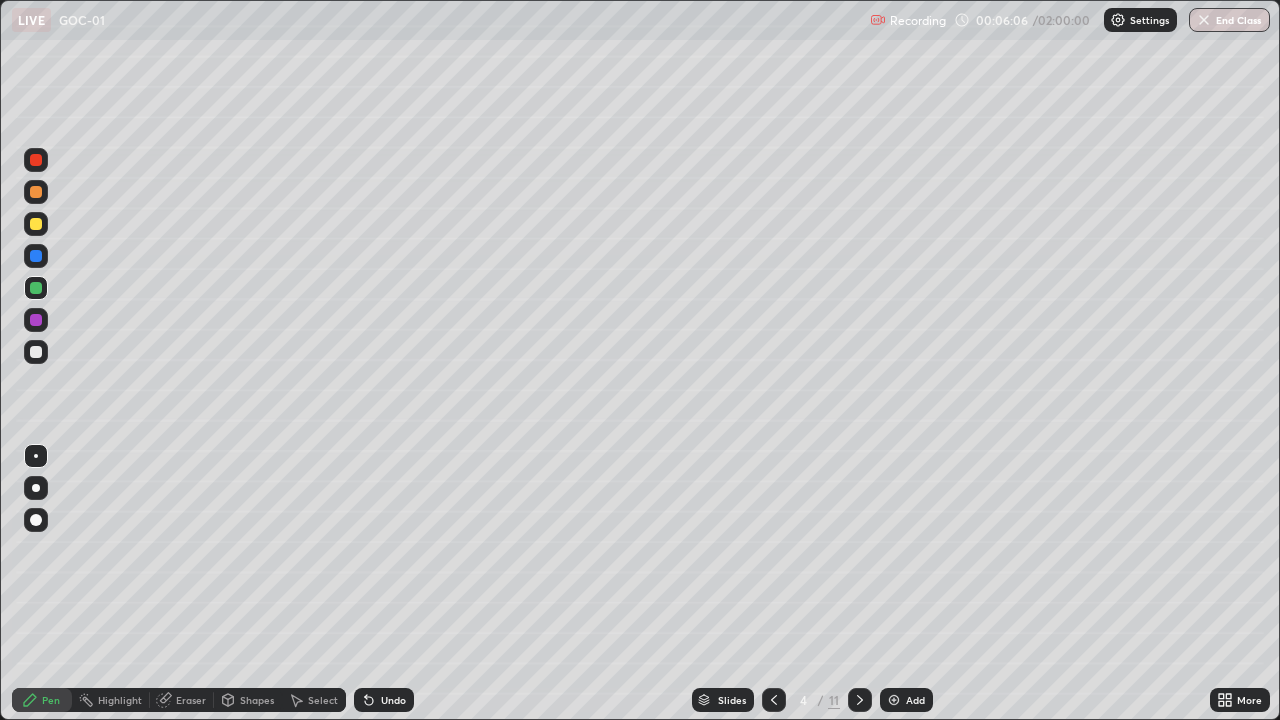 click on "Undo" at bounding box center [384, 700] 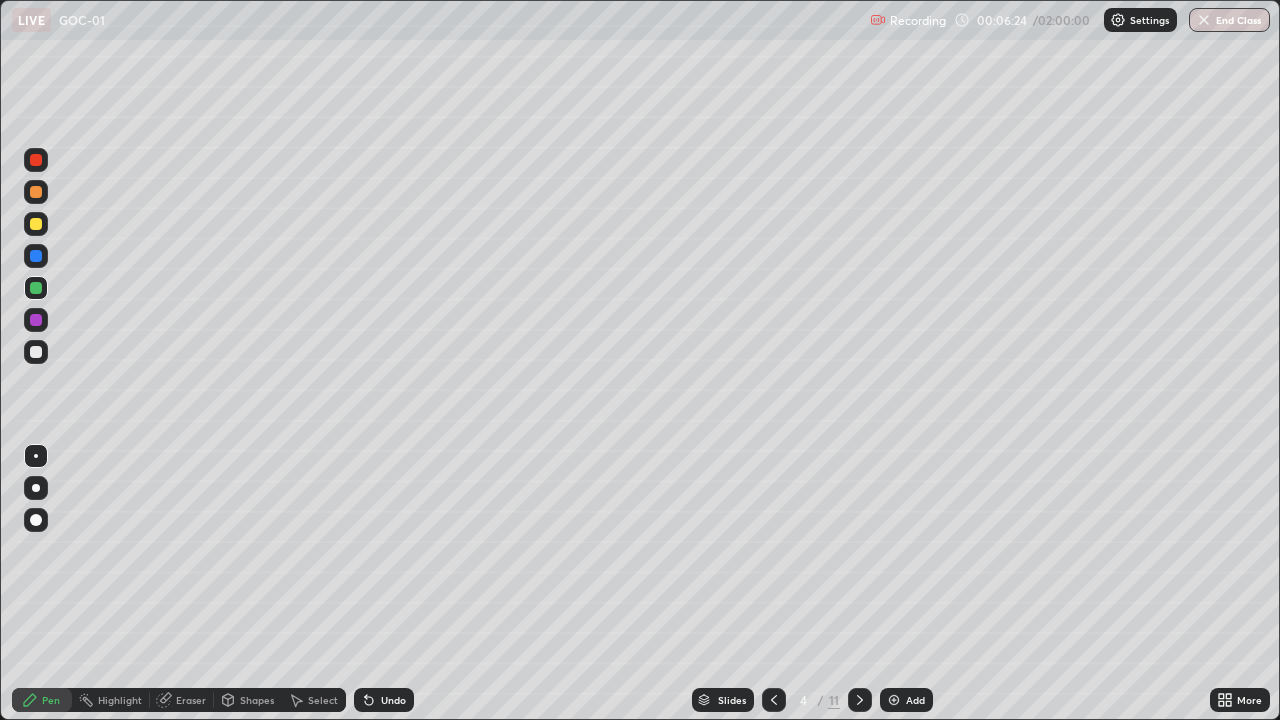 click on "Undo" at bounding box center [393, 700] 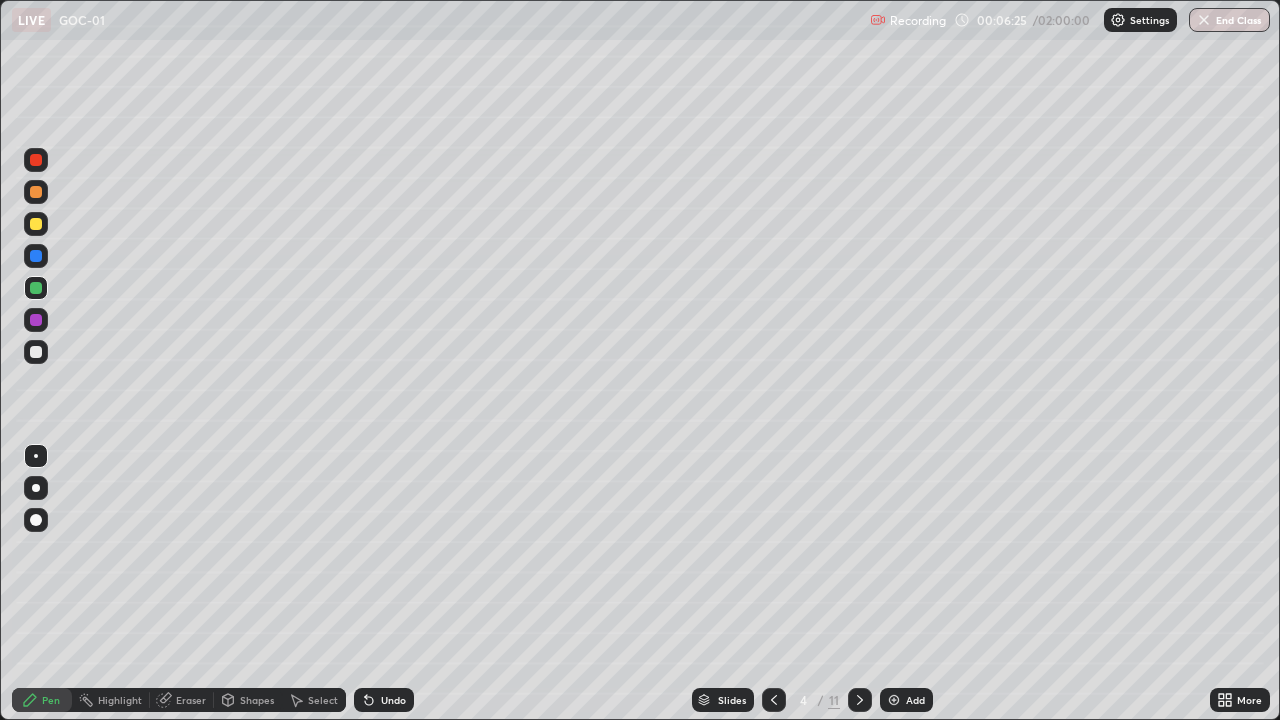 click on "Undo" at bounding box center (393, 700) 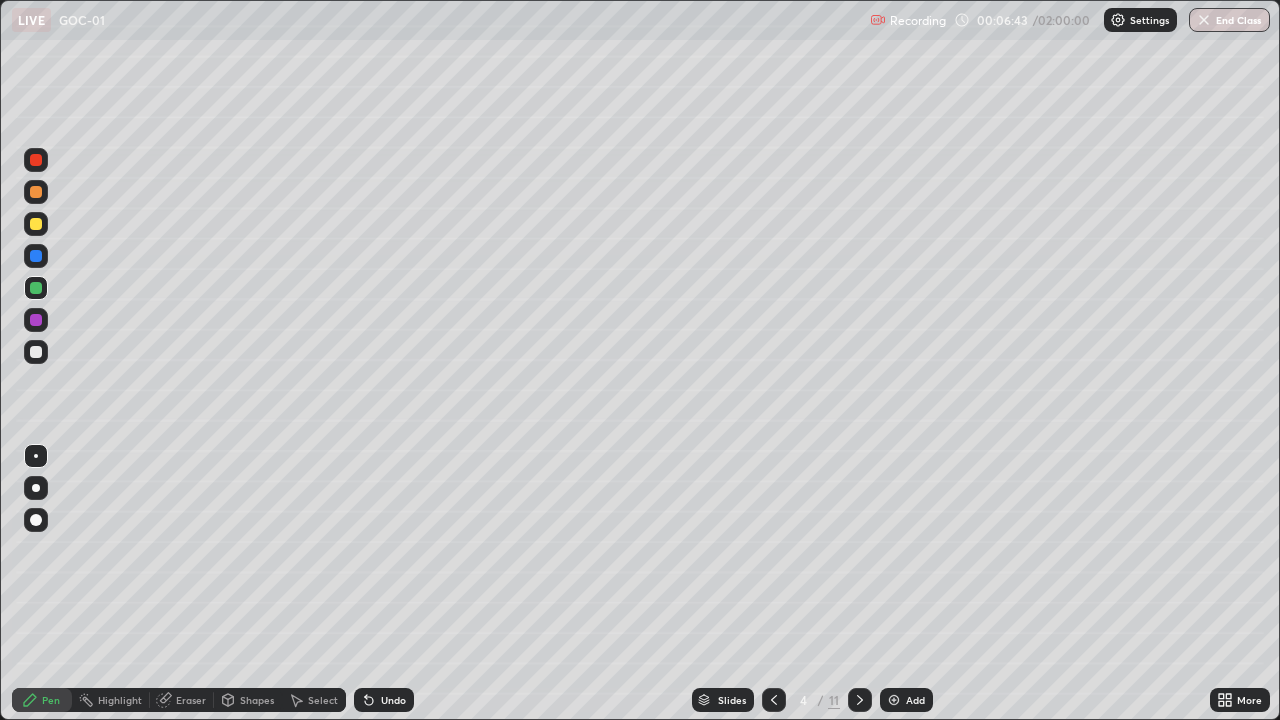 click on "Highlight" at bounding box center (120, 700) 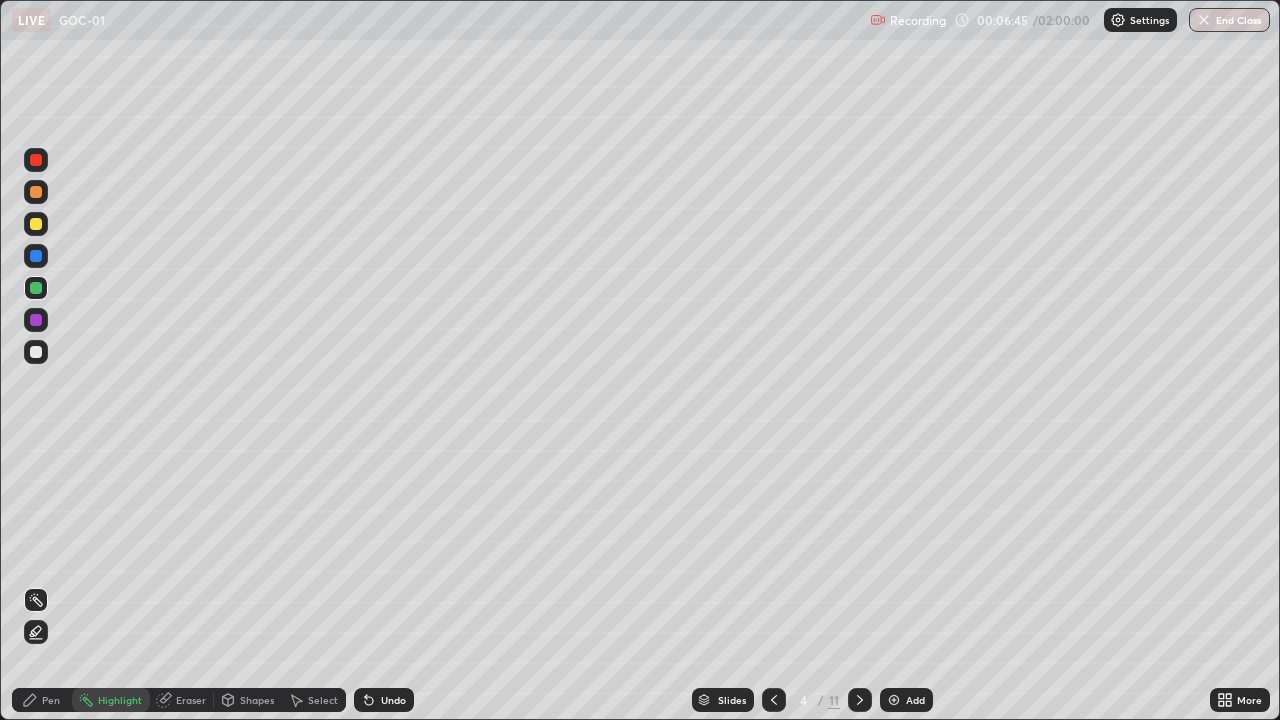 click at bounding box center (36, 352) 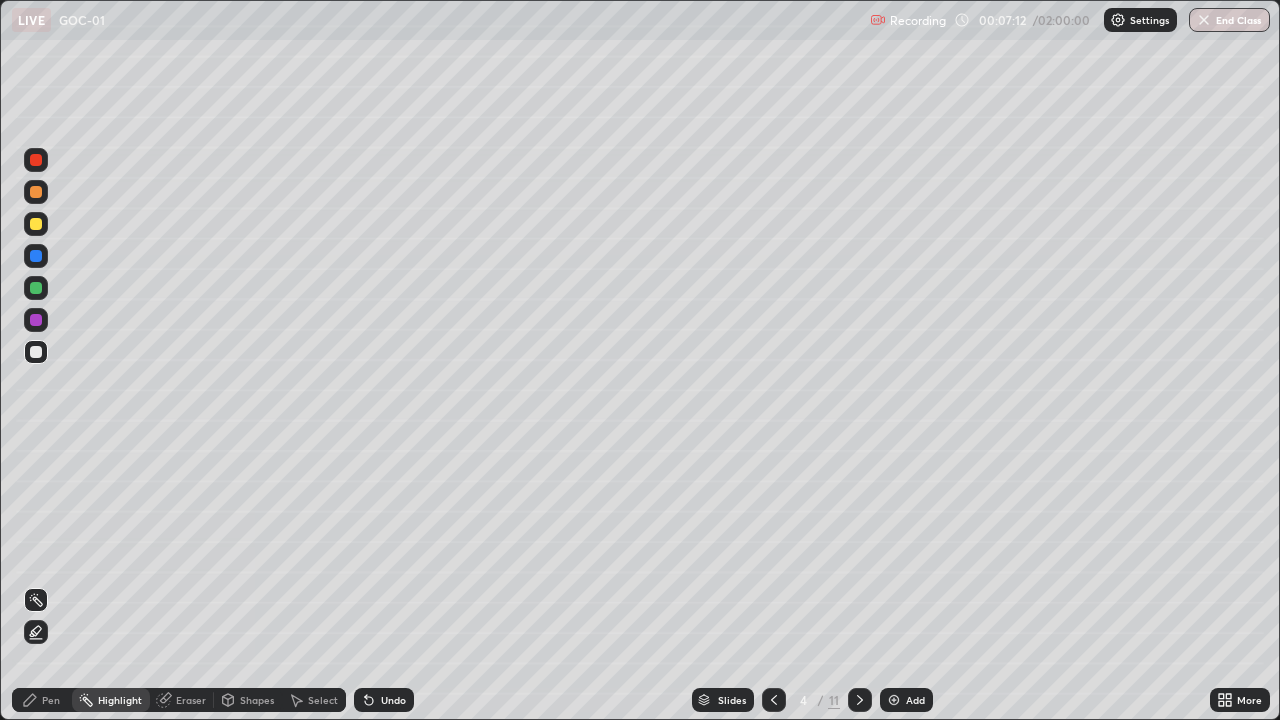 click 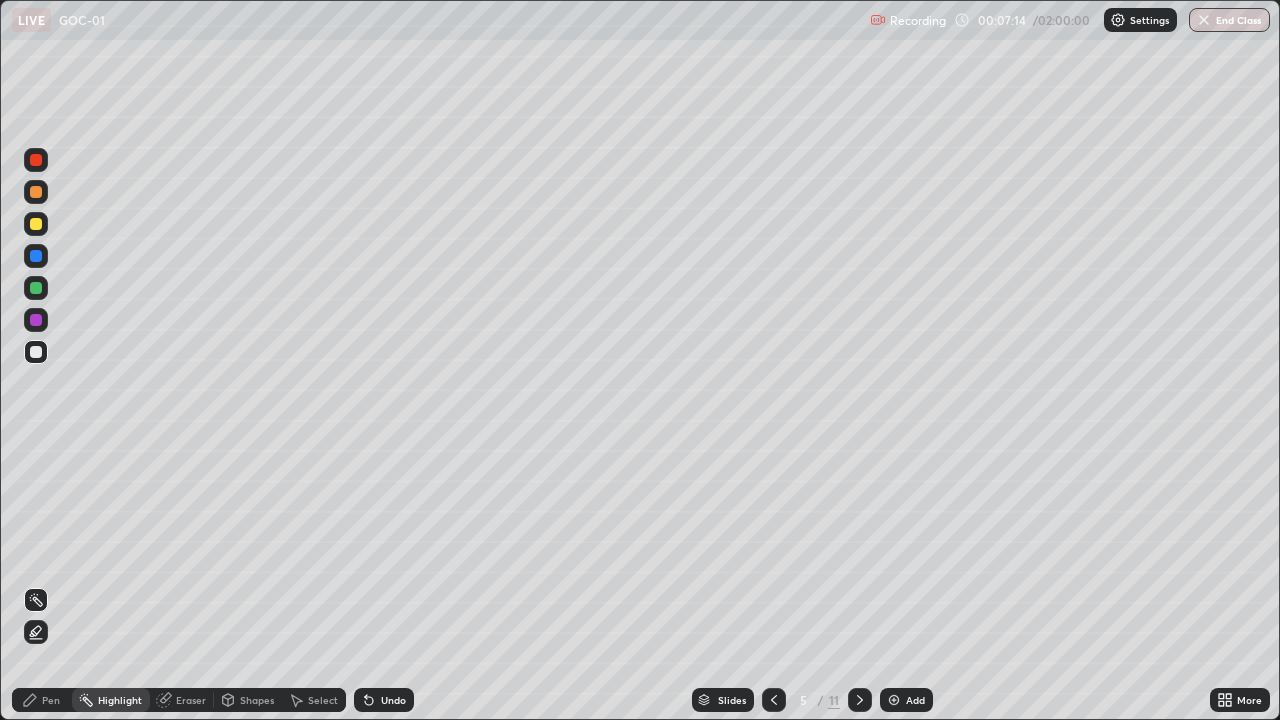 click on "Pen" at bounding box center (51, 700) 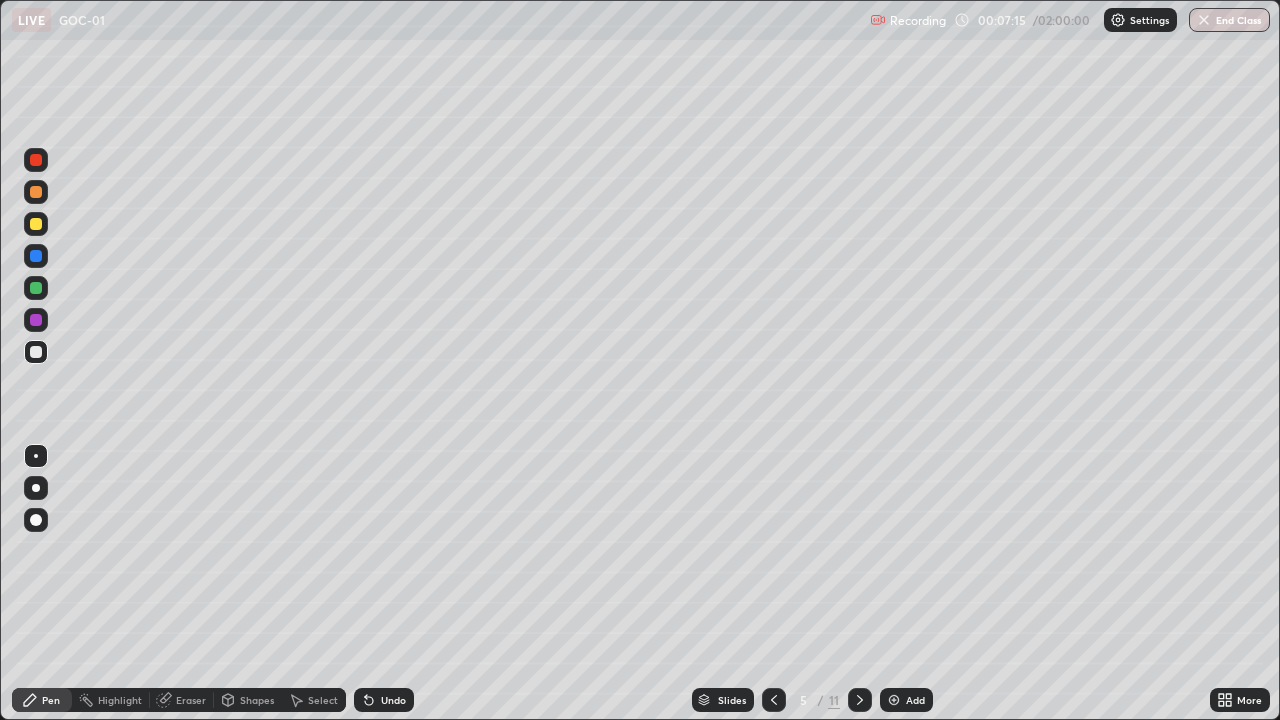 click at bounding box center [36, 256] 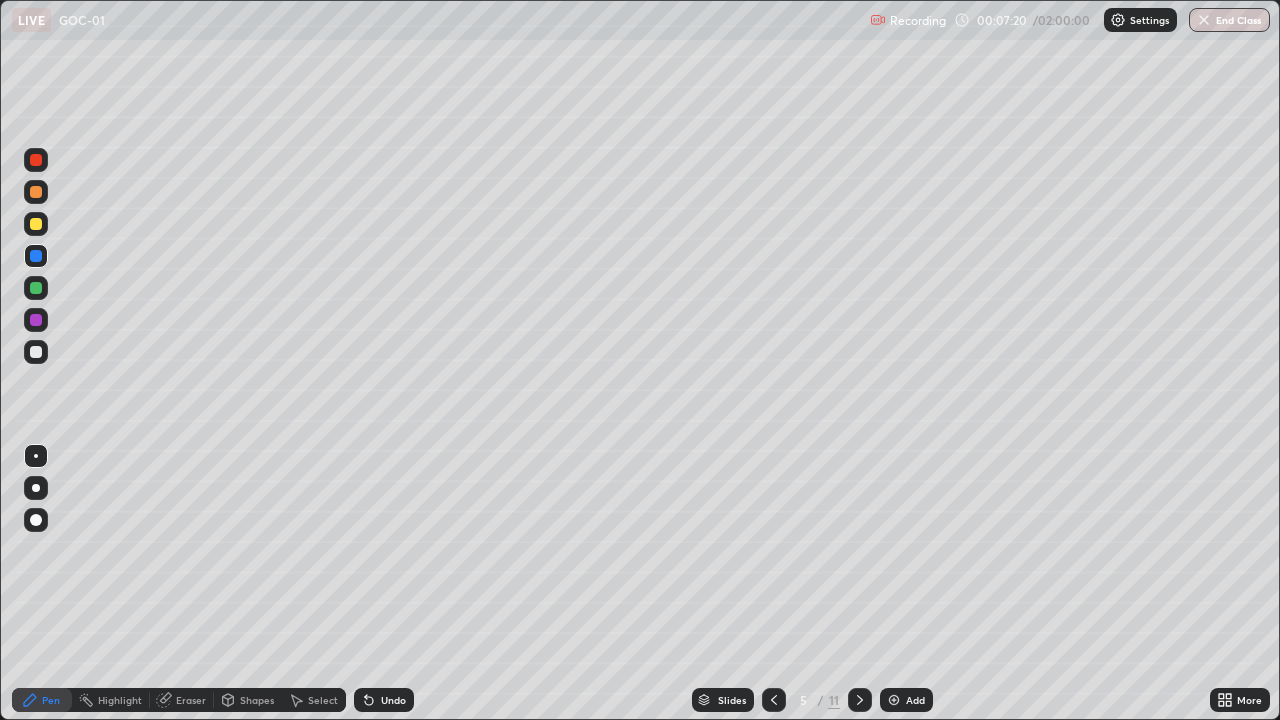 click on "Undo" at bounding box center (393, 700) 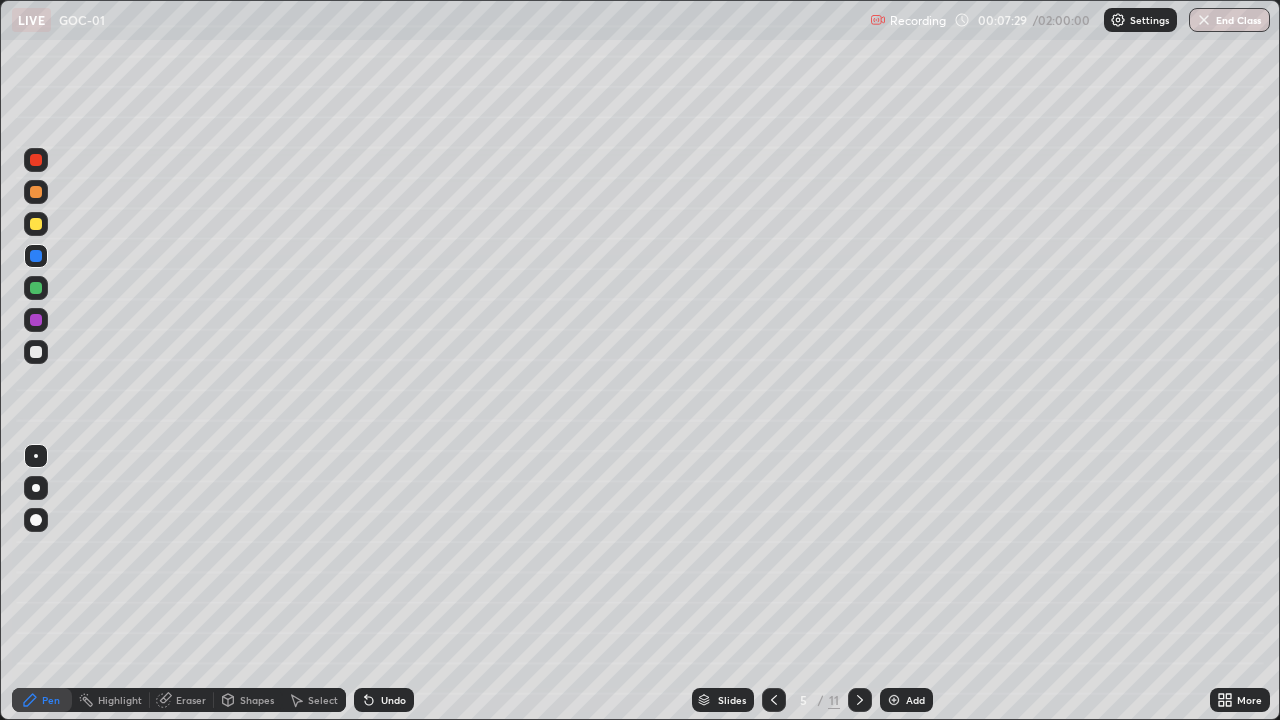 click at bounding box center (36, 288) 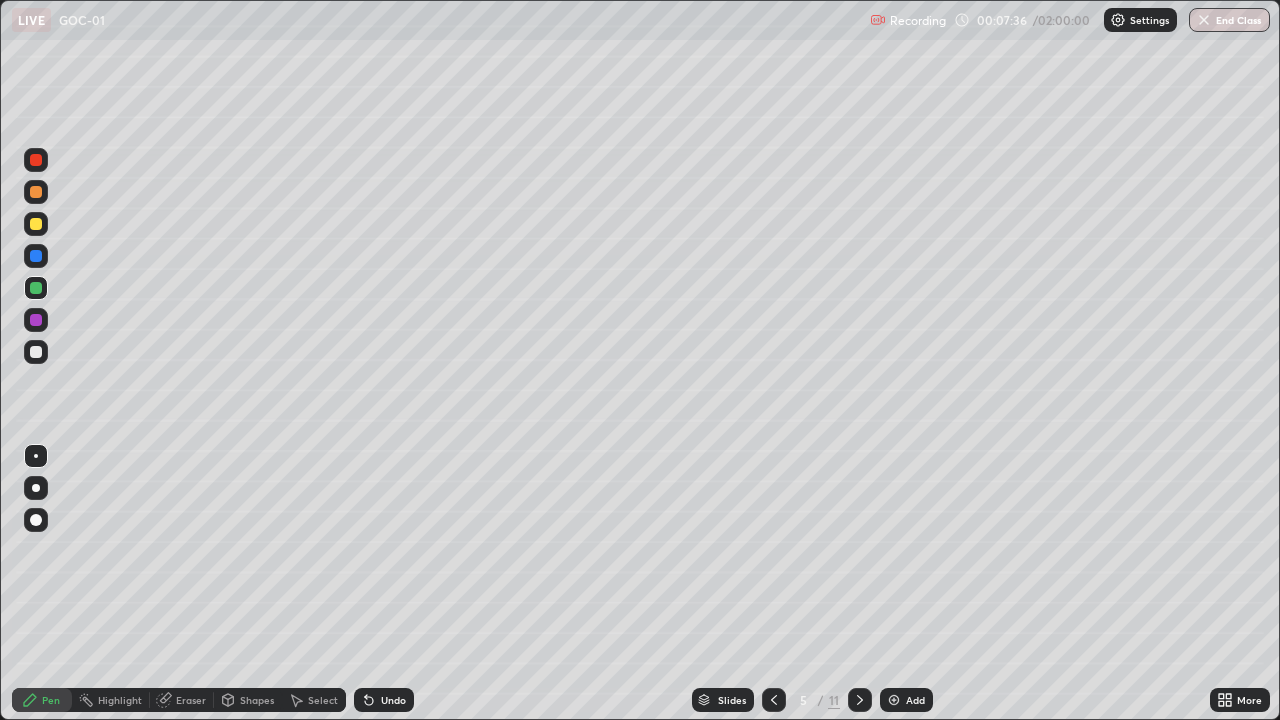 click at bounding box center (36, 192) 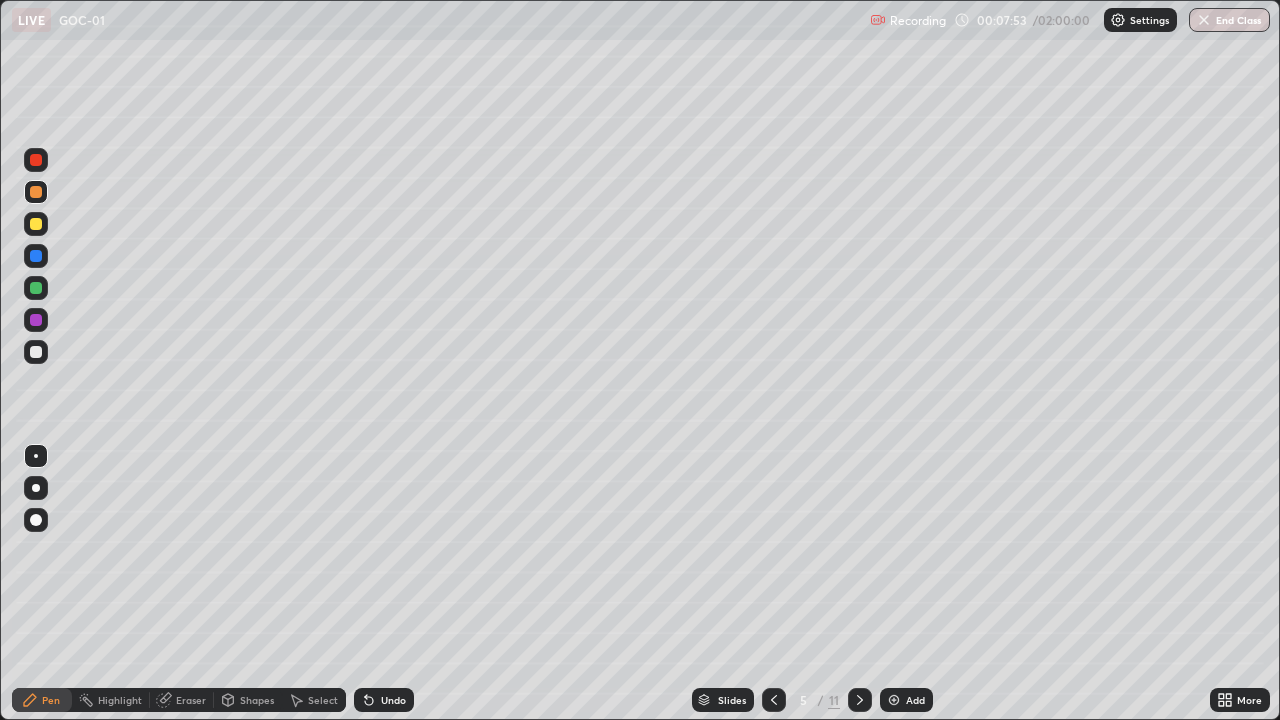 click at bounding box center (36, 288) 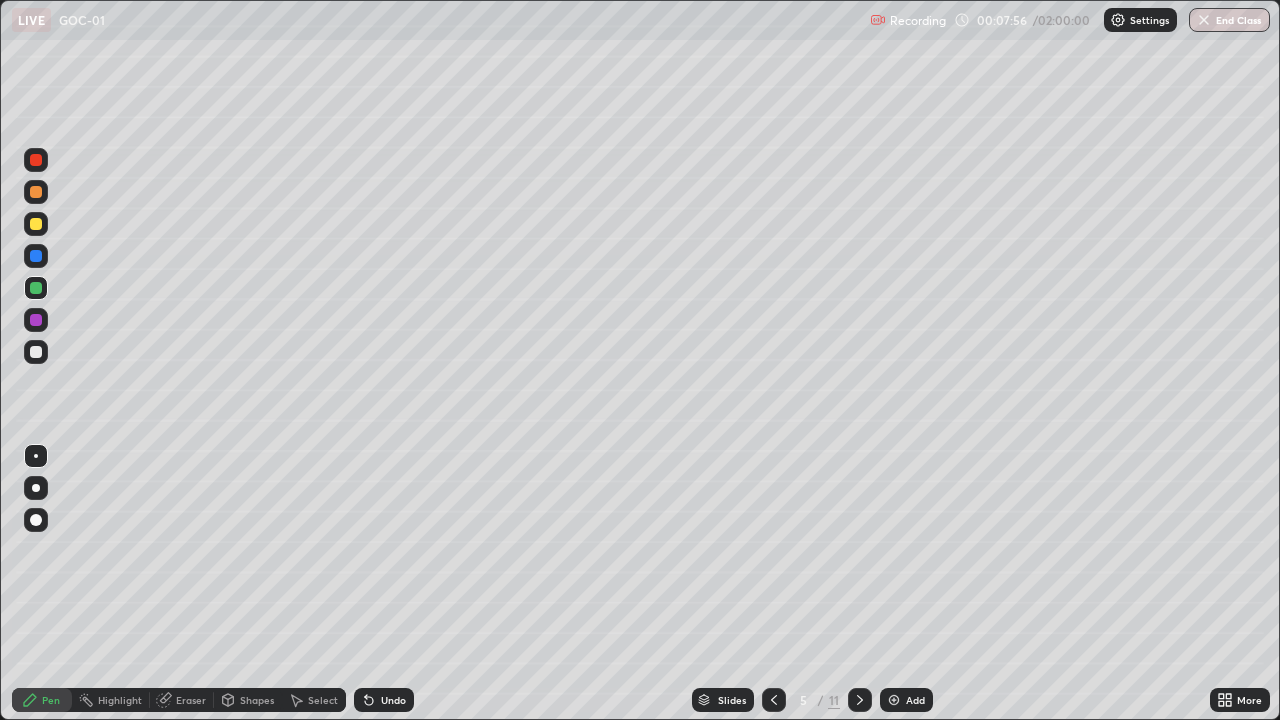 click at bounding box center [36, 352] 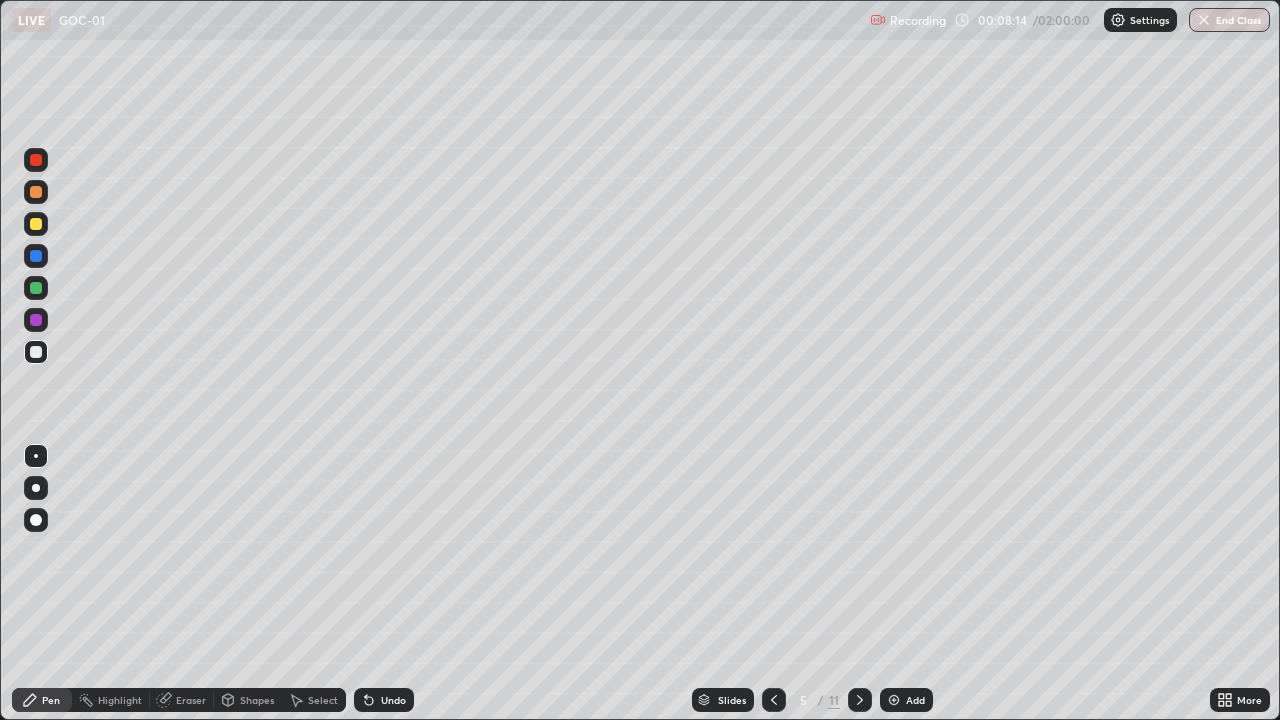 click at bounding box center [36, 288] 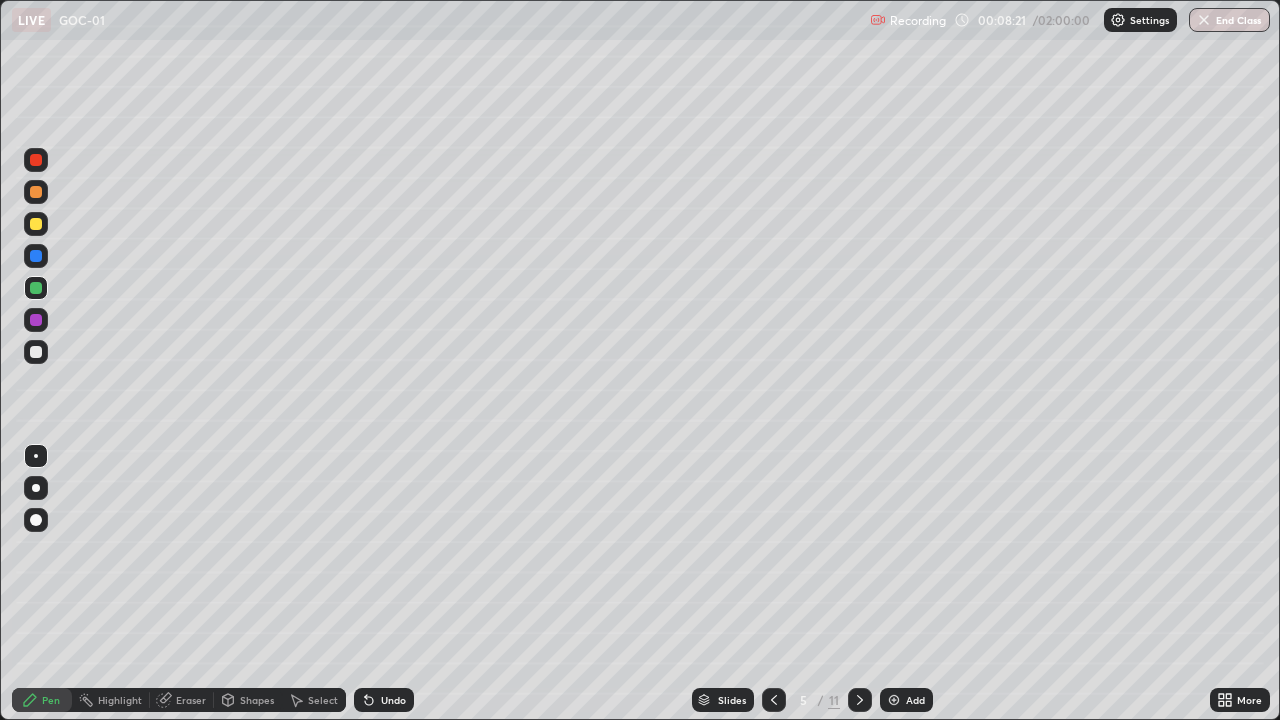 click at bounding box center [36, 352] 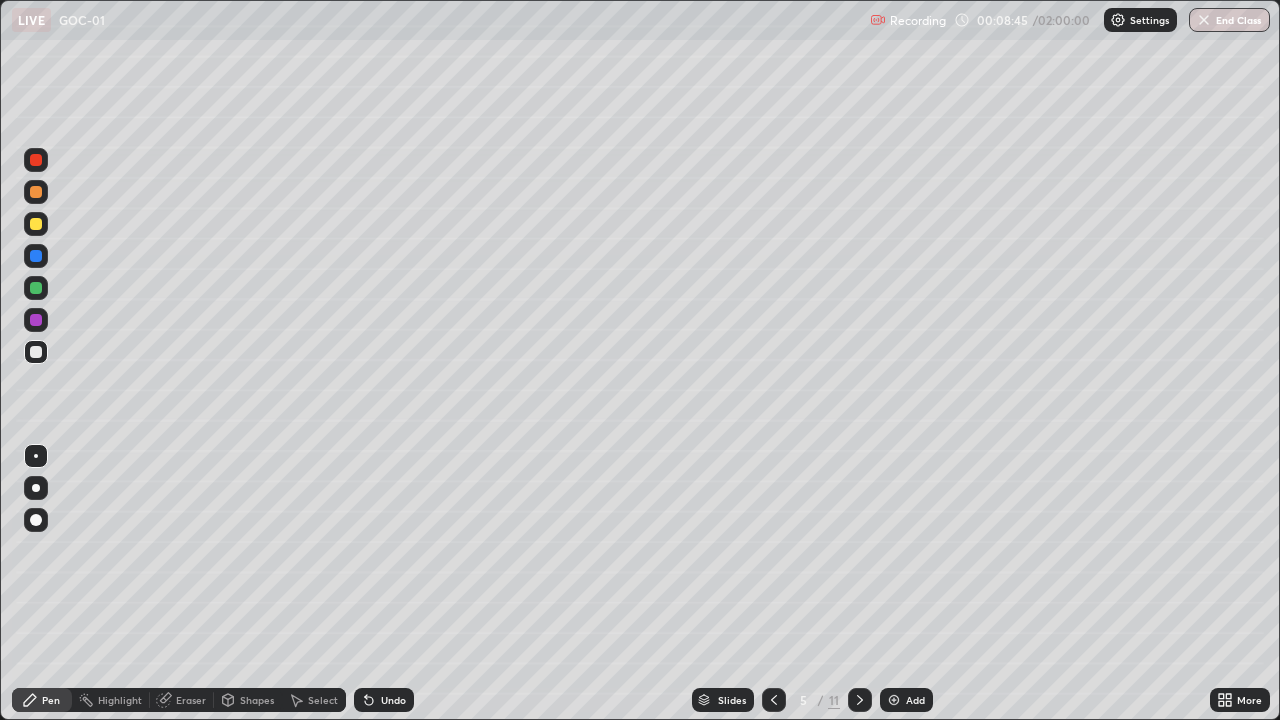 click at bounding box center (36, 352) 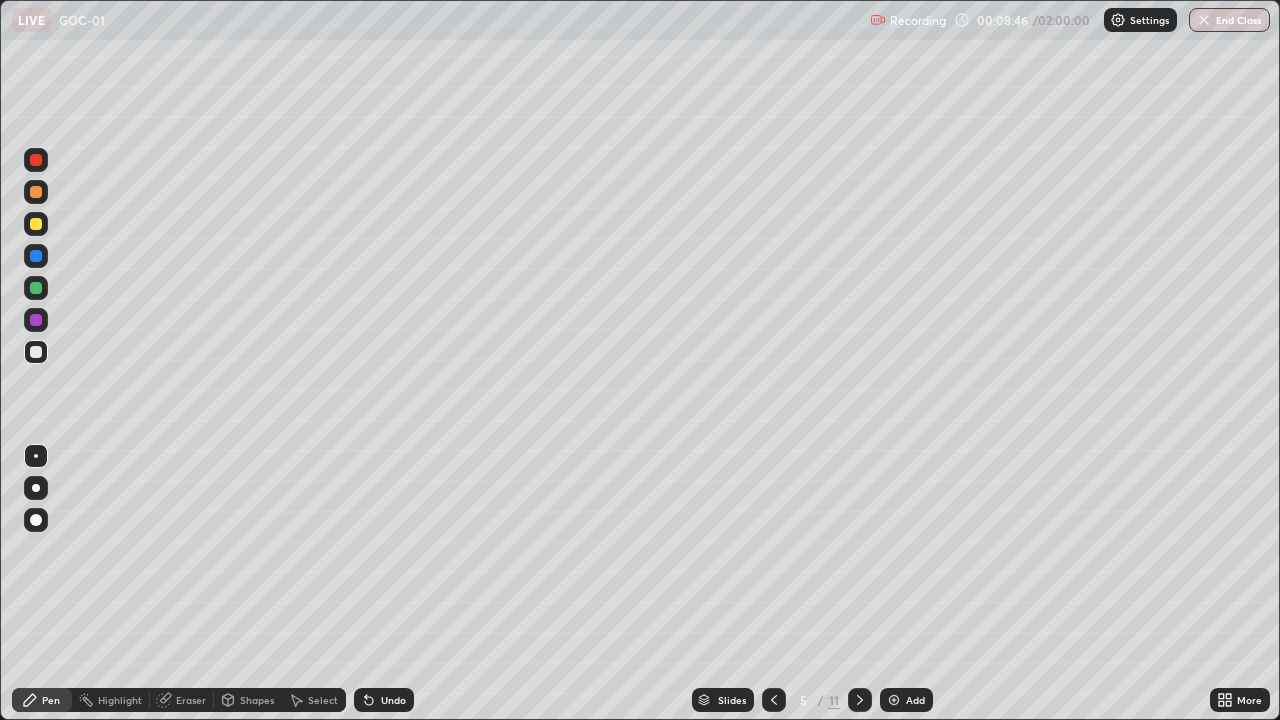 click at bounding box center (36, 288) 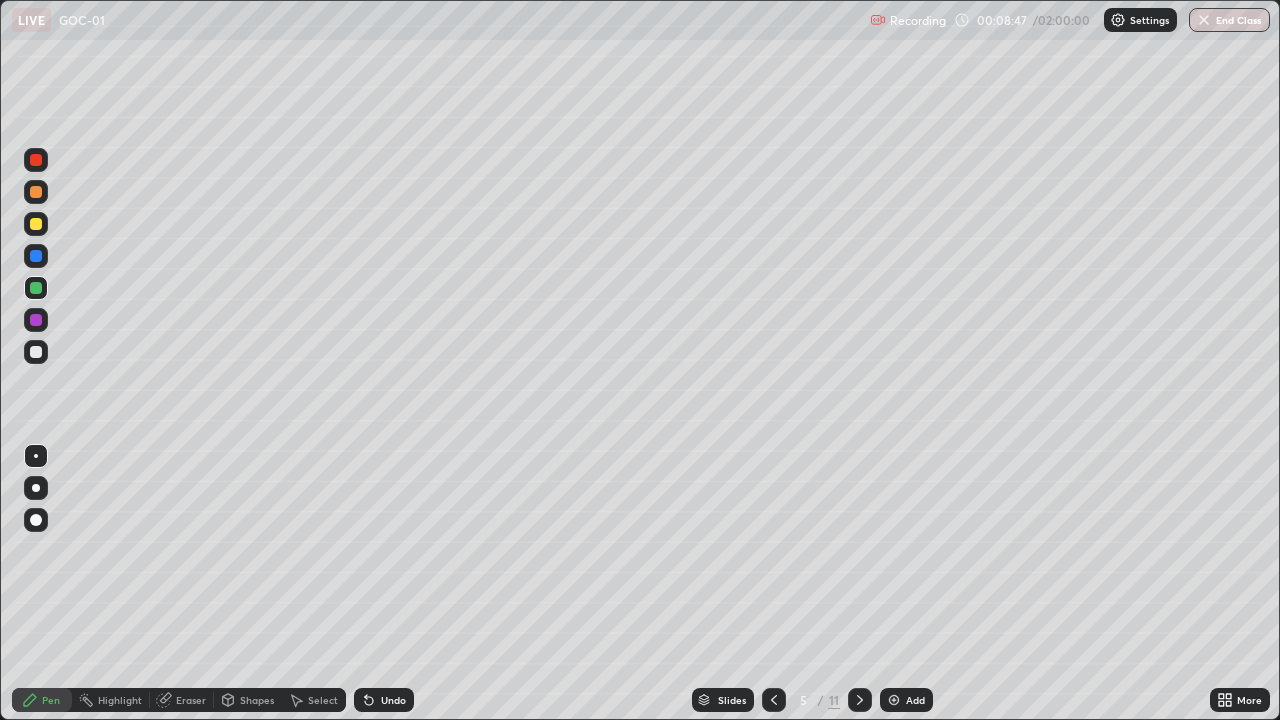 click at bounding box center [36, 256] 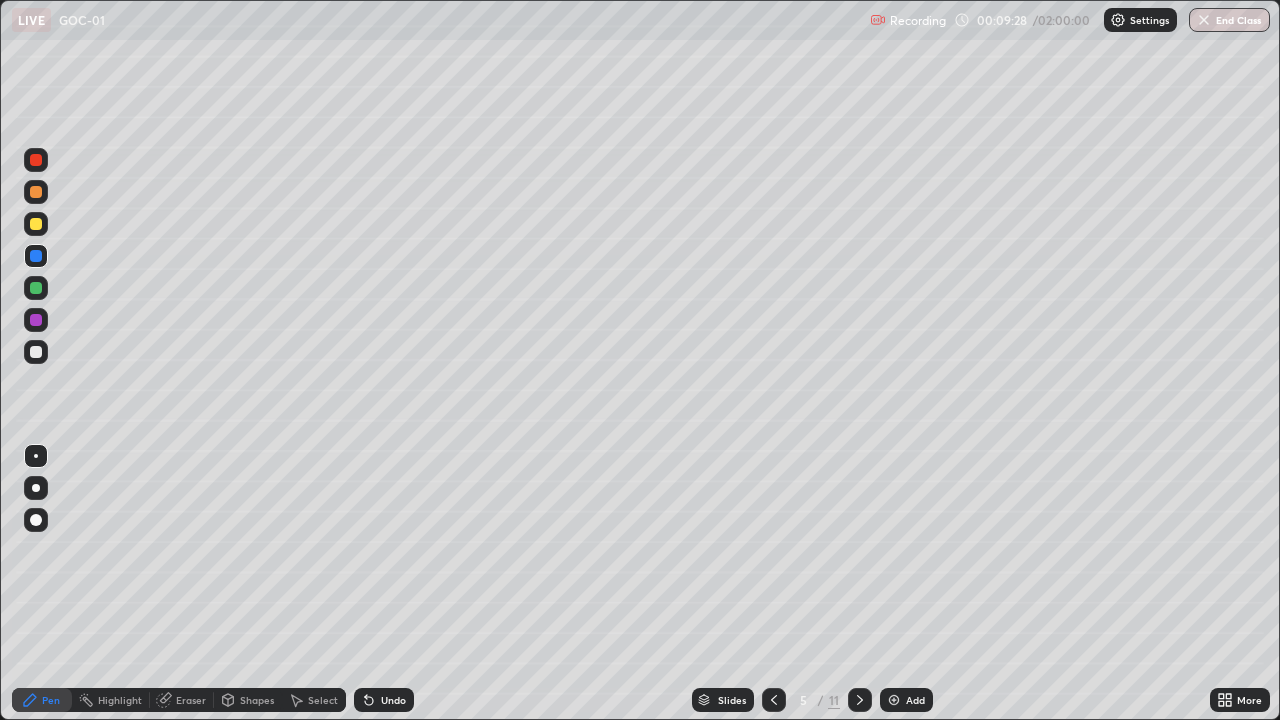 click at bounding box center [36, 192] 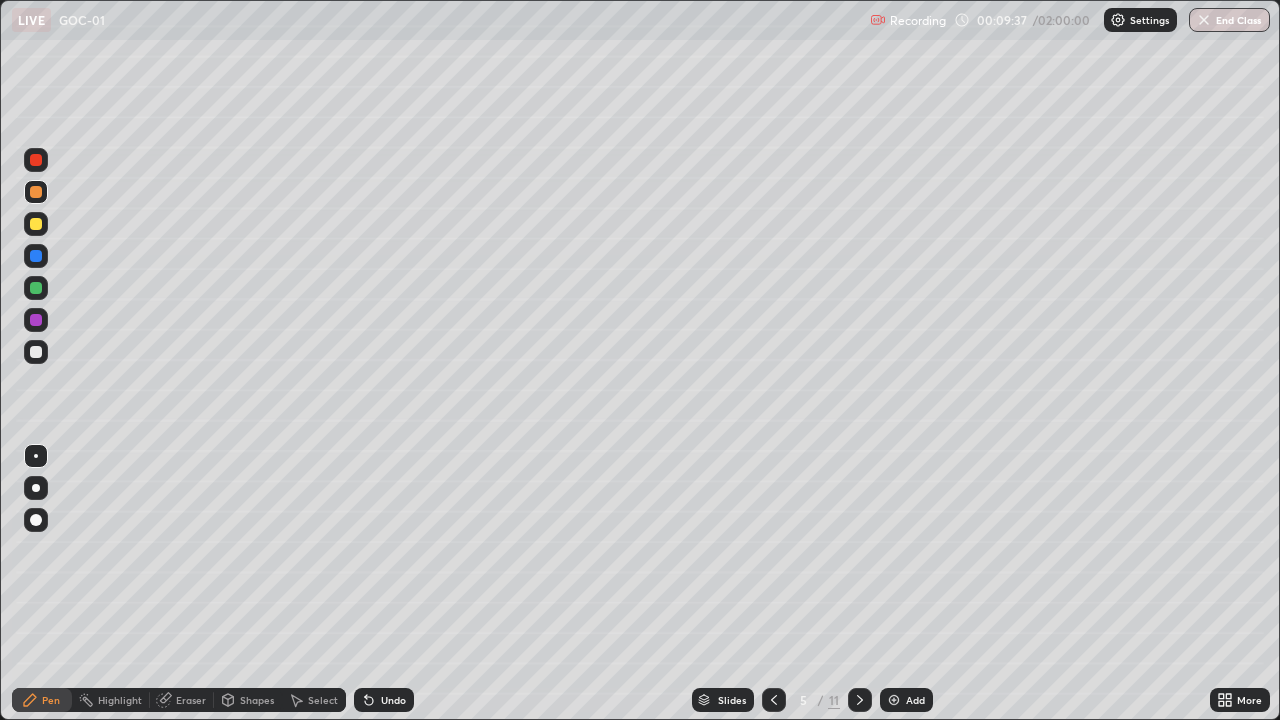 click at bounding box center [36, 320] 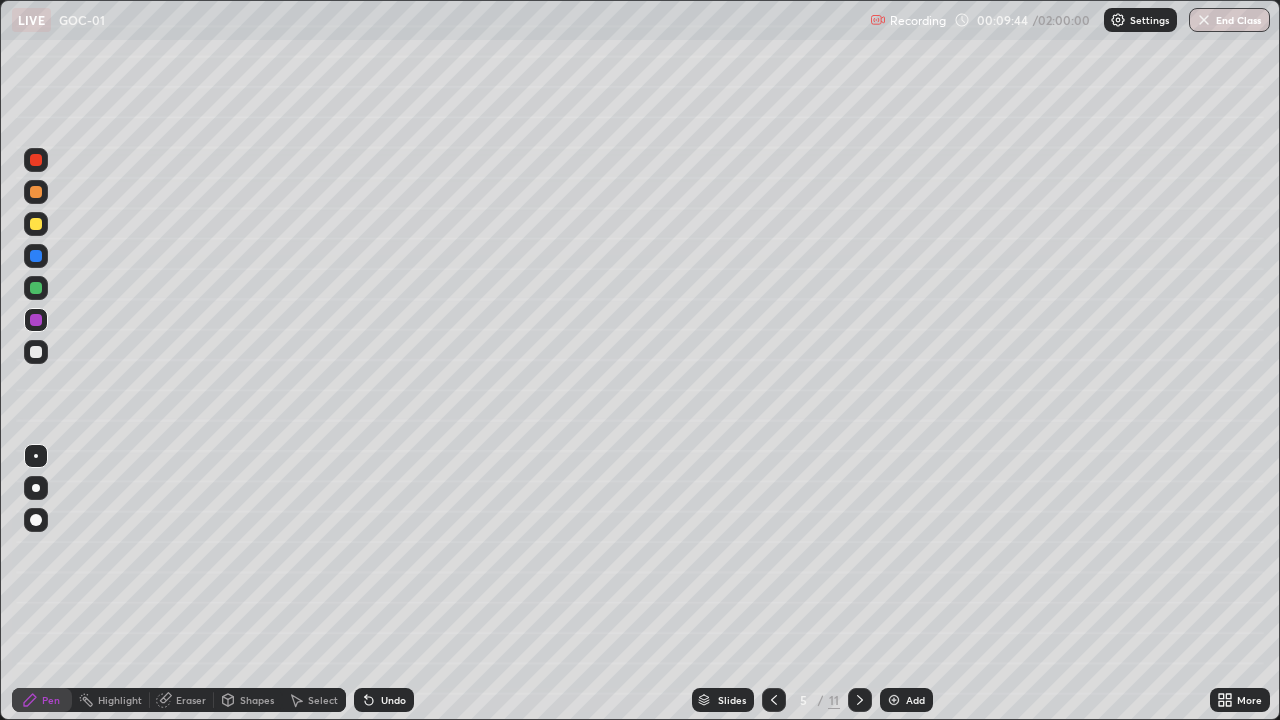 click 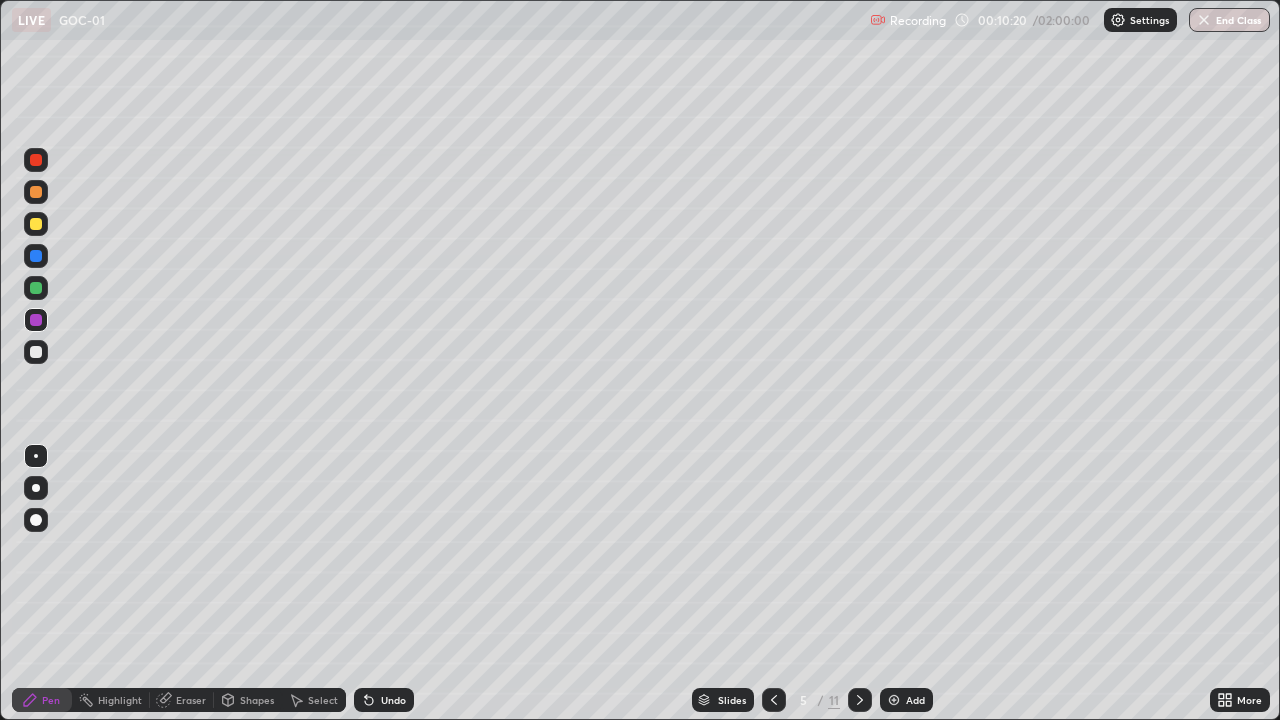 click at bounding box center (36, 192) 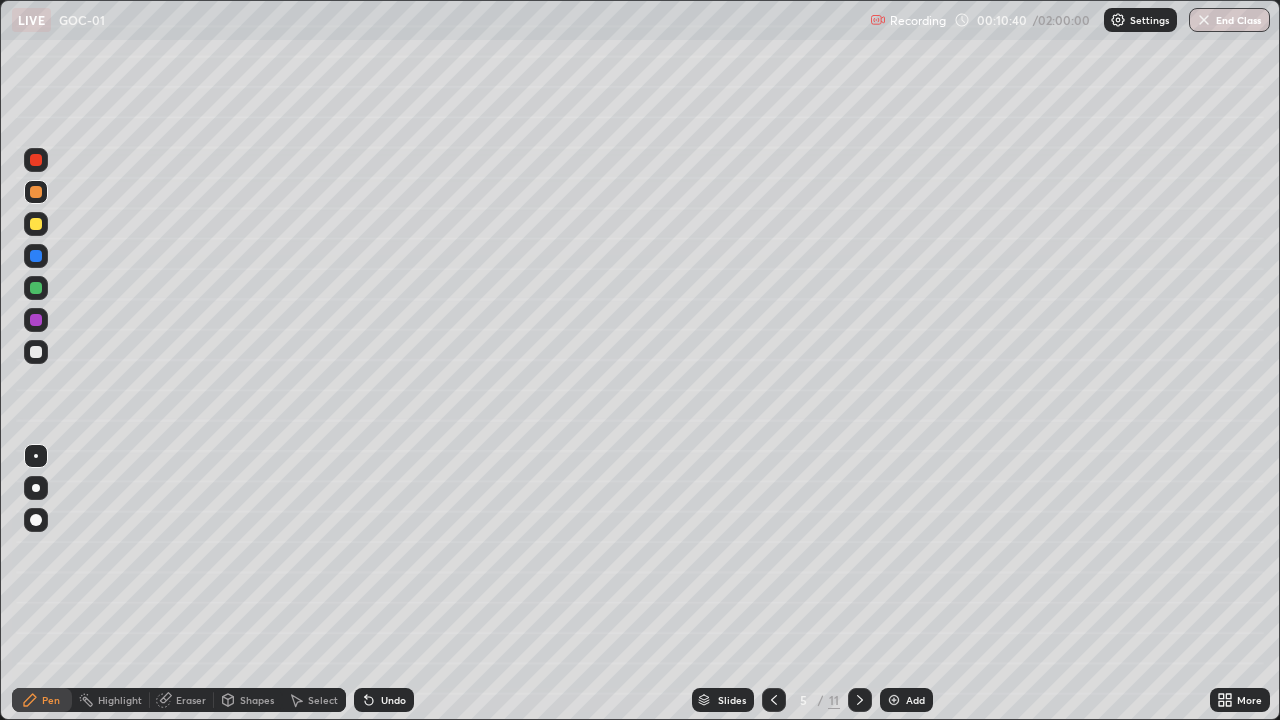 click at bounding box center [36, 288] 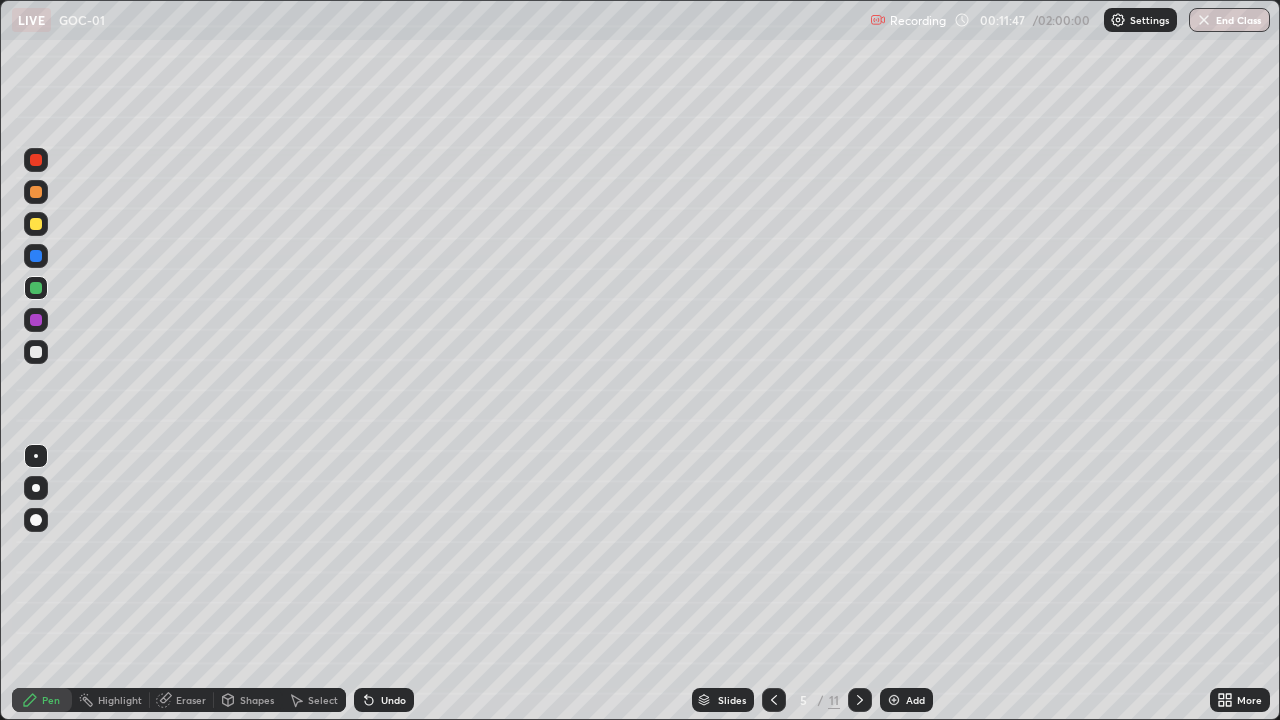 click 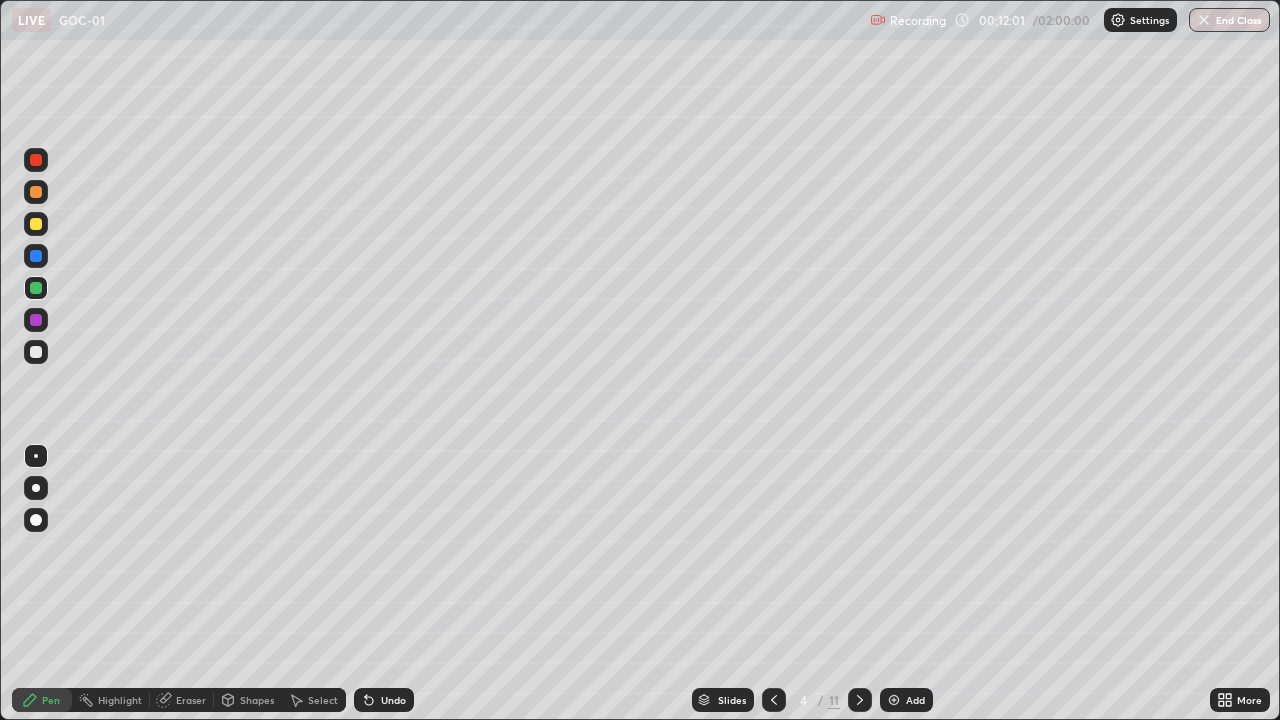 click 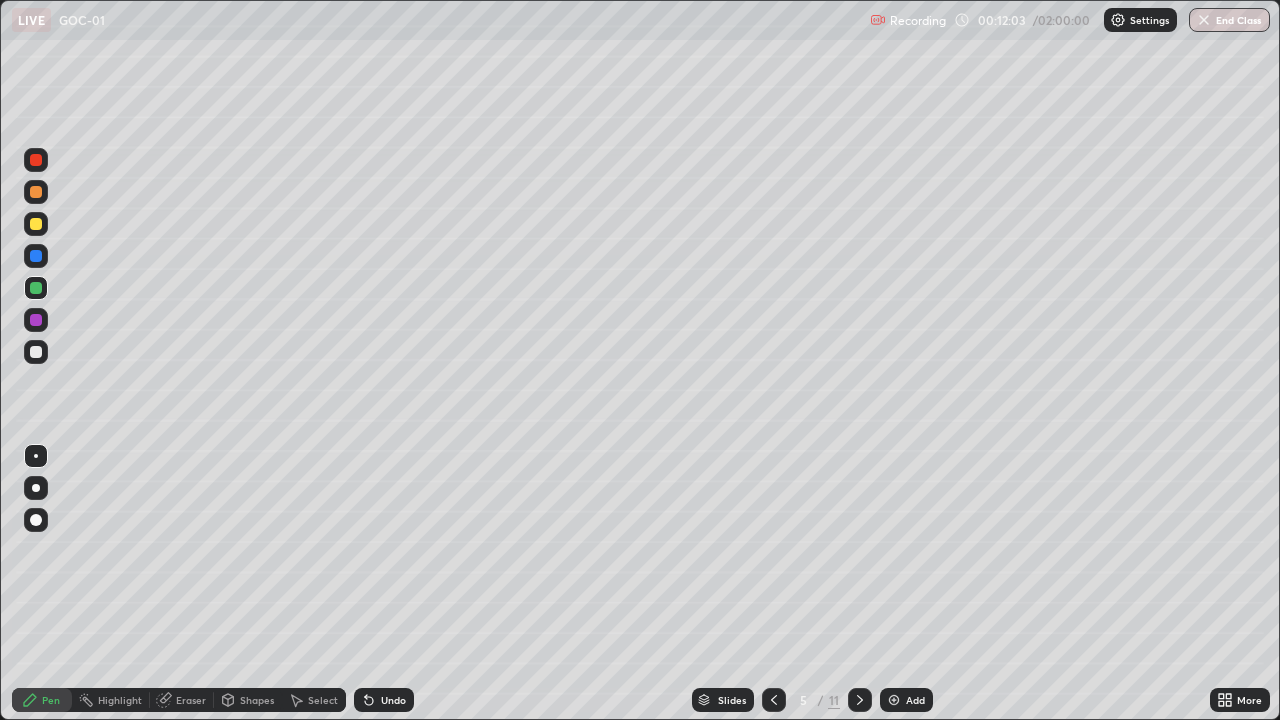 click at bounding box center [36, 352] 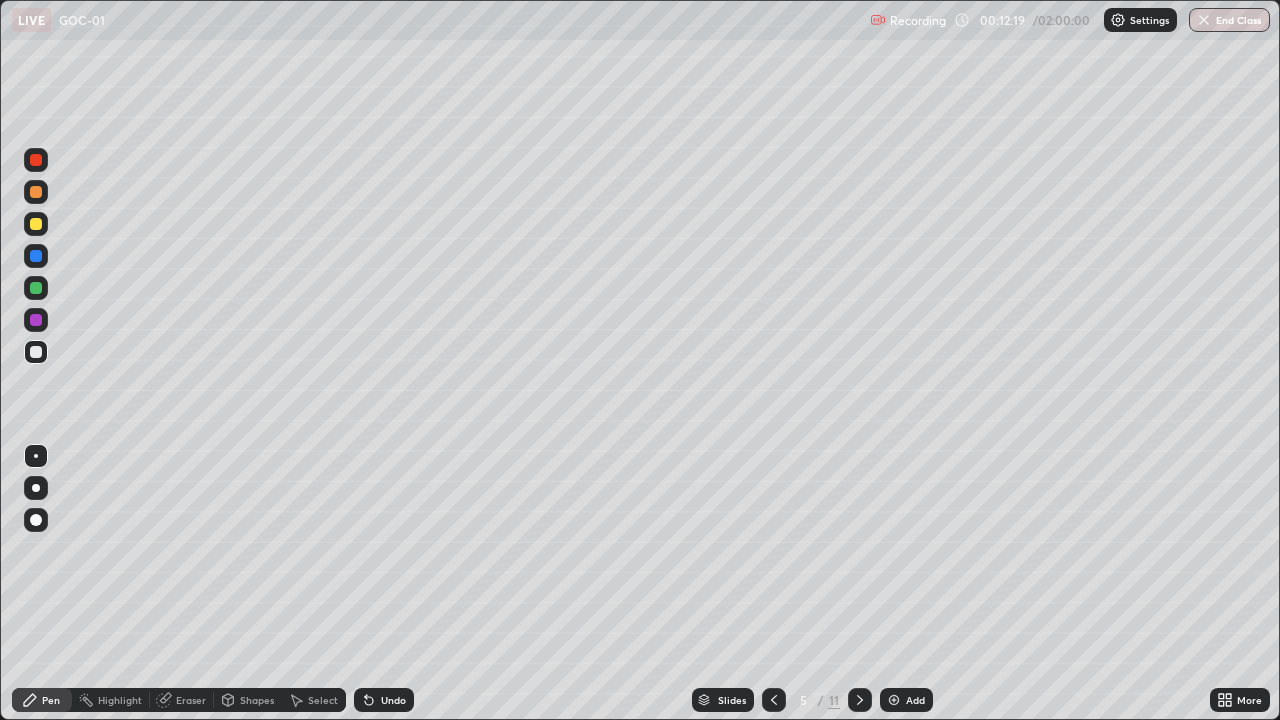 click at bounding box center (36, 192) 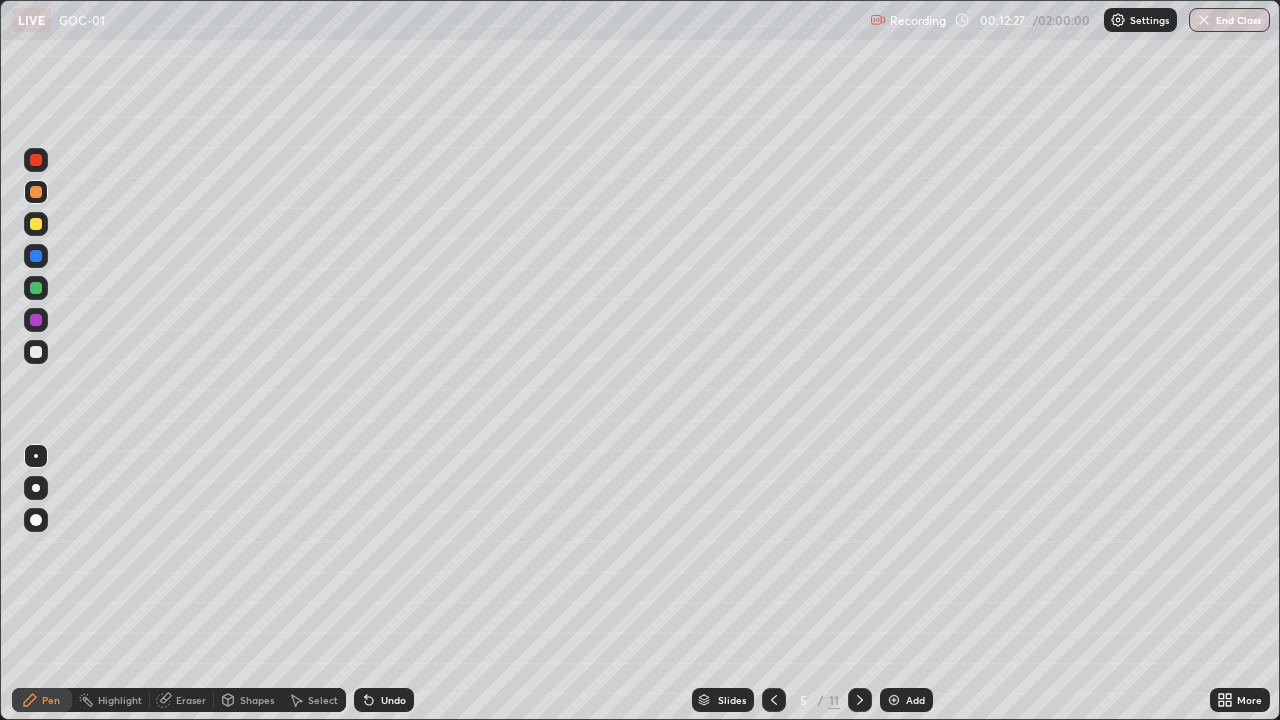 click 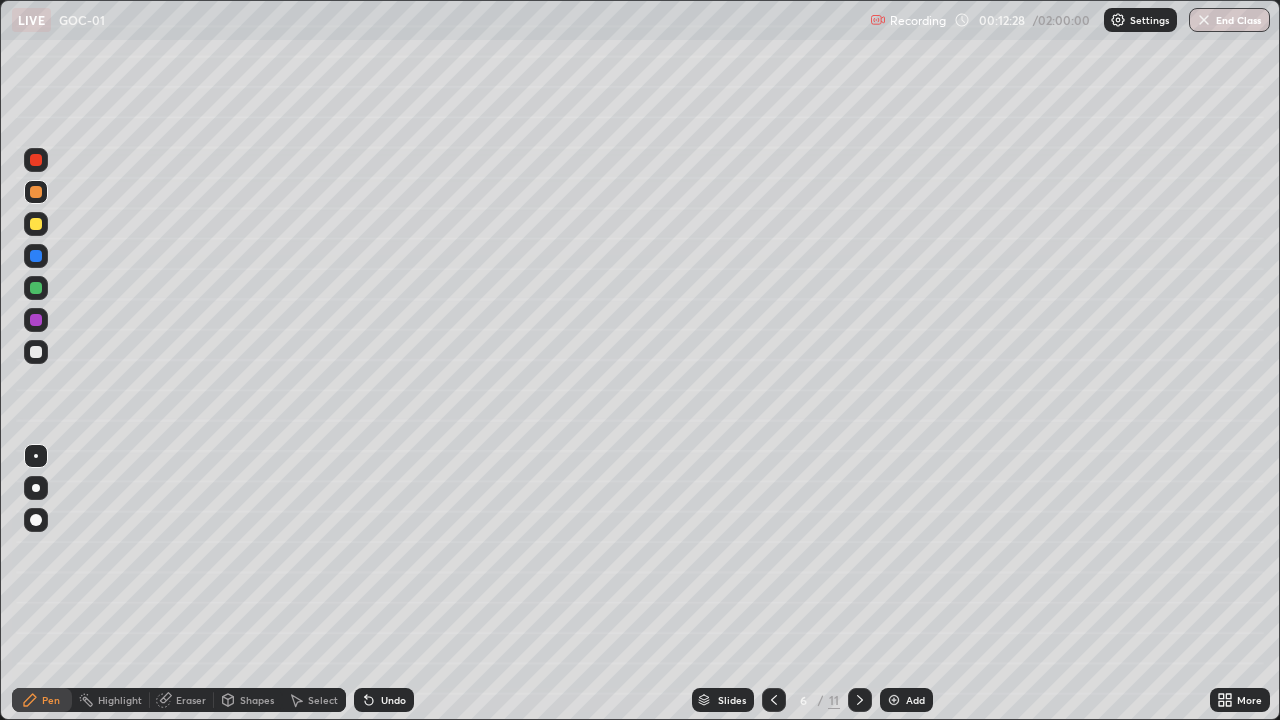 click 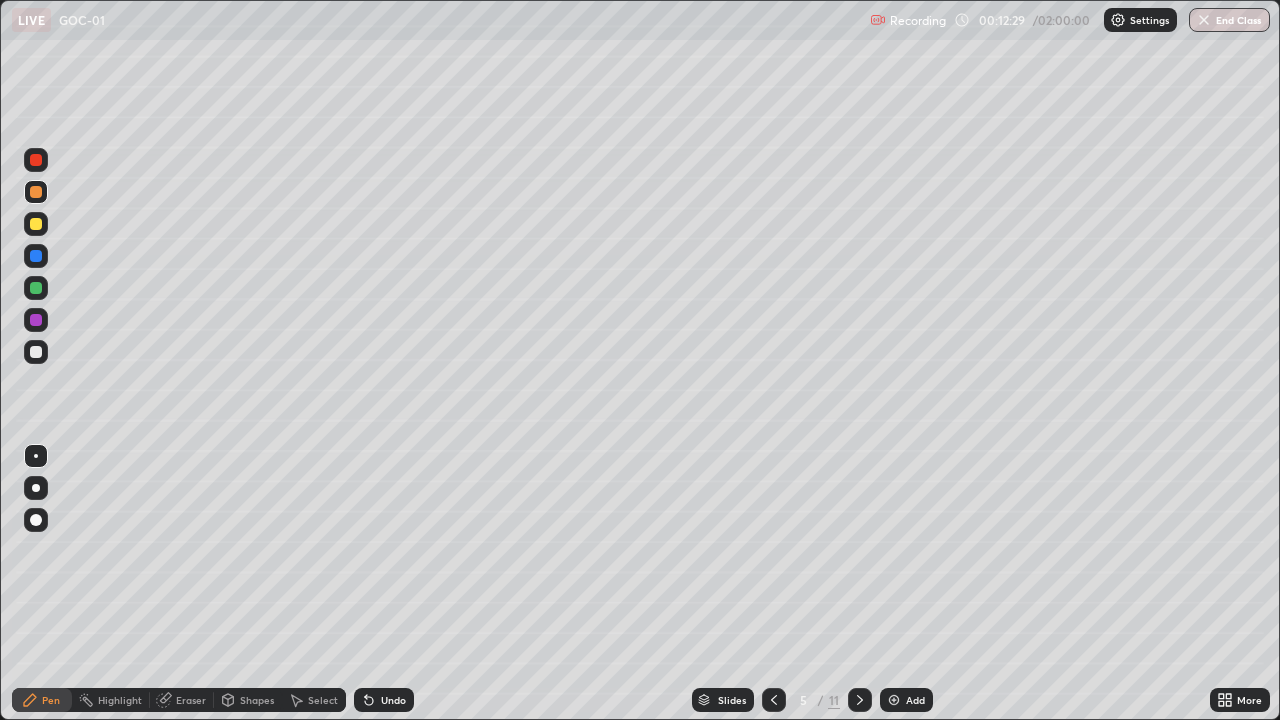 click 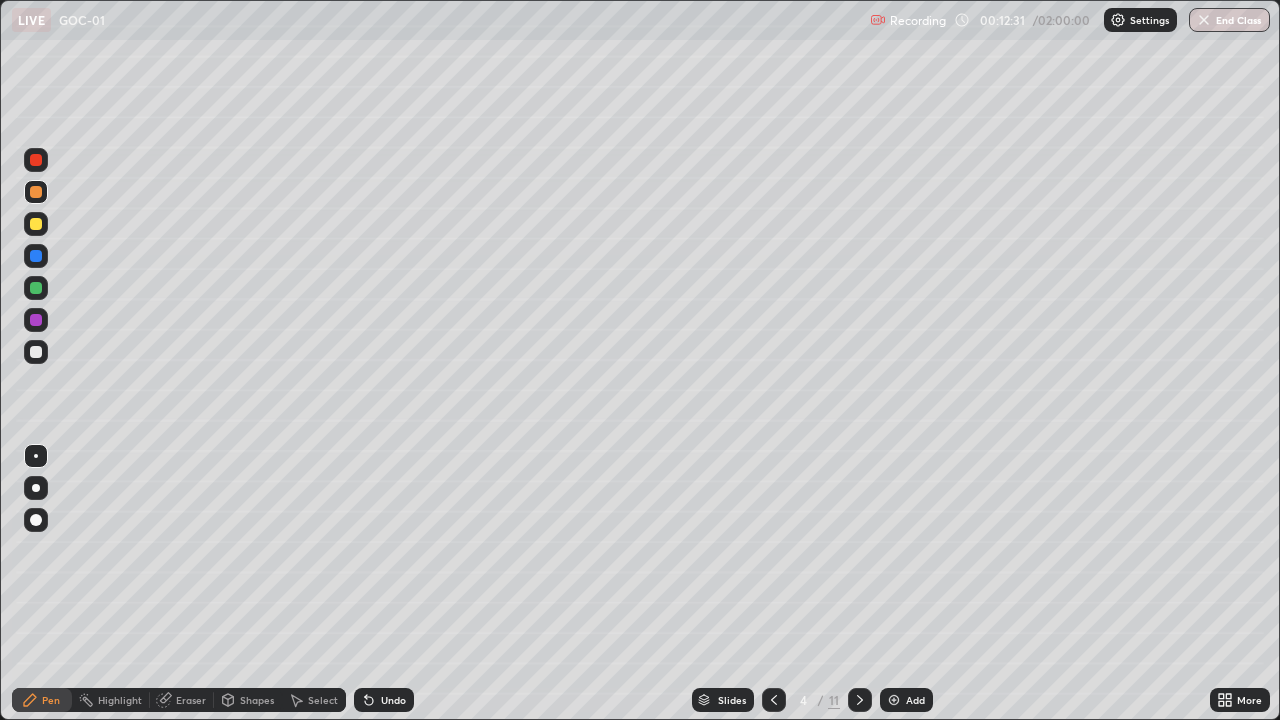 click at bounding box center [860, 700] 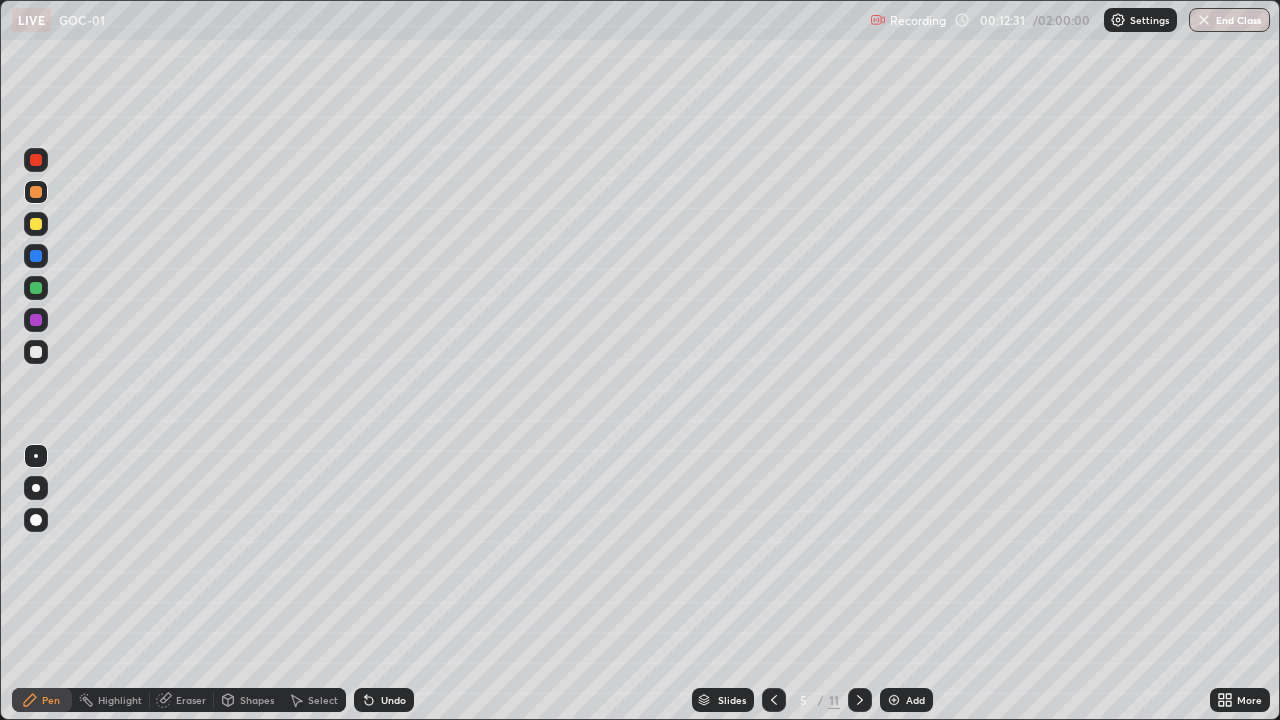 click 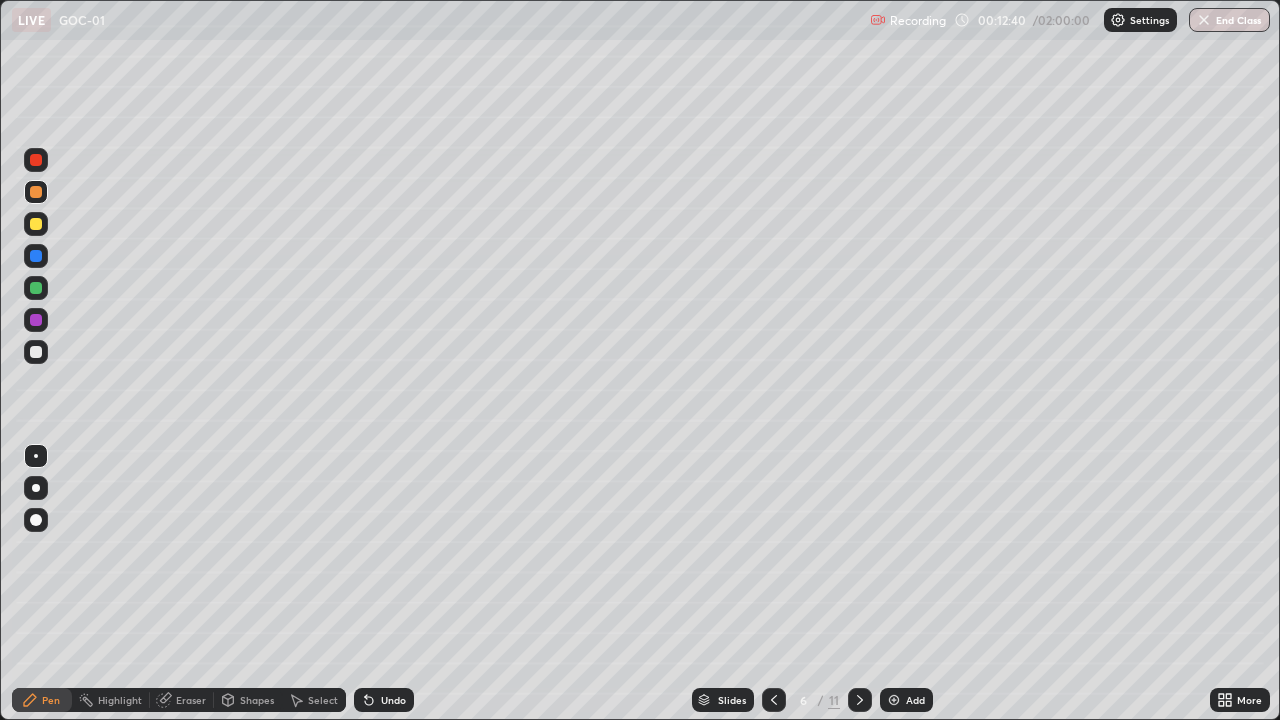 click at bounding box center [774, 700] 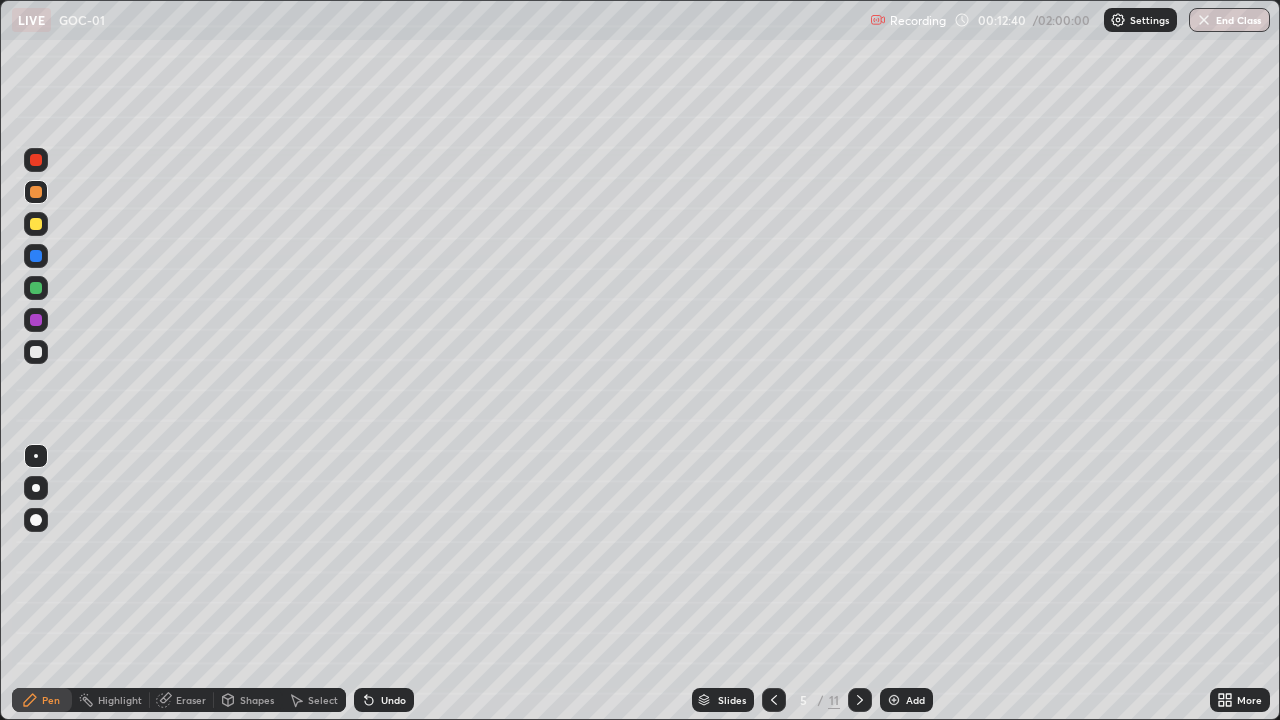 click at bounding box center [774, 700] 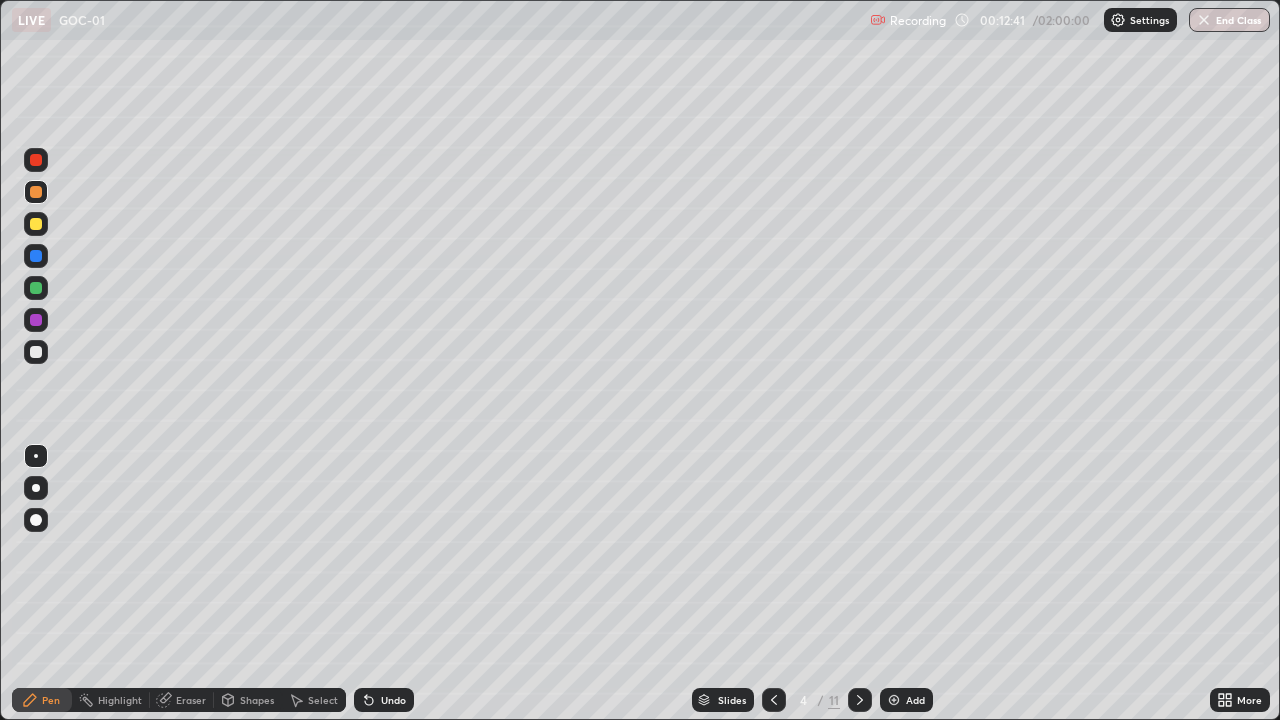 click at bounding box center [774, 700] 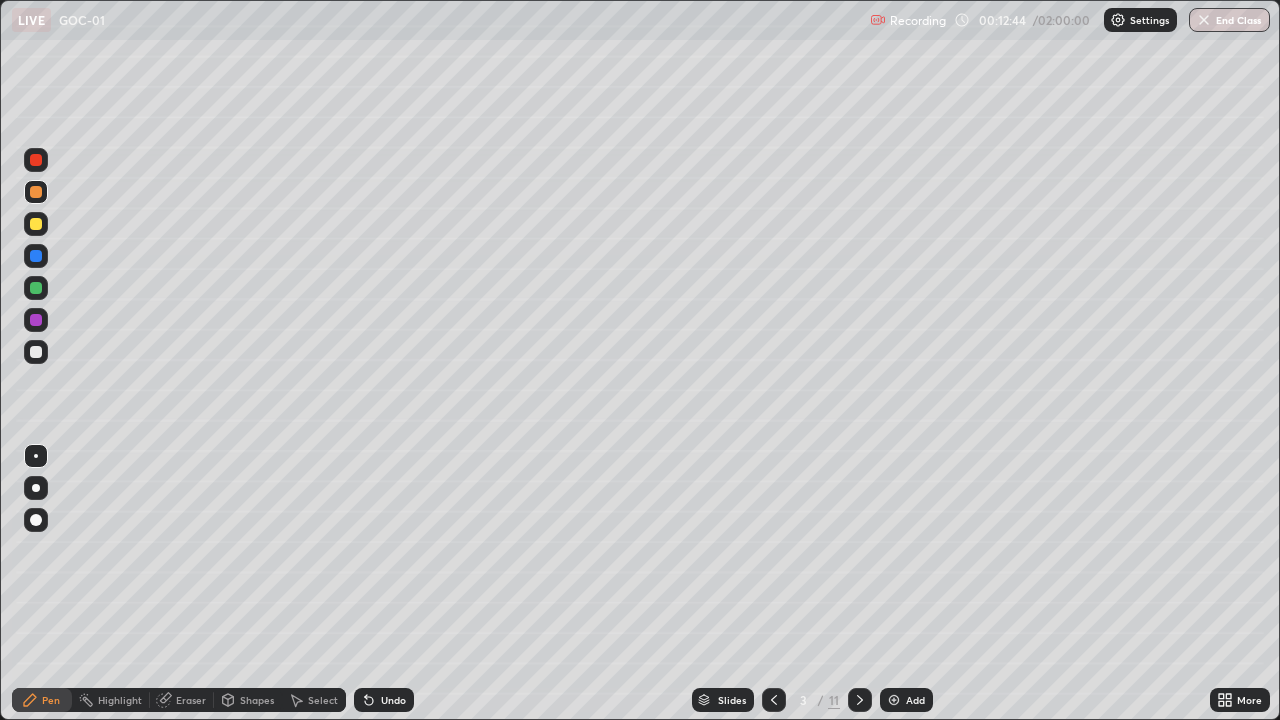 click at bounding box center [36, 320] 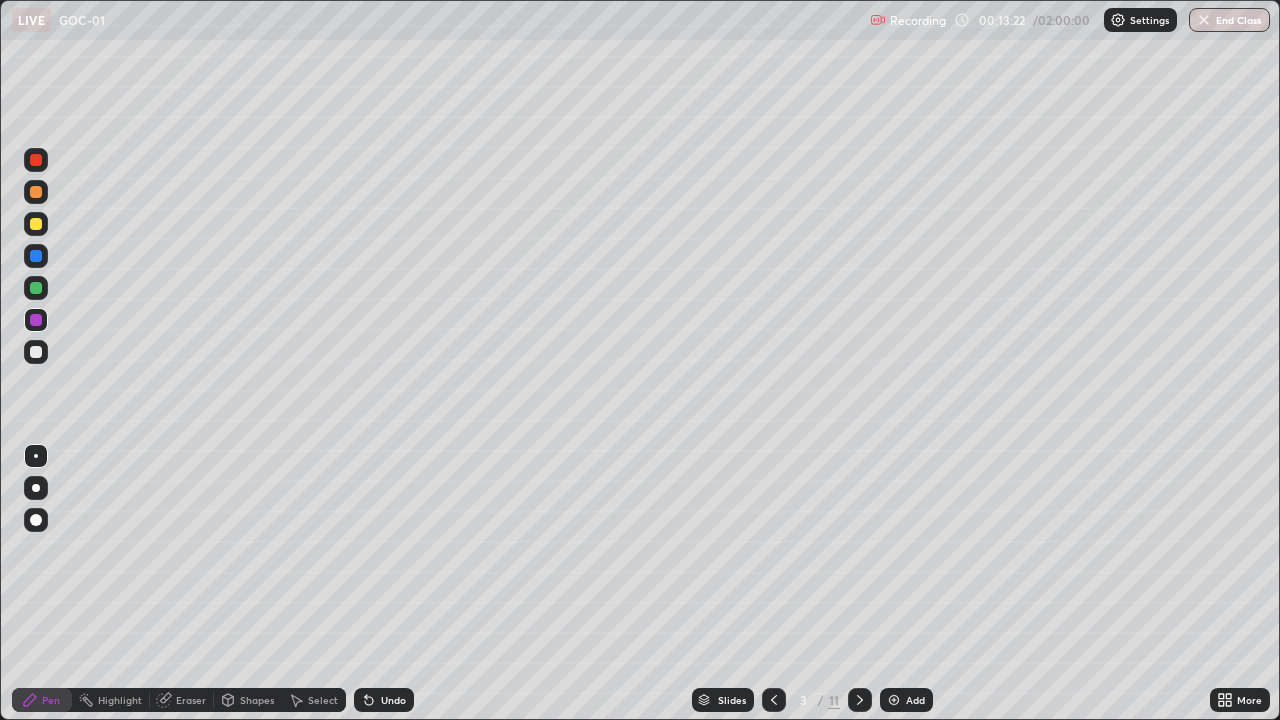 click 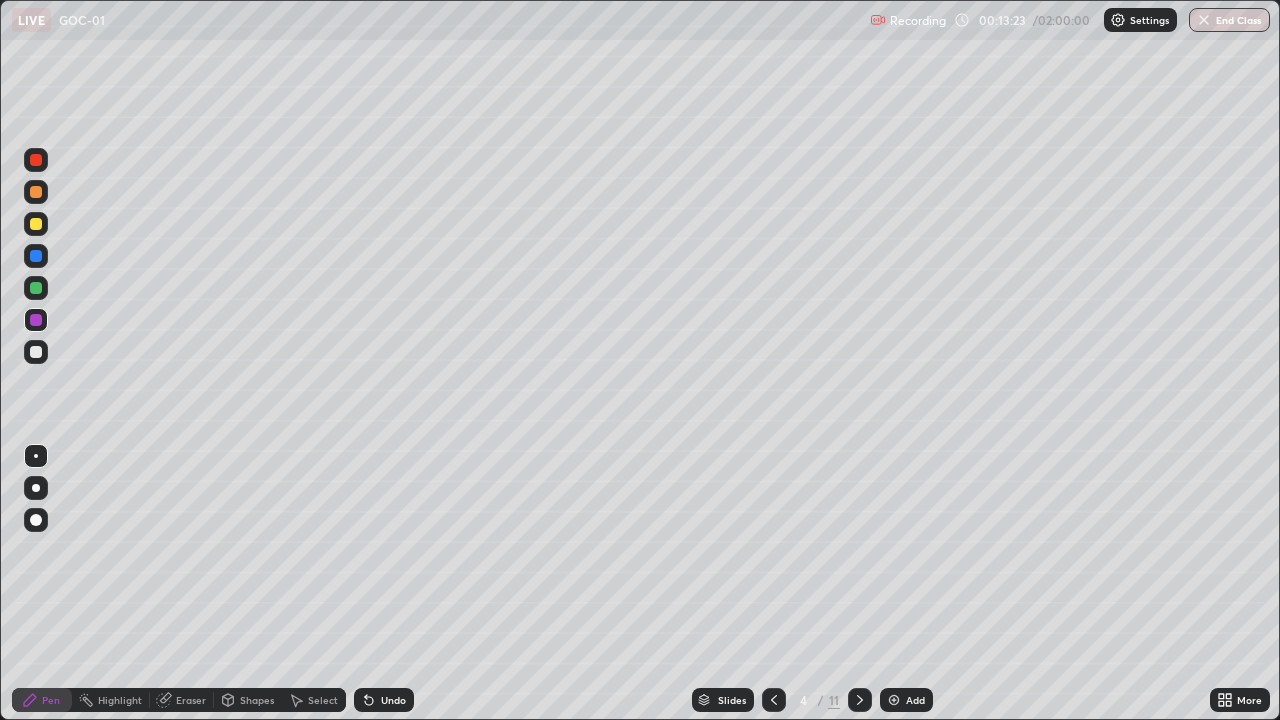 click 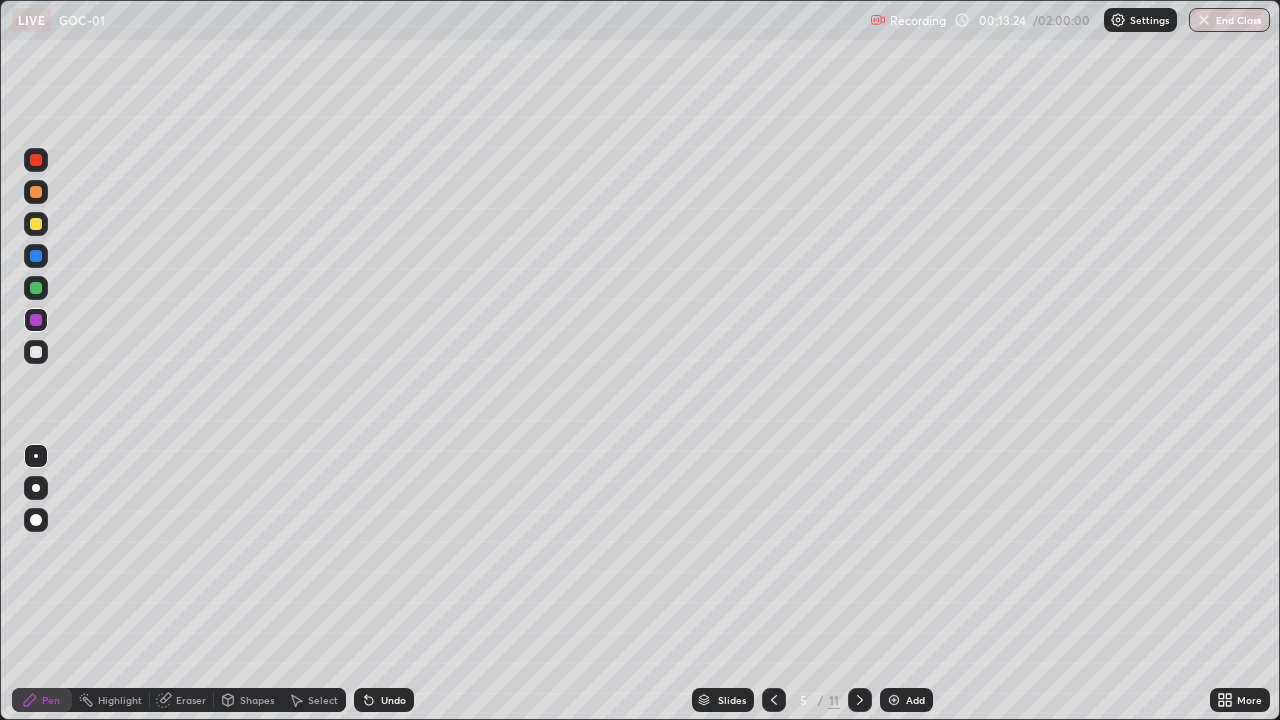 click 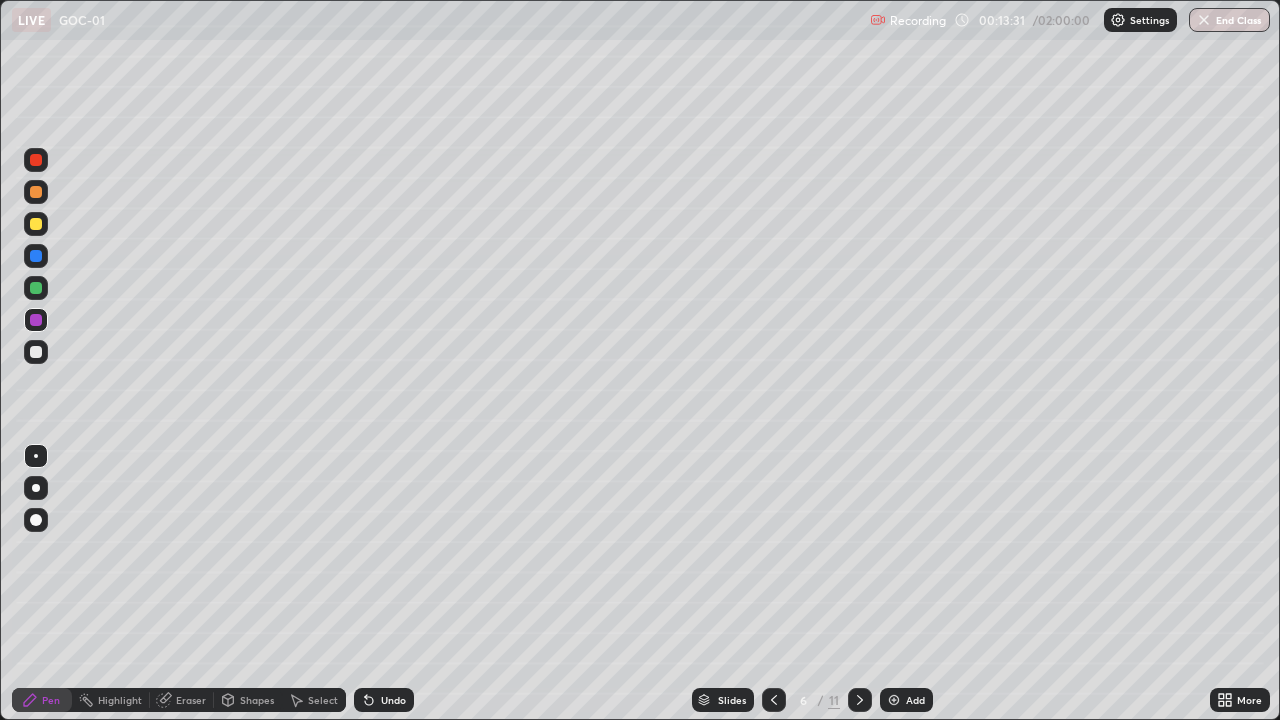click at bounding box center (36, 352) 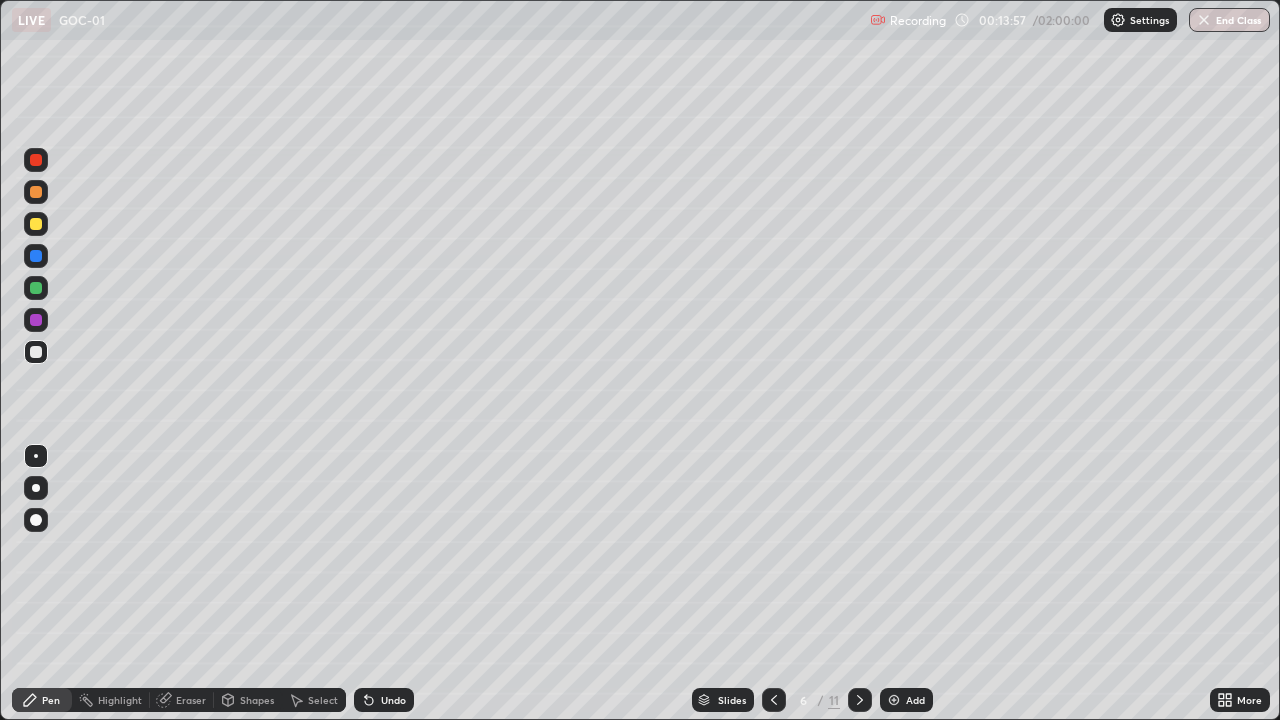 click at bounding box center [36, 224] 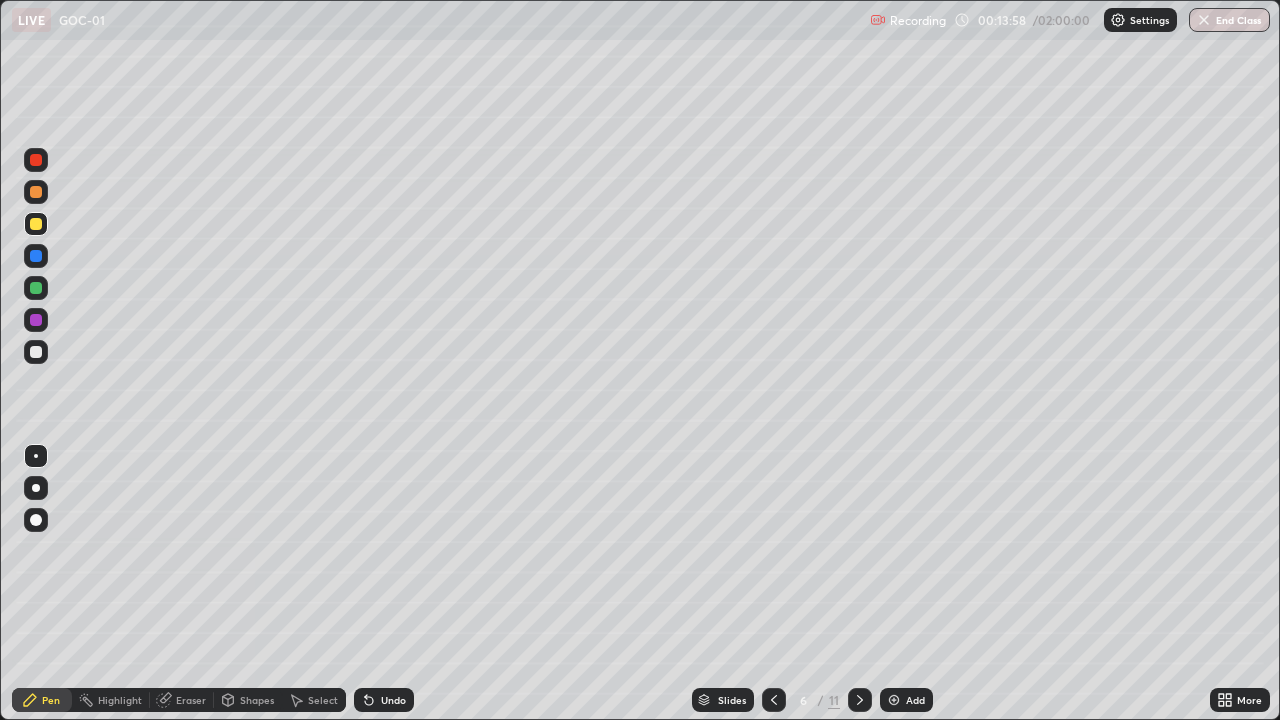 click 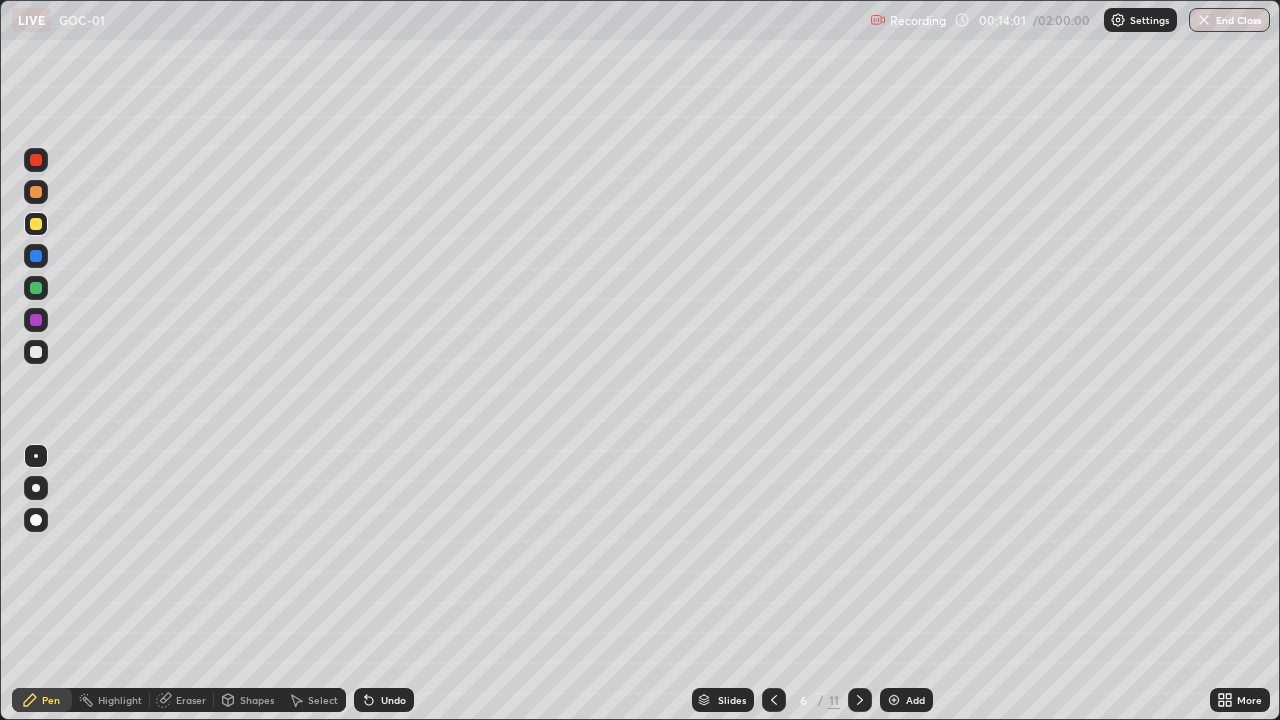 click 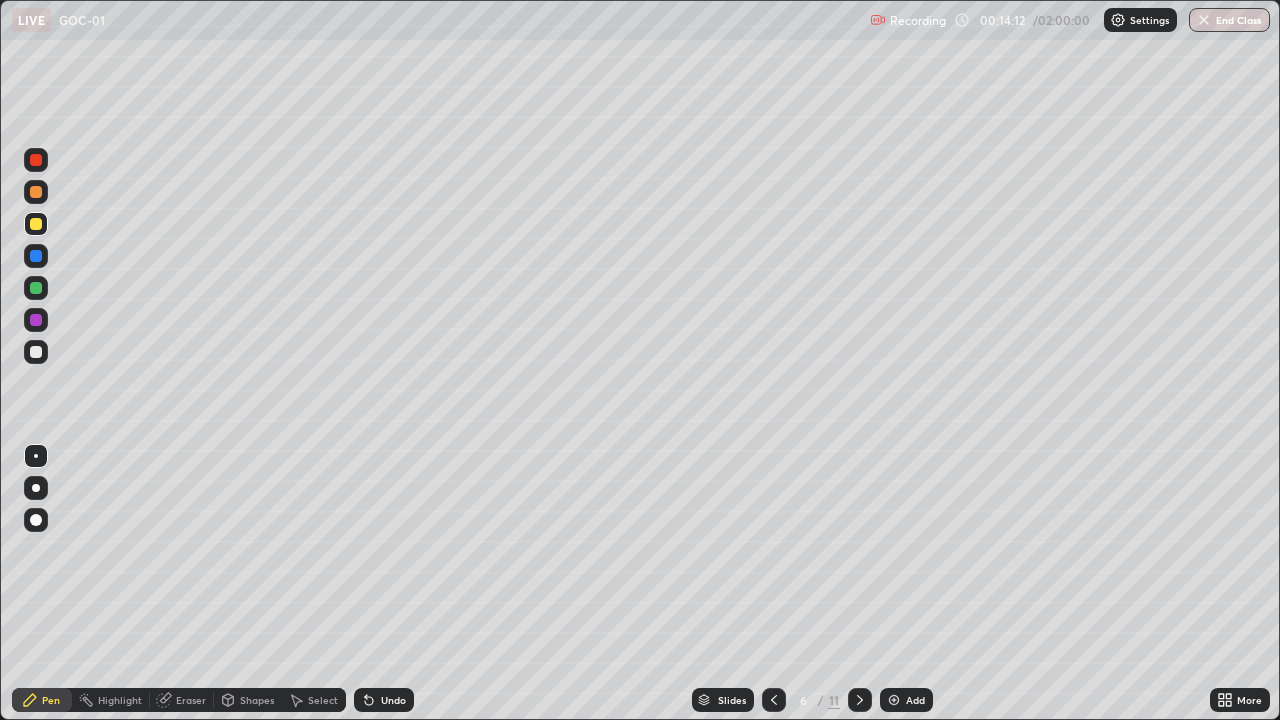 click at bounding box center [36, 352] 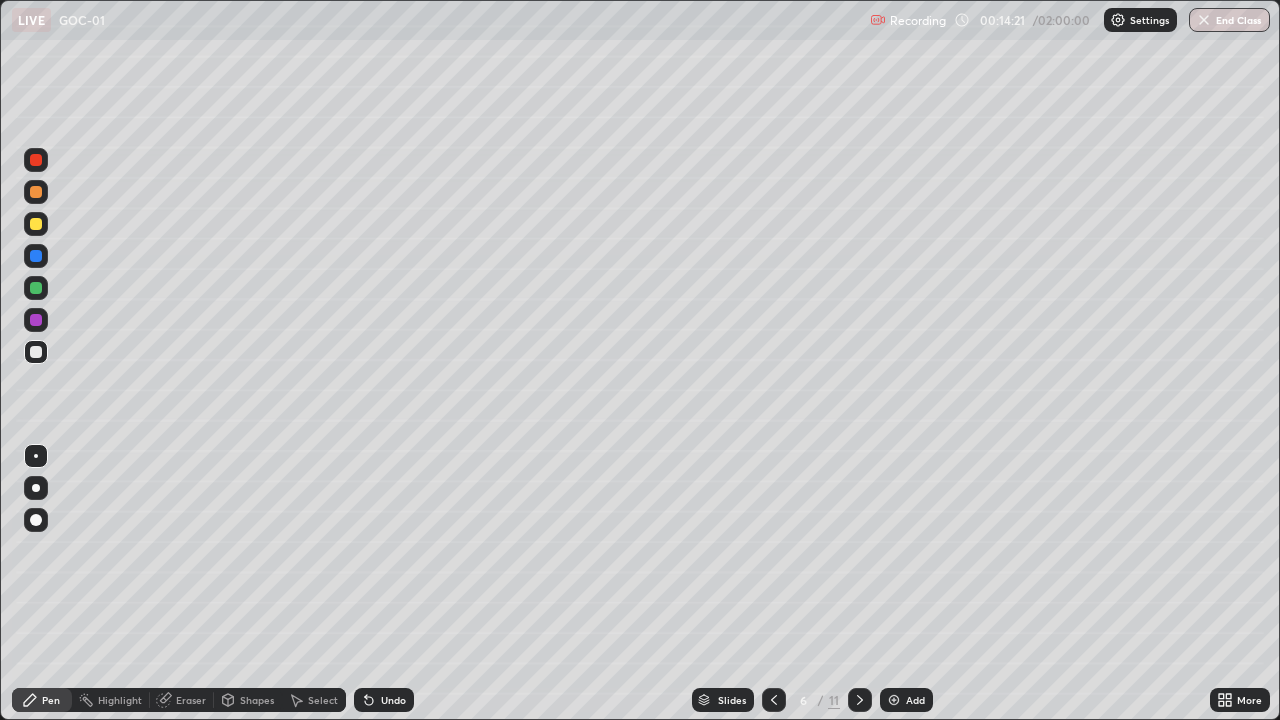 click at bounding box center (36, 288) 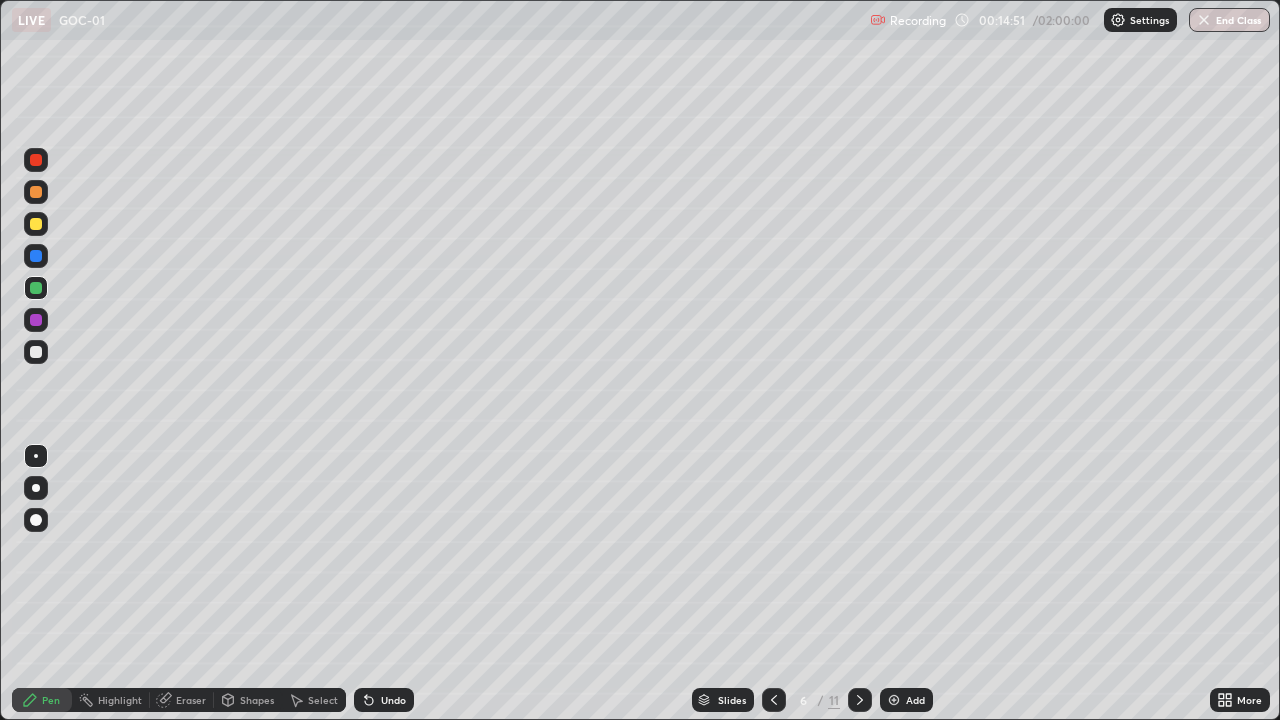click on "Undo" at bounding box center [384, 700] 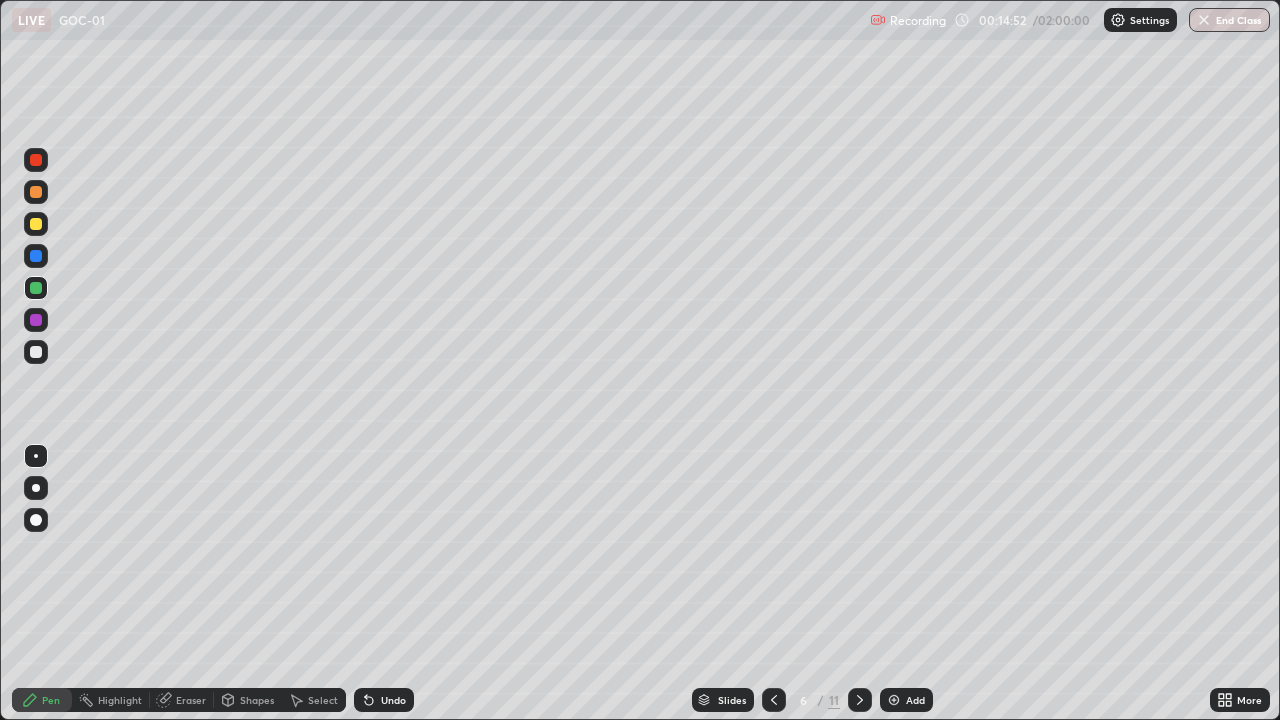 click on "Undo" at bounding box center [384, 700] 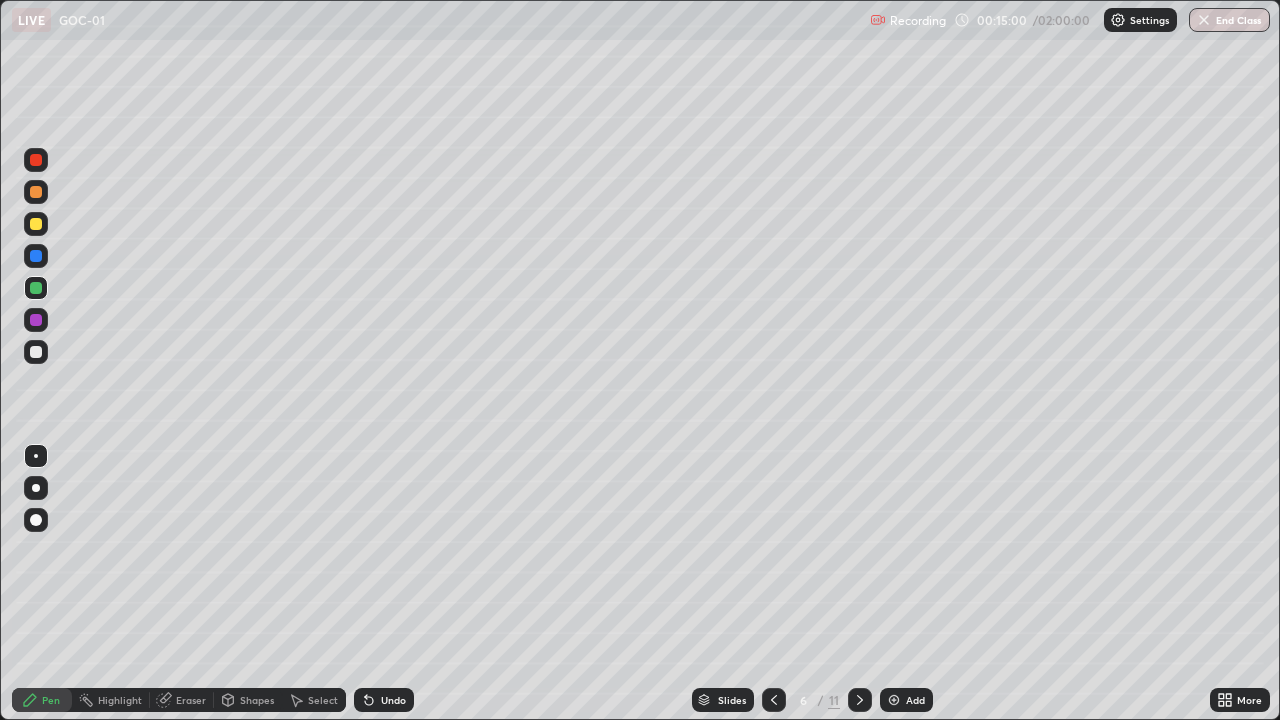 click at bounding box center (36, 320) 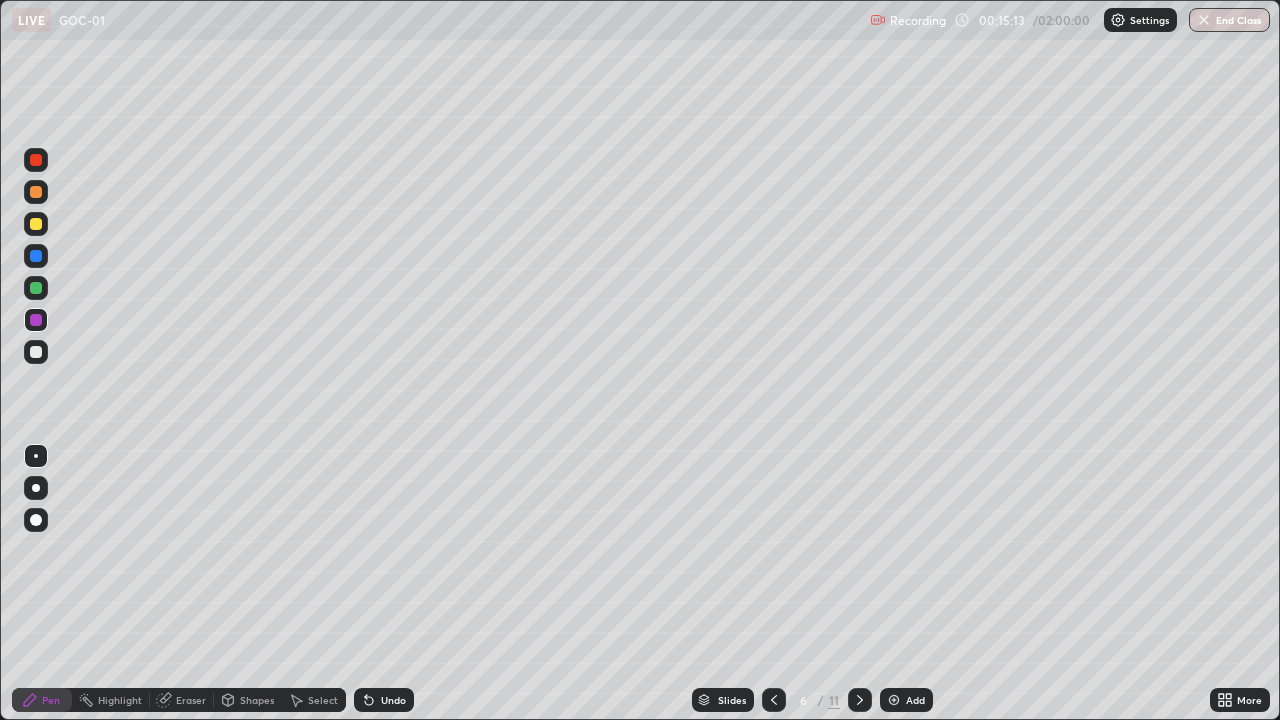 click at bounding box center (36, 288) 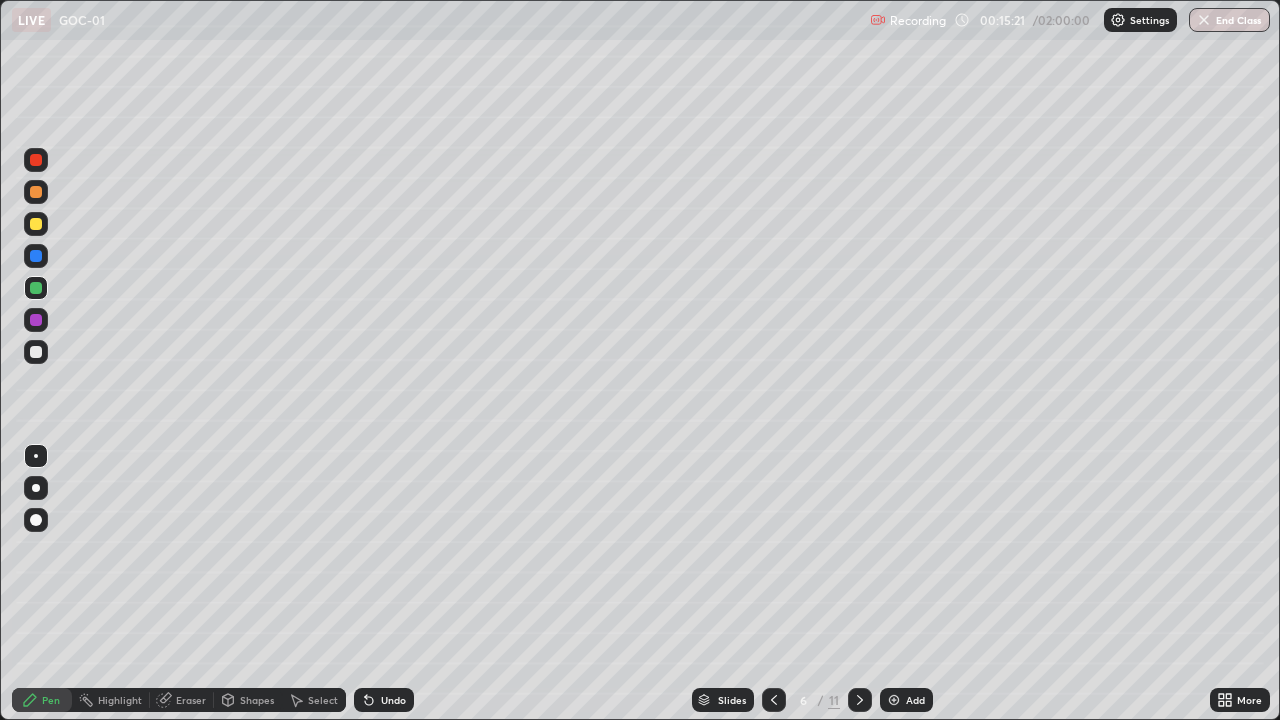 click at bounding box center [36, 320] 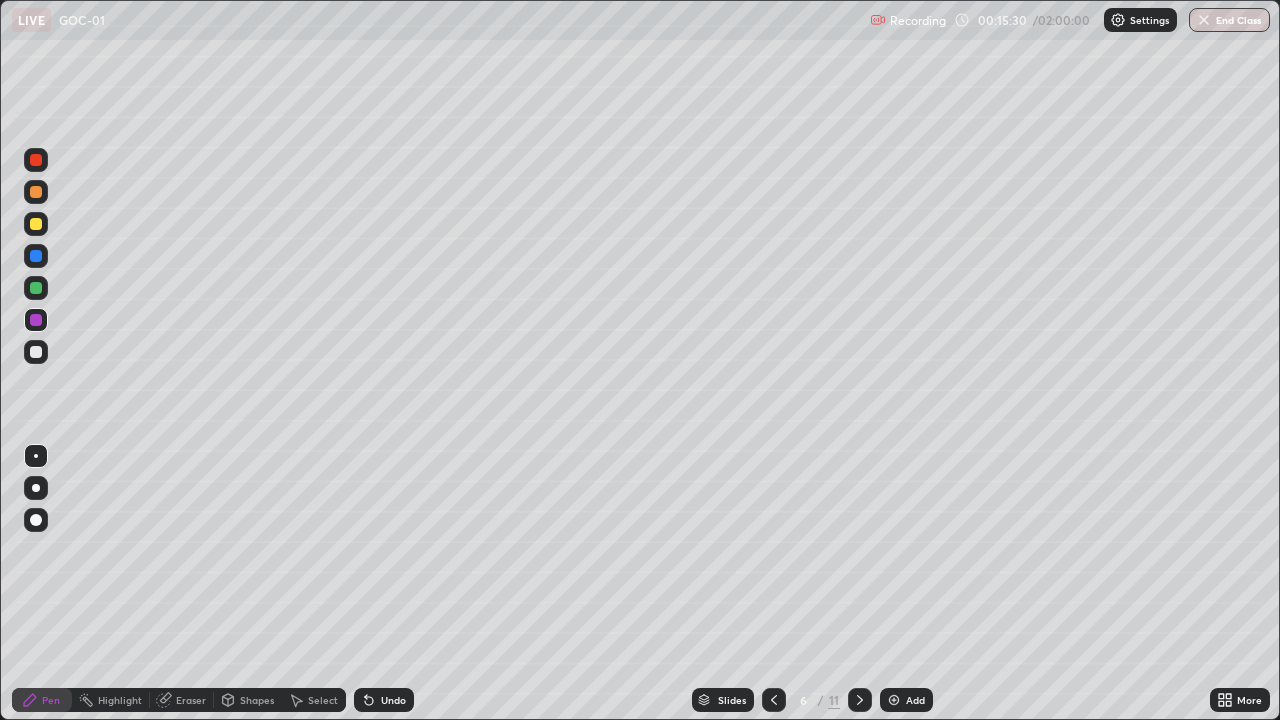 click at bounding box center (36, 352) 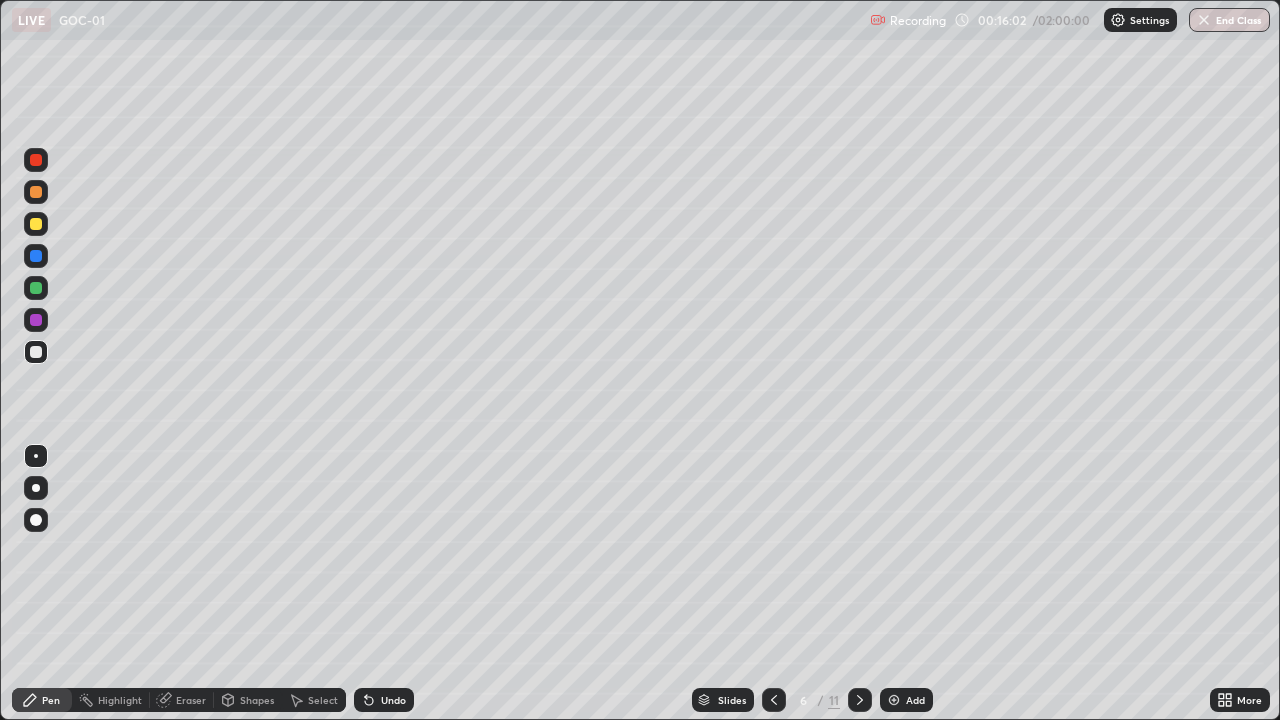 click at bounding box center (36, 256) 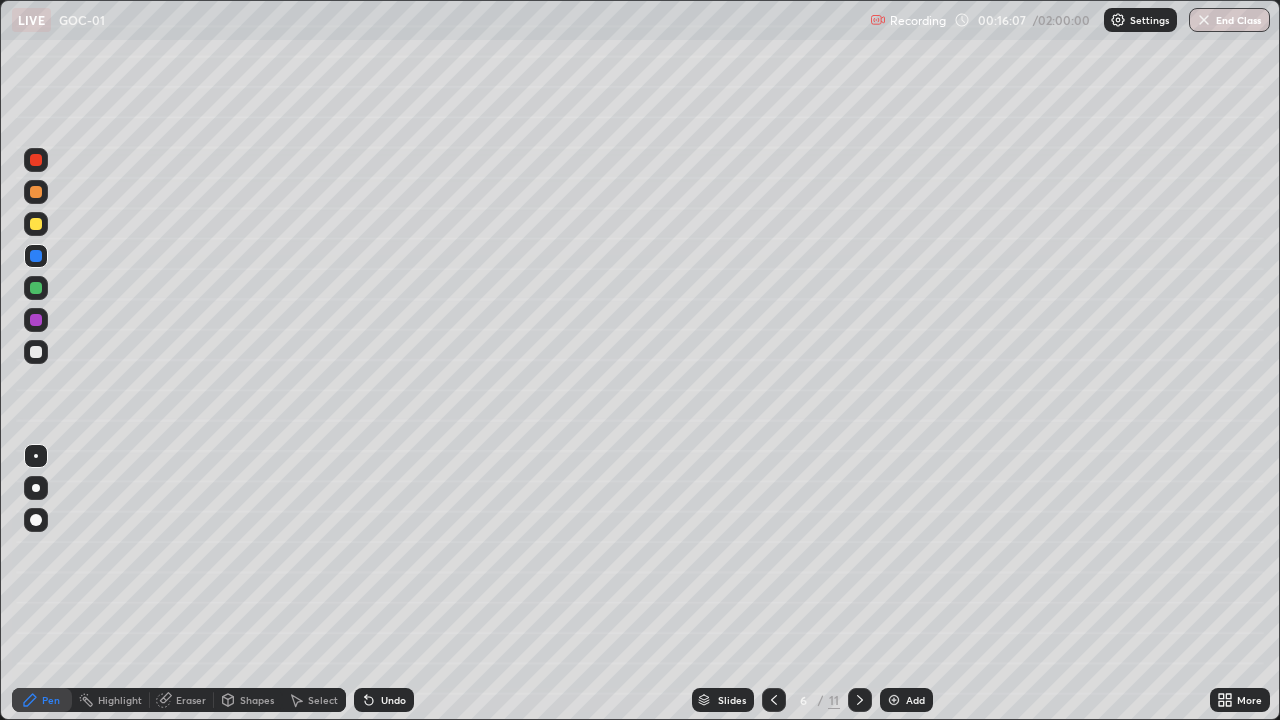 click on "Undo" at bounding box center [393, 700] 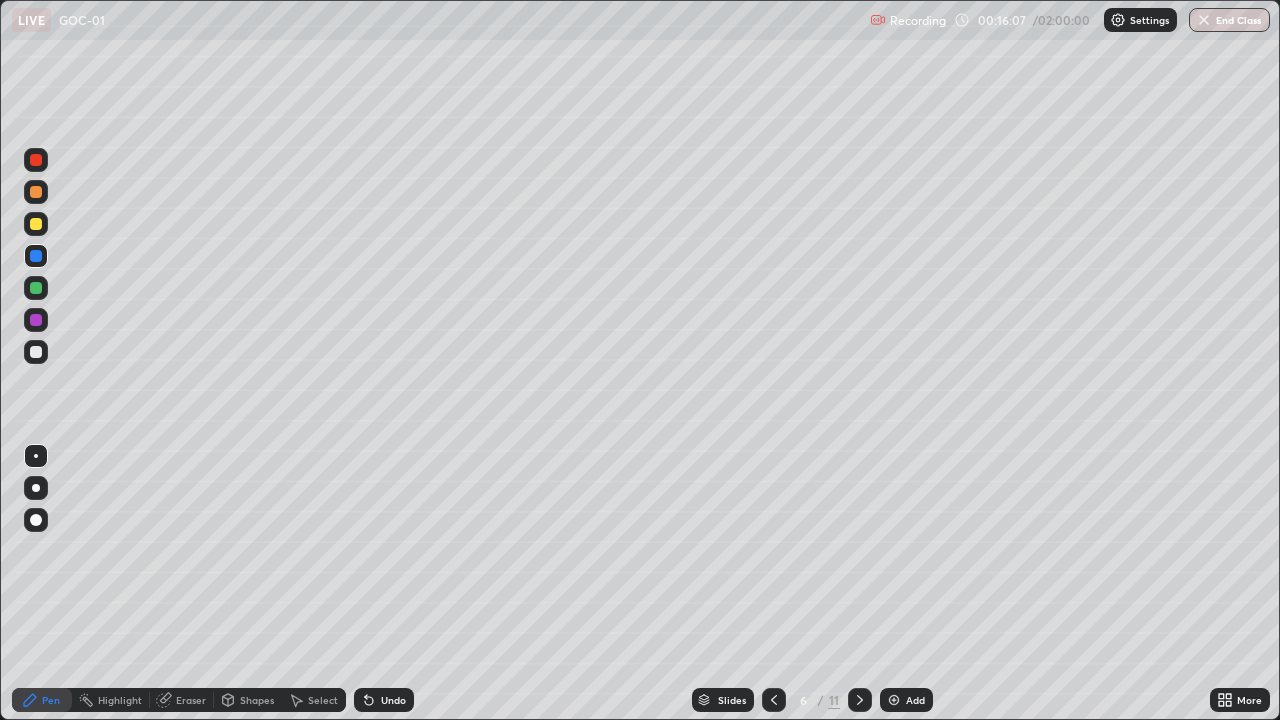 click on "Undo" at bounding box center (393, 700) 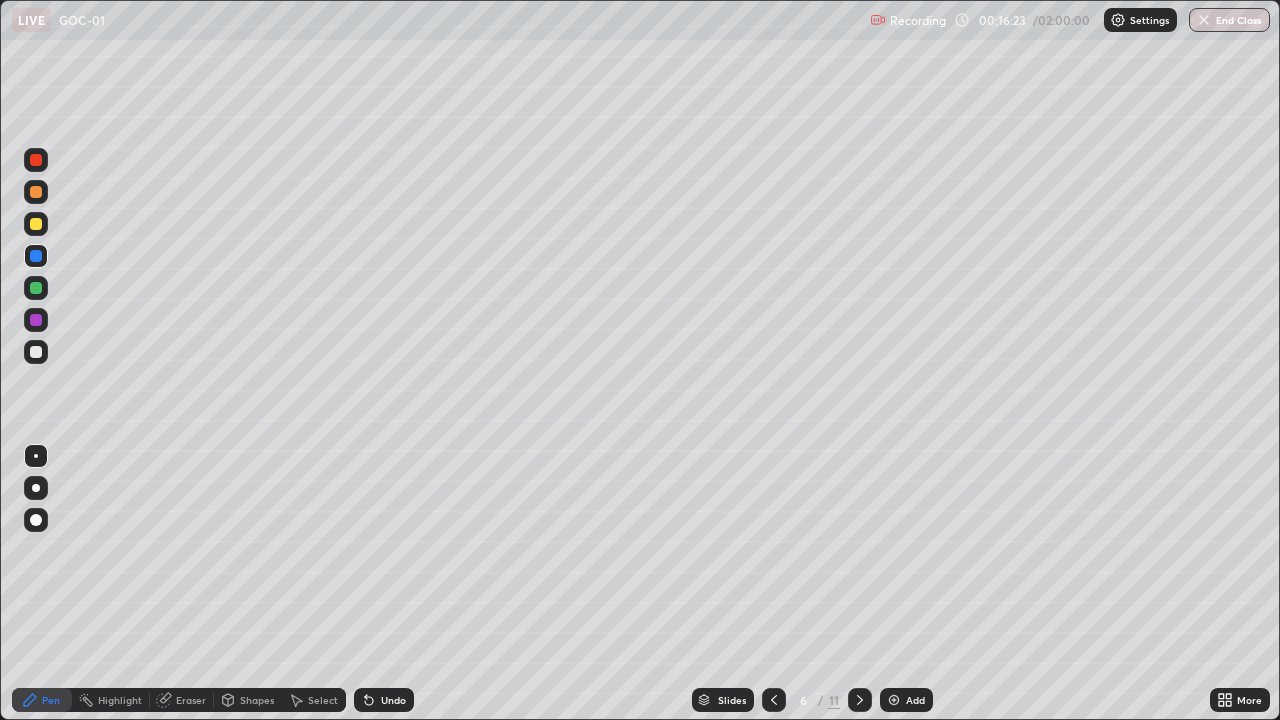 click at bounding box center [36, 352] 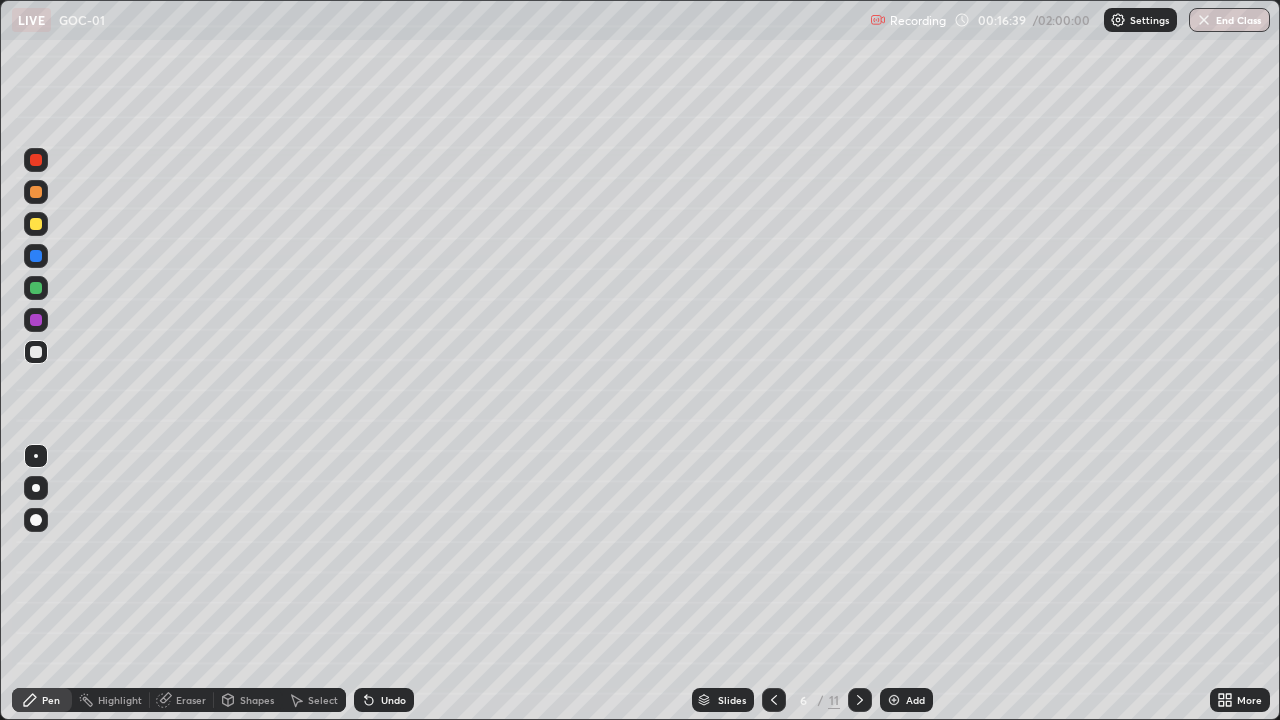 click at bounding box center (36, 256) 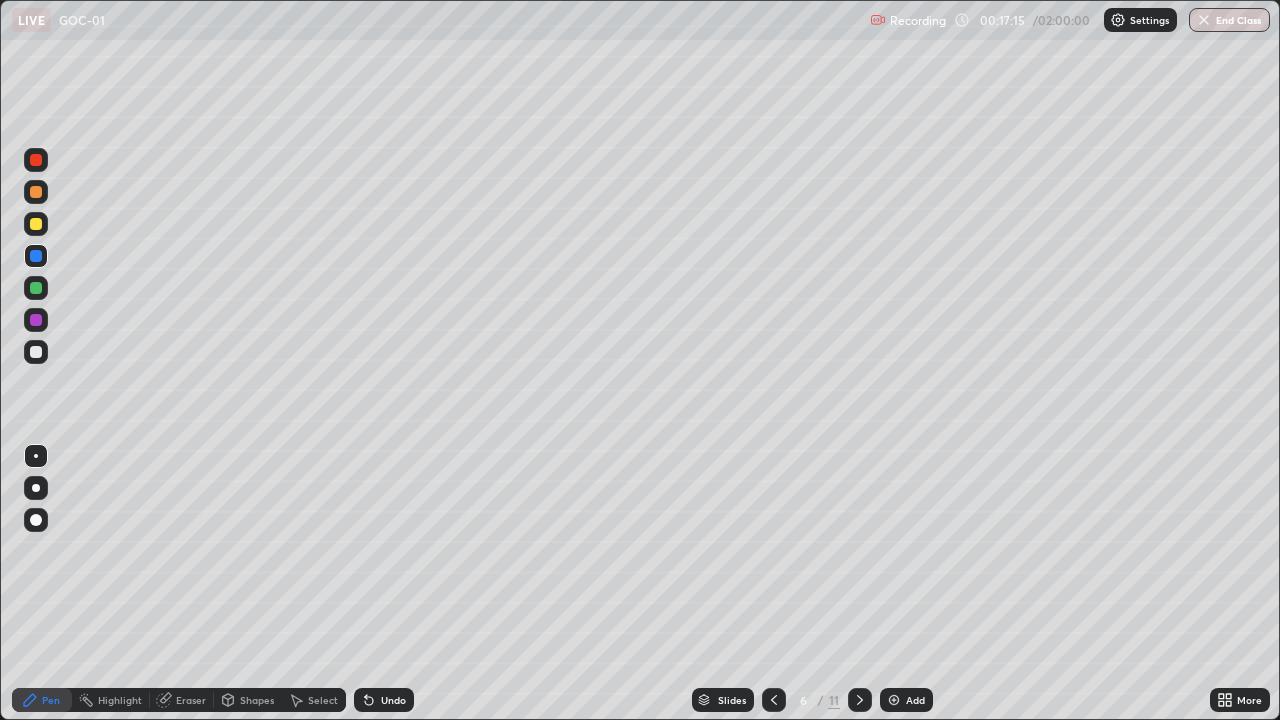 click on "Highlight" at bounding box center [120, 700] 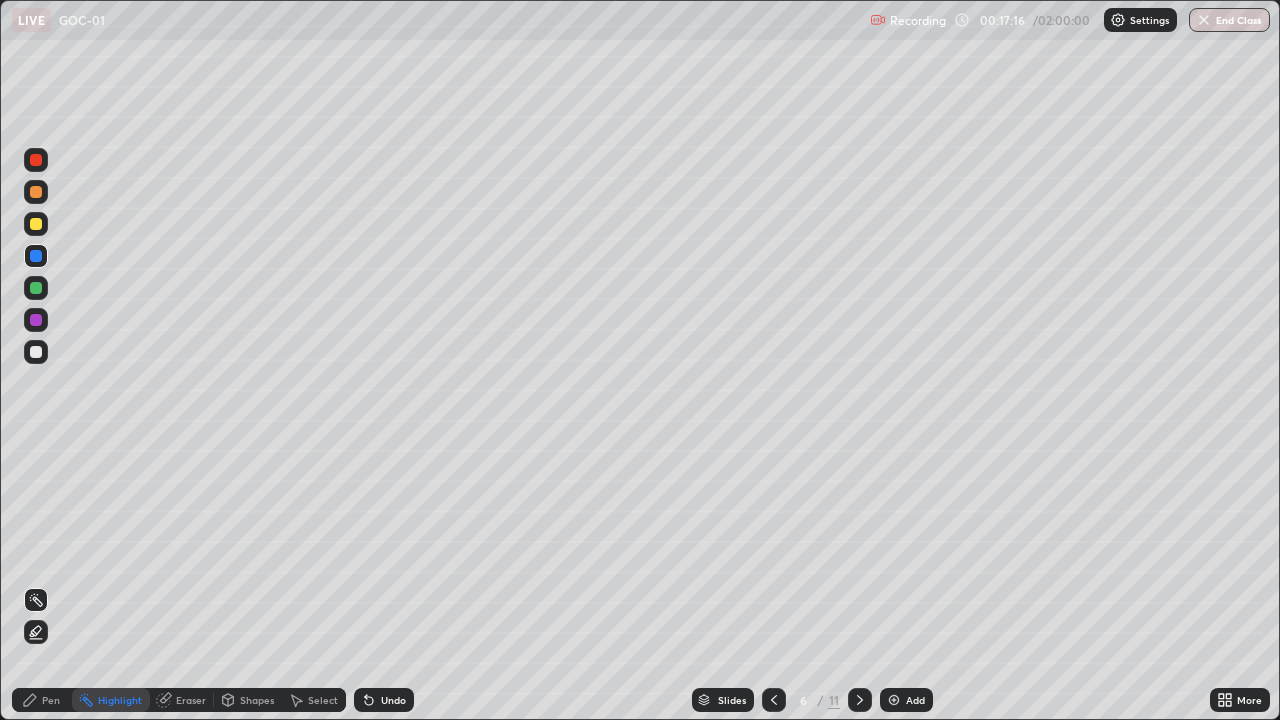 click at bounding box center [36, 224] 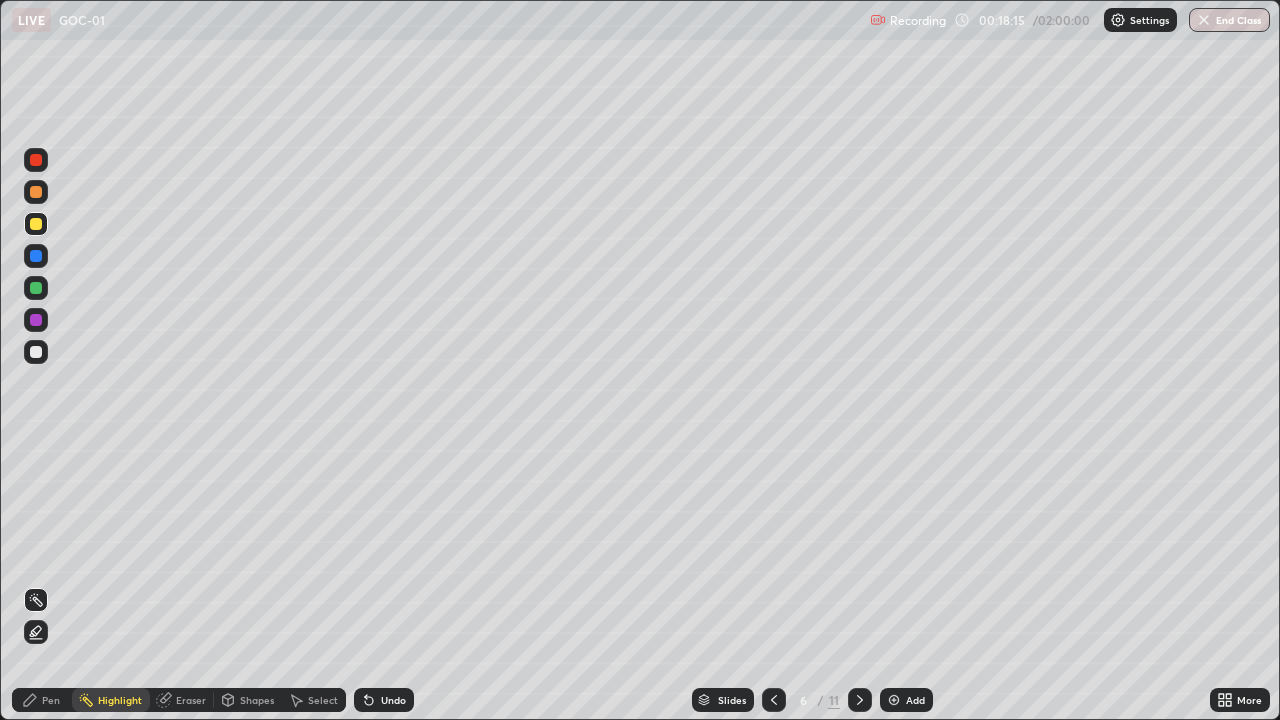 click on "Pen" at bounding box center [51, 700] 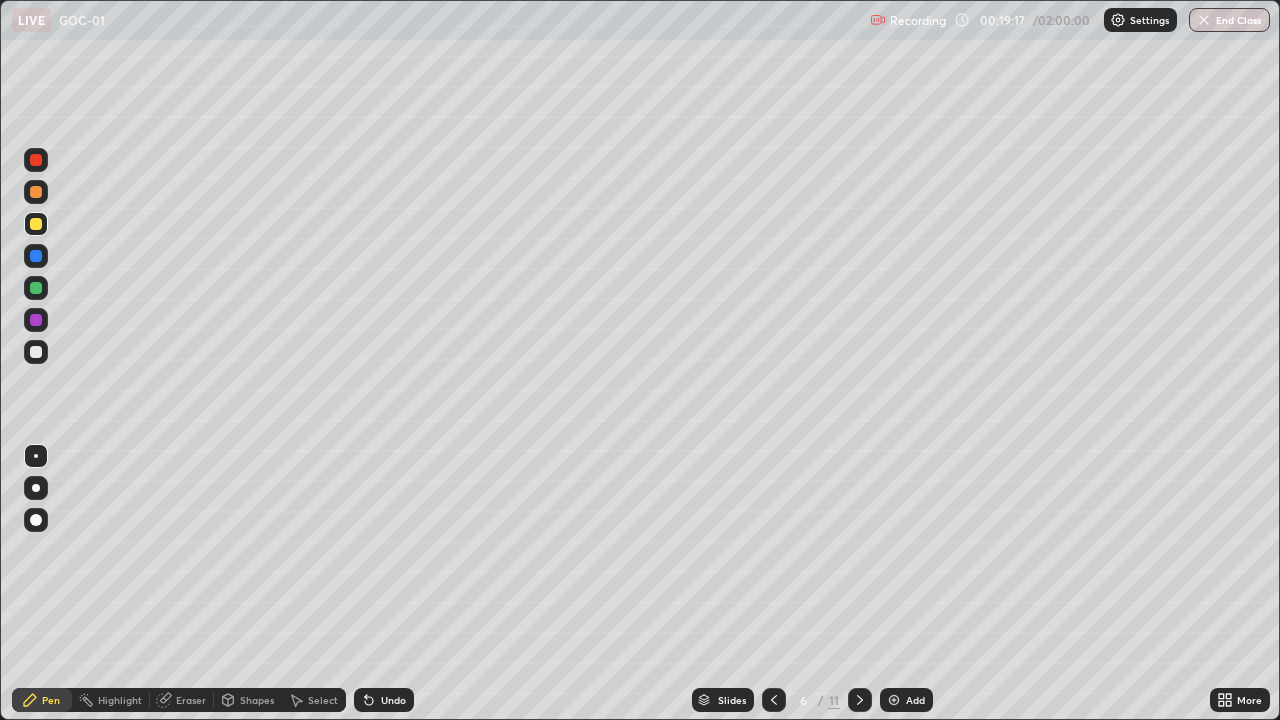 click at bounding box center (36, 352) 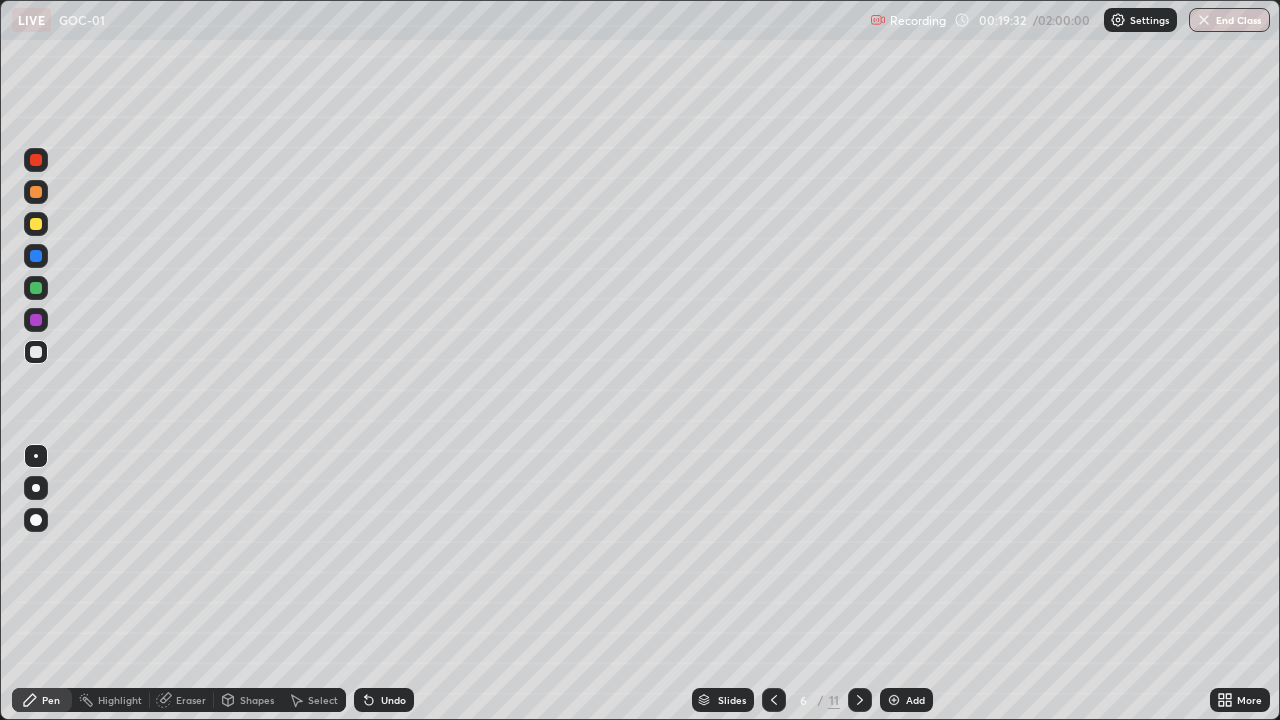 click at bounding box center [36, 288] 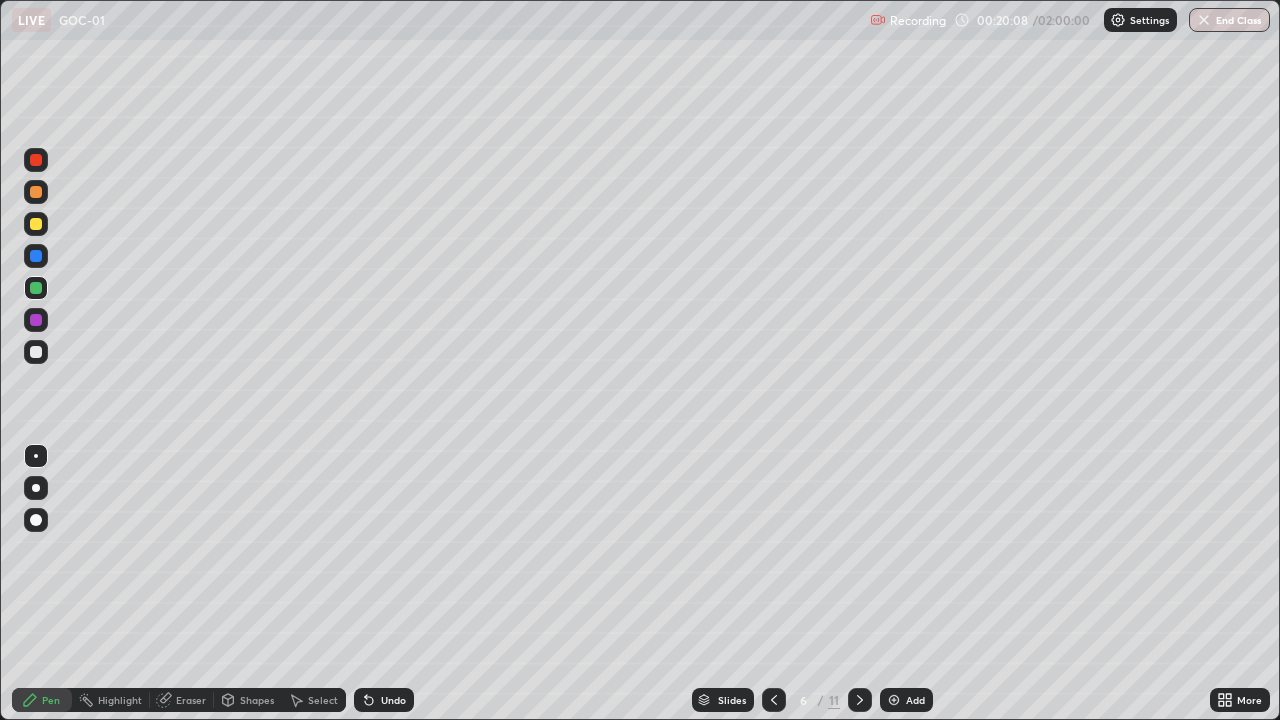 click at bounding box center [36, 320] 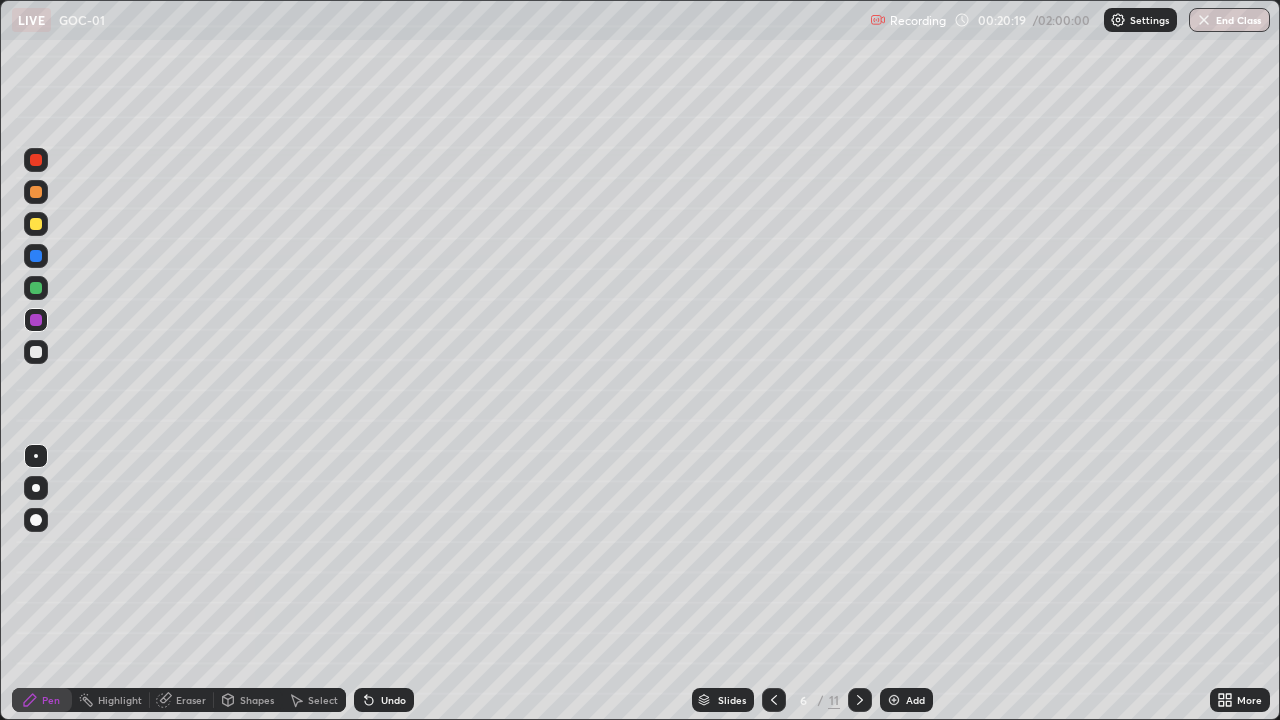 click at bounding box center [36, 288] 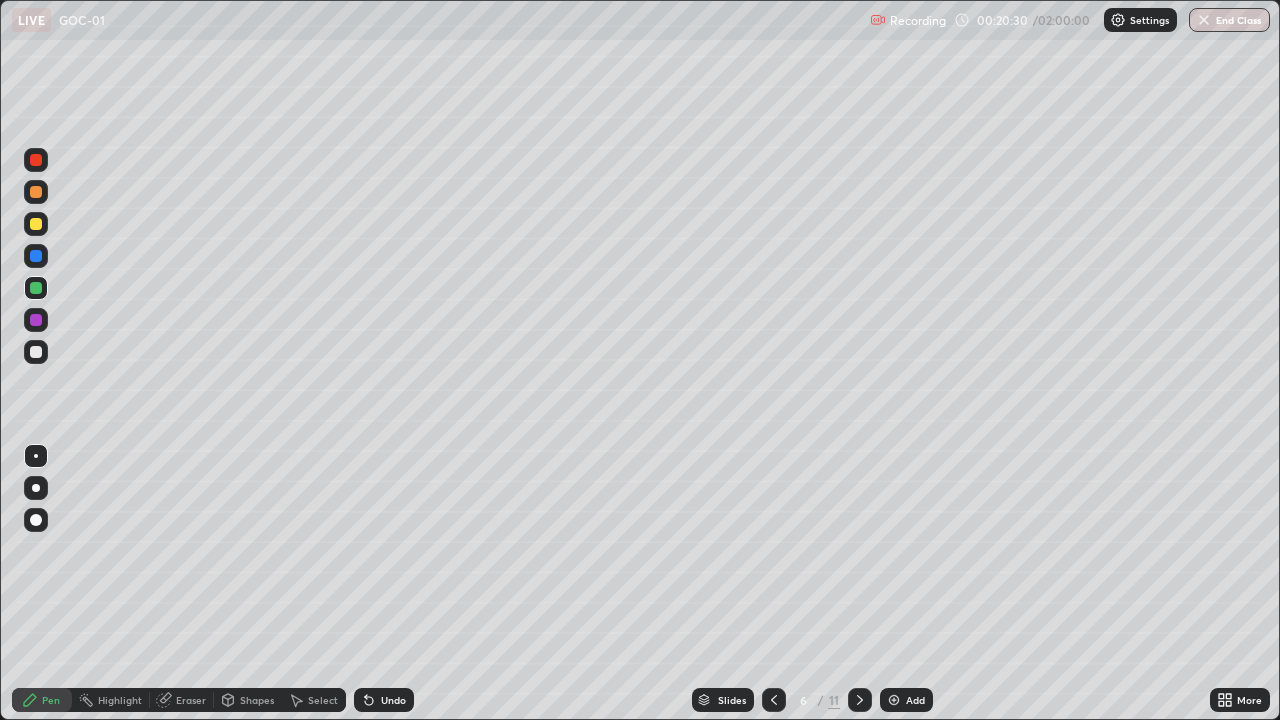 click at bounding box center (36, 320) 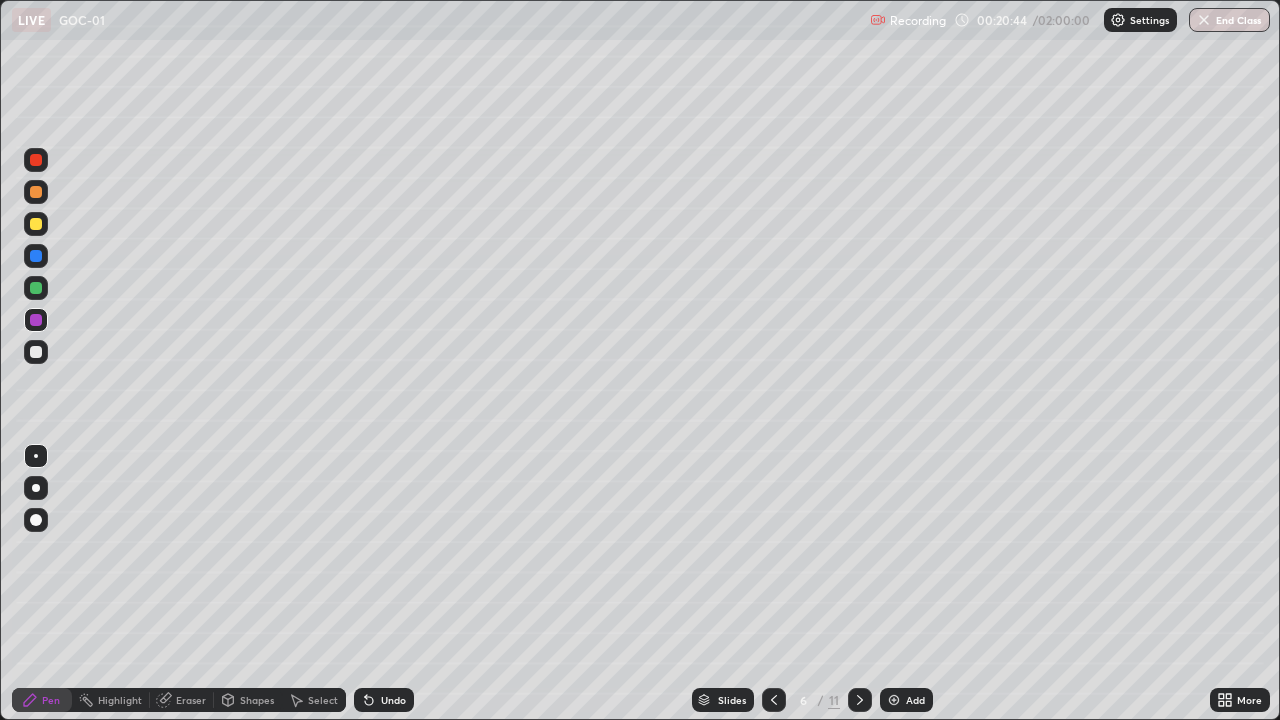 click at bounding box center (36, 256) 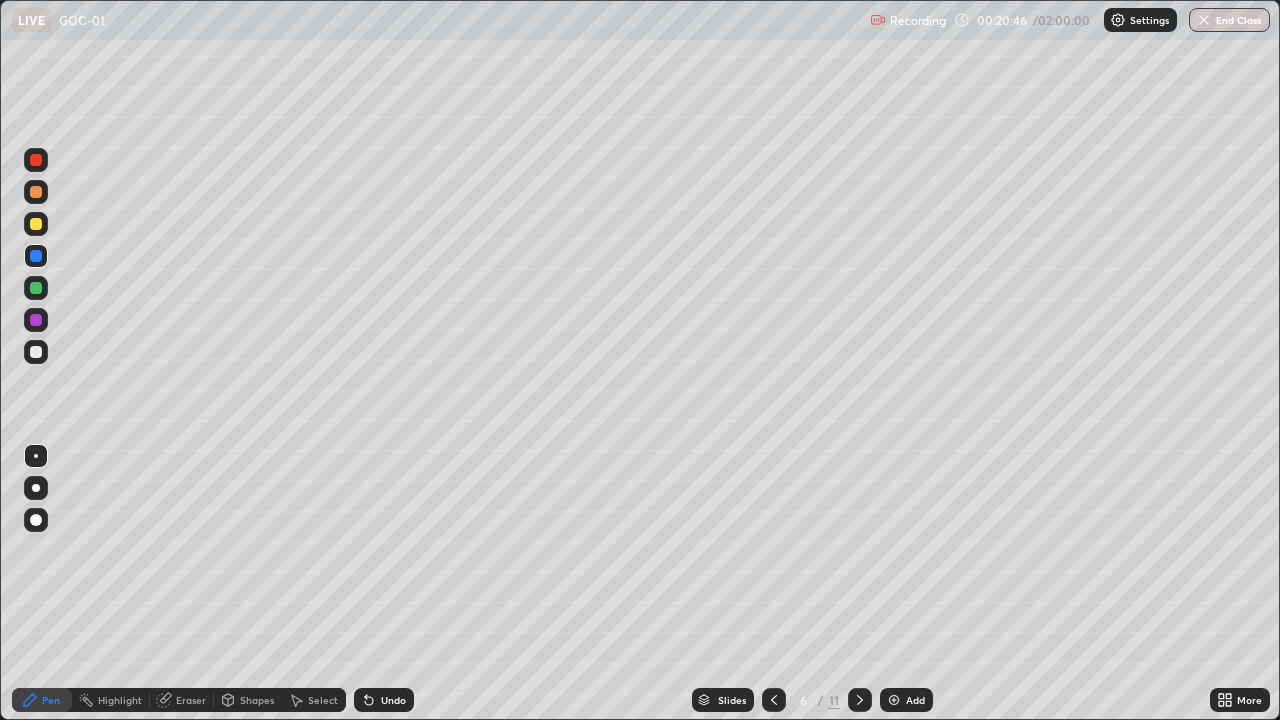 click at bounding box center [36, 352] 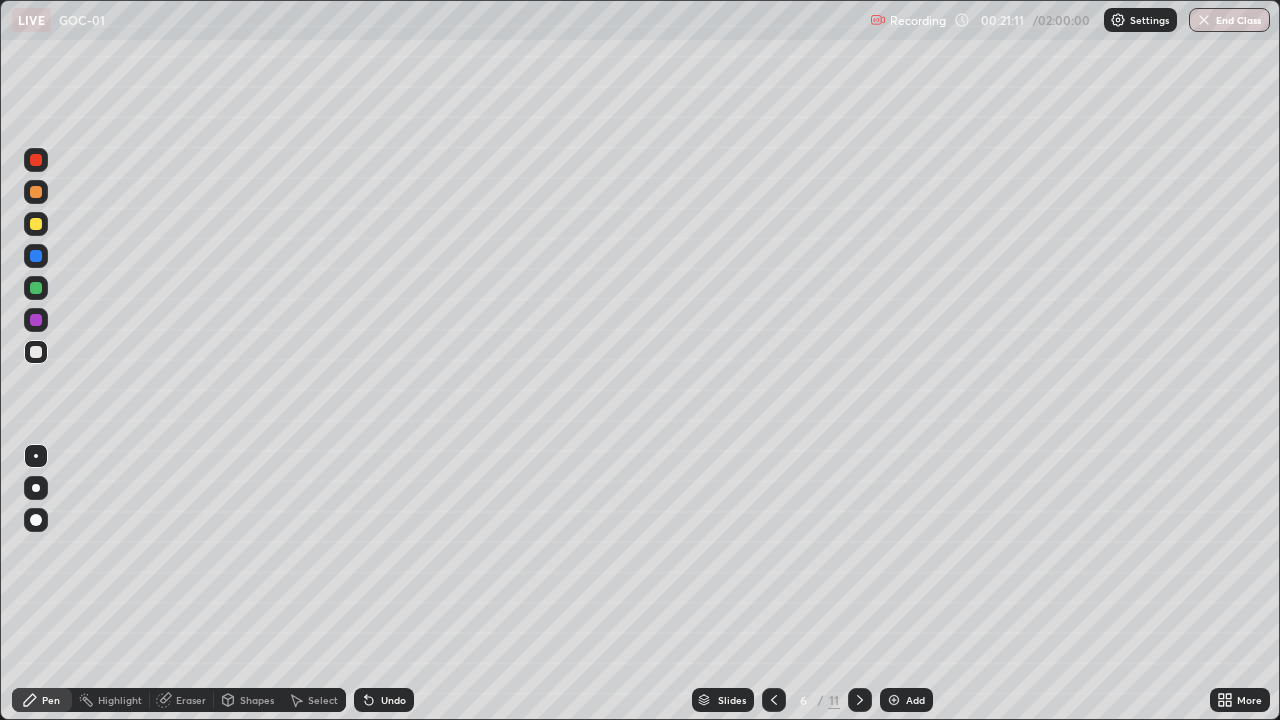 click at bounding box center (36, 320) 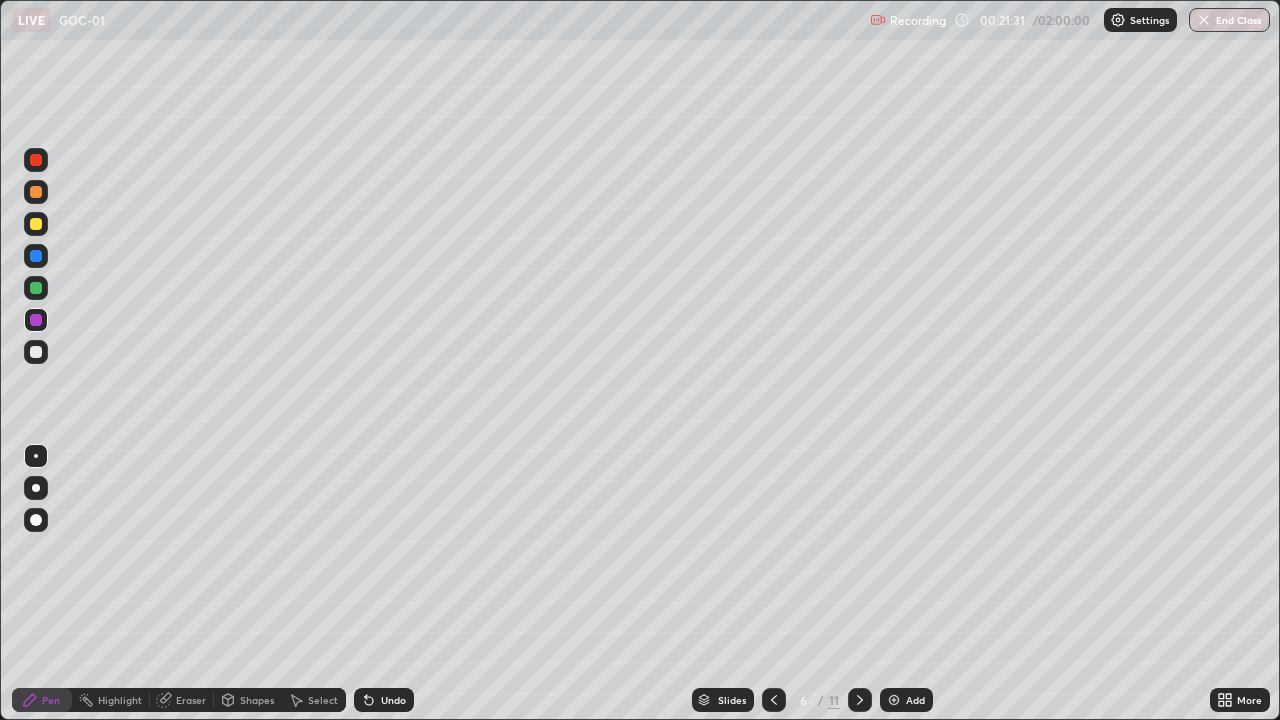 click at bounding box center [36, 256] 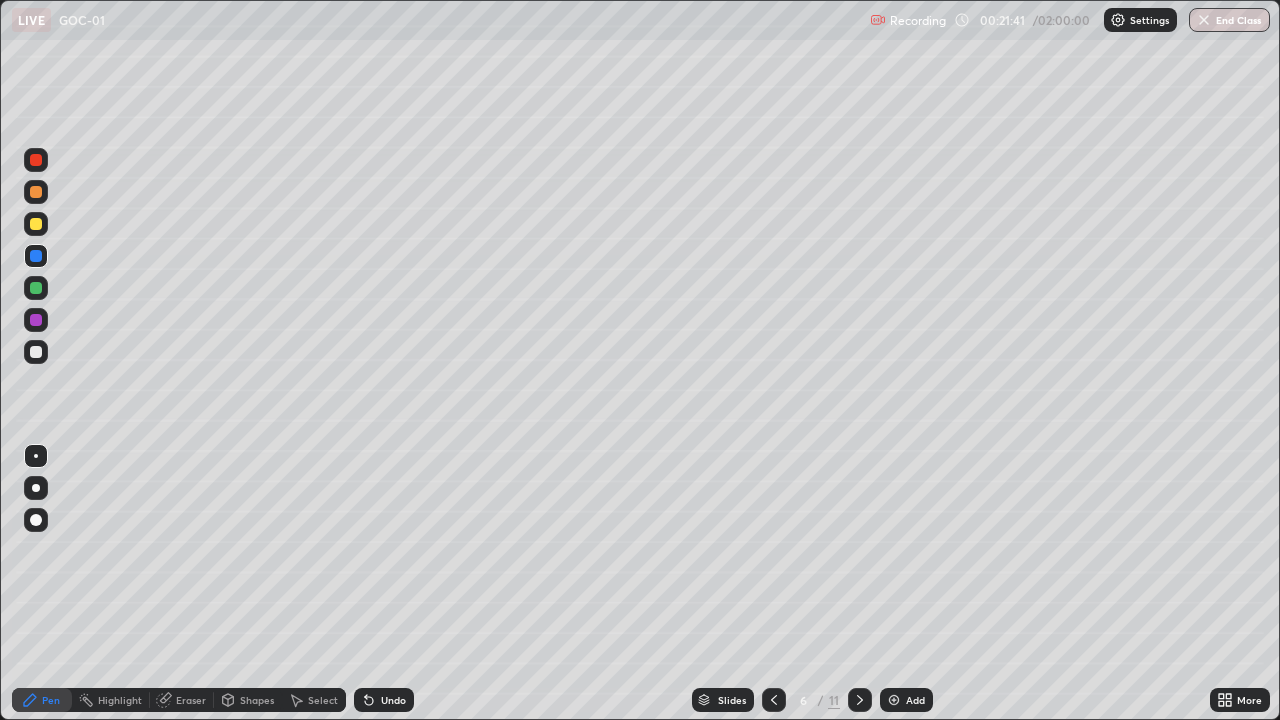 click on "Undo" at bounding box center [393, 700] 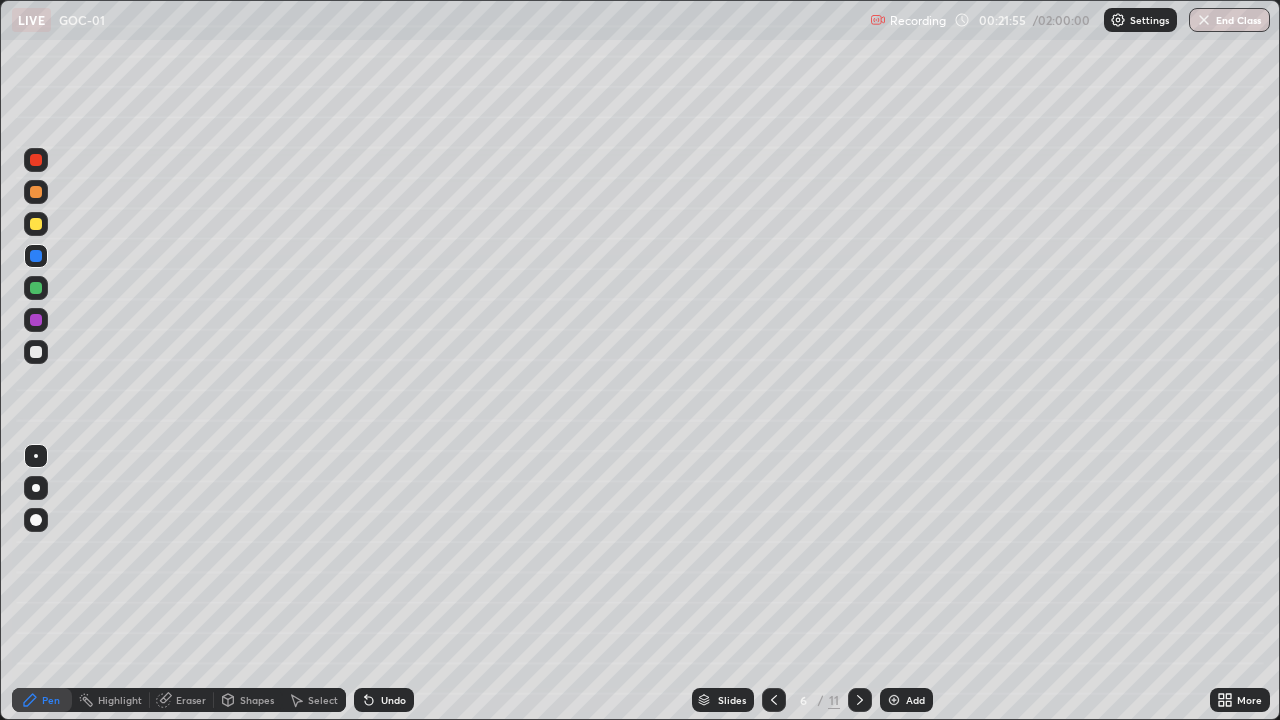 click 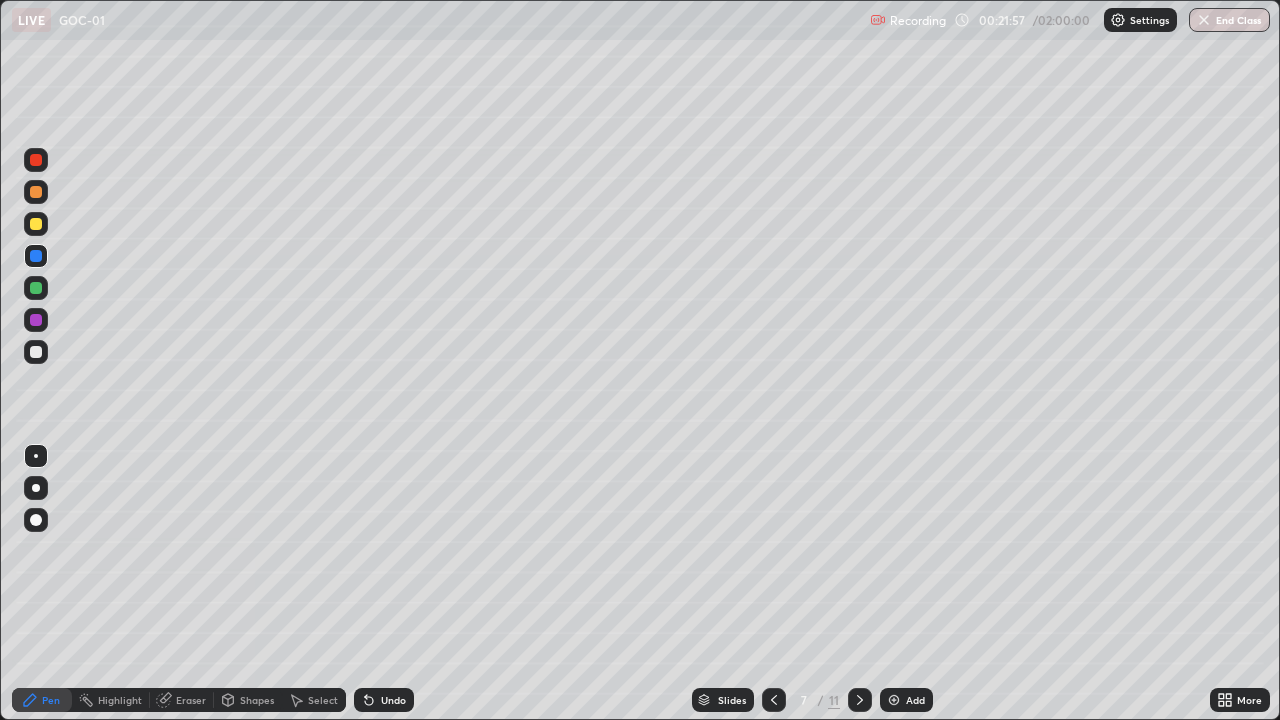 click at bounding box center [36, 192] 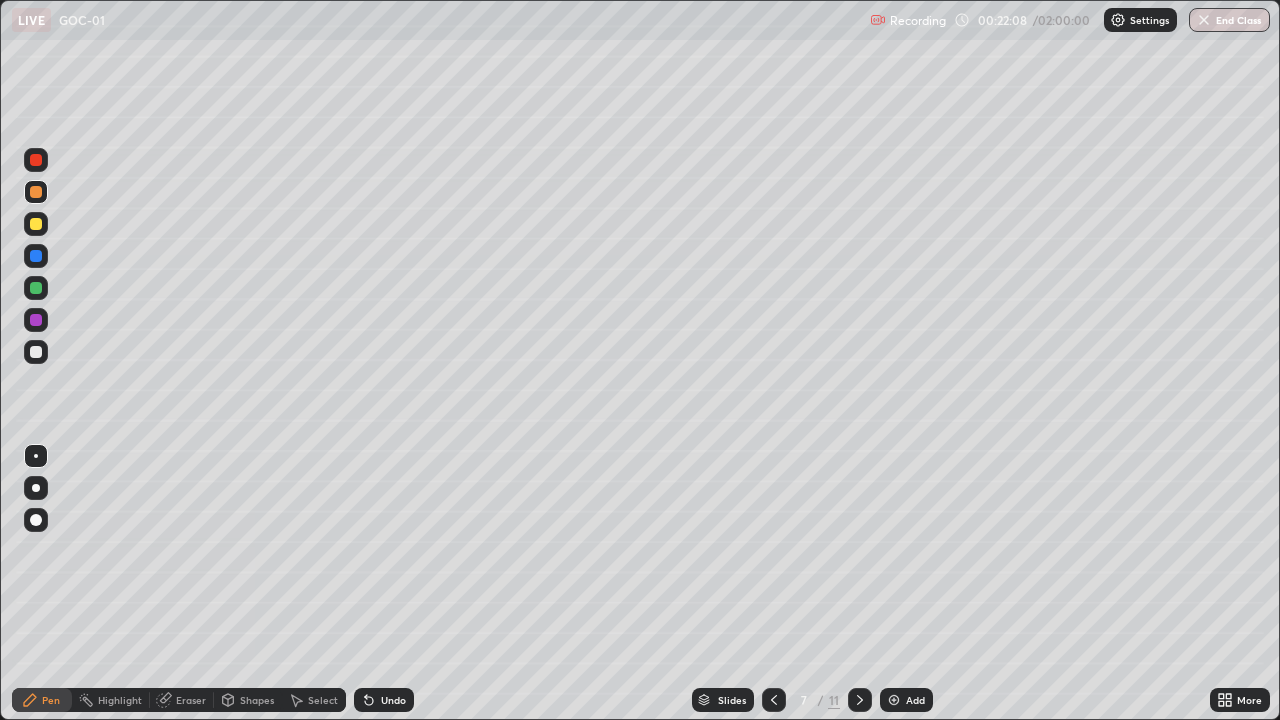 click at bounding box center (36, 256) 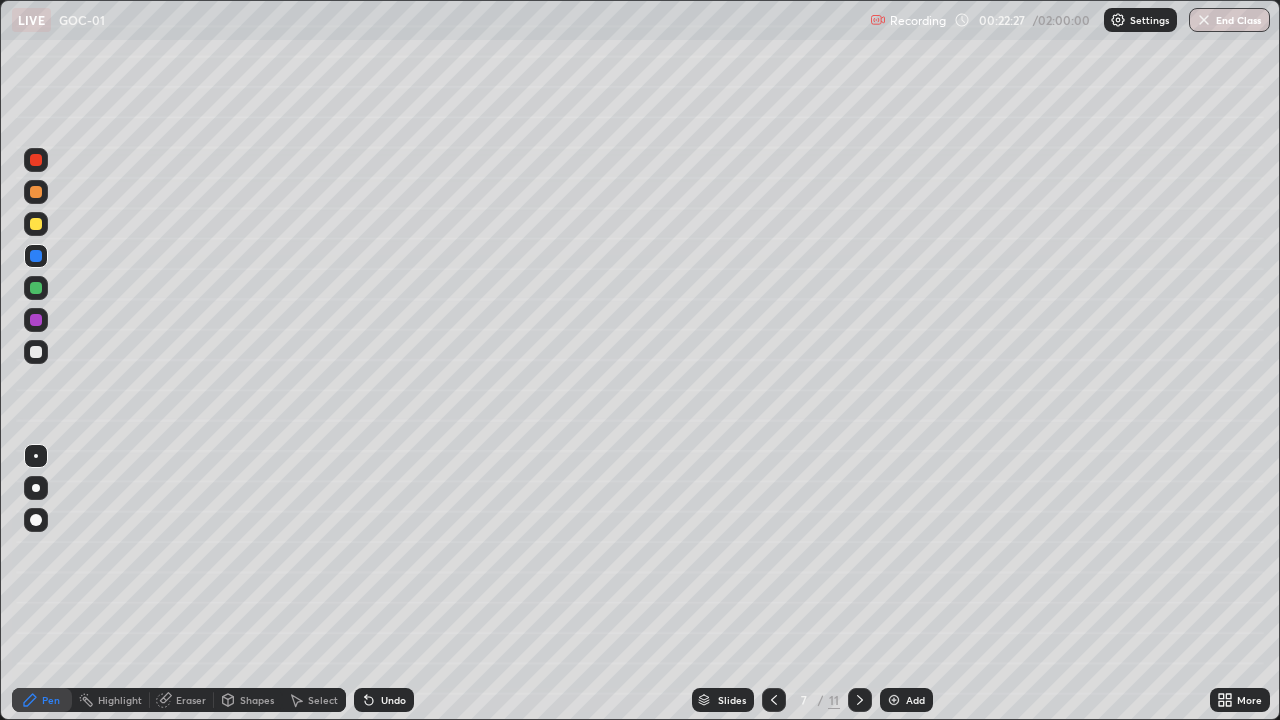 click at bounding box center [36, 192] 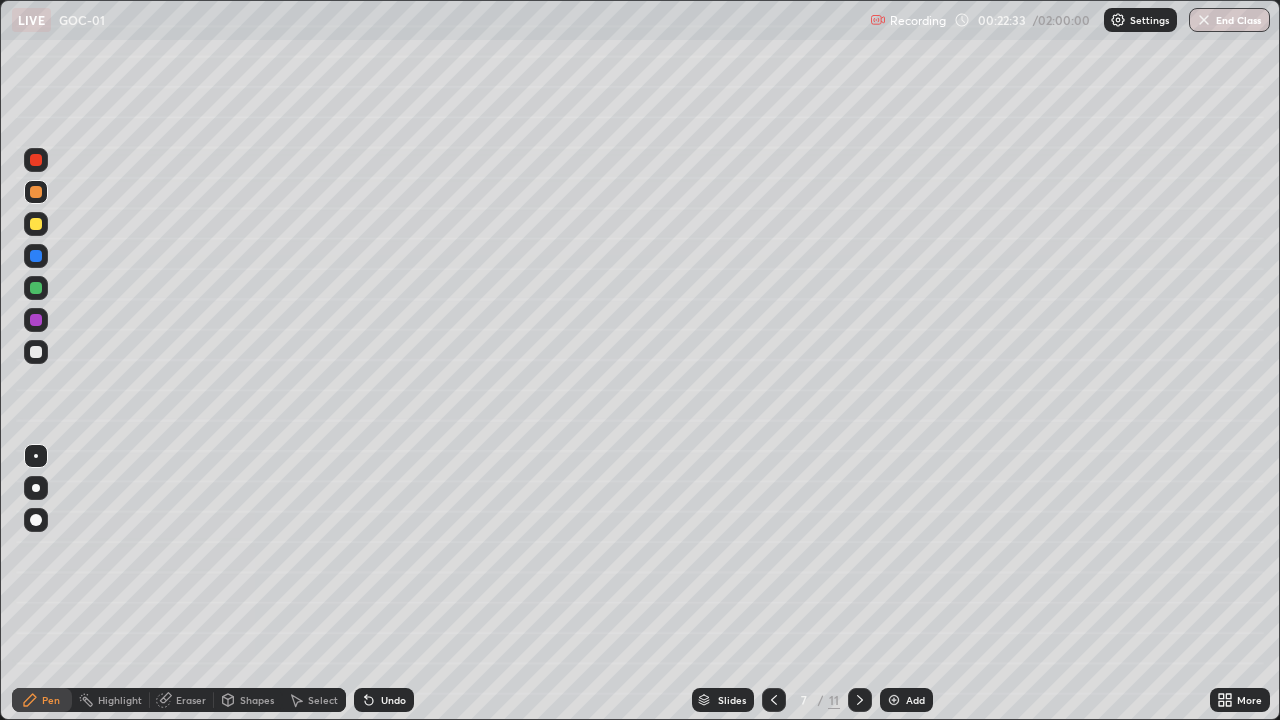 click at bounding box center [36, 256] 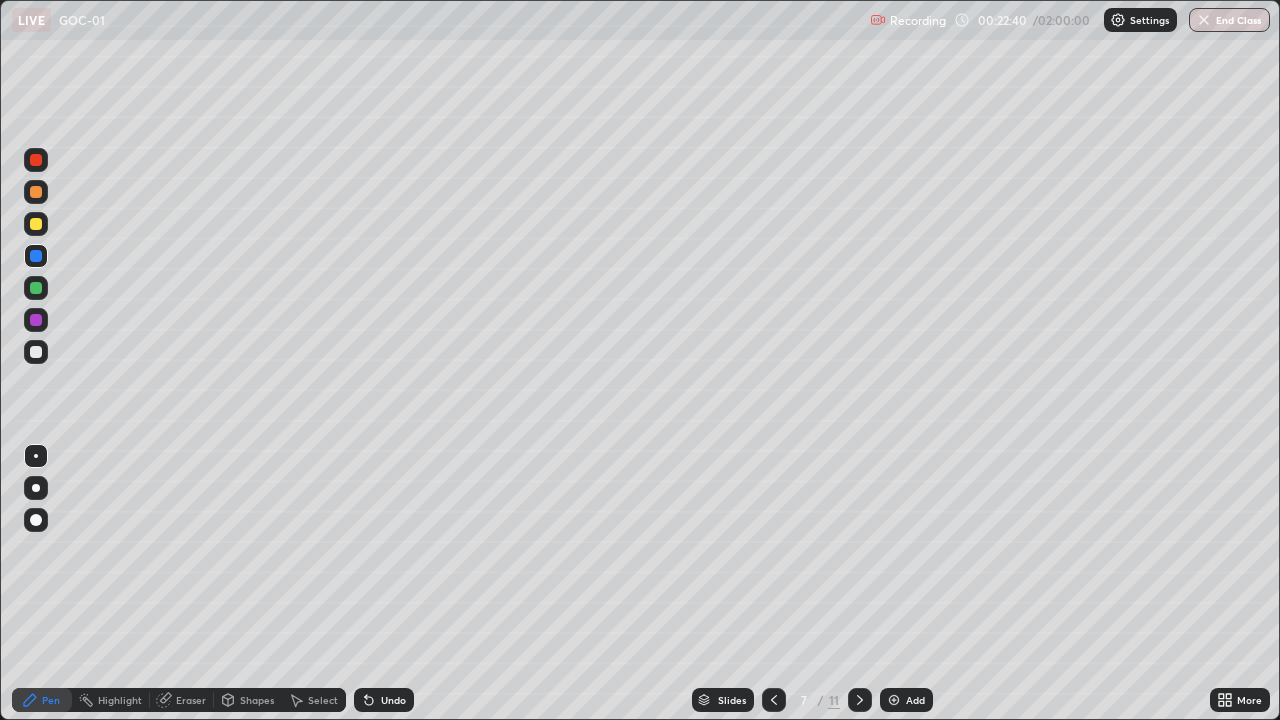 click at bounding box center [36, 352] 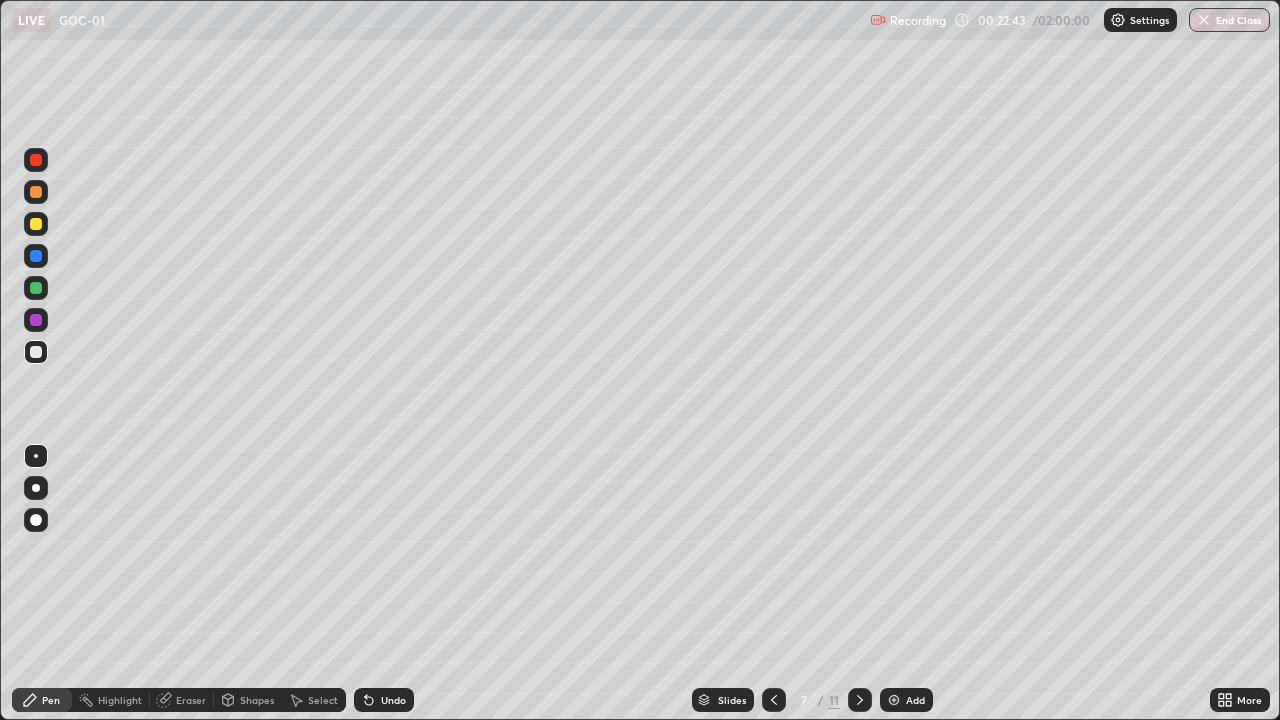 click on "Eraser" at bounding box center [191, 700] 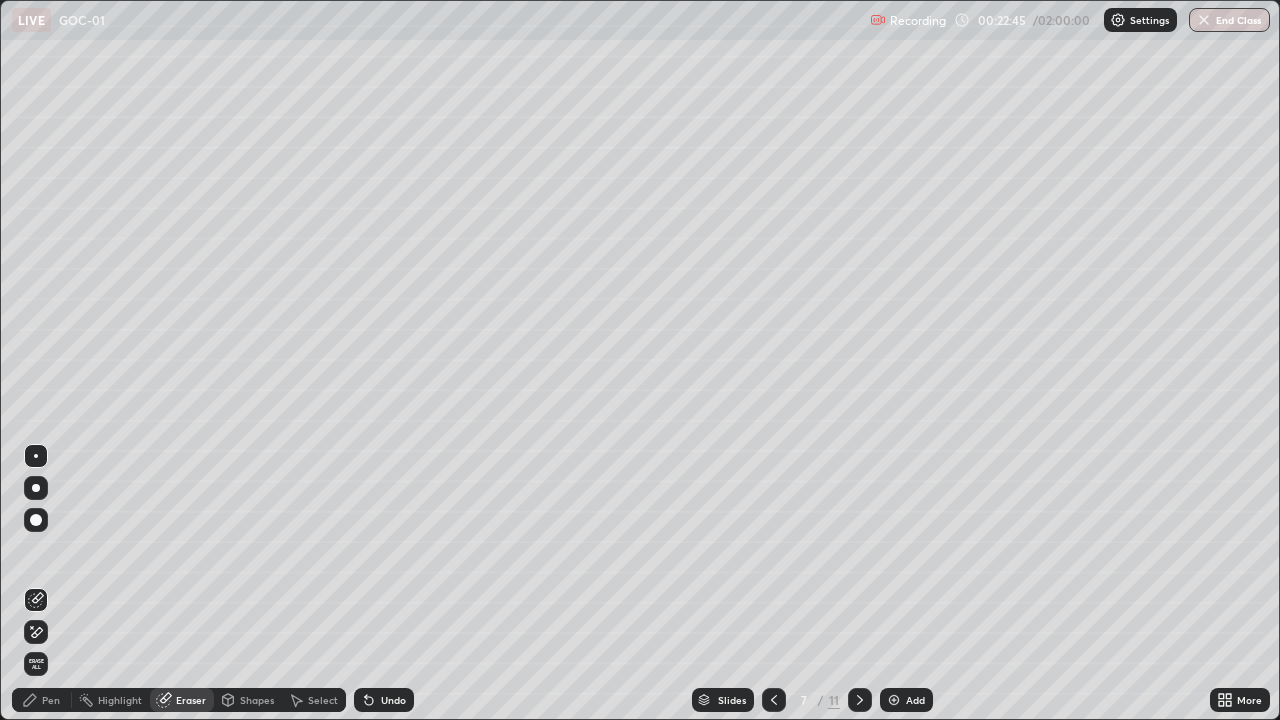 click 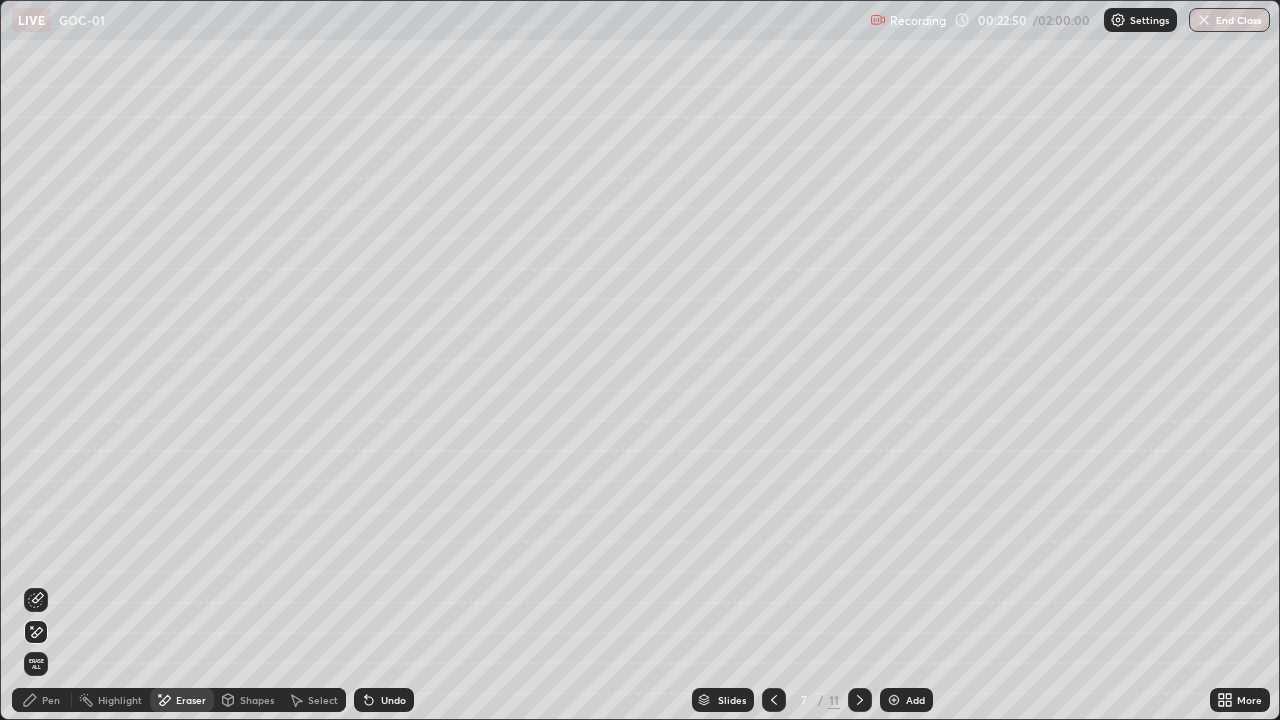 click 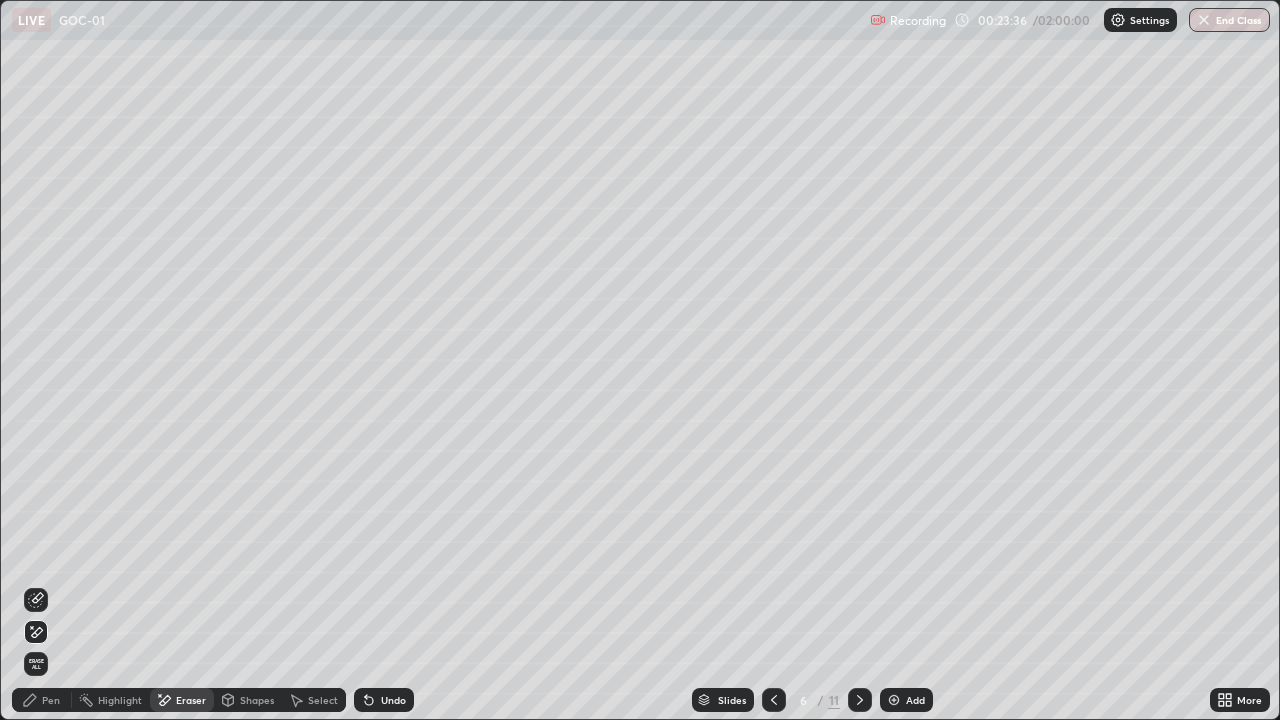 click on "Highlight" at bounding box center [111, 700] 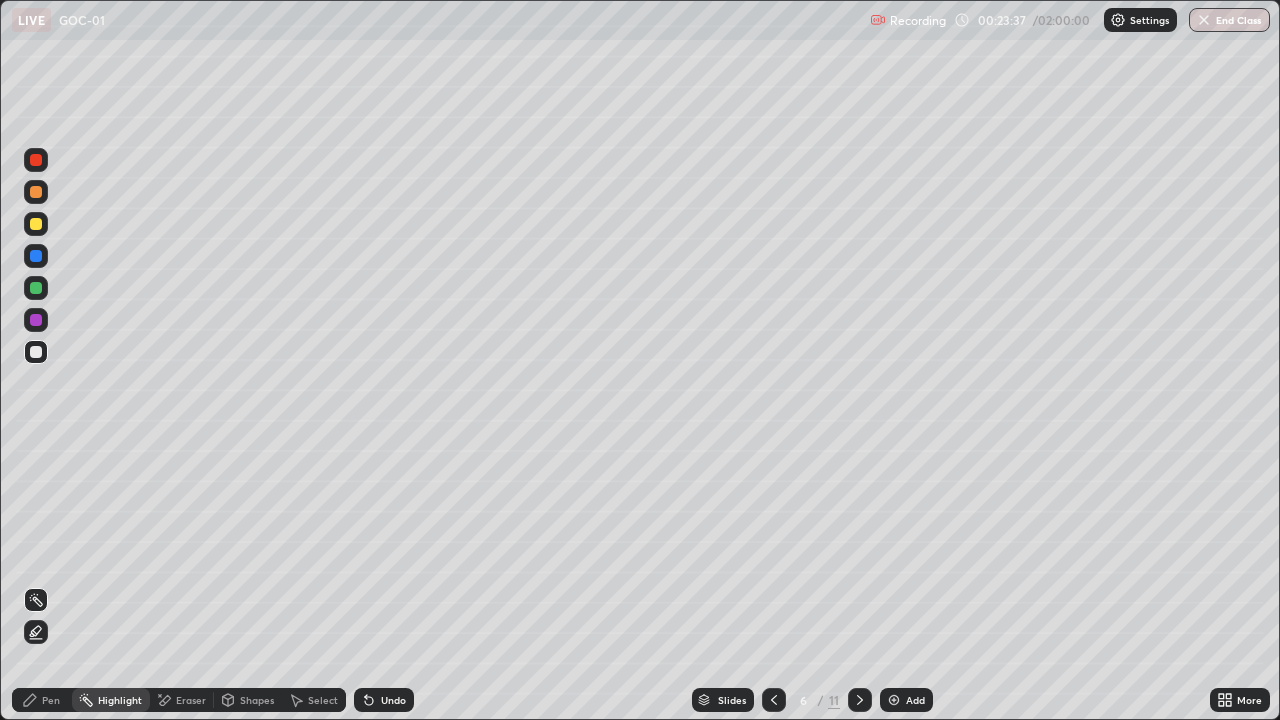 click at bounding box center (36, 256) 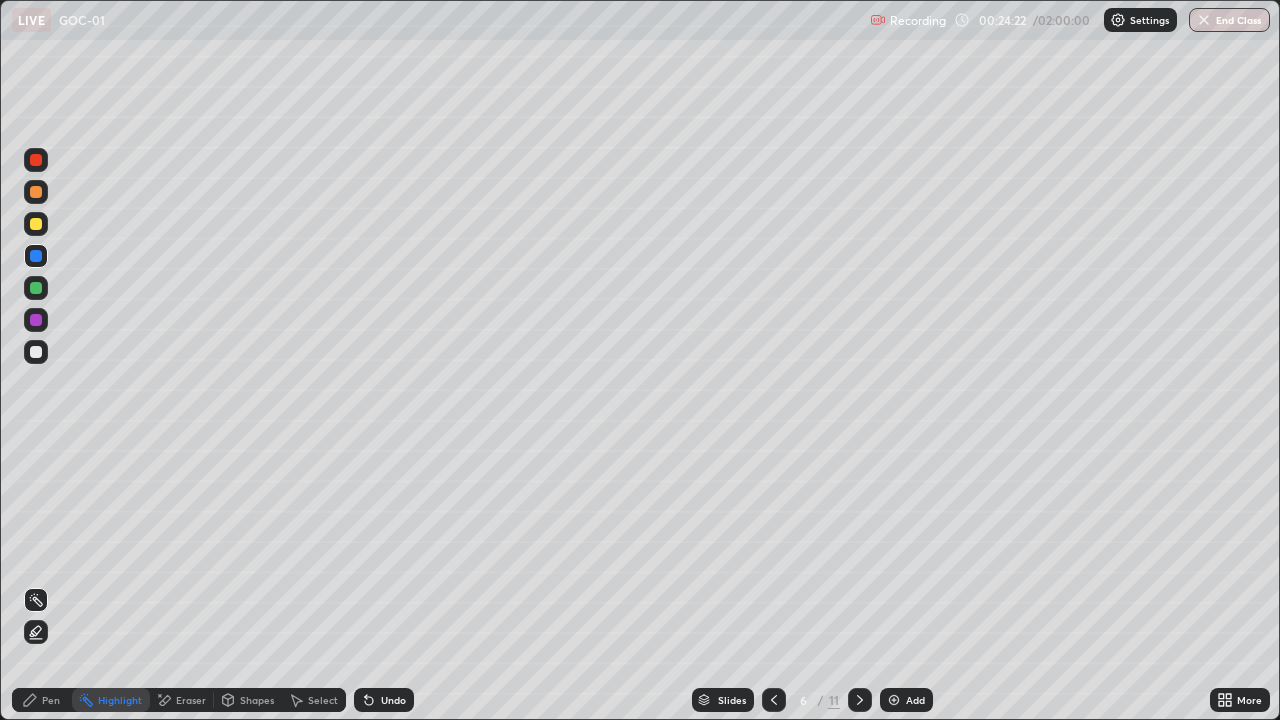 click 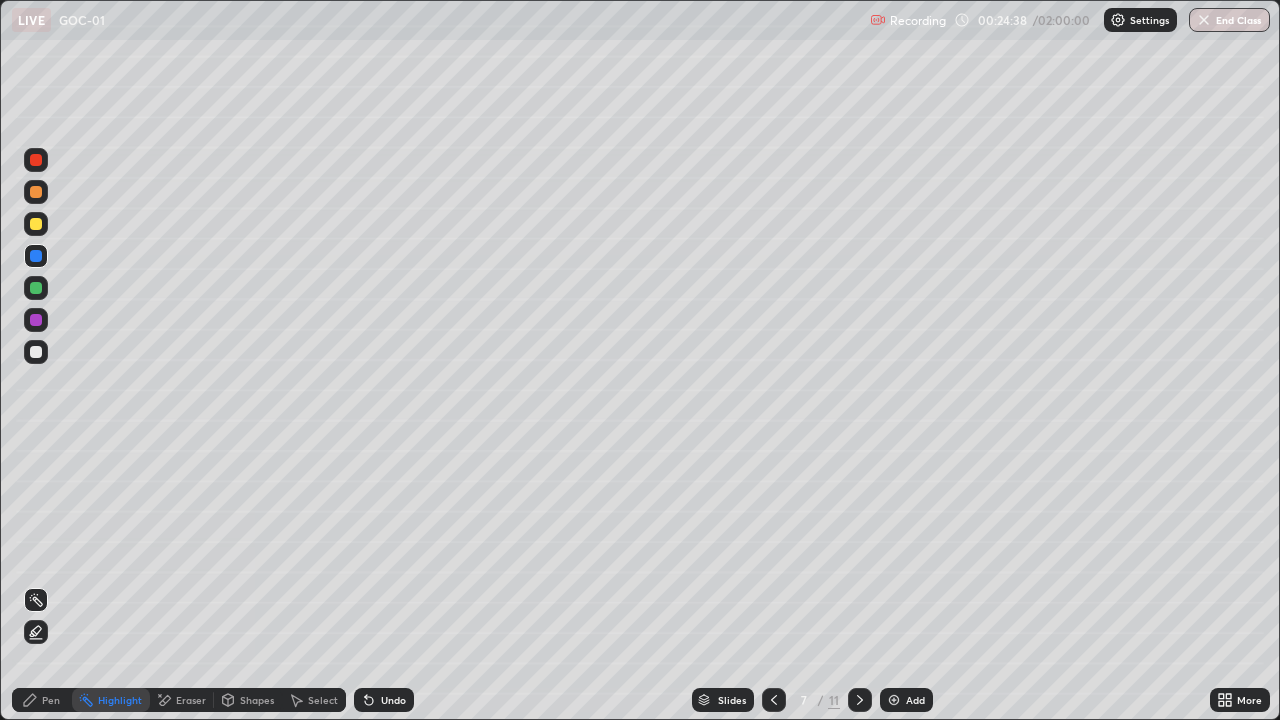 click 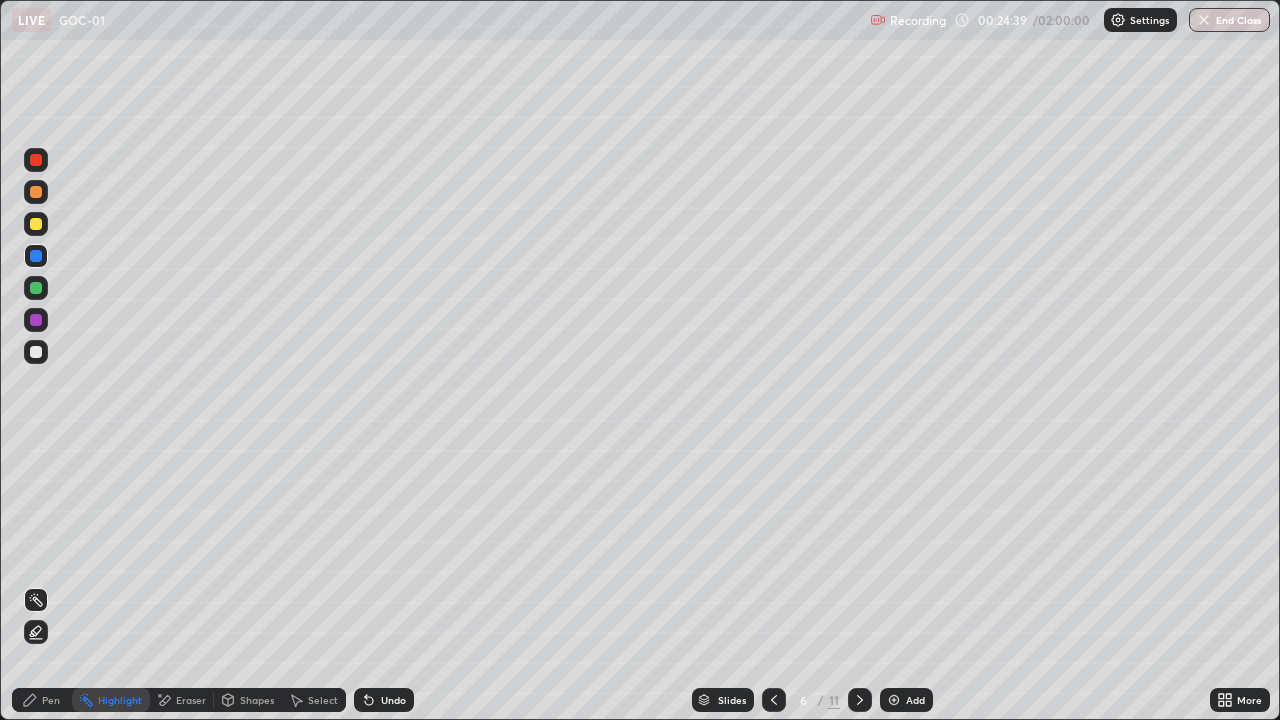 click at bounding box center [774, 700] 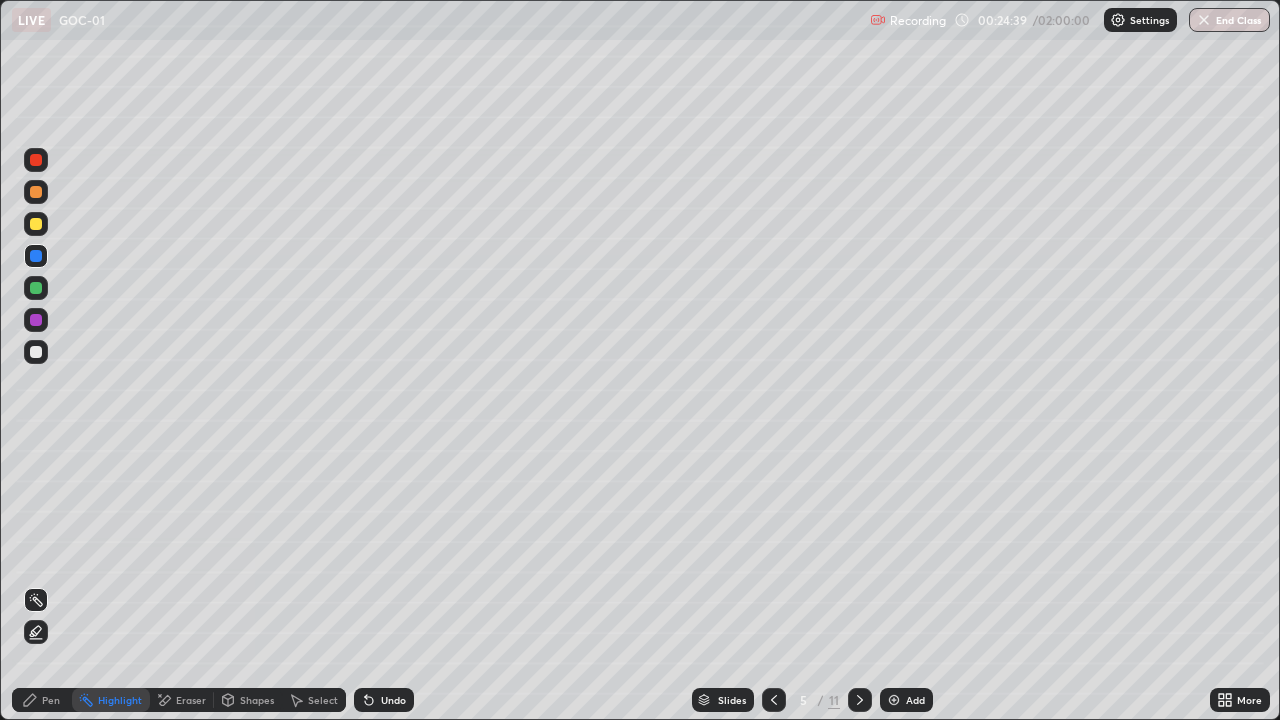 click 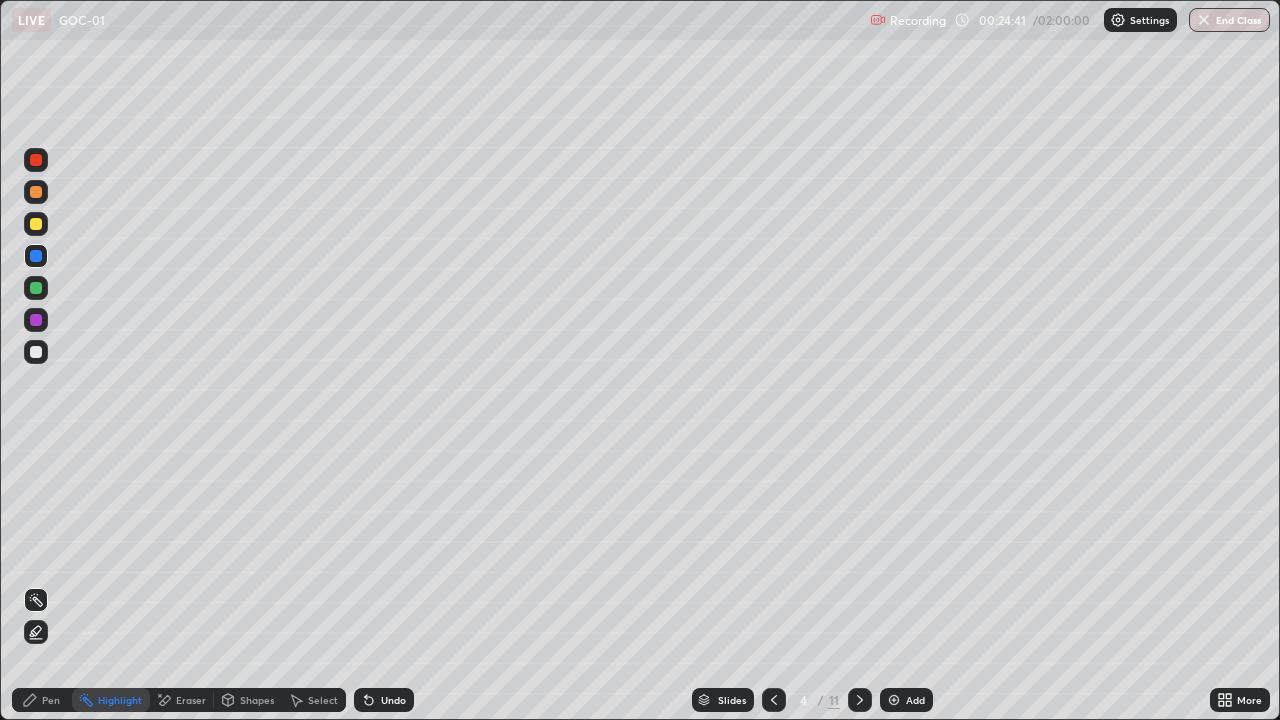 click at bounding box center (36, 320) 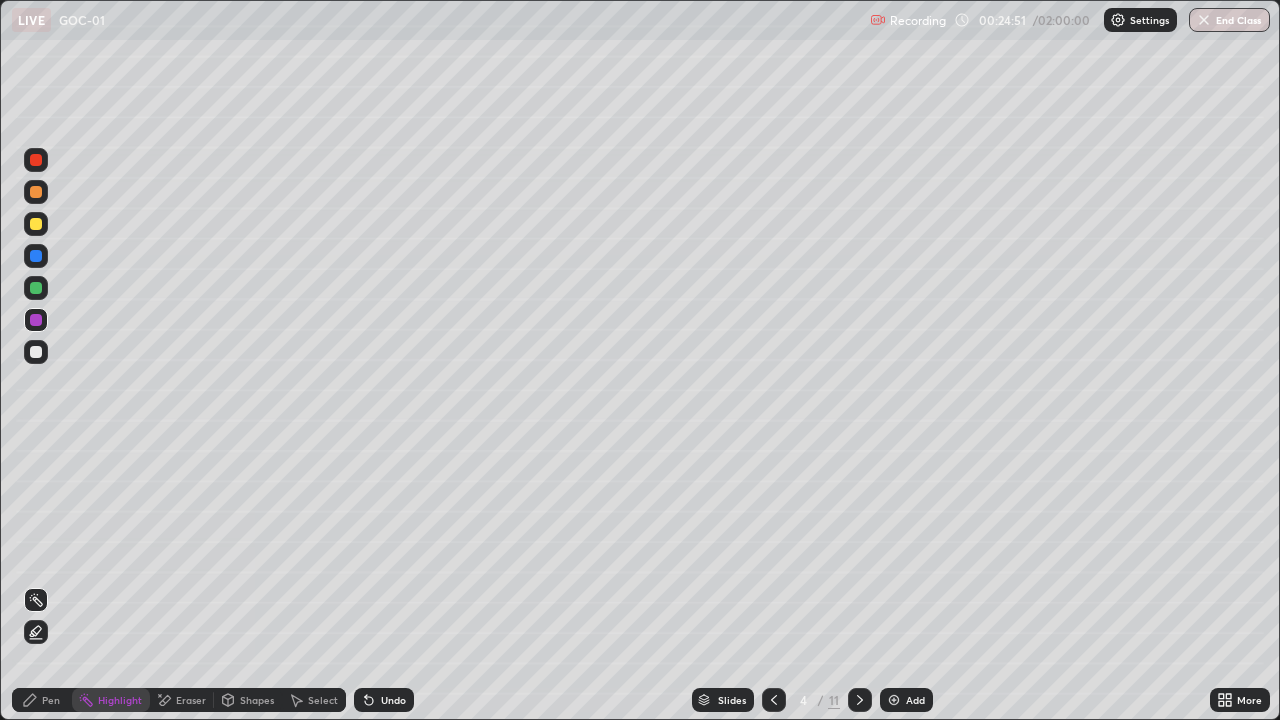 click 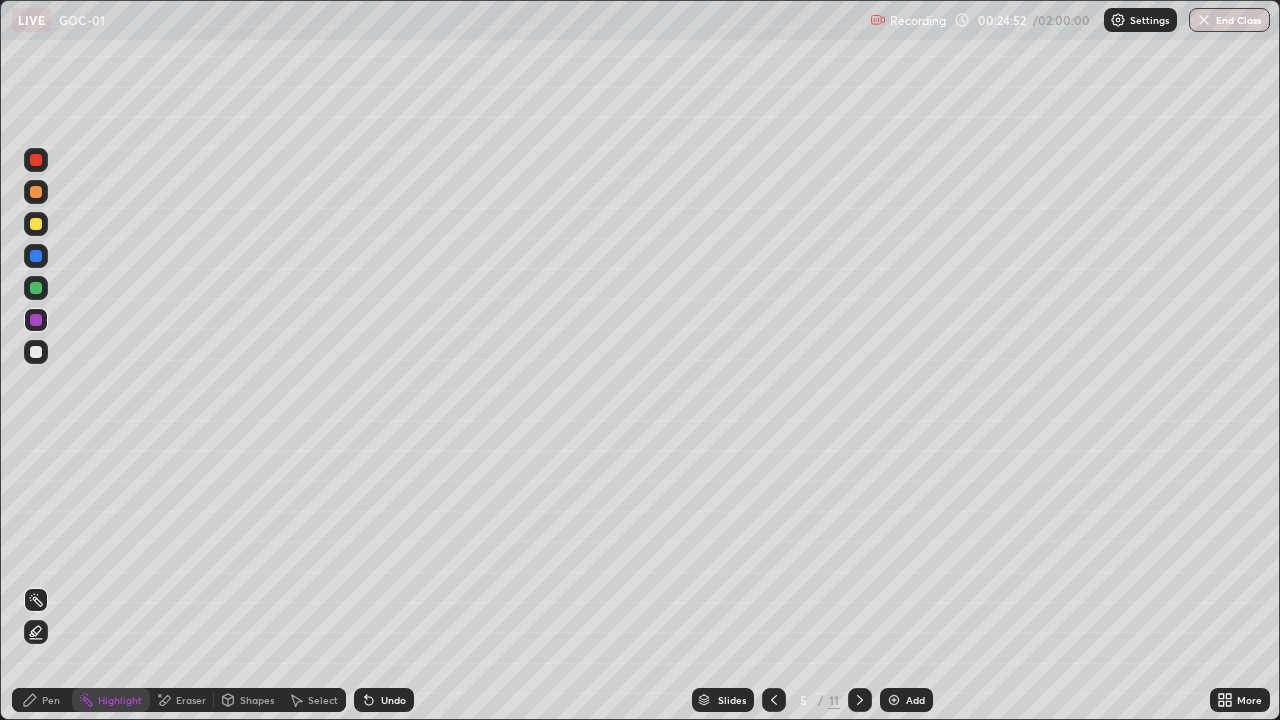 click at bounding box center (860, 700) 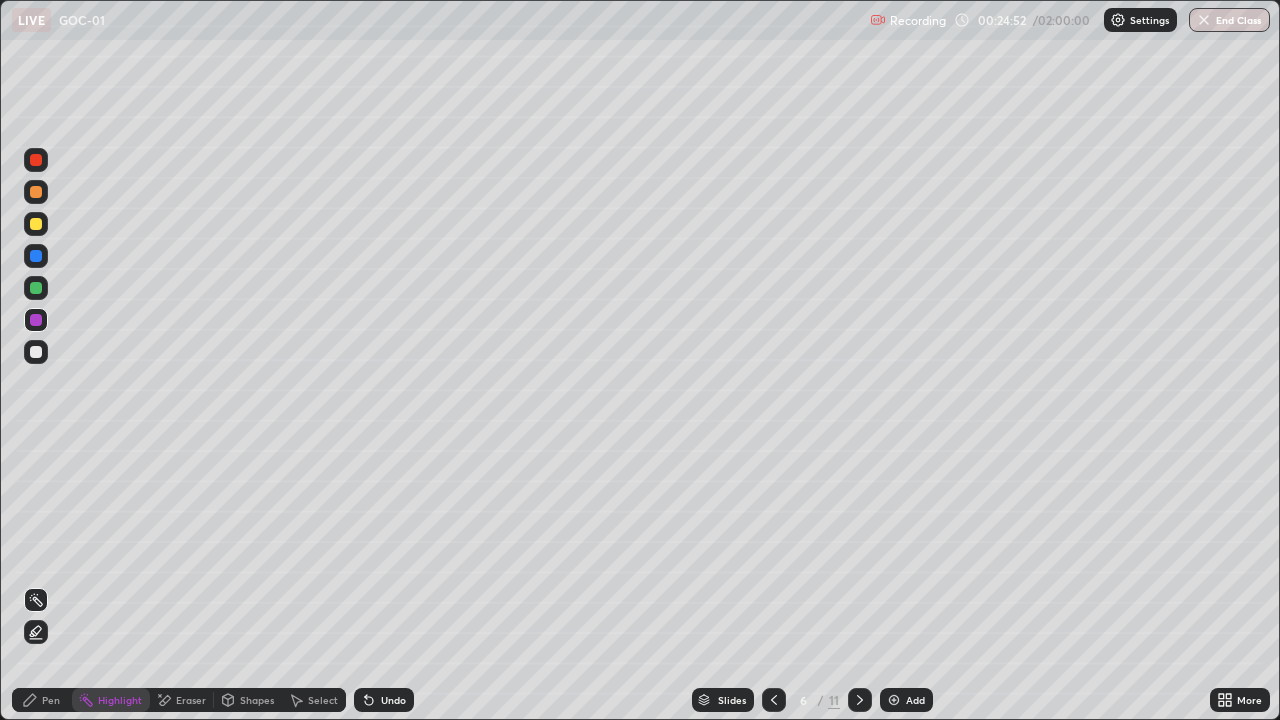 click 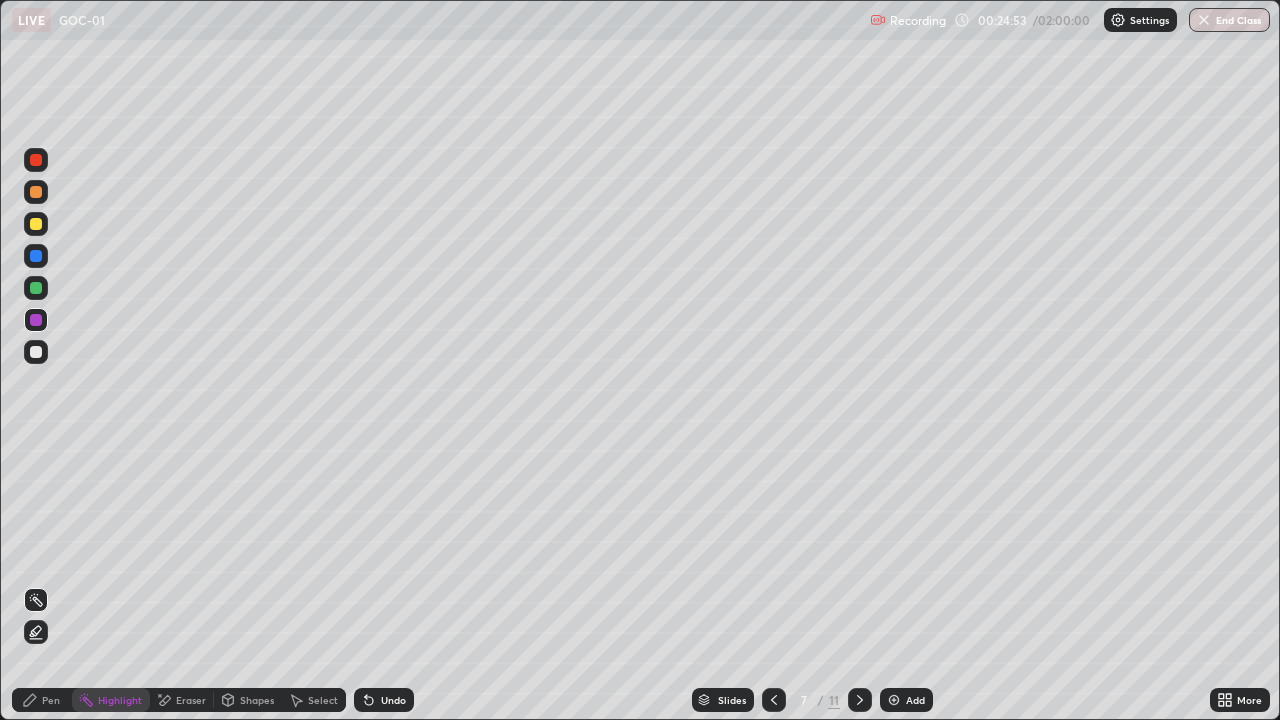 click at bounding box center (860, 700) 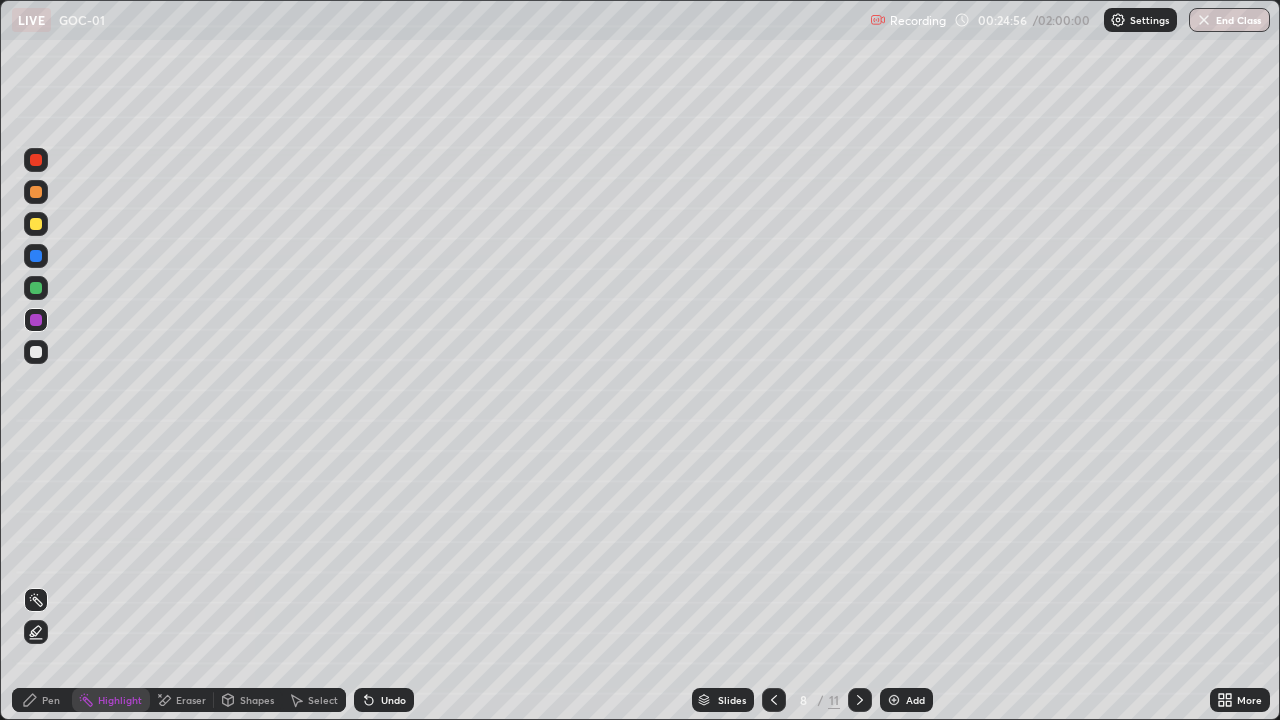 click at bounding box center (36, 192) 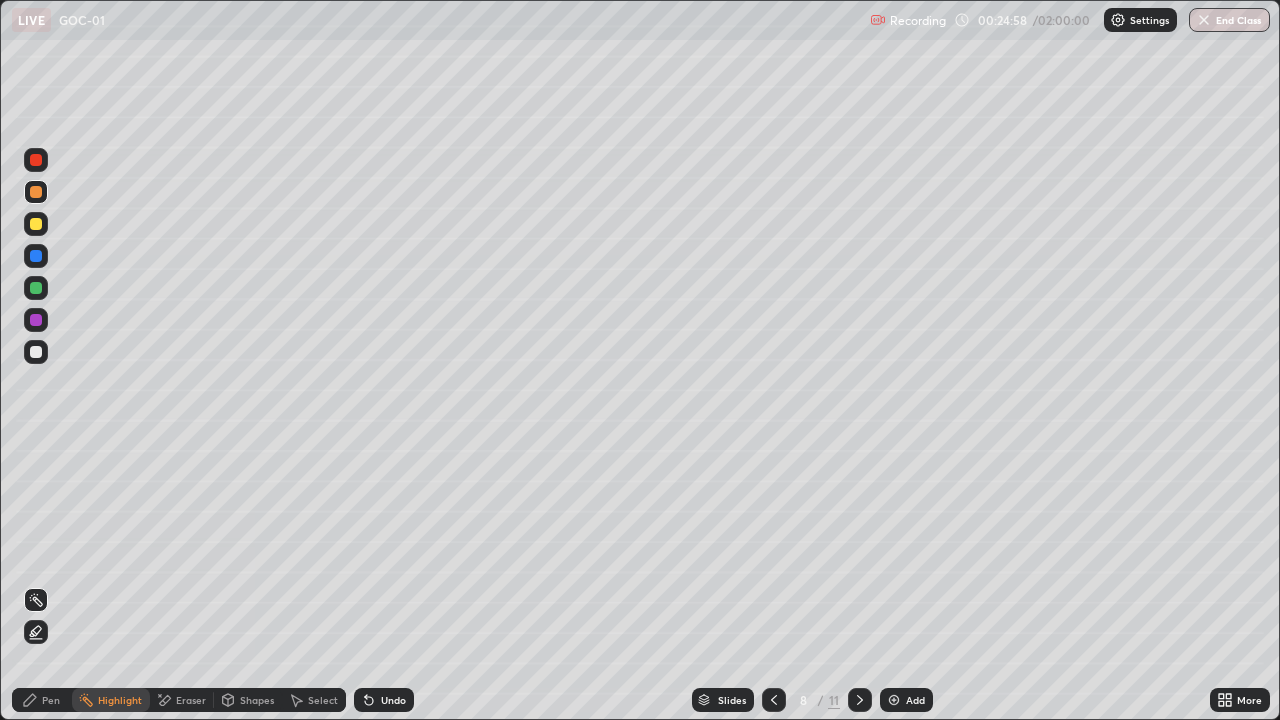 click on "Pen" at bounding box center (42, 700) 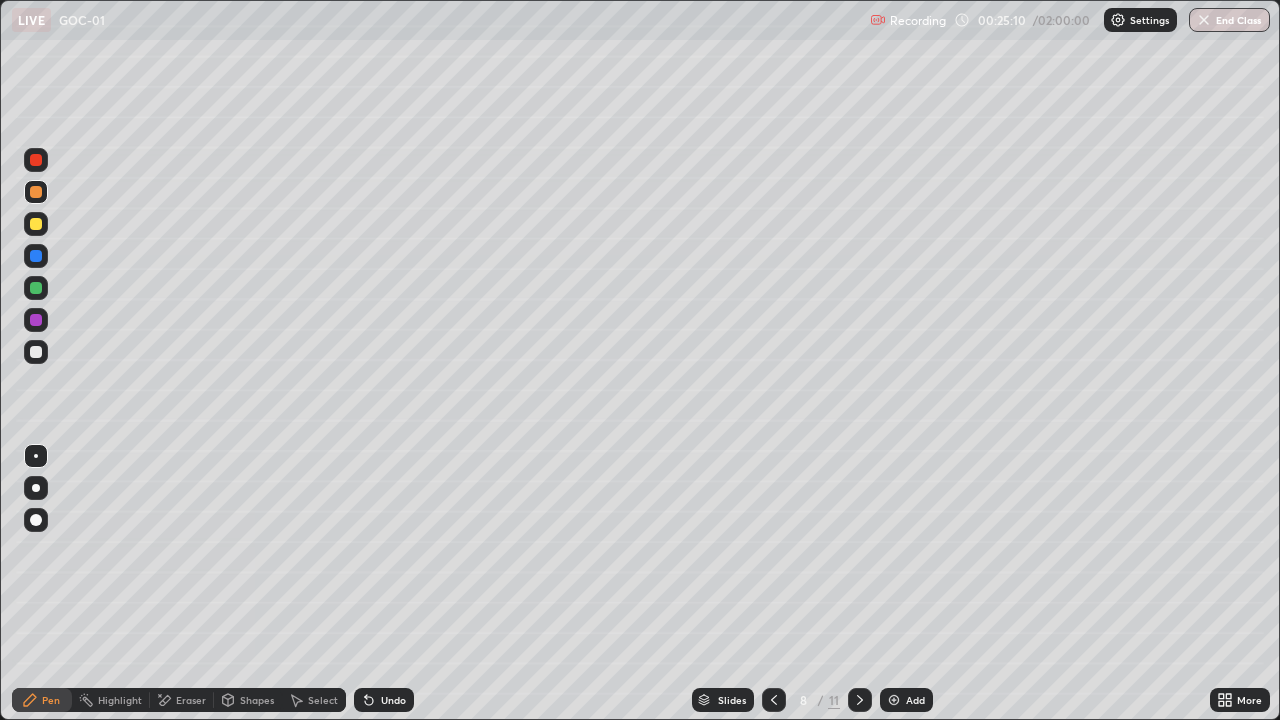 click on "Undo" at bounding box center (393, 700) 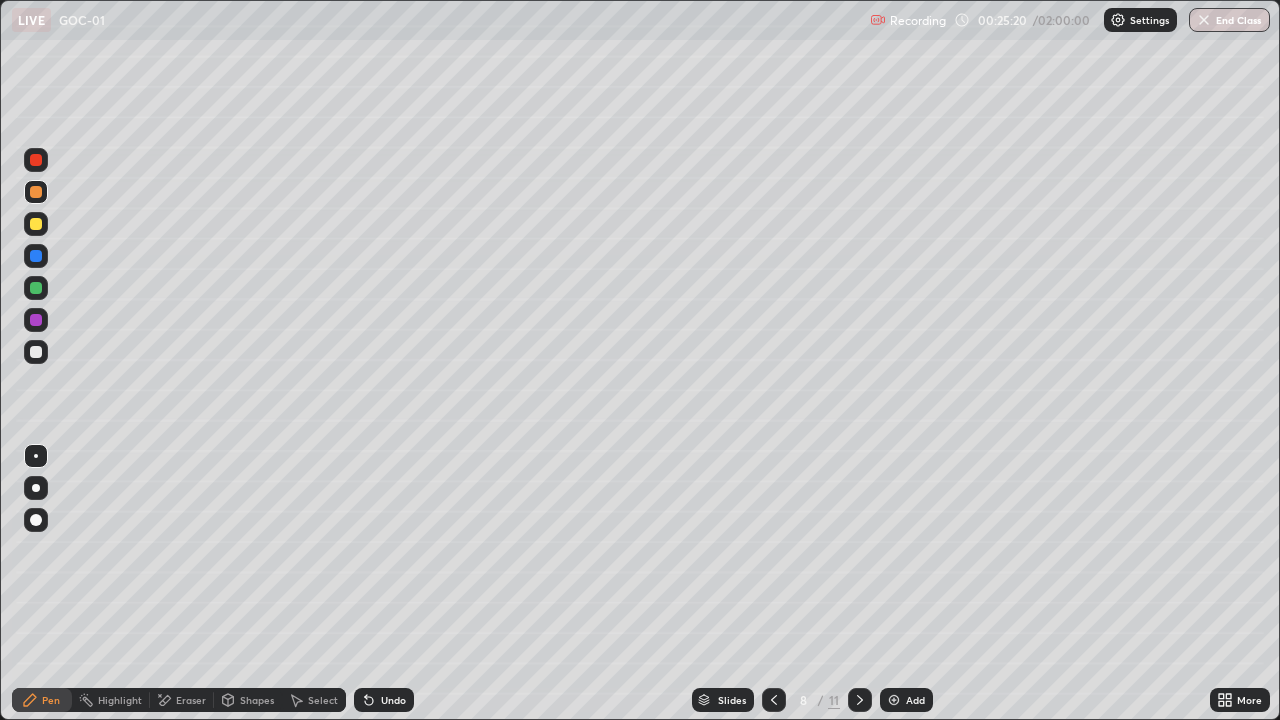 click at bounding box center [36, 288] 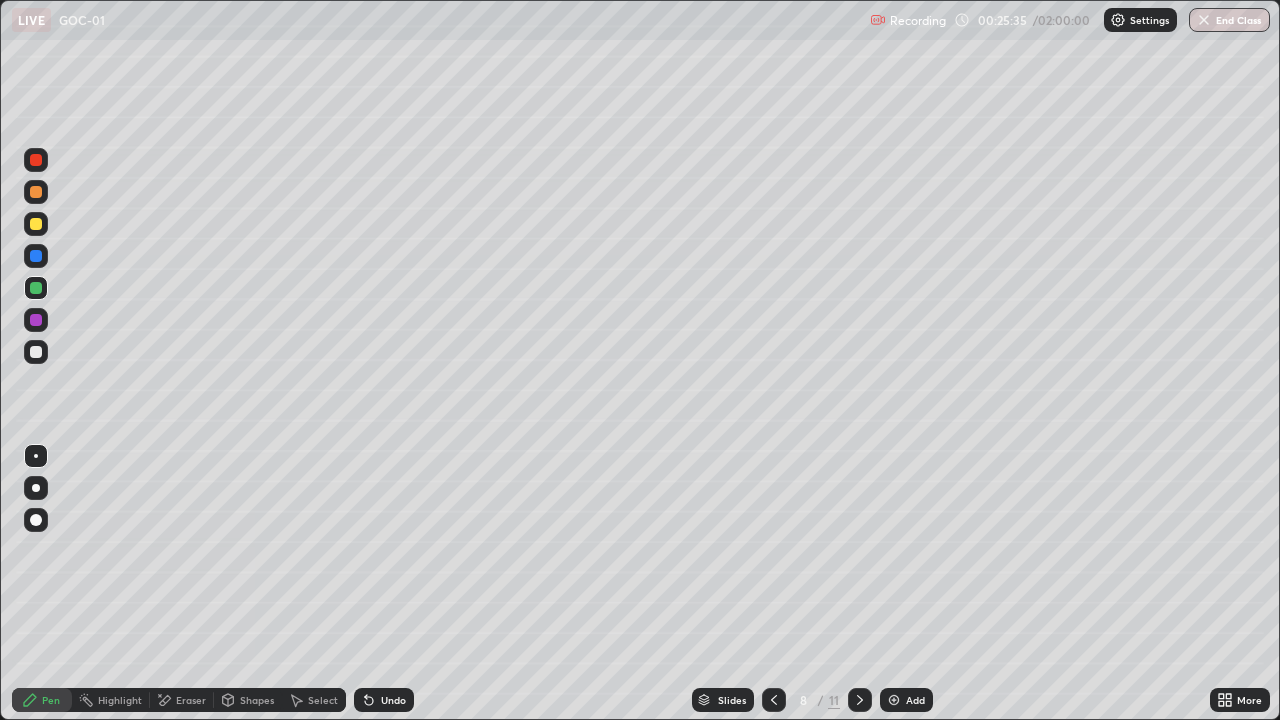 click at bounding box center [36, 256] 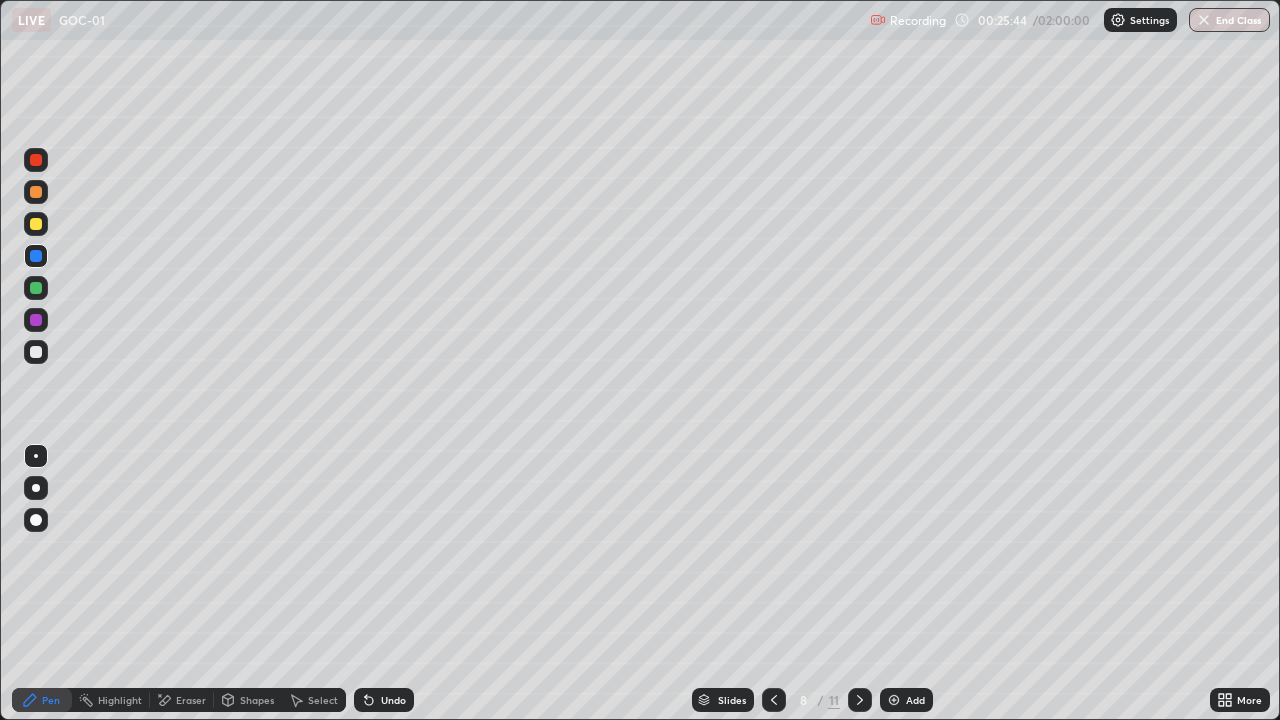 click at bounding box center (36, 352) 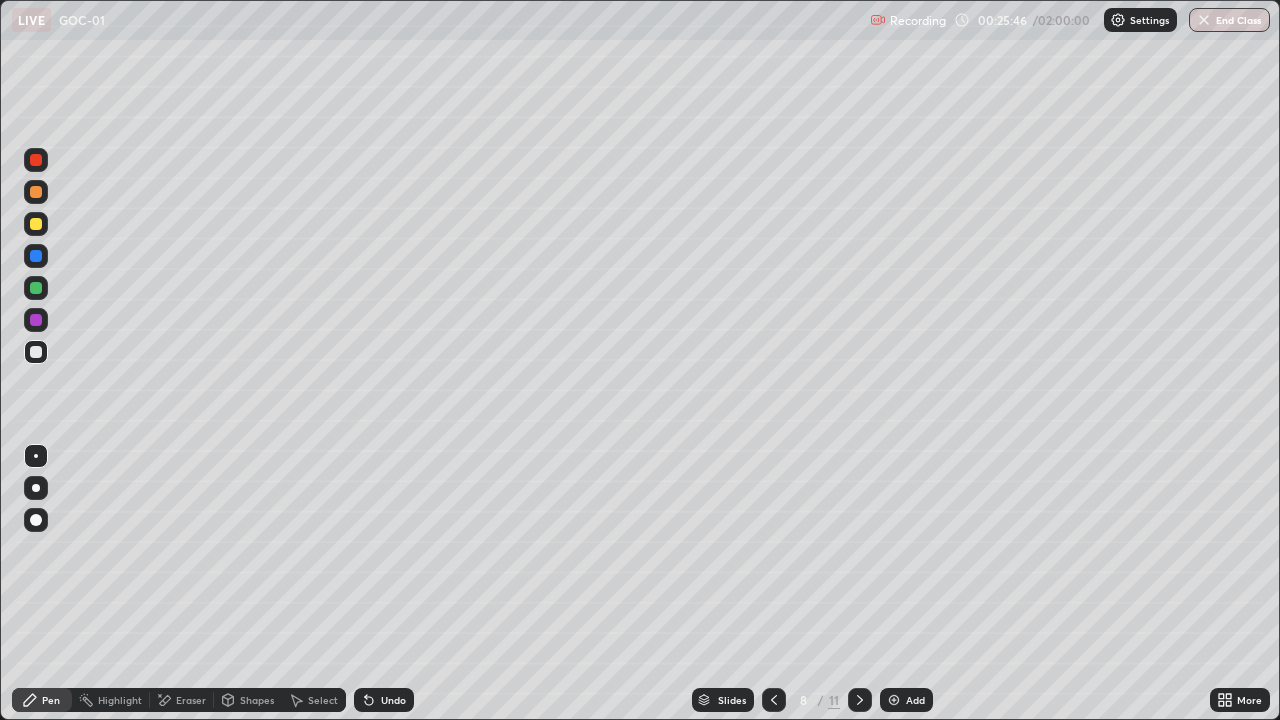 click at bounding box center [36, 256] 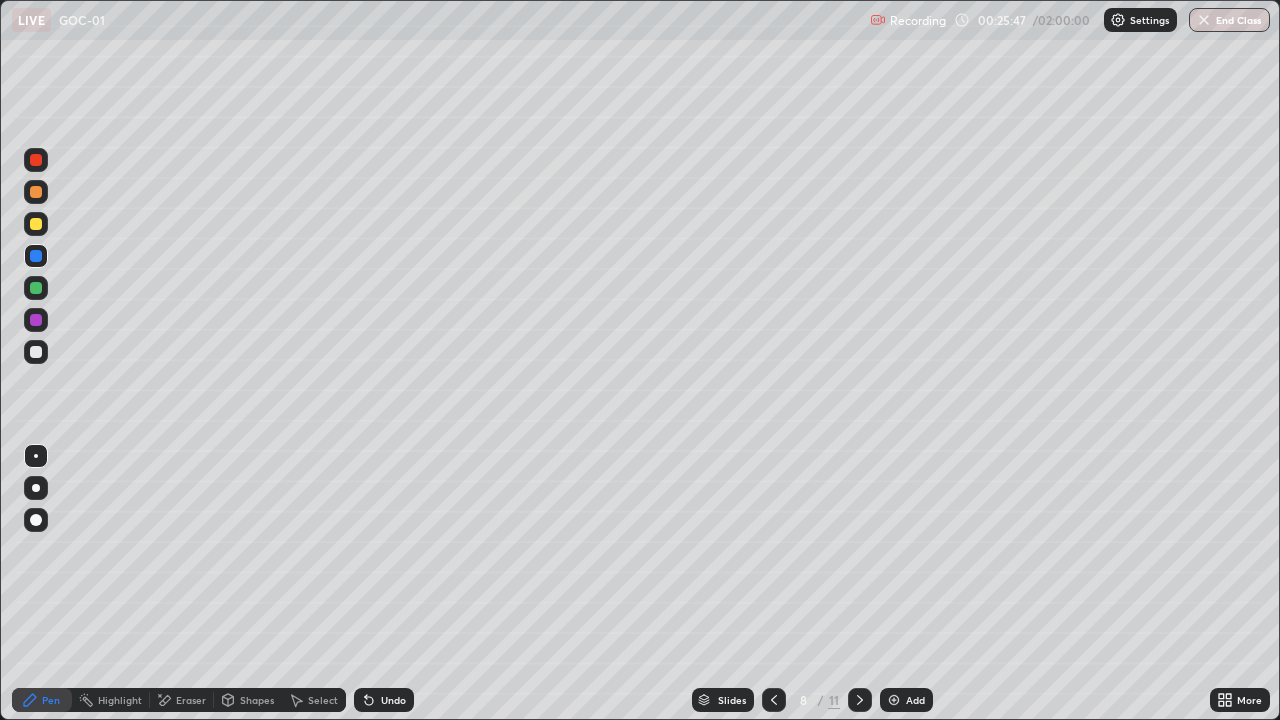 click at bounding box center [36, 192] 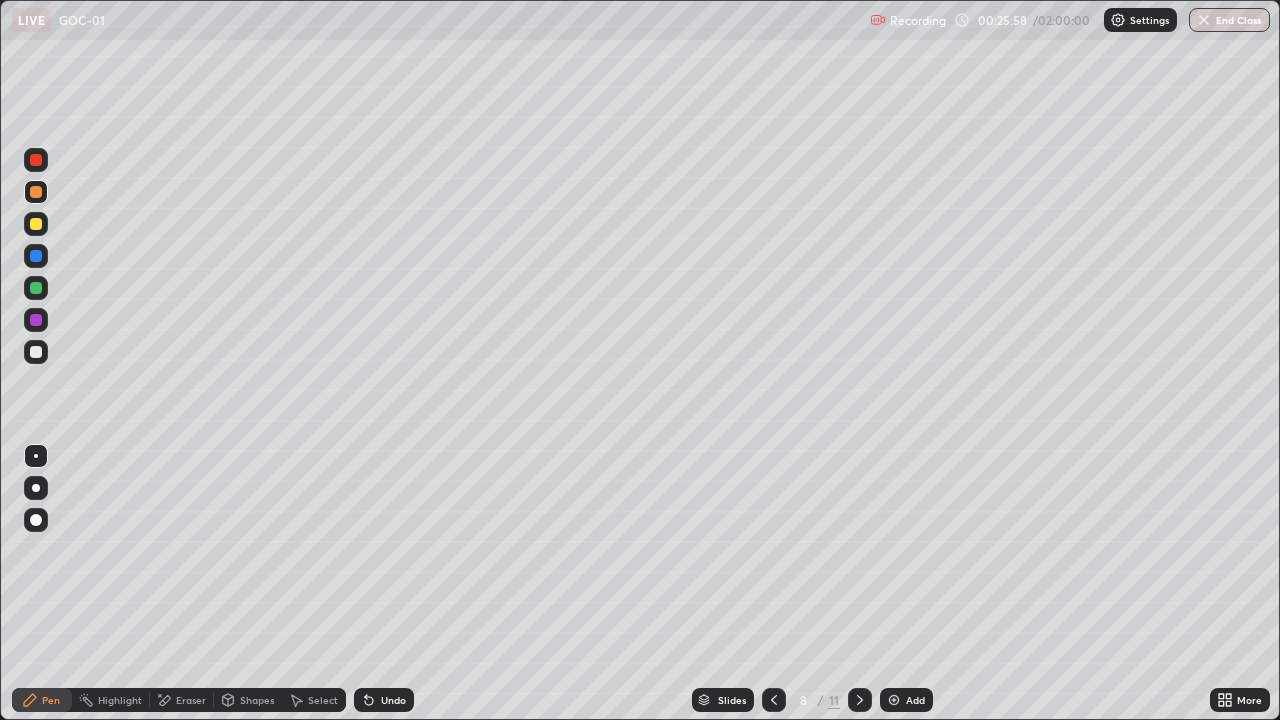 click at bounding box center [36, 352] 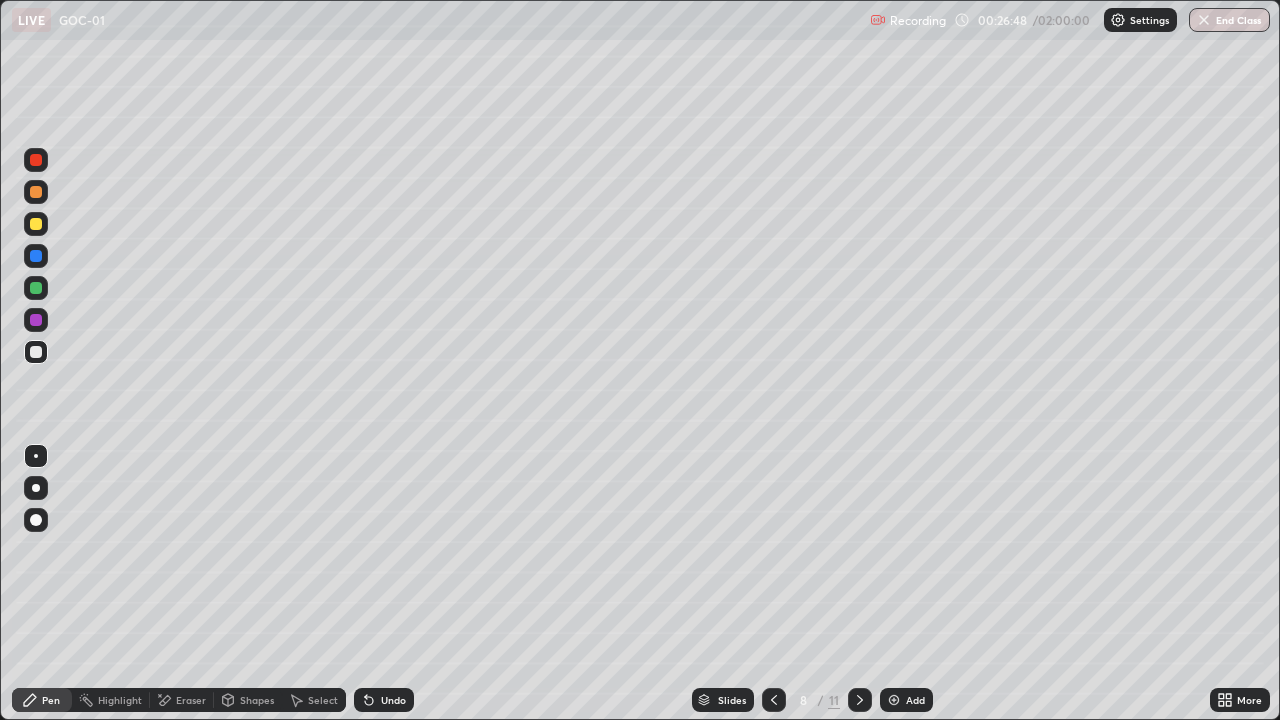 click at bounding box center (36, 320) 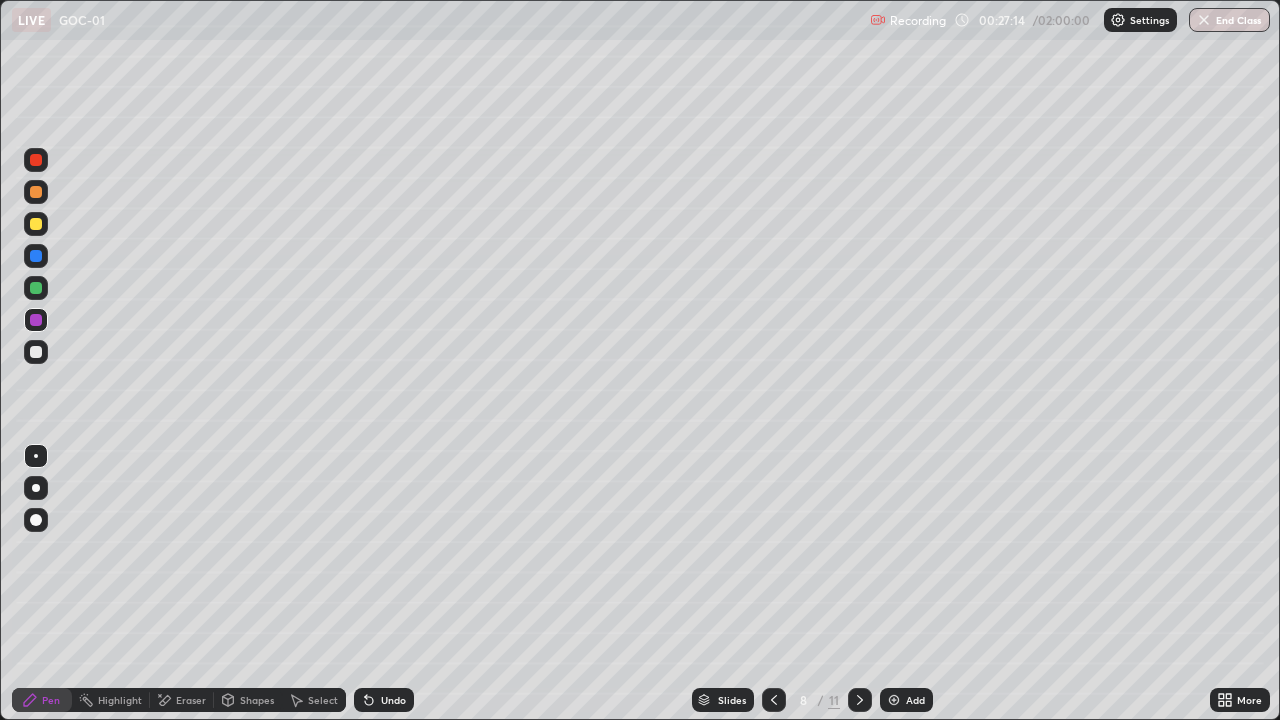 click 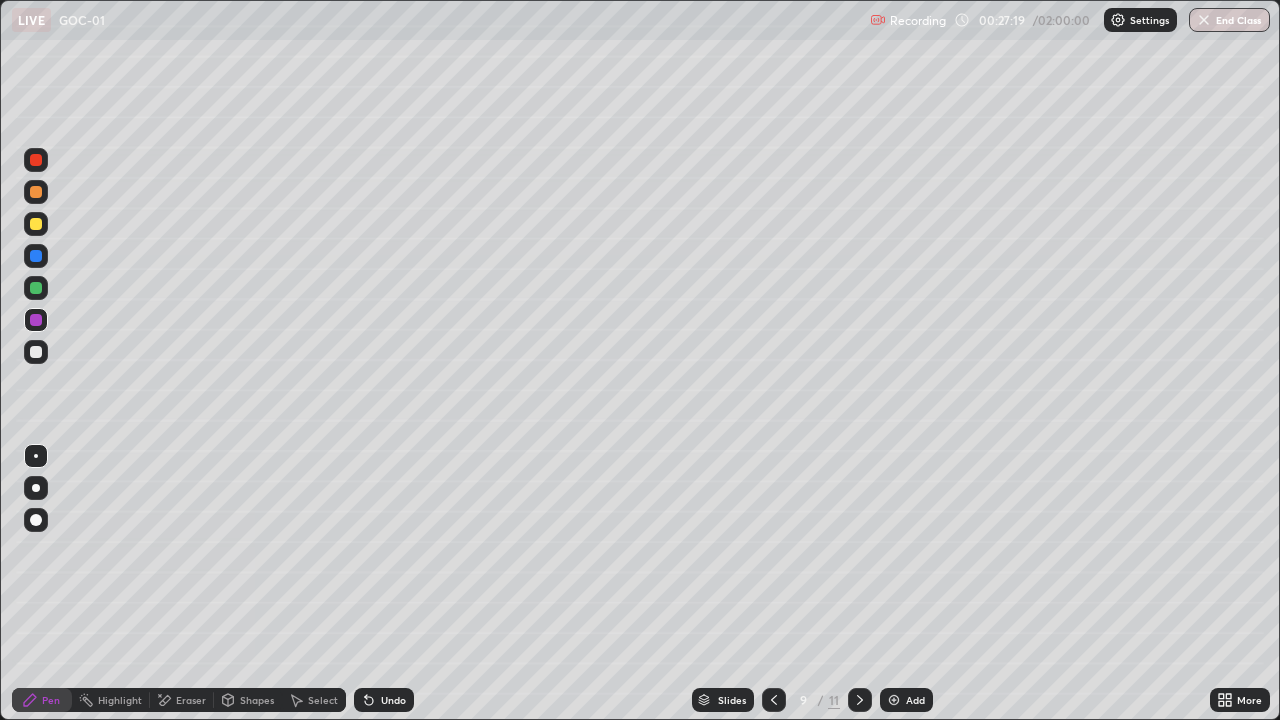 click at bounding box center (36, 192) 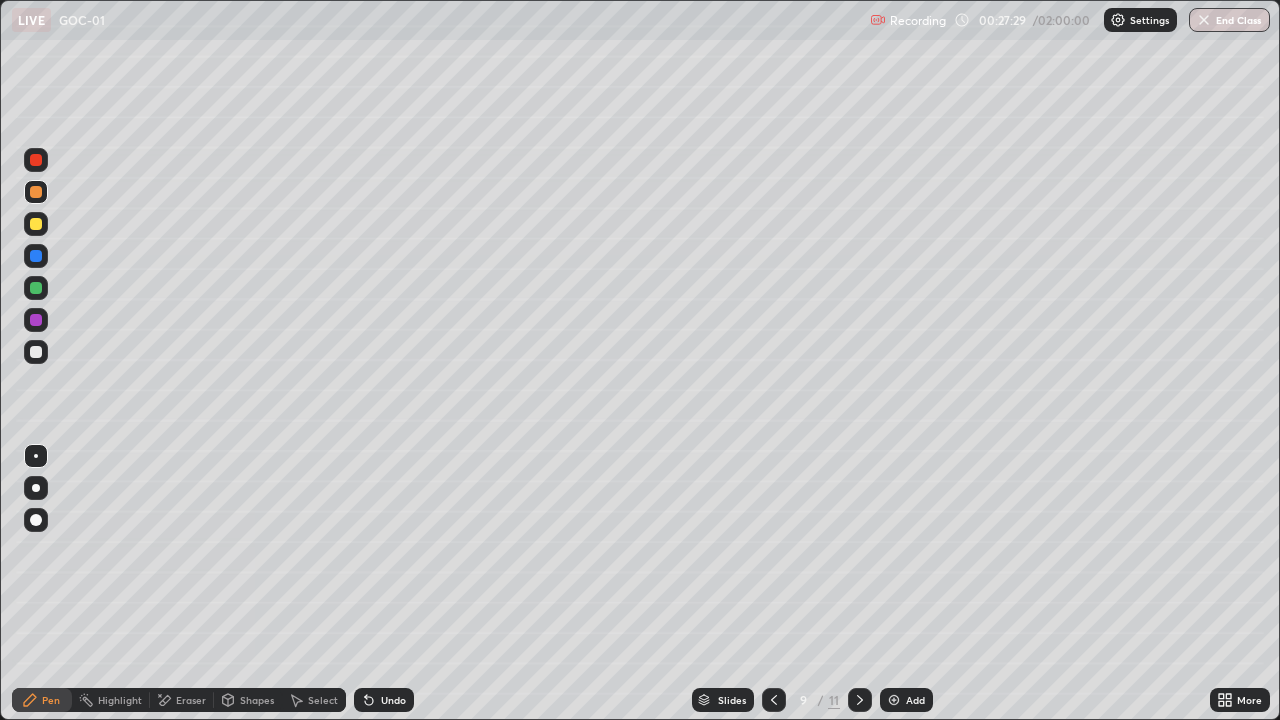 click on "Shapes" at bounding box center (248, 700) 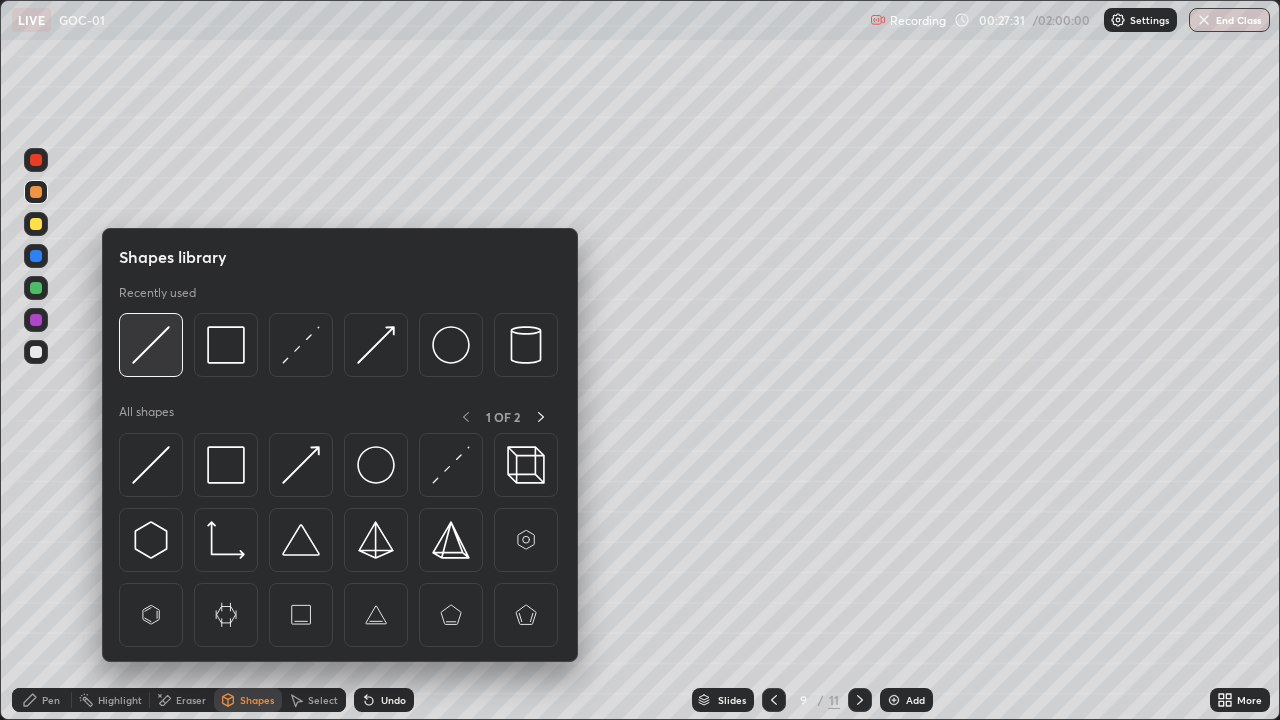 click at bounding box center [151, 345] 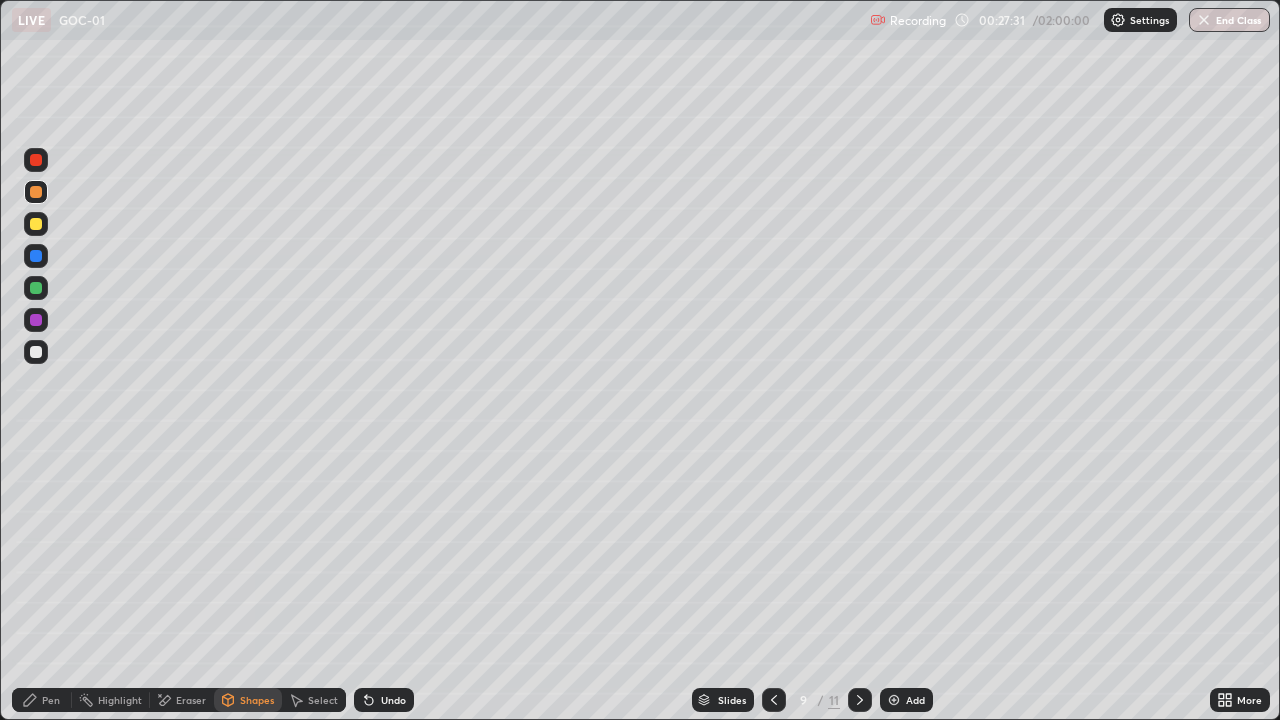 click at bounding box center [36, 320] 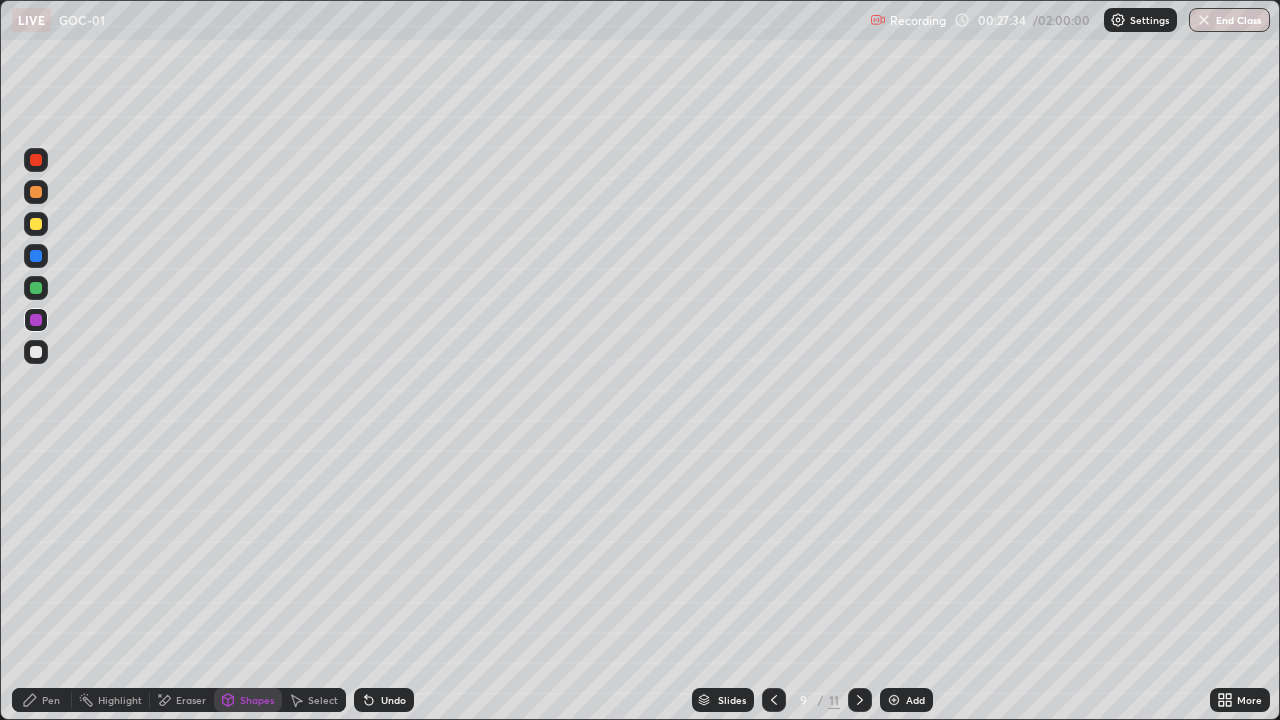 click on "Pen" at bounding box center [42, 700] 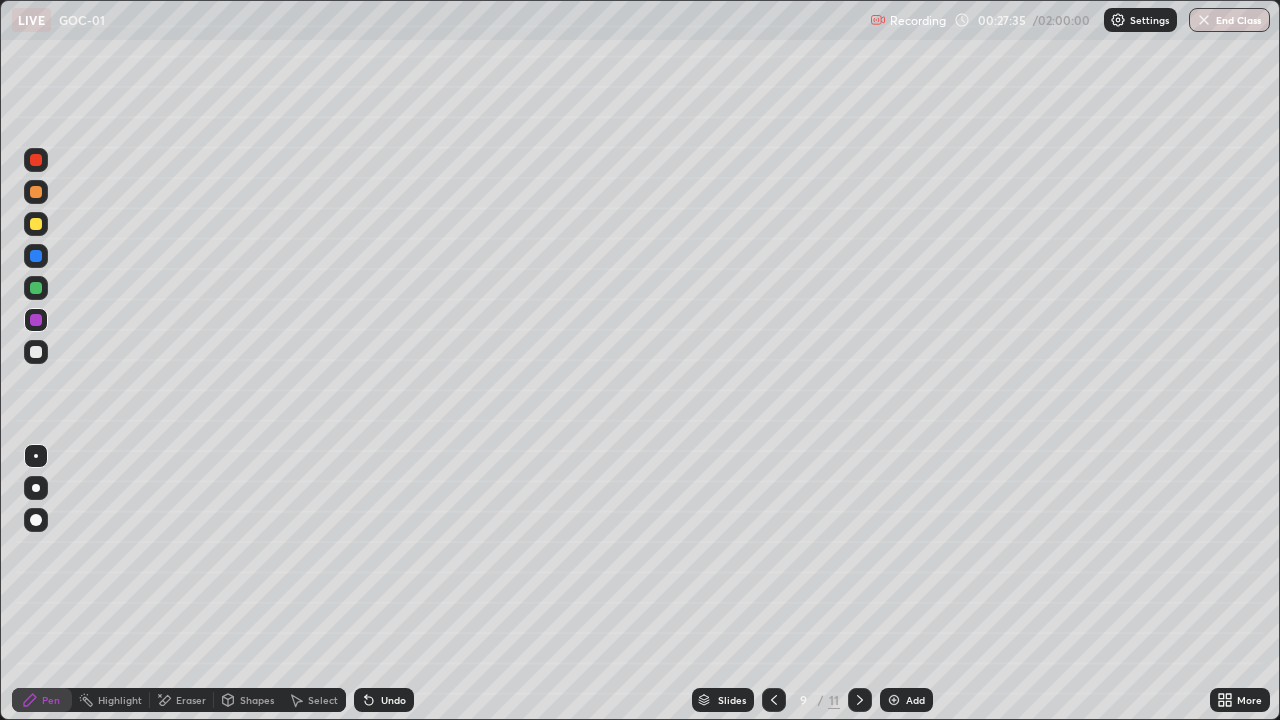 click at bounding box center [36, 192] 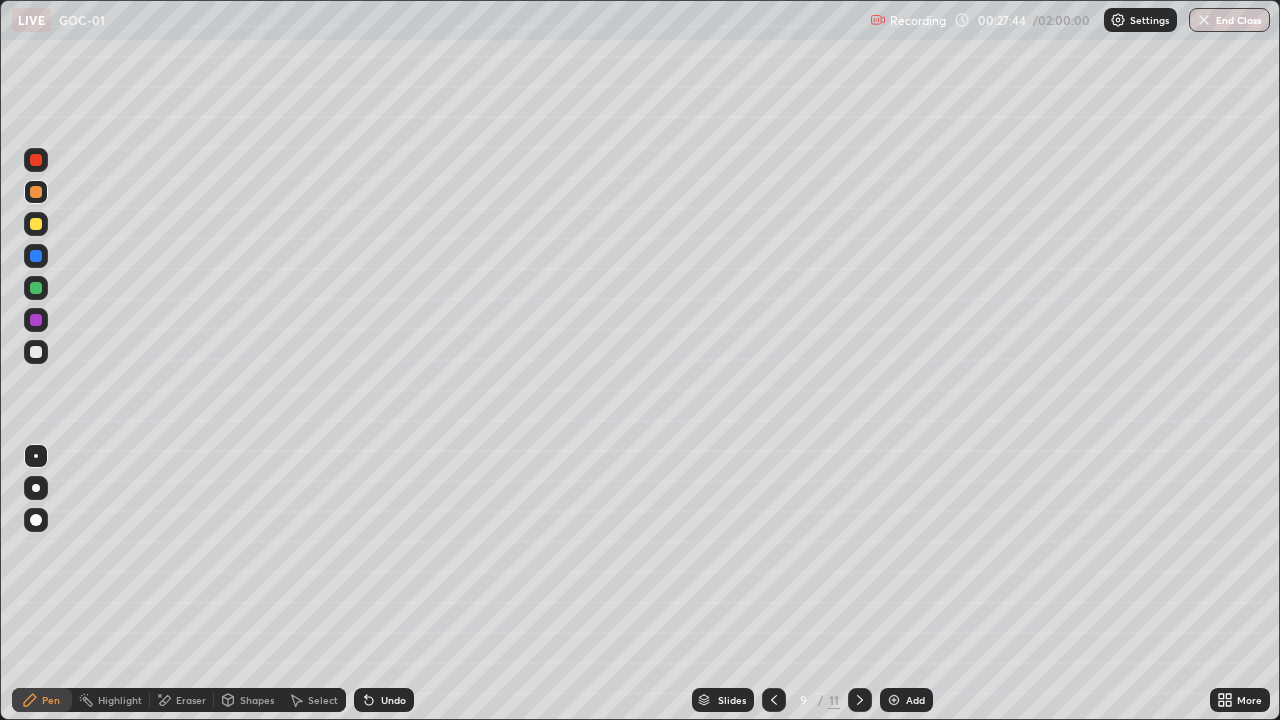 click at bounding box center [36, 320] 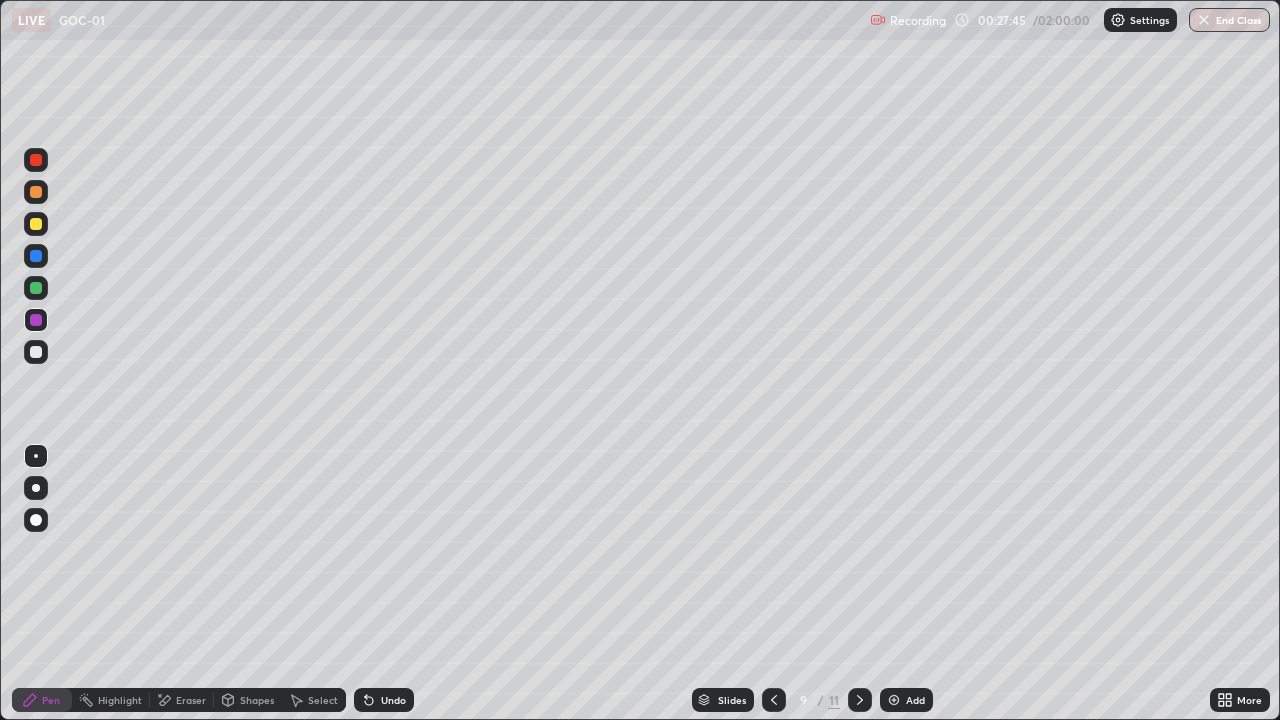 click on "Shapes" at bounding box center [257, 700] 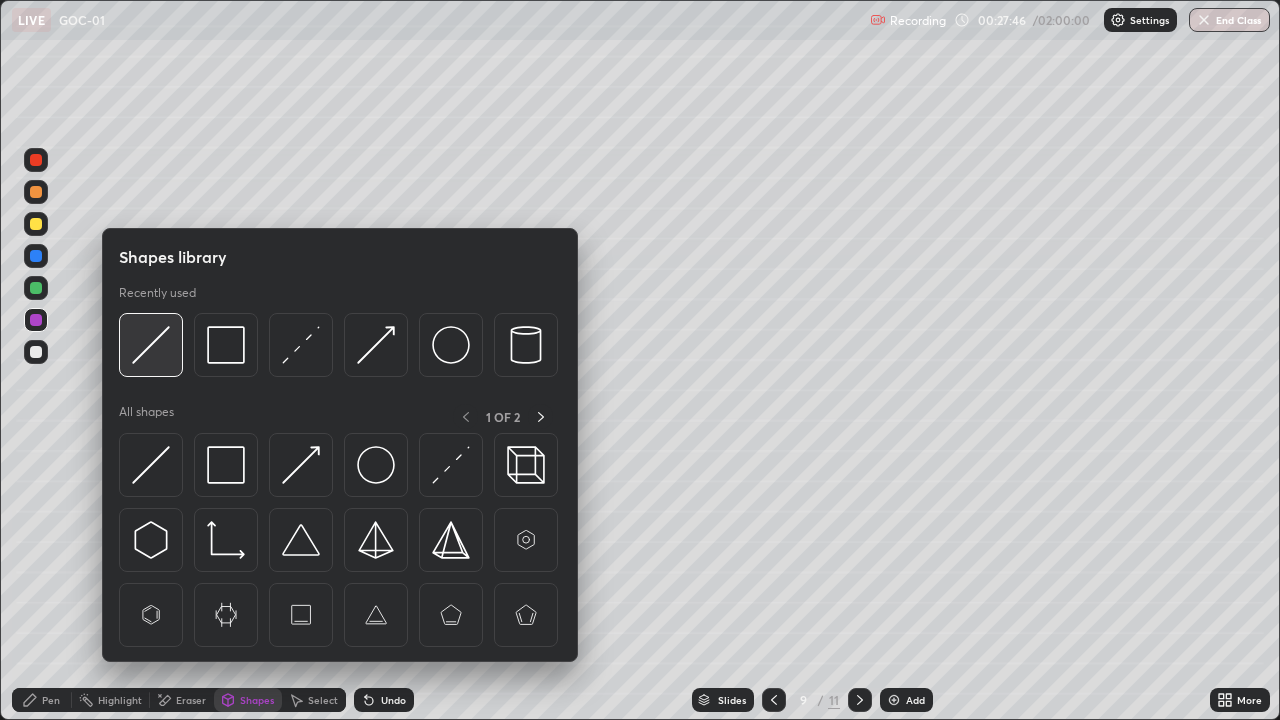 click at bounding box center (151, 345) 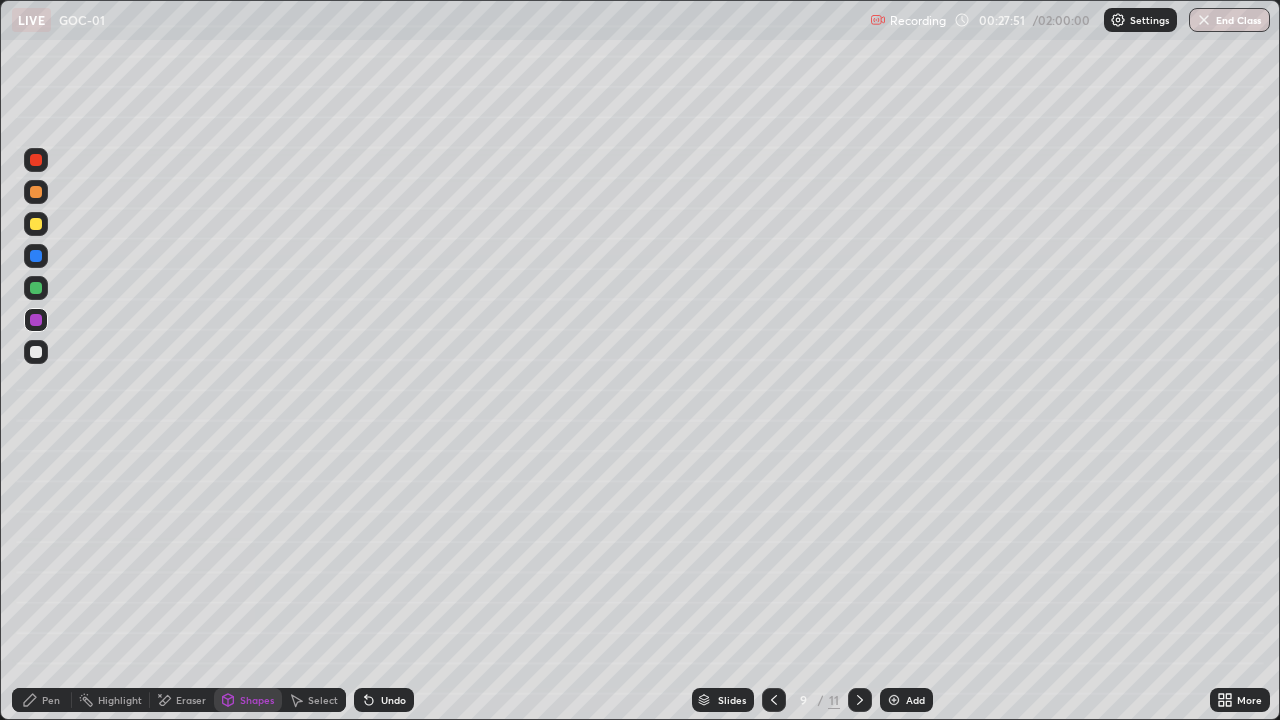 click on "Pen" at bounding box center (42, 700) 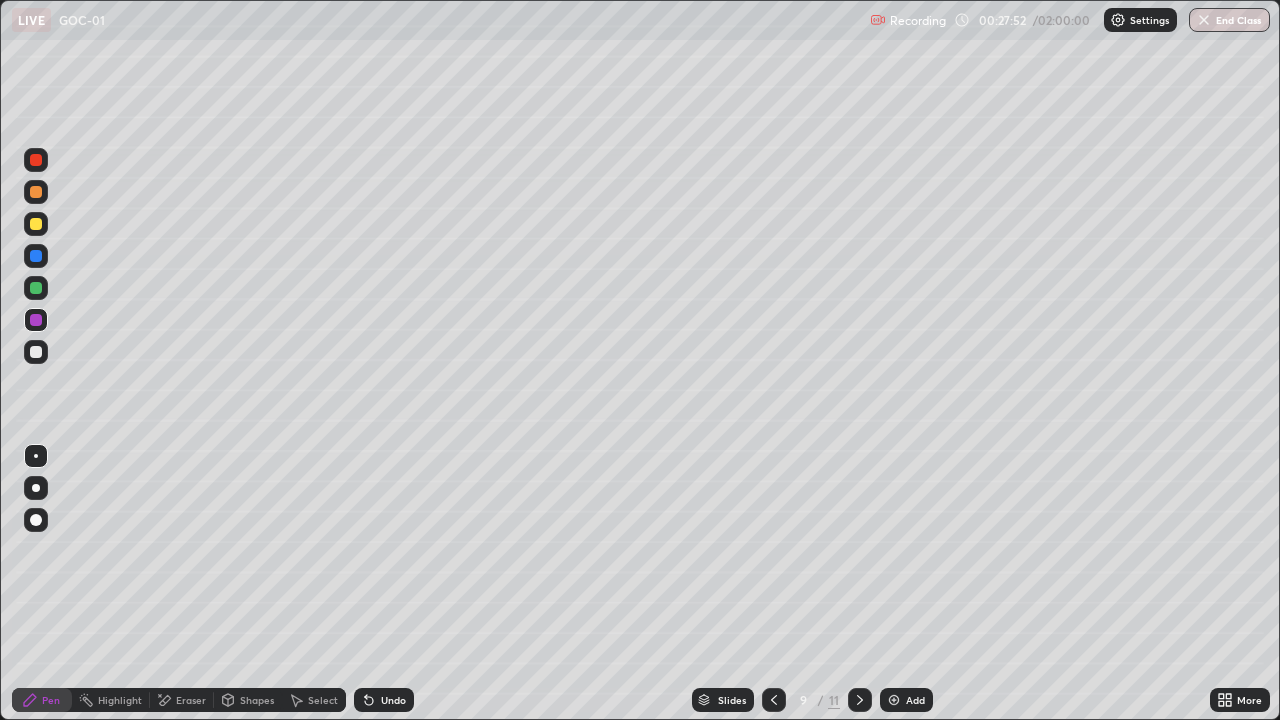click at bounding box center [36, 192] 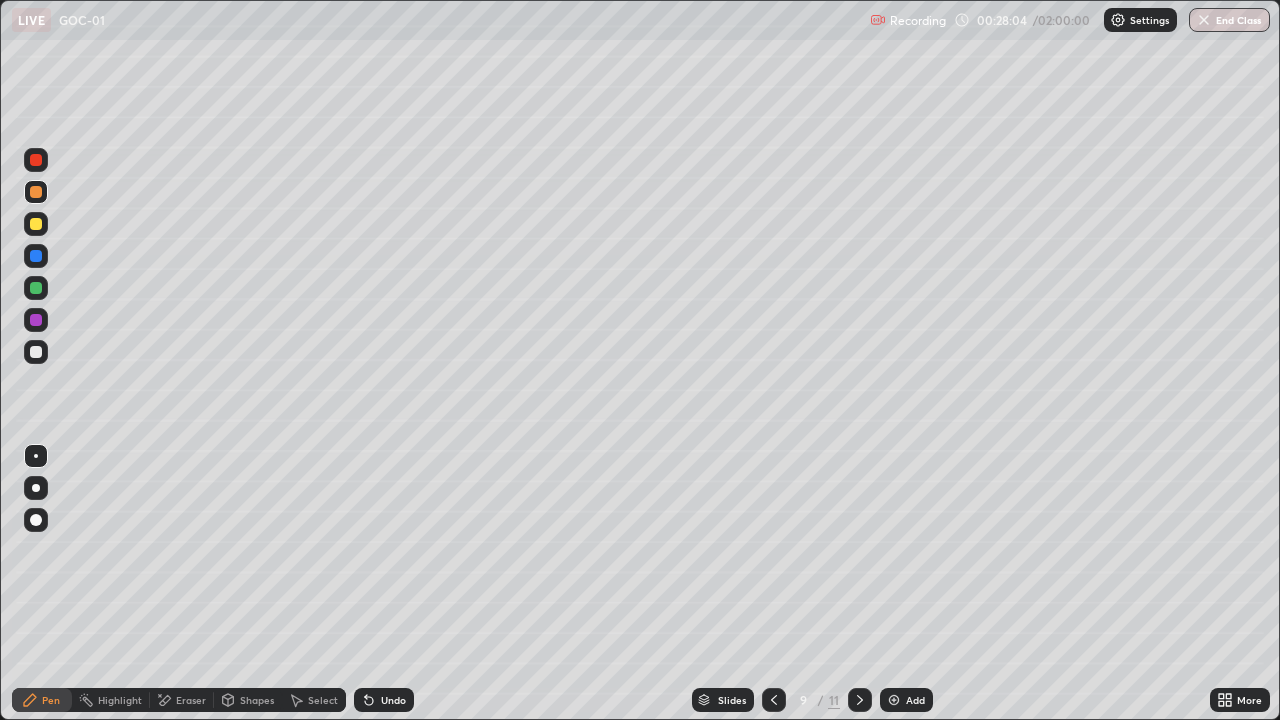 click at bounding box center (36, 352) 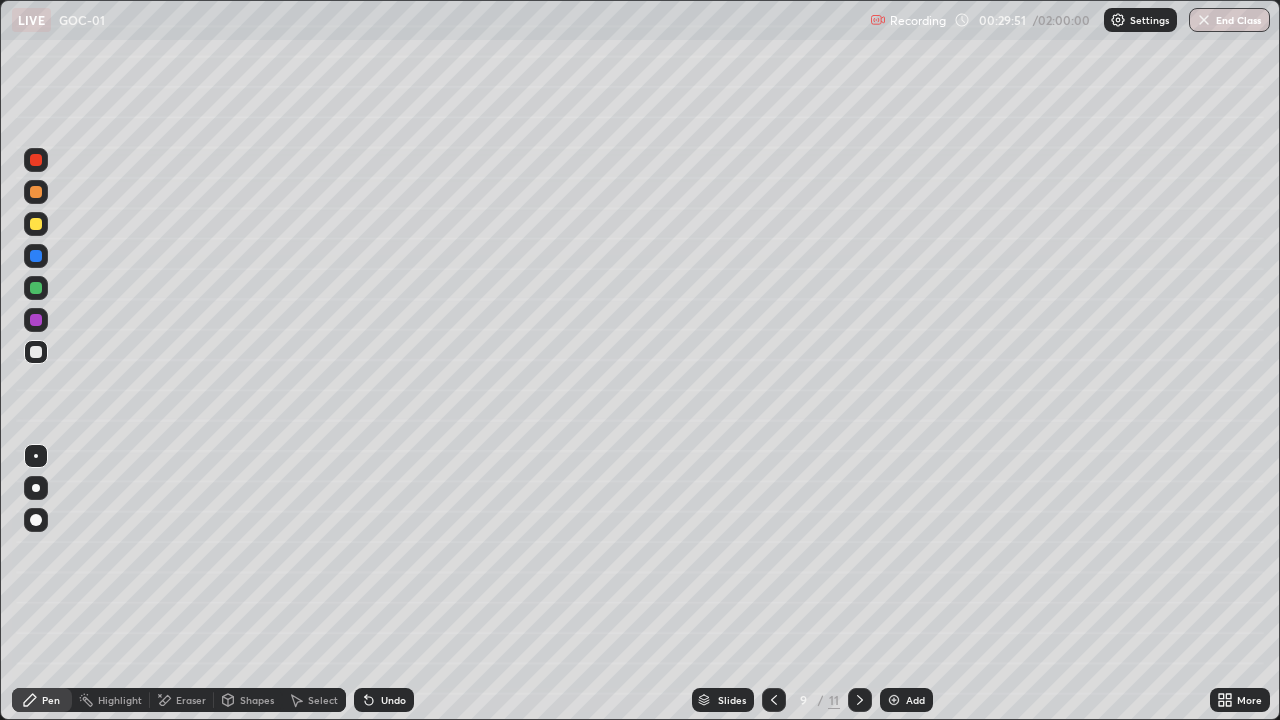 click at bounding box center [36, 288] 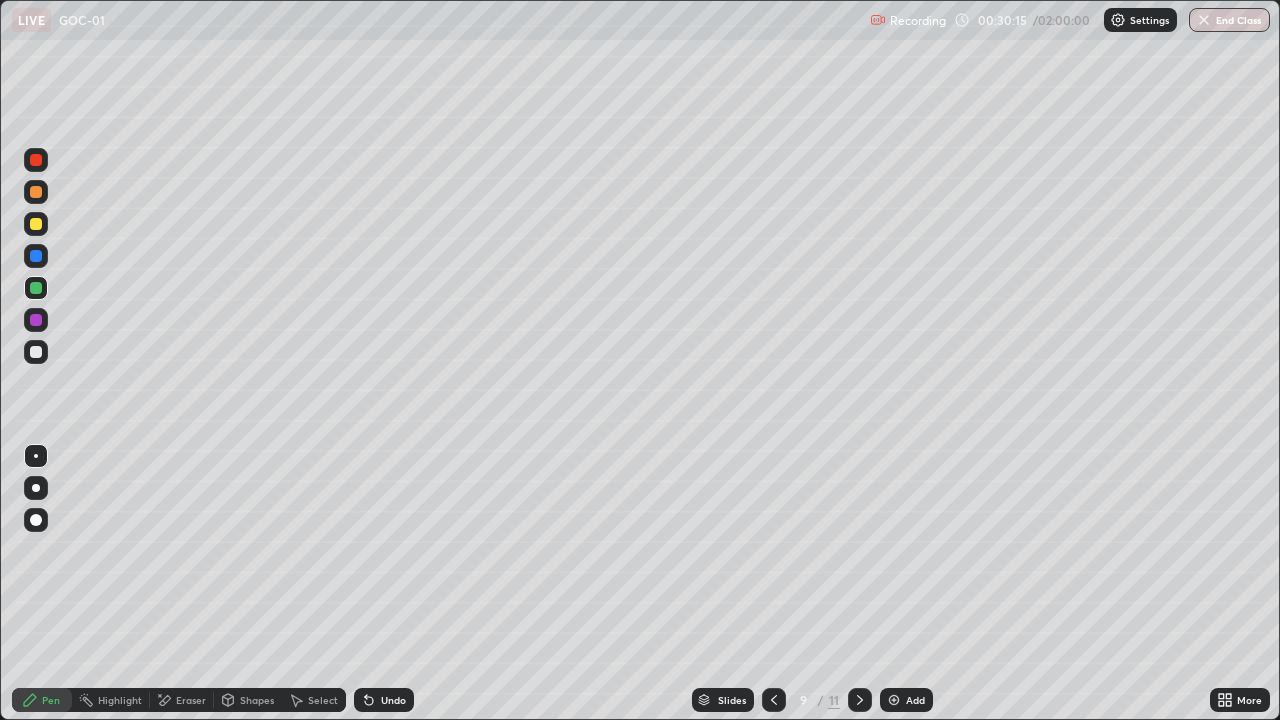 click at bounding box center (36, 256) 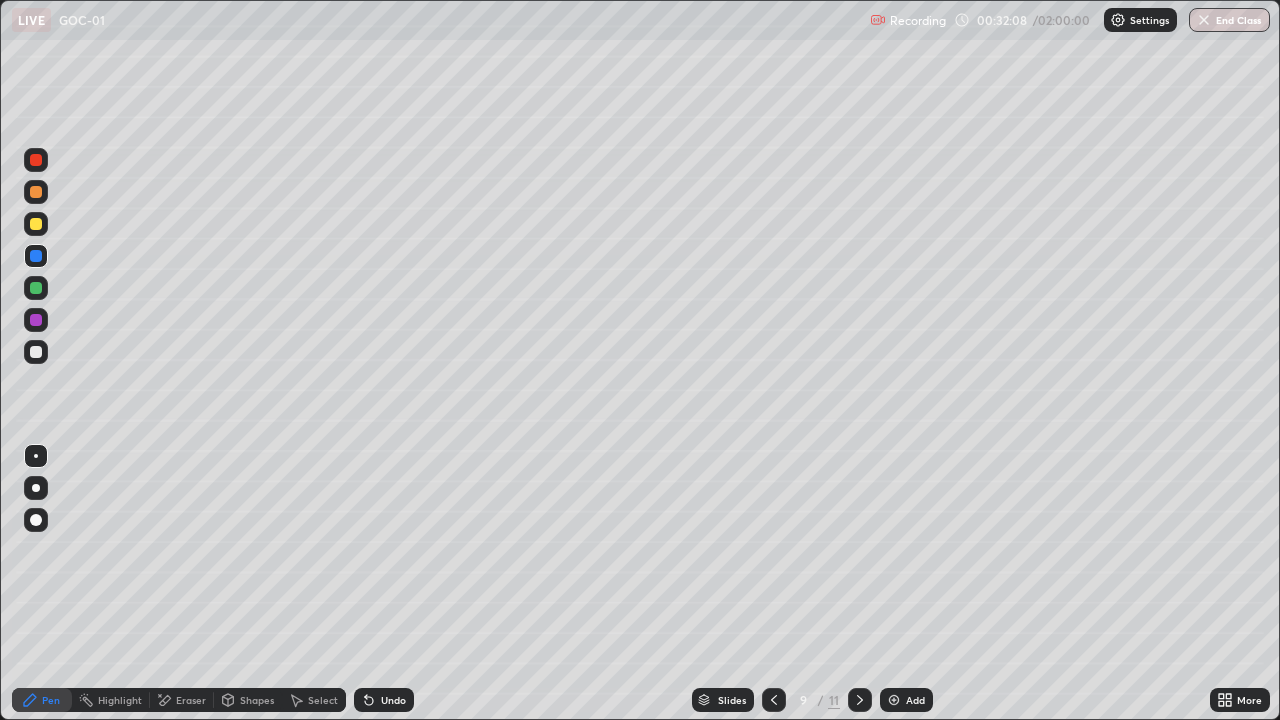 click 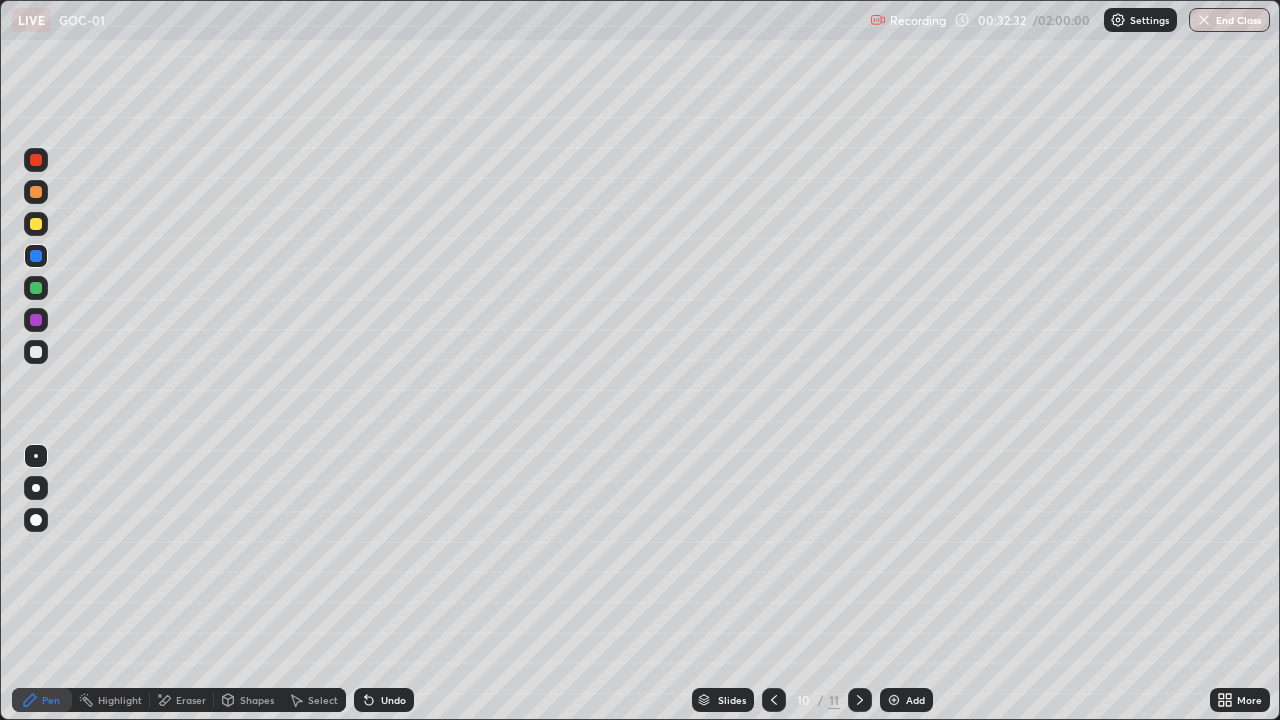 click at bounding box center [36, 192] 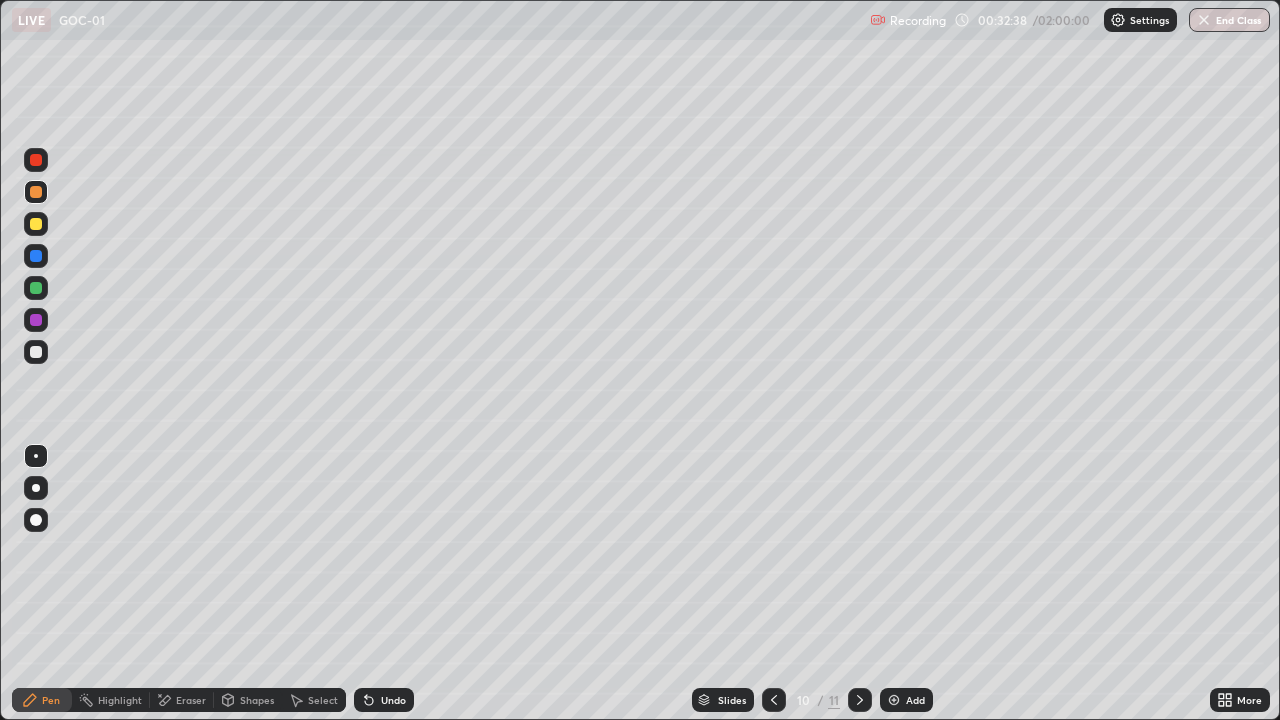 click at bounding box center (36, 352) 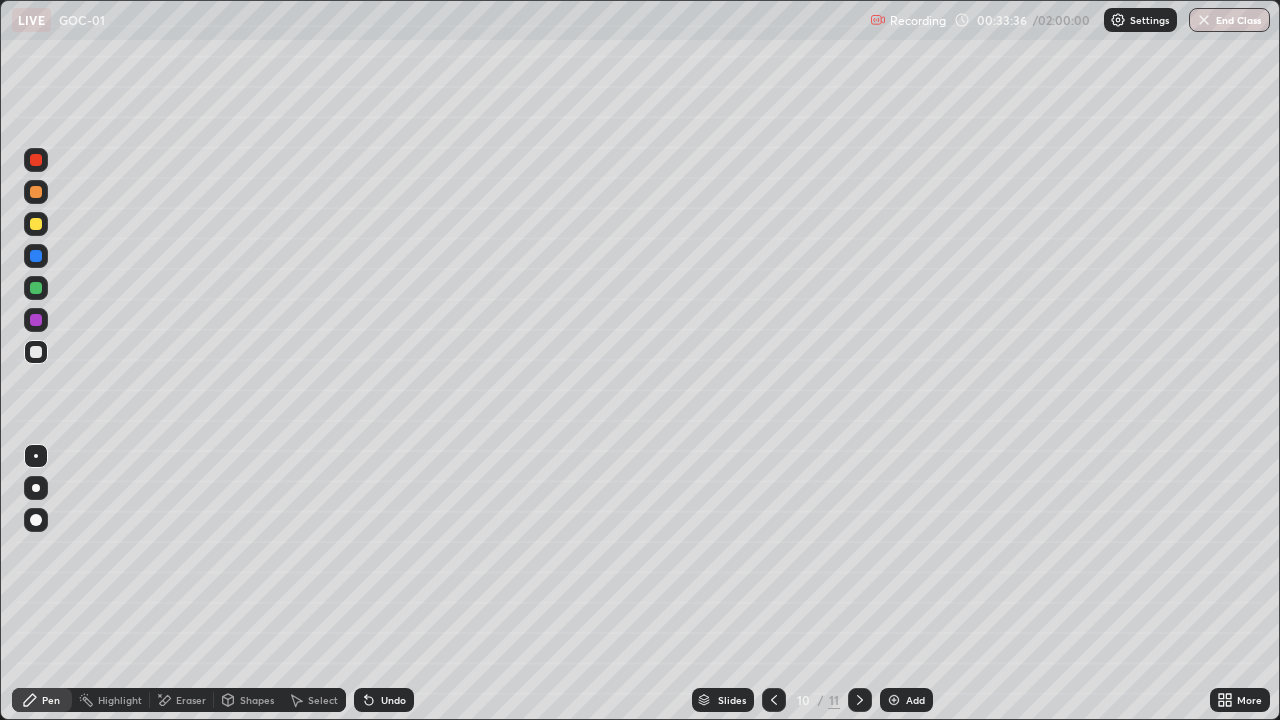 click at bounding box center (36, 256) 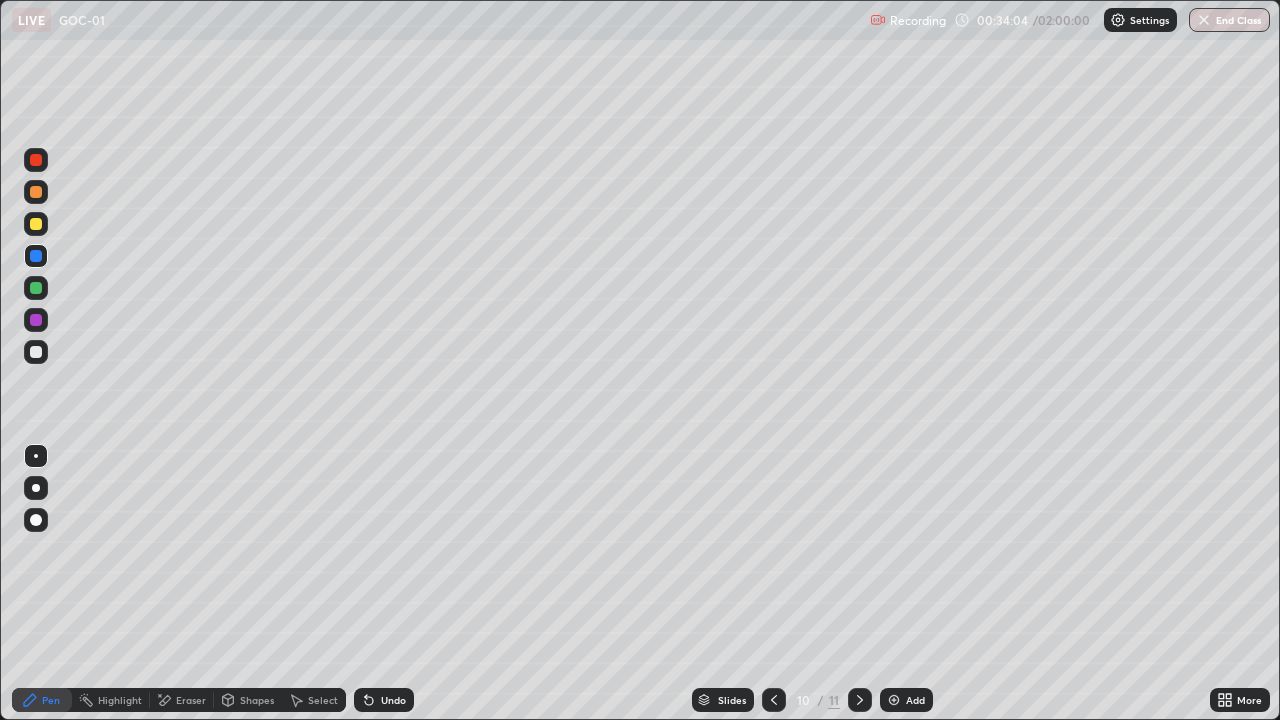 click at bounding box center (36, 320) 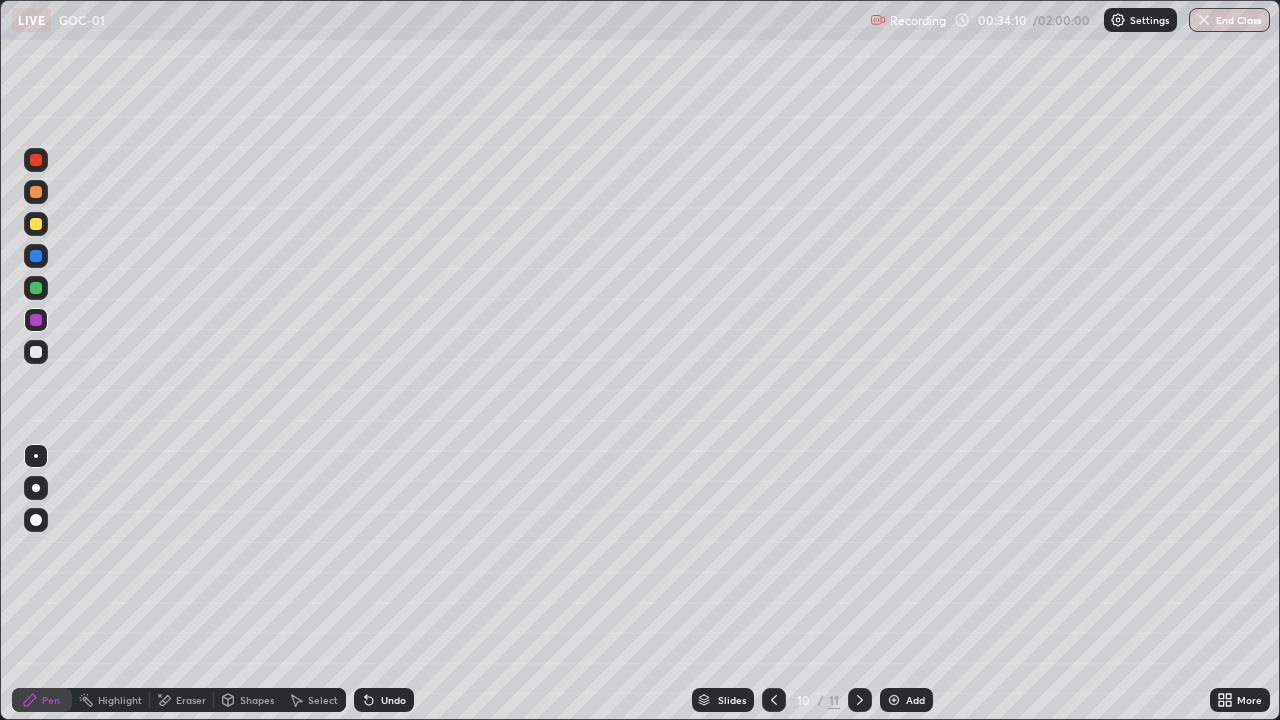 click at bounding box center (36, 288) 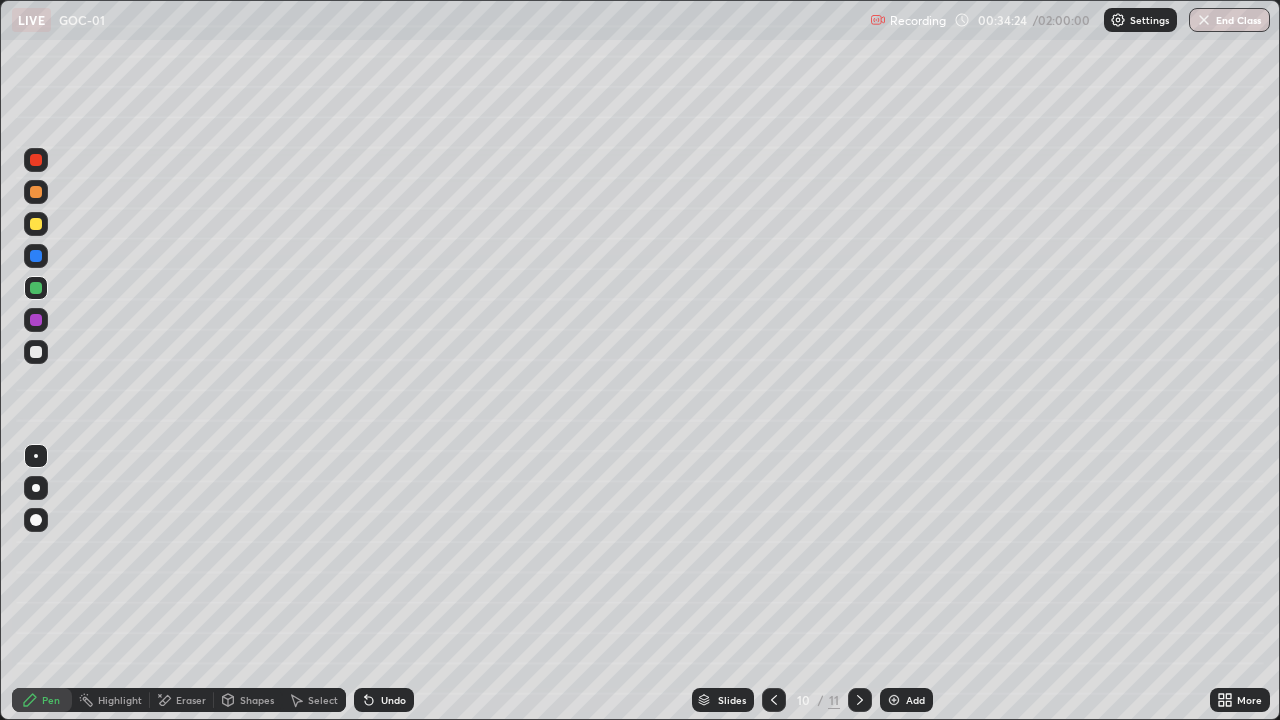 click at bounding box center [36, 352] 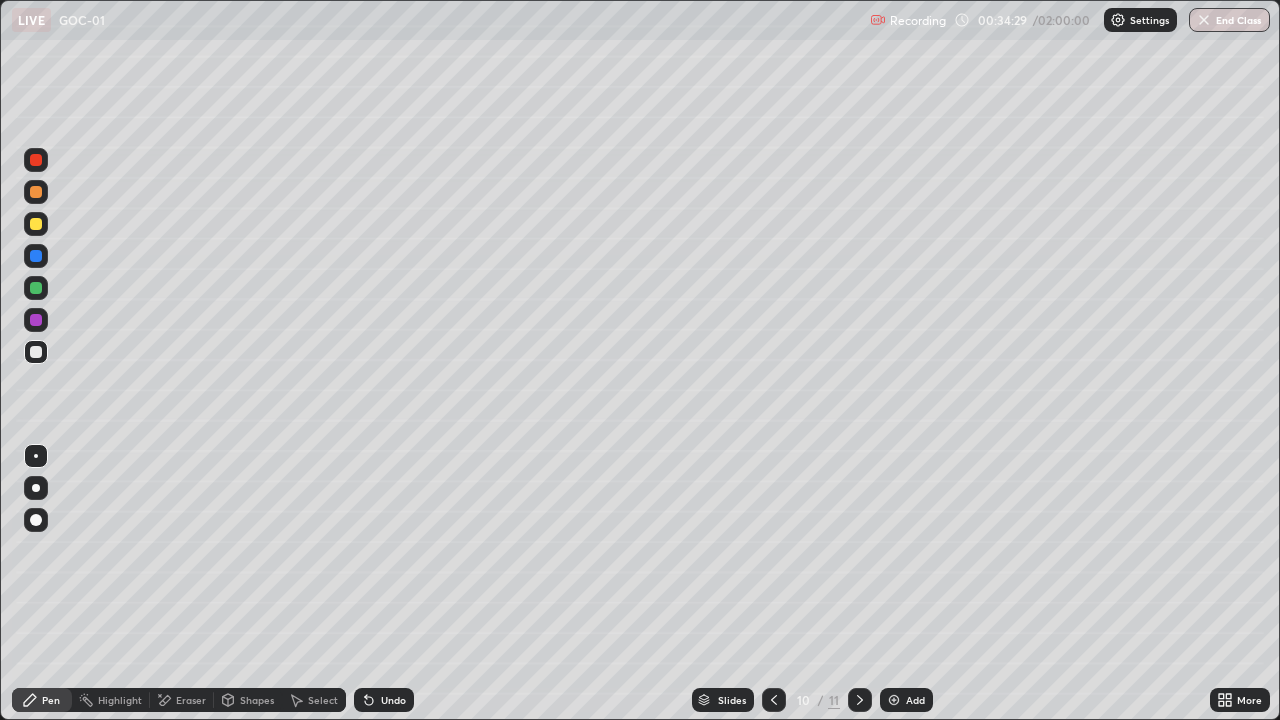 click 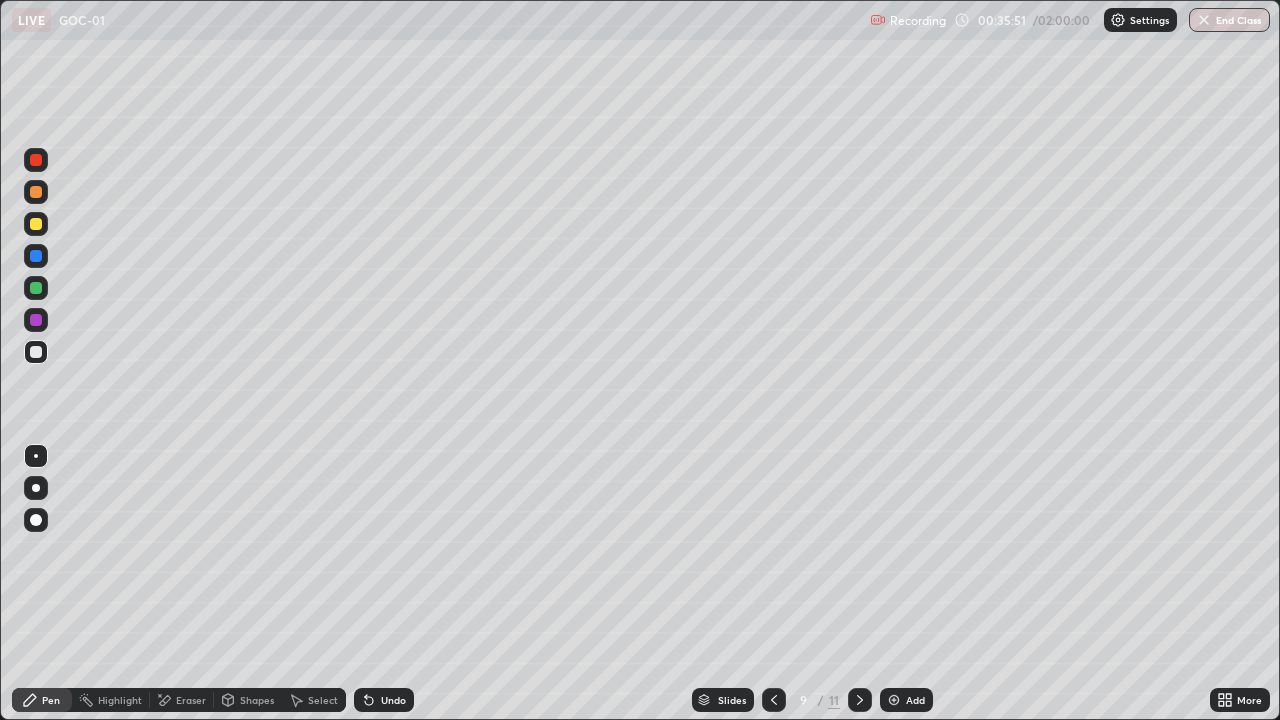 click on "Eraser" at bounding box center (182, 700) 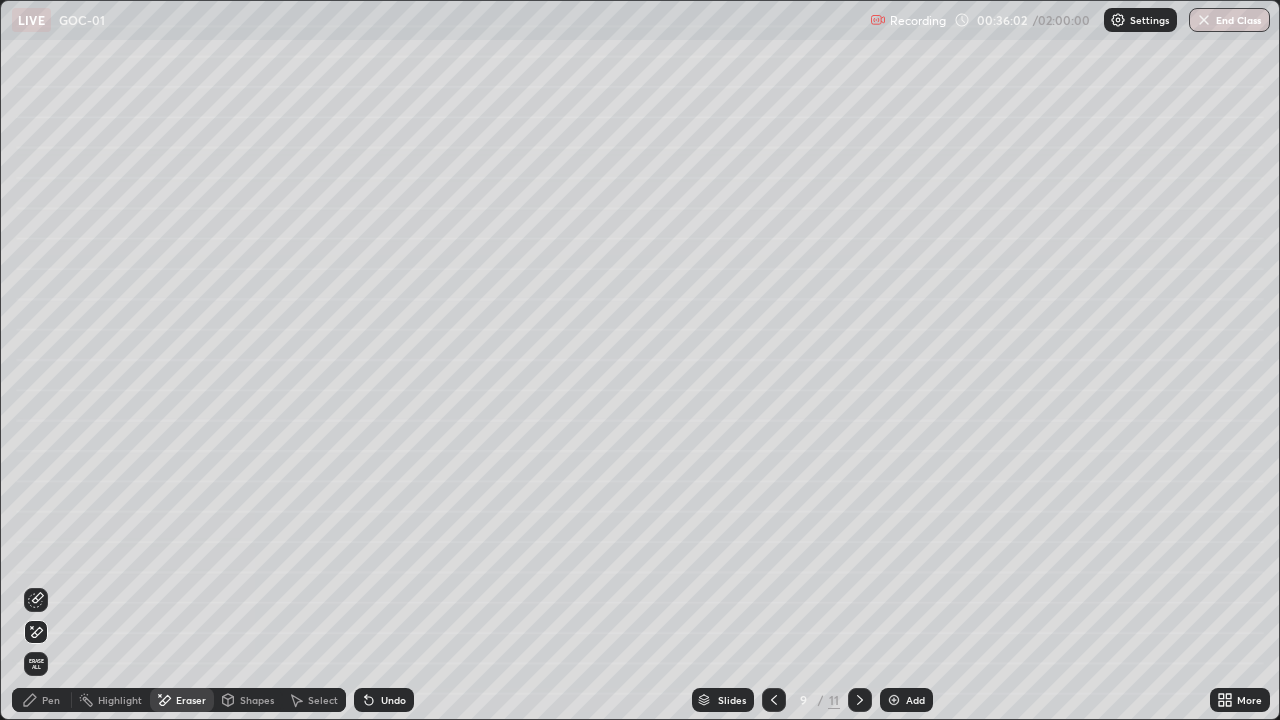 click 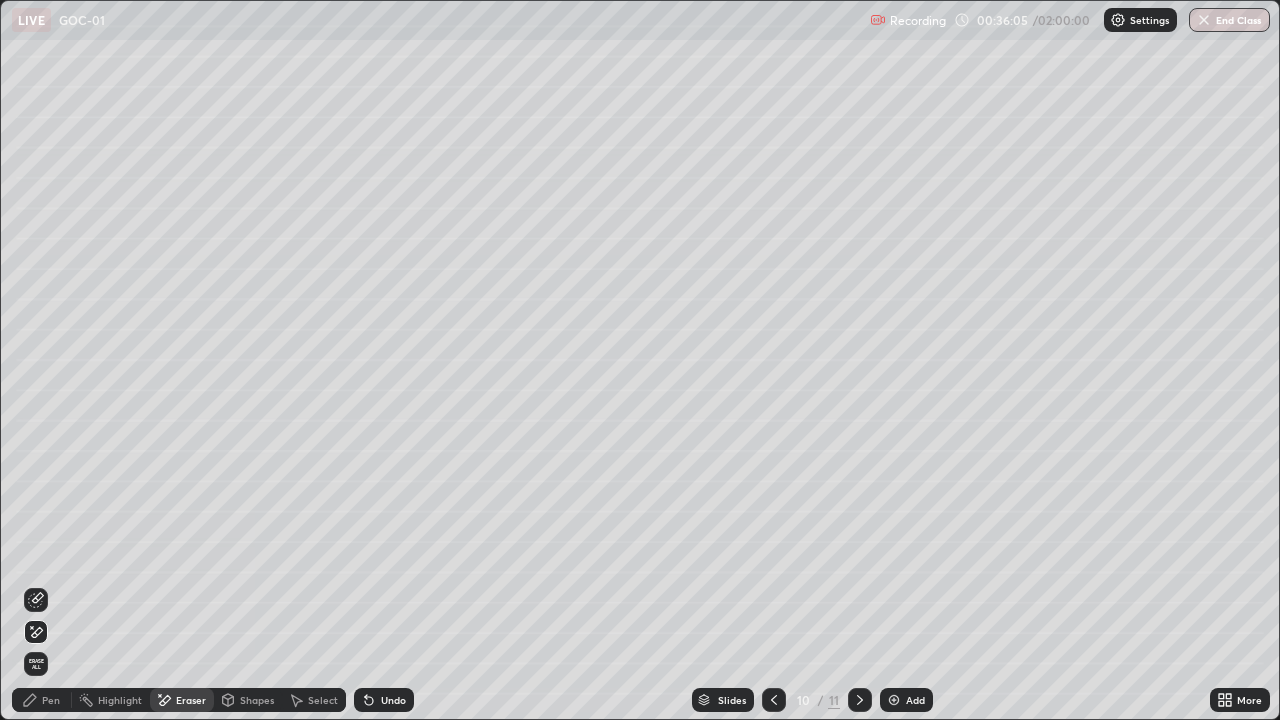 click on "Pen" at bounding box center (42, 700) 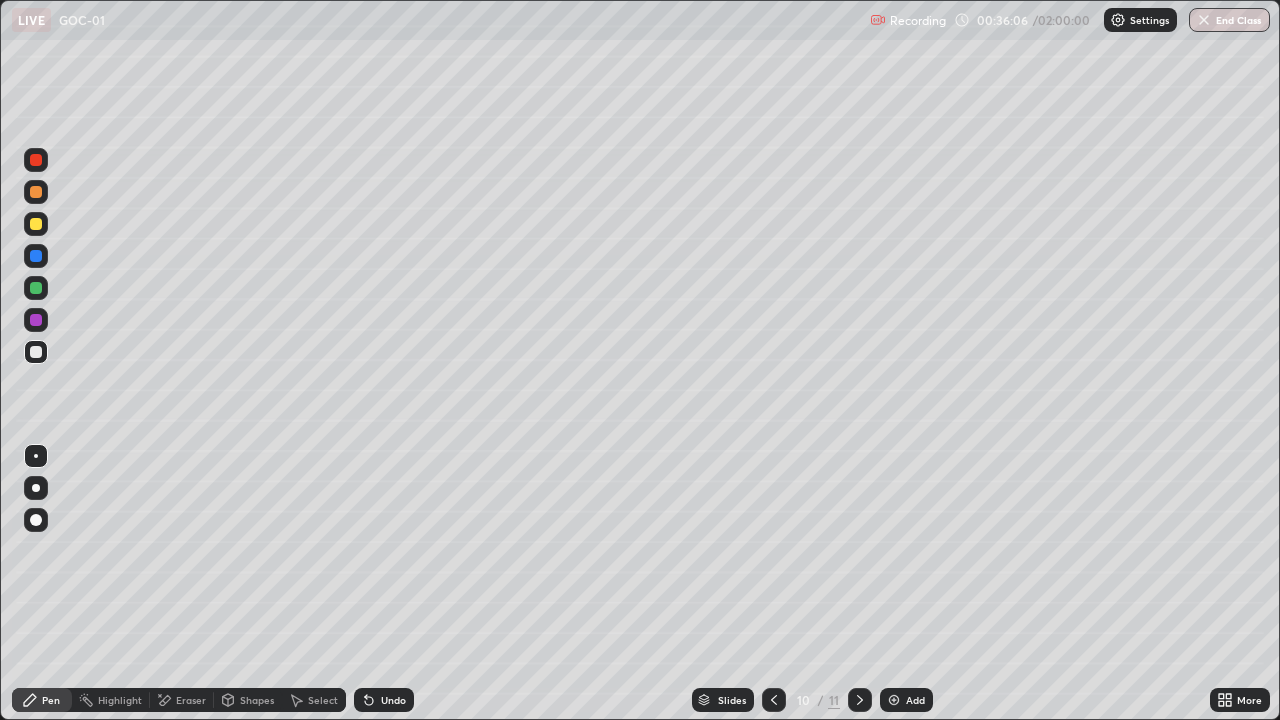 click at bounding box center [36, 256] 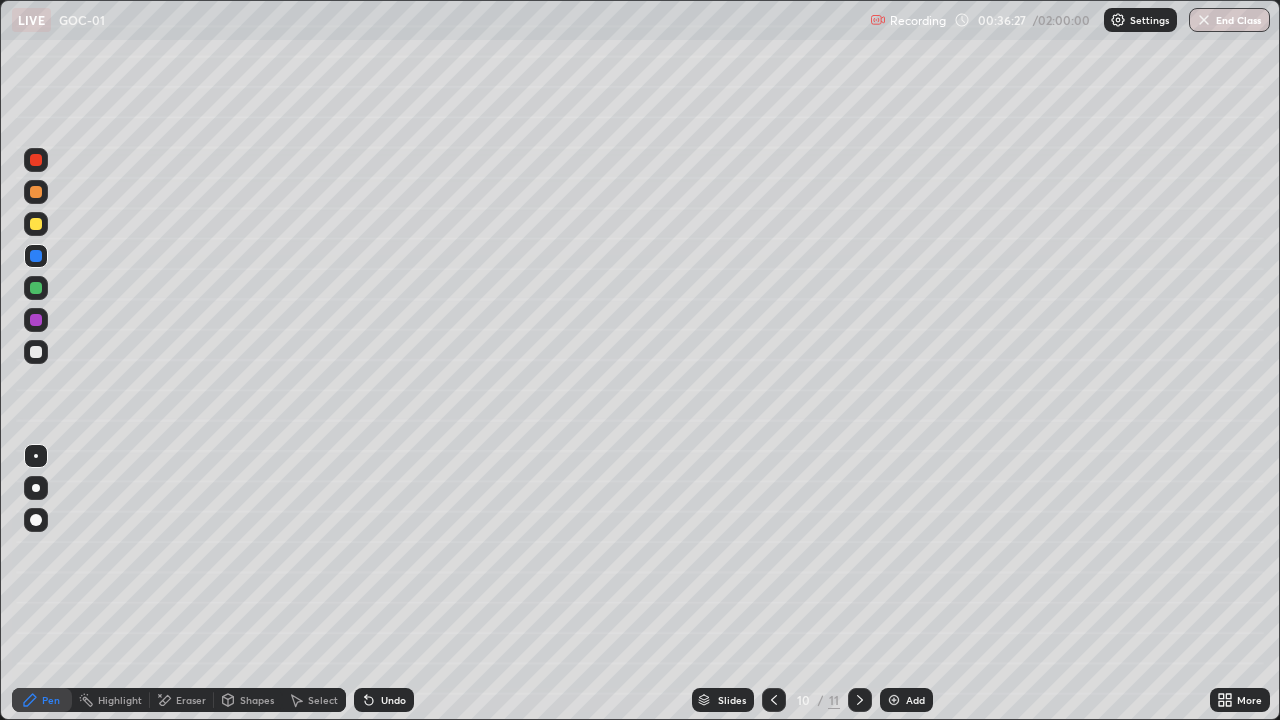 click at bounding box center [36, 352] 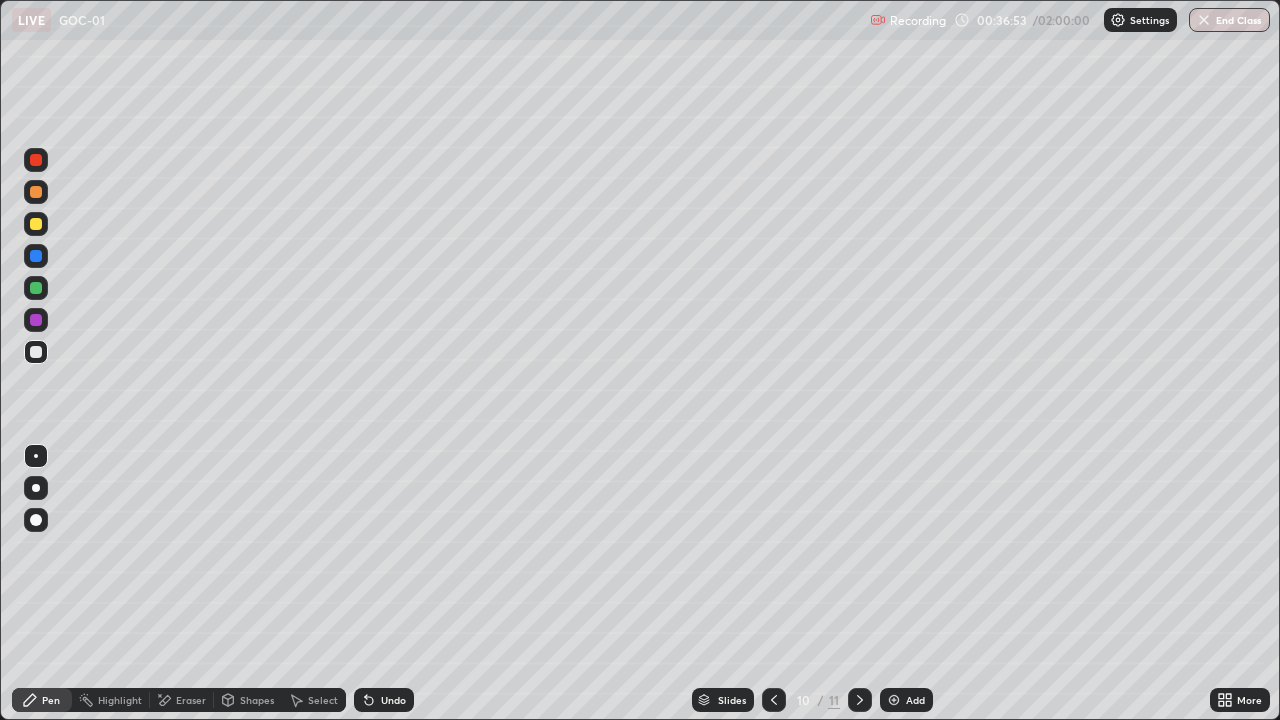 click at bounding box center (36, 192) 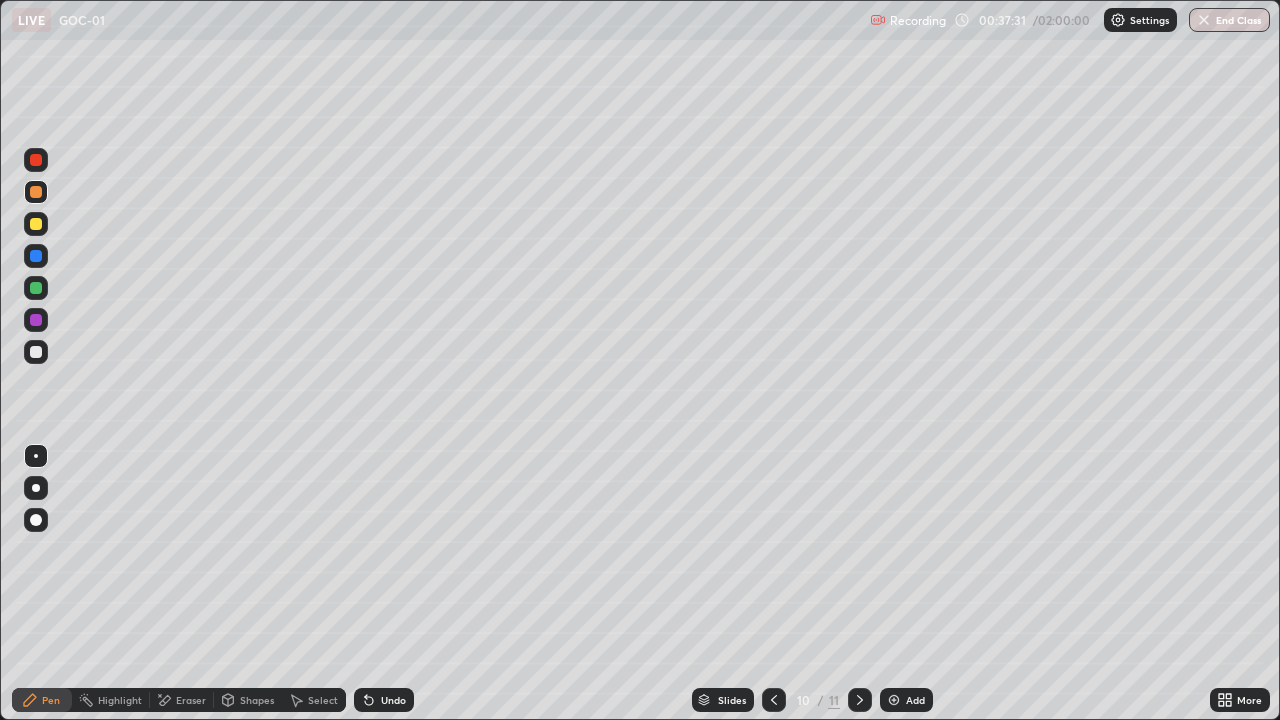 click at bounding box center [36, 352] 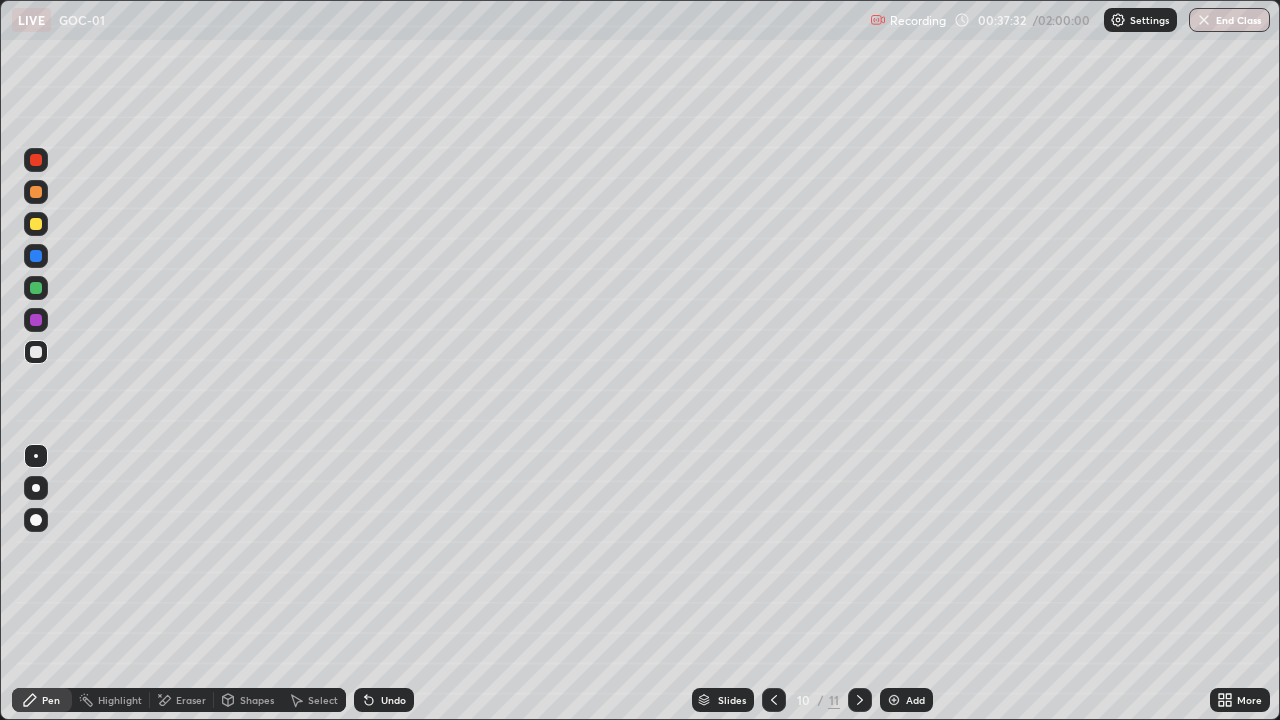 click at bounding box center (36, 224) 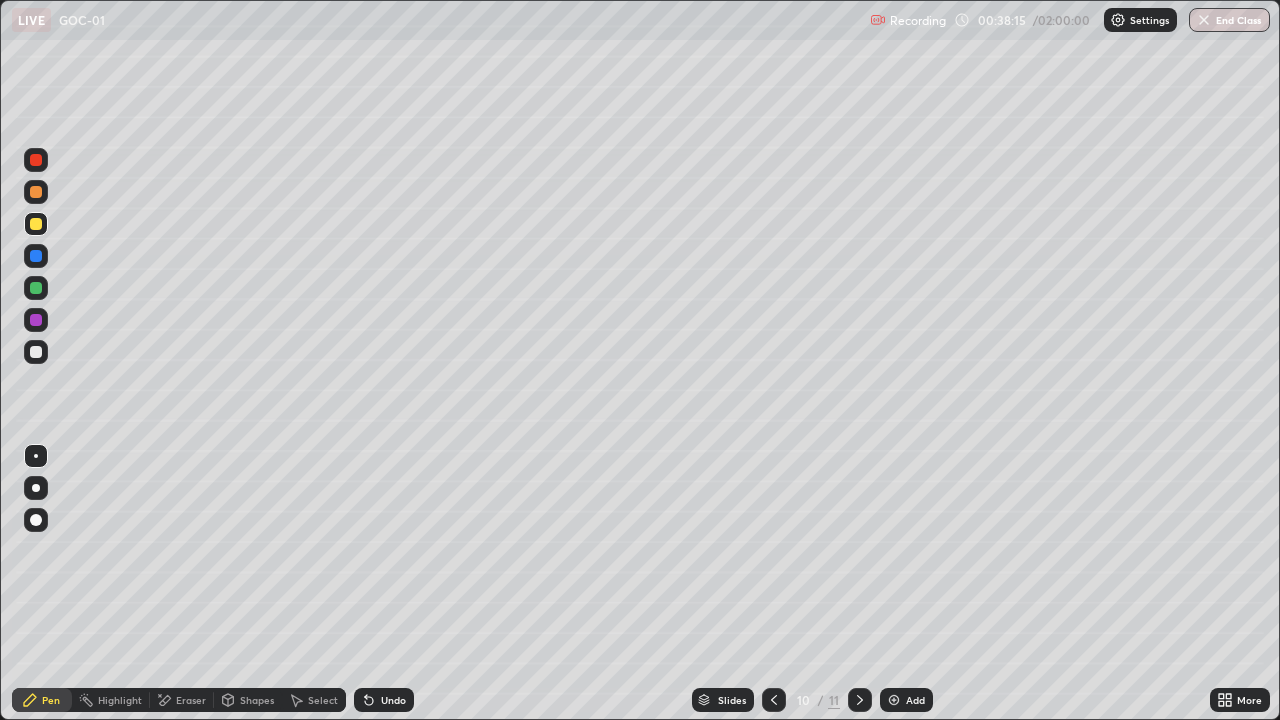 click at bounding box center [36, 352] 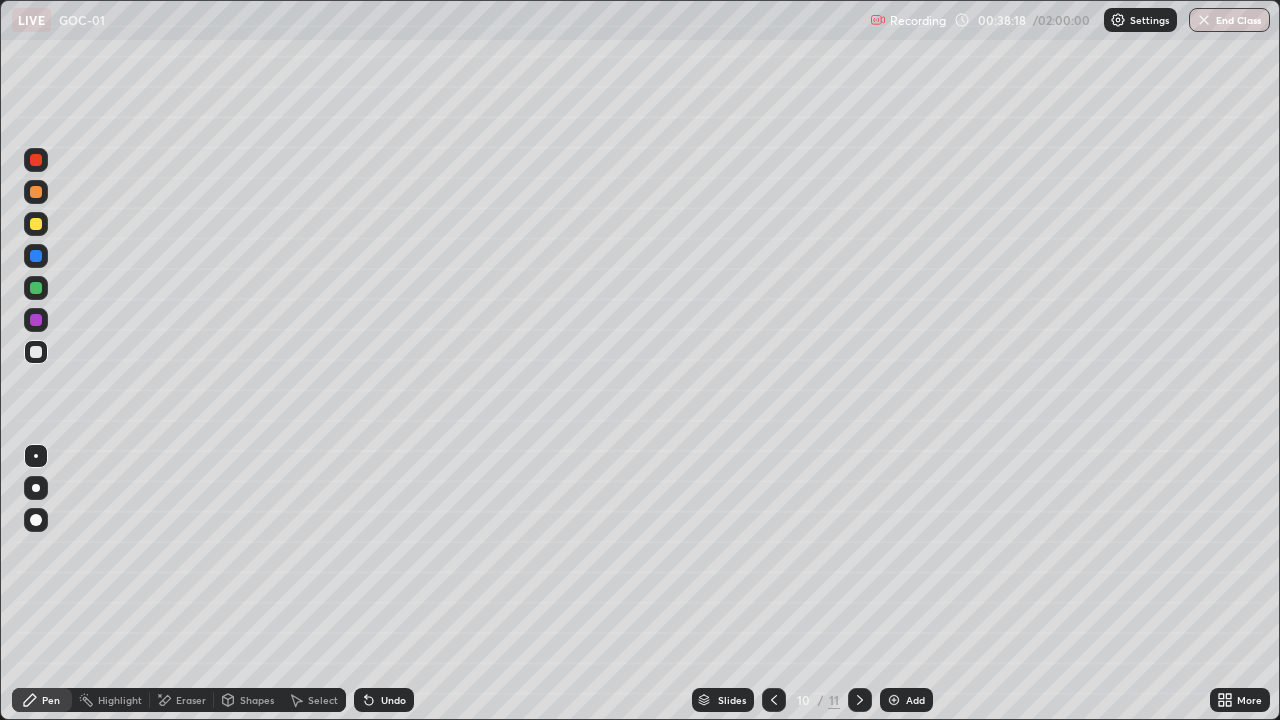 click at bounding box center (36, 288) 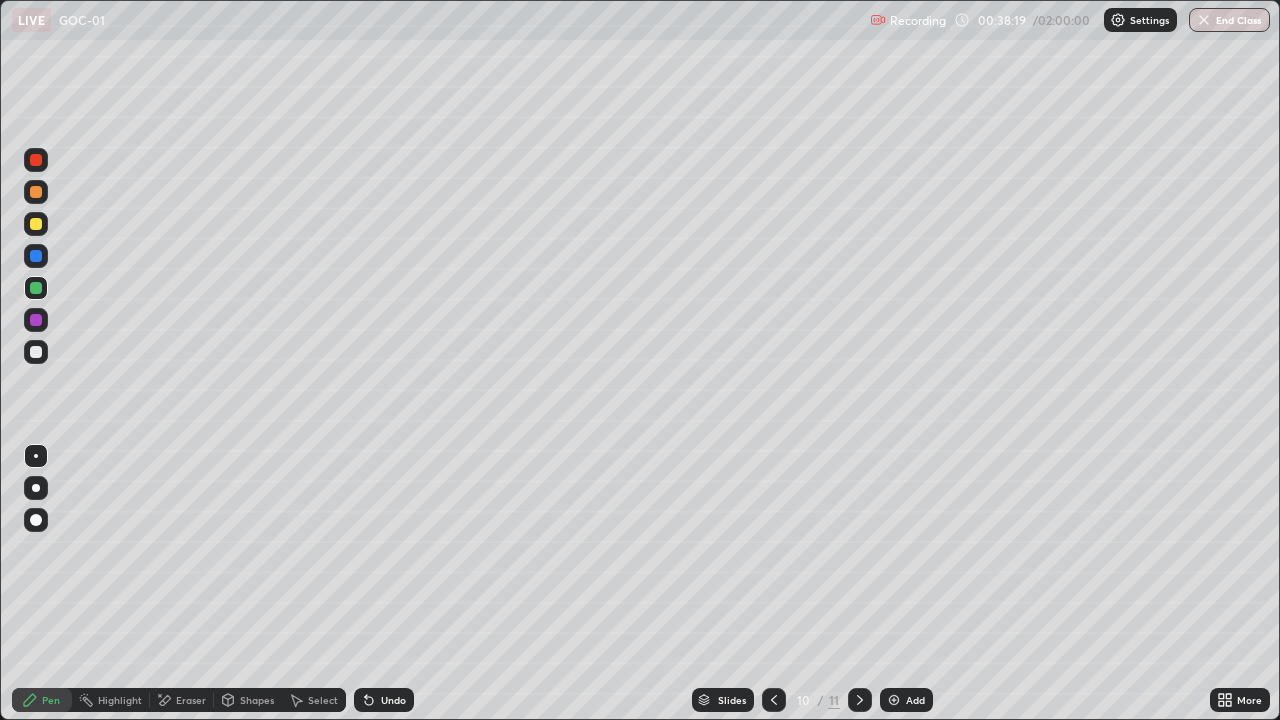 click at bounding box center (36, 256) 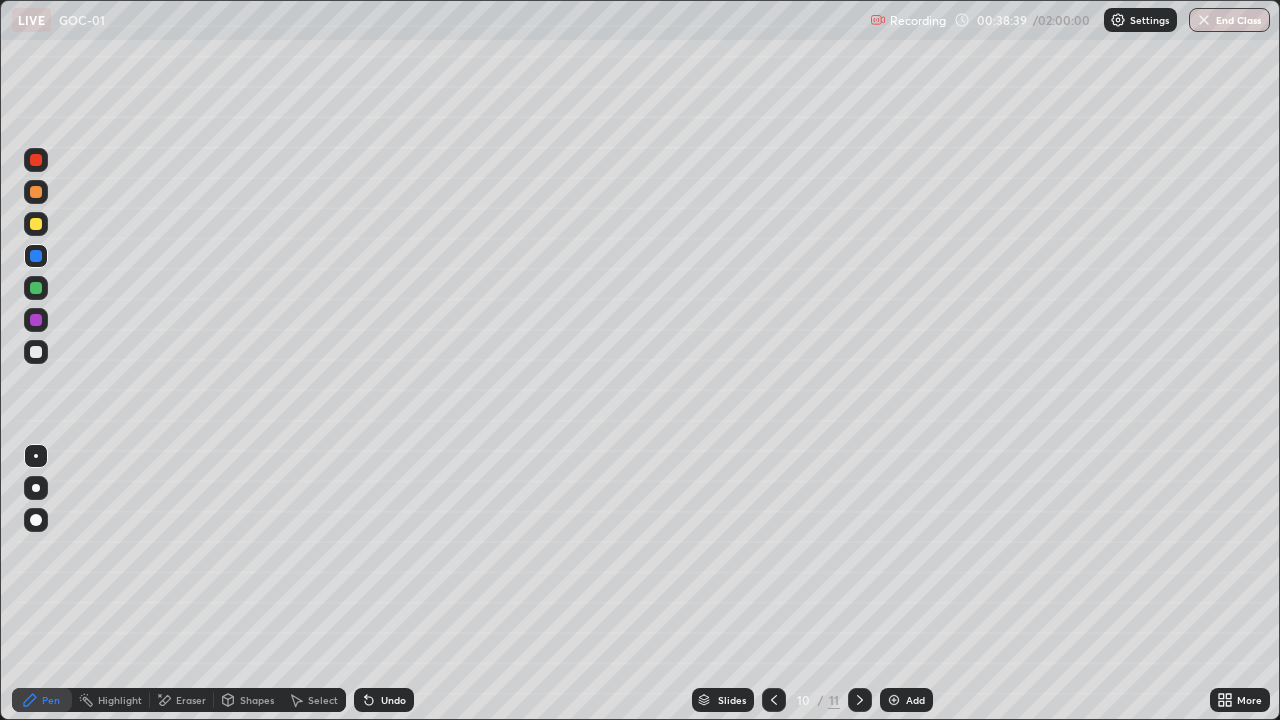 click 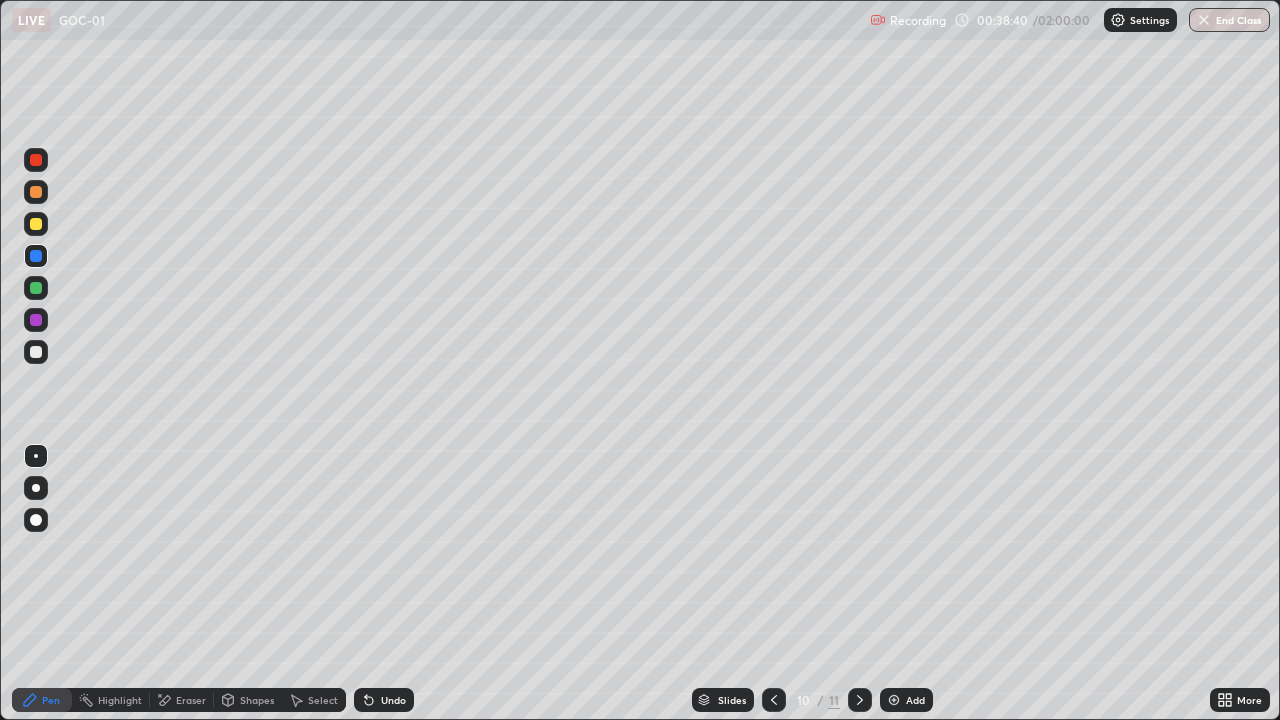click at bounding box center [36, 224] 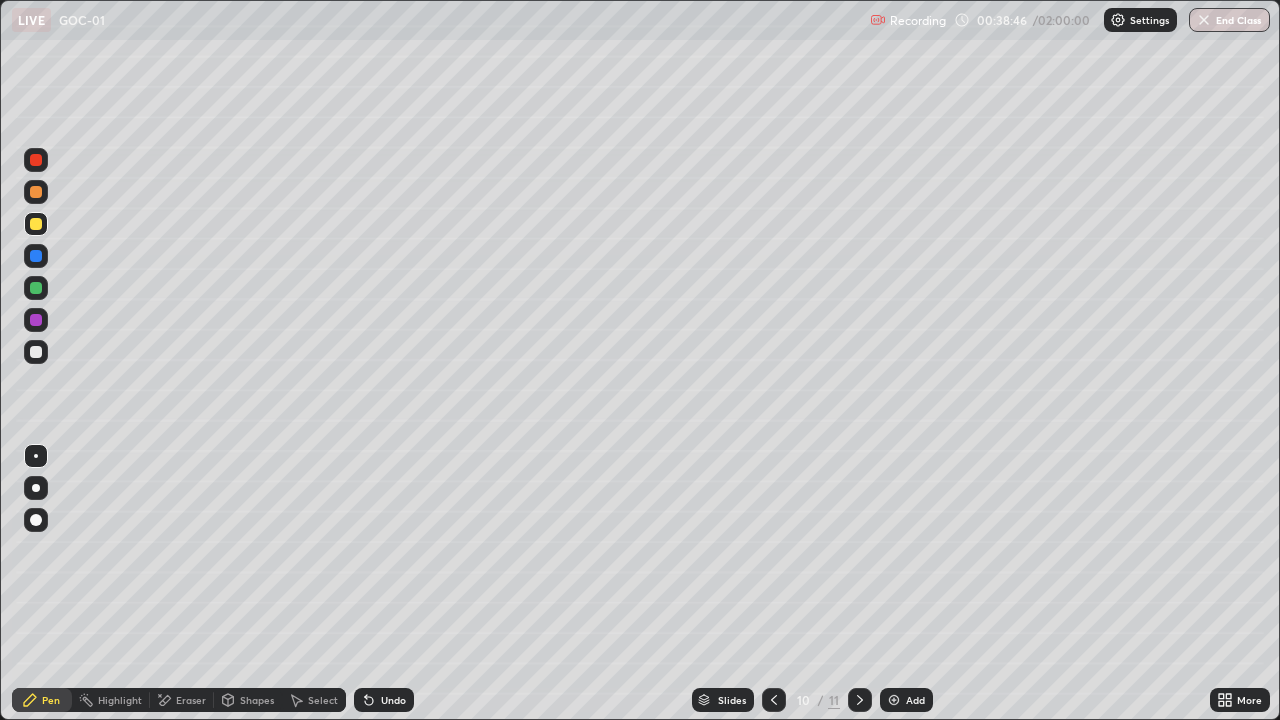 click at bounding box center [36, 320] 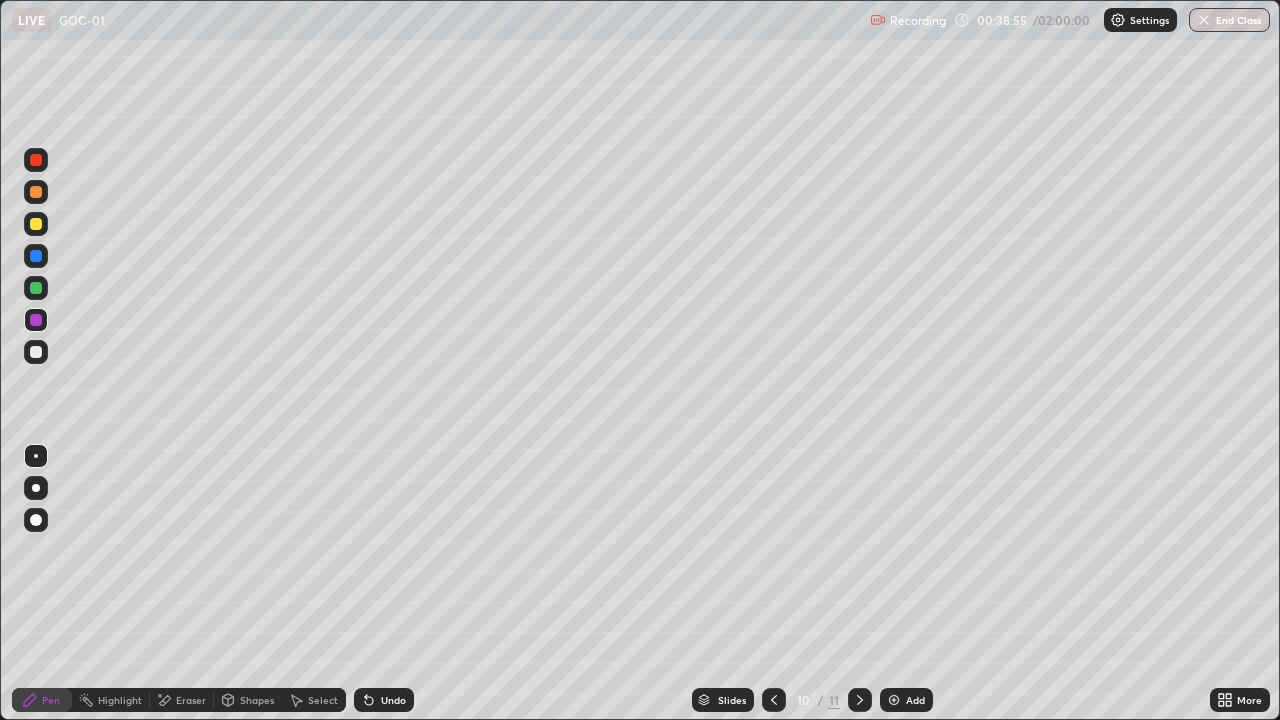 click at bounding box center (36, 192) 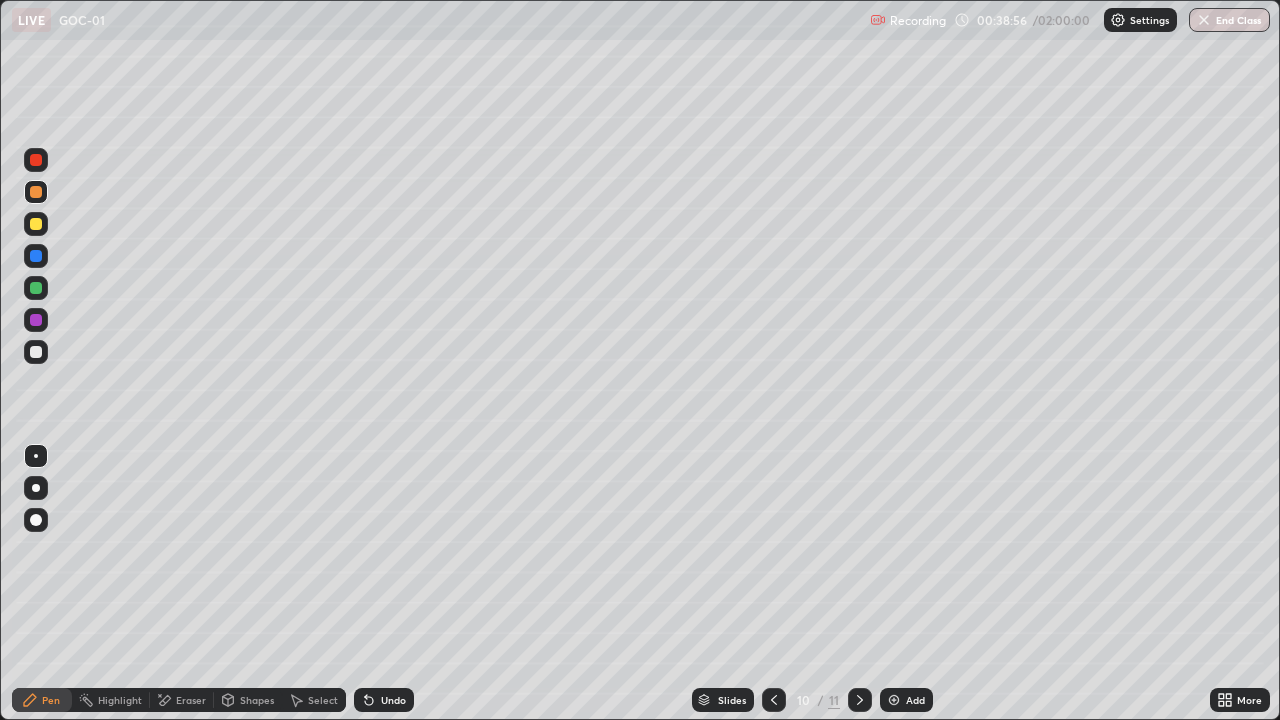 click at bounding box center [36, 224] 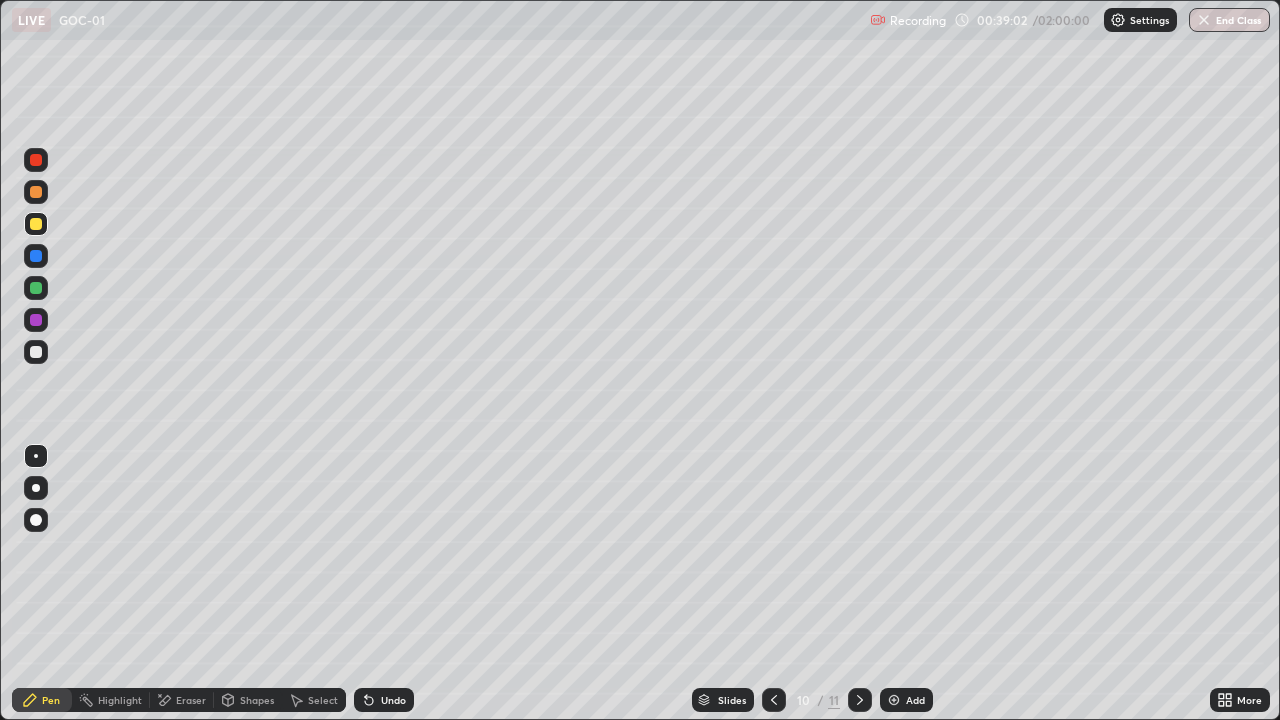 click at bounding box center (36, 352) 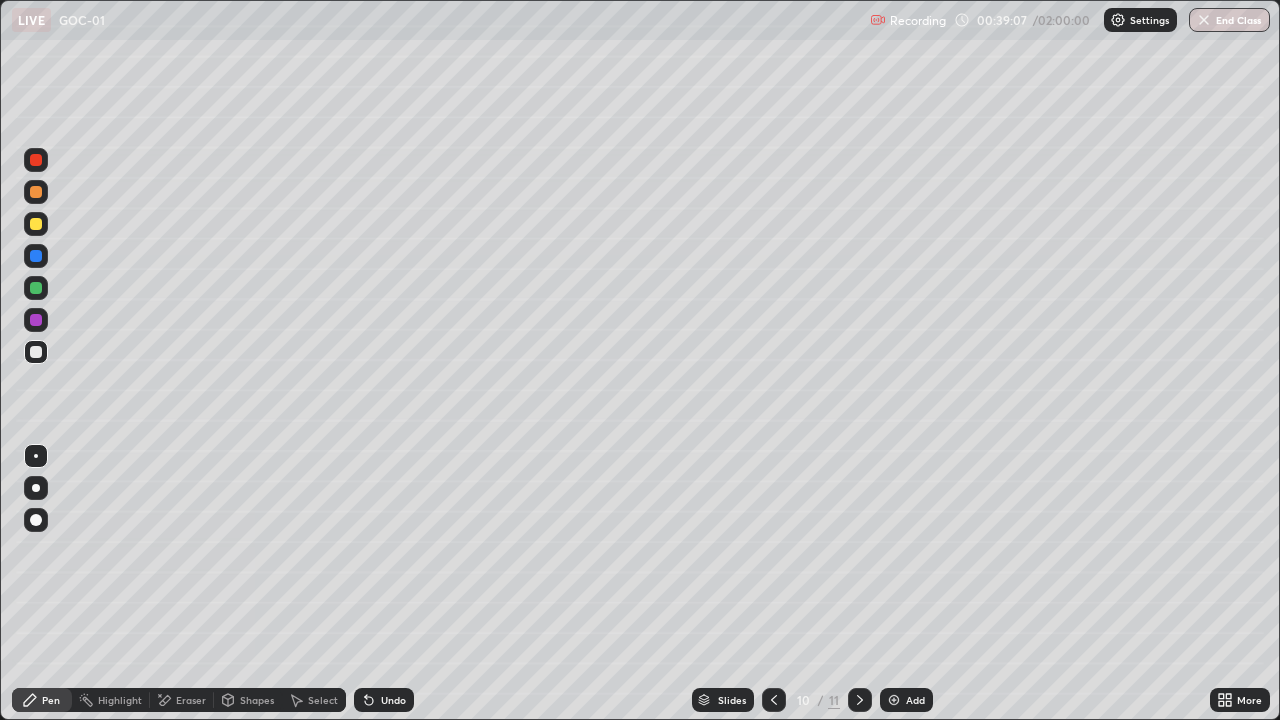 click at bounding box center (36, 256) 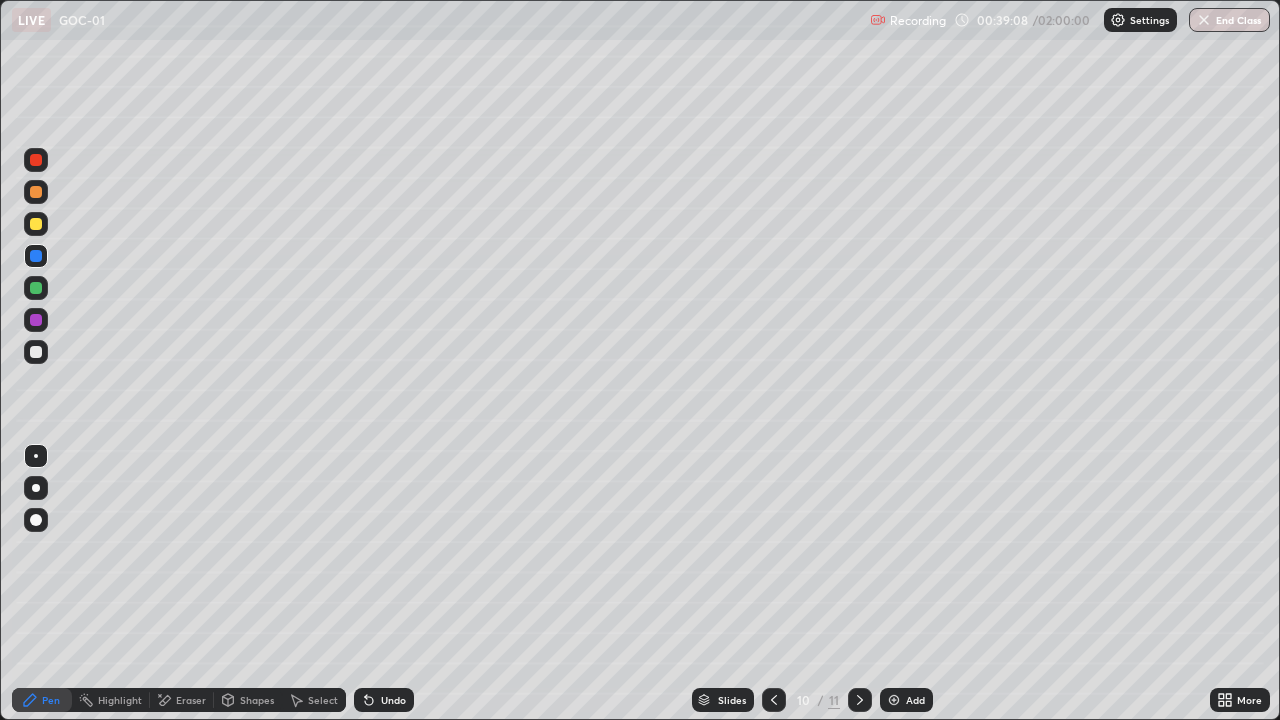 click 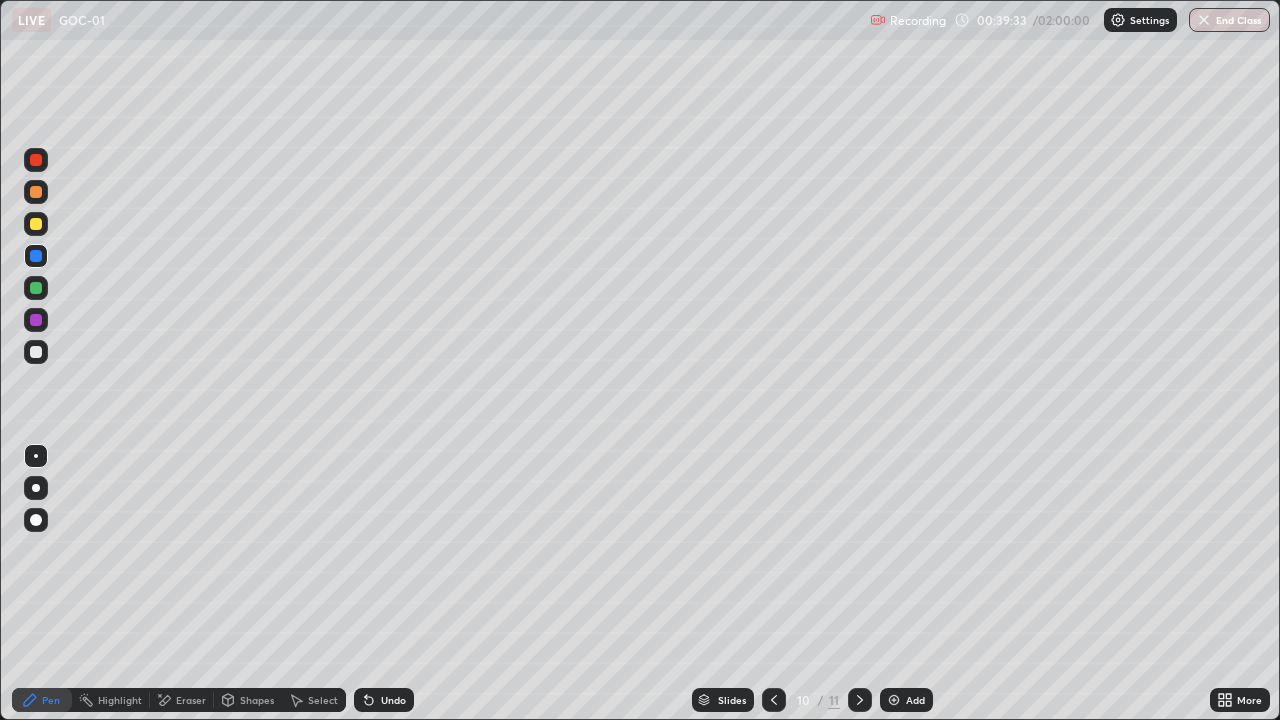 click 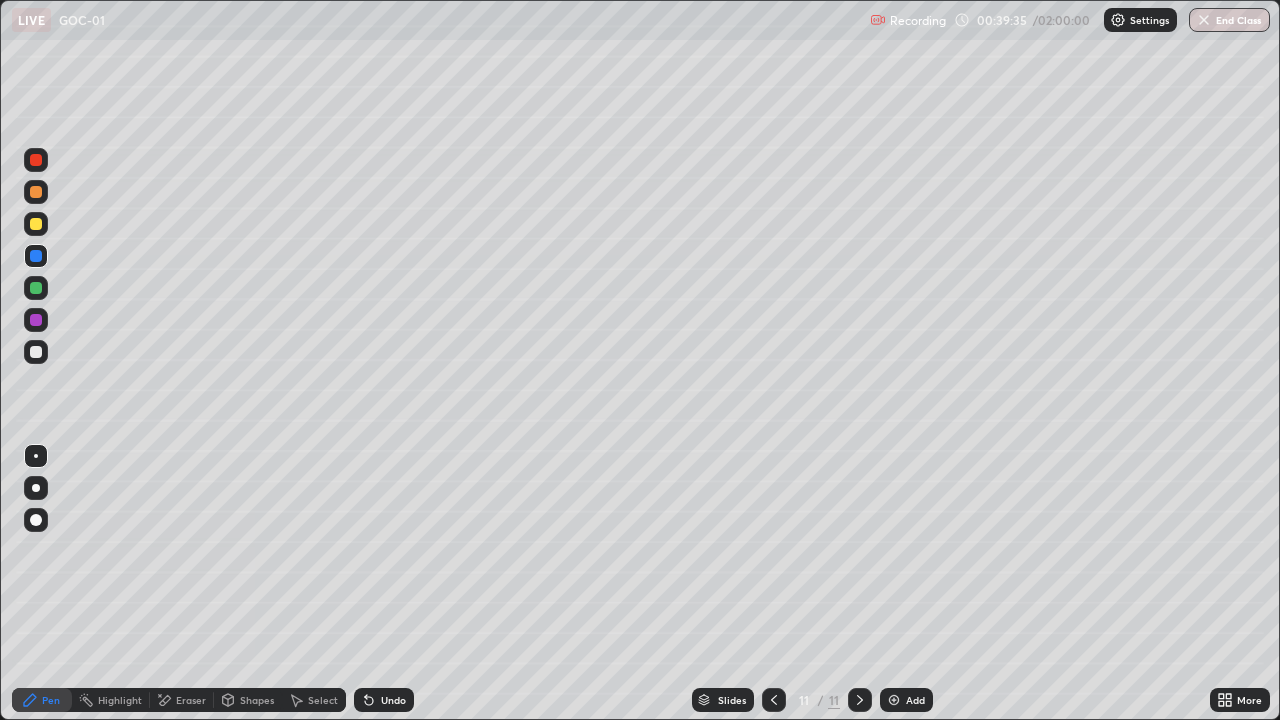click at bounding box center [36, 192] 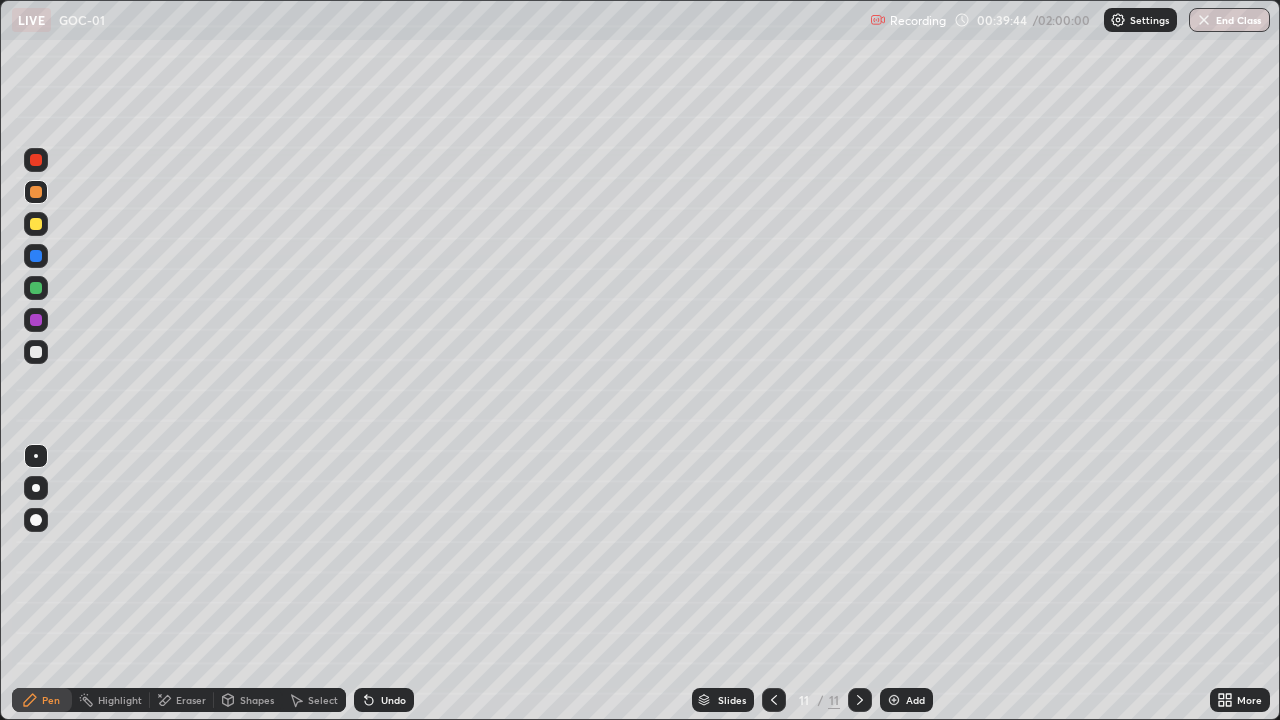 click at bounding box center (36, 288) 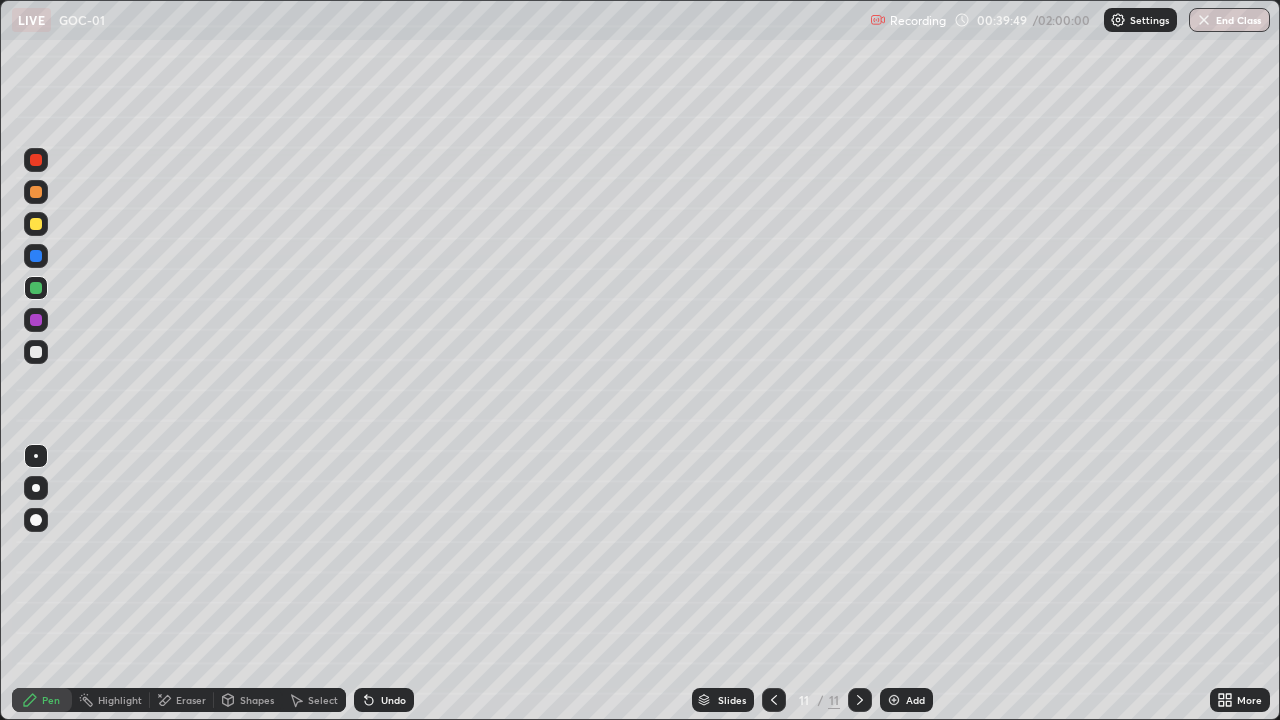 click at bounding box center [36, 352] 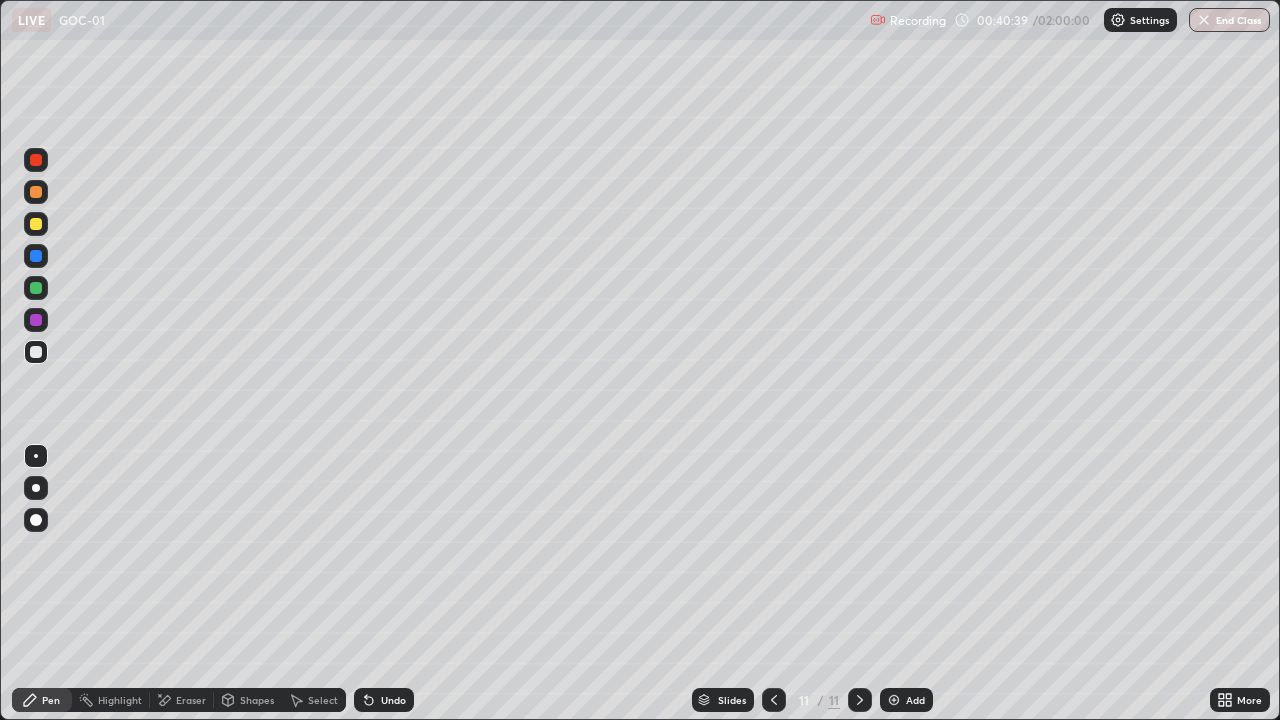 click at bounding box center (36, 256) 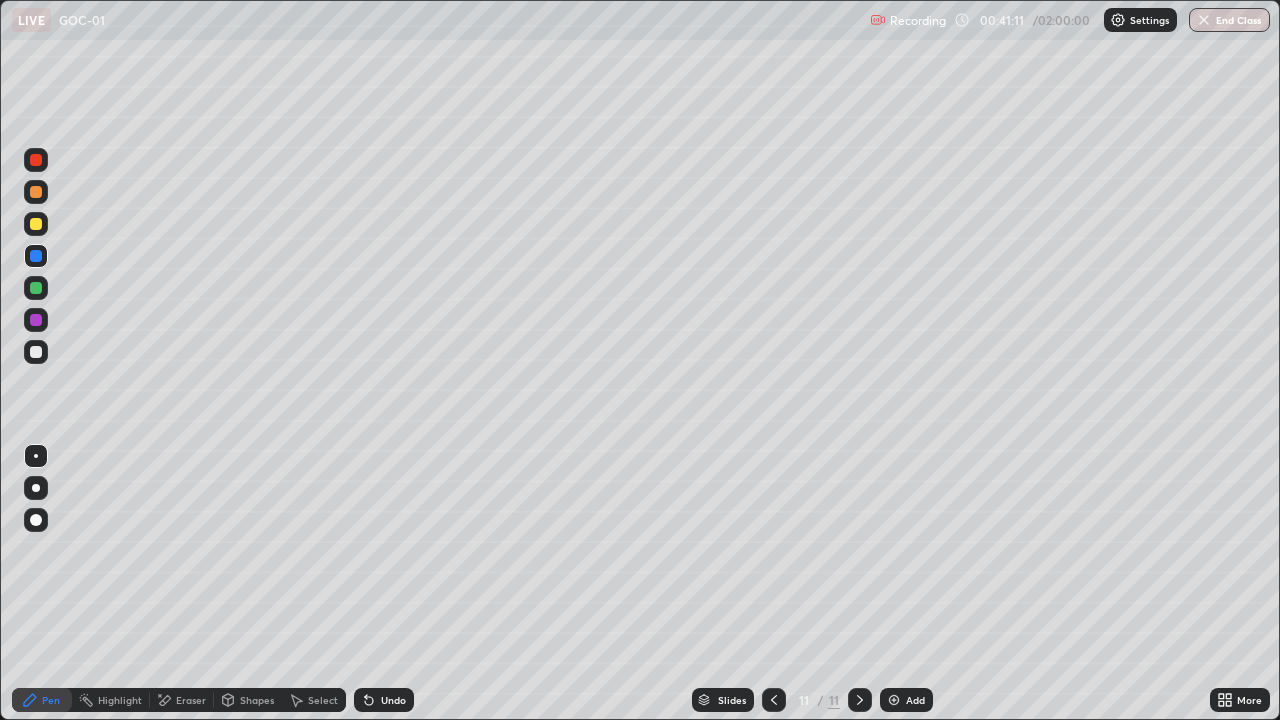 click at bounding box center [36, 192] 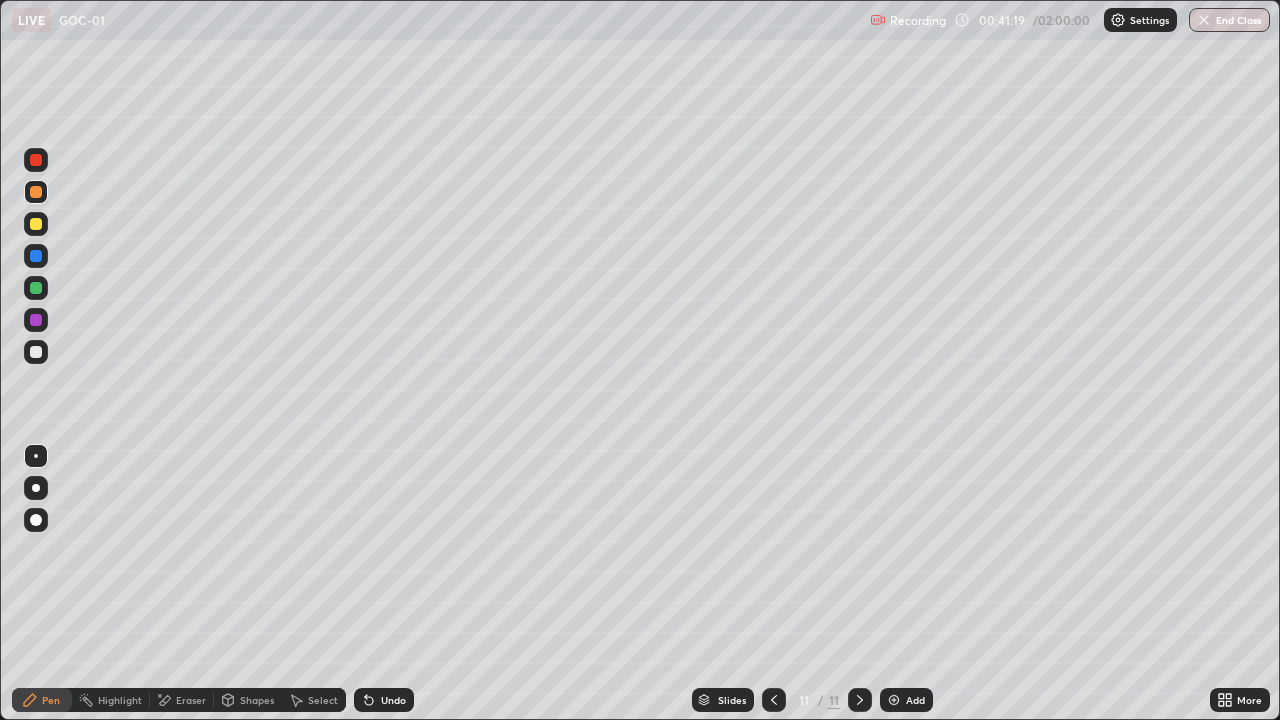 click at bounding box center [36, 320] 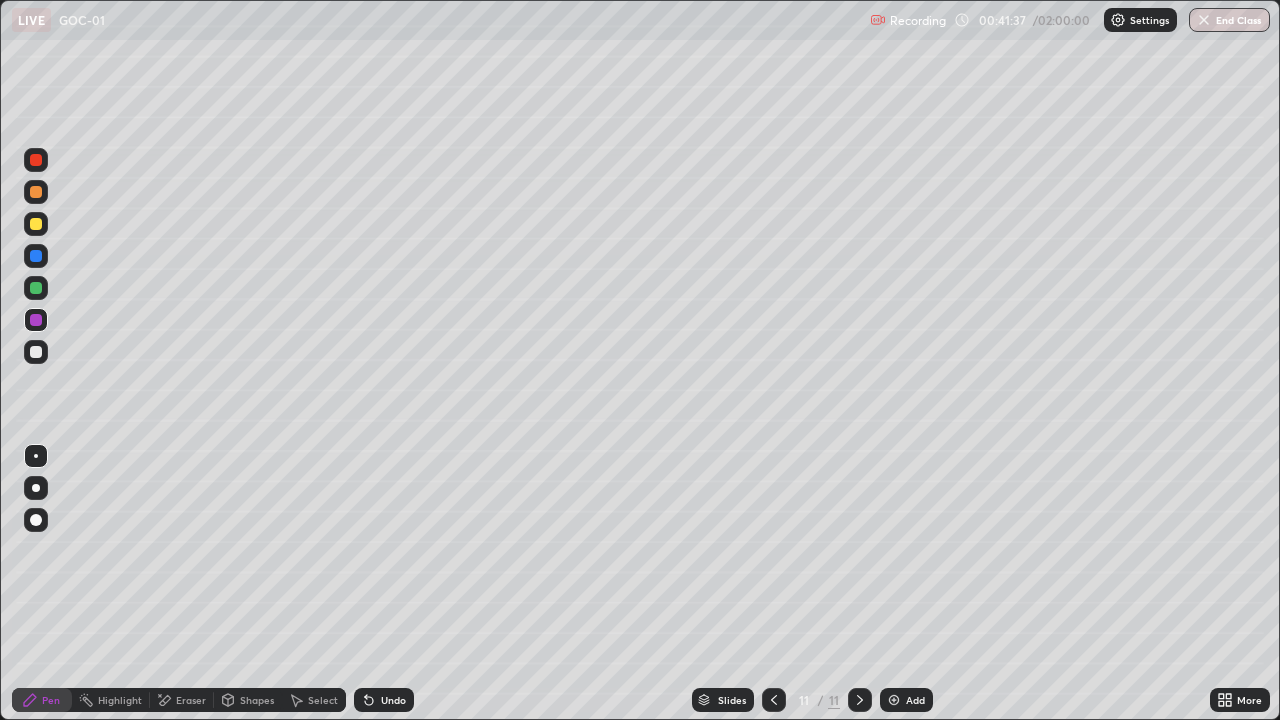 click on "Undo" at bounding box center (384, 700) 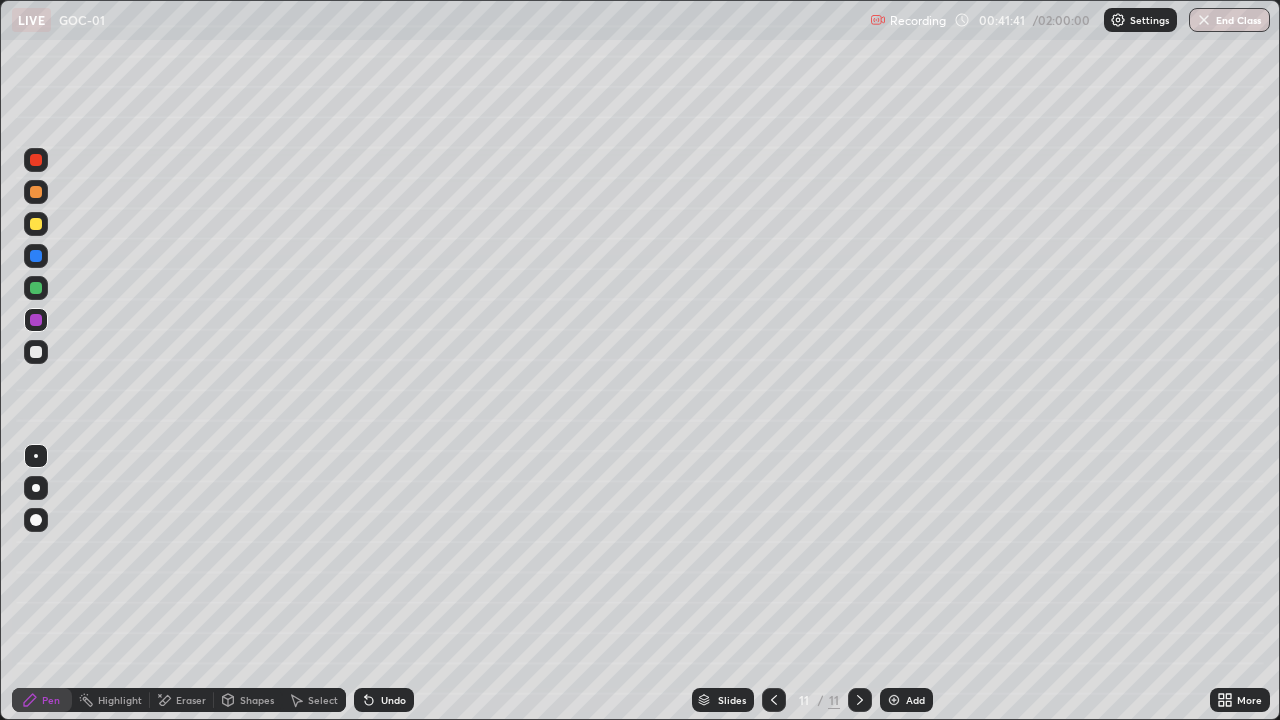 click at bounding box center (36, 352) 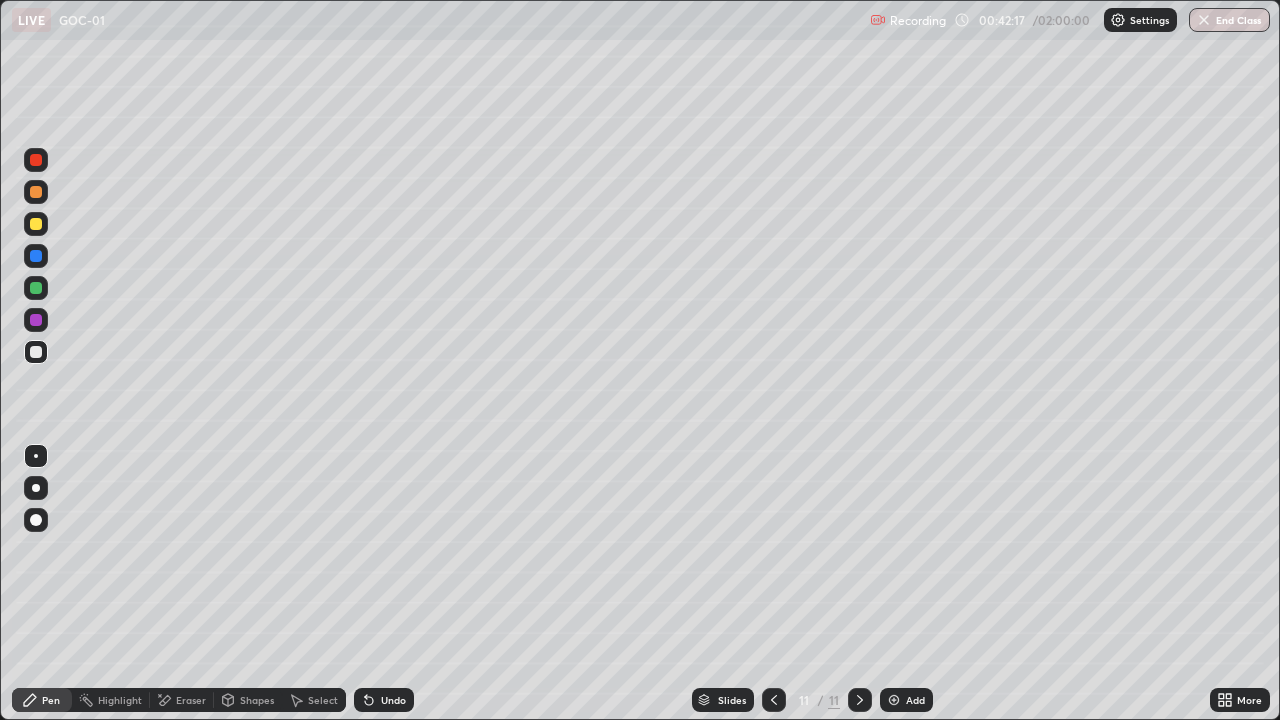 click at bounding box center (36, 192) 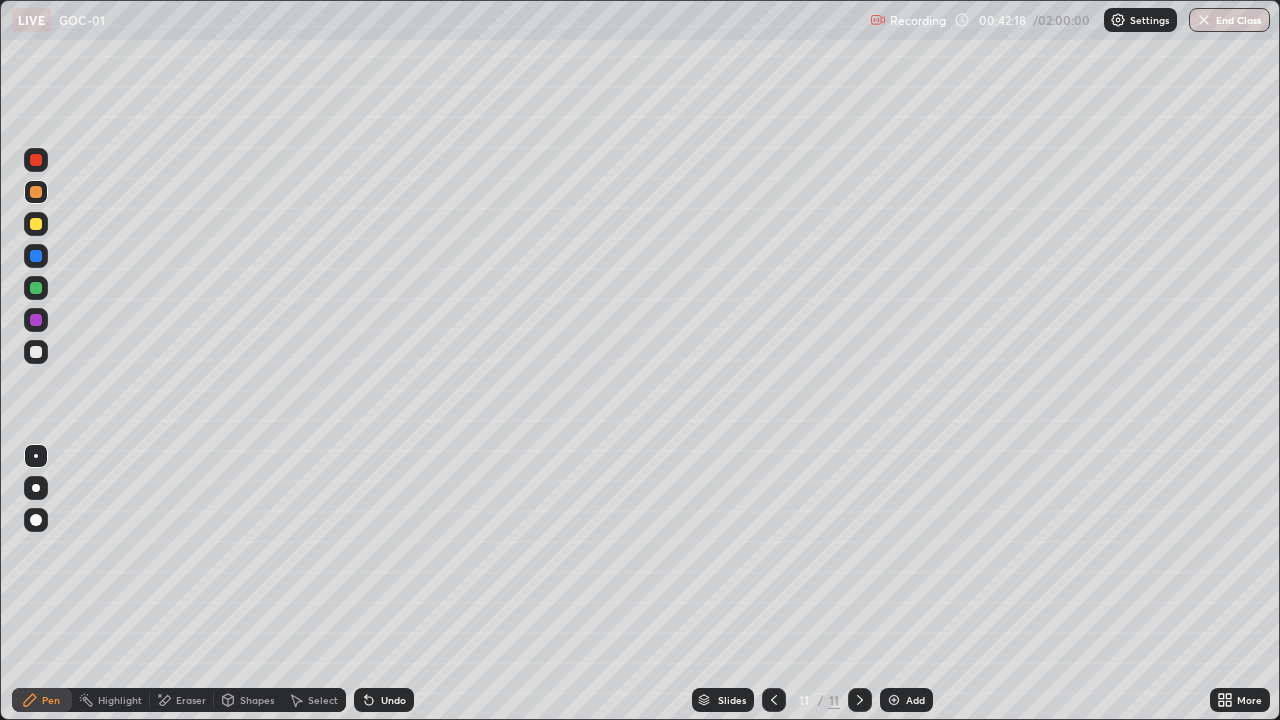 click at bounding box center [36, 224] 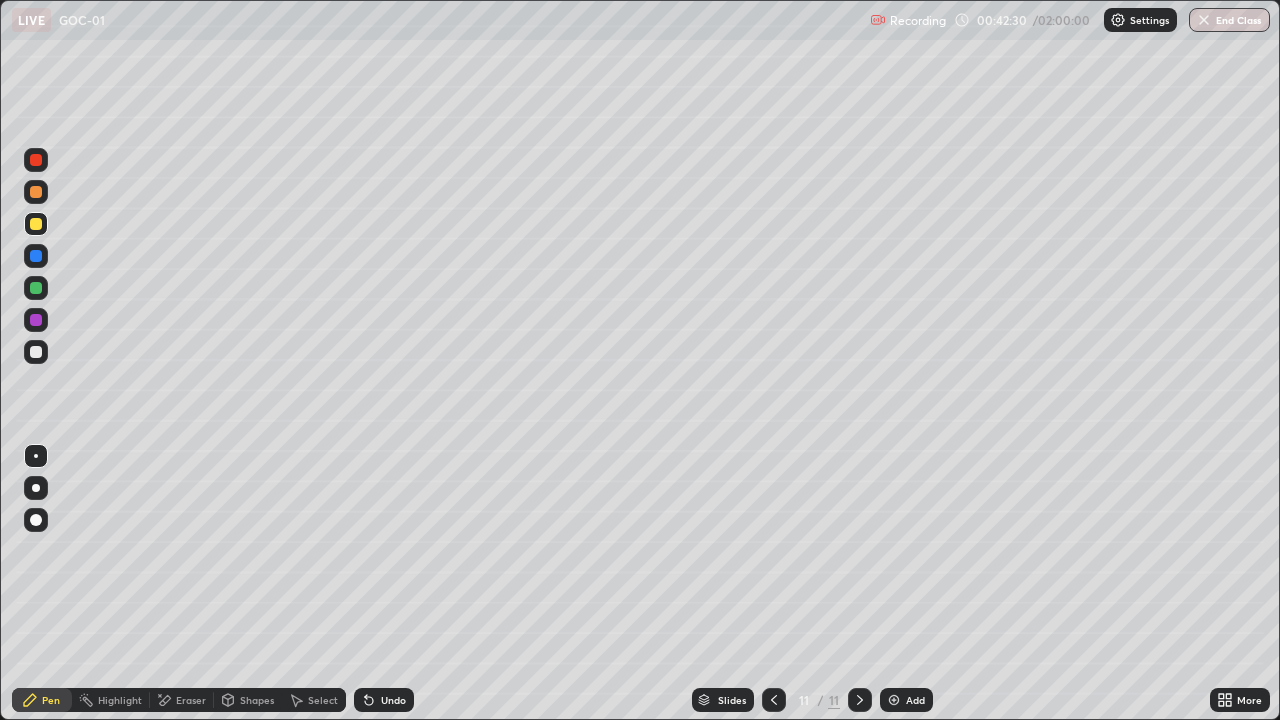 click at bounding box center (36, 288) 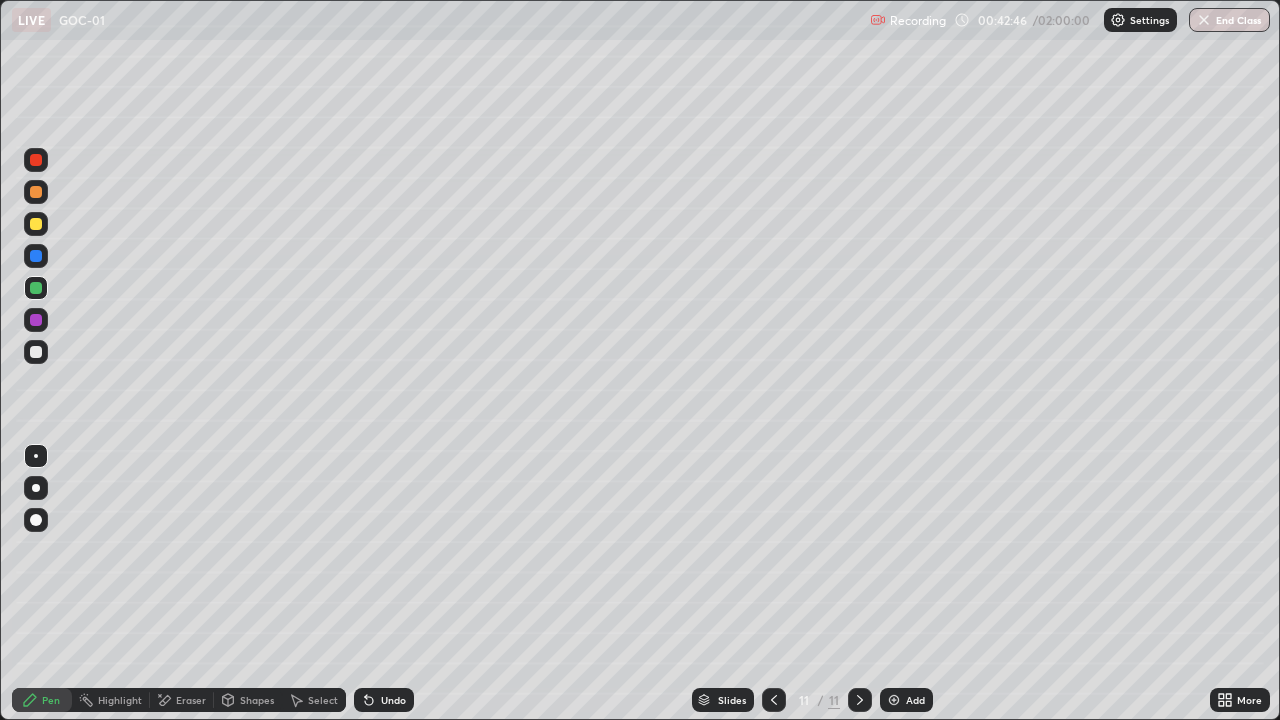 click at bounding box center (36, 320) 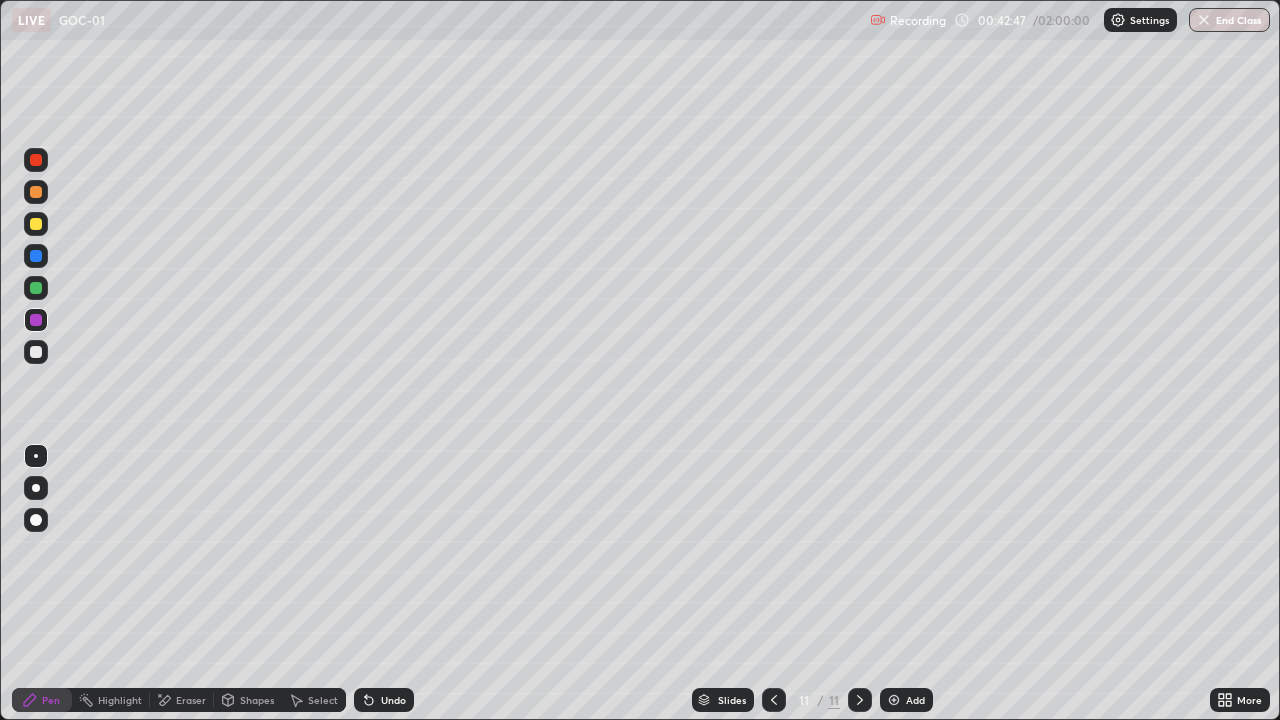 click at bounding box center (36, 224) 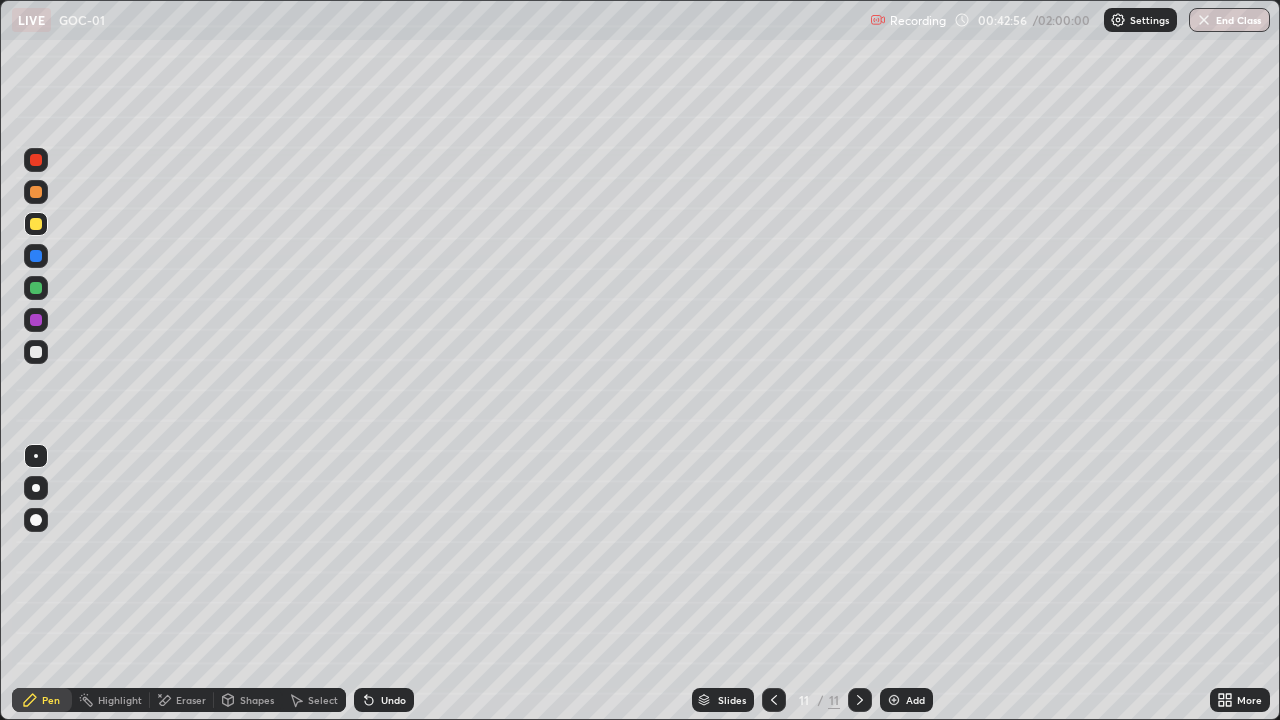 click at bounding box center (36, 352) 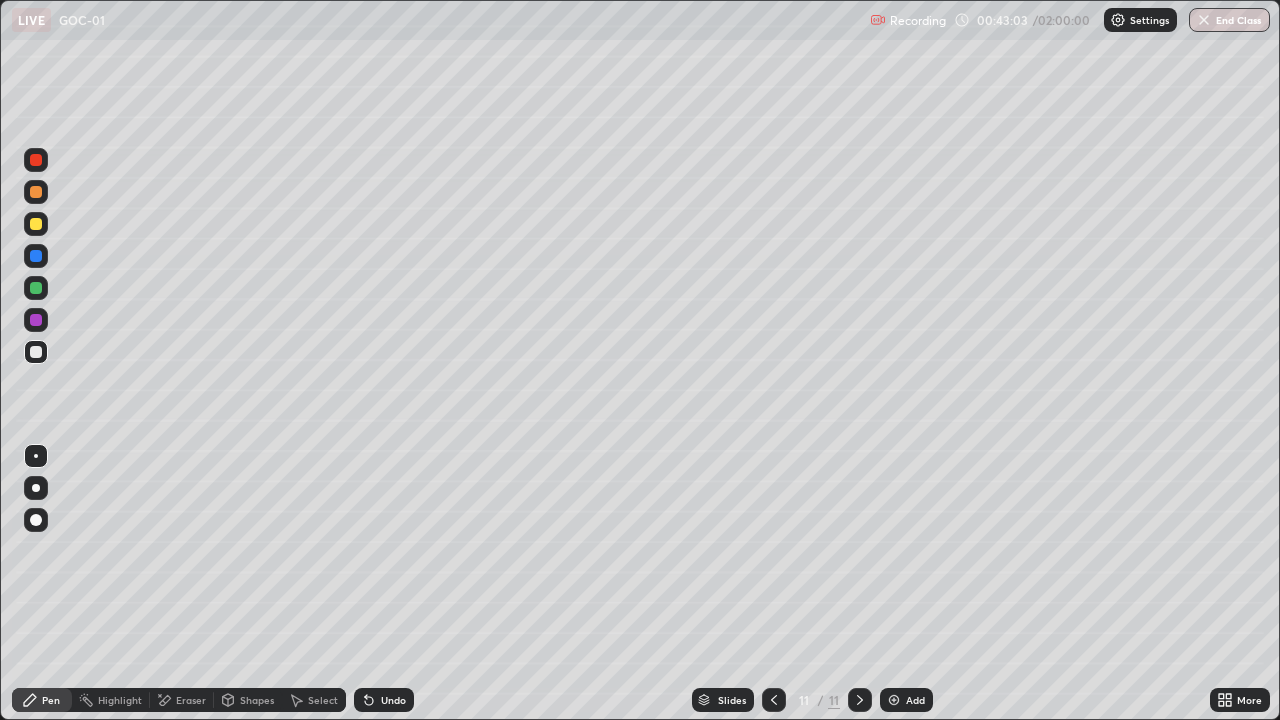 click at bounding box center [36, 160] 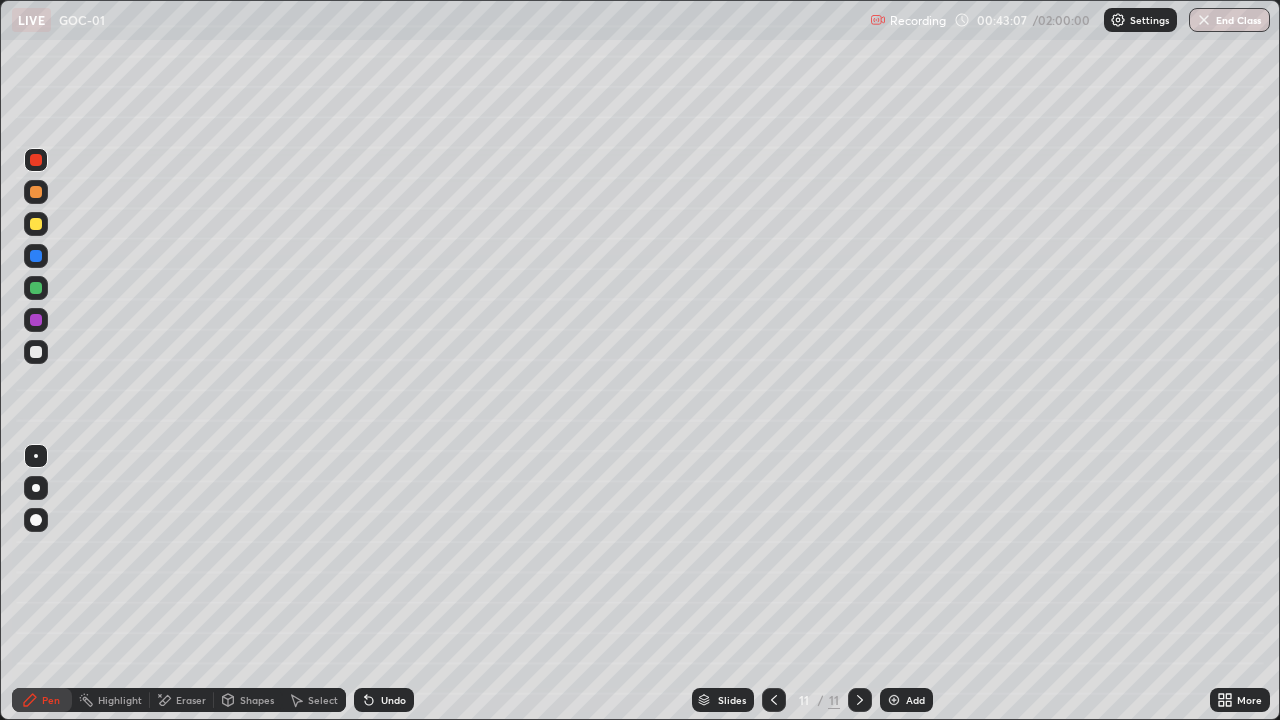 click at bounding box center (36, 288) 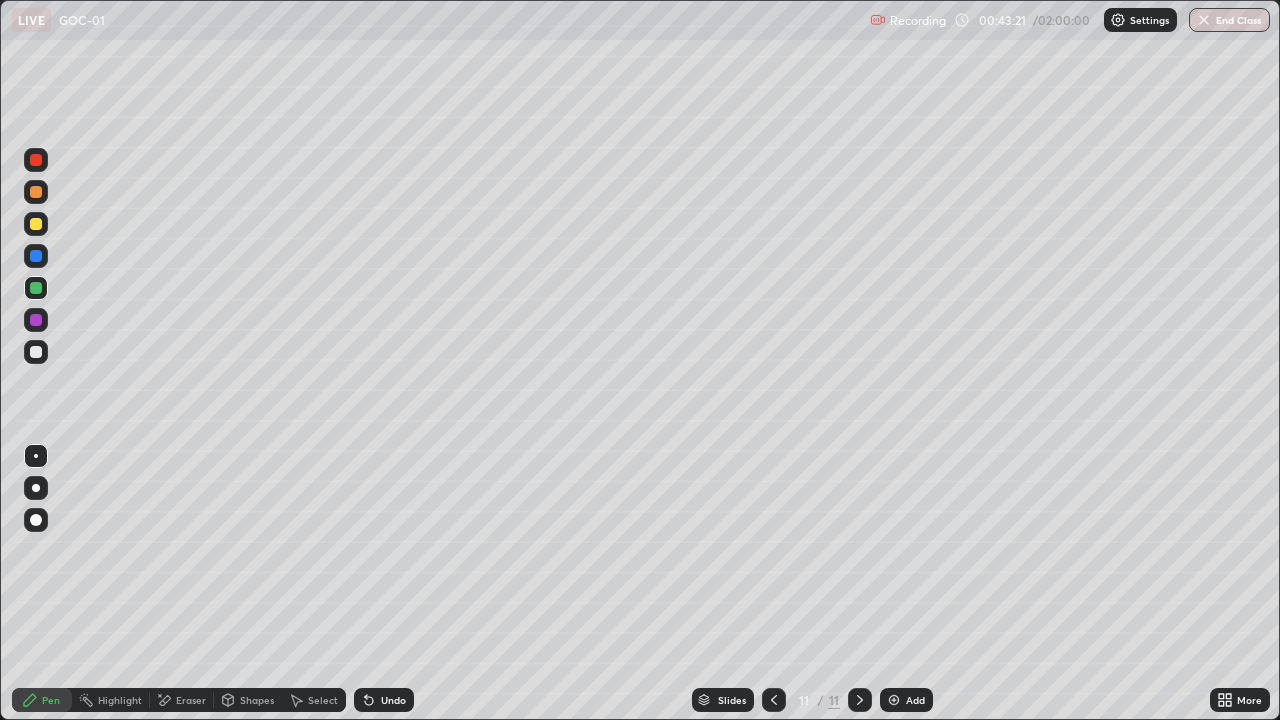 click at bounding box center [36, 352] 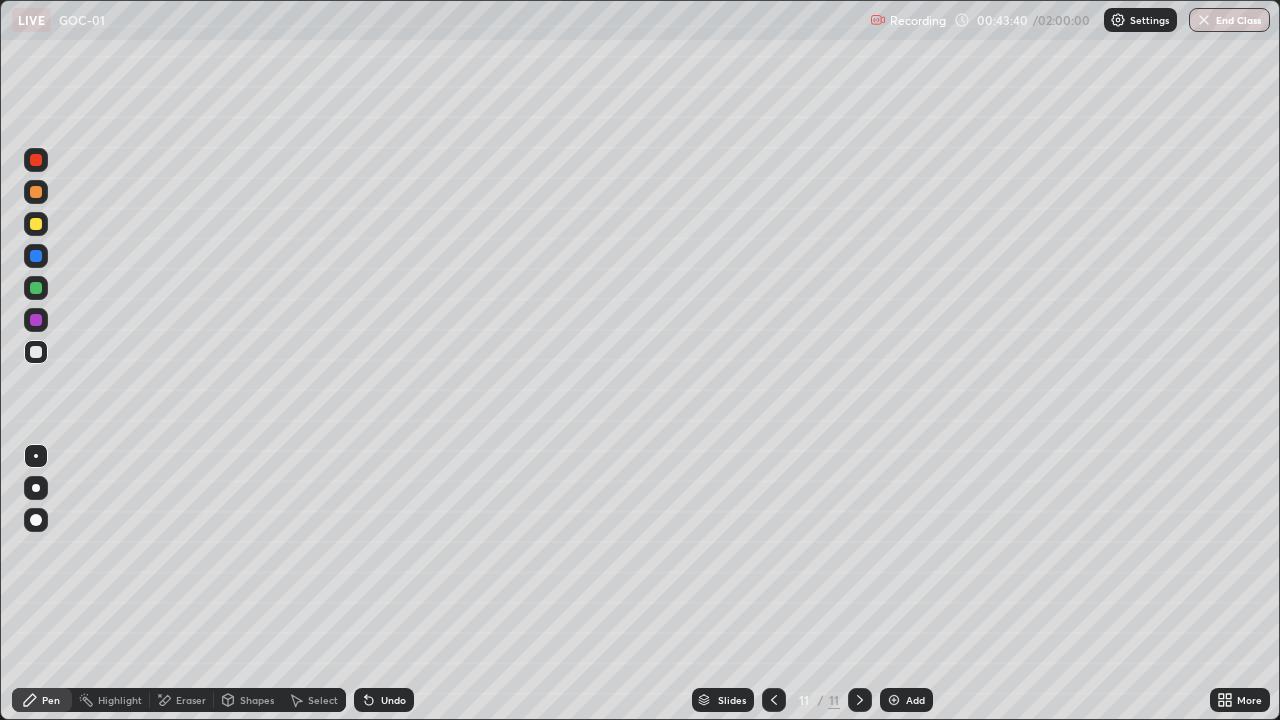 click at bounding box center [36, 320] 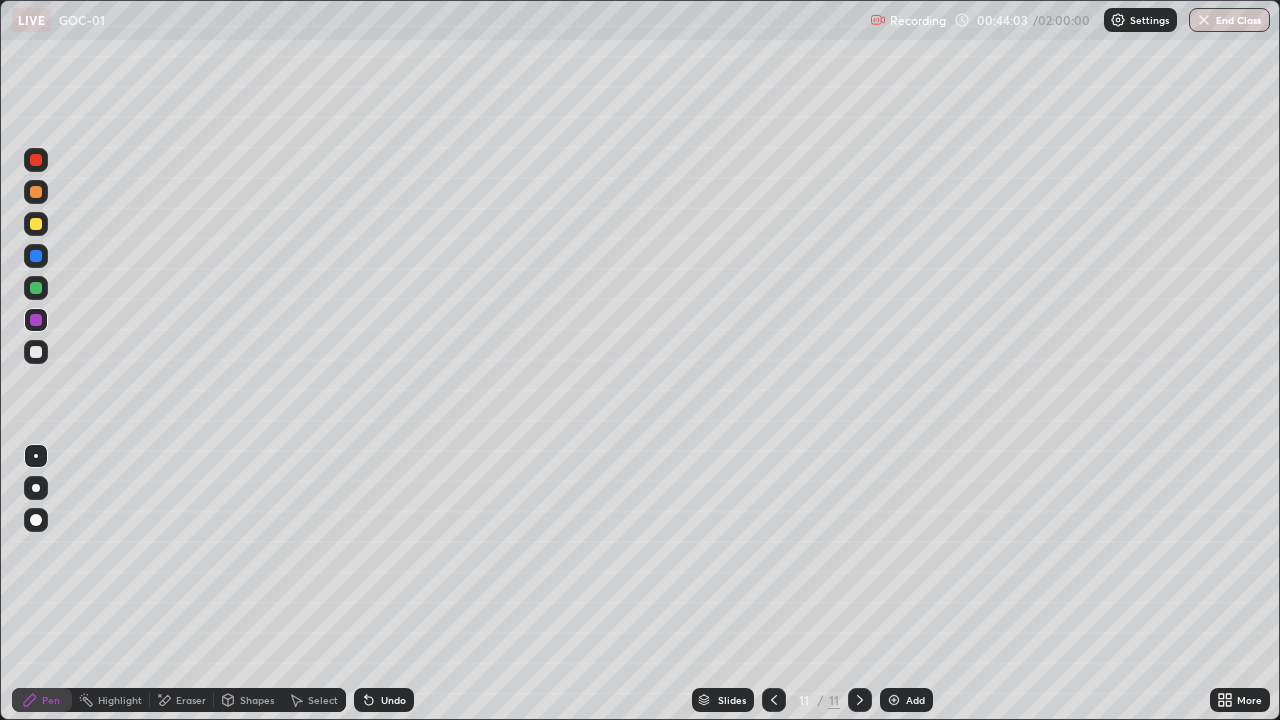 click at bounding box center (36, 288) 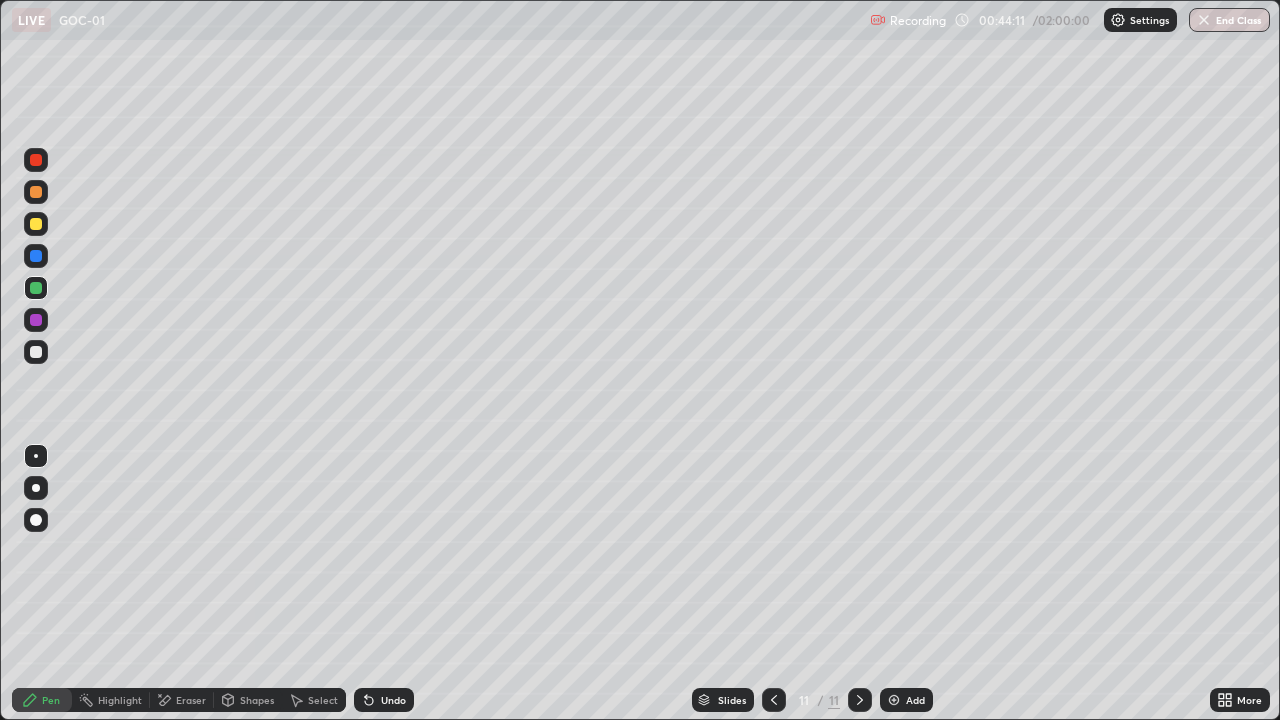 click at bounding box center [36, 224] 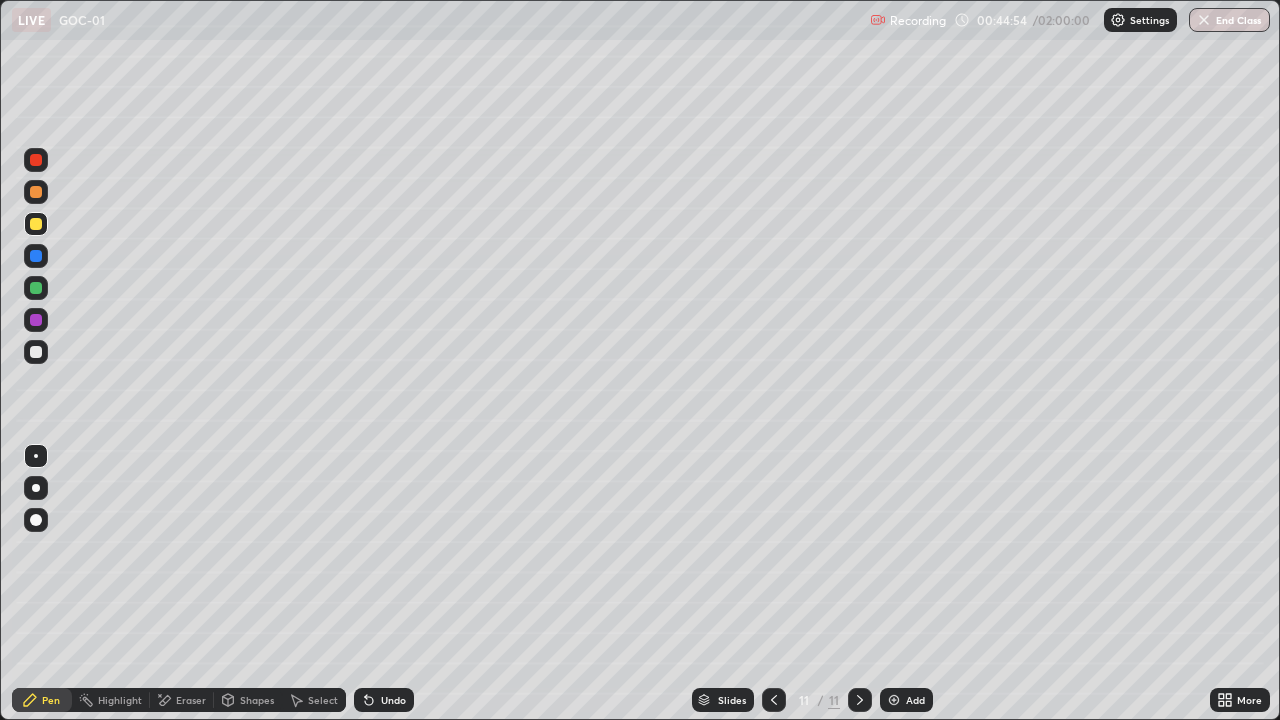 click at bounding box center (774, 700) 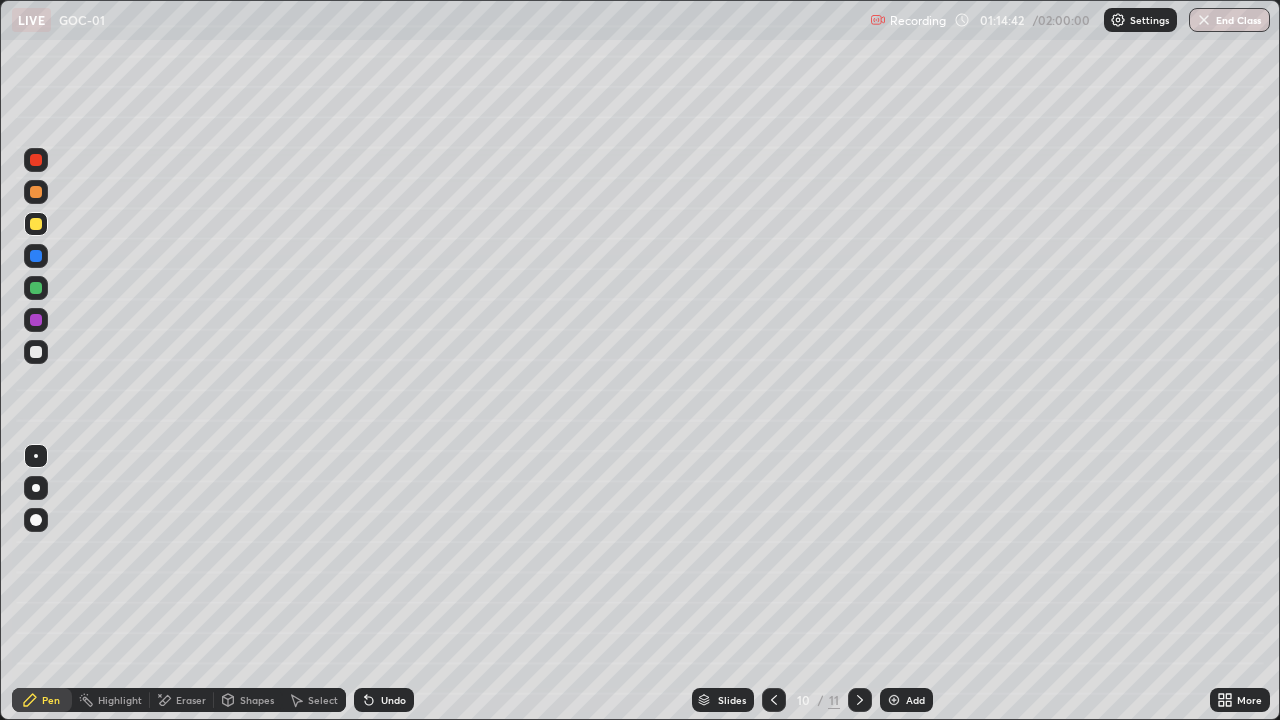click 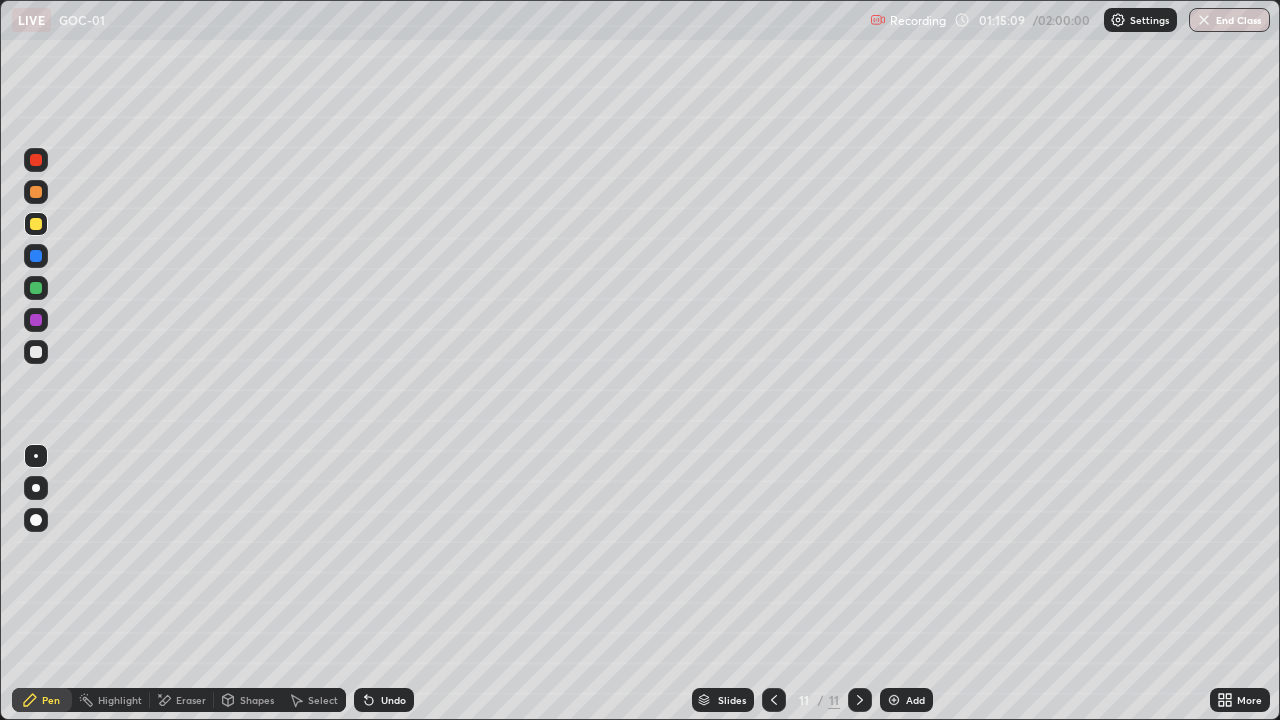 click at bounding box center [894, 700] 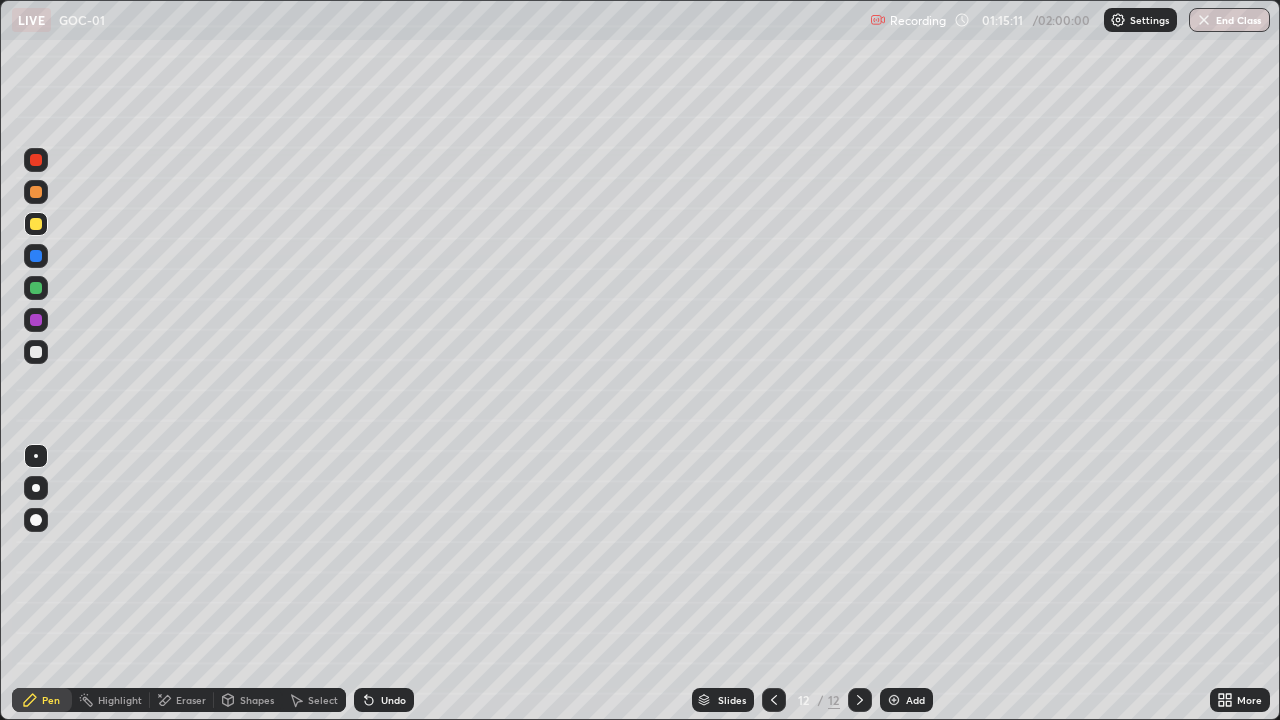 click at bounding box center (36, 192) 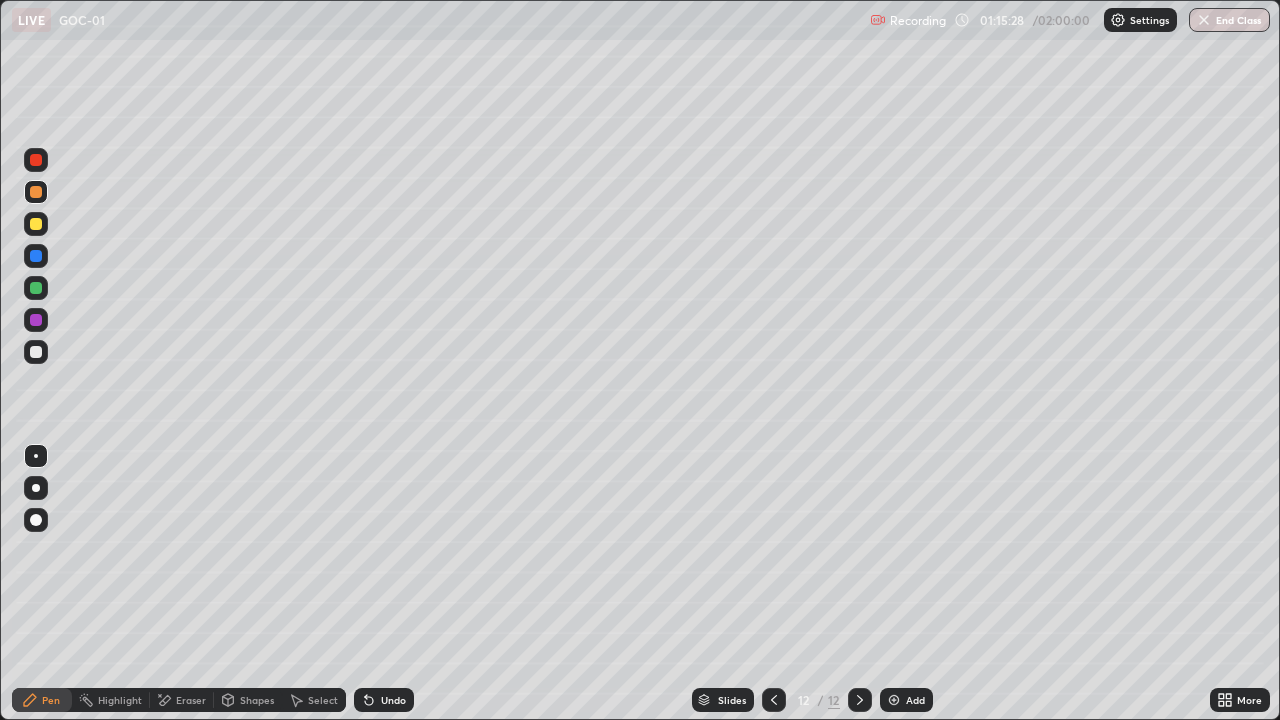 click at bounding box center (36, 224) 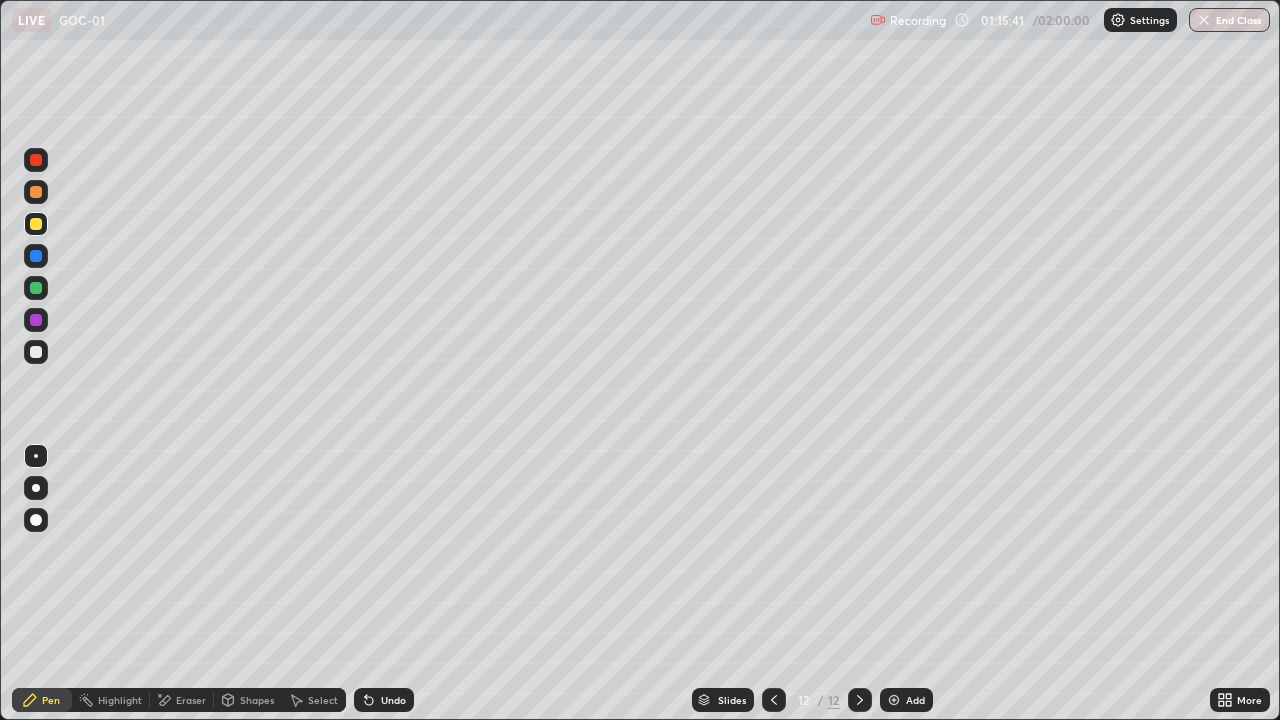 click at bounding box center [36, 160] 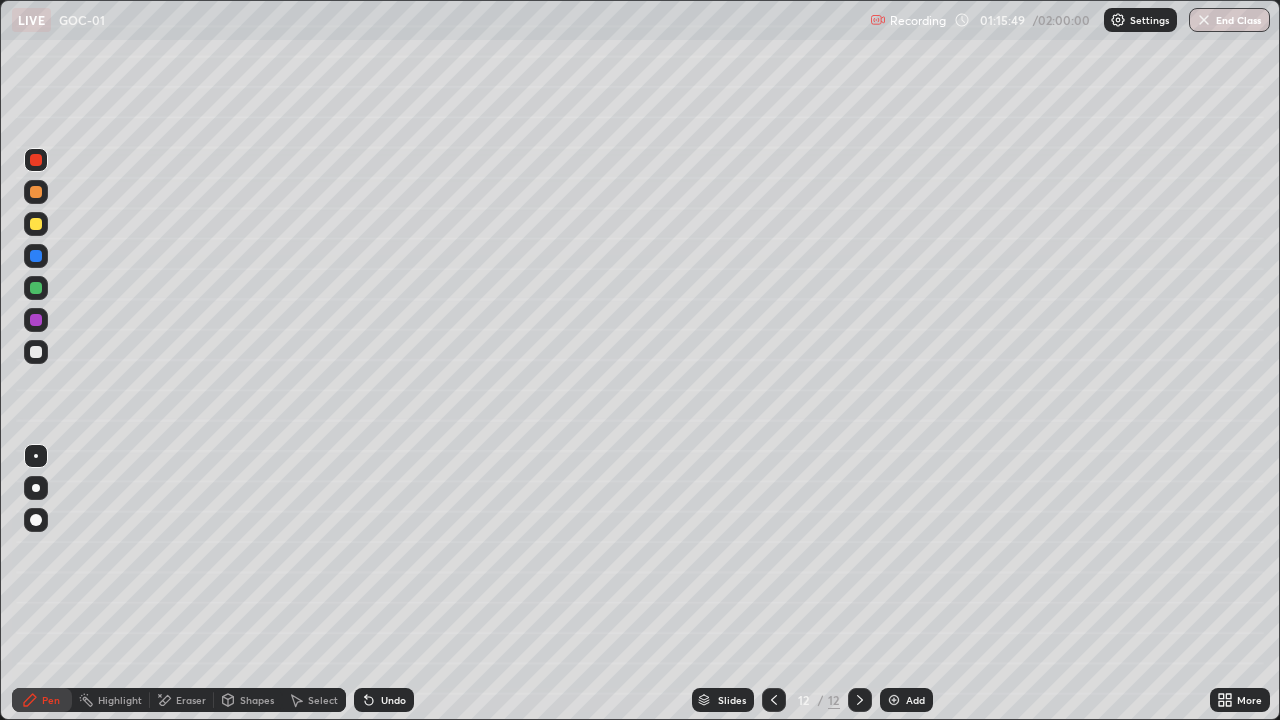 click at bounding box center [36, 320] 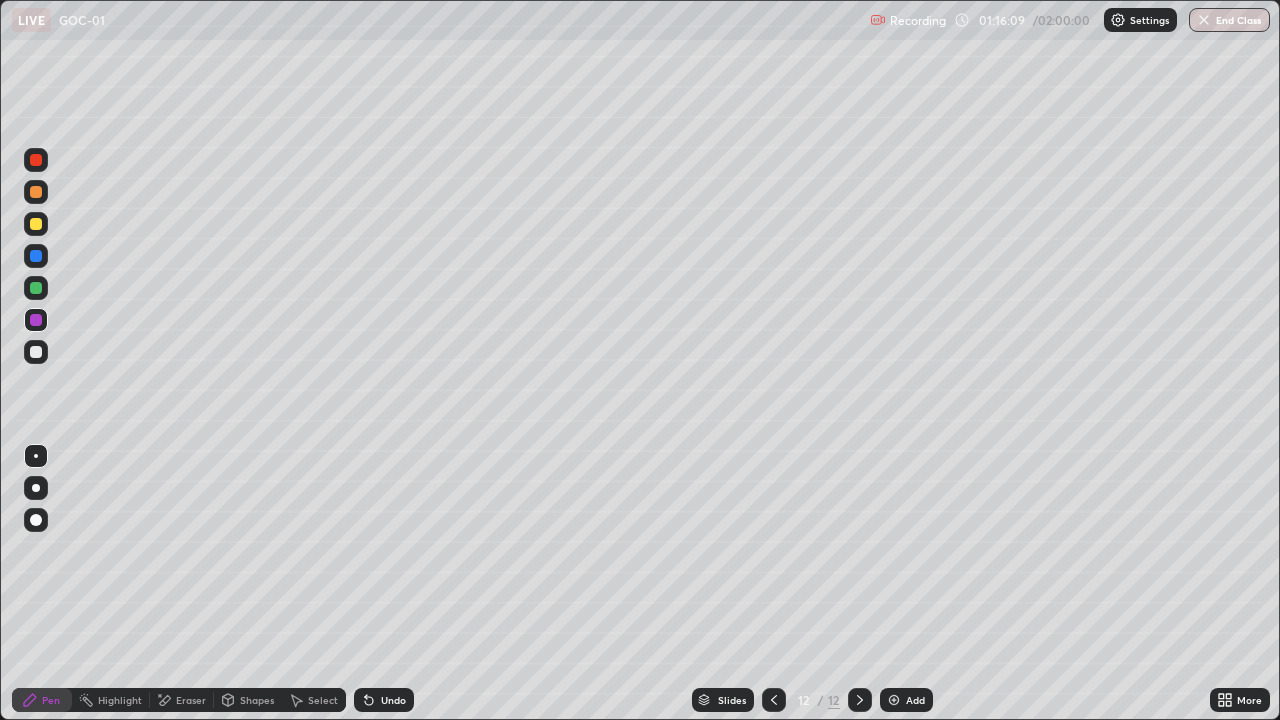 click at bounding box center (36, 352) 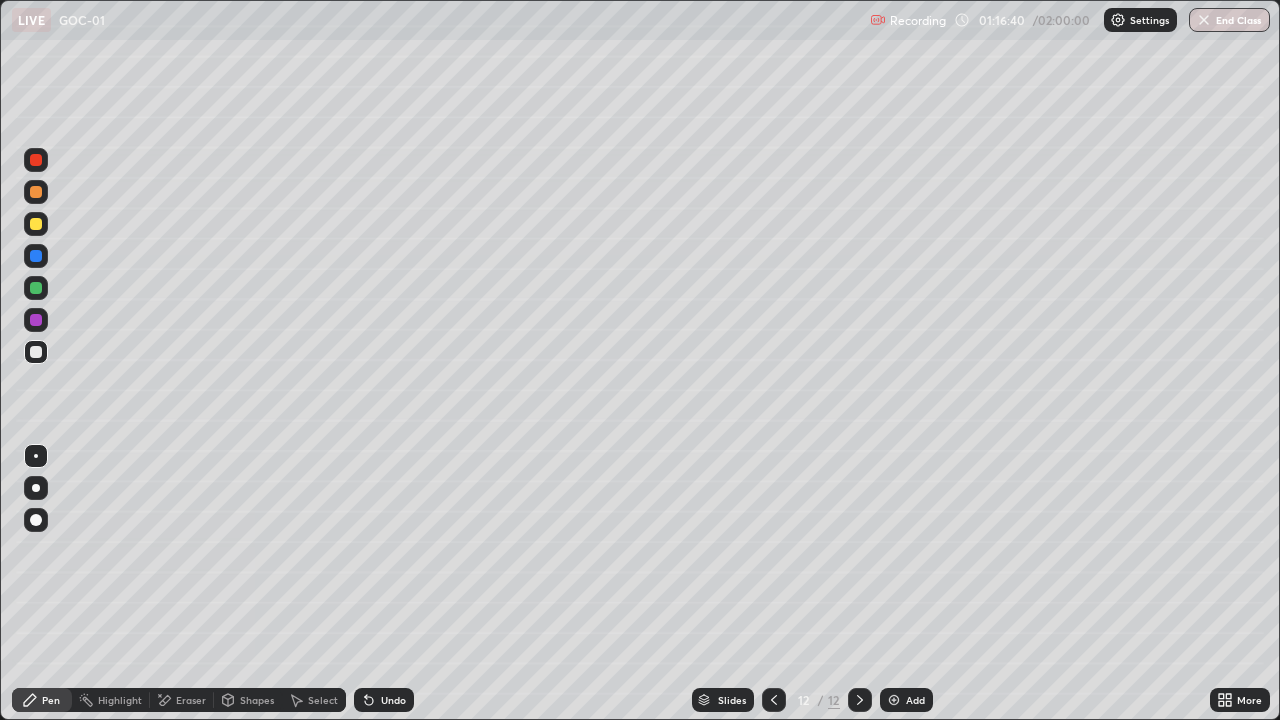 click at bounding box center [36, 288] 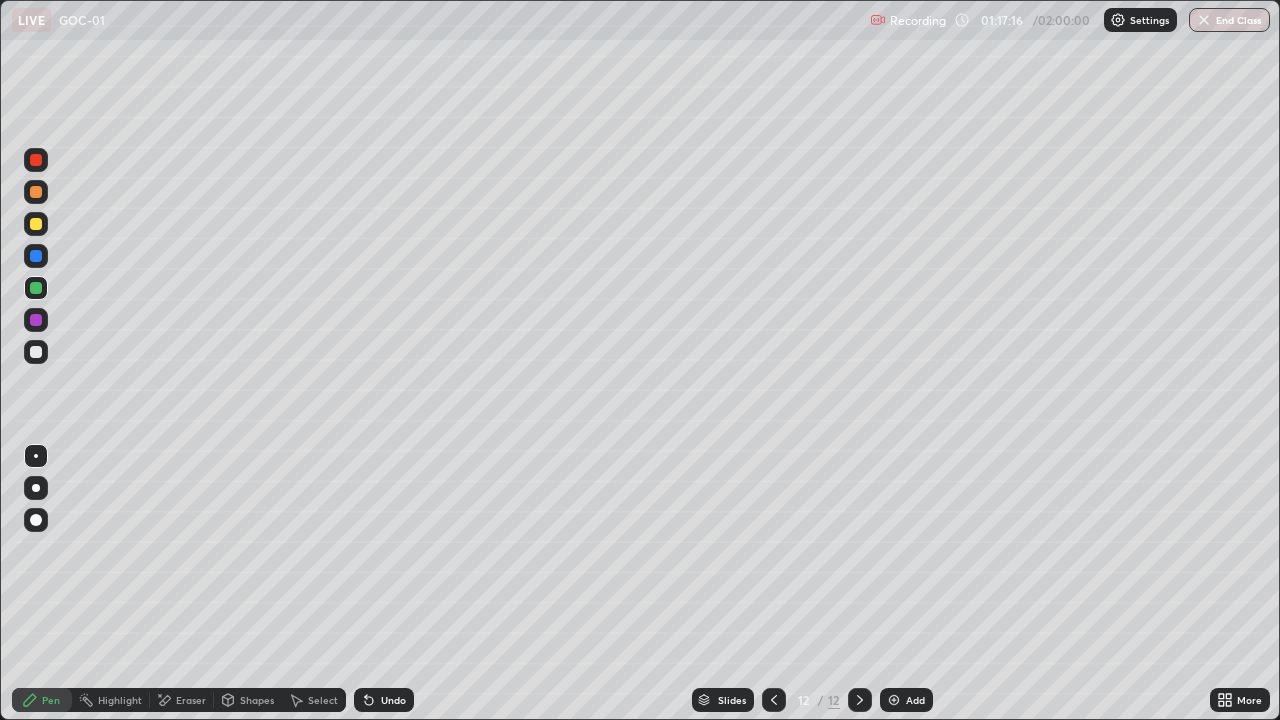 click at bounding box center (36, 352) 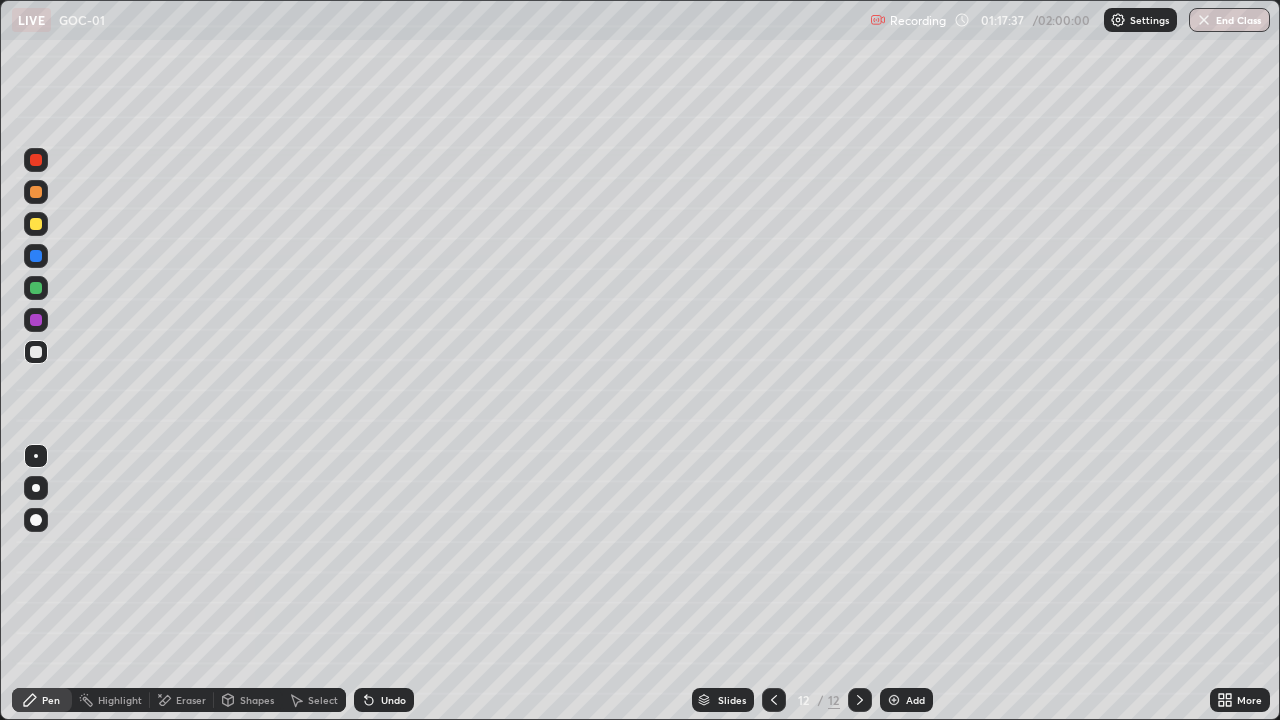 click at bounding box center [36, 288] 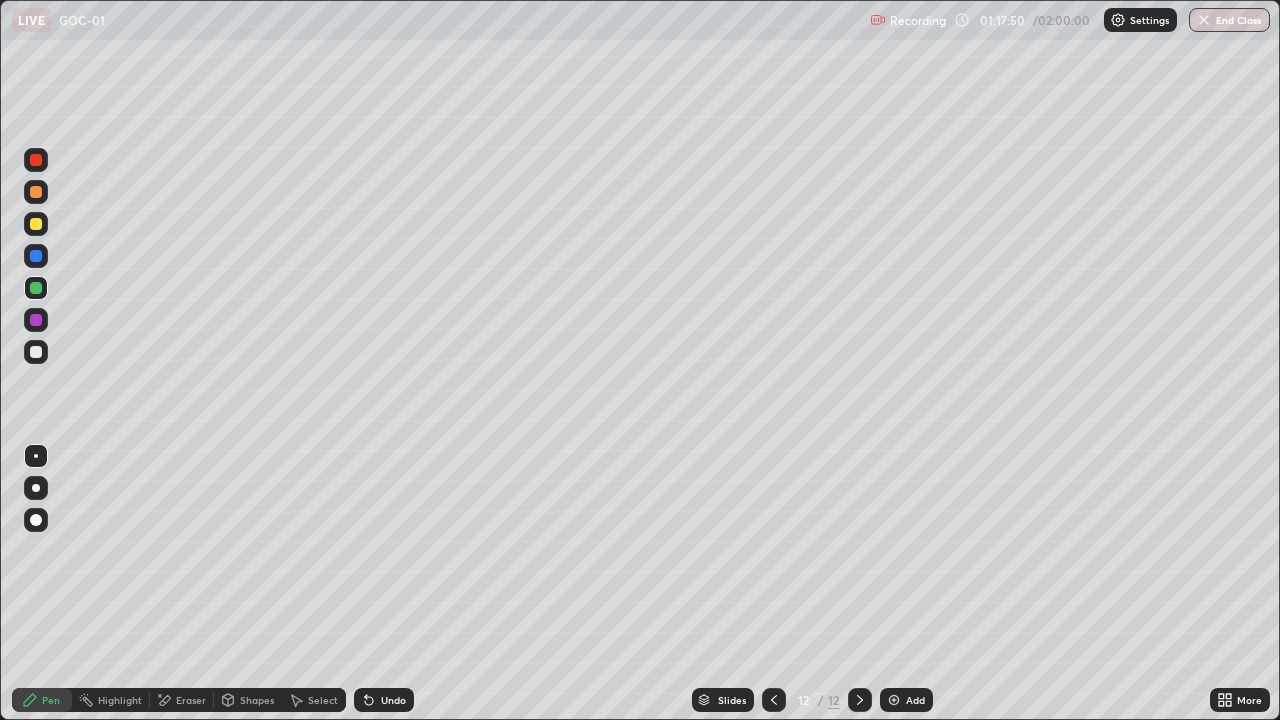 click on "Undo" at bounding box center (384, 700) 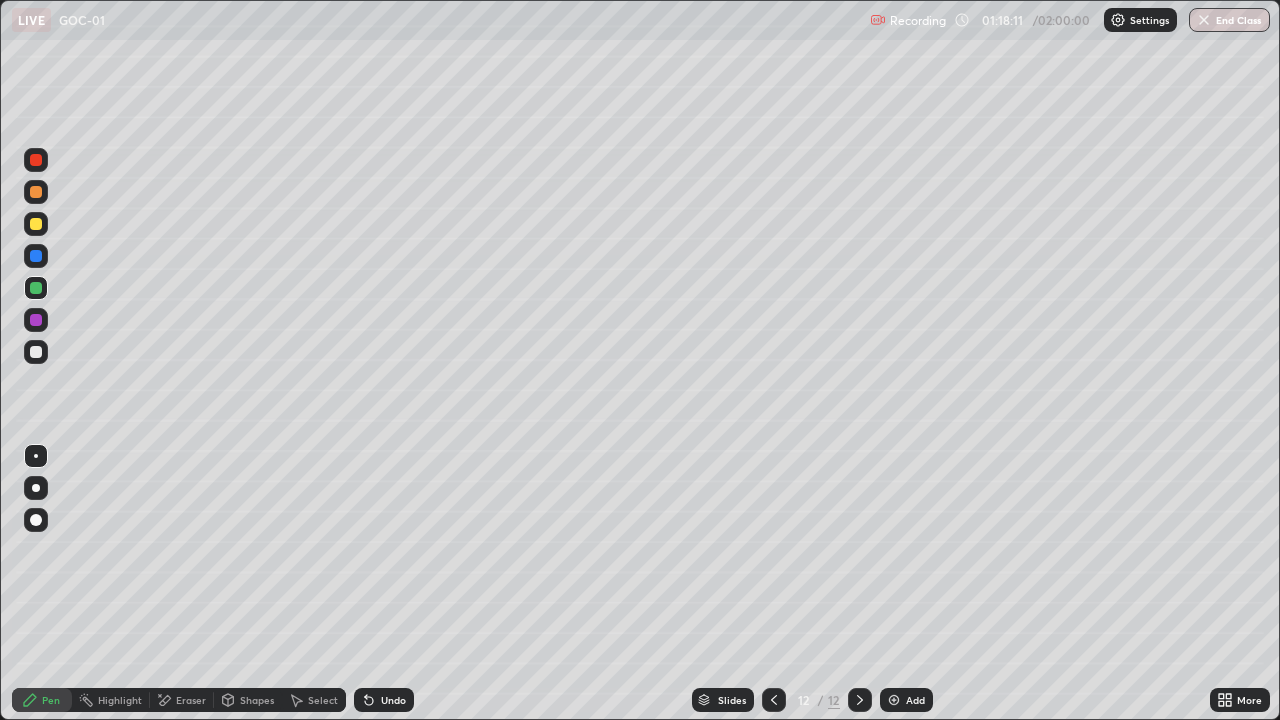 click on "Add" at bounding box center (906, 700) 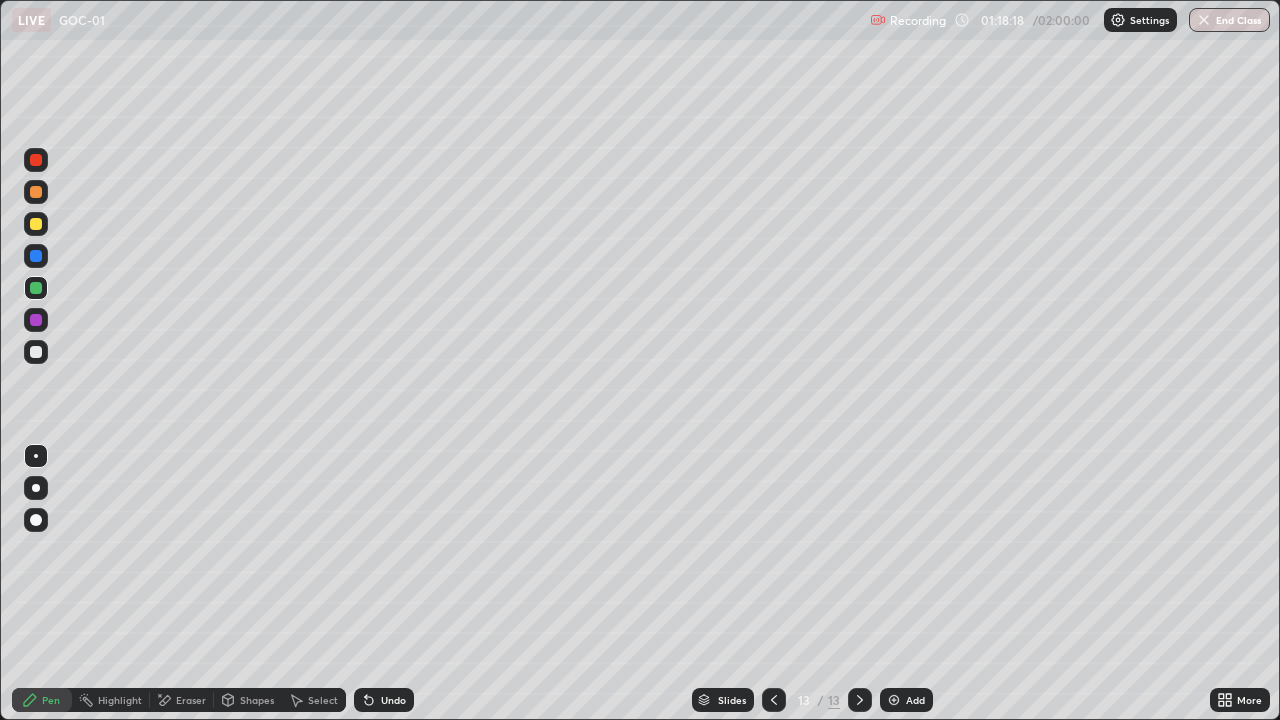 click at bounding box center [36, 192] 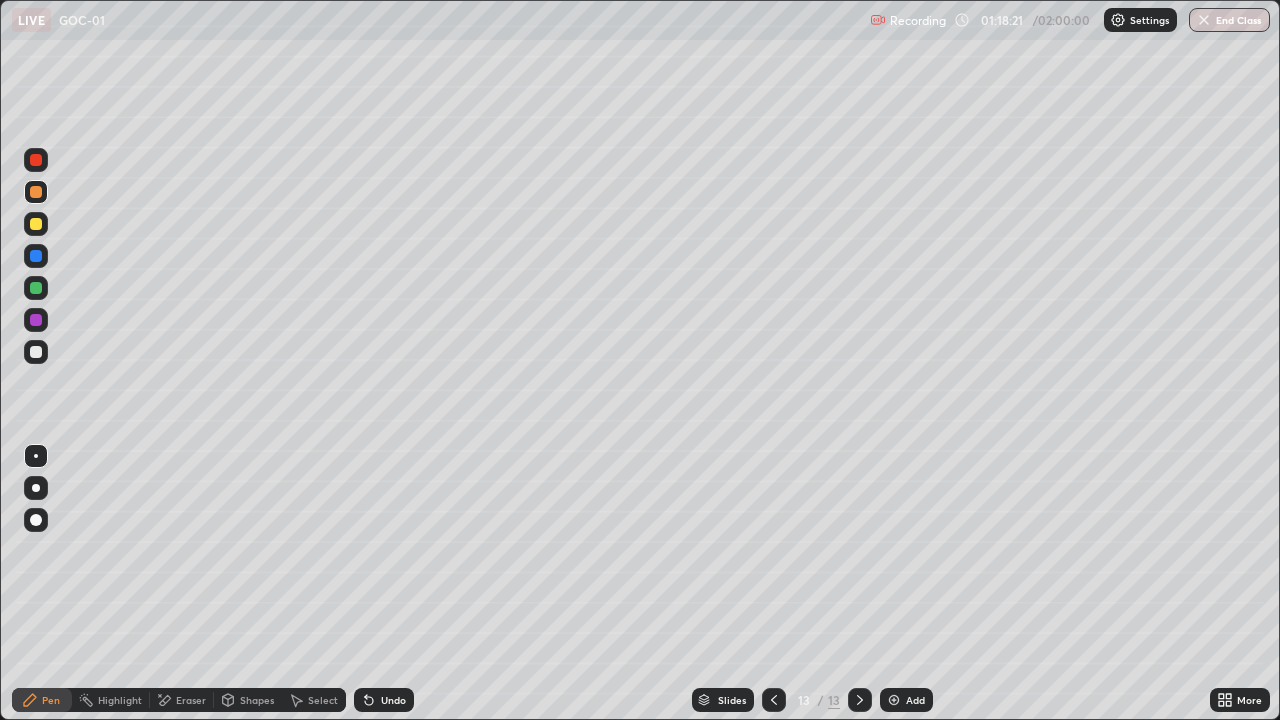 click 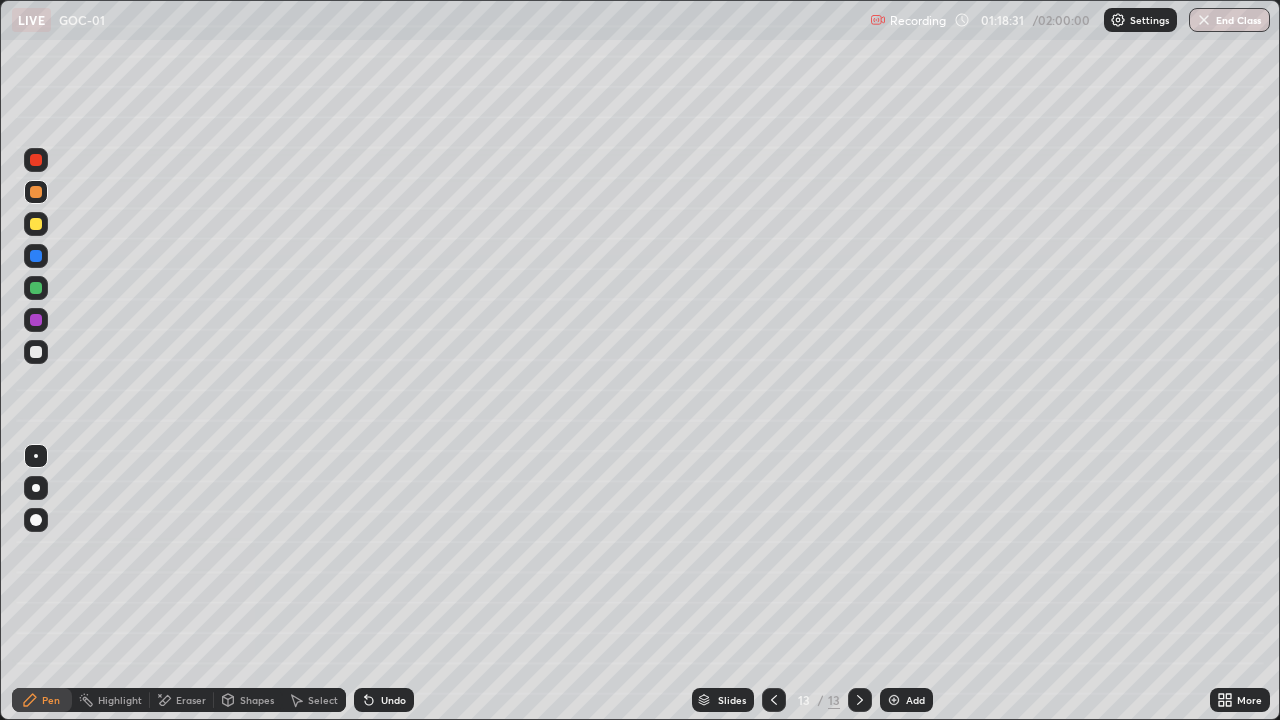 click at bounding box center [36, 352] 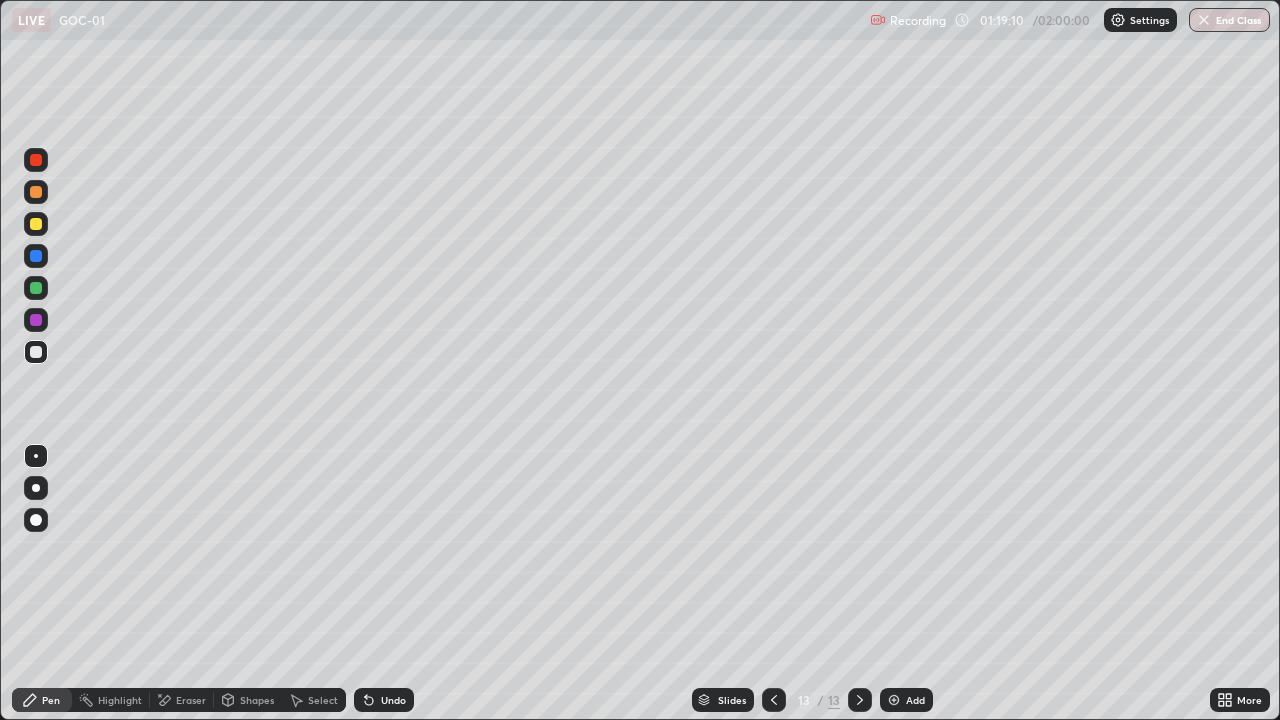 click at bounding box center (36, 288) 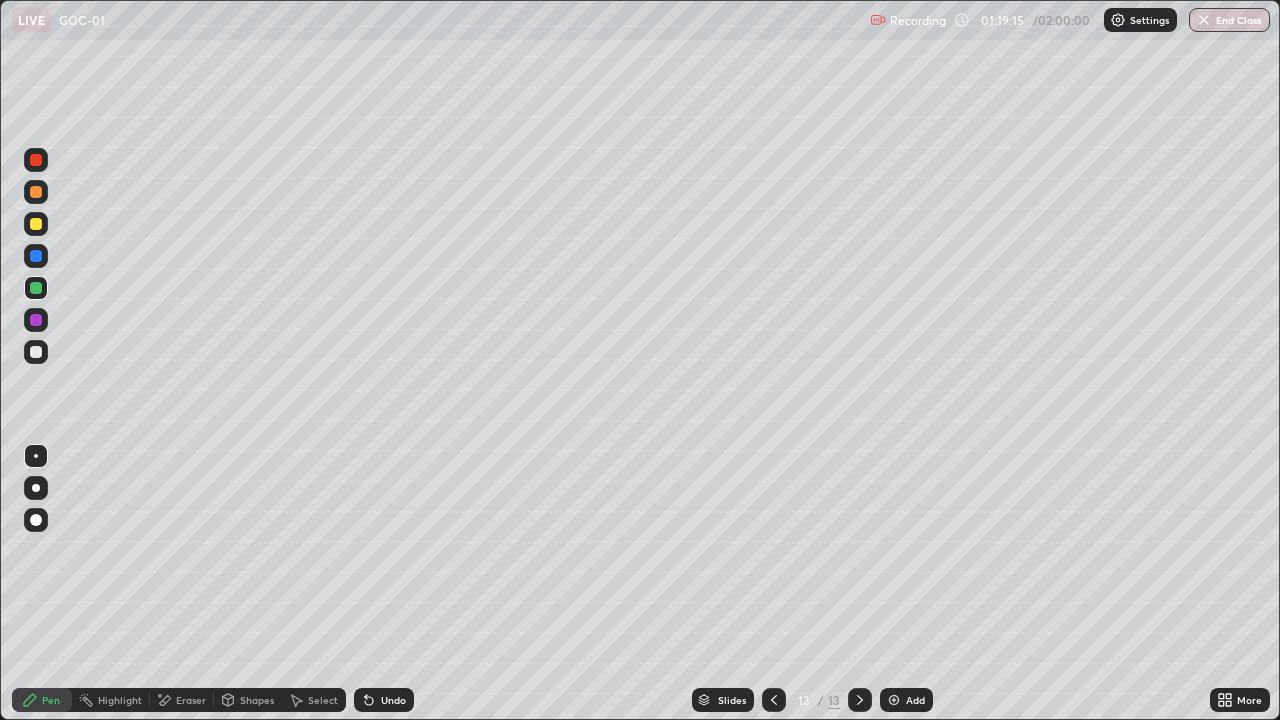 click at bounding box center (36, 192) 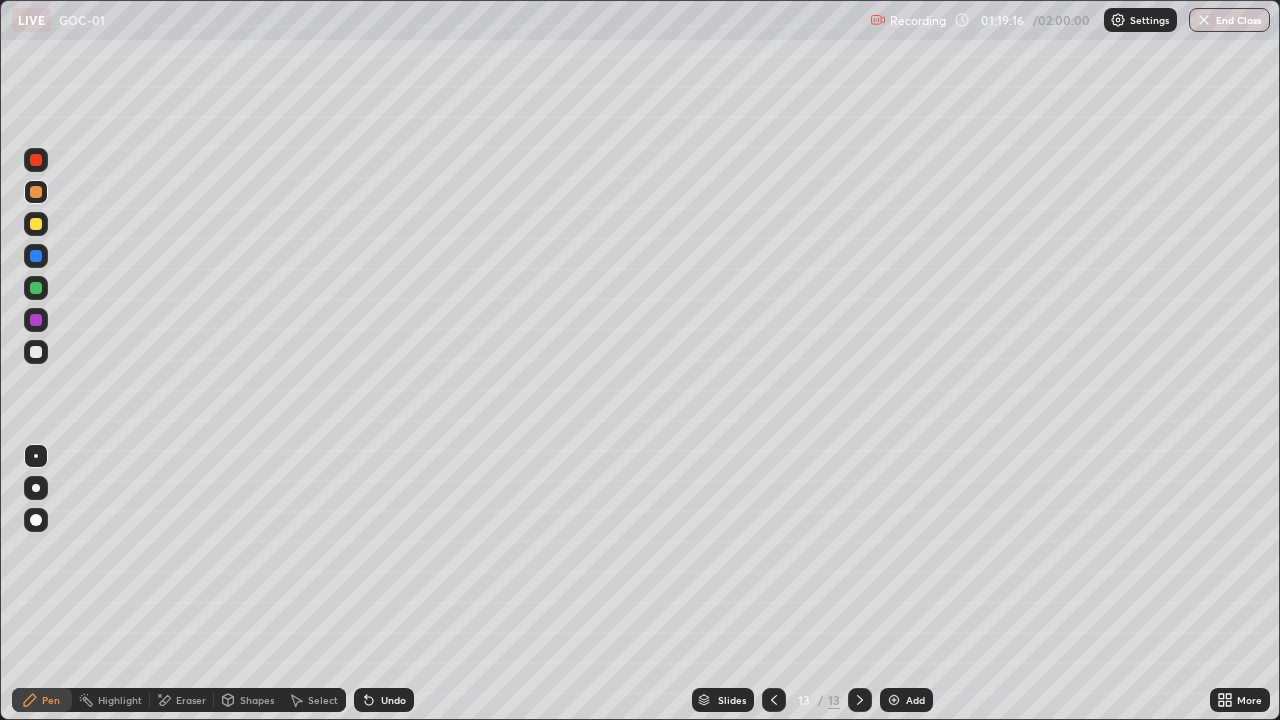 click at bounding box center (36, 224) 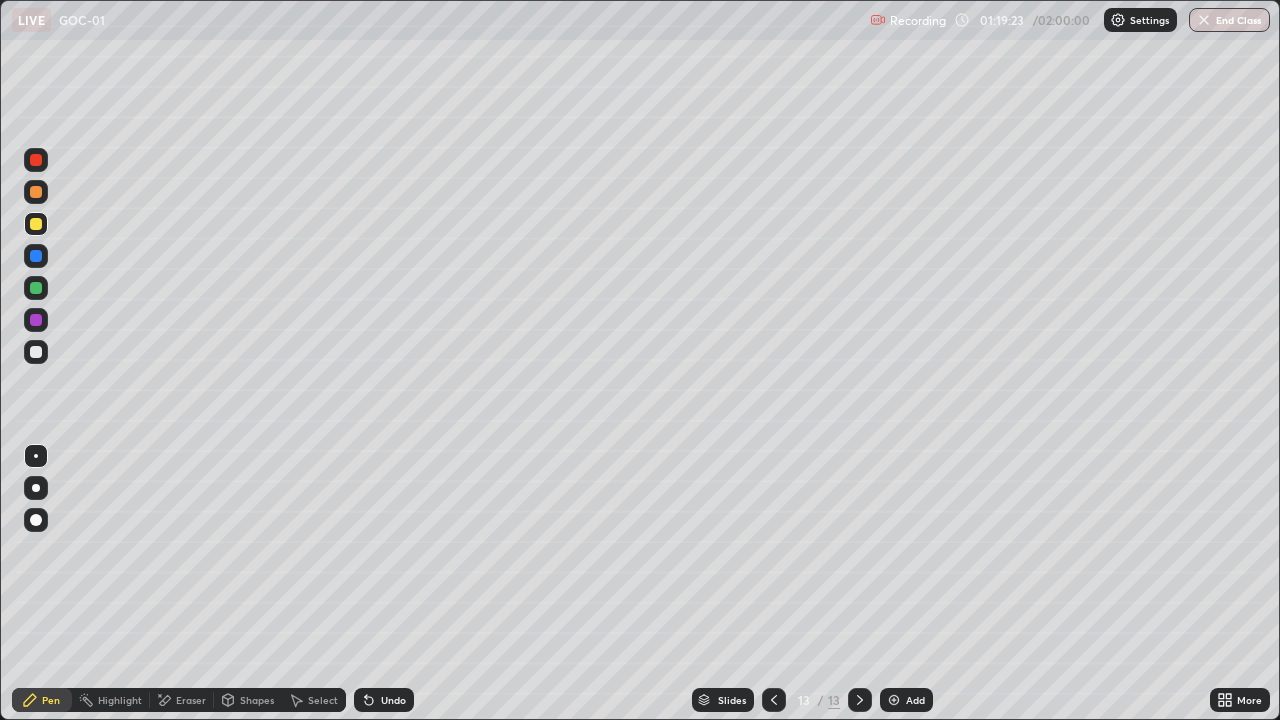click at bounding box center [36, 320] 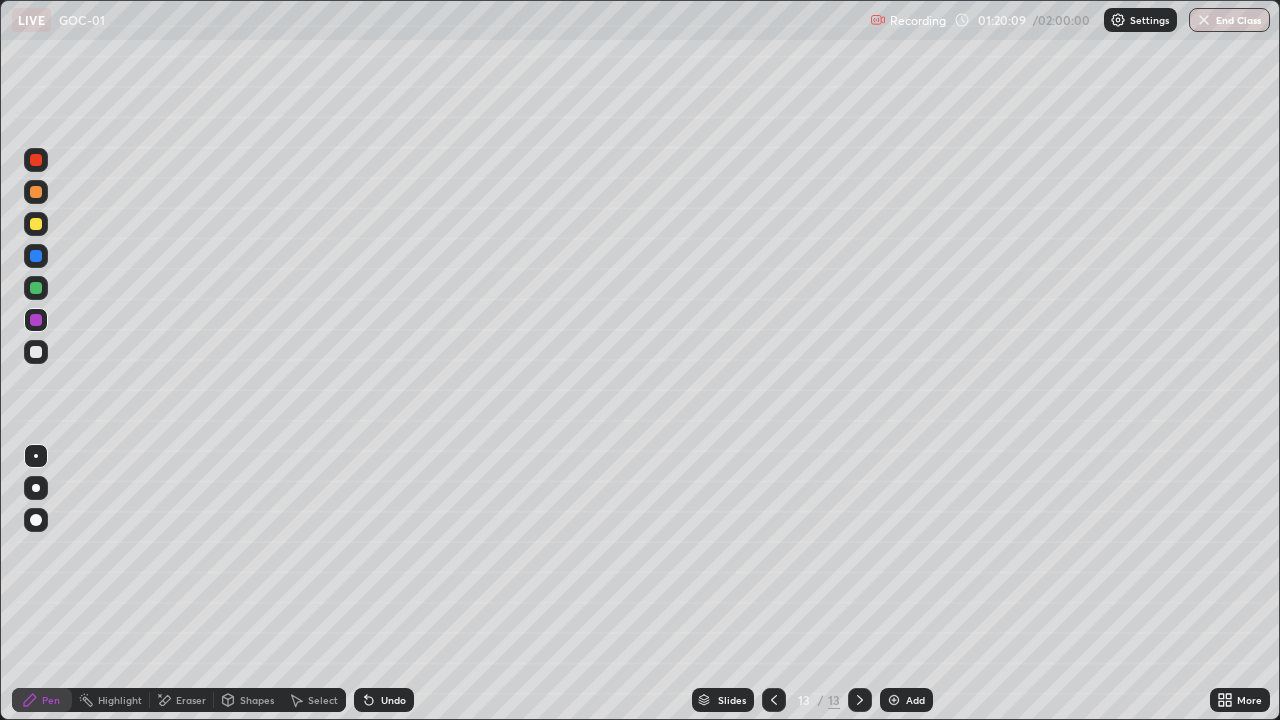 click at bounding box center (36, 352) 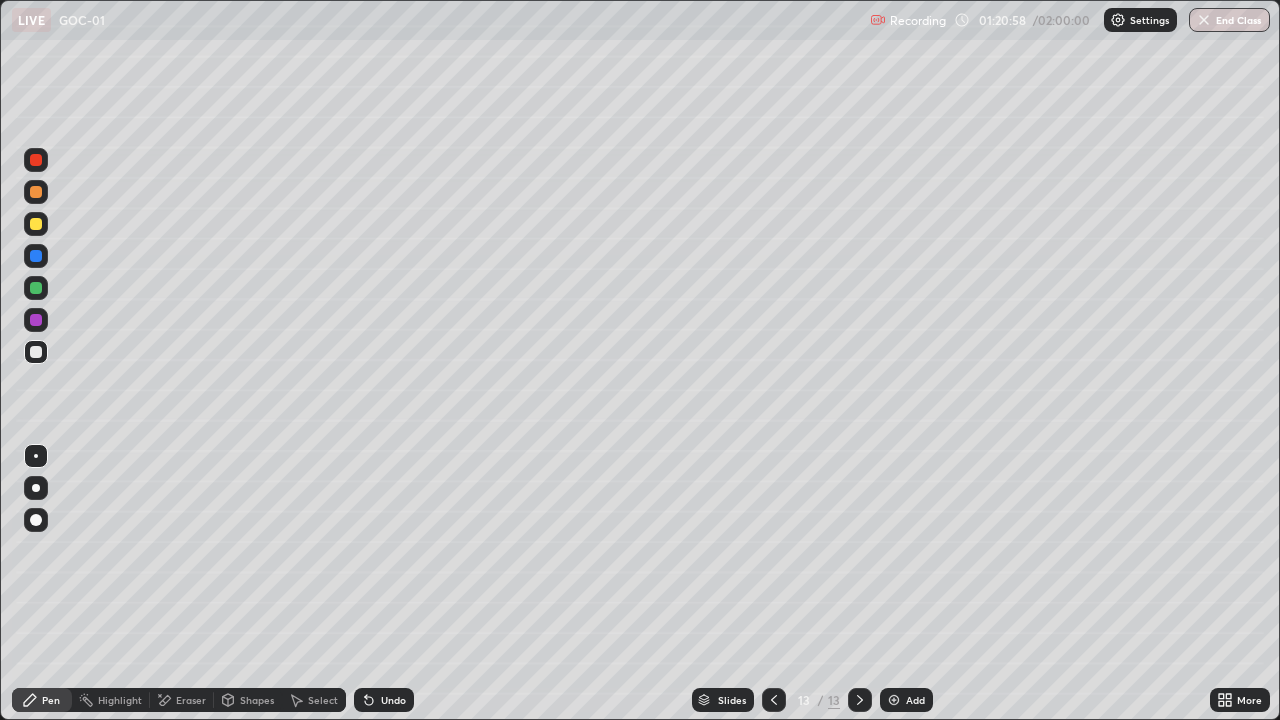 click at bounding box center (36, 288) 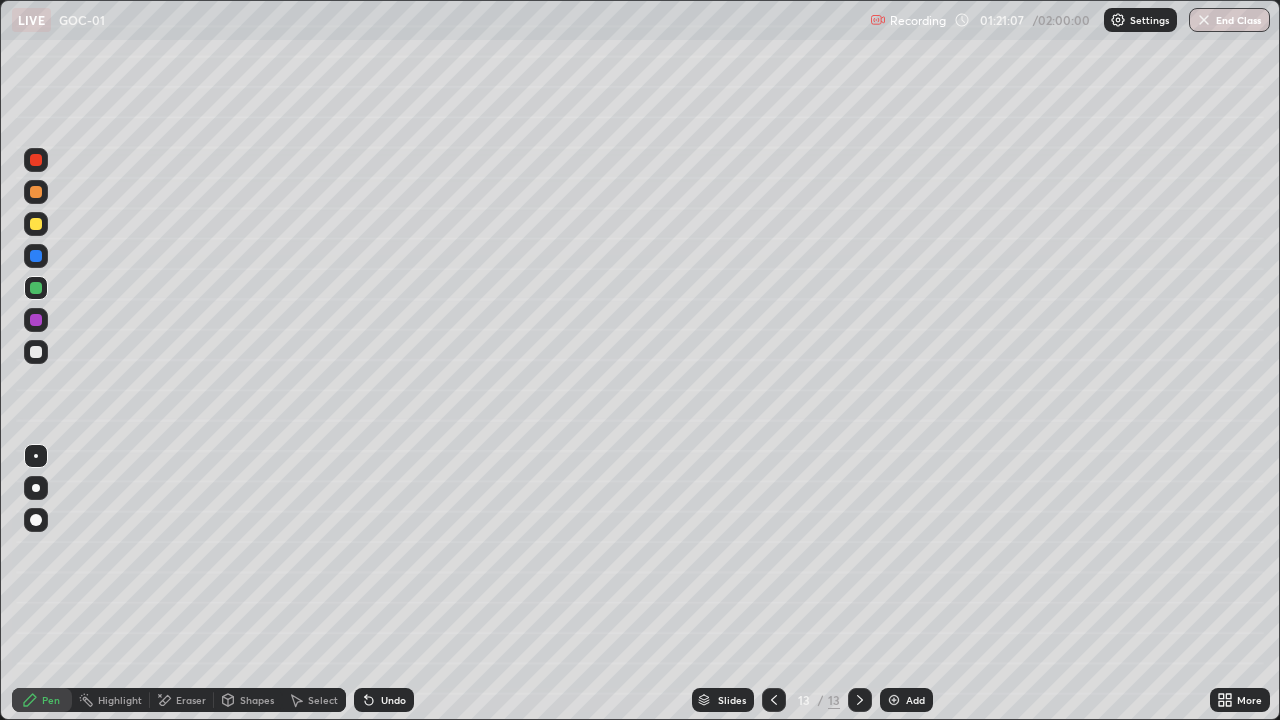 click at bounding box center [36, 352] 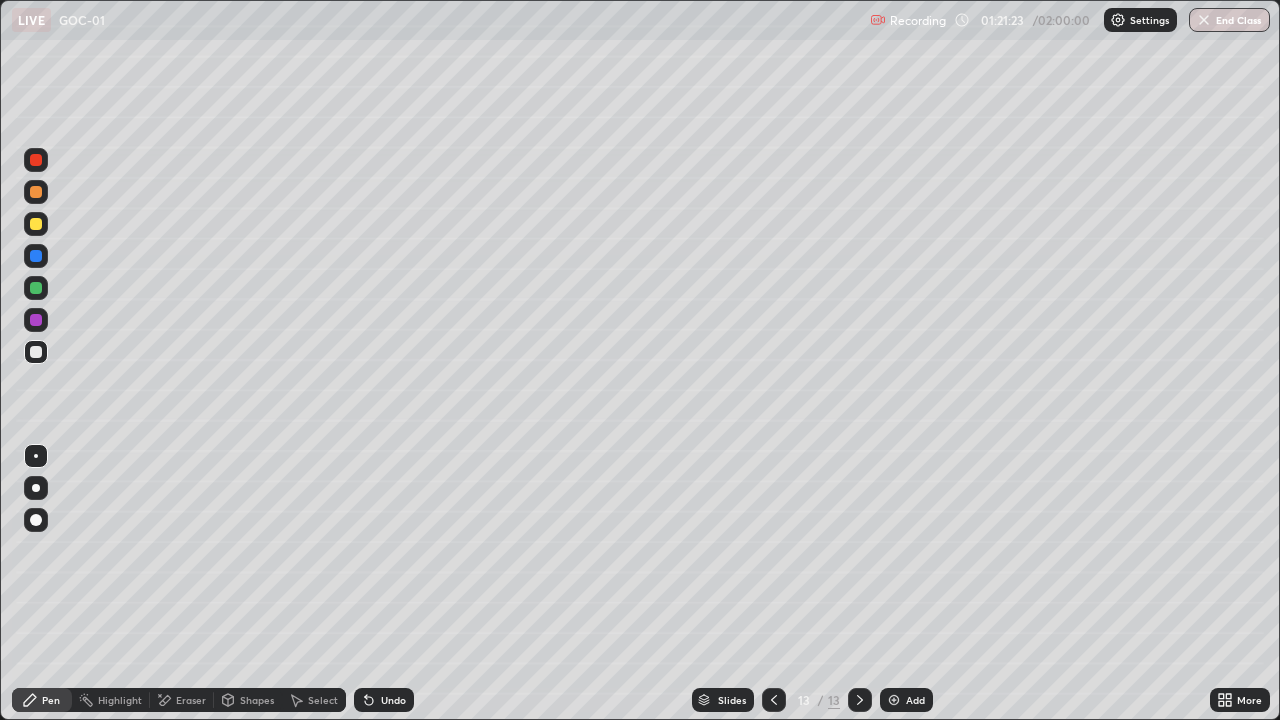 click at bounding box center [36, 320] 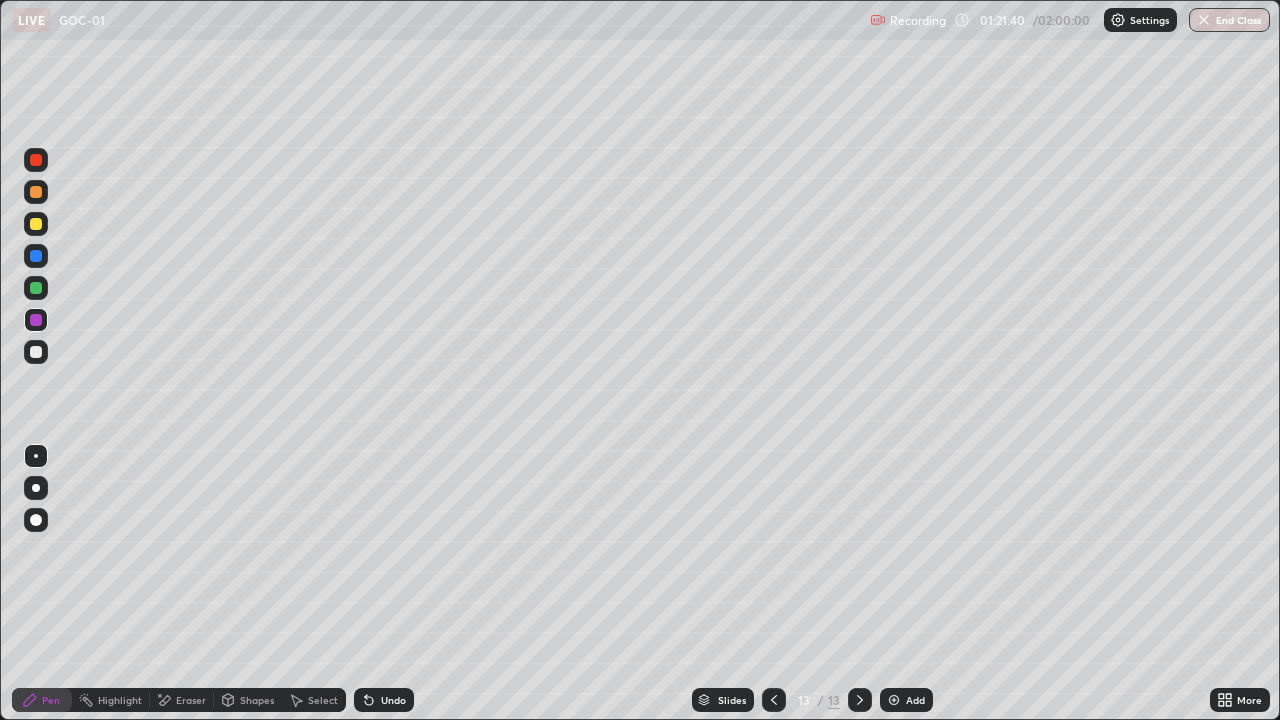 click at bounding box center (36, 224) 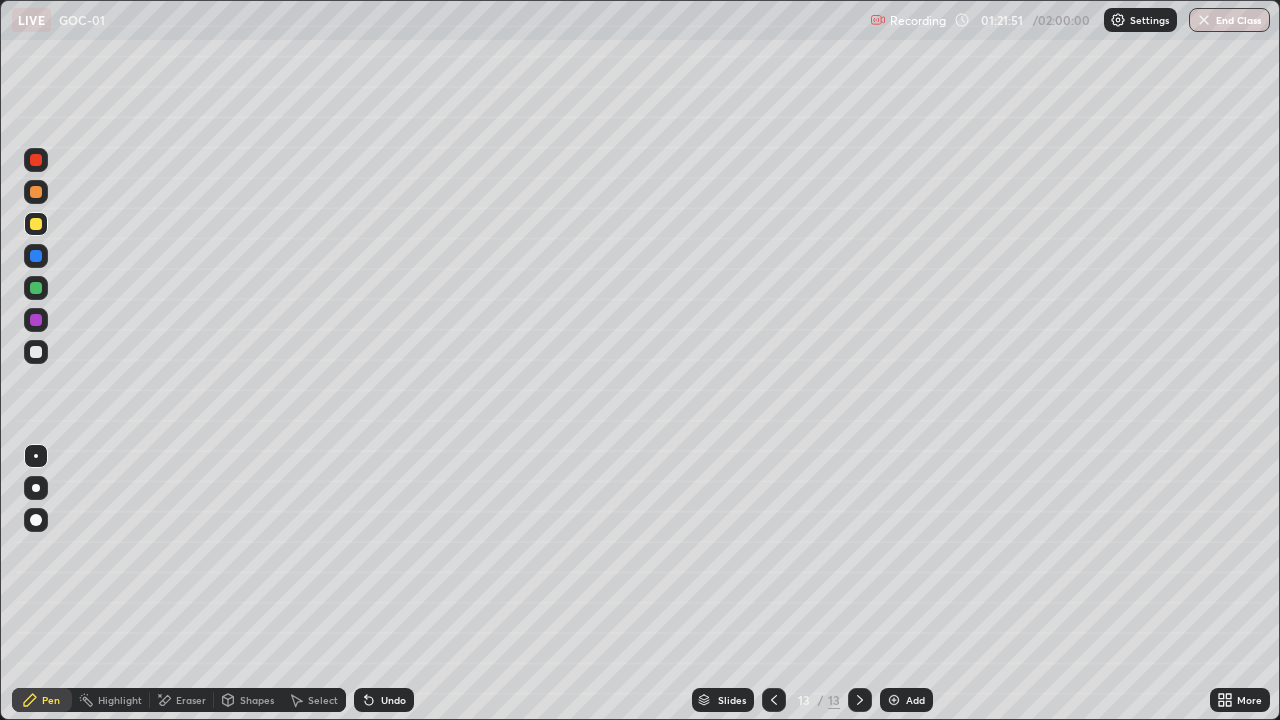 click at bounding box center [36, 288] 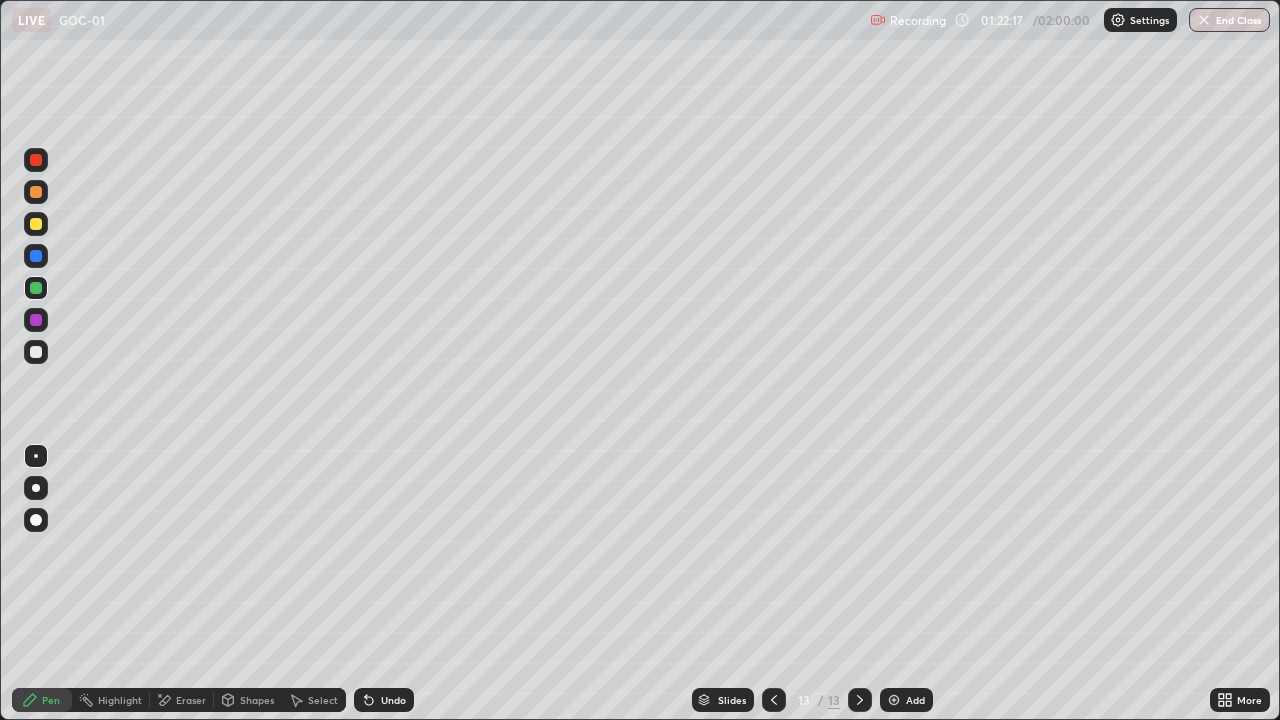 click at bounding box center (36, 320) 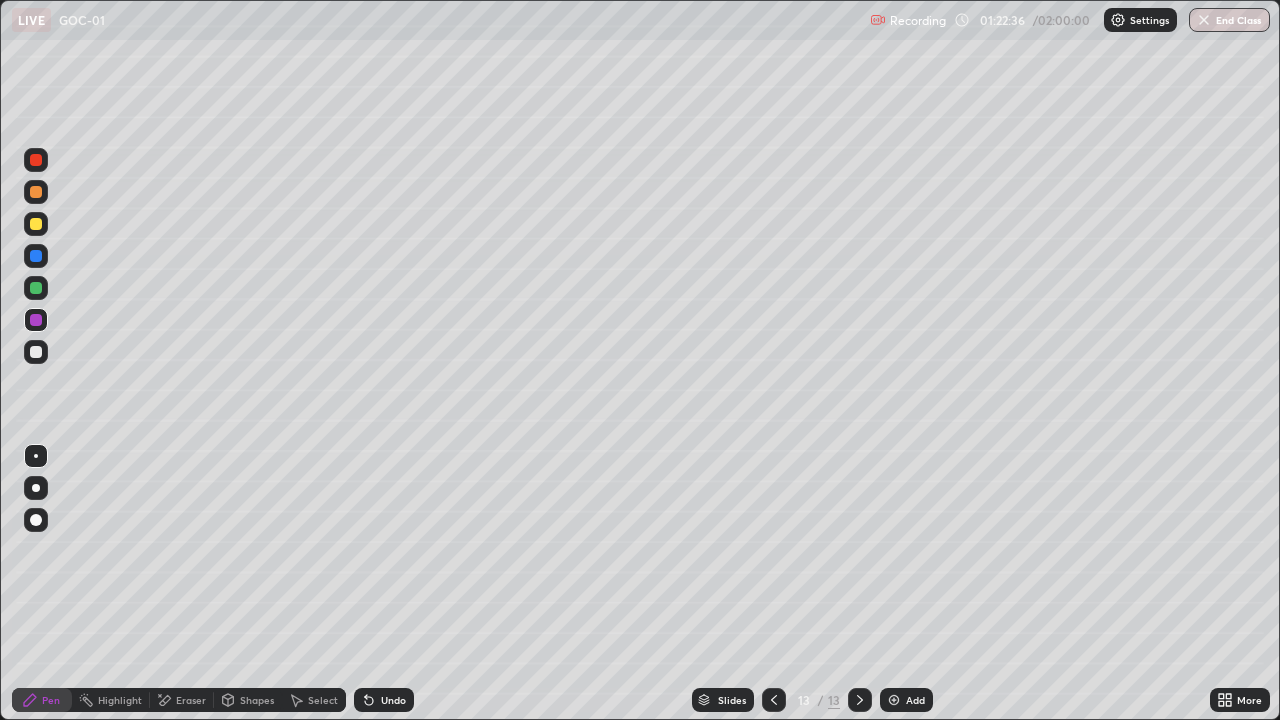 click at bounding box center [36, 256] 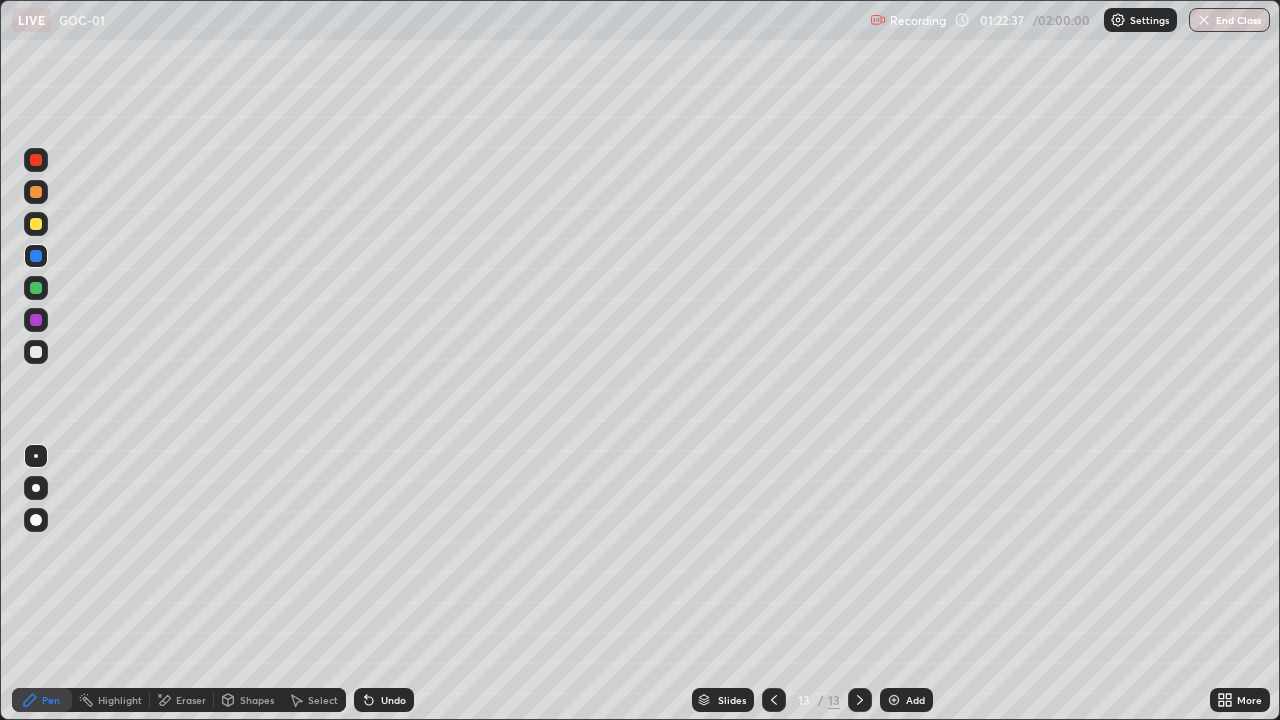 click on "Add" at bounding box center (906, 700) 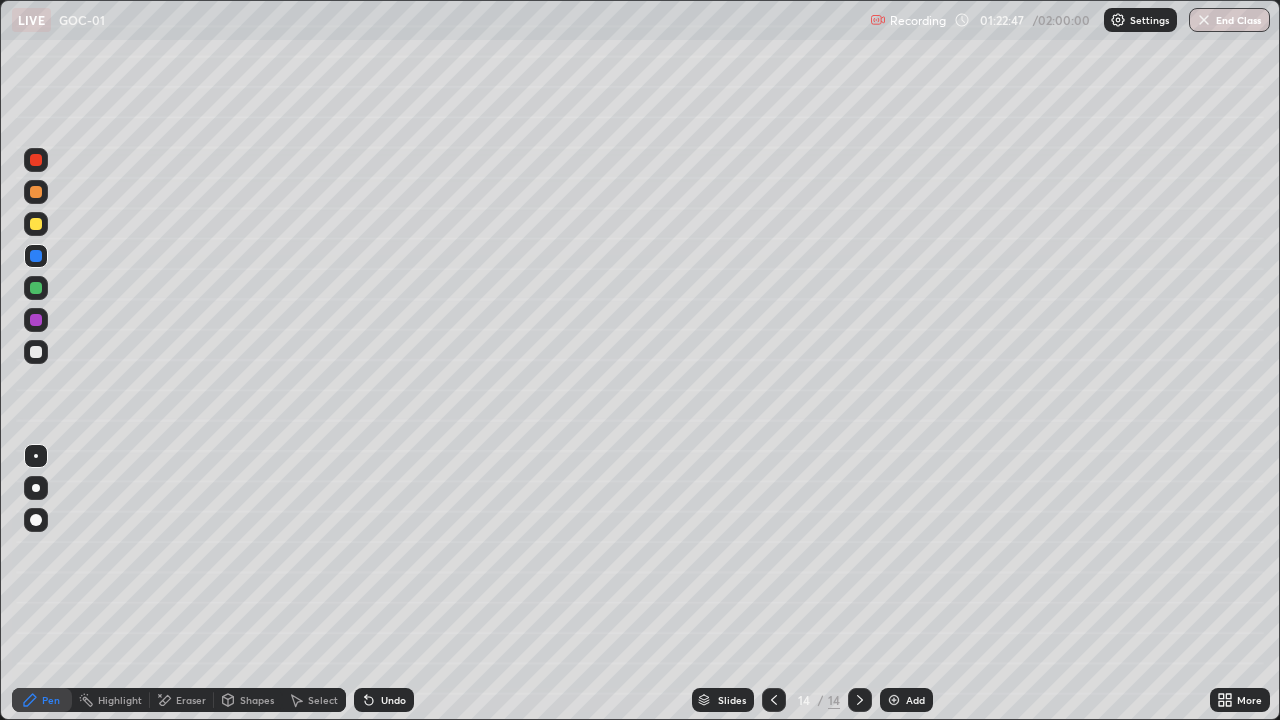 click at bounding box center (36, 224) 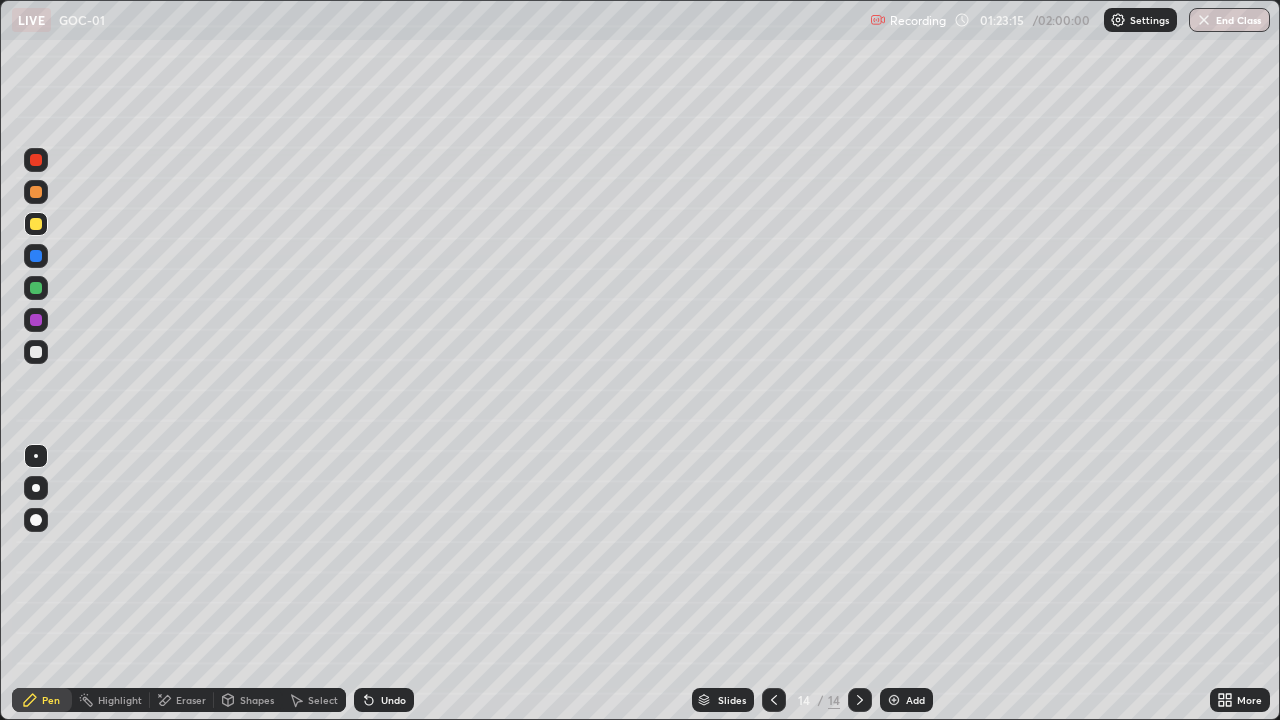 click on "Undo" at bounding box center (393, 700) 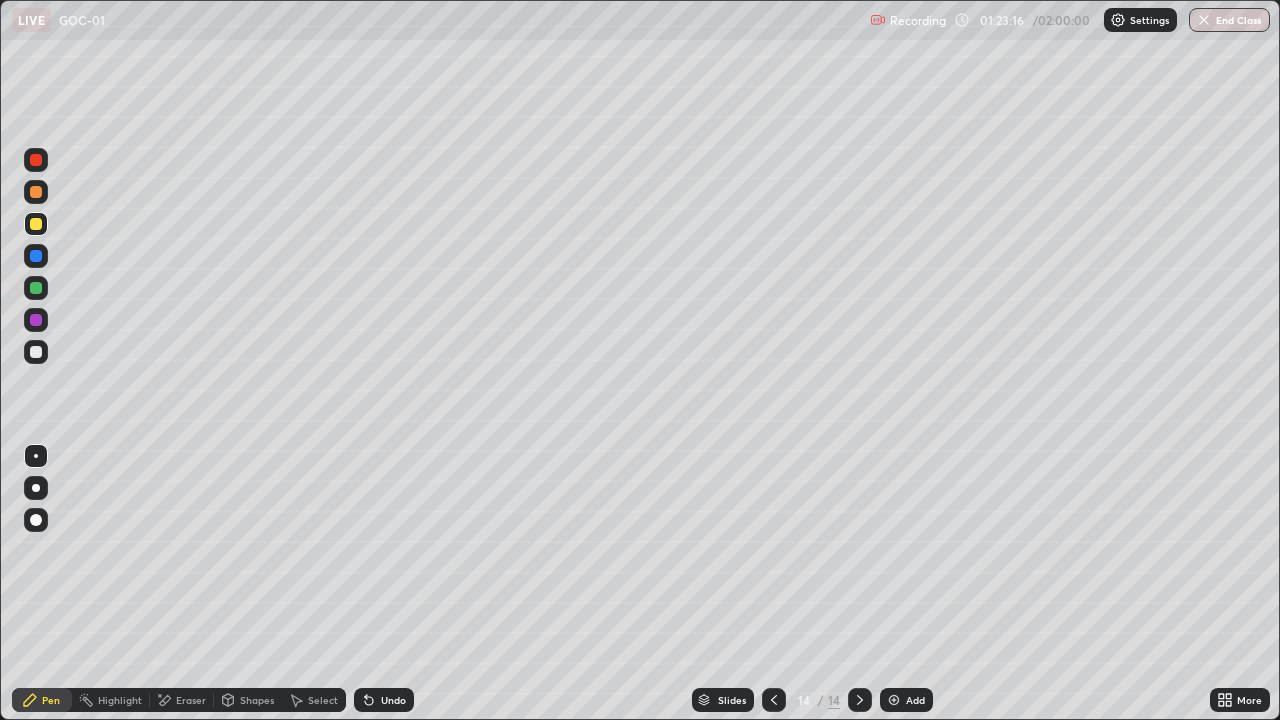click on "Undo" at bounding box center [393, 700] 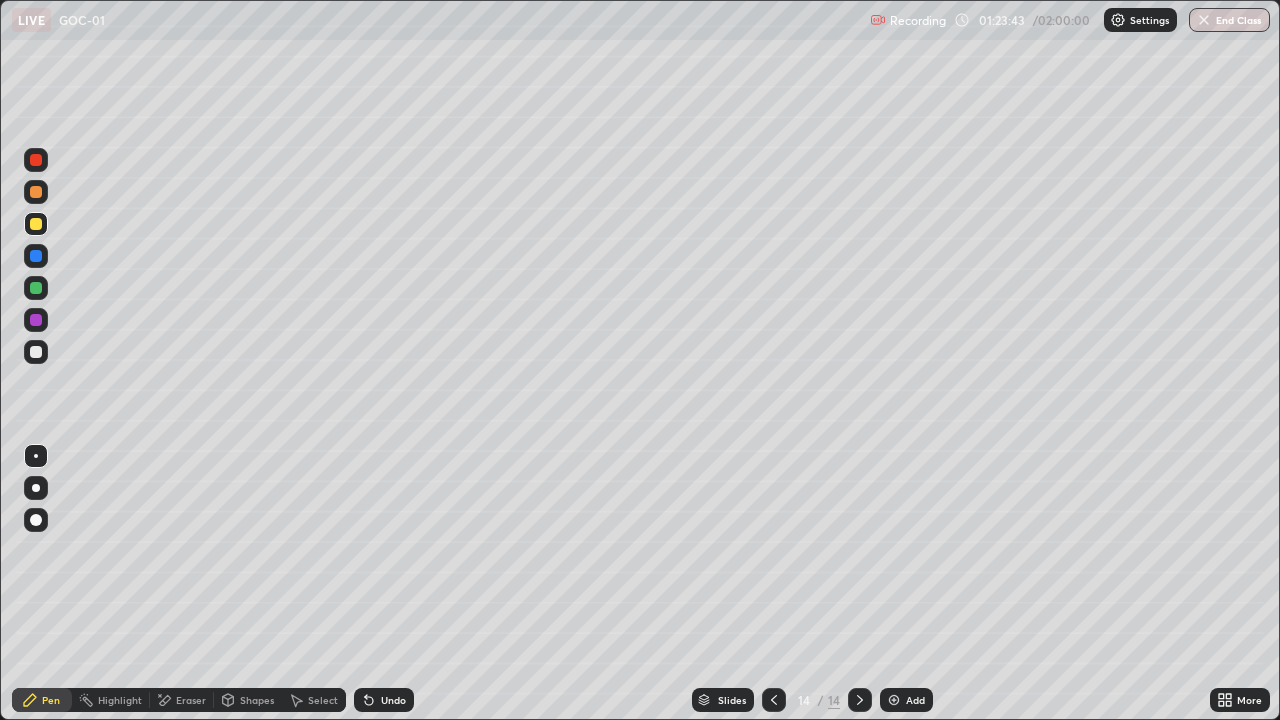 click on "Undo" at bounding box center [393, 700] 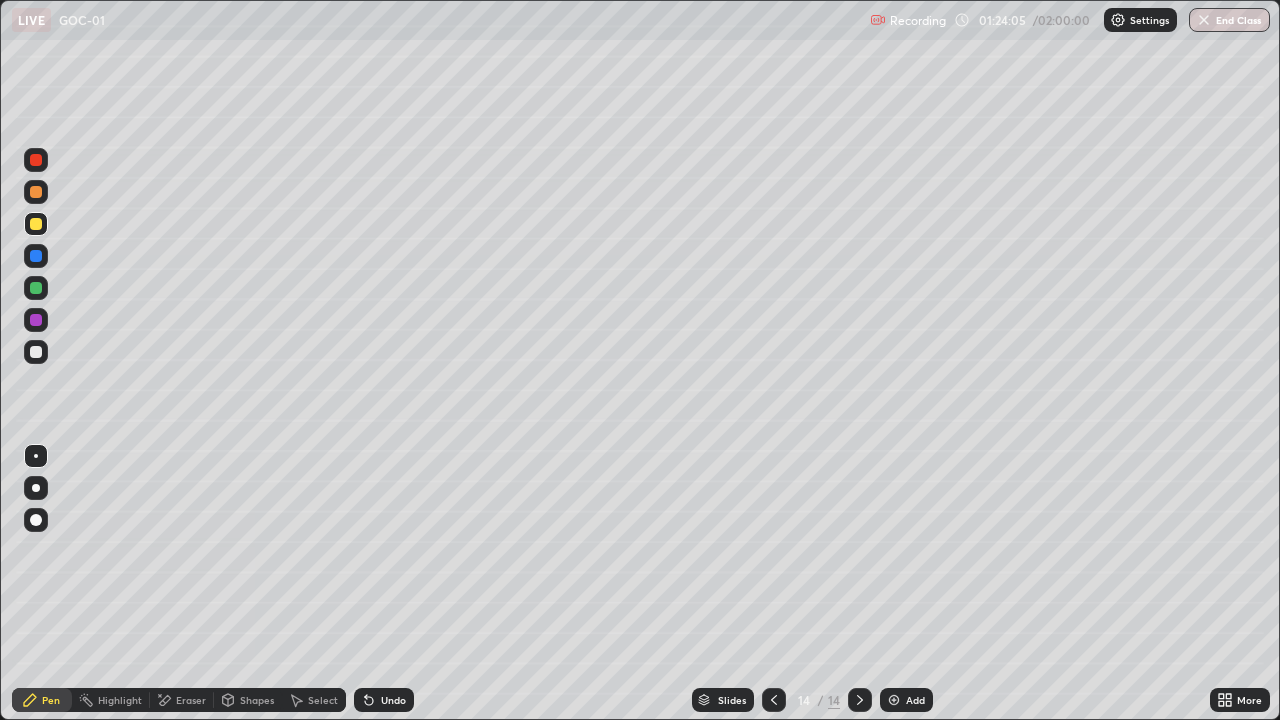 click at bounding box center (36, 256) 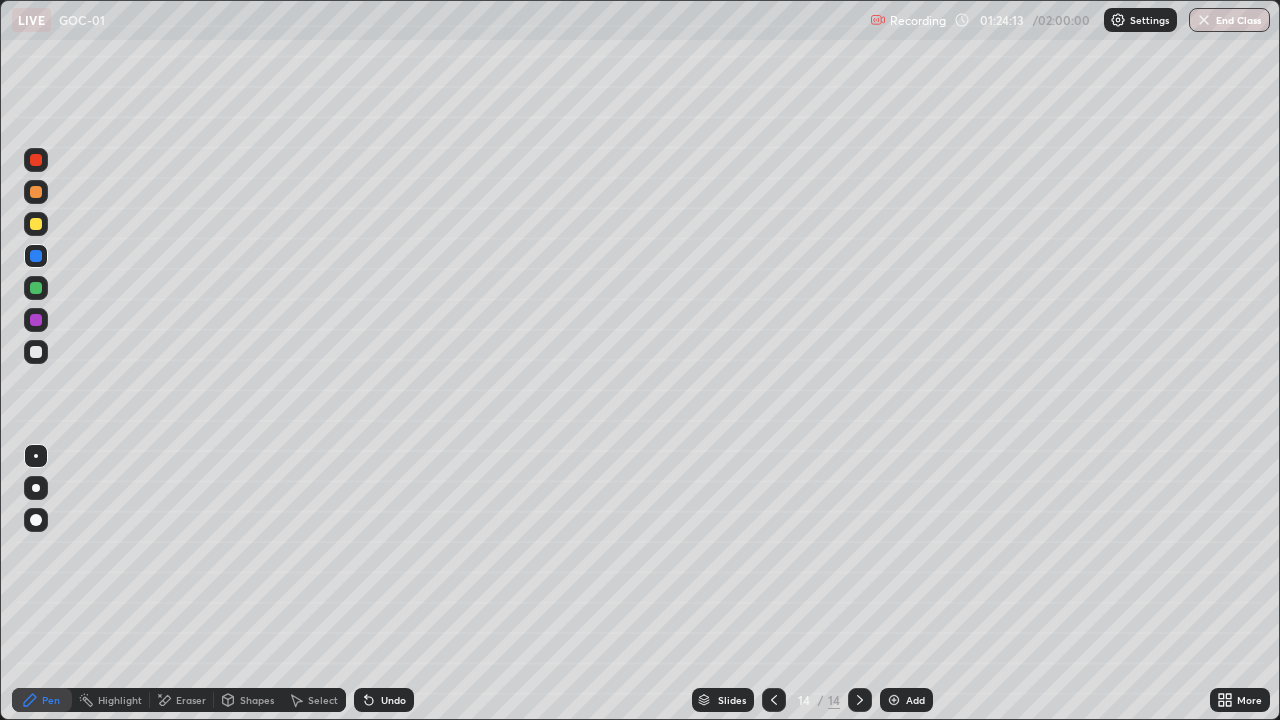 click at bounding box center (36, 224) 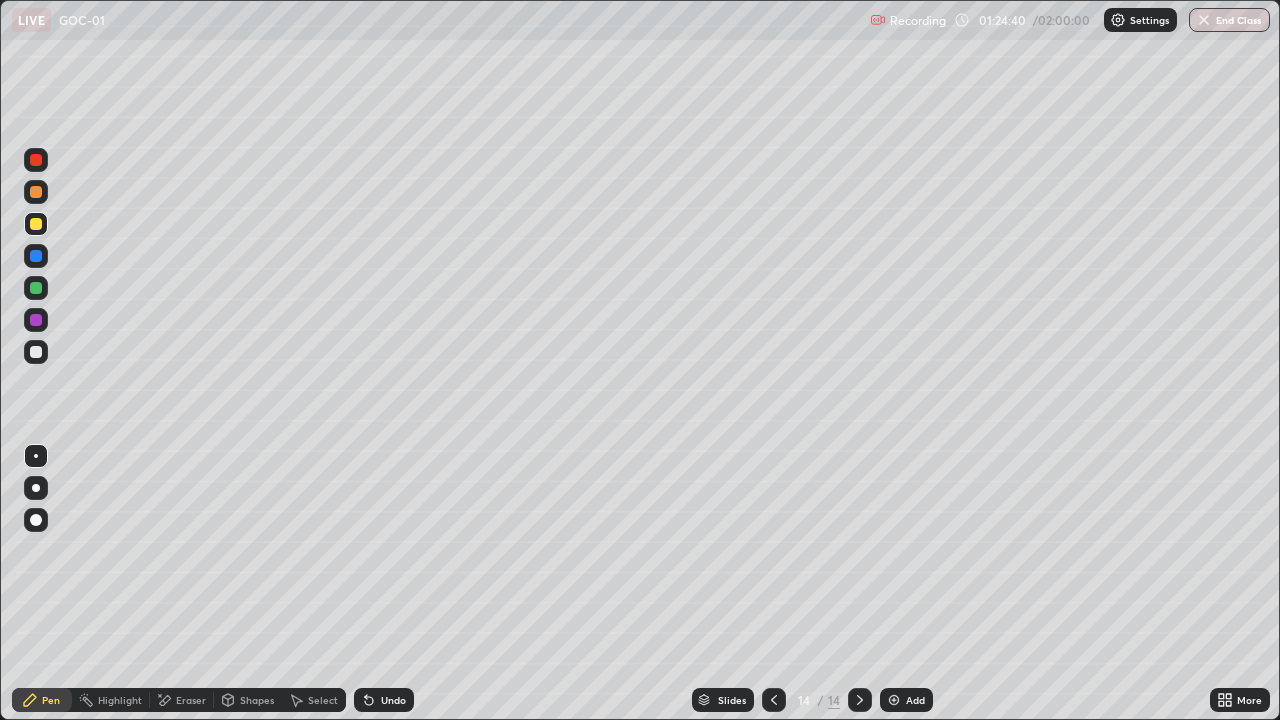 click on "Undo" at bounding box center [393, 700] 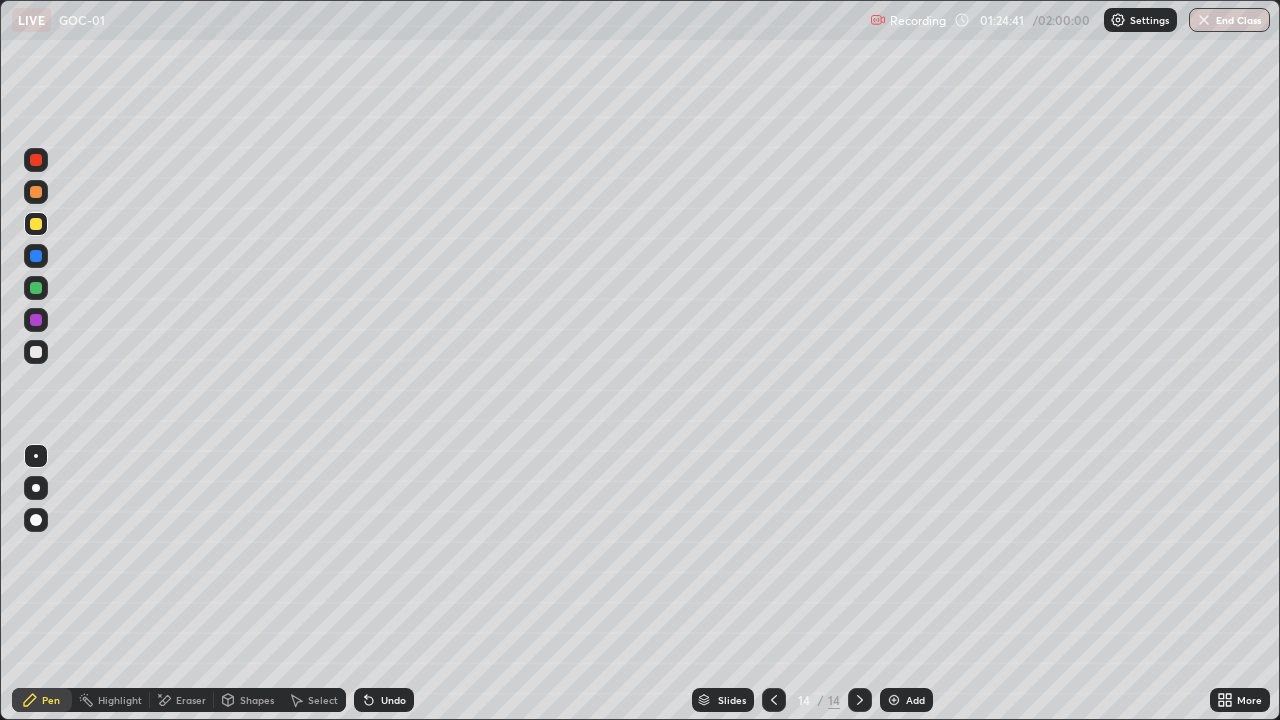 click on "Undo" at bounding box center (393, 700) 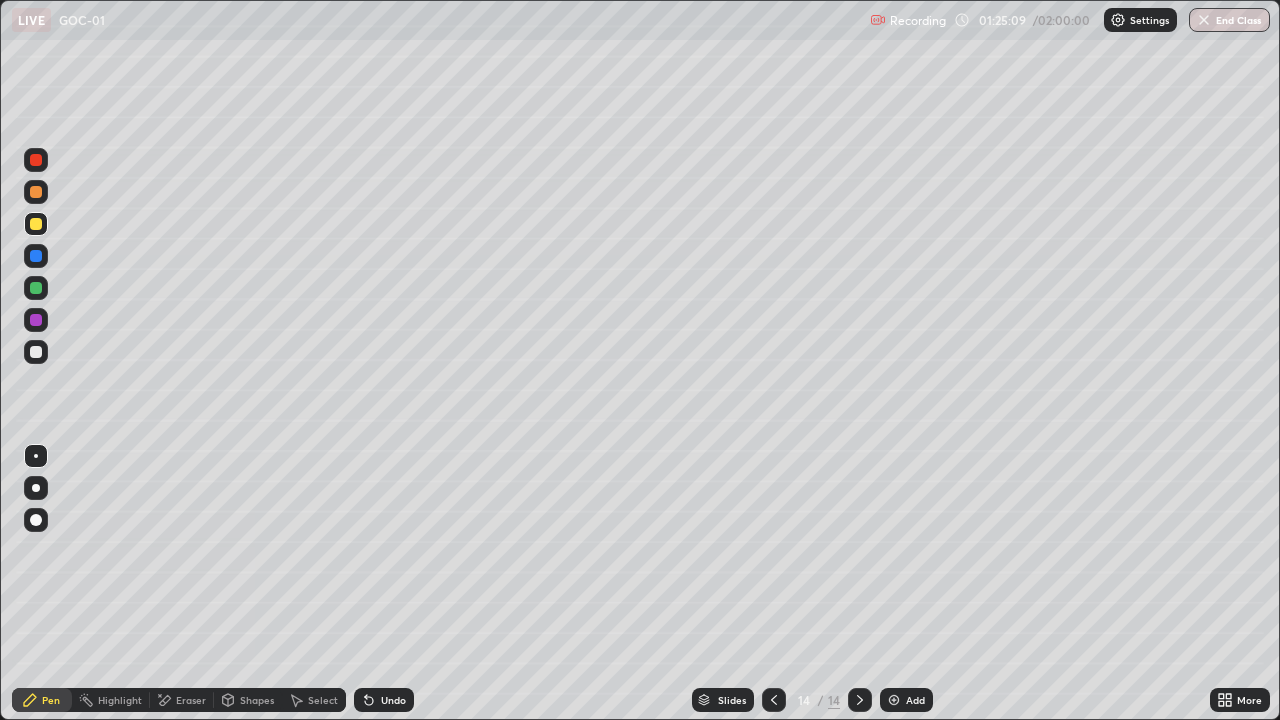 click at bounding box center [36, 288] 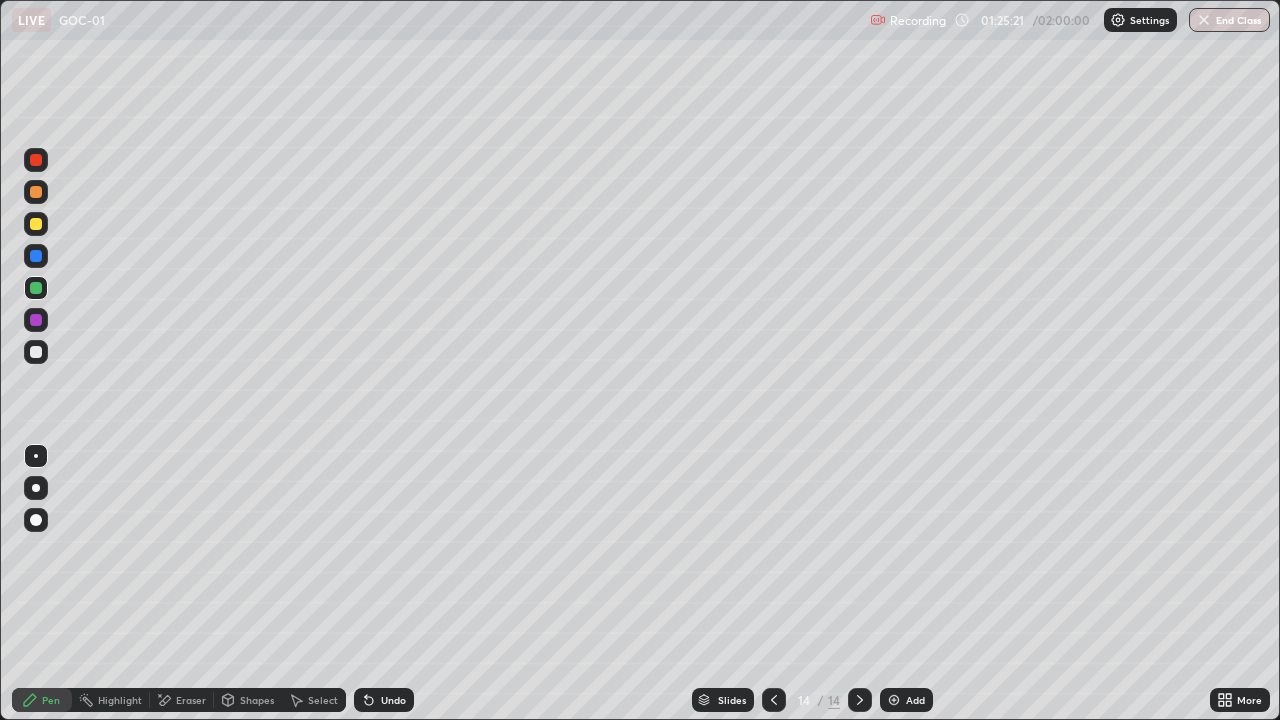 click at bounding box center (36, 320) 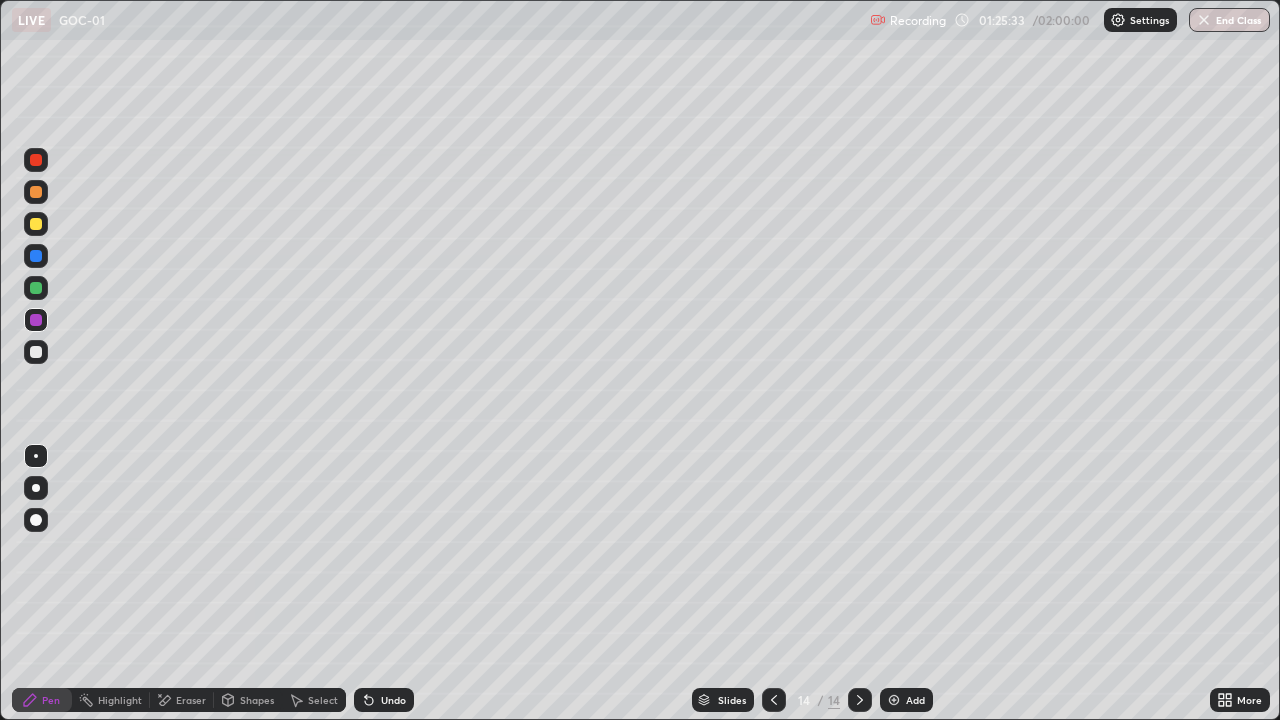 click at bounding box center [36, 288] 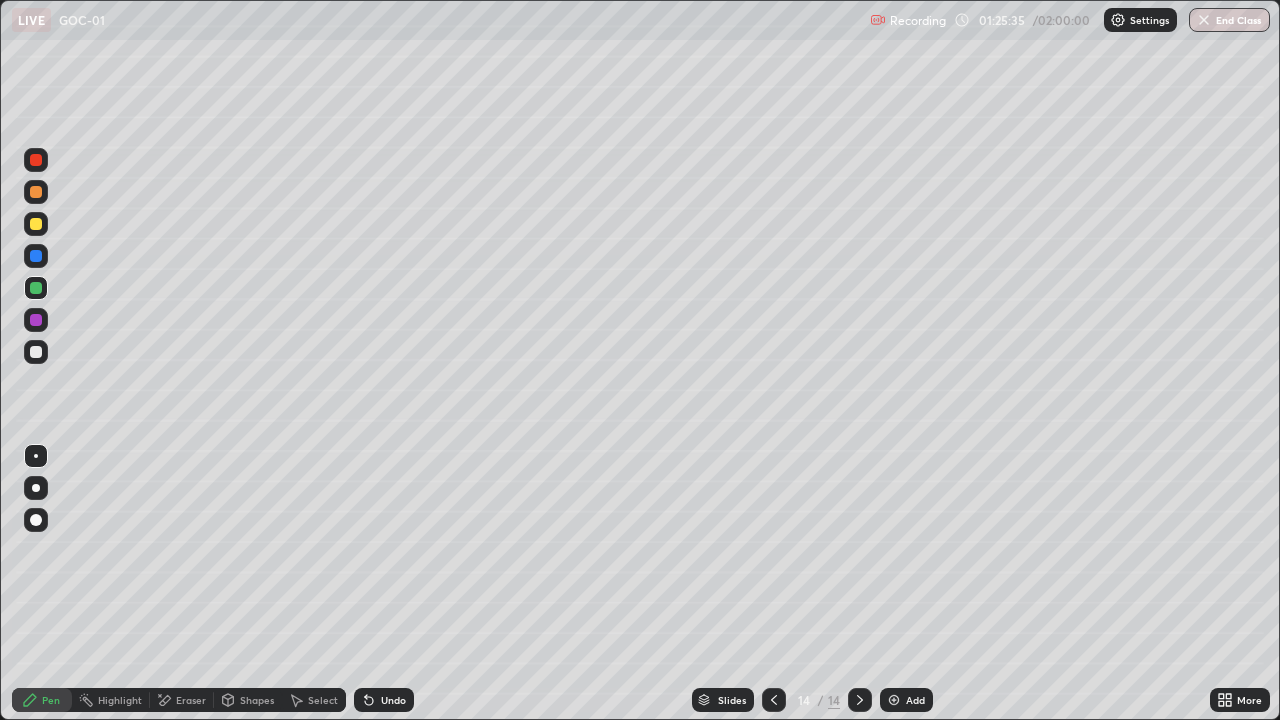 click at bounding box center (36, 160) 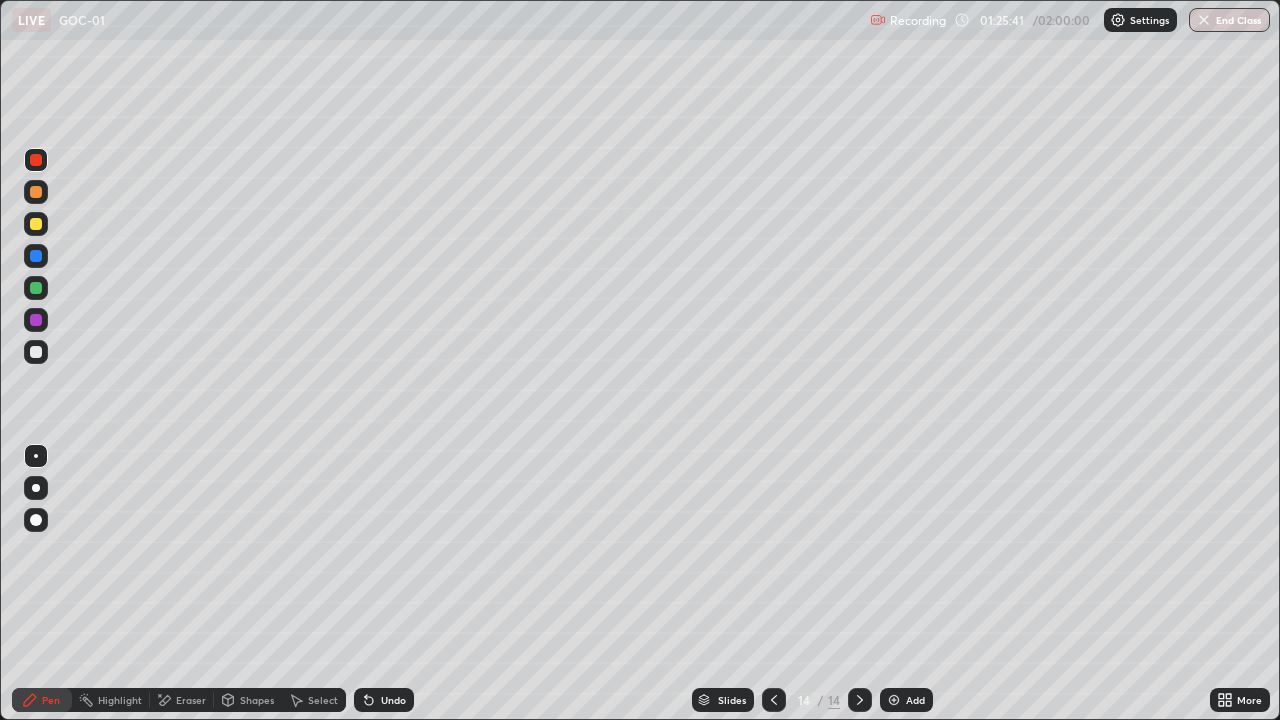 click at bounding box center [36, 320] 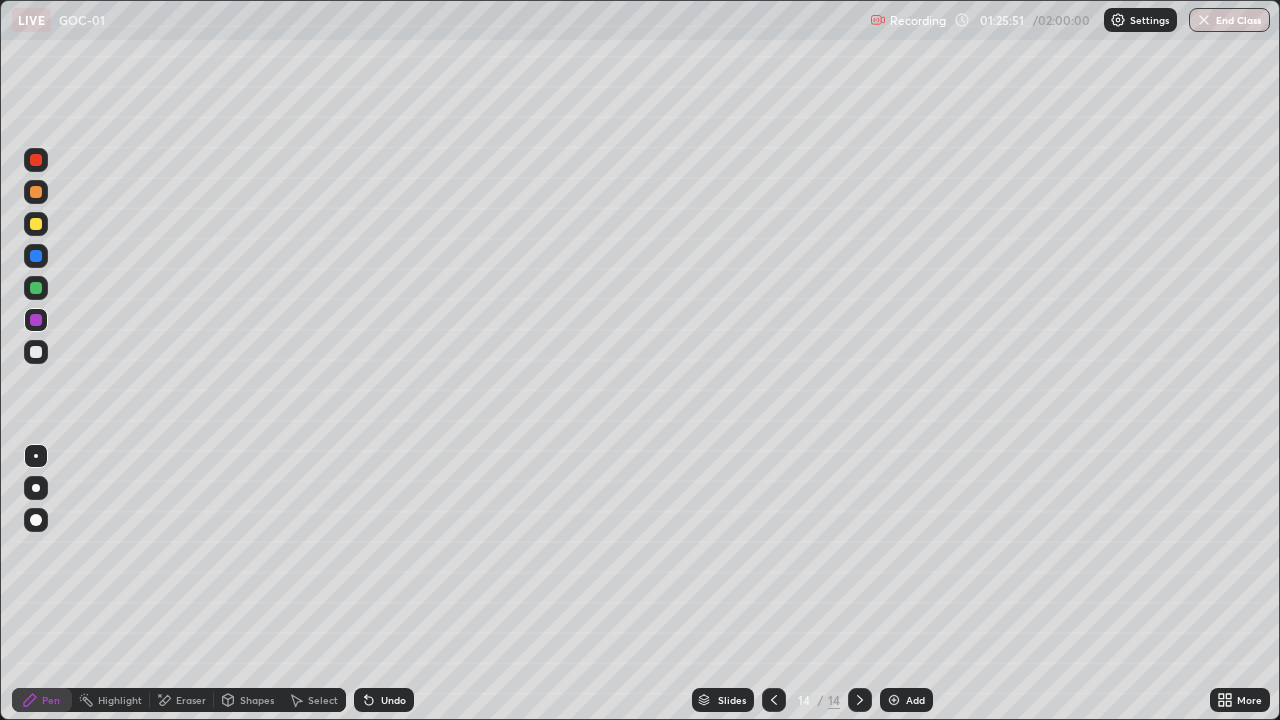 click at bounding box center (36, 160) 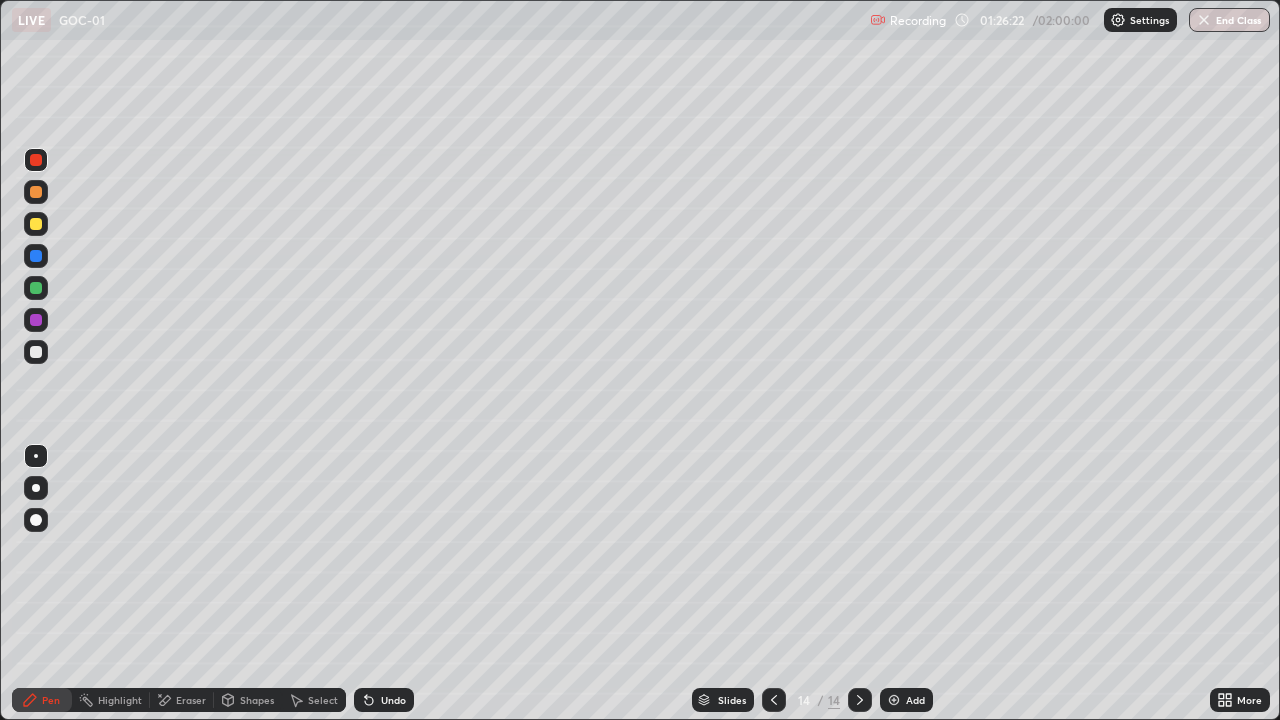 click at bounding box center [774, 700] 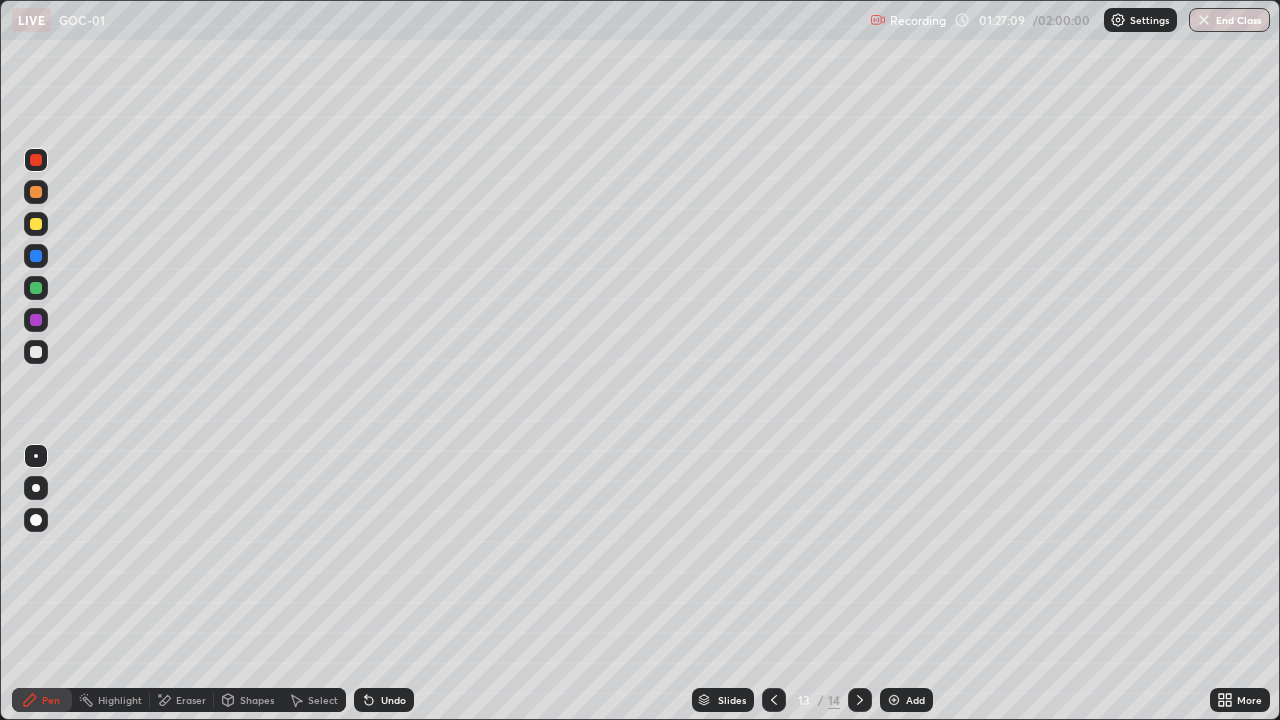 click 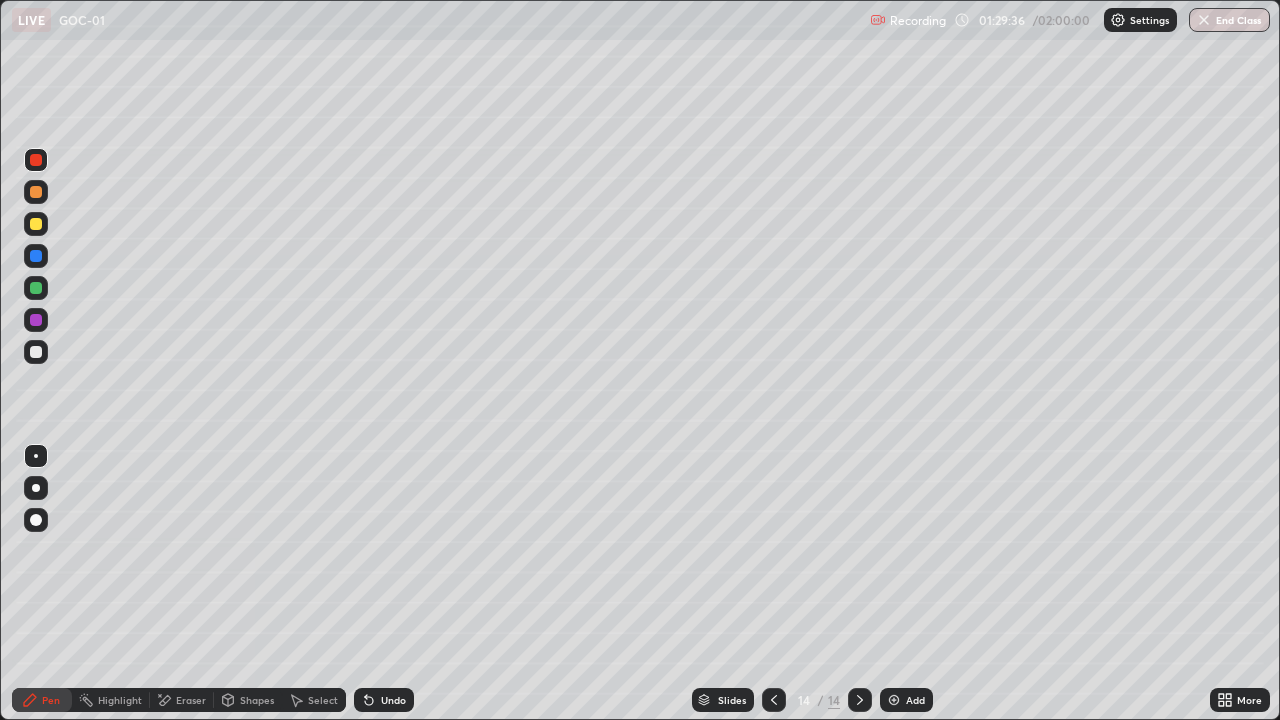 click on "Add" at bounding box center [915, 700] 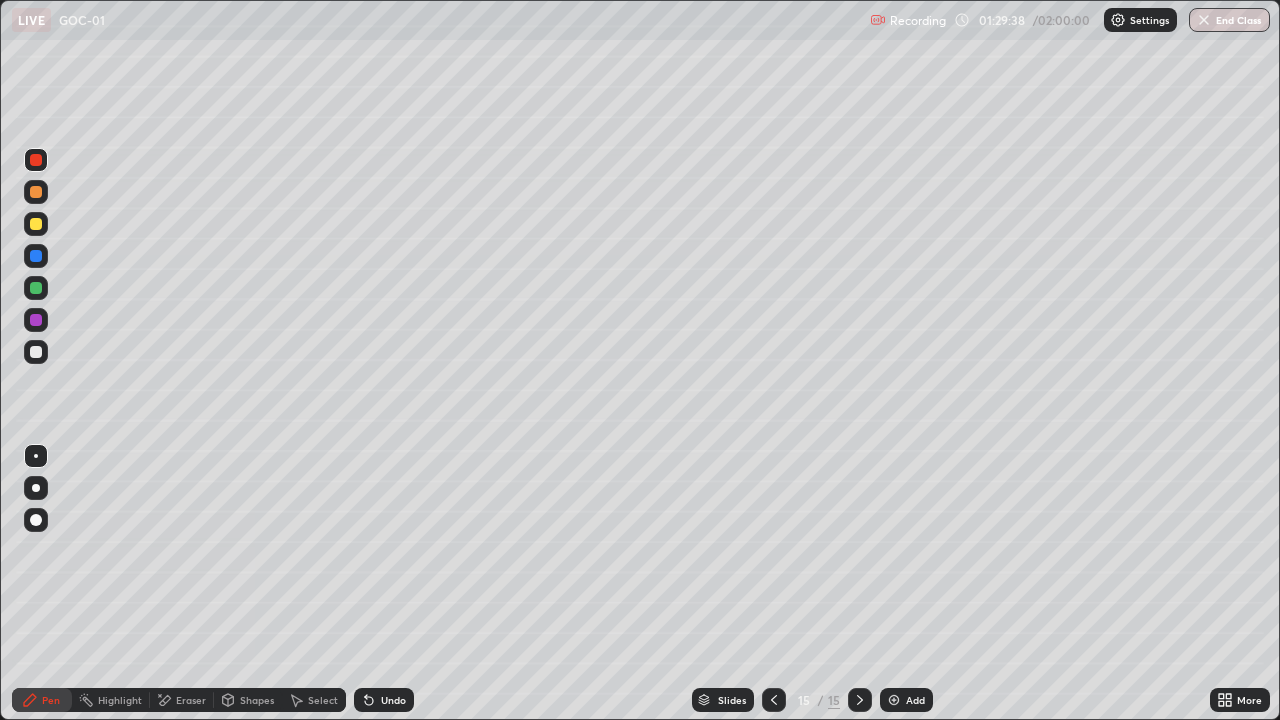 click at bounding box center [36, 192] 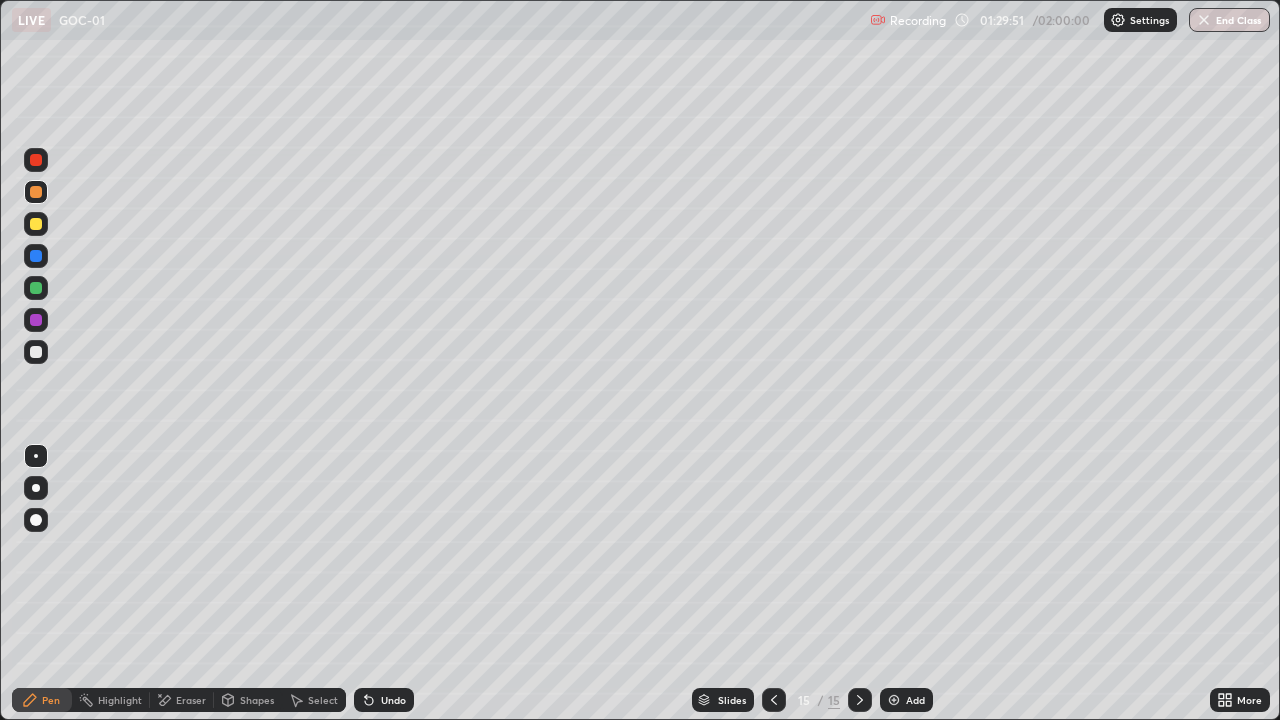 click at bounding box center [36, 256] 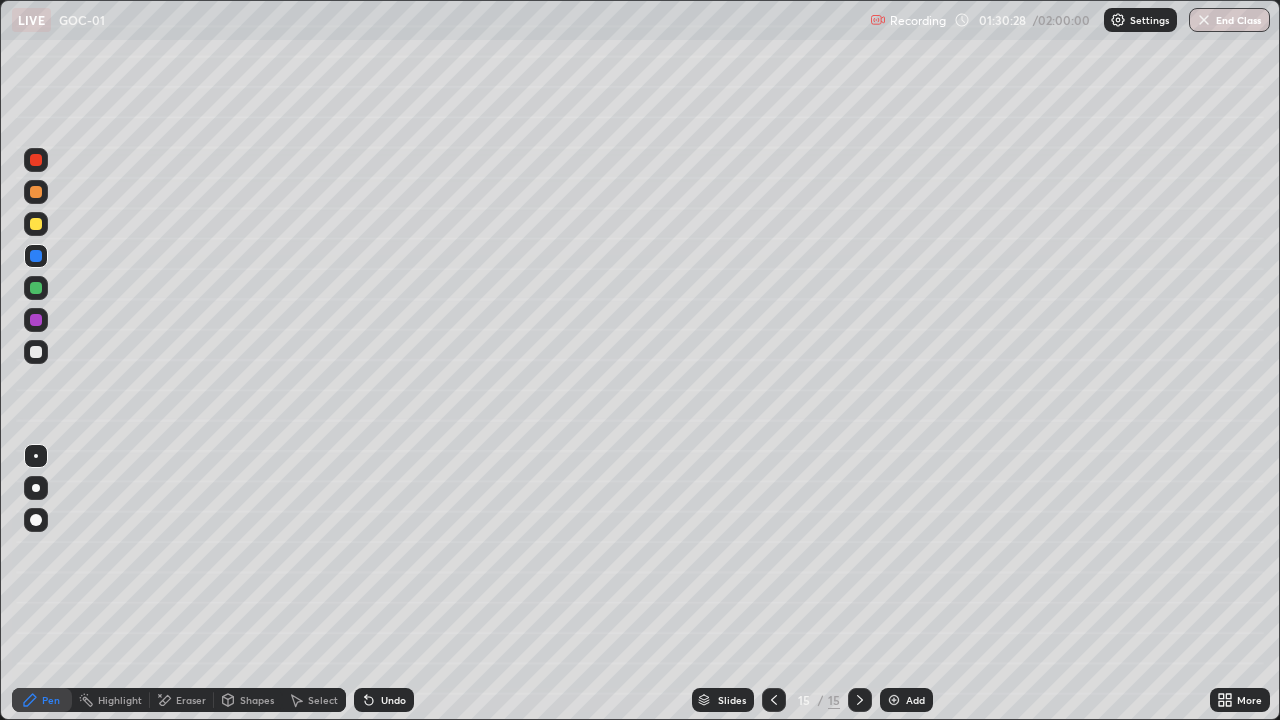 click at bounding box center (36, 288) 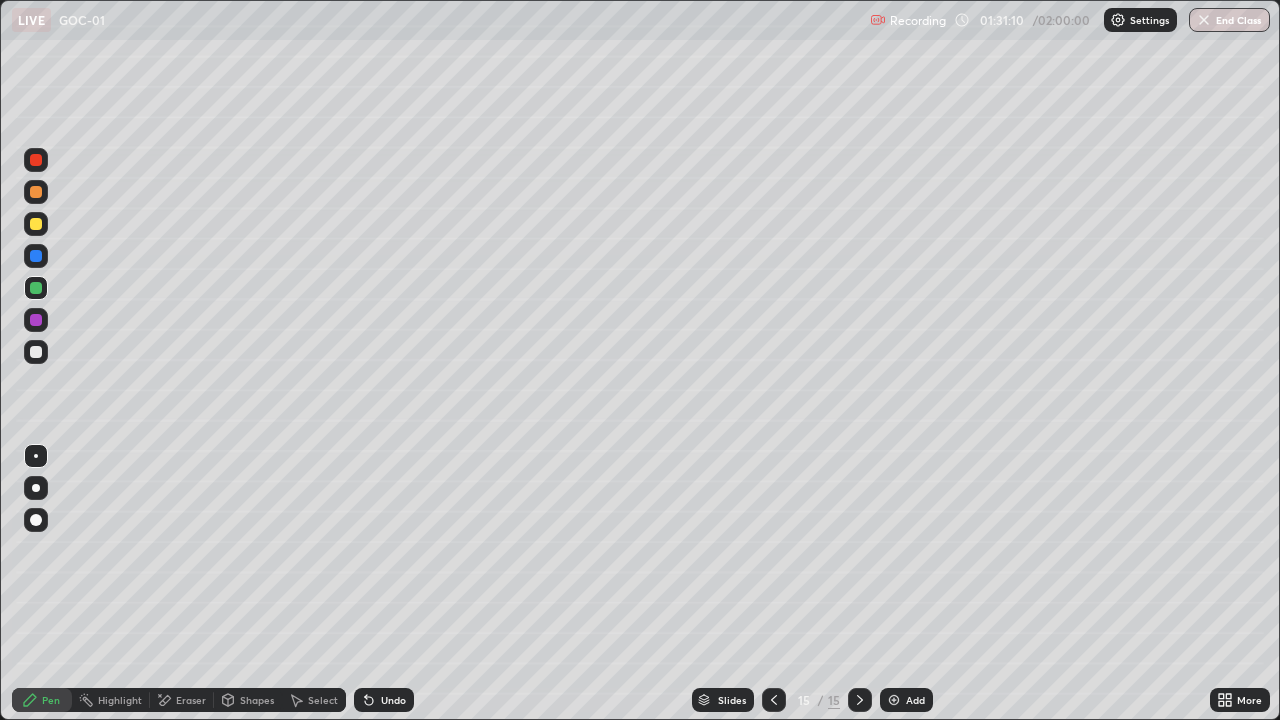 click 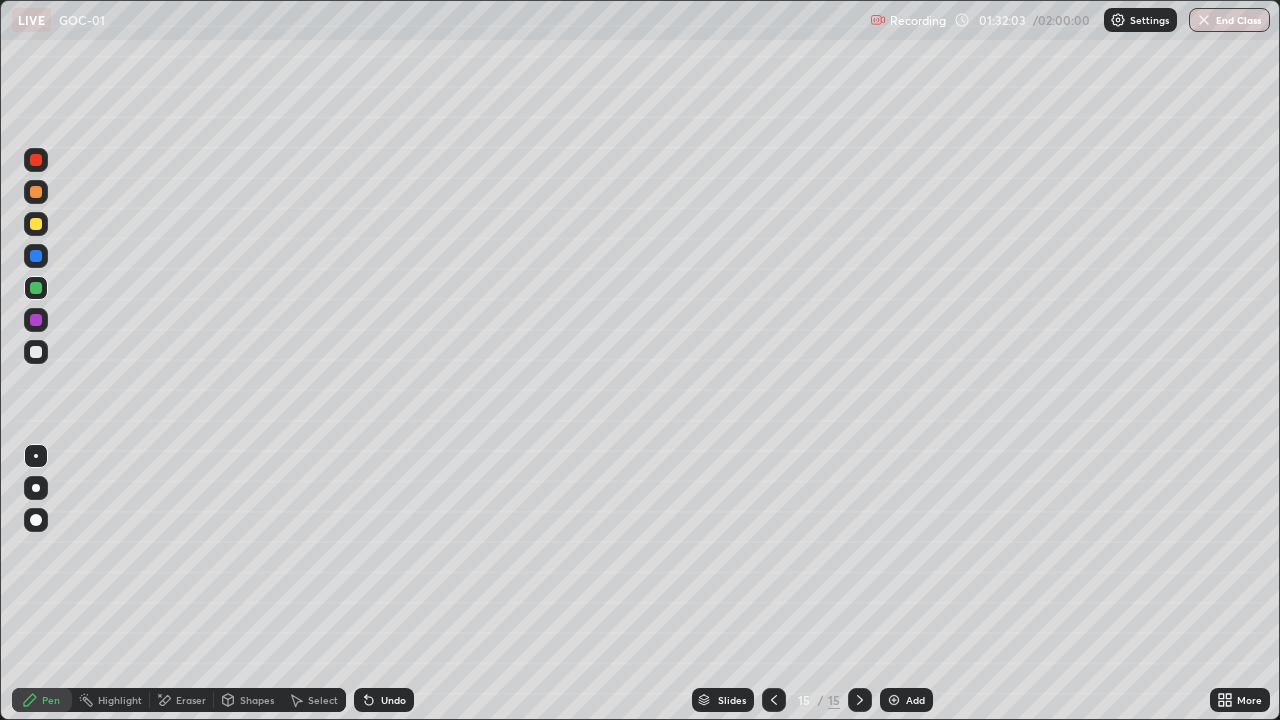 click on "Undo" at bounding box center [384, 700] 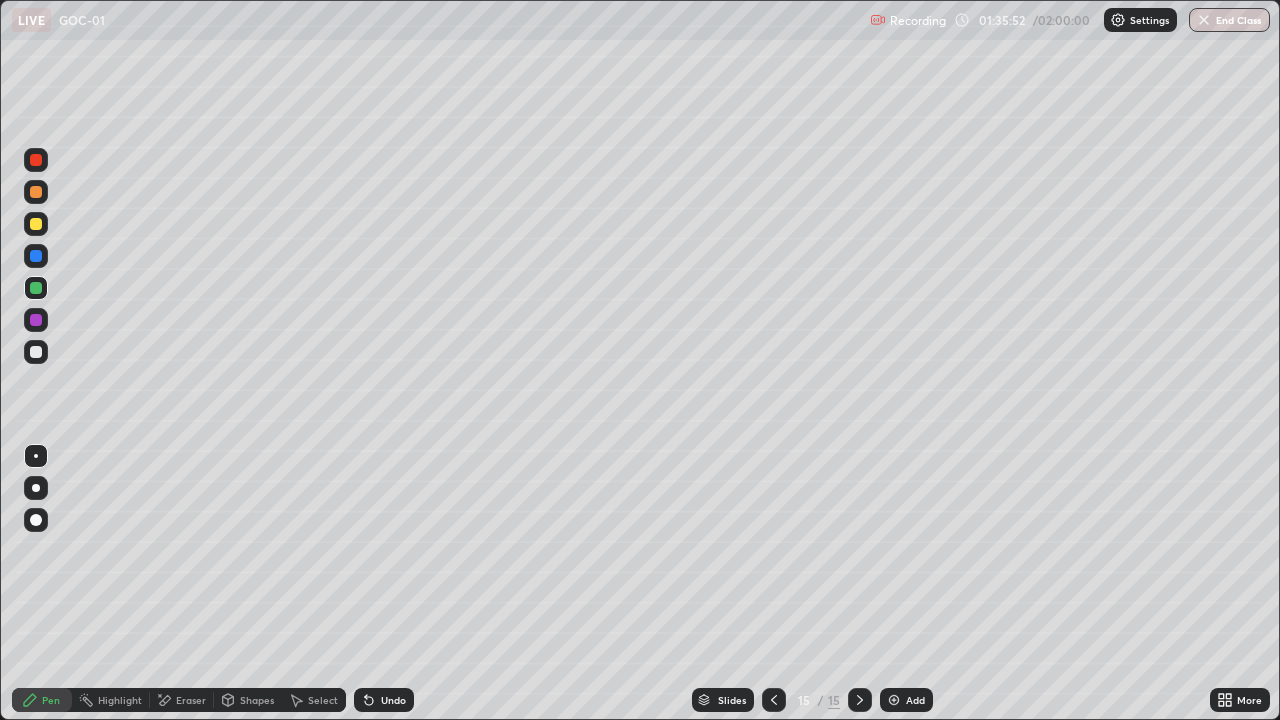 click at bounding box center (36, 320) 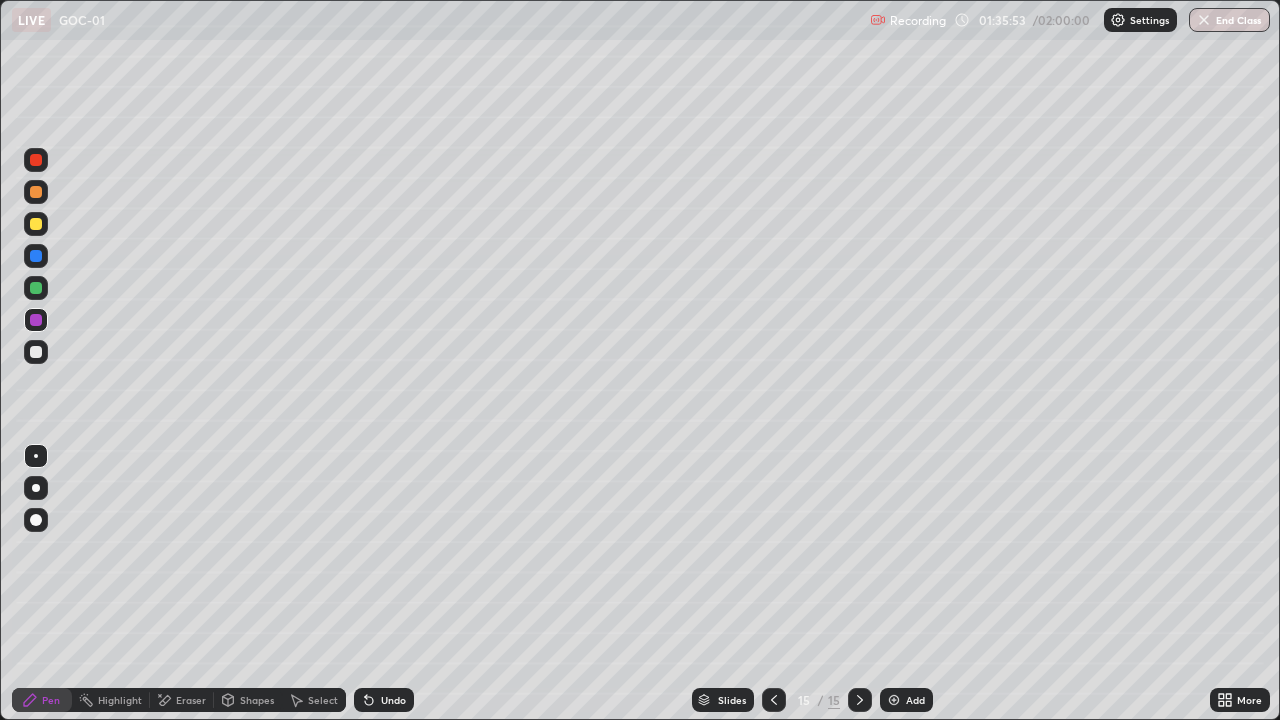 click on "Highlight" at bounding box center [120, 700] 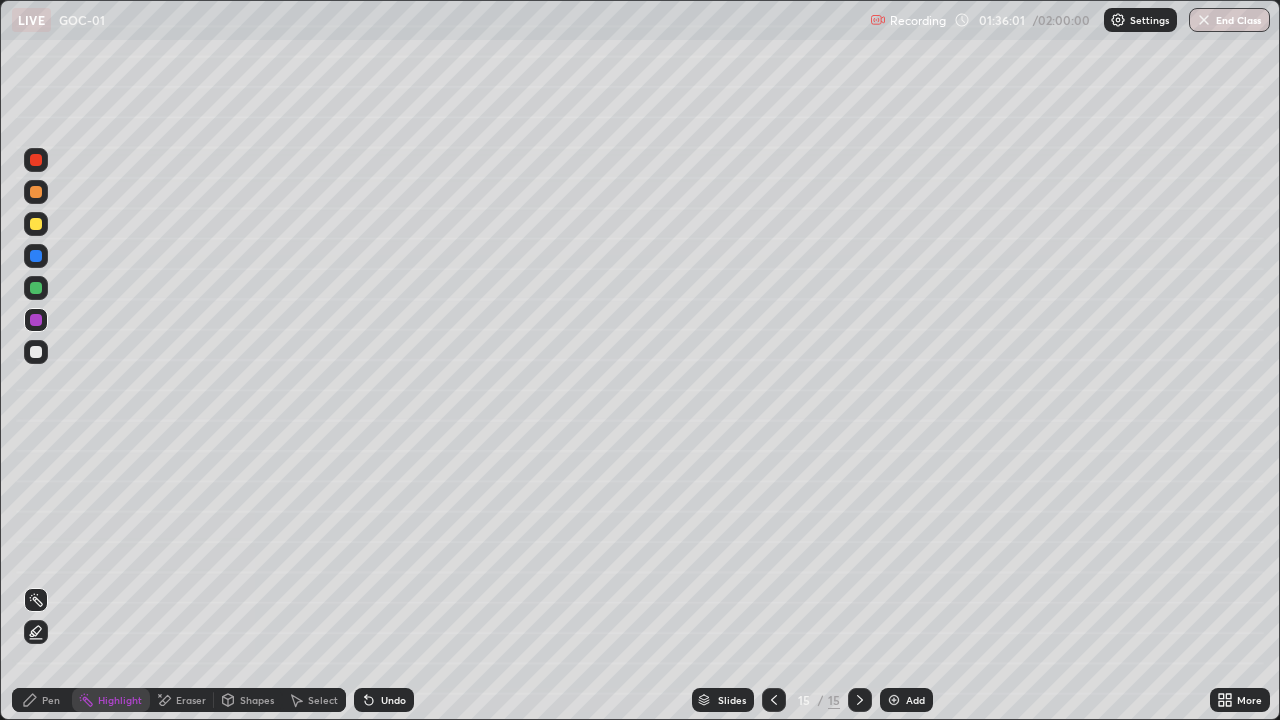click 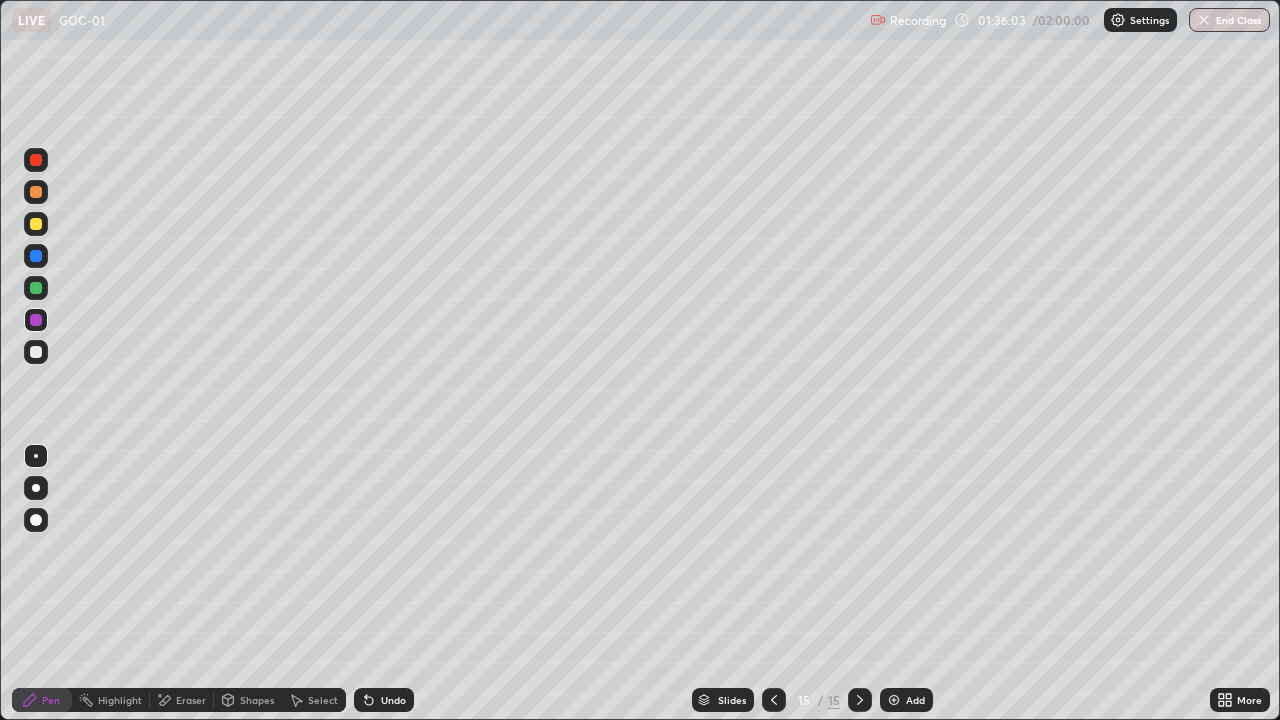 click at bounding box center [36, 224] 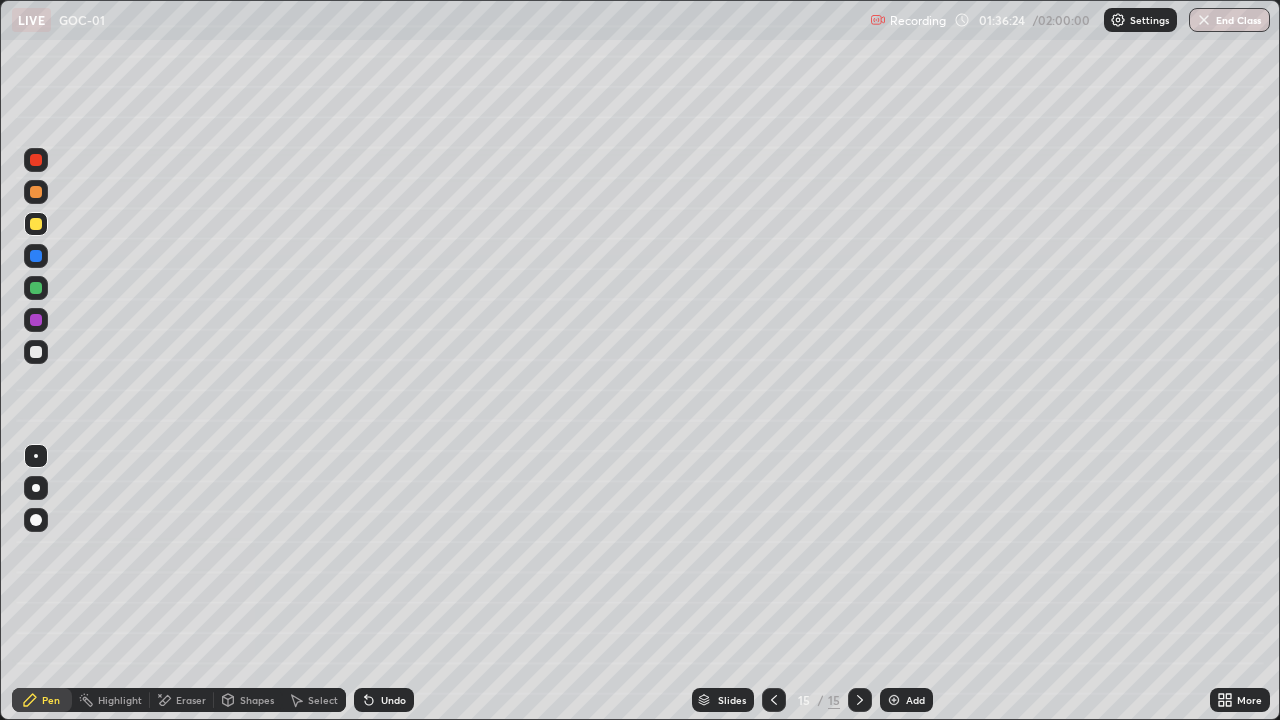 click at bounding box center [36, 352] 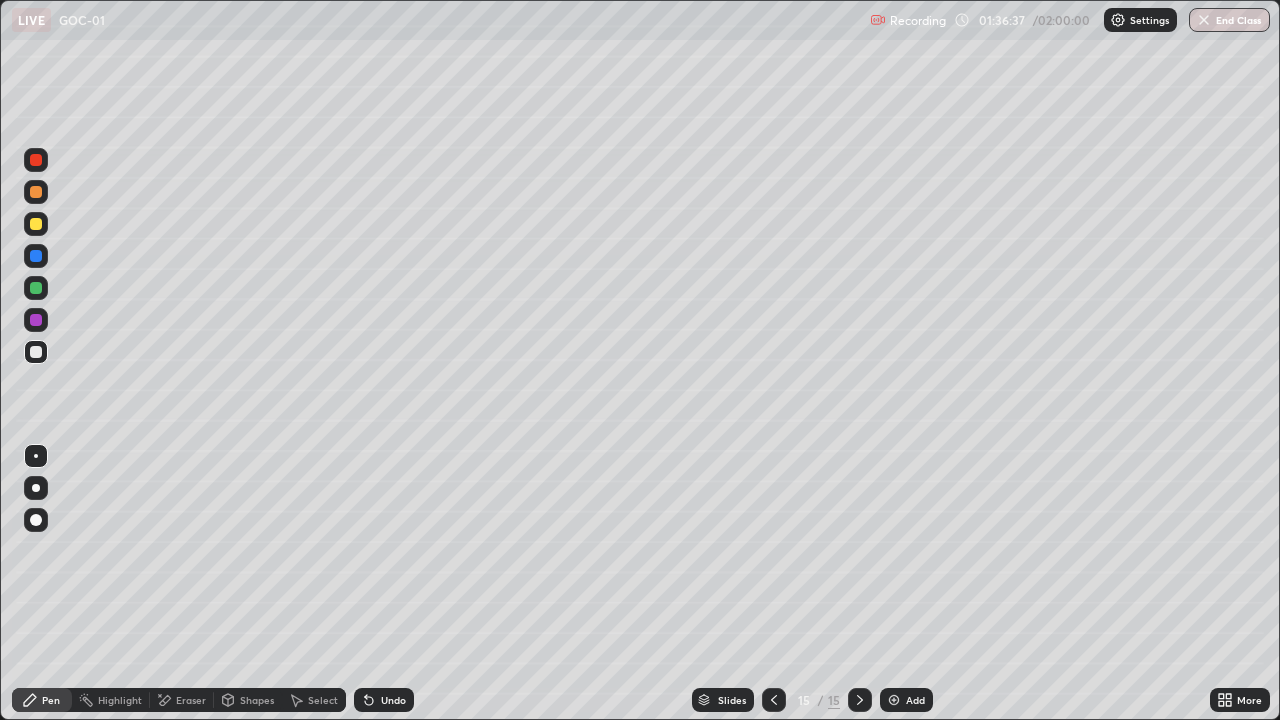 click at bounding box center (36, 224) 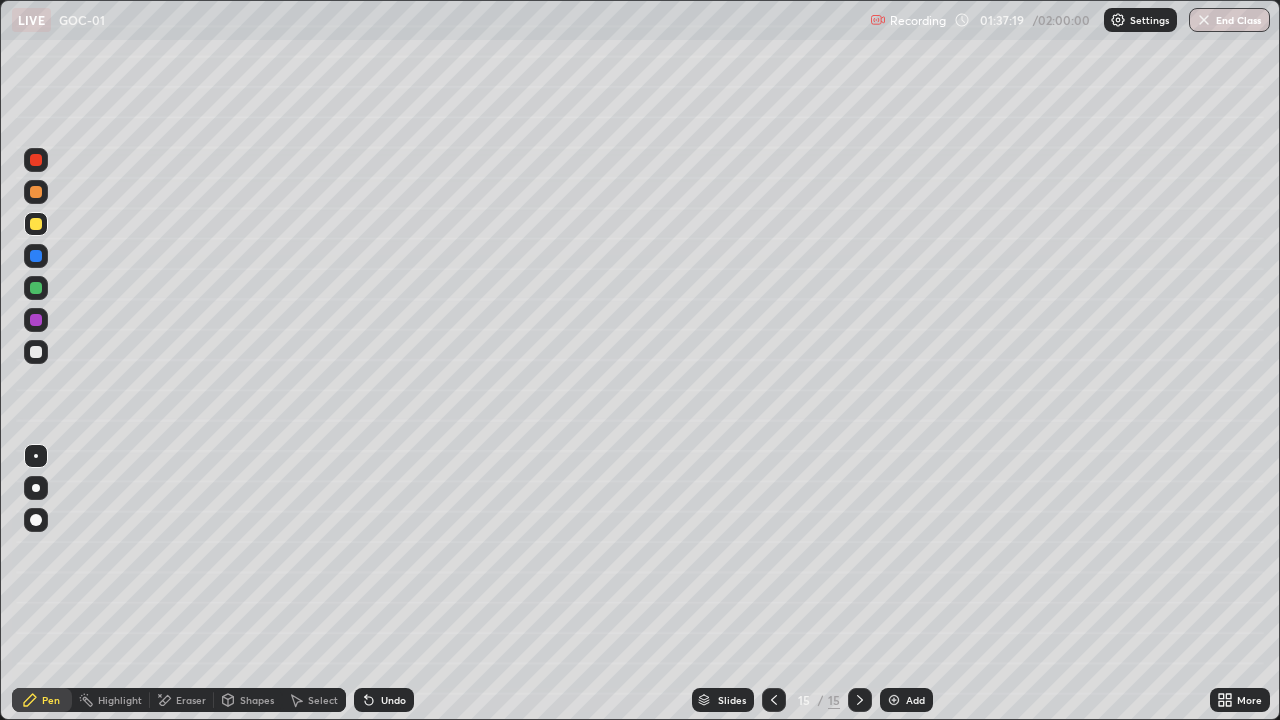 click at bounding box center [36, 320] 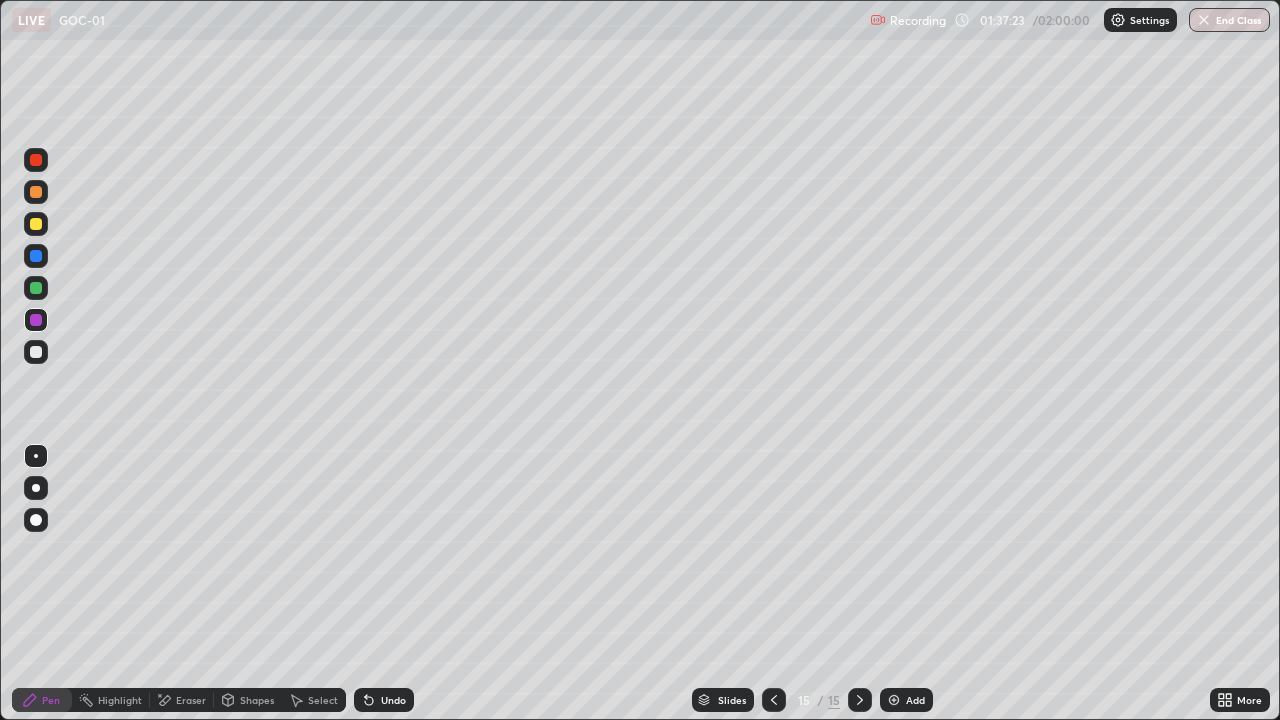 click on "Pen" at bounding box center [42, 700] 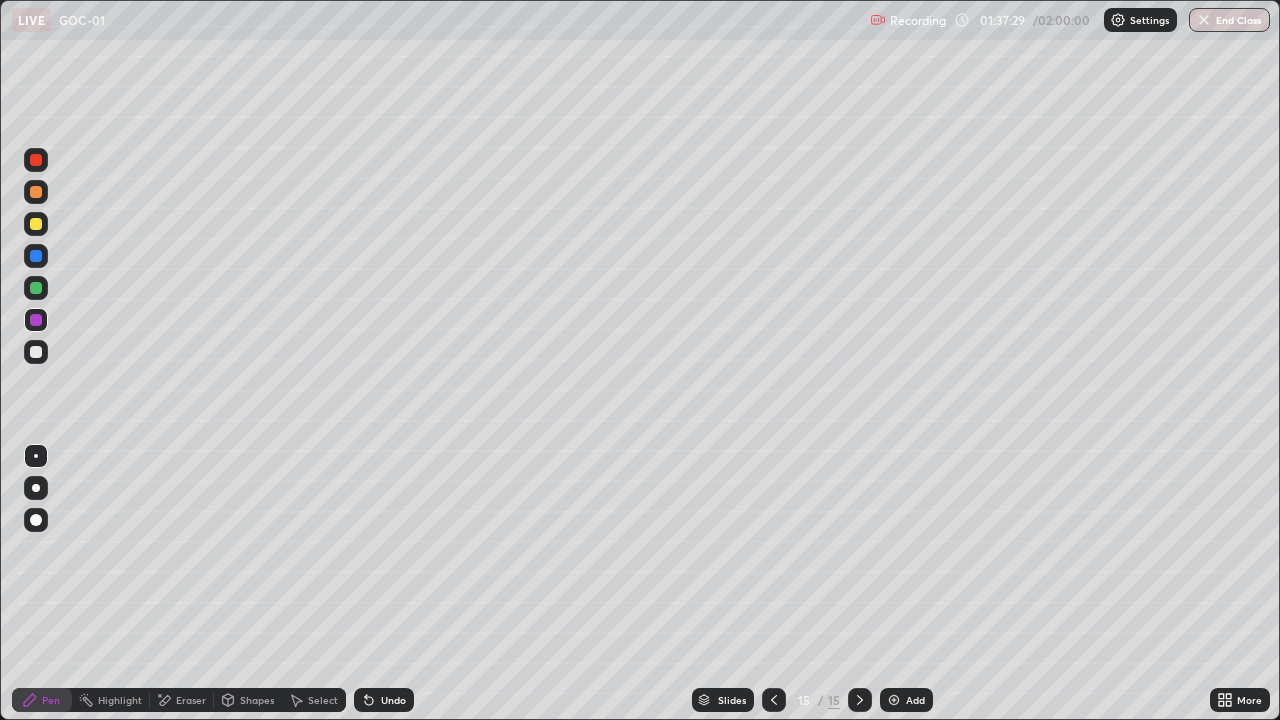 click on "Undo" at bounding box center (384, 700) 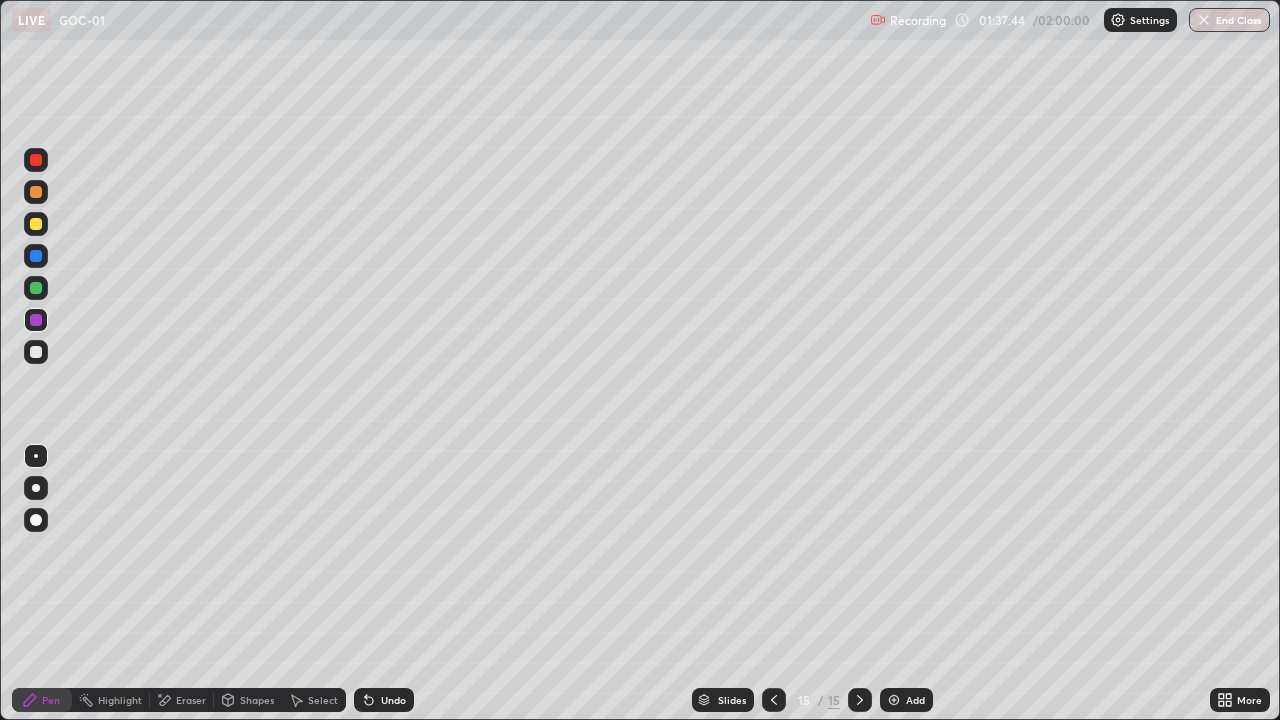 click at bounding box center [36, 224] 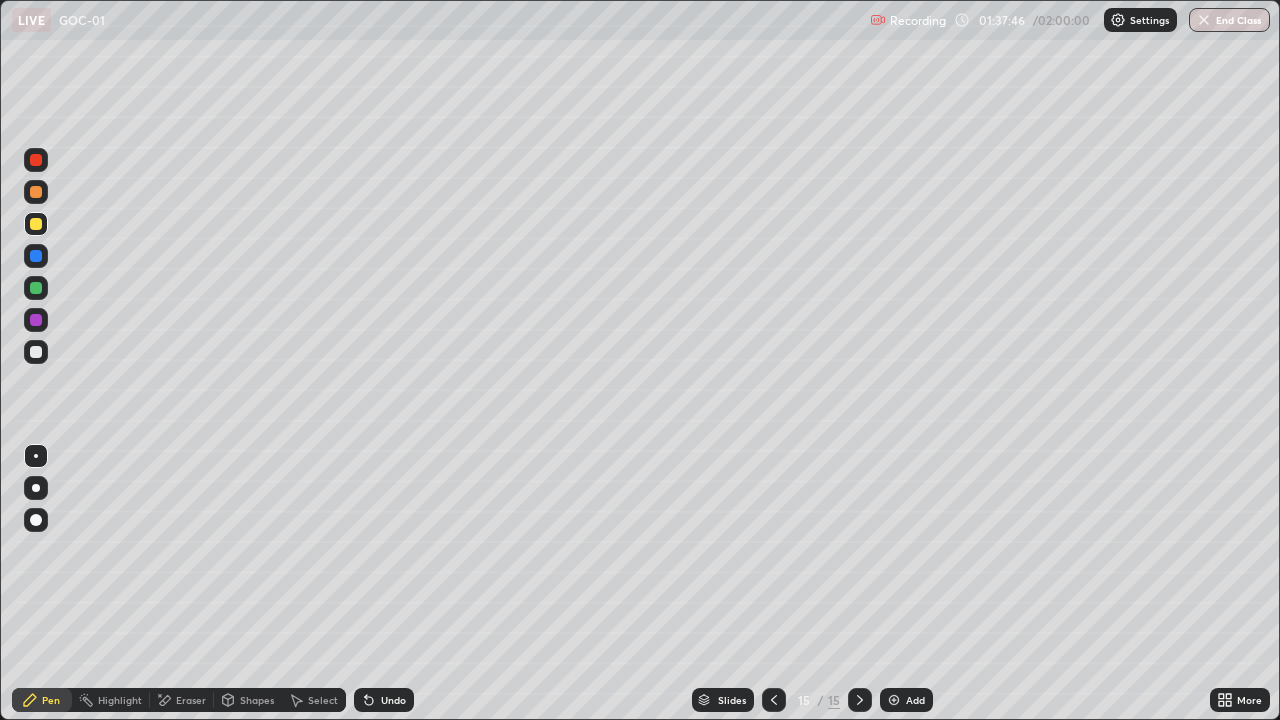 click 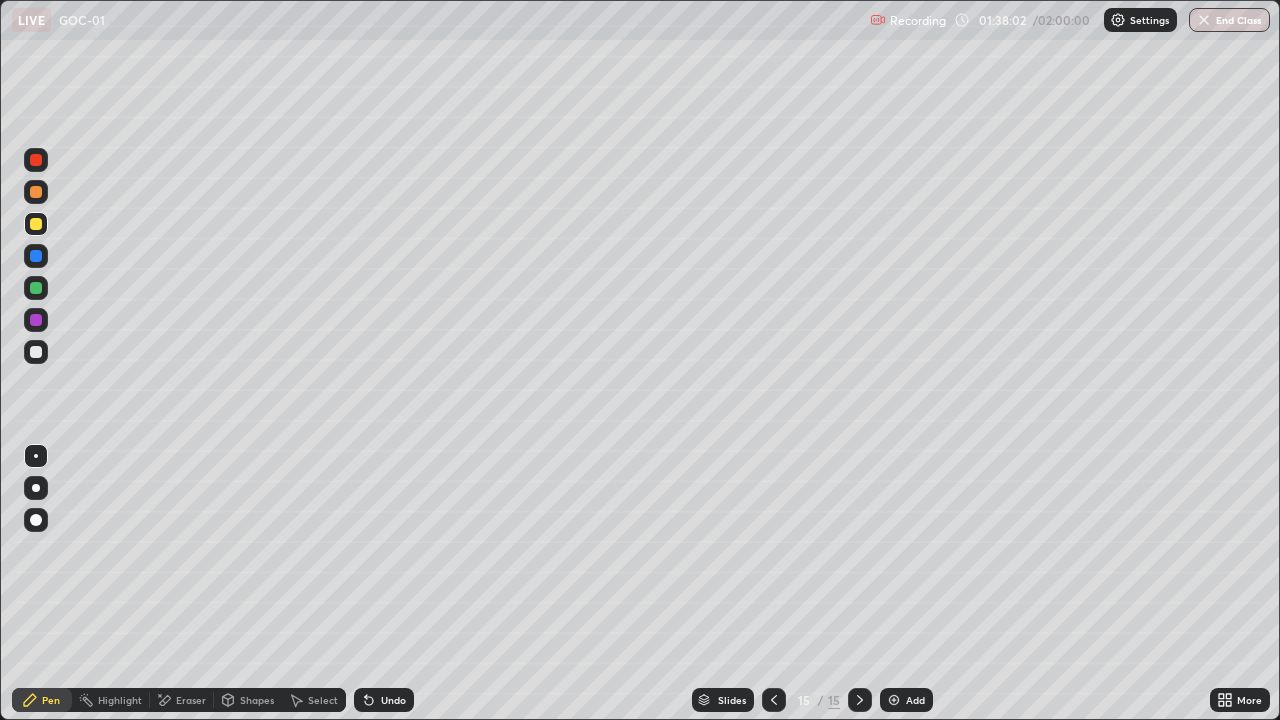 click 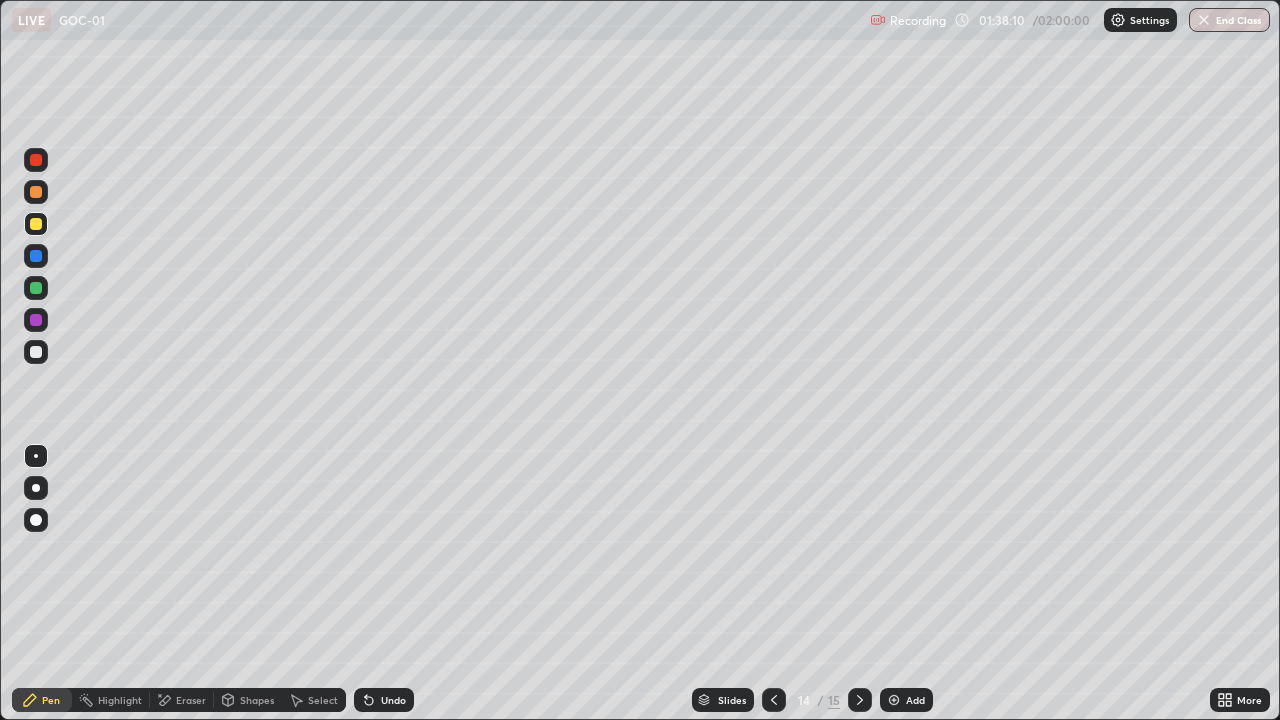 click 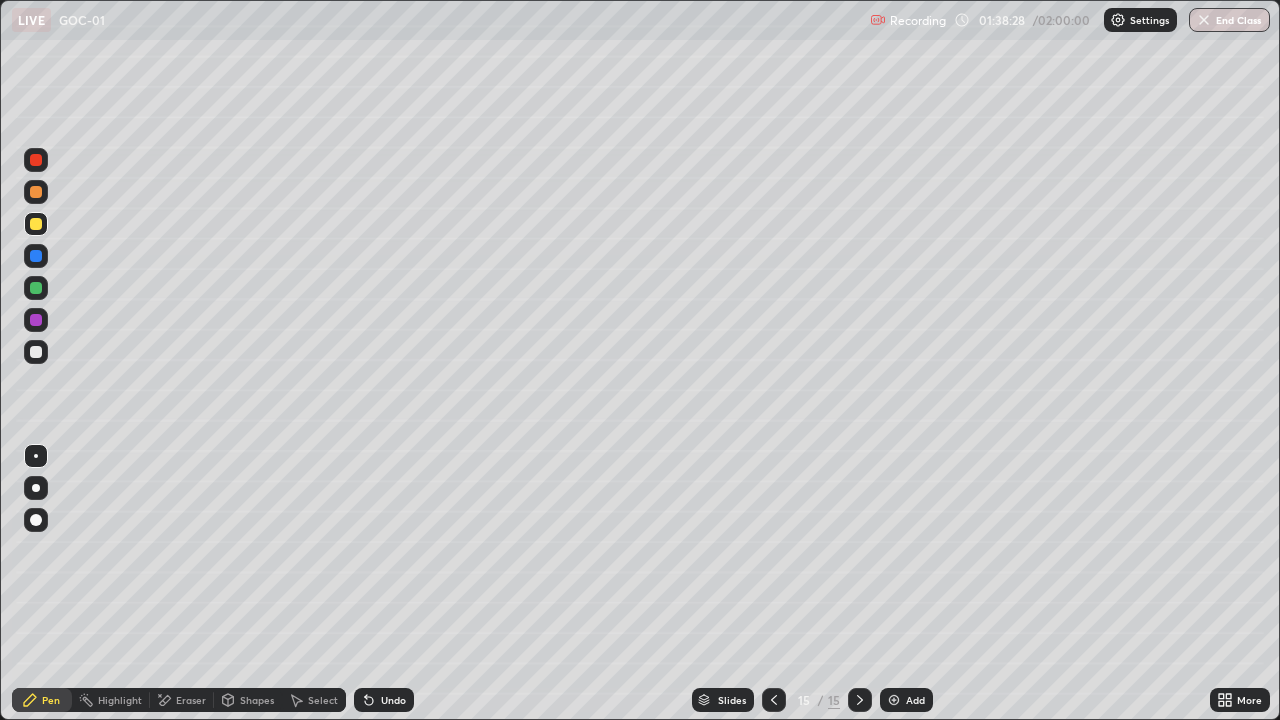 click 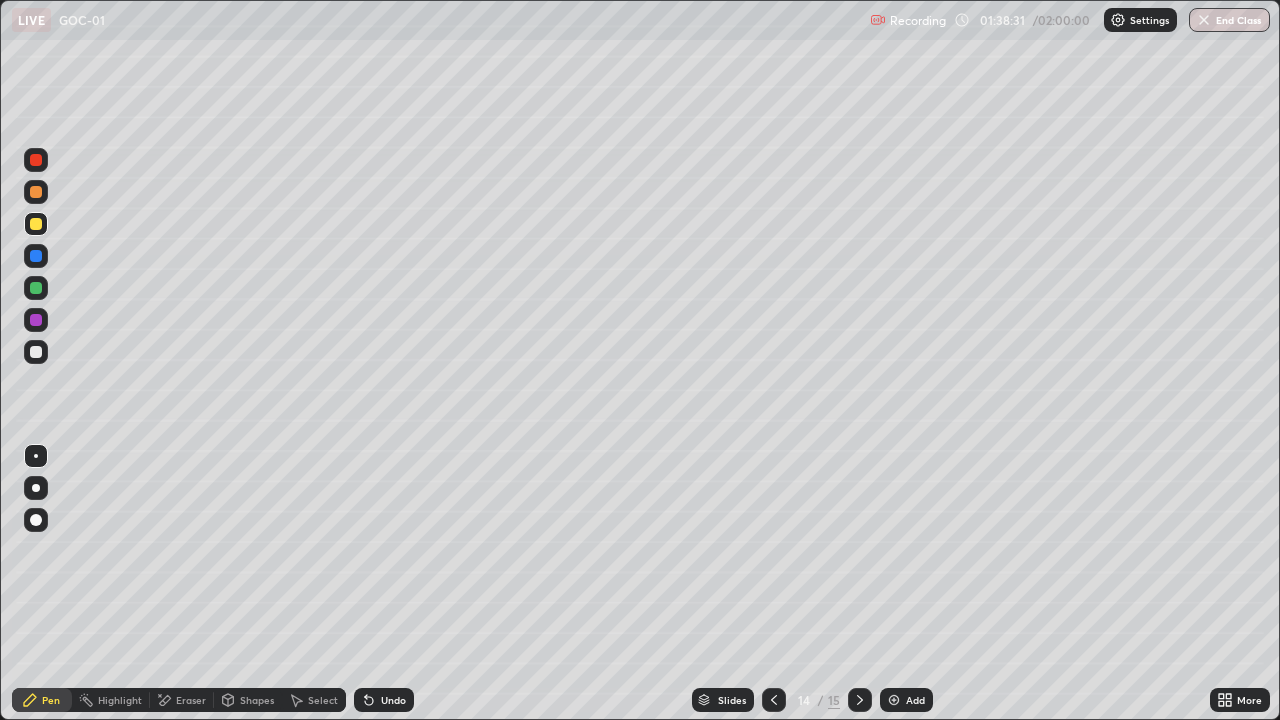 click 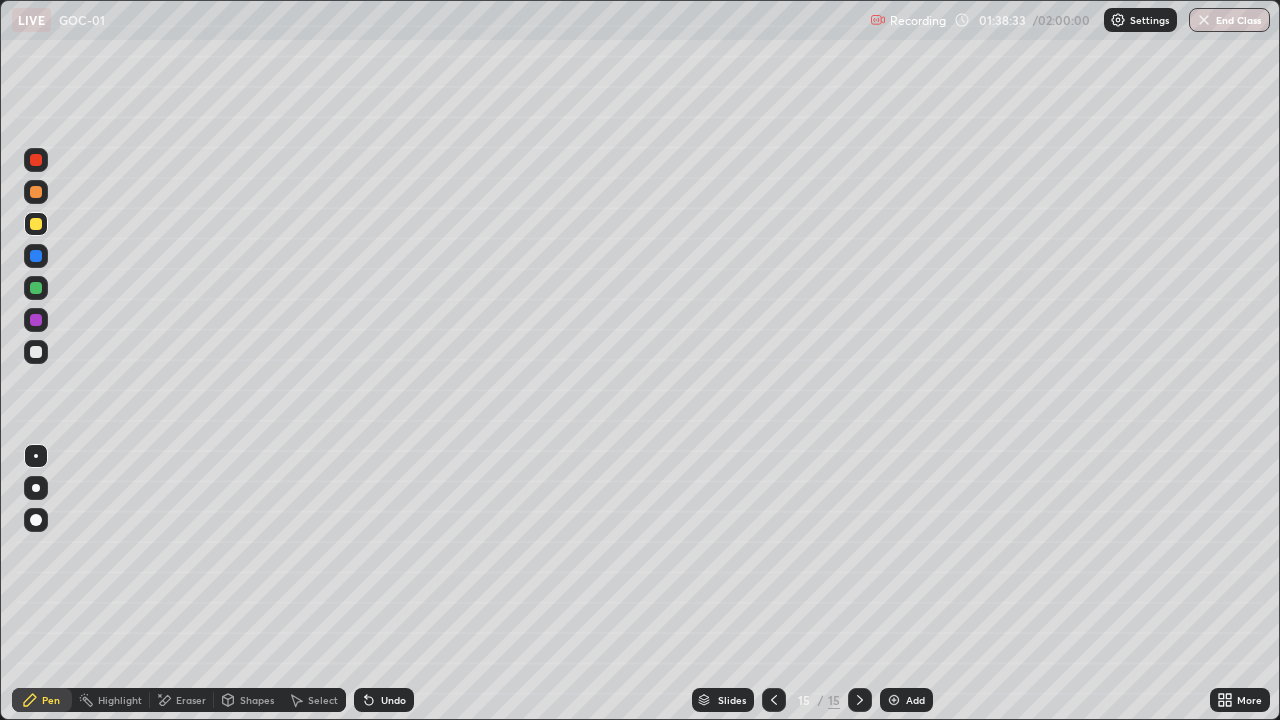 click on "Eraser" at bounding box center (191, 700) 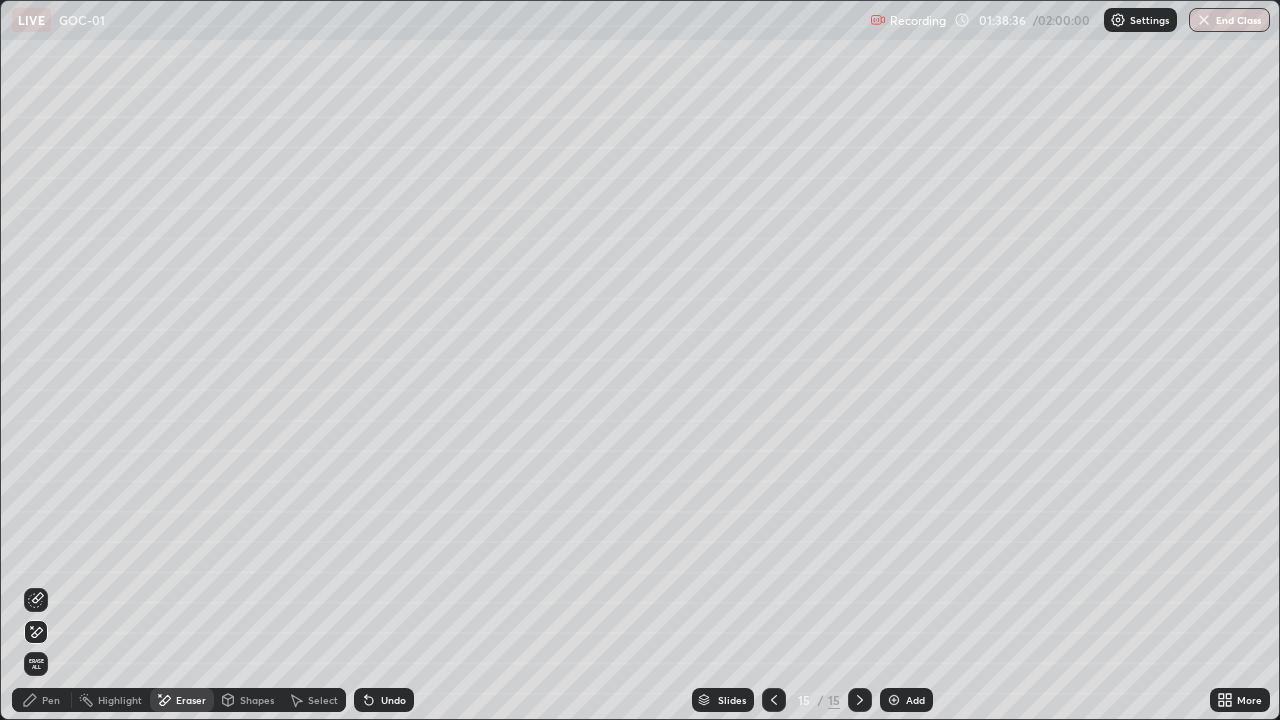 click on "Pen" at bounding box center (51, 700) 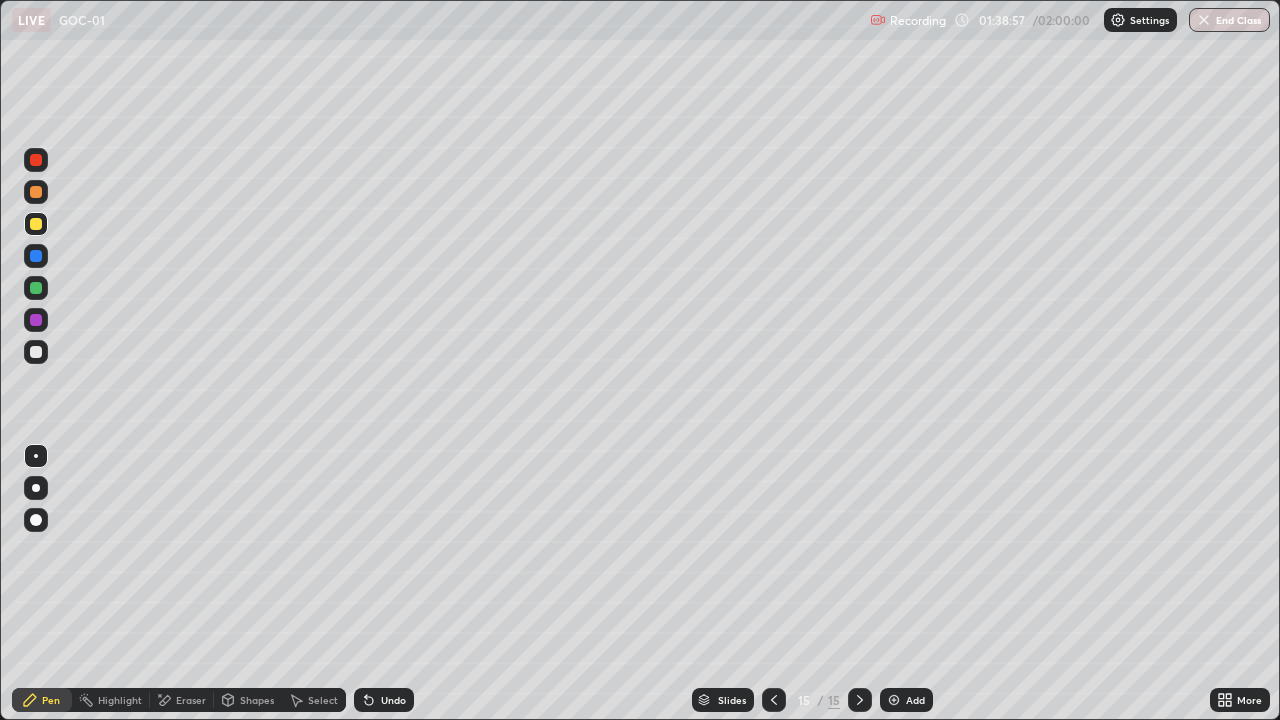 click at bounding box center [36, 320] 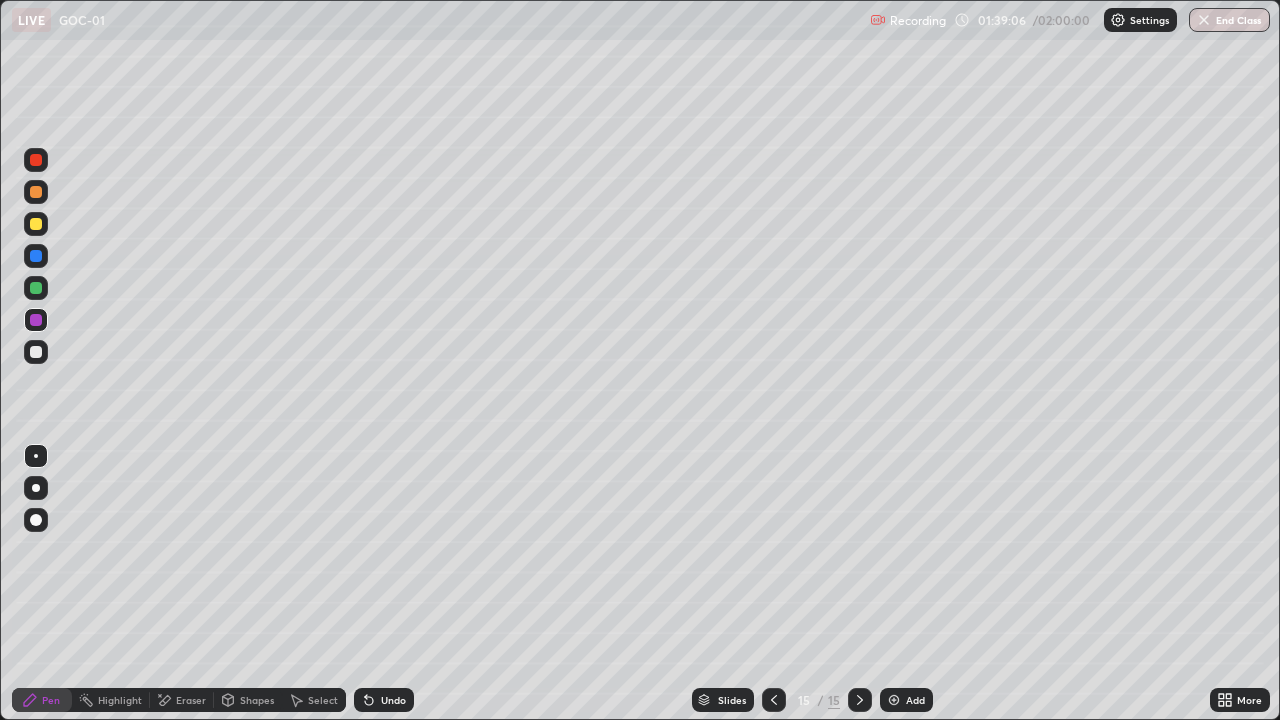 click at bounding box center (36, 352) 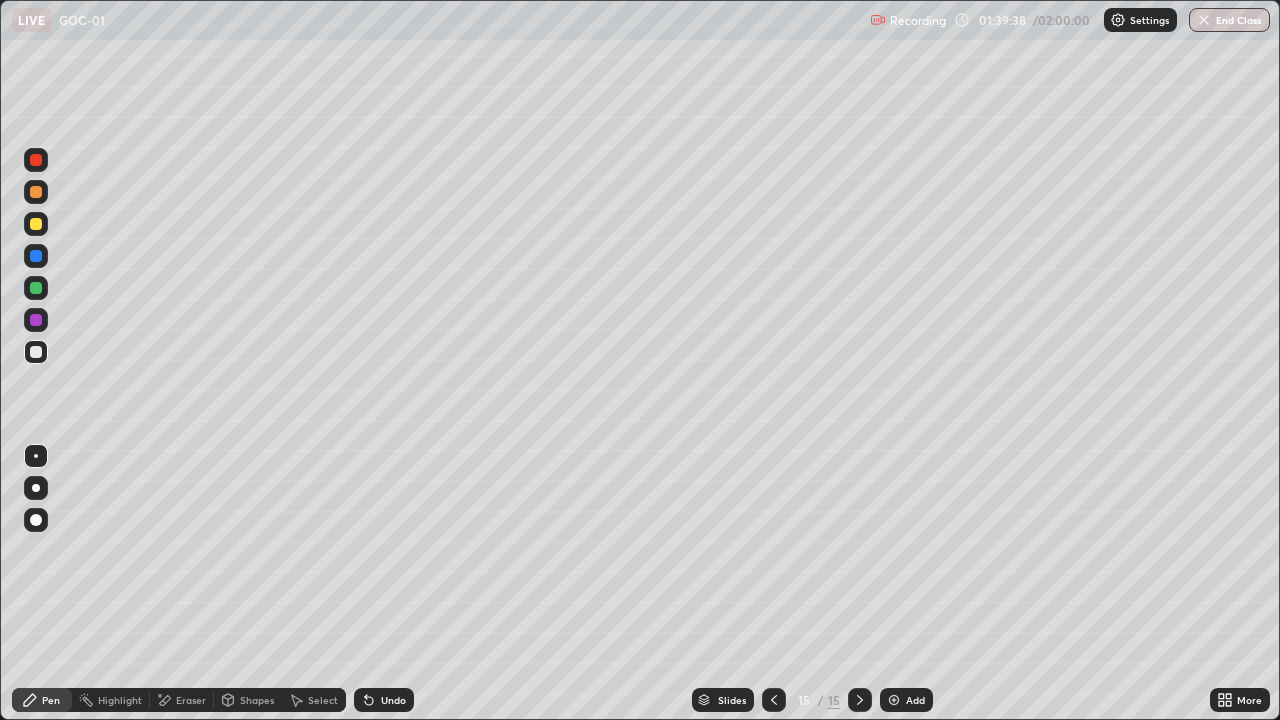 click at bounding box center (36, 224) 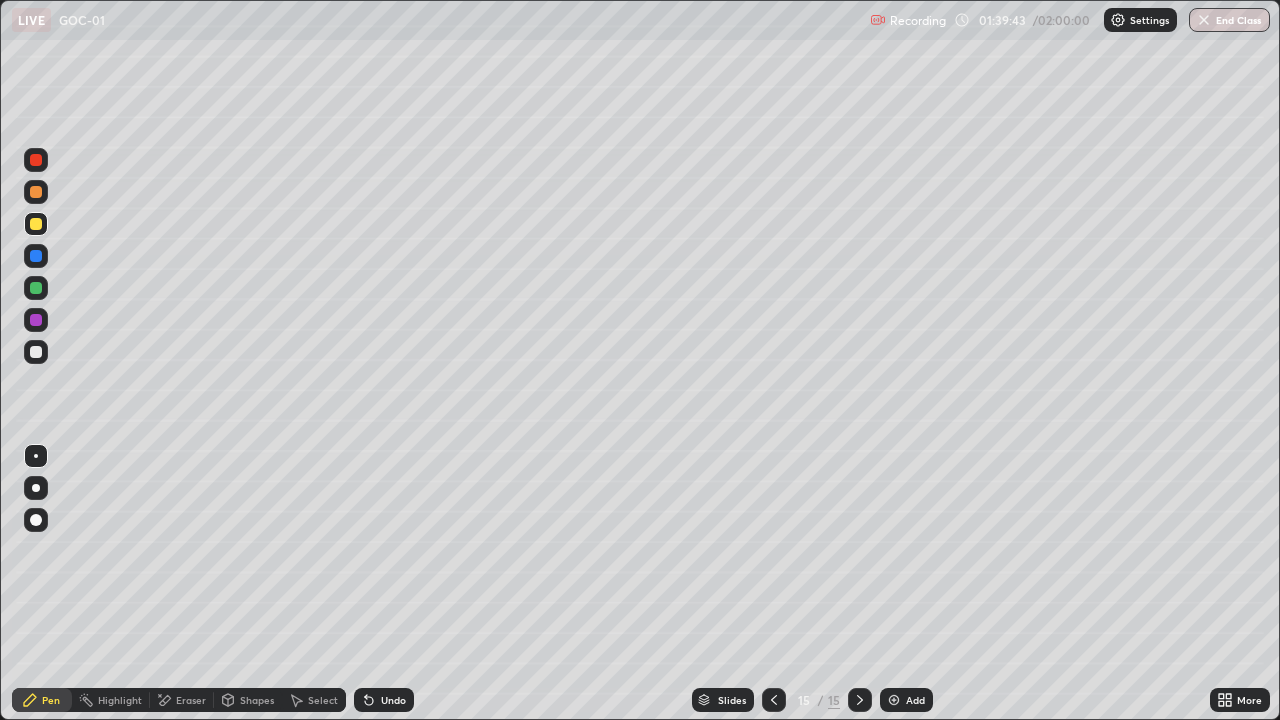 click 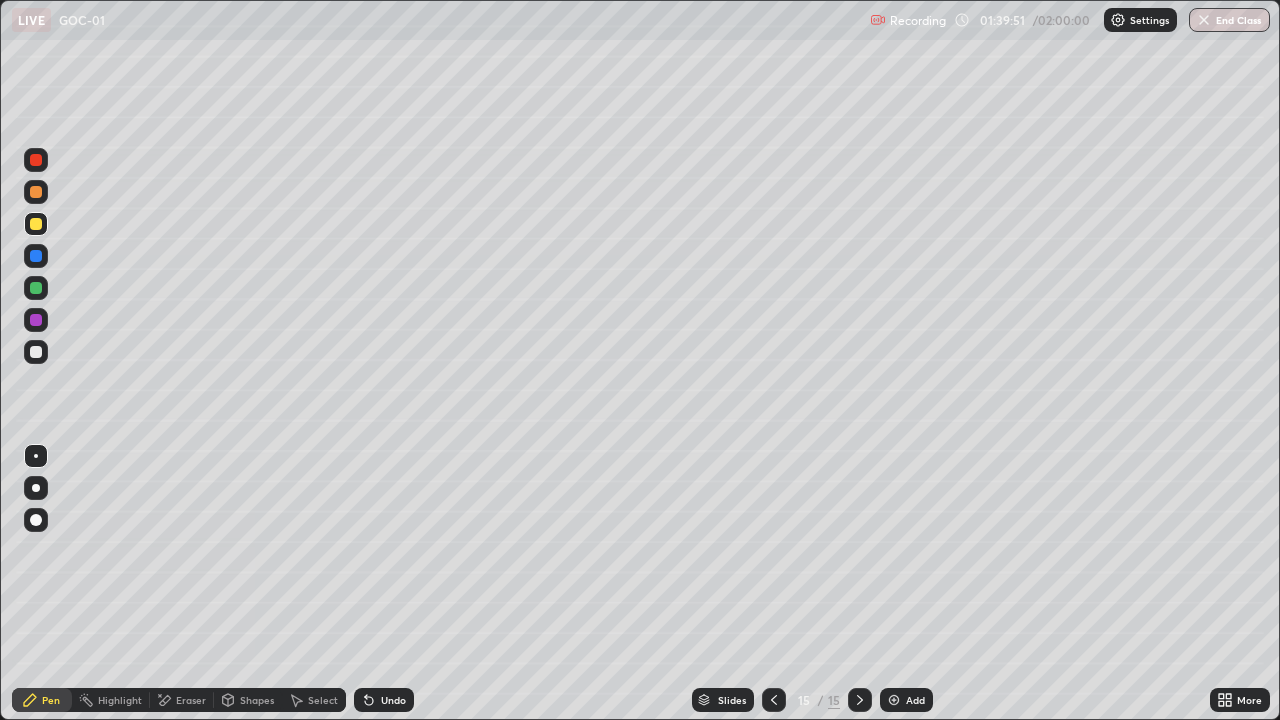 click at bounding box center (36, 320) 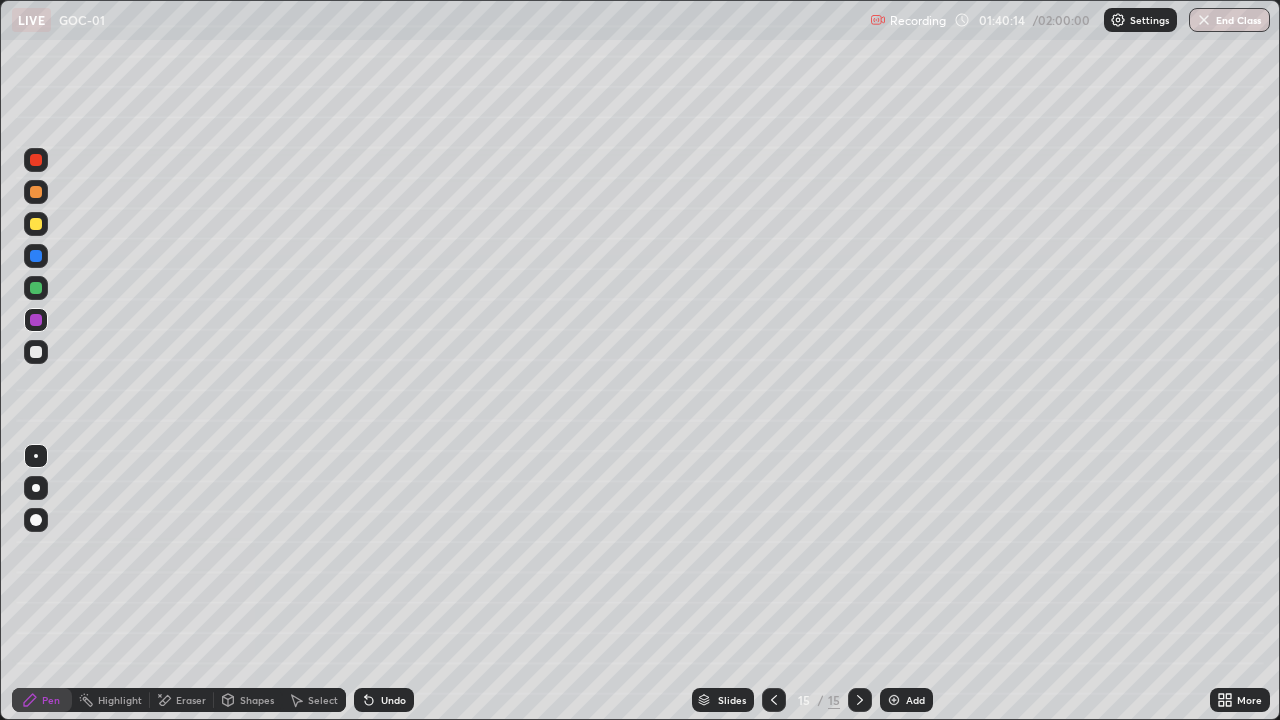 click 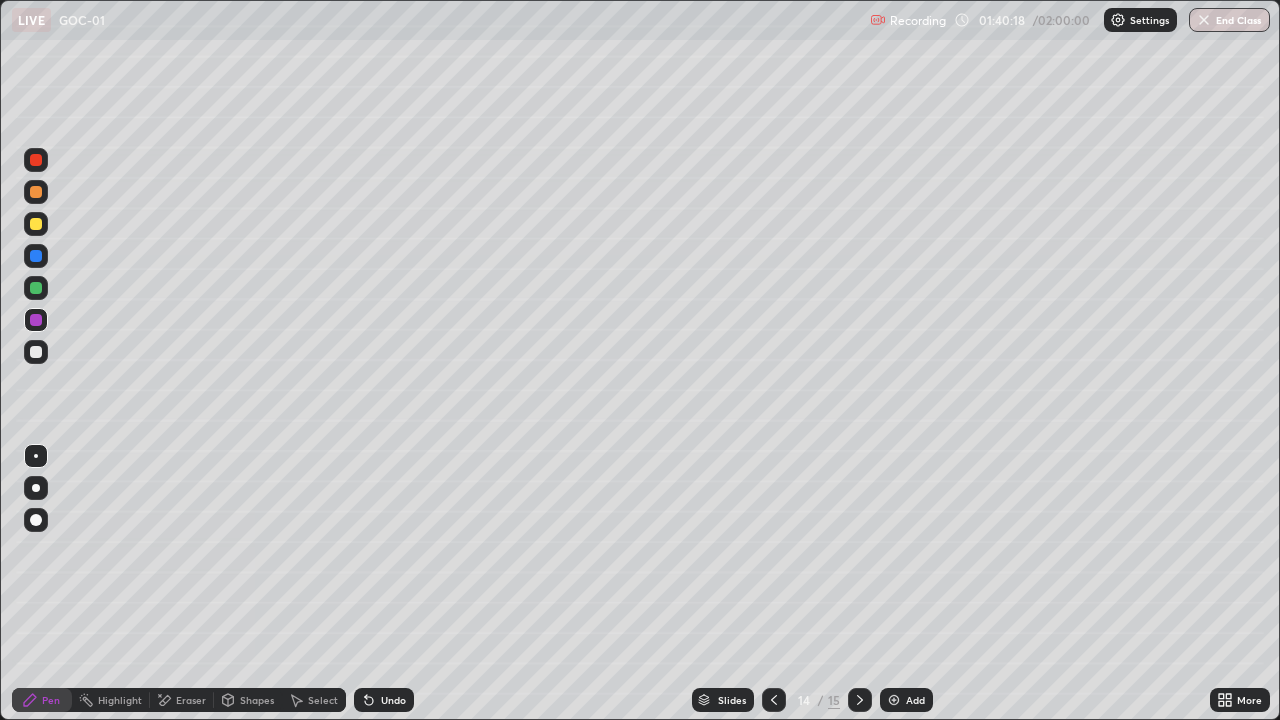 click at bounding box center [860, 700] 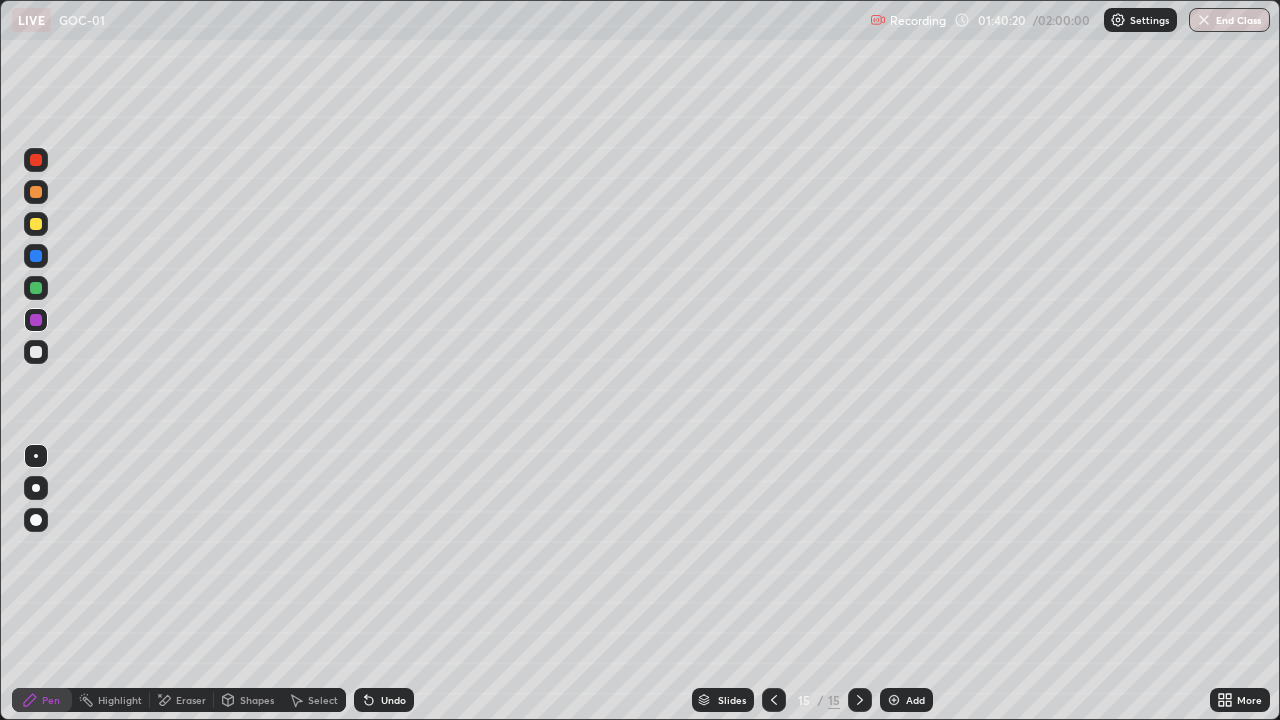 click at bounding box center (36, 352) 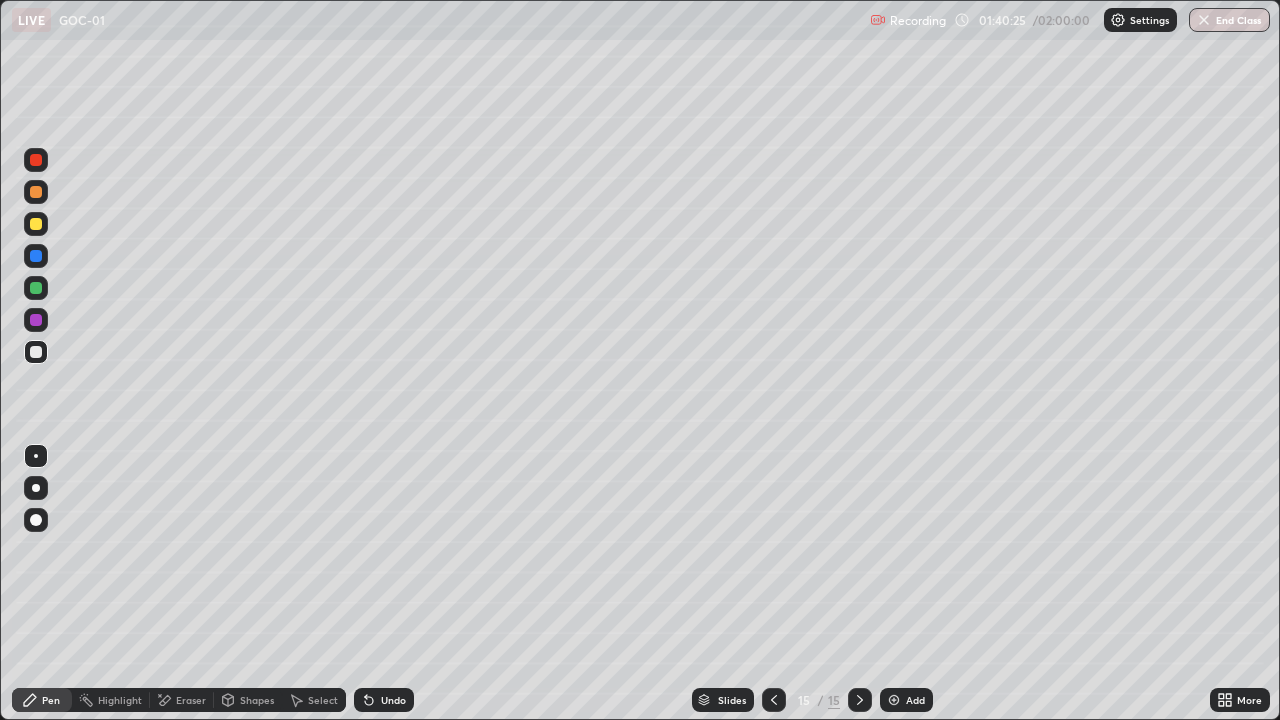click at bounding box center (36, 224) 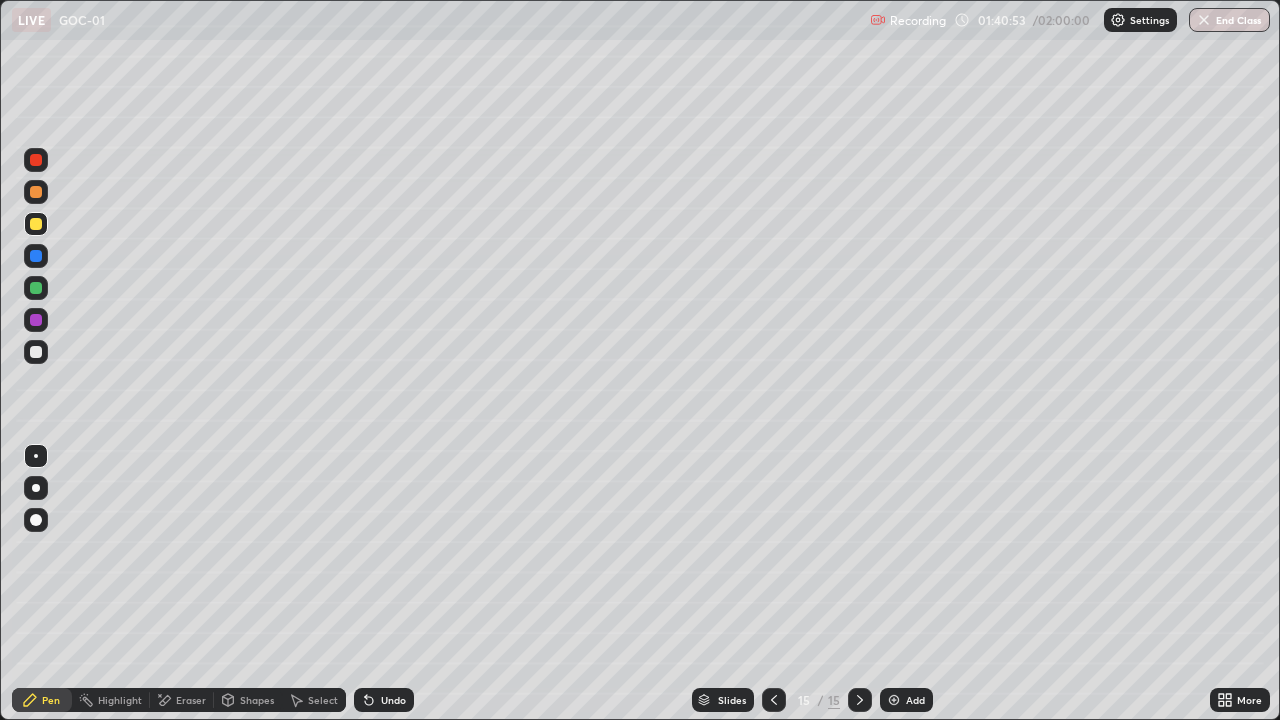 click at bounding box center [36, 320] 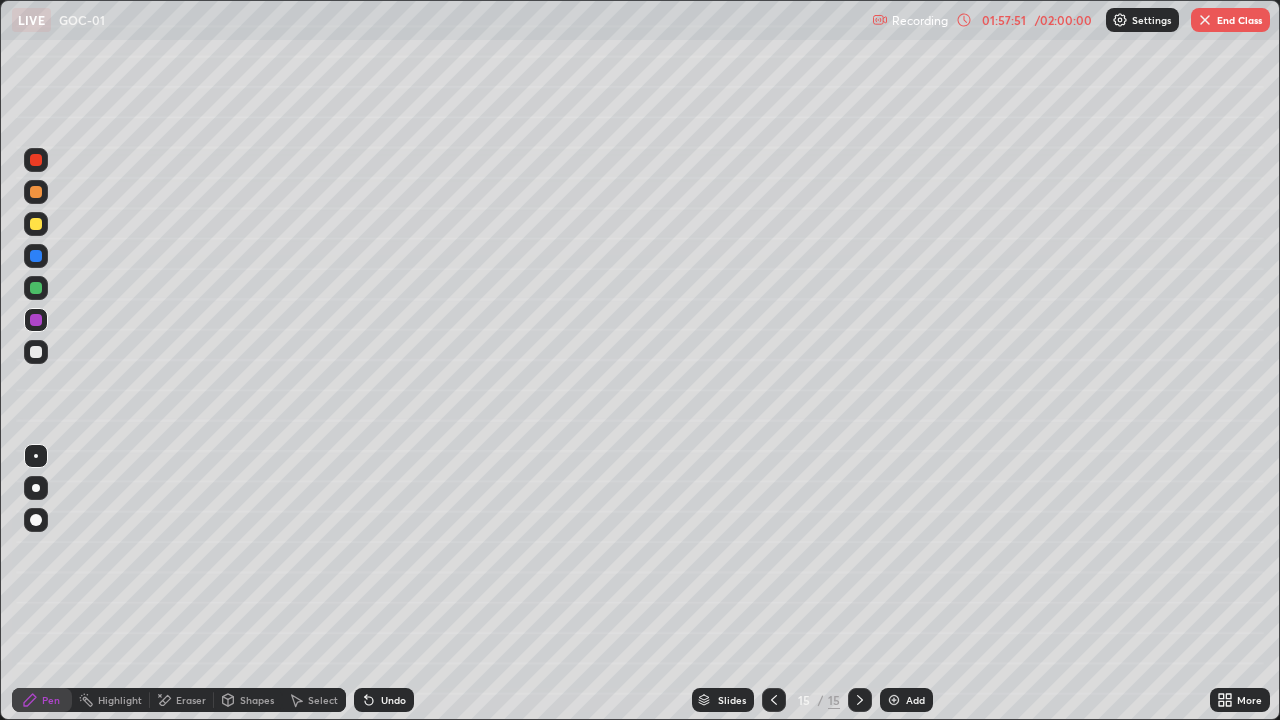 click on "End Class" at bounding box center [1230, 20] 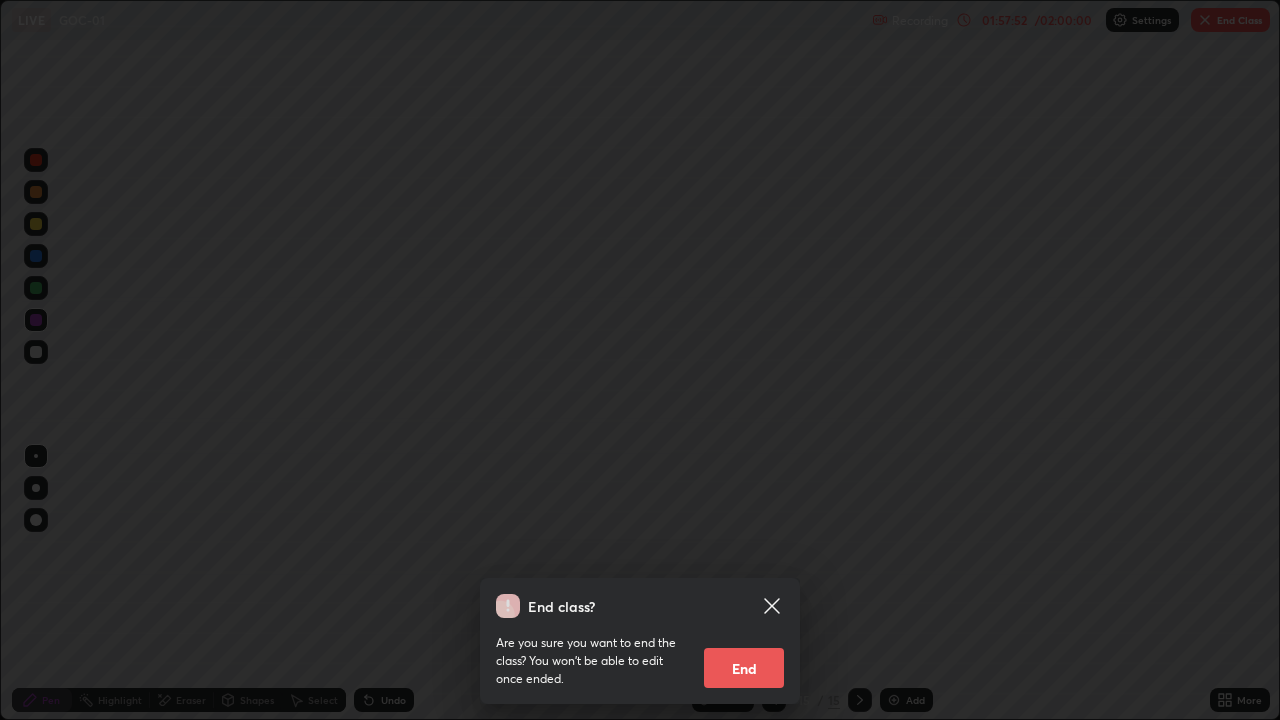 click on "End" at bounding box center (744, 668) 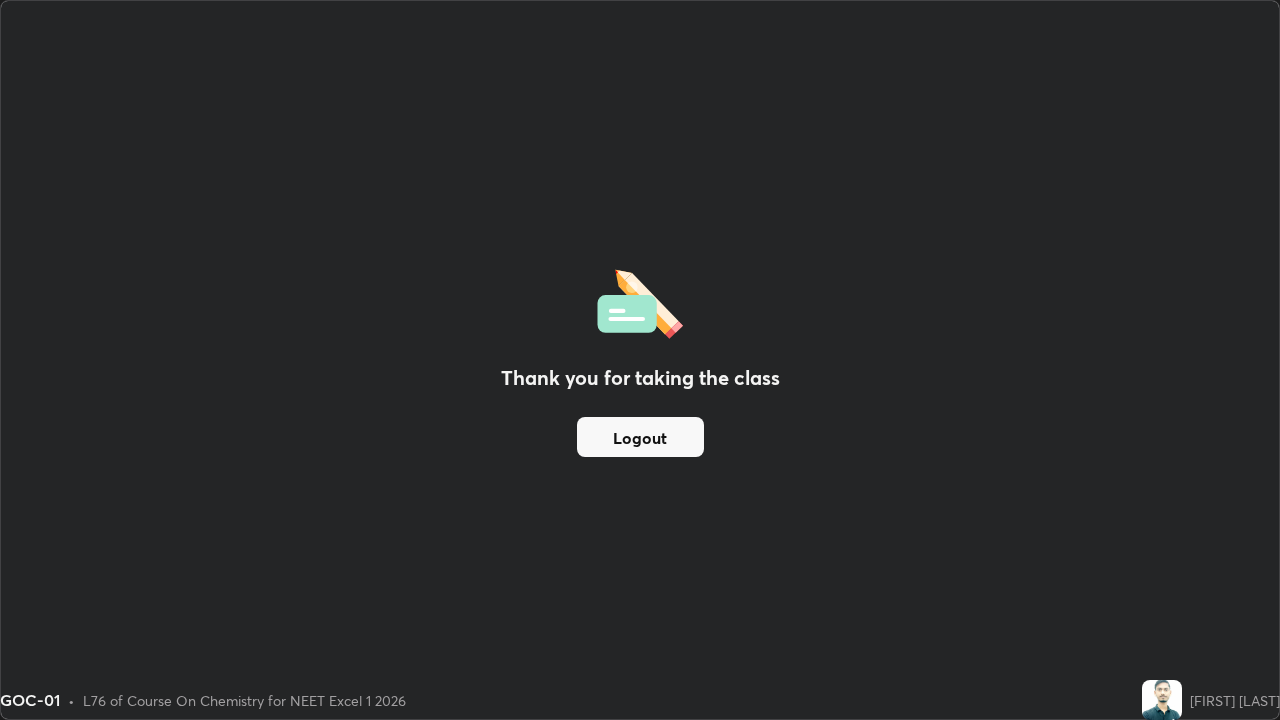 click on "[FIRST] [LAST]" at bounding box center [1211, 700] 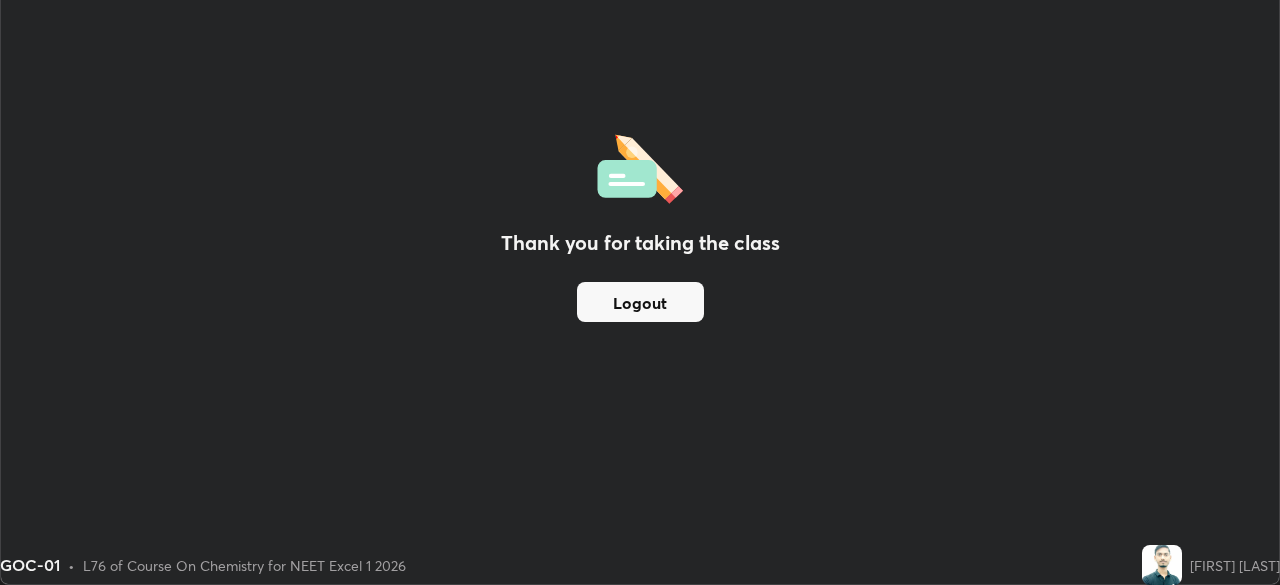 scroll, scrollTop: 585, scrollLeft: 1280, axis: both 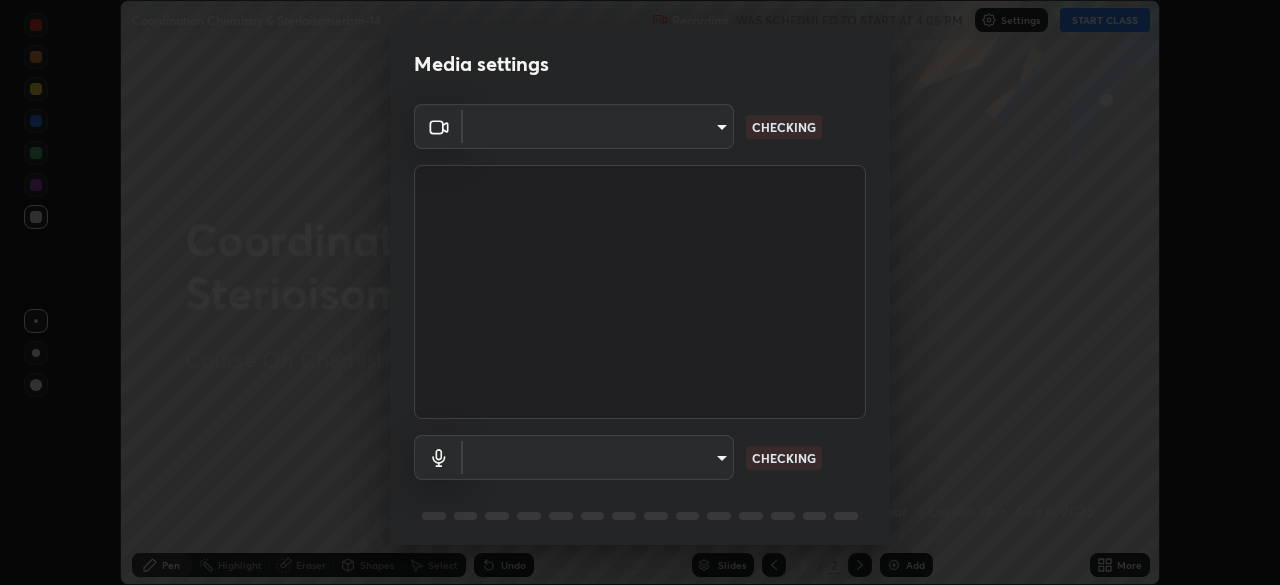 type on "49997c5035a380d1e4bfd67072f4403f37fcfd6159da511fce73e868ba03c42c" 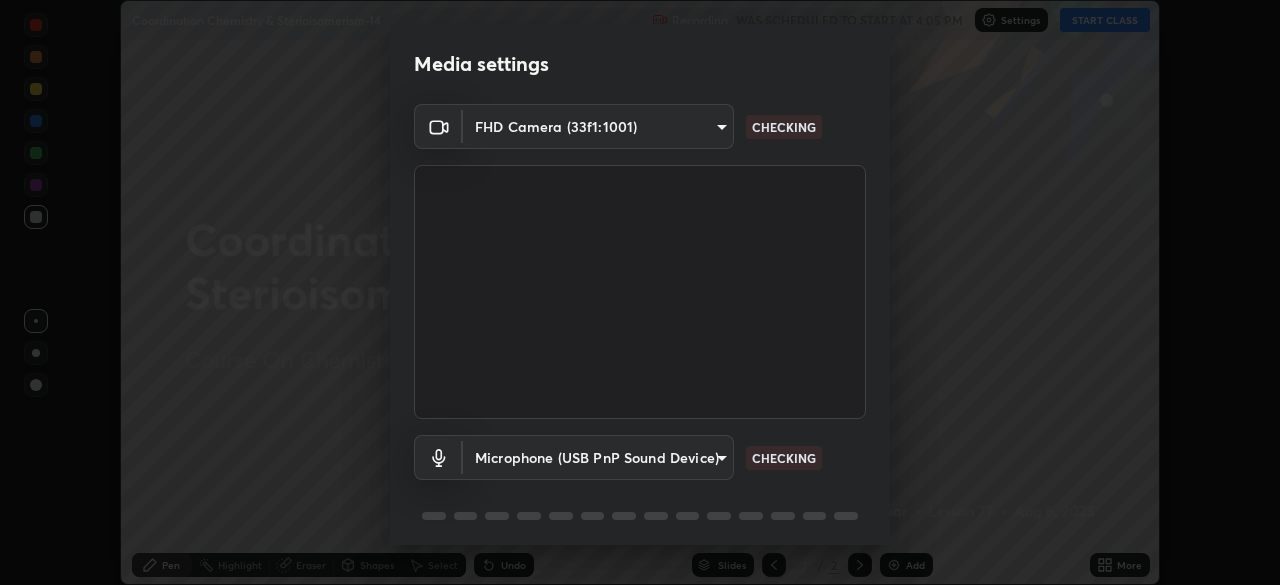 click on "Erase all Coordination Chemistry & Sterioisomerism-14 Recording WAS SCHEDULED TO START AT  4:05 PM Settings START CLASS Setting up your live class Coordination Chemistry & Sterioisomerism-14 • L77 of Course On Chemistry for NEET Excel 1 2026 [FIRST] [LAST] Pen Highlight Eraser Shapes Select Undo Slides 2 / 2 Add More No doubts shared Encourage your learners to ask a doubt for better clarity Report an issue Reason for reporting Buffering Chat not working Audio - Video sync issue Educator video quality low ​ Attach an image Report Media settings FHD Camera (33f1:1001) 49997c5035a380d1e4bfd67072f4403f37fcfd6159da511fce73e868ba03c42c CHECKING Microphone (USB PnP Sound Device) b93cbfc37ea663615e2a2758e13d6489b429ad874a2ce90456402bbb4f5a5e7c CHECKING 1 / 5 Next" at bounding box center (640, 292) 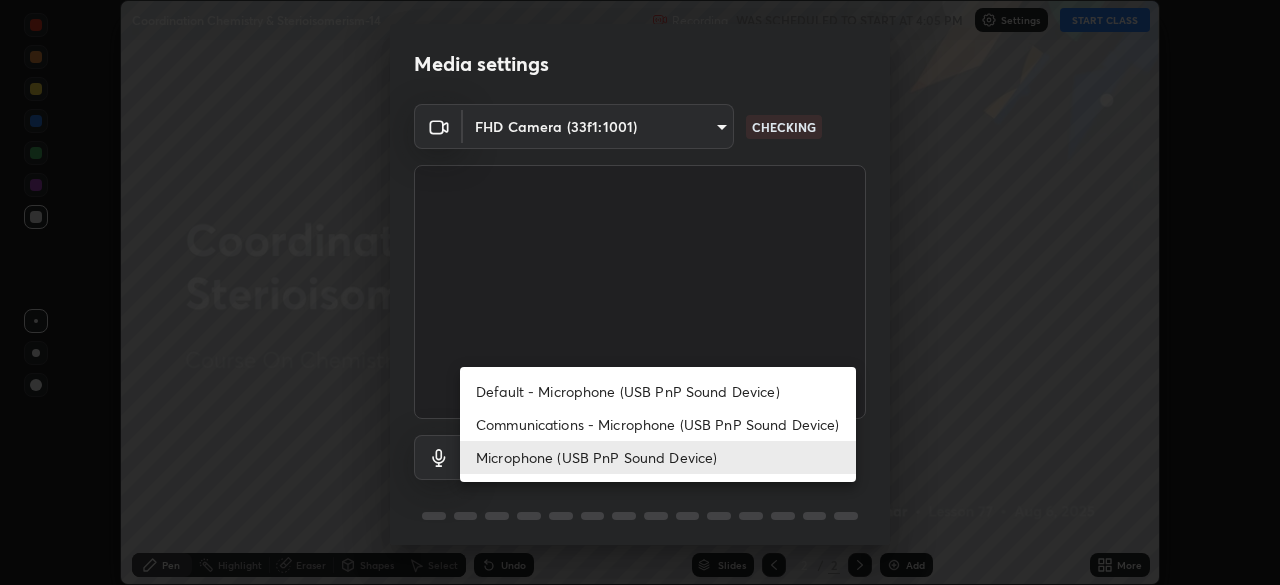 click on "Communications - Microphone (USB PnP Sound Device)" at bounding box center [658, 424] 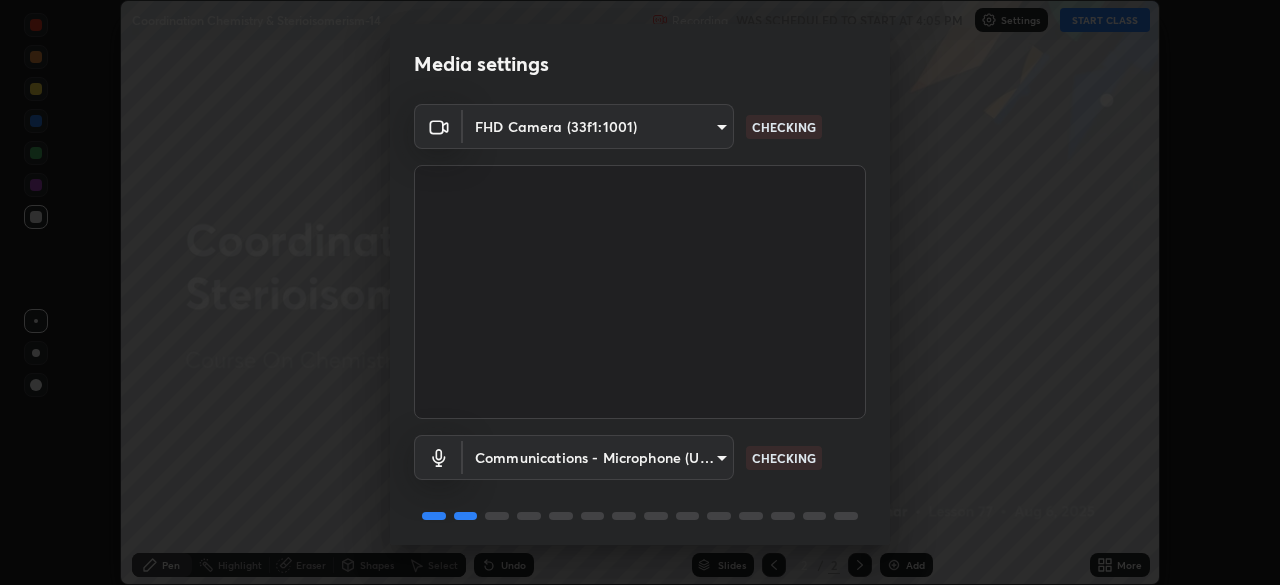 click on "Erase all Coordination Chemistry & Sterioisomerism-14 Recording WAS SCHEDULED TO START AT  4:05 PM Settings START CLASS Setting up your live class Coordination Chemistry & Sterioisomerism-14 • L77 of Course On Chemistry for NEET Excel 1 2026 [FIRST] [LAST] Pen Highlight Eraser Shapes Select Undo Slides 2 / 2 Add More No doubts shared Encourage your learners to ask a doubt for better clarity Report an issue Reason for reporting Buffering Chat not working Audio - Video sync issue Educator video quality low ​ Attach an image Report Media settings FHD Camera (33f1:1001) 49997c5035a380d1e4bfd67072f4403f37fcfd6159da511fce73e868ba03c42c CHECKING Communications - Microphone (USB PnP Sound Device) communications CHECKING 1 / 5 Next" at bounding box center [640, 292] 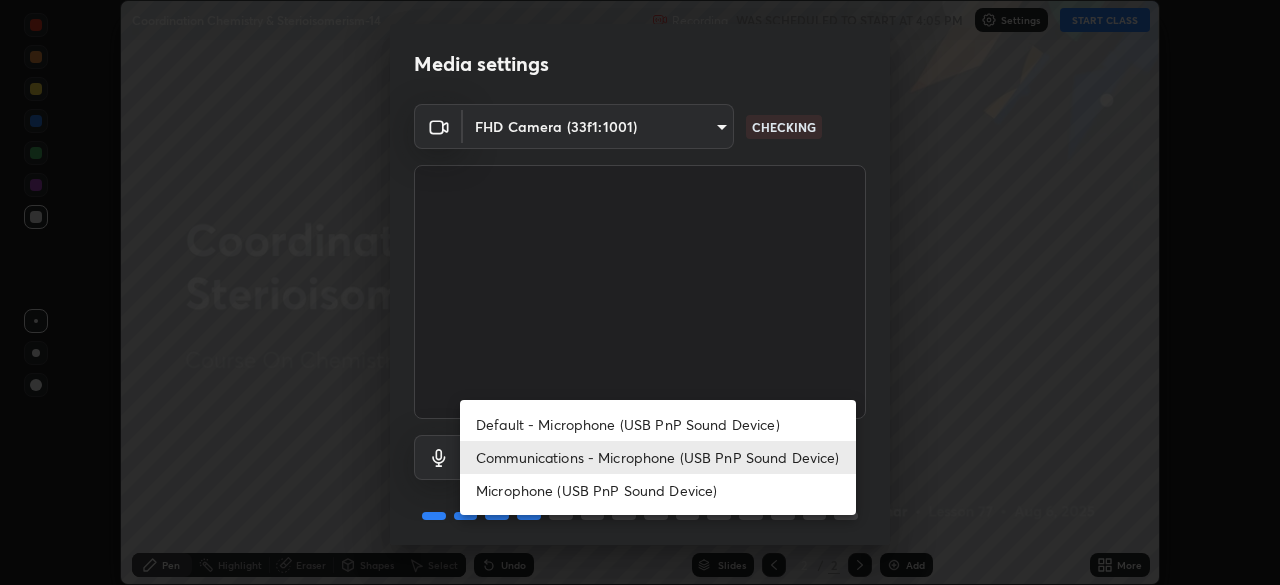 click on "Microphone (USB PnP Sound Device)" at bounding box center (658, 490) 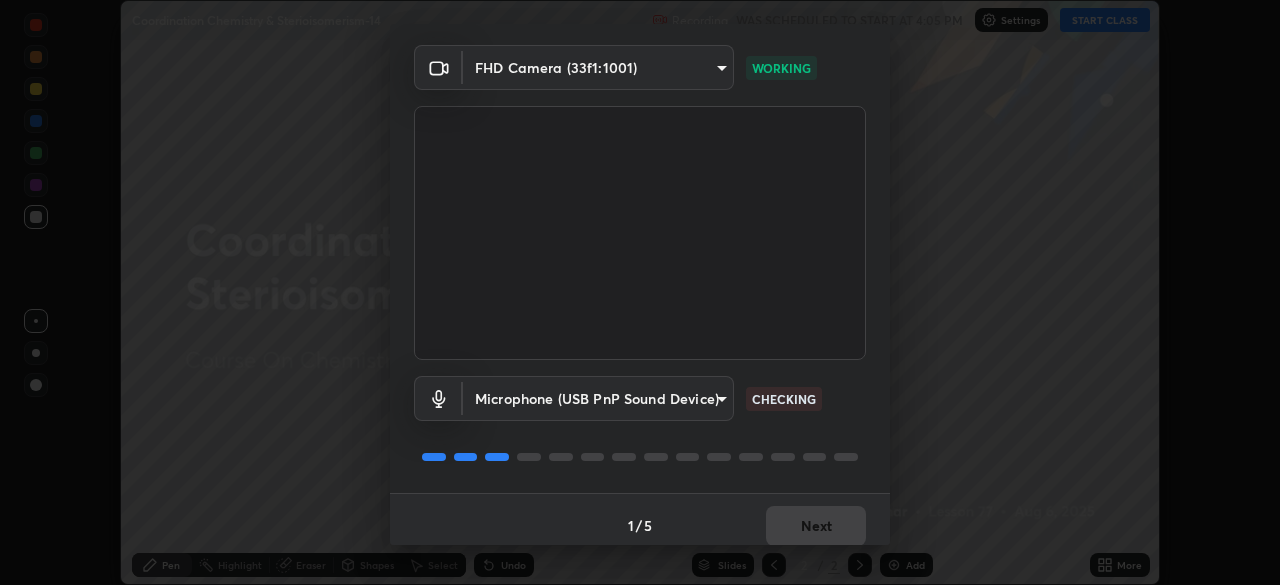 scroll, scrollTop: 71, scrollLeft: 0, axis: vertical 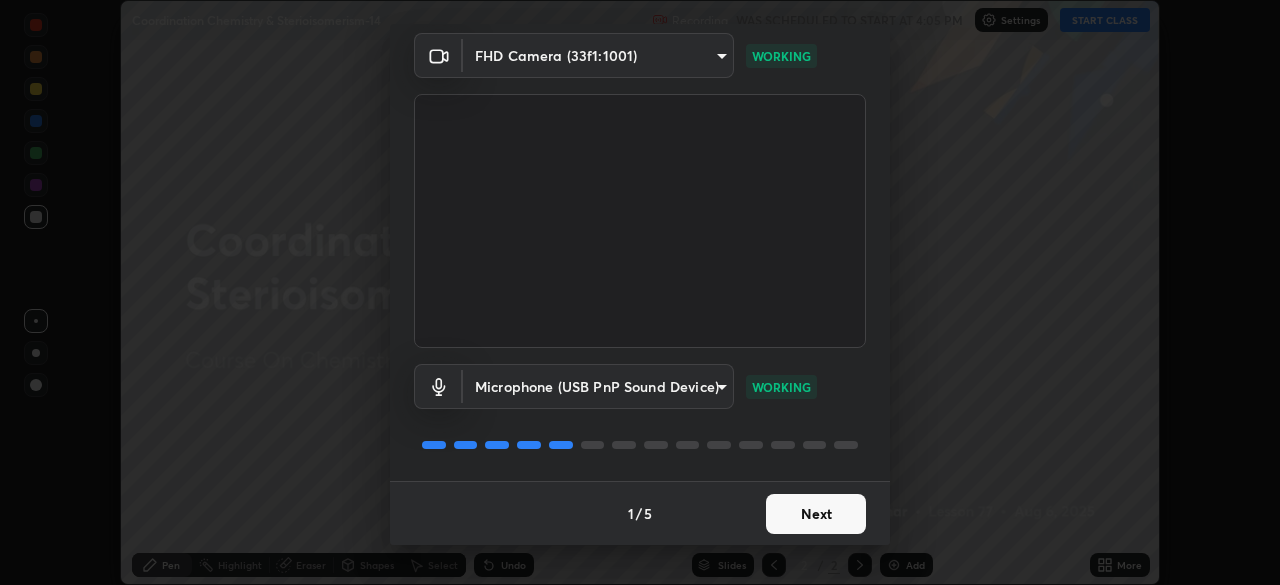 click on "Next" at bounding box center [816, 514] 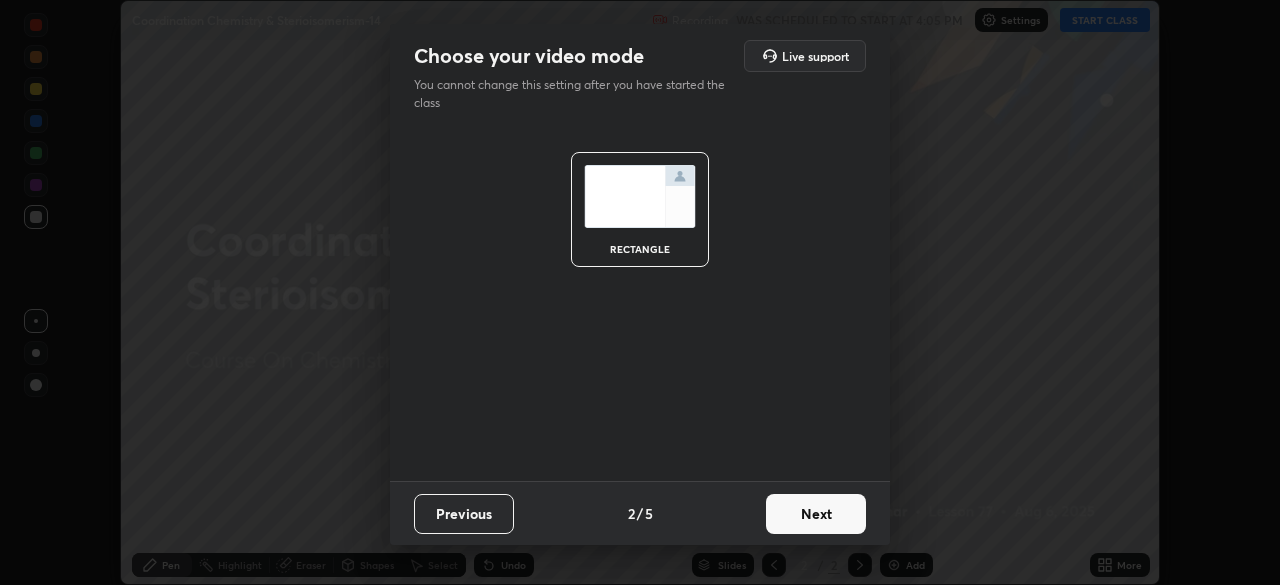 scroll, scrollTop: 0, scrollLeft: 0, axis: both 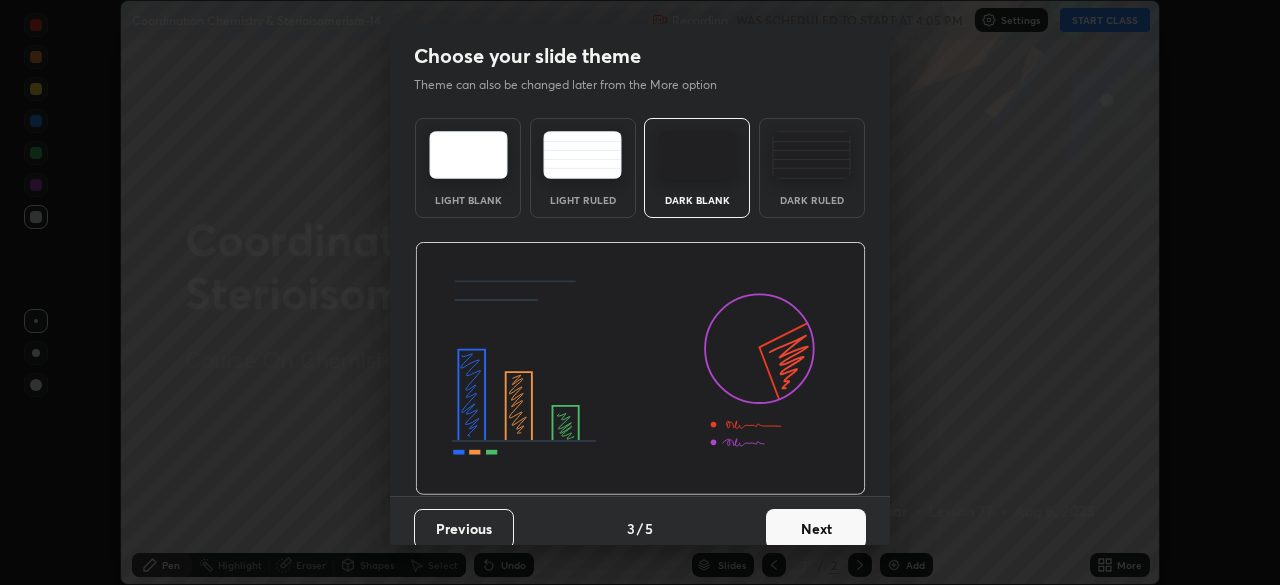 click on "Next" at bounding box center [816, 529] 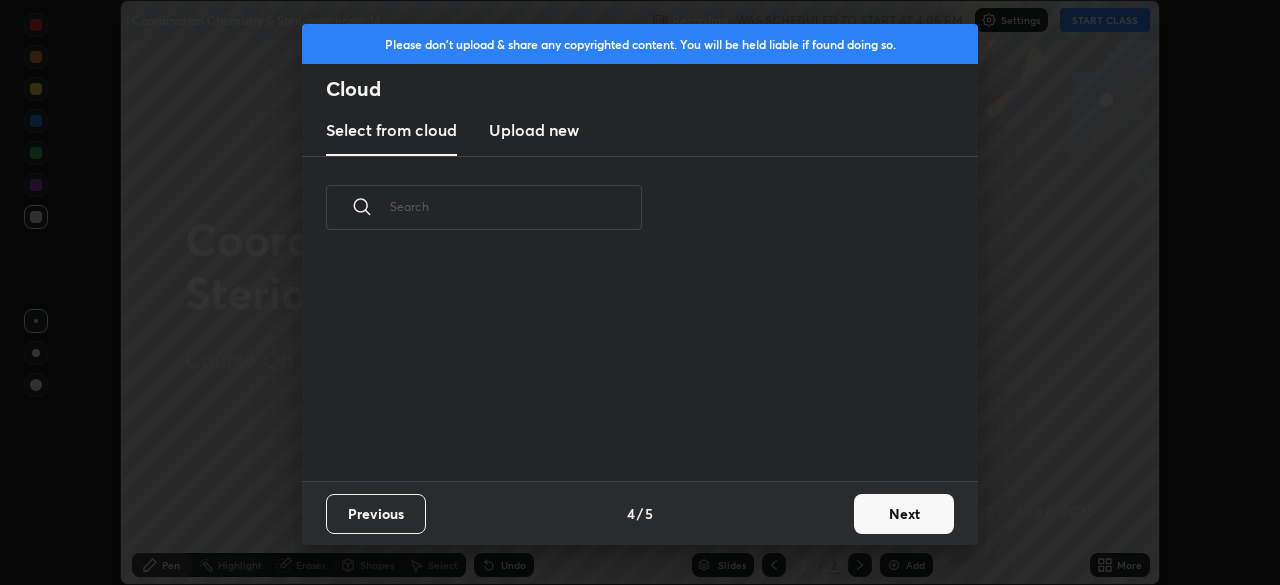 click on "Next" at bounding box center [904, 514] 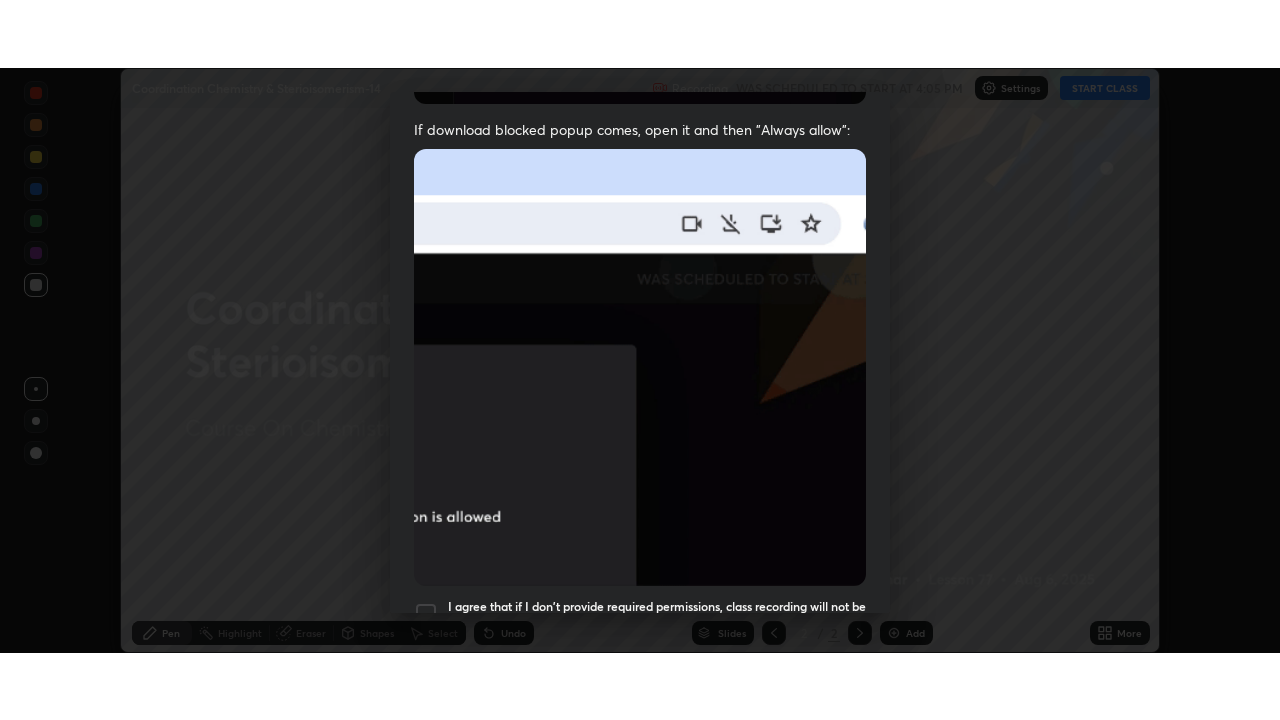 scroll, scrollTop: 479, scrollLeft: 0, axis: vertical 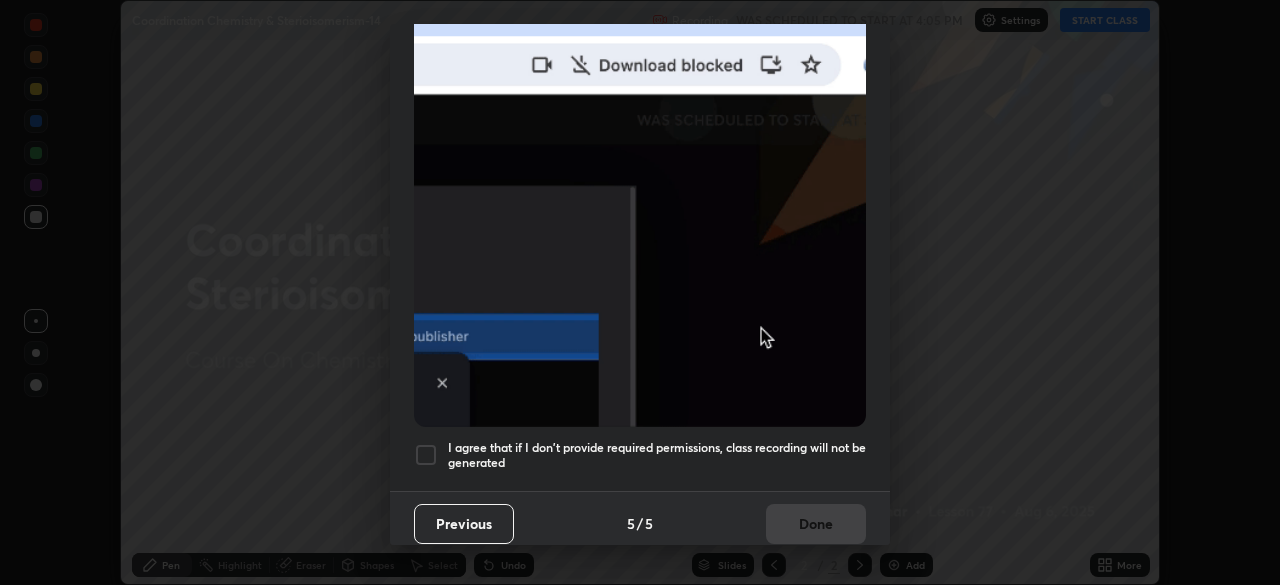 click on "I agree that if I don't provide required permissions, class recording will not be generated" at bounding box center (657, 455) 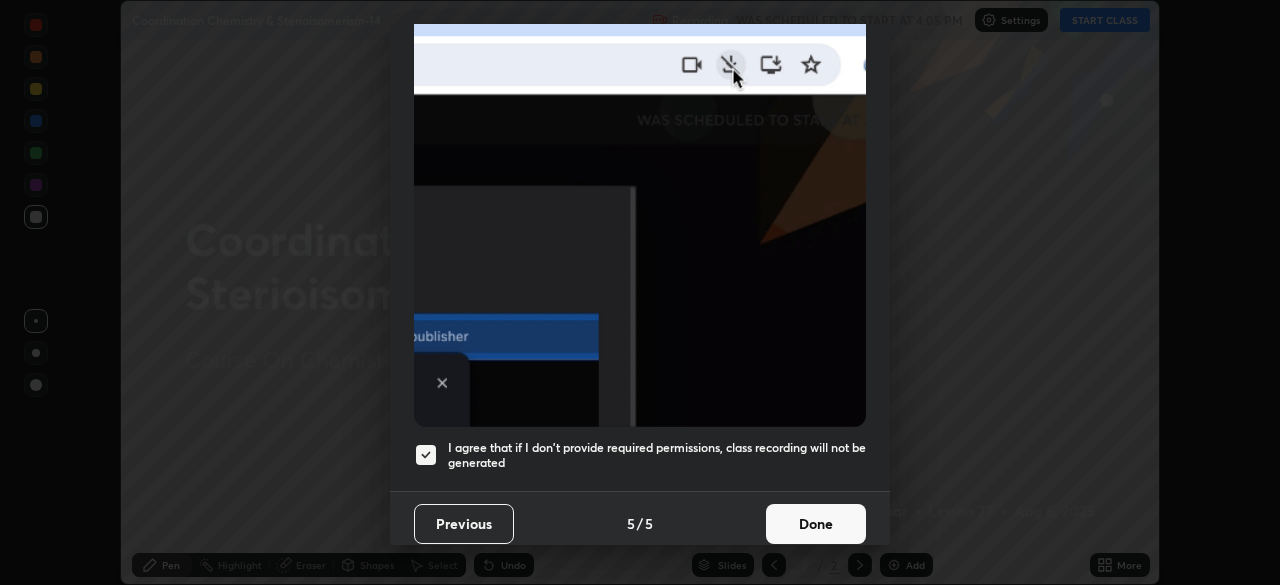 click on "Done" at bounding box center (816, 524) 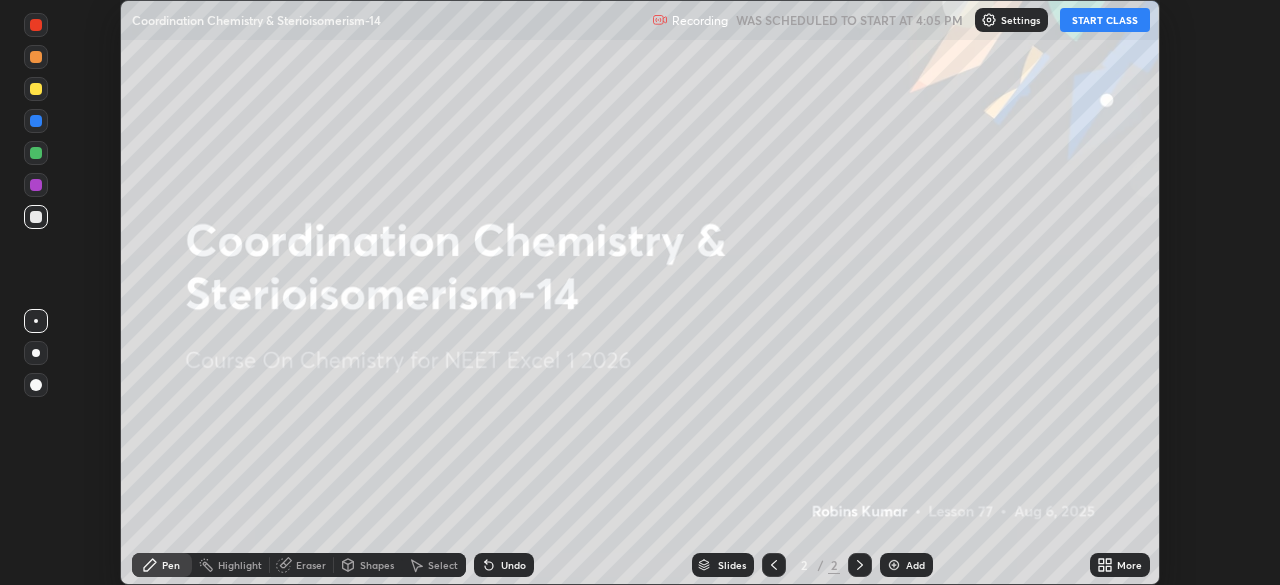 click on "More" at bounding box center [1129, 565] 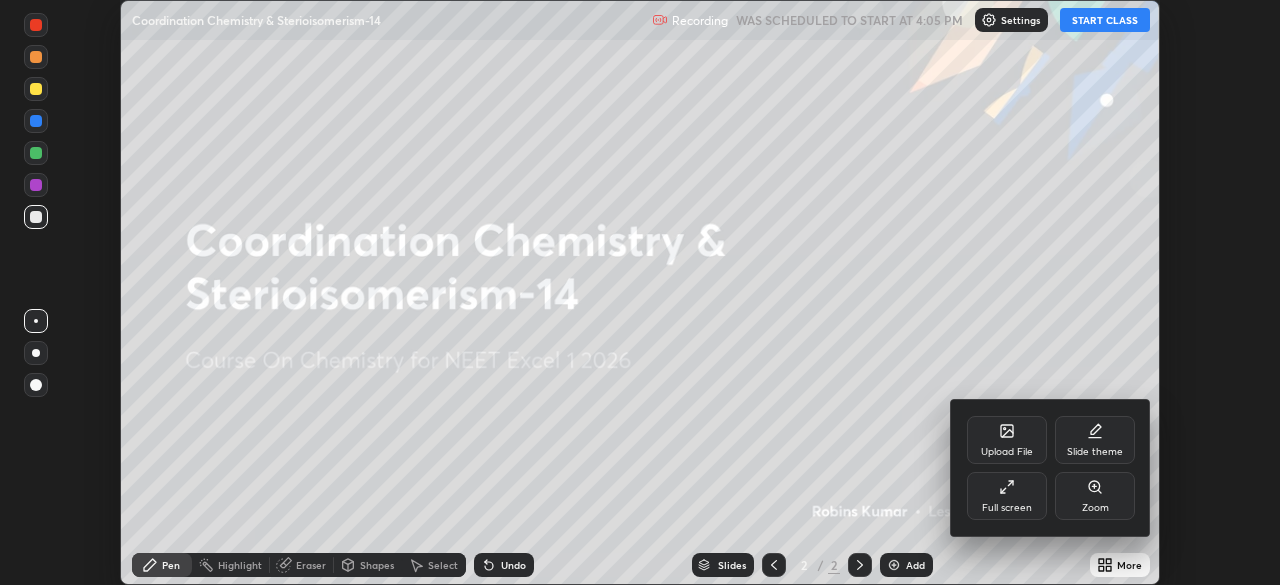 click 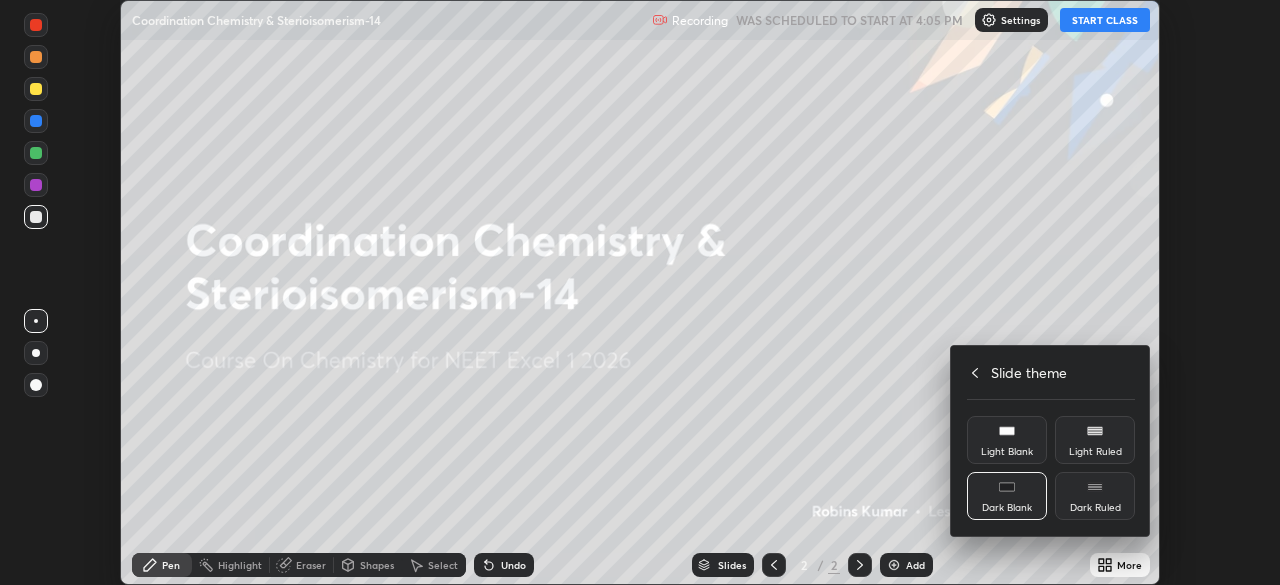 click on "Dark Ruled" at bounding box center [1095, 496] 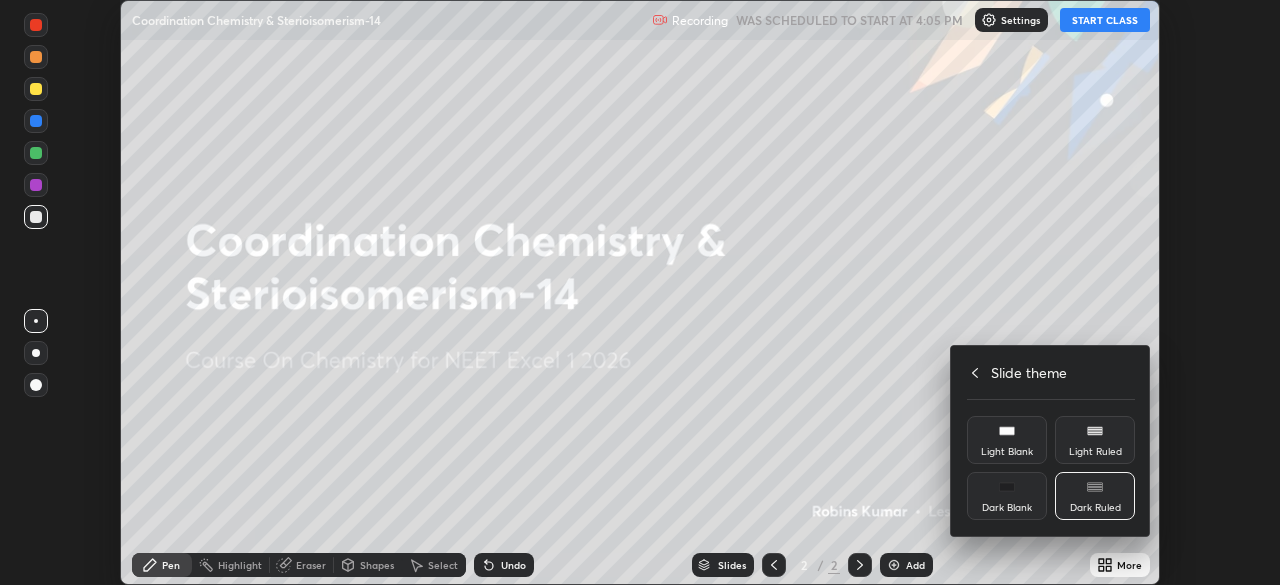 click on "Slide theme" at bounding box center [1051, 372] 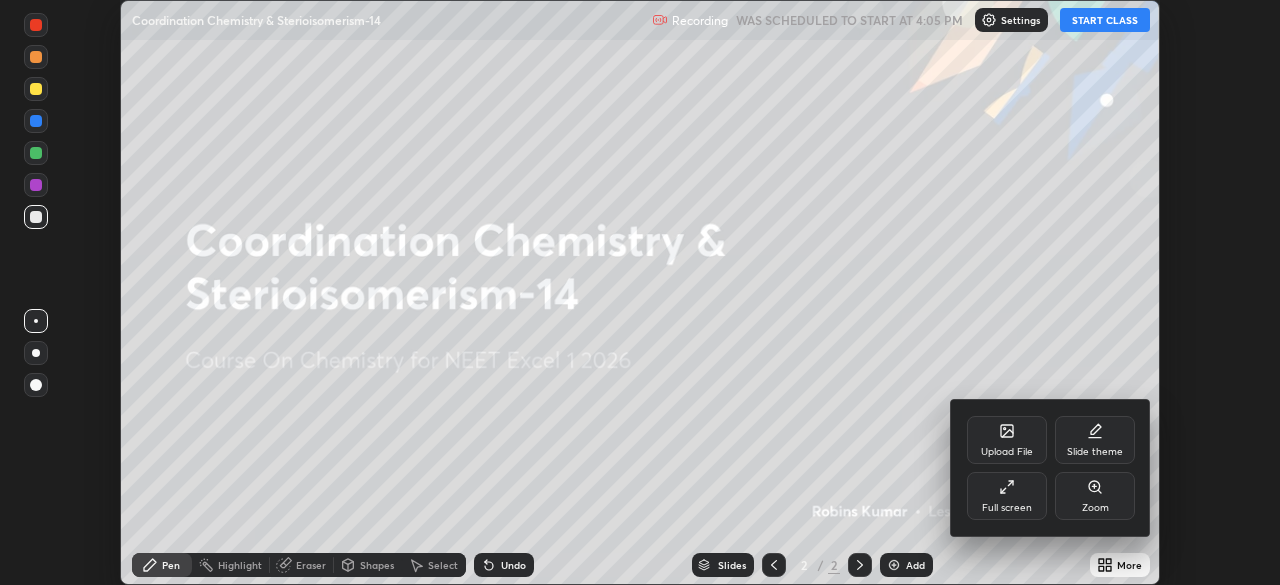 click on "Full screen" at bounding box center [1007, 496] 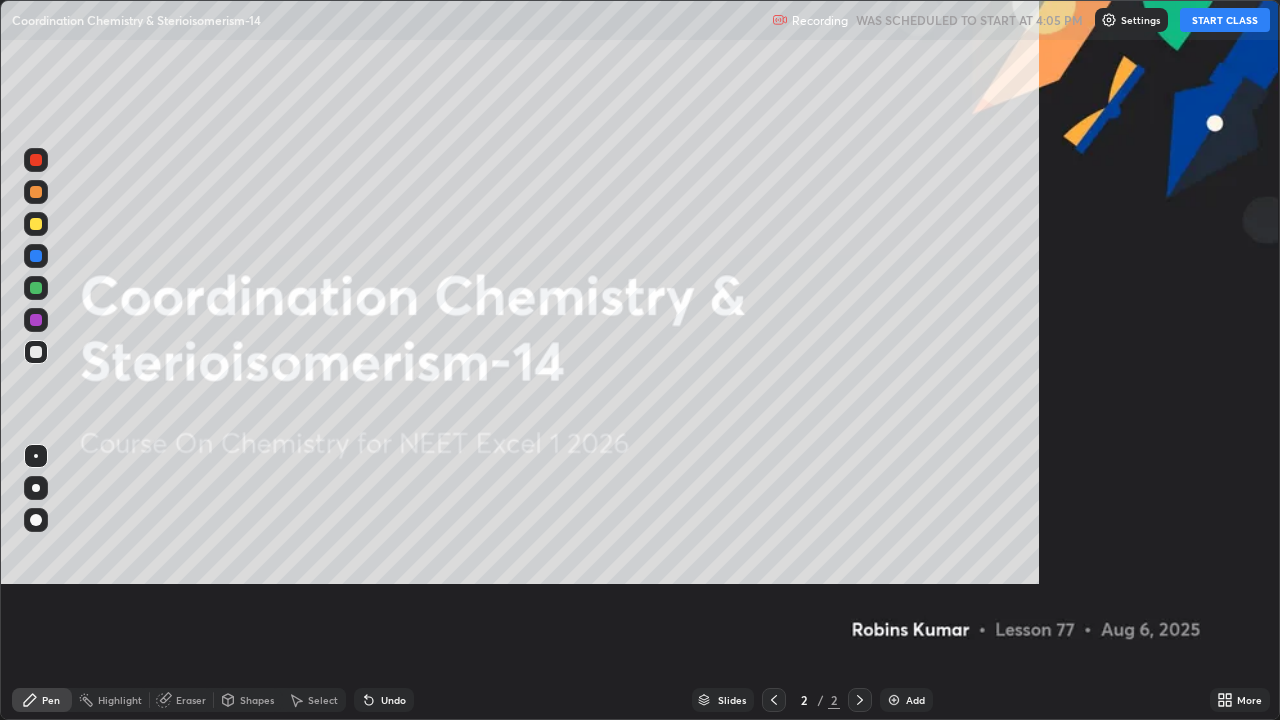 scroll, scrollTop: 99280, scrollLeft: 98720, axis: both 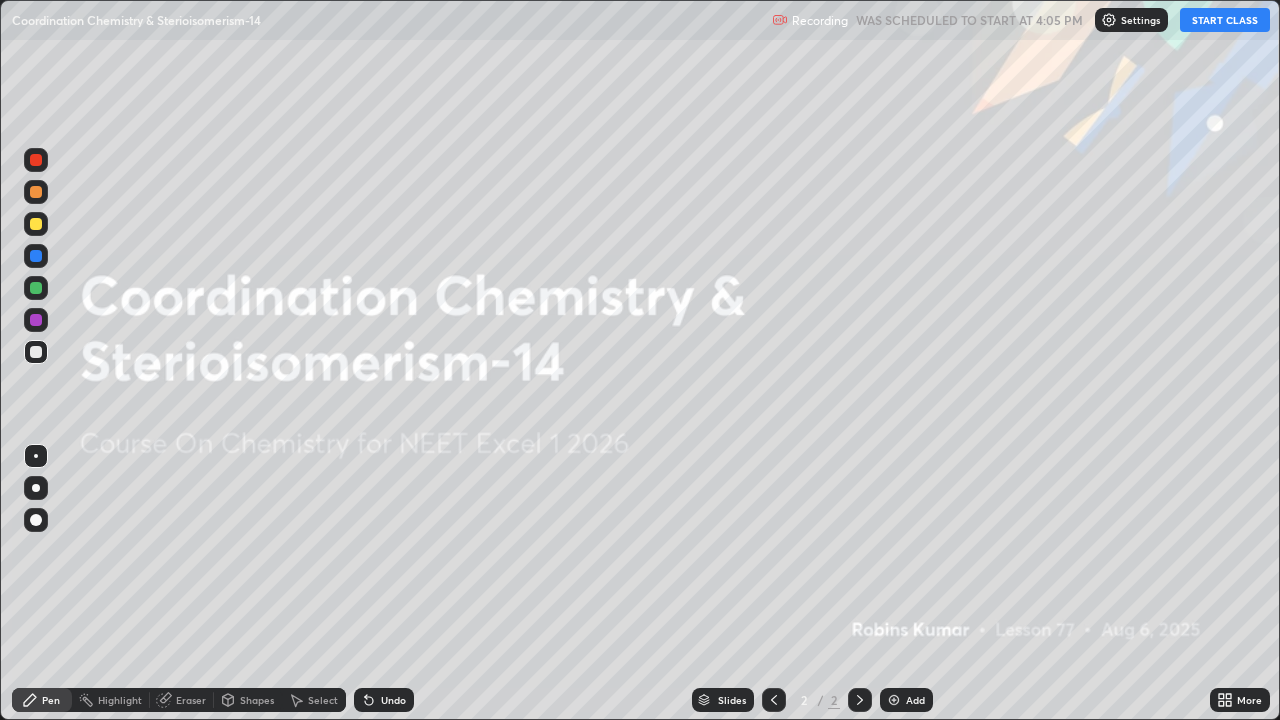 click on "START CLASS" at bounding box center [1225, 20] 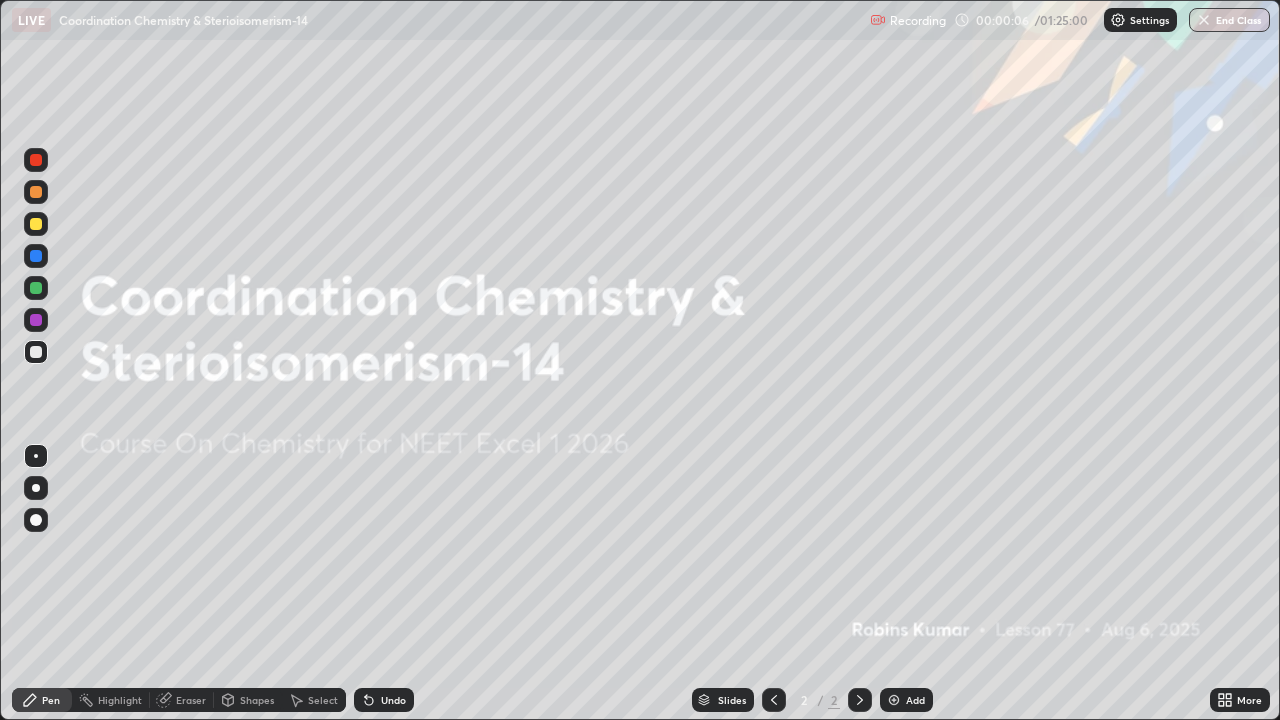 click at bounding box center (894, 700) 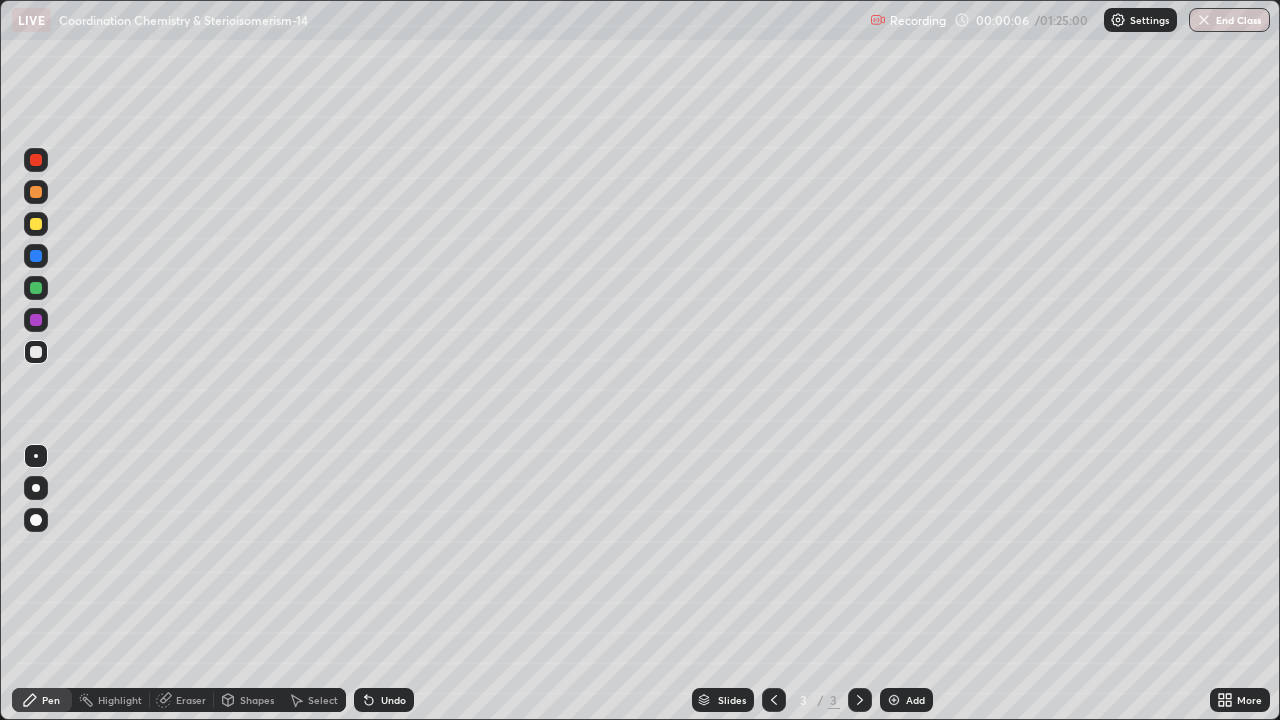click at bounding box center [894, 700] 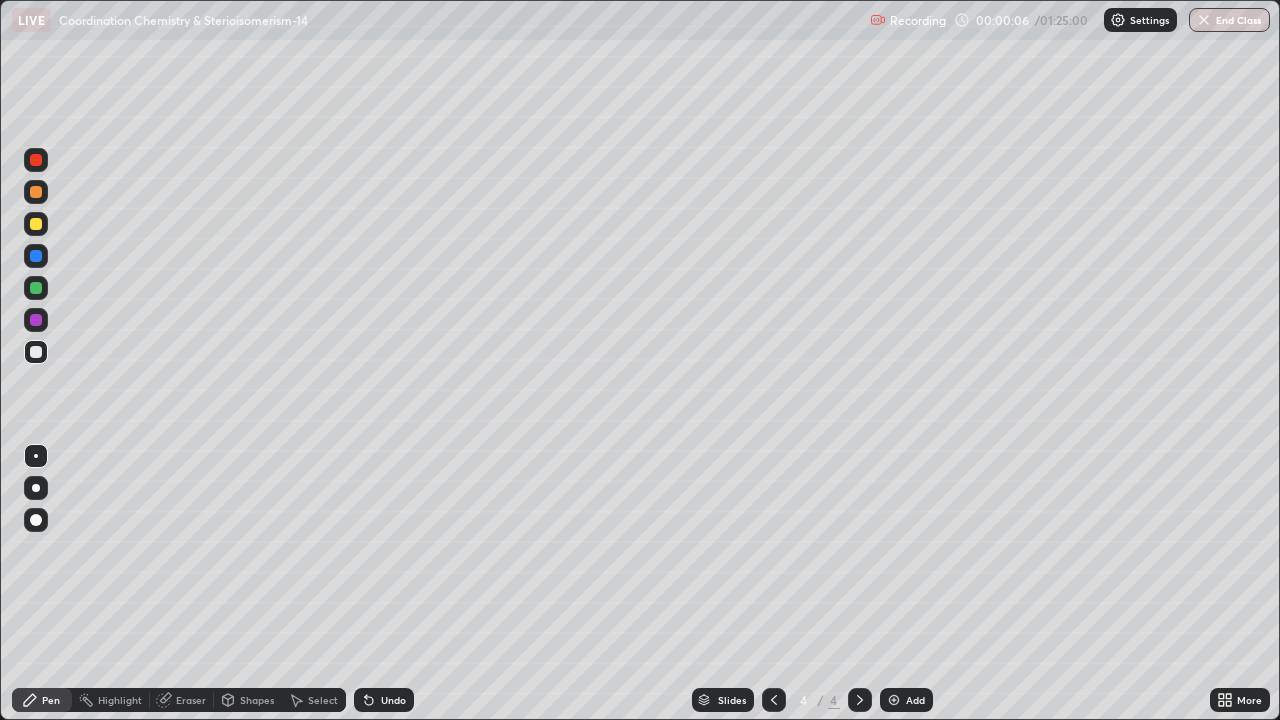 click at bounding box center (894, 700) 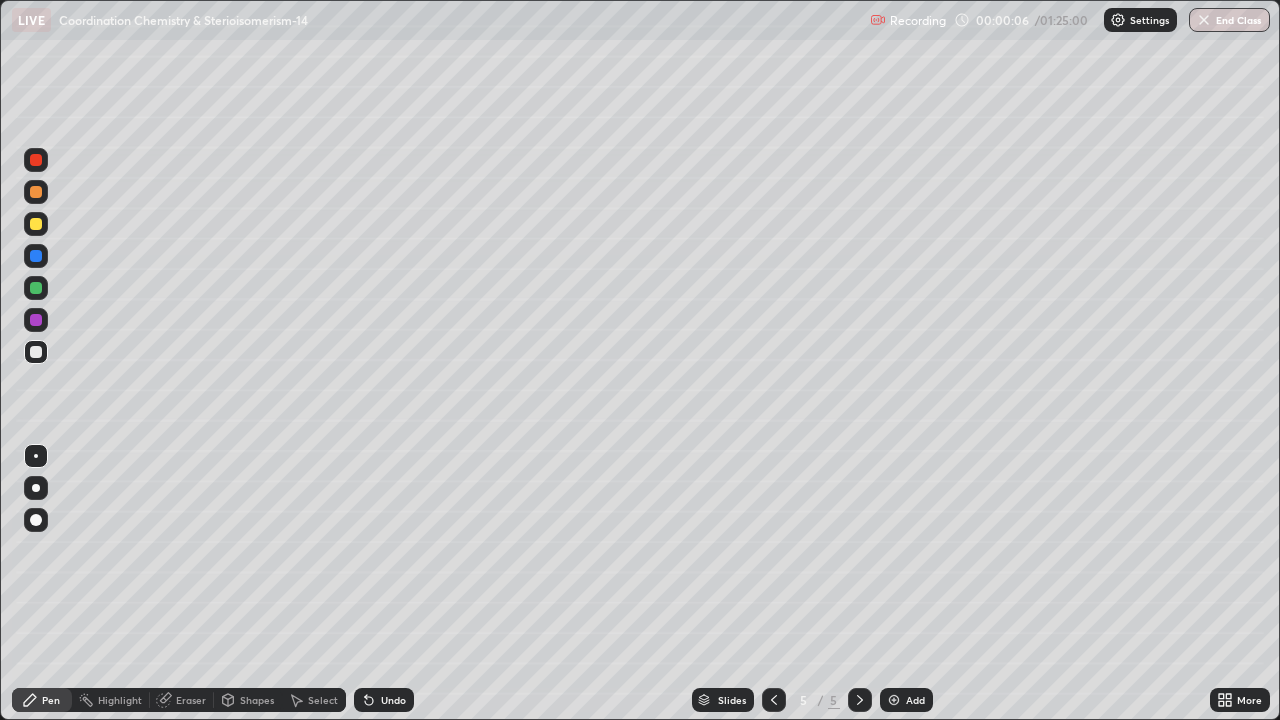 click at bounding box center [894, 700] 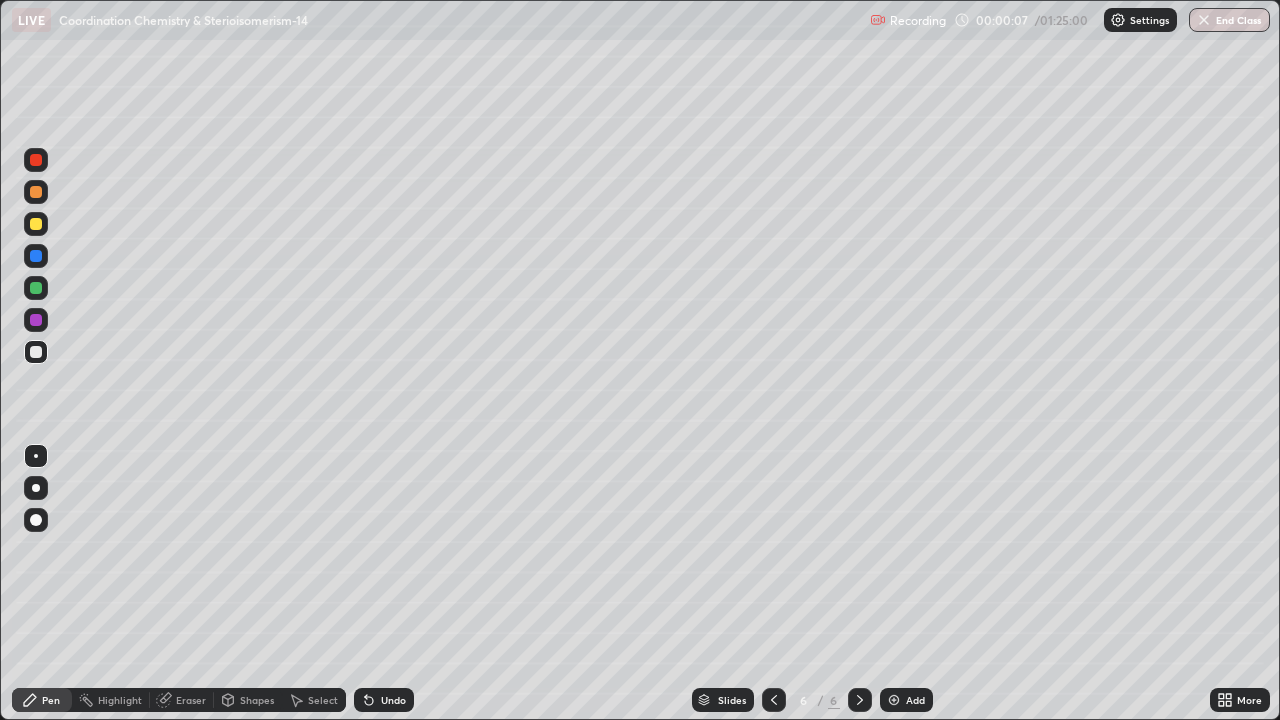 click at bounding box center [894, 700] 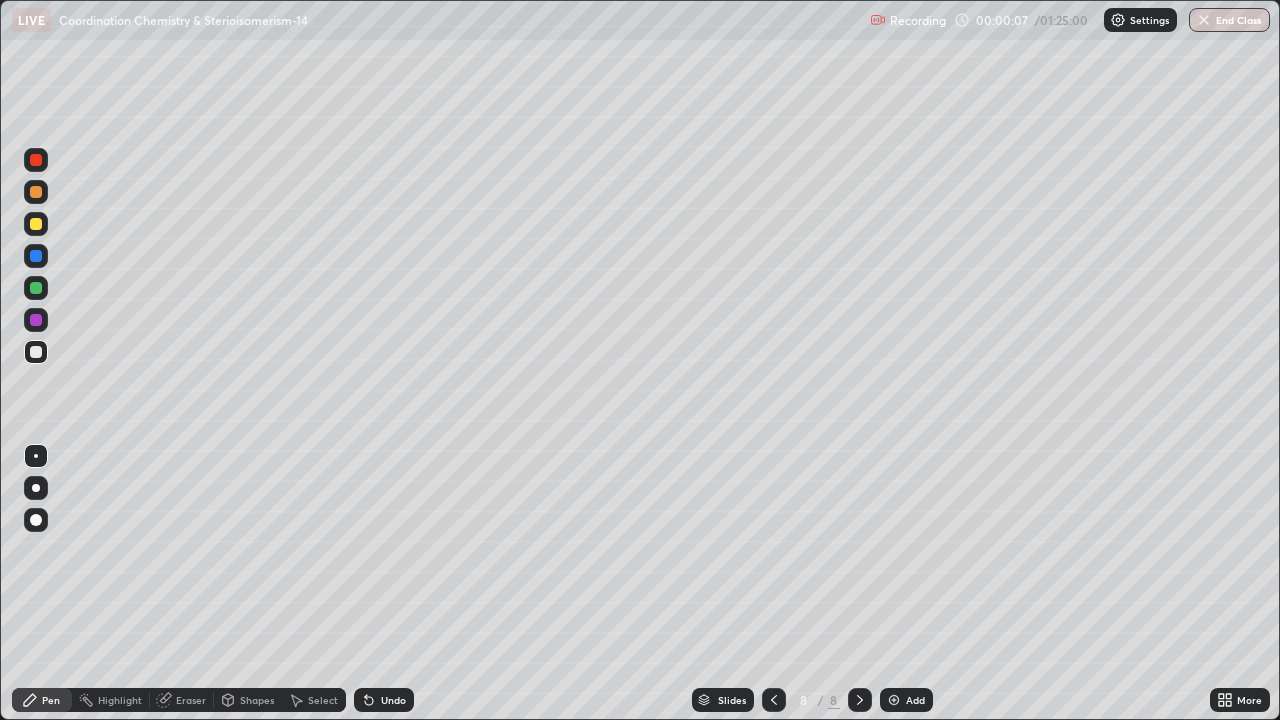 click at bounding box center (894, 700) 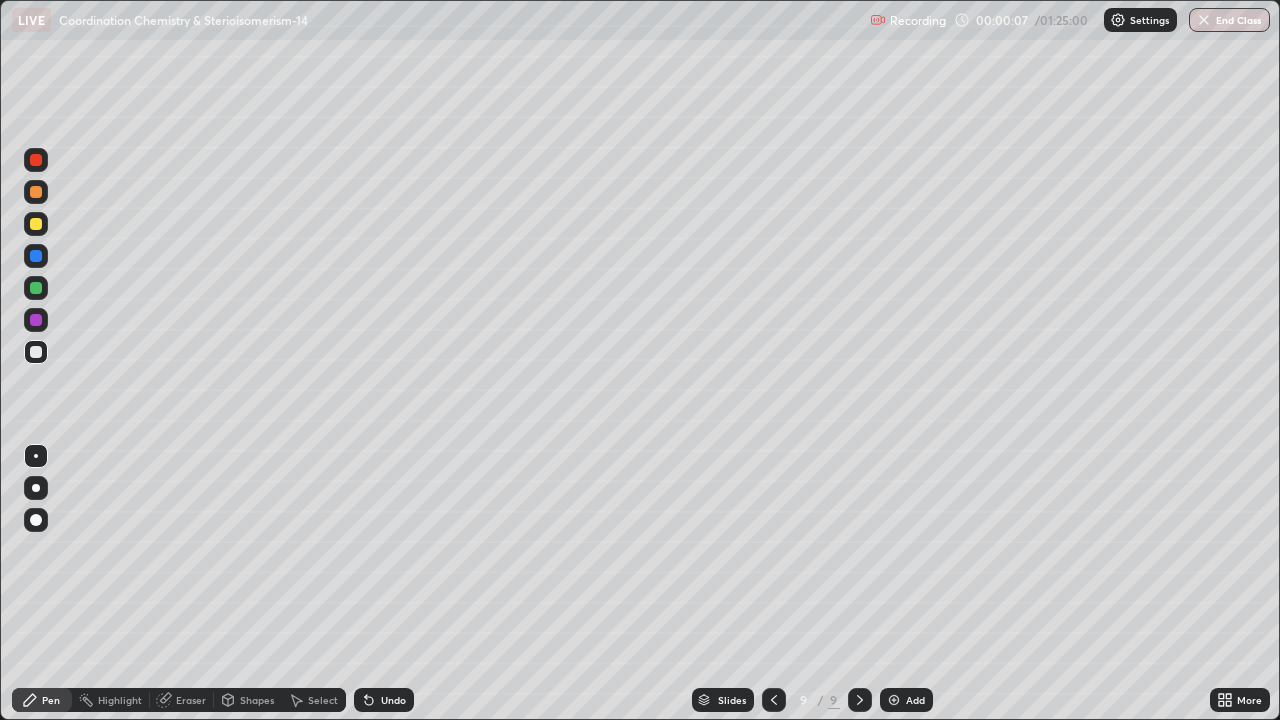 click at bounding box center [894, 700] 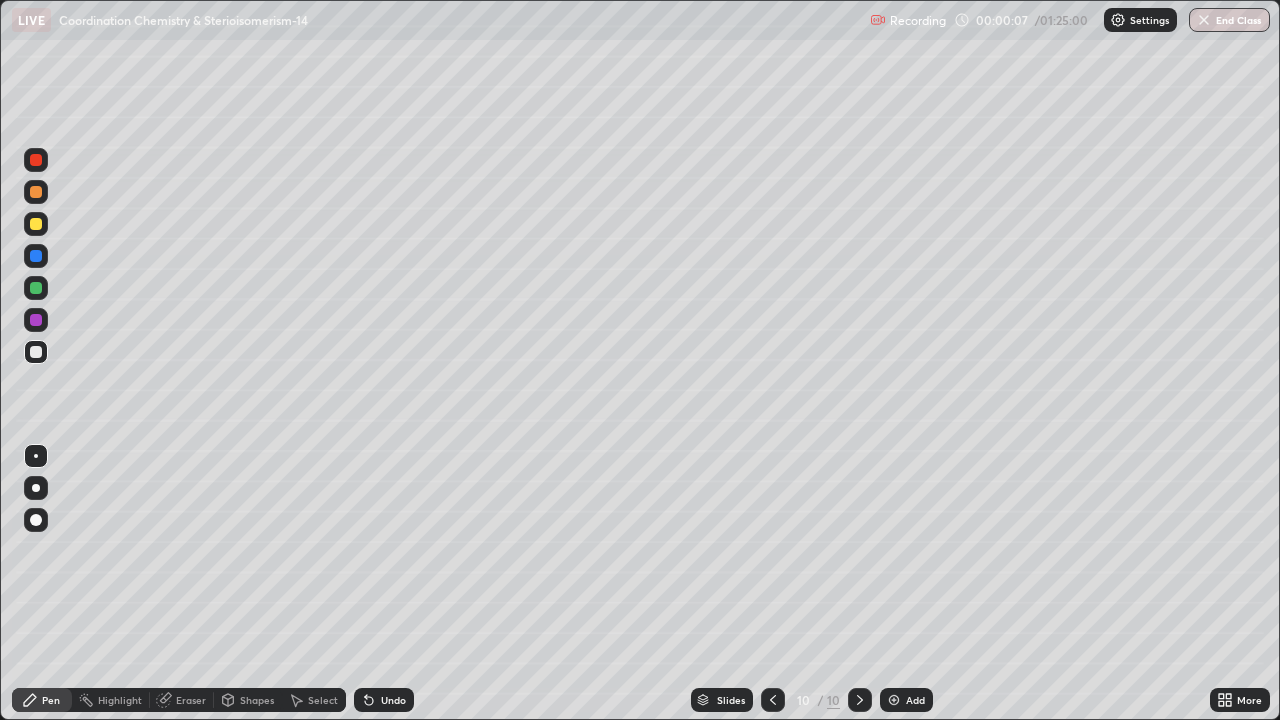 click at bounding box center [894, 700] 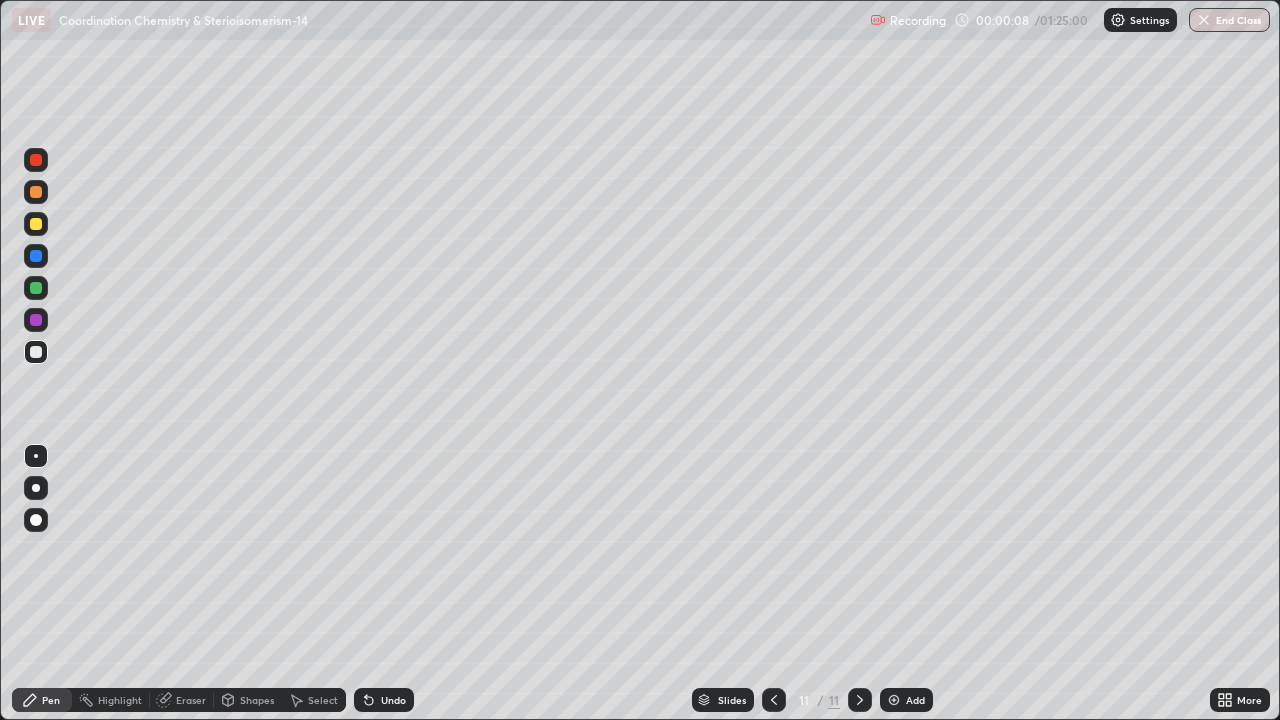 click on "Add" at bounding box center [906, 700] 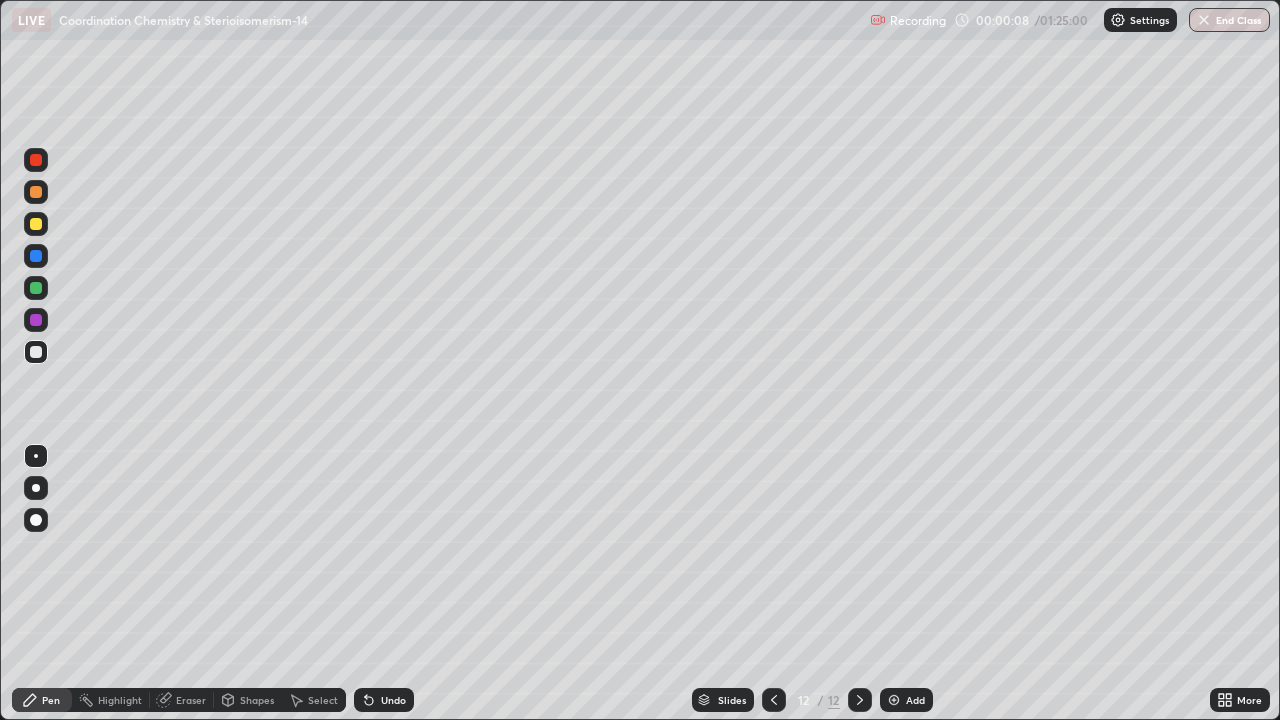 click on "Add" at bounding box center (906, 700) 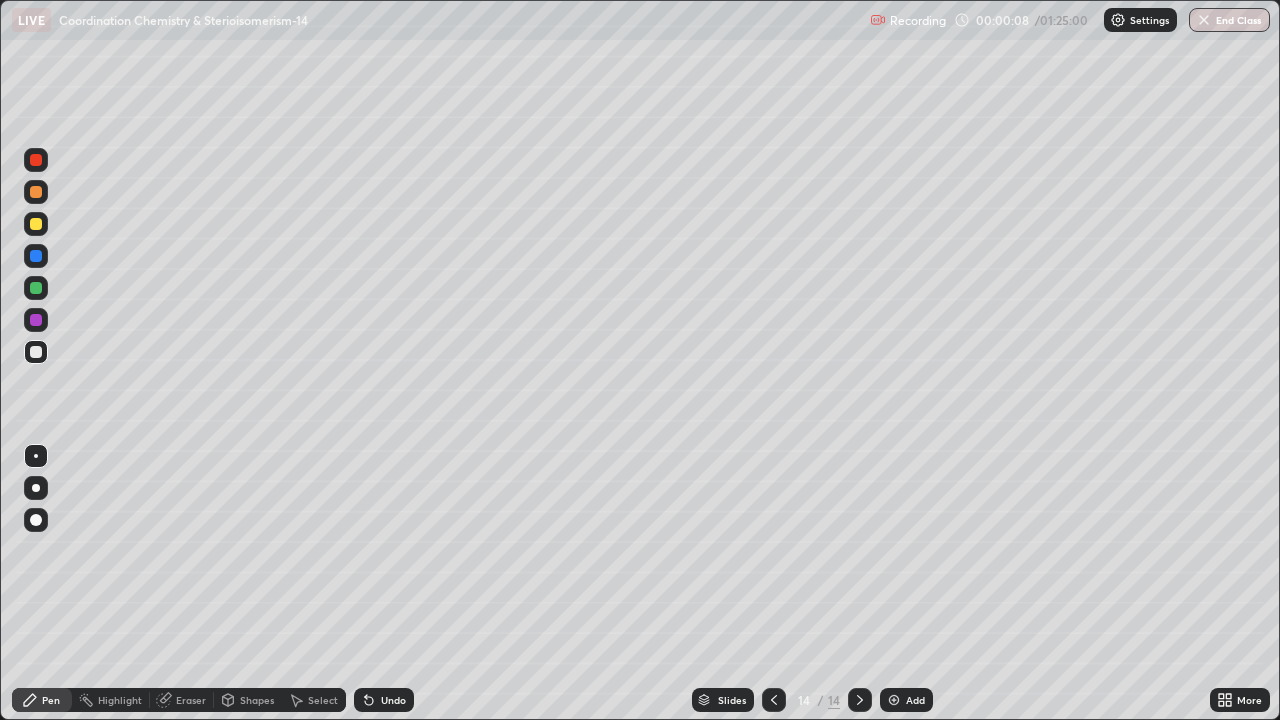 click at bounding box center [894, 700] 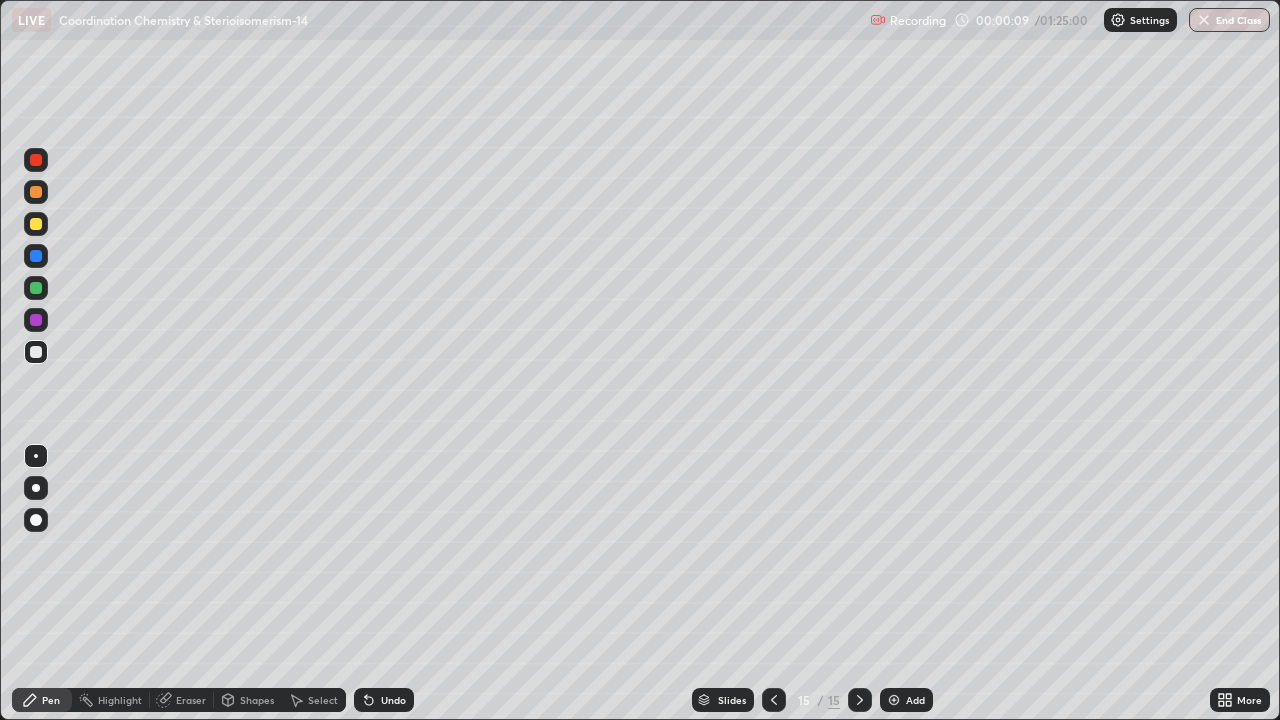 click 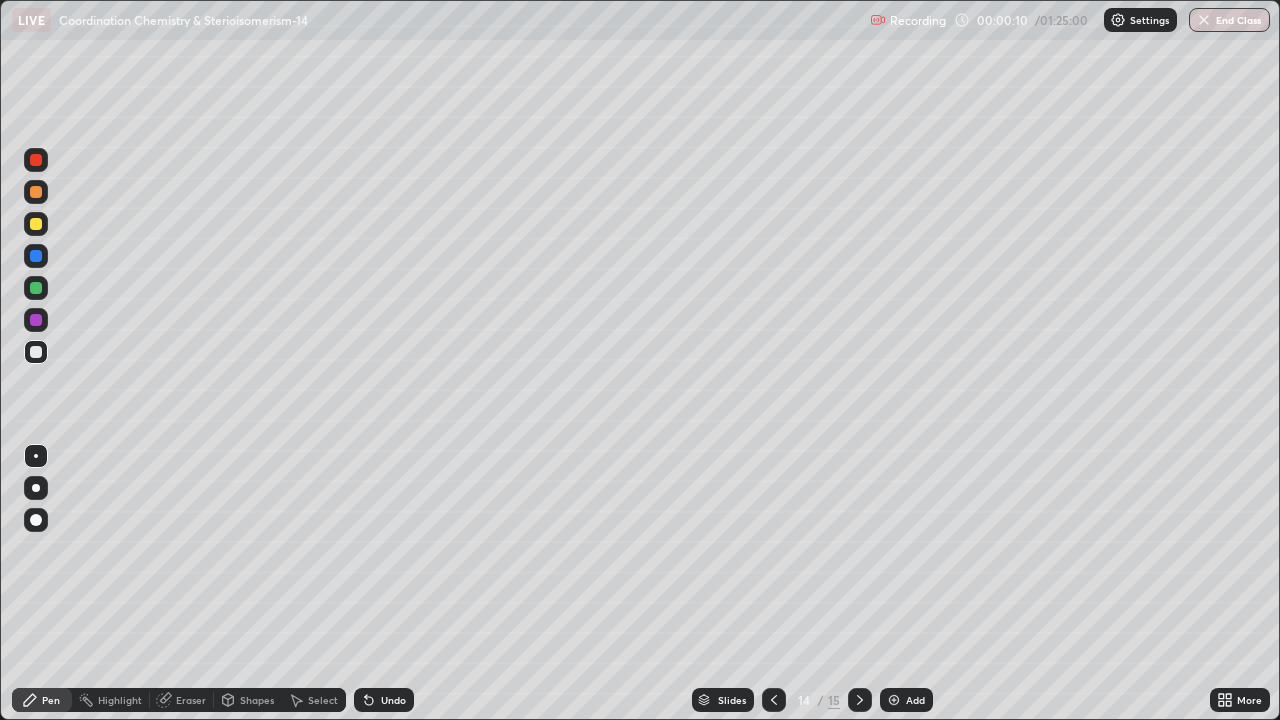 click 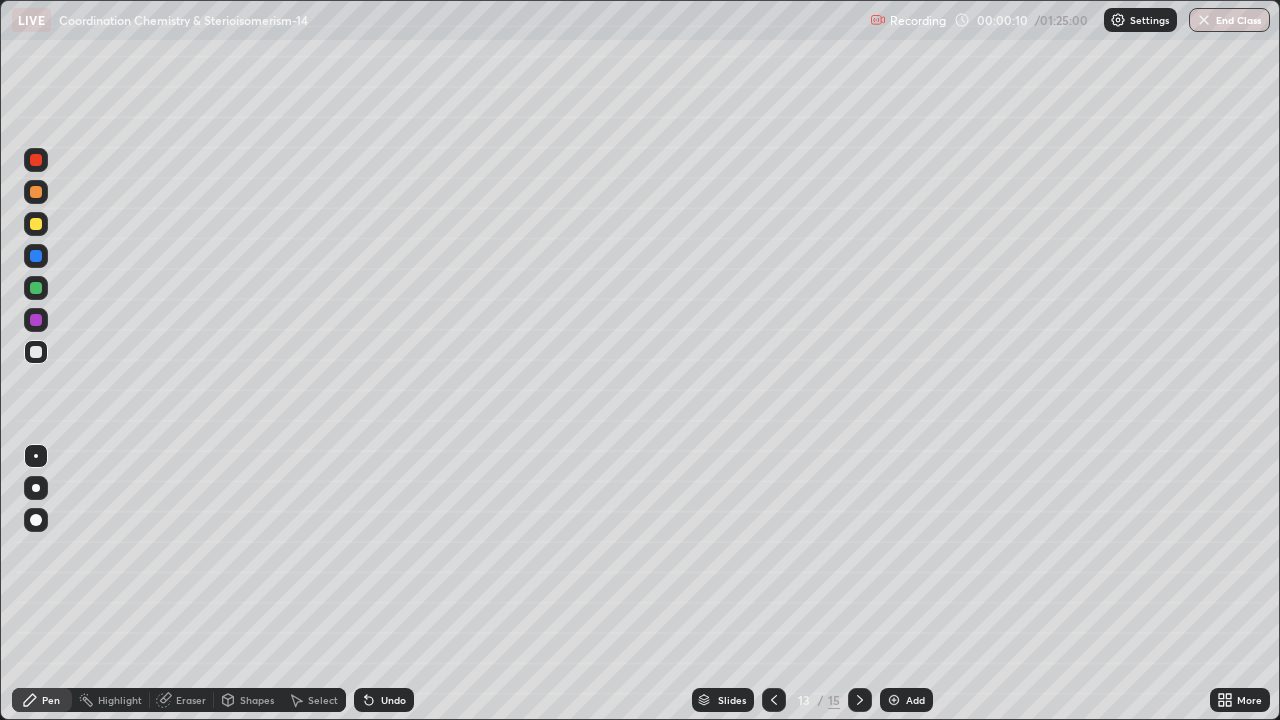 click 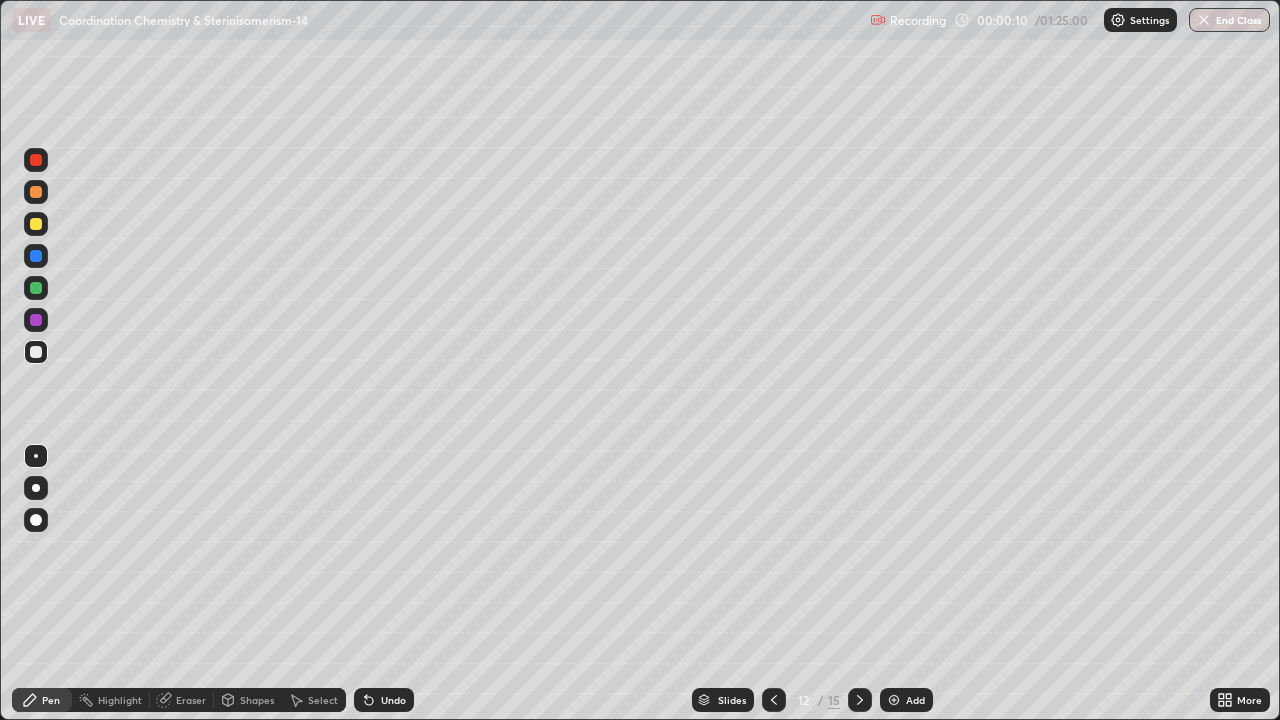 click 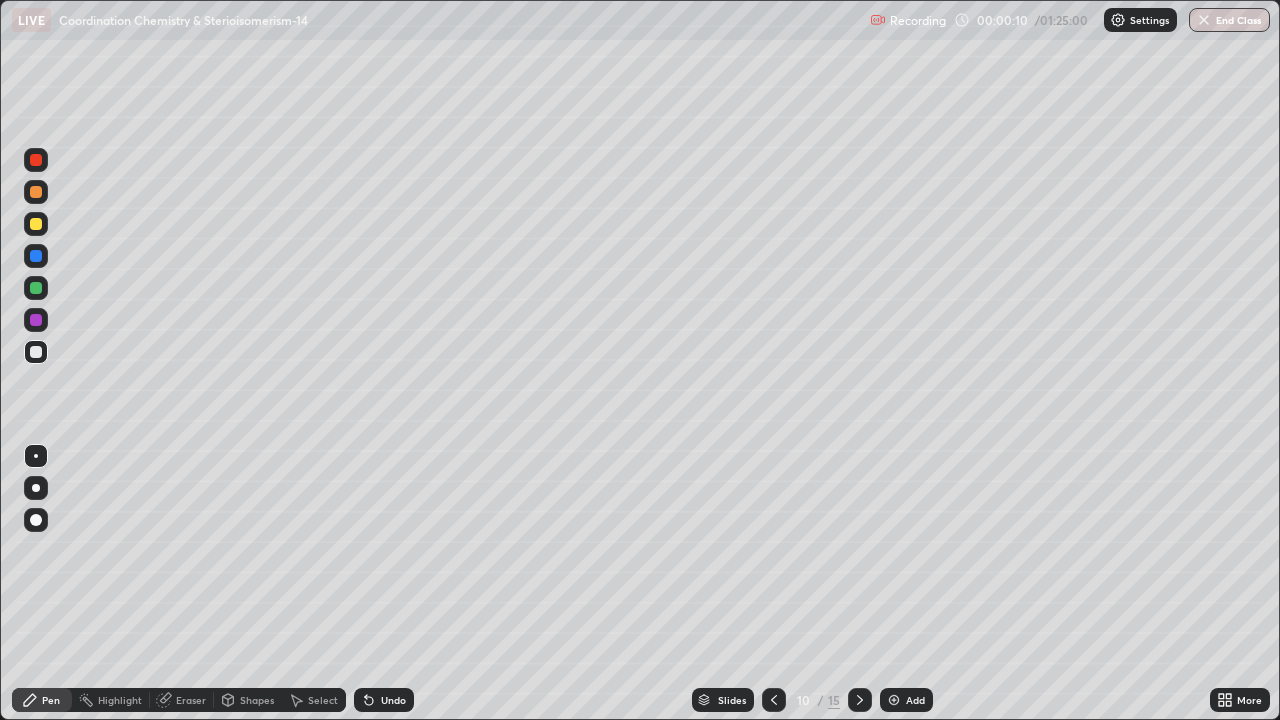 click 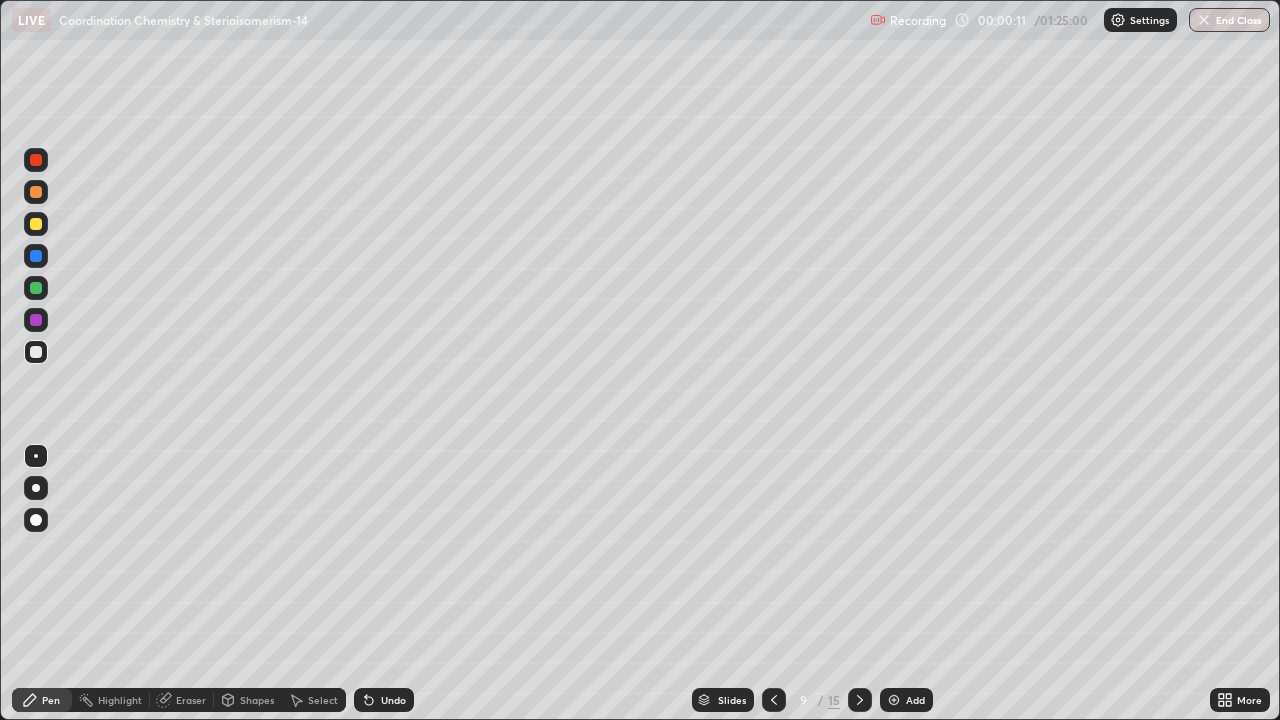click 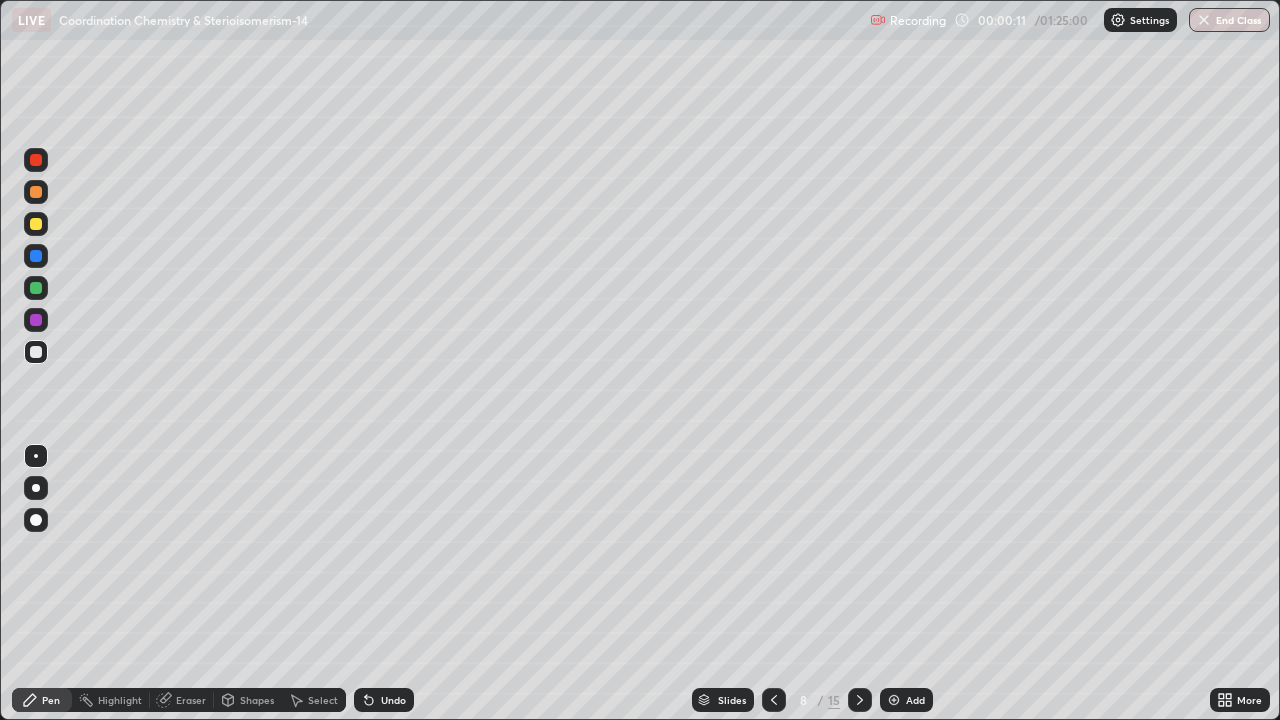 click 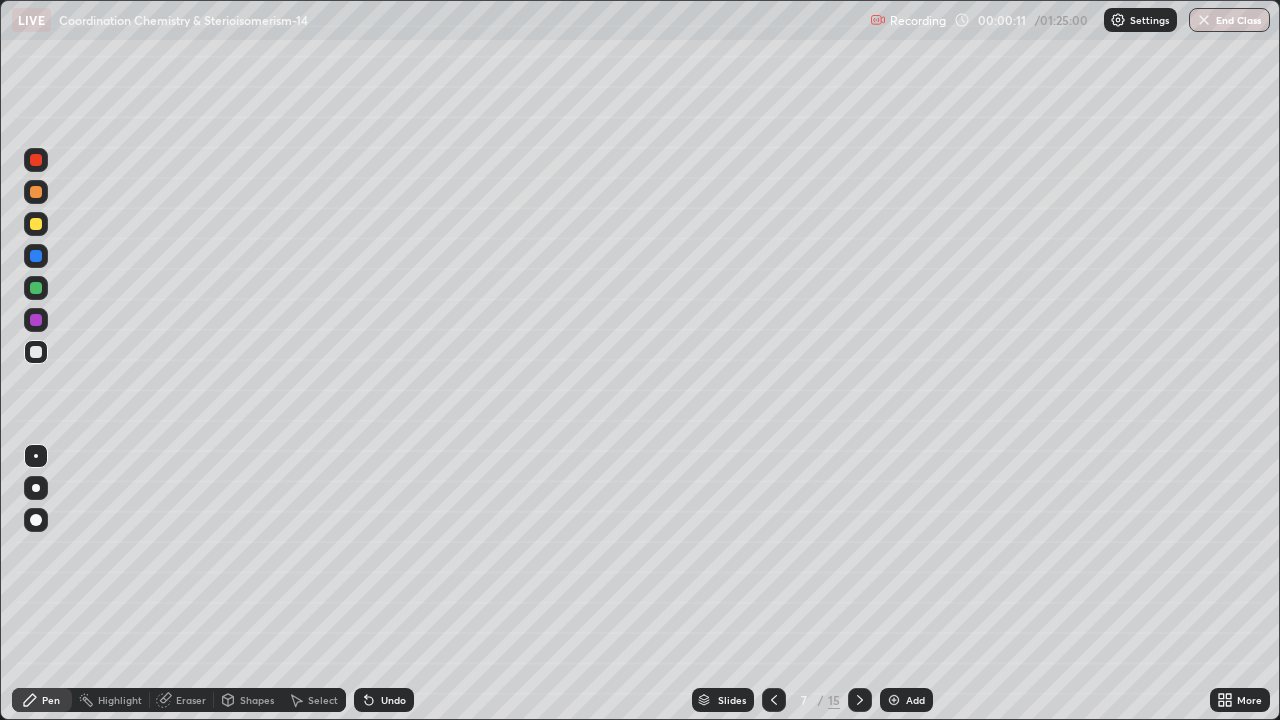 click 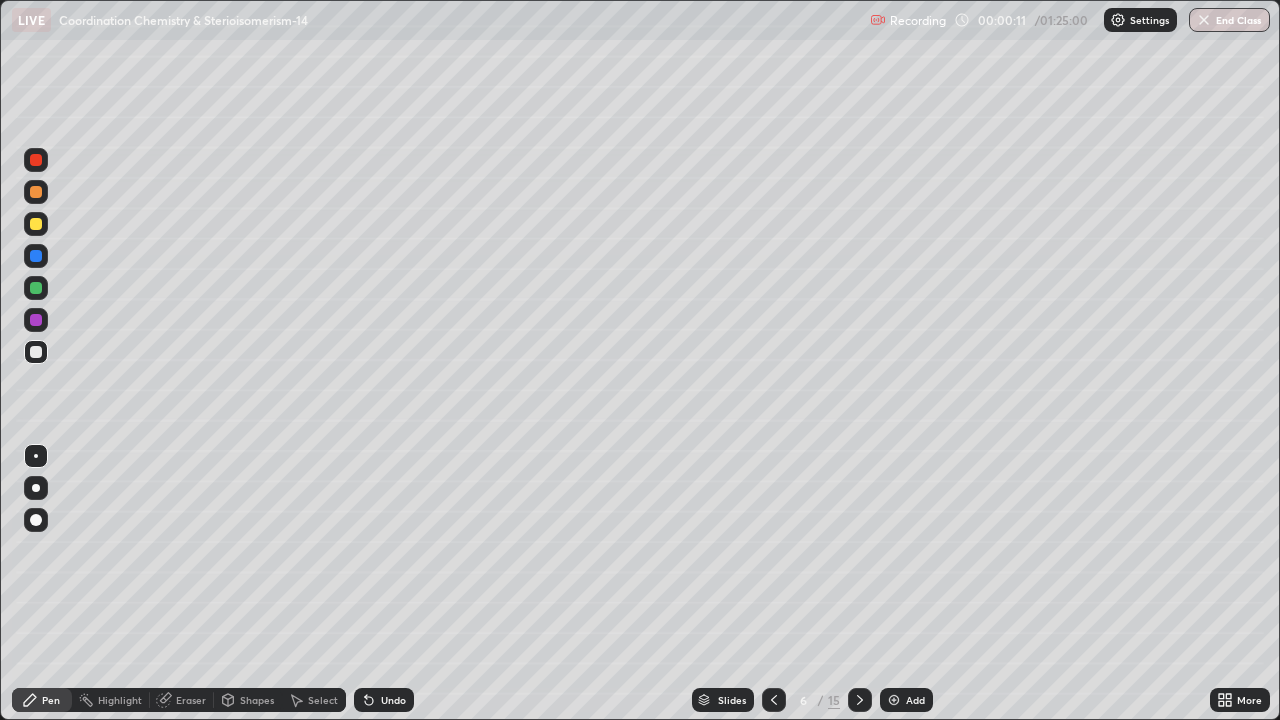 click 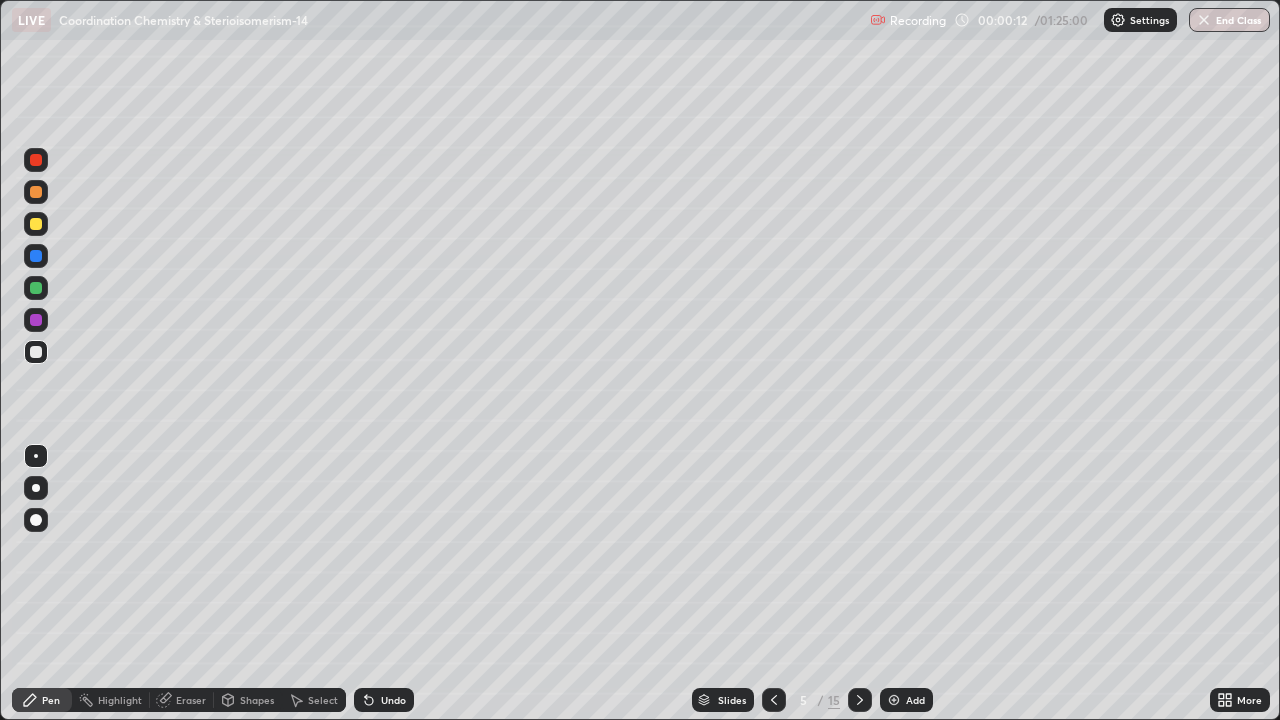 click 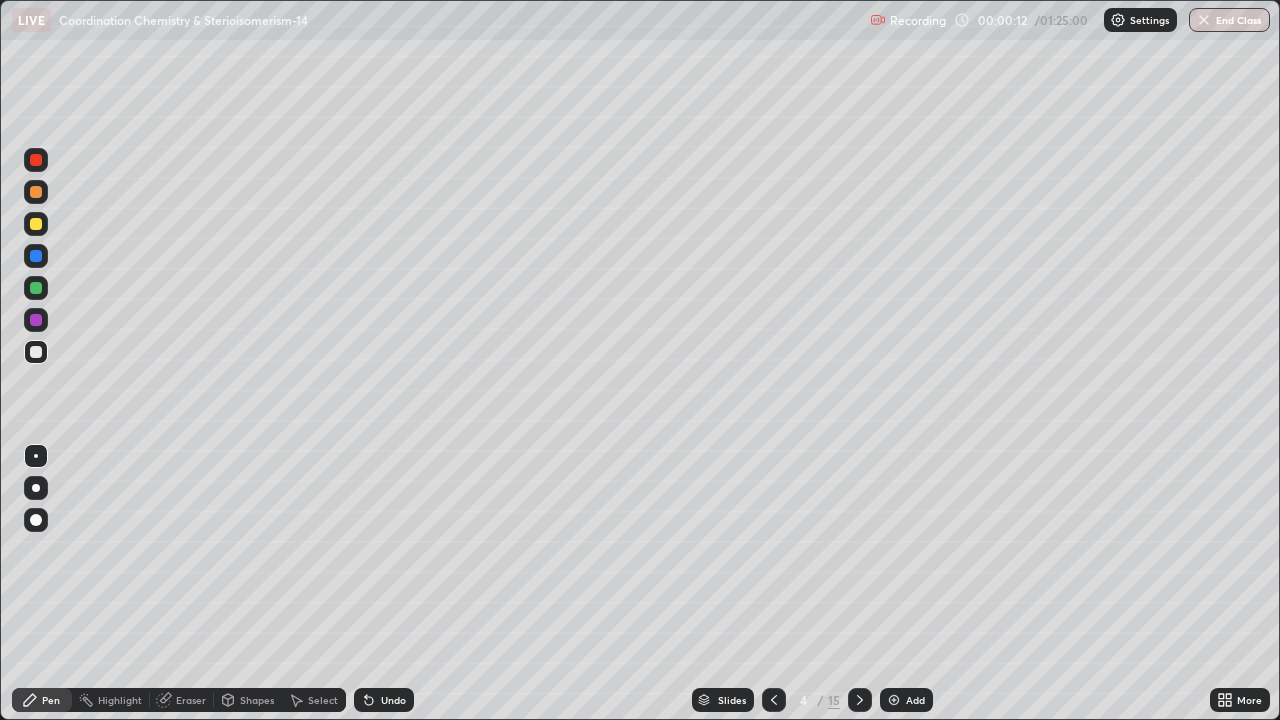 click 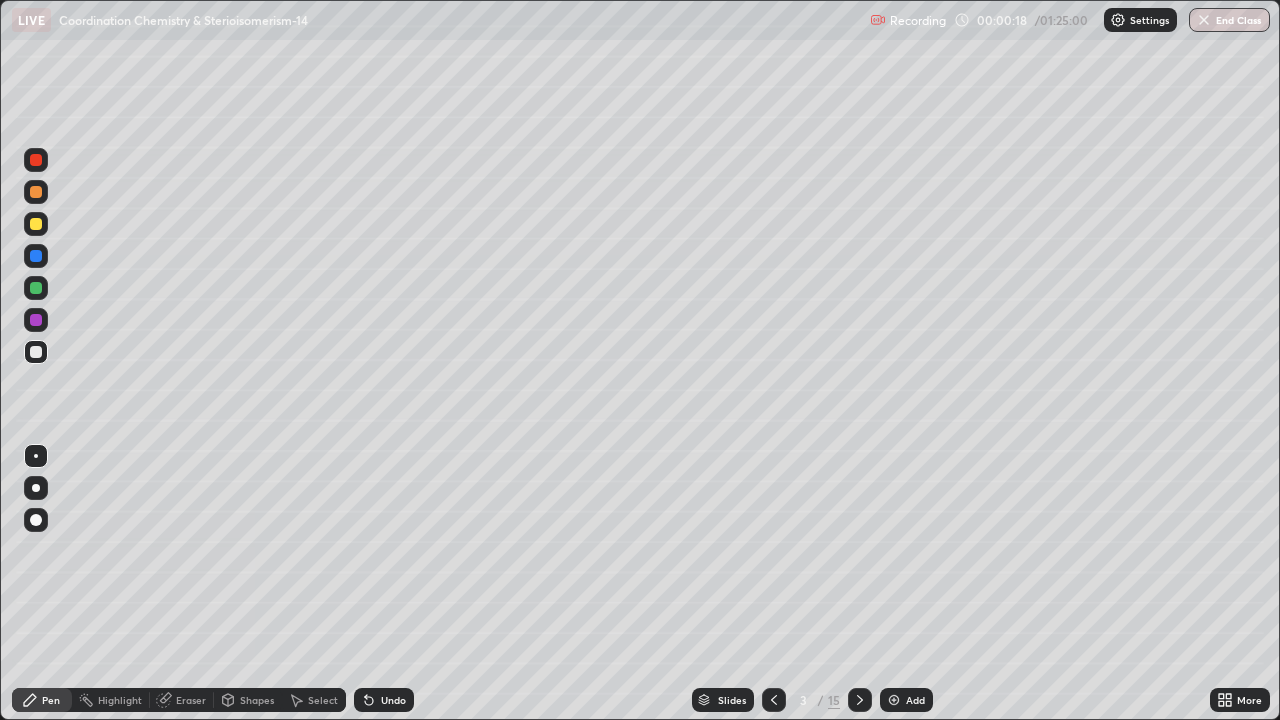 click at bounding box center (36, 192) 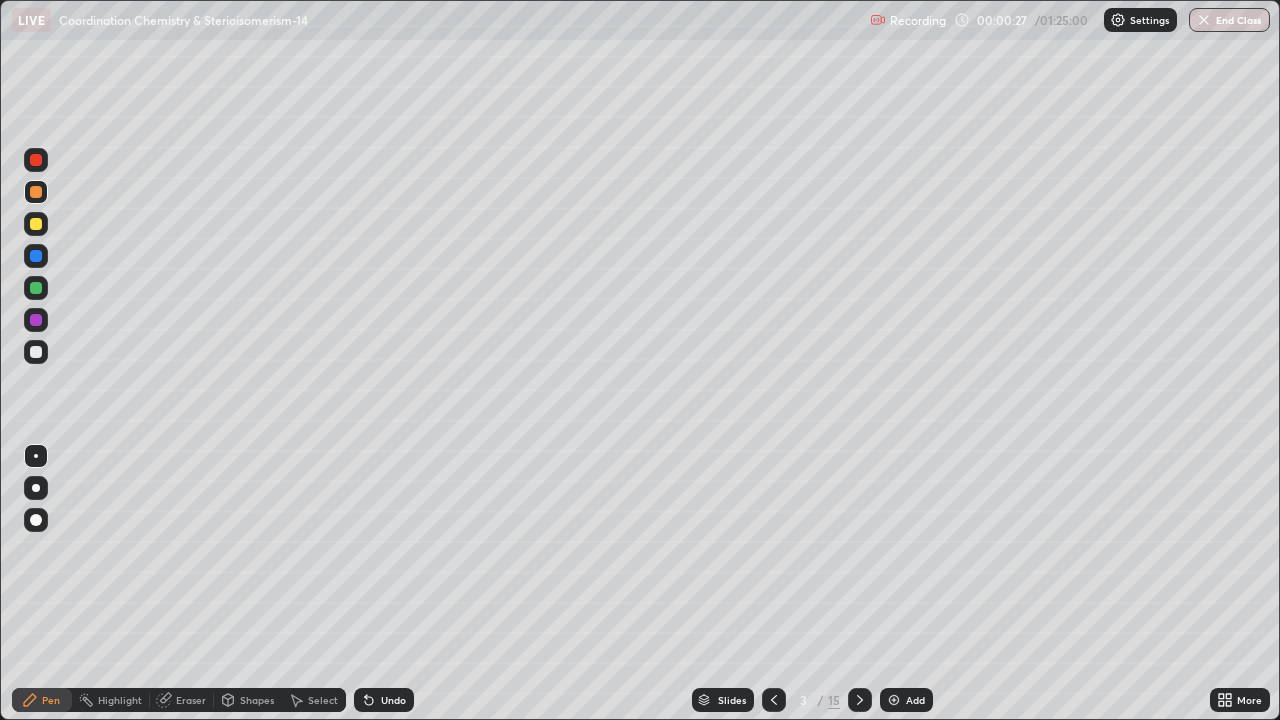 click at bounding box center [36, 224] 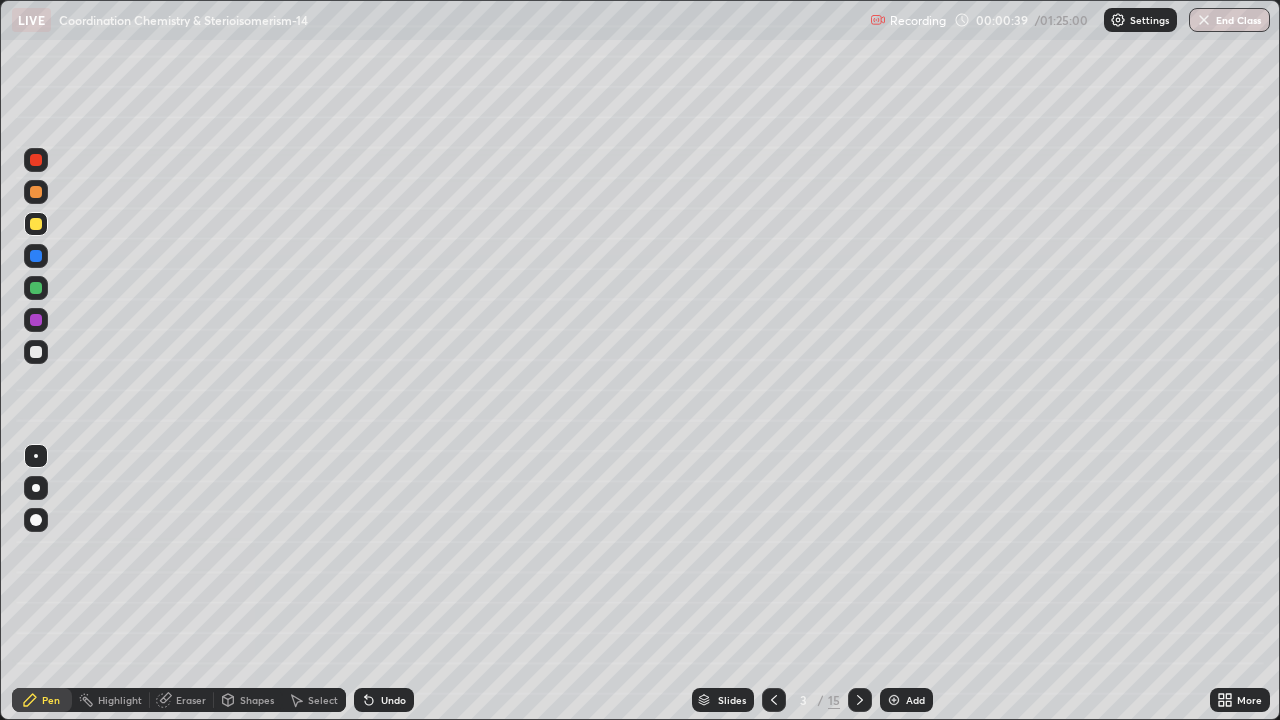 click at bounding box center [36, 256] 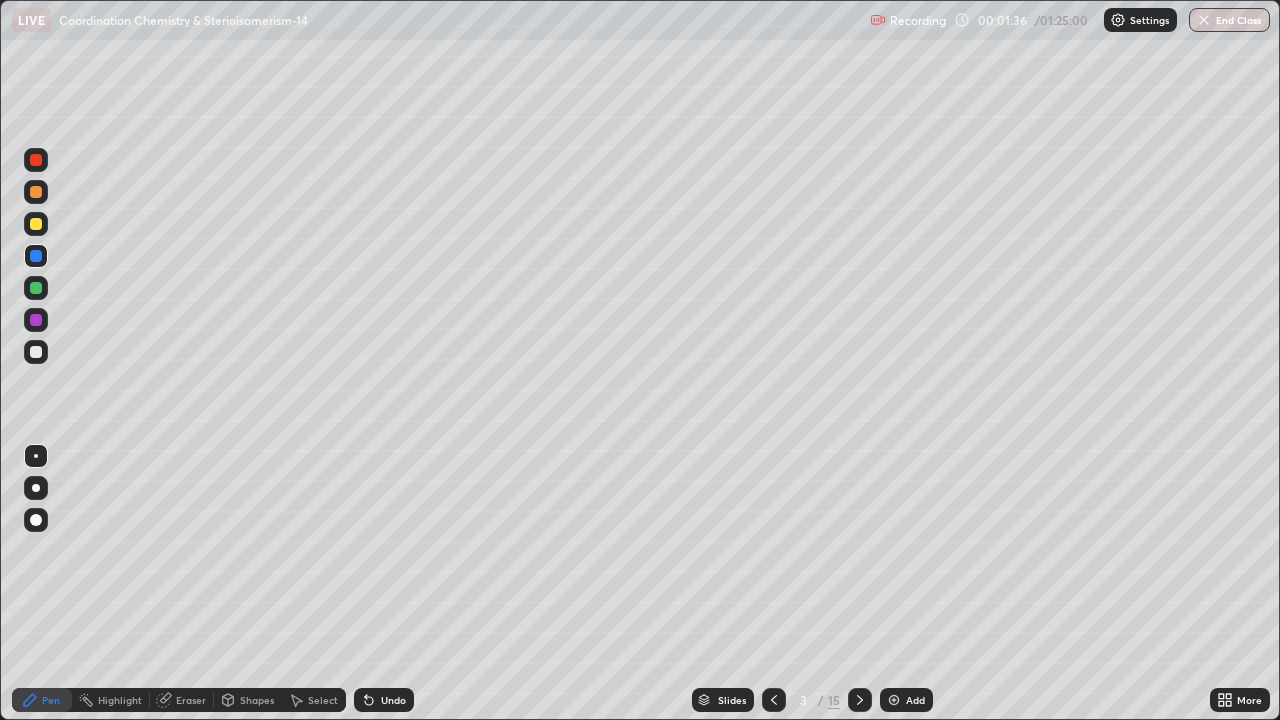 click at bounding box center (36, 288) 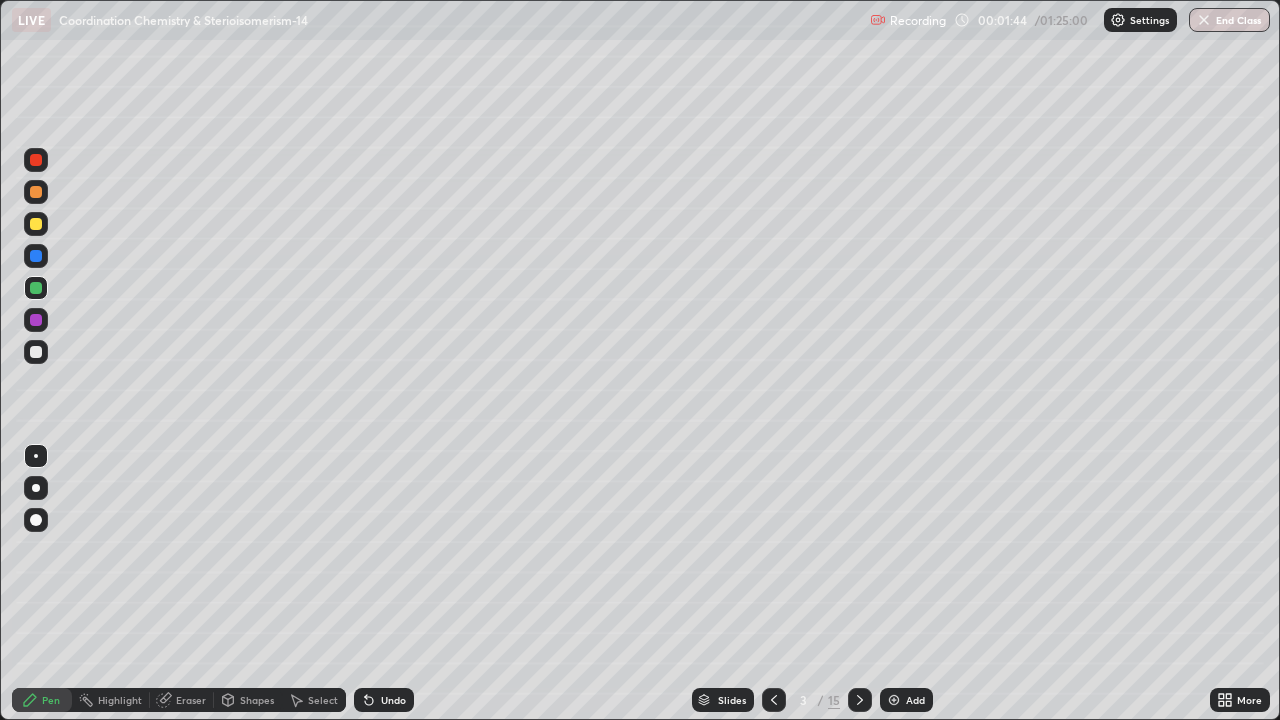 click at bounding box center [36, 352] 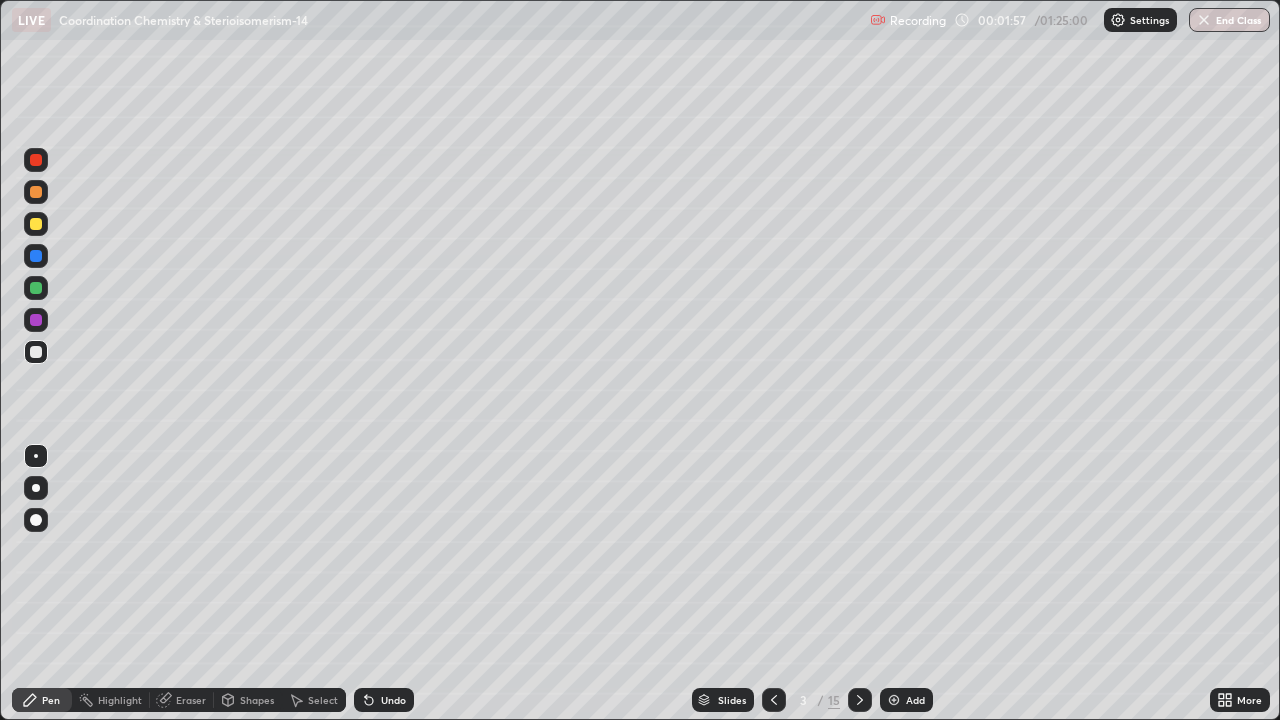 click at bounding box center [36, 224] 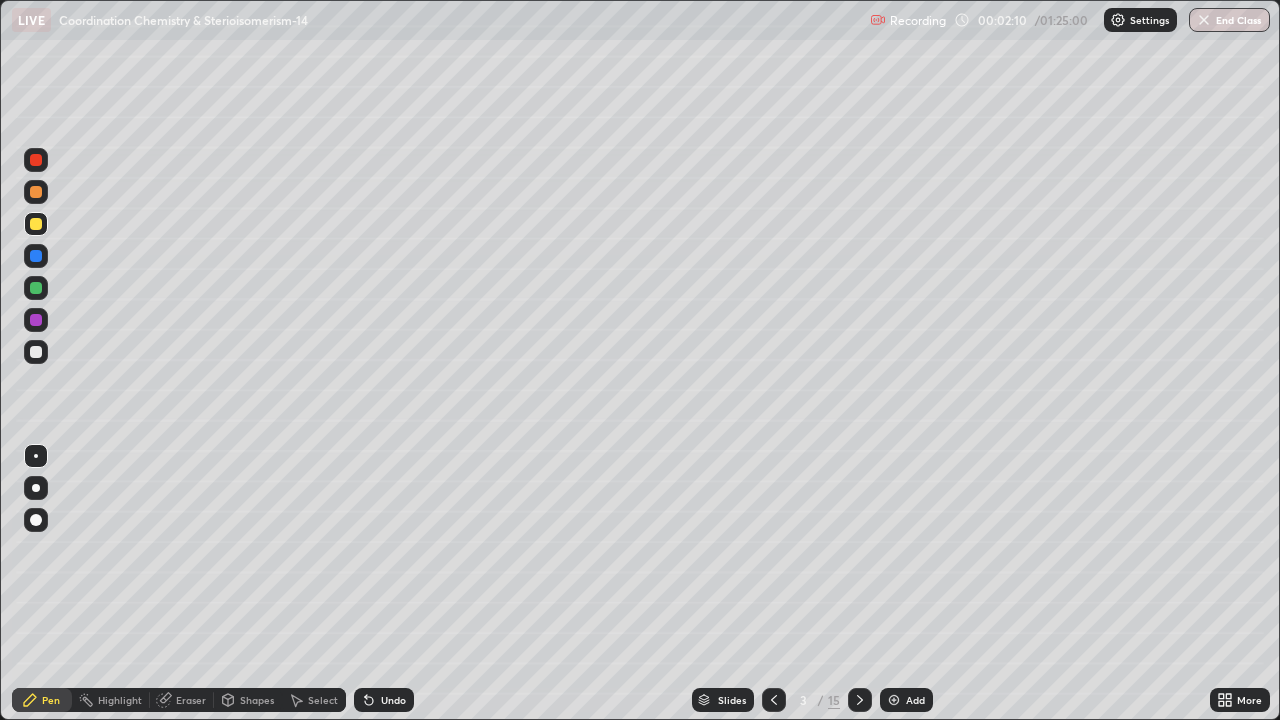 click at bounding box center (36, 352) 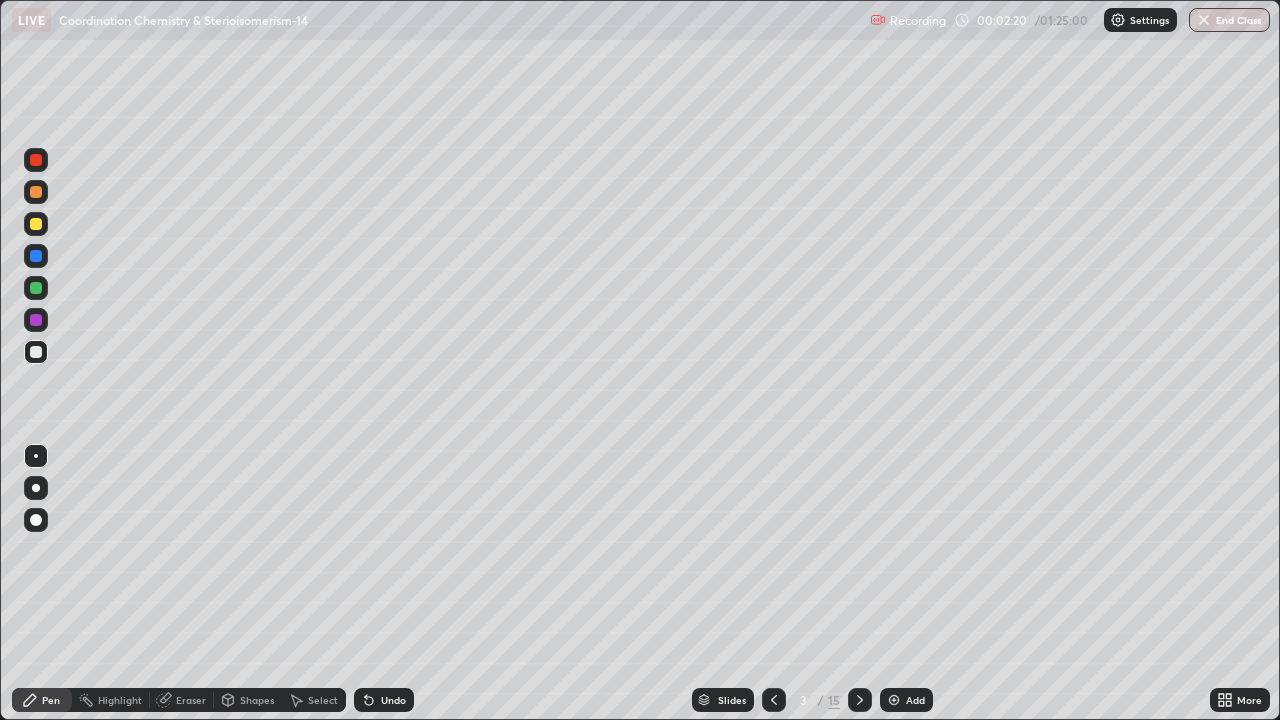 click at bounding box center [36, 224] 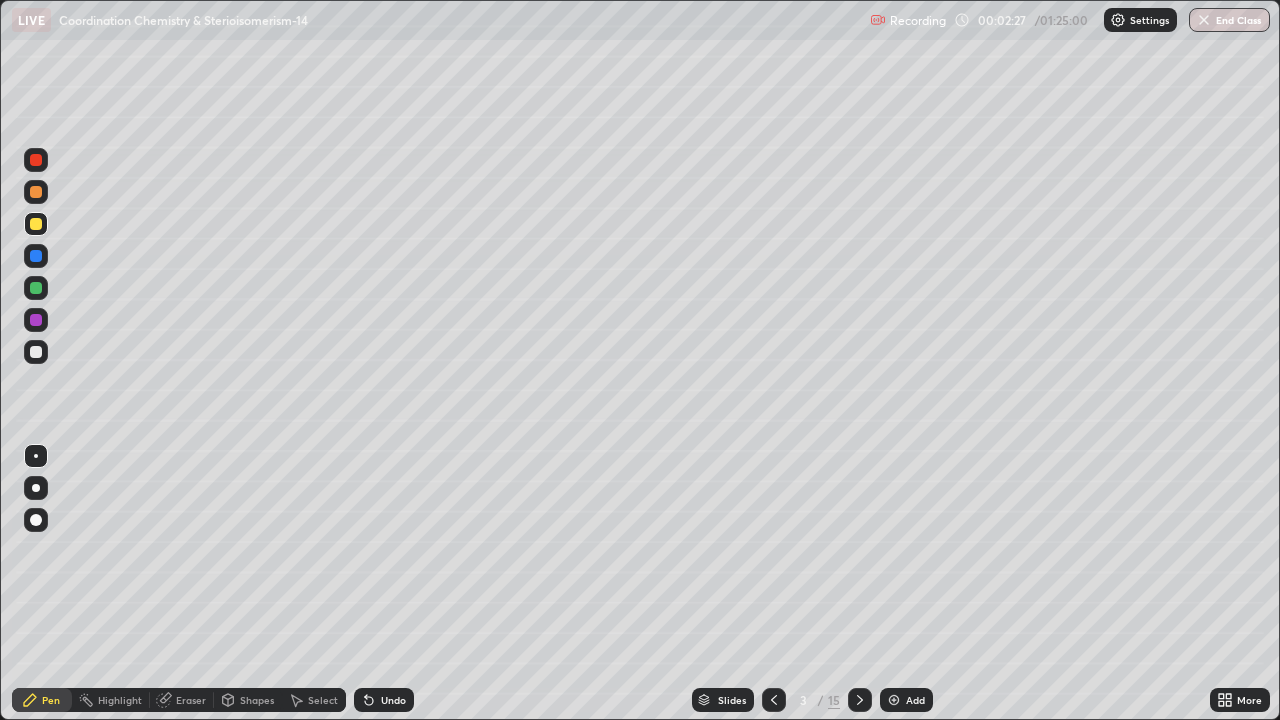 click at bounding box center [36, 192] 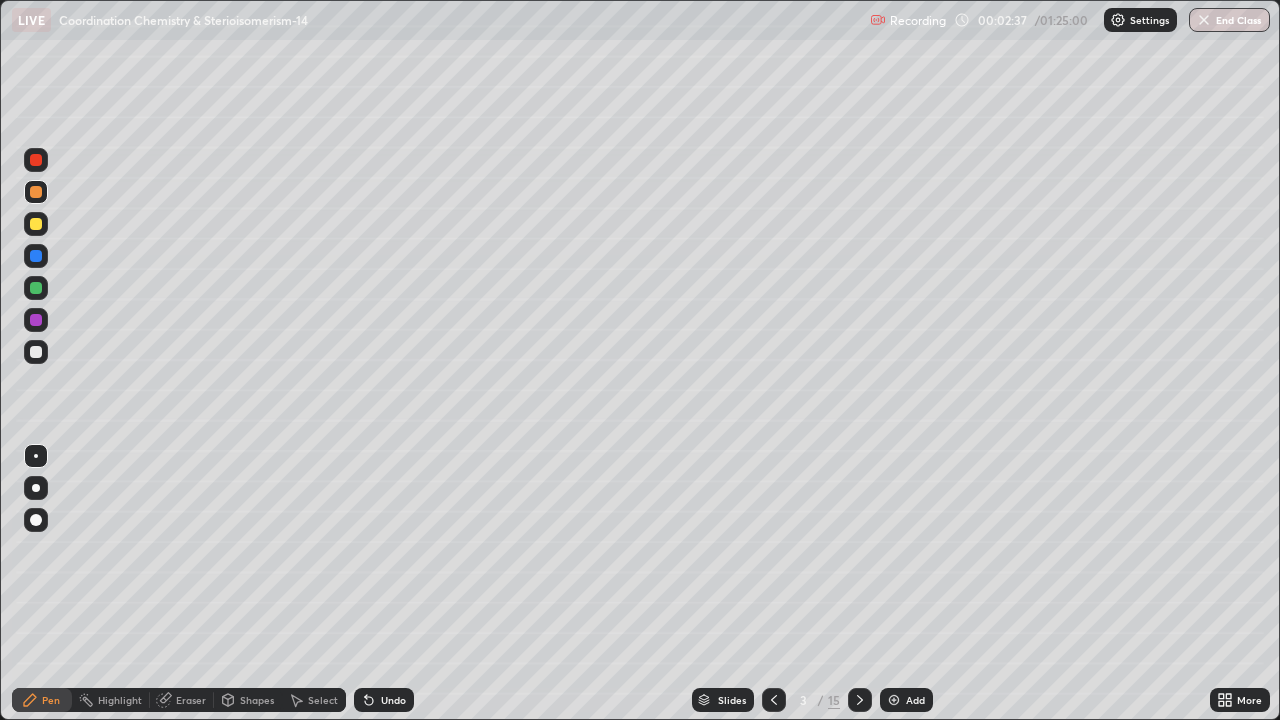 click at bounding box center (36, 288) 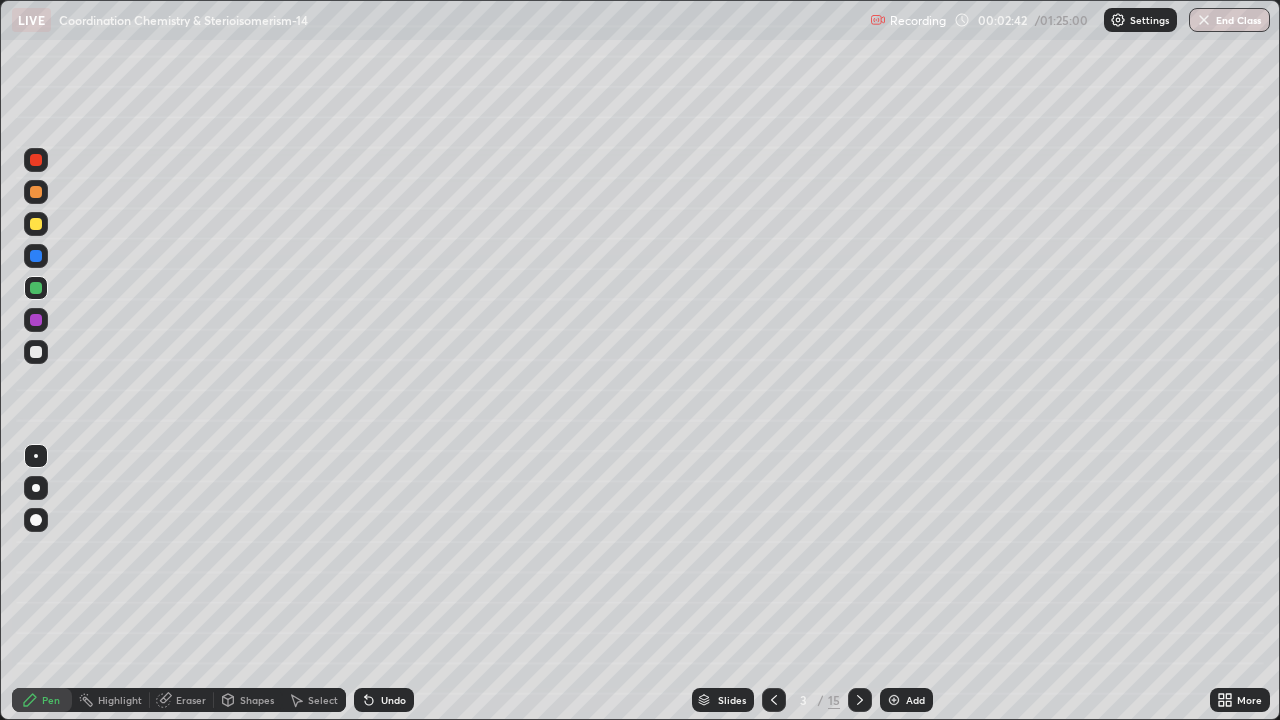 click at bounding box center (36, 224) 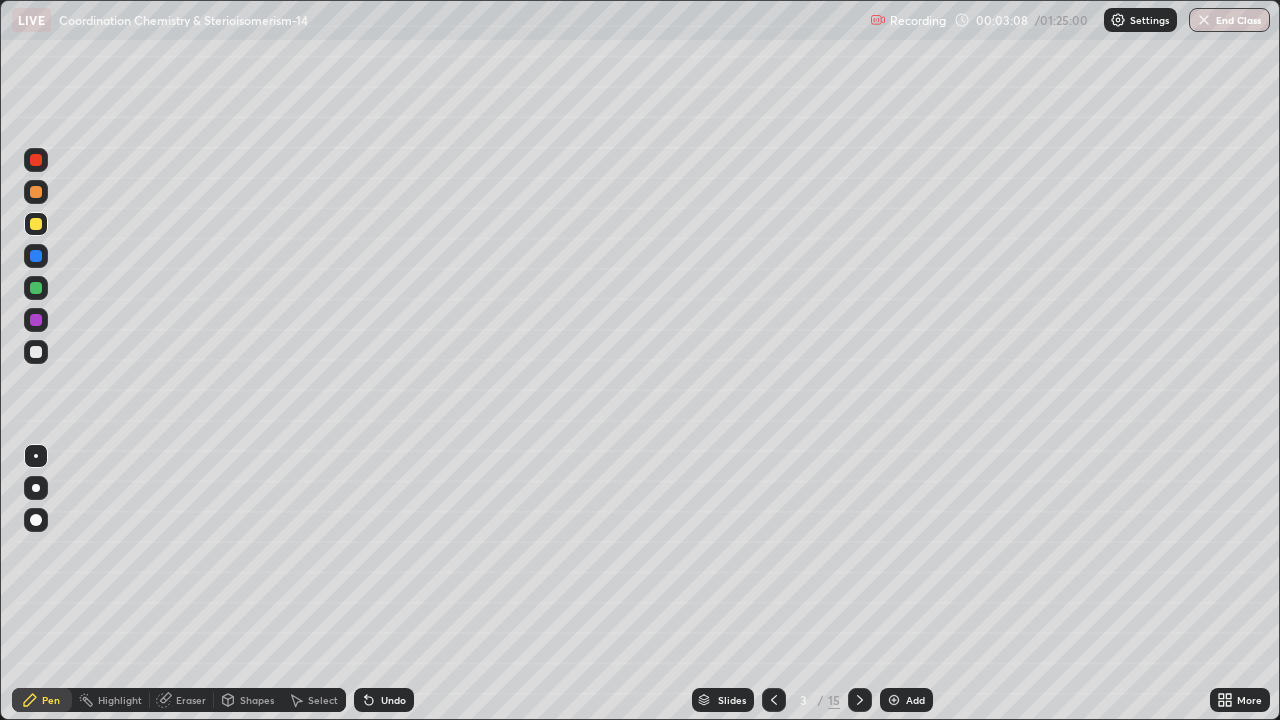 click 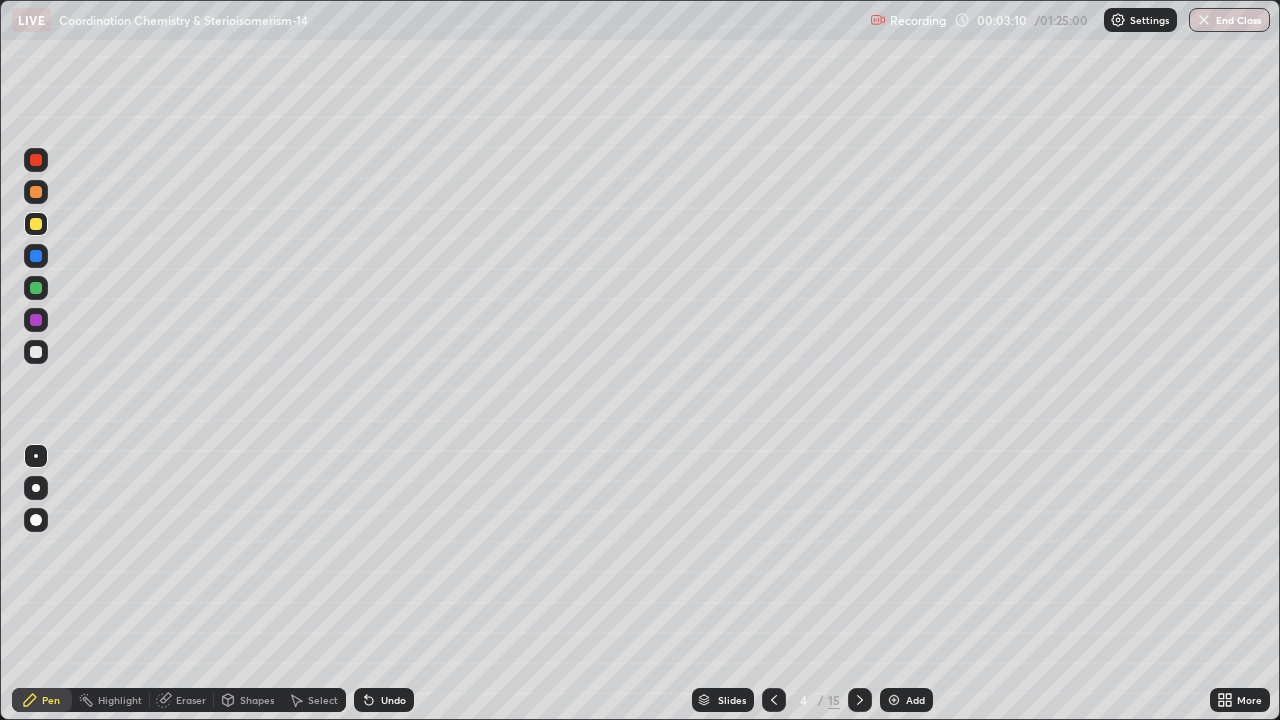 click at bounding box center (36, 288) 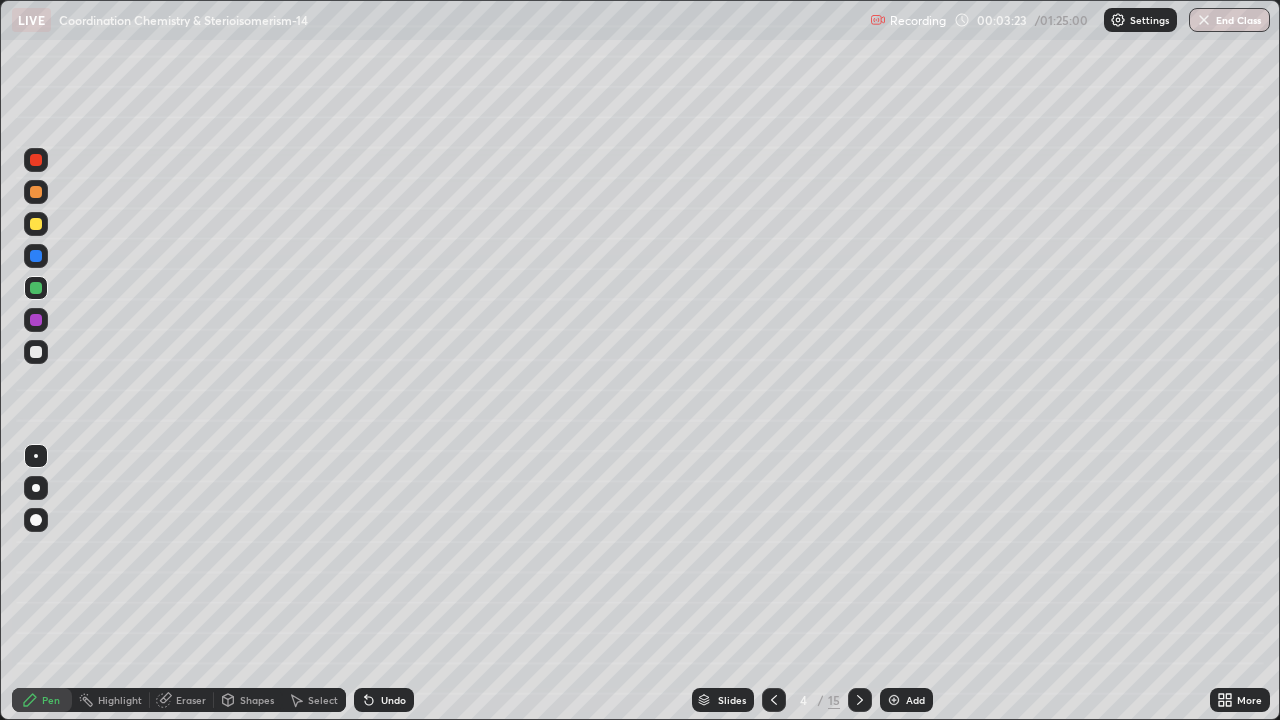 click at bounding box center [36, 352] 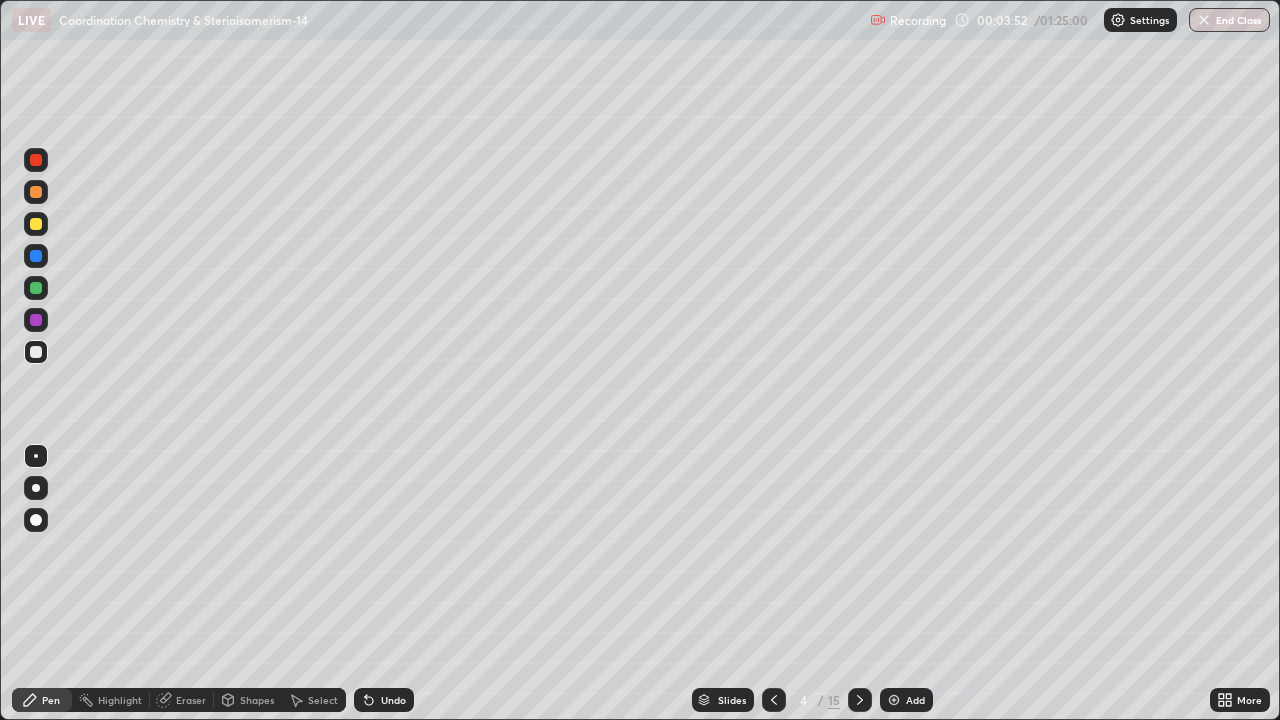 click at bounding box center [36, 320] 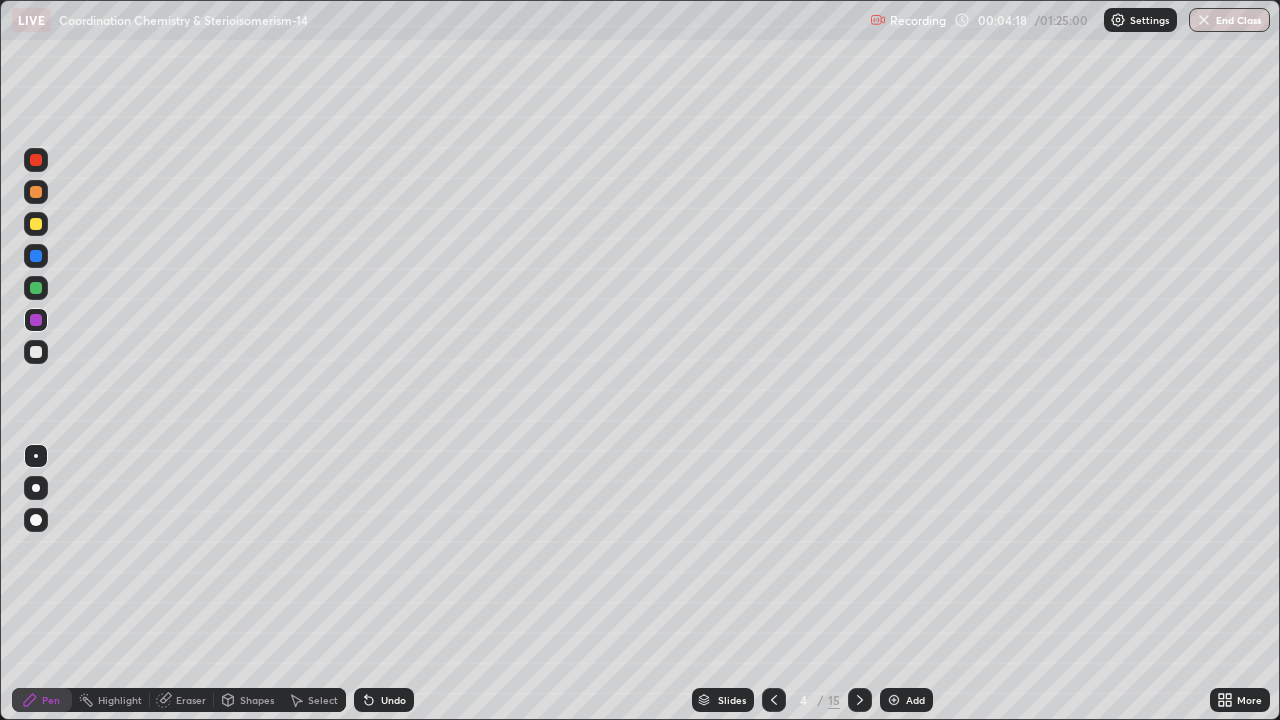 click at bounding box center (36, 224) 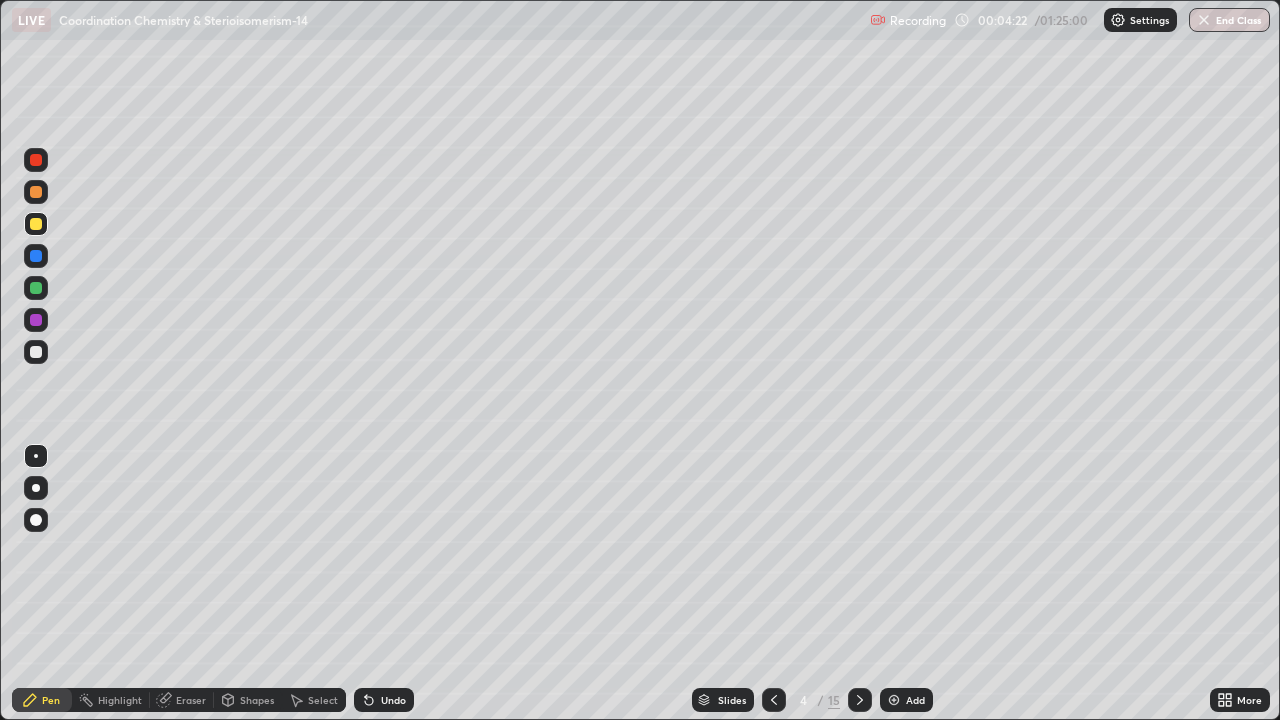 click on "Undo" at bounding box center (384, 700) 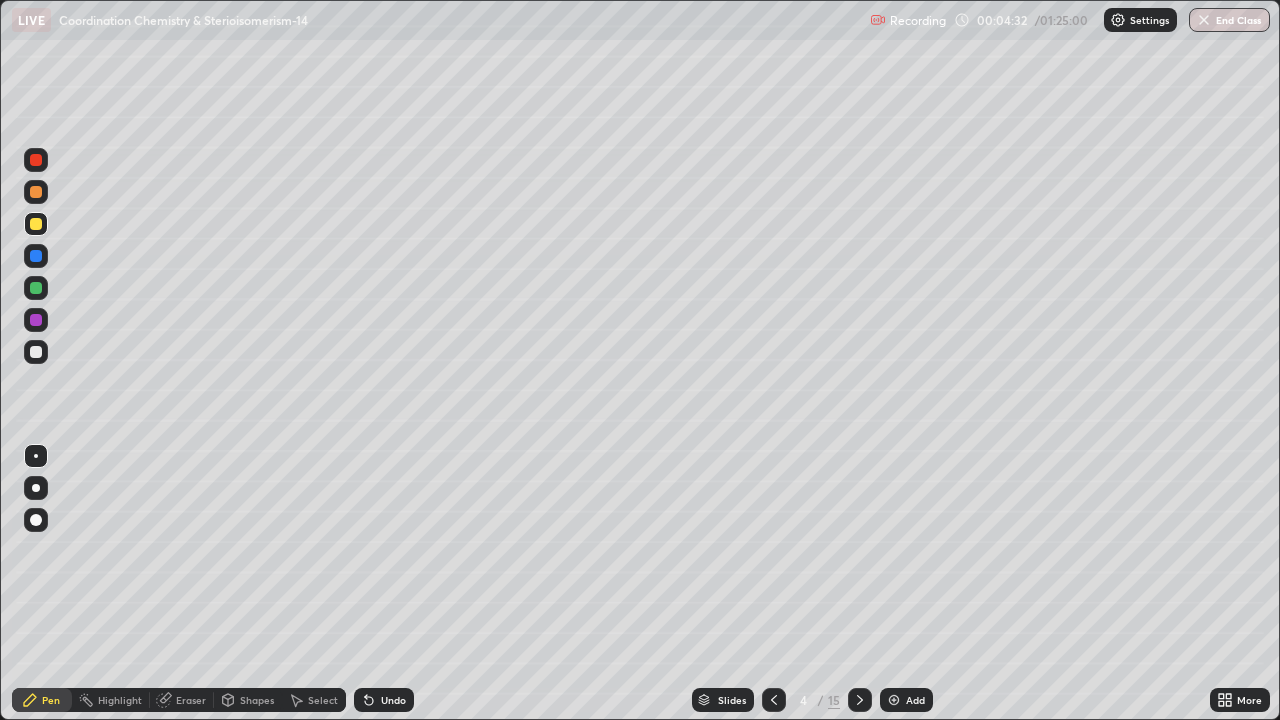 click at bounding box center [36, 192] 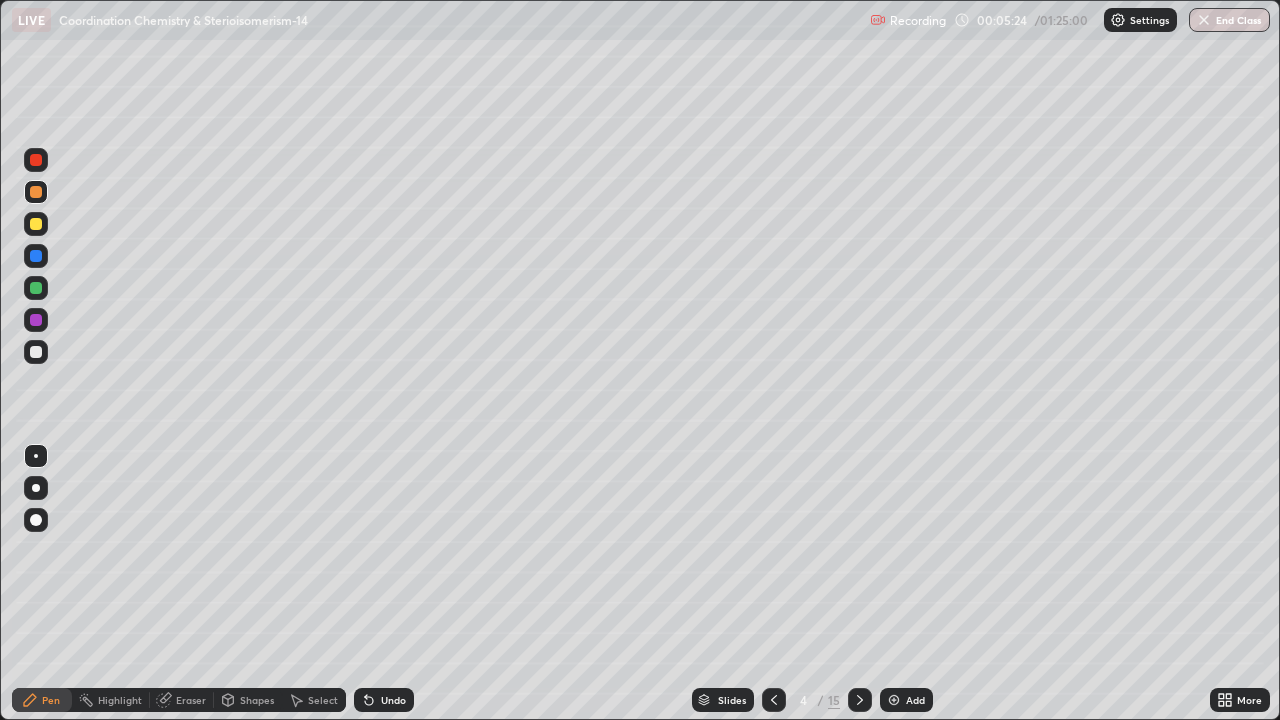 click at bounding box center [36, 352] 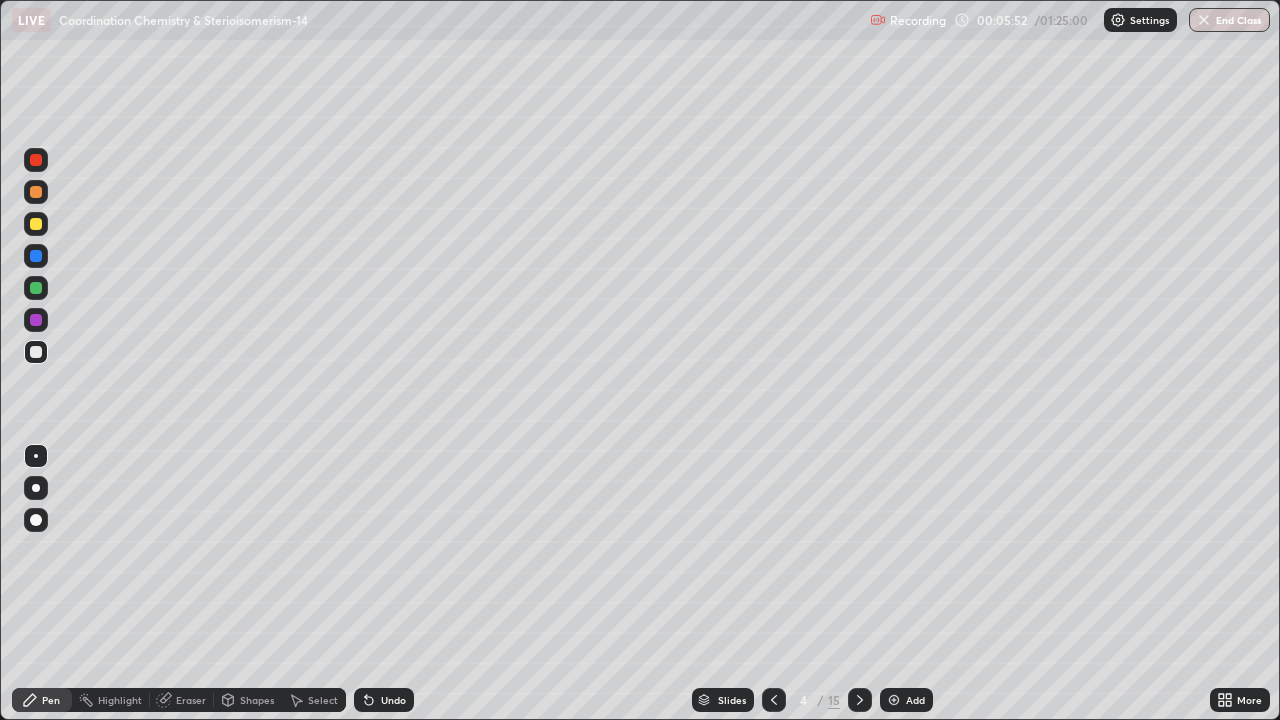 click at bounding box center (36, 320) 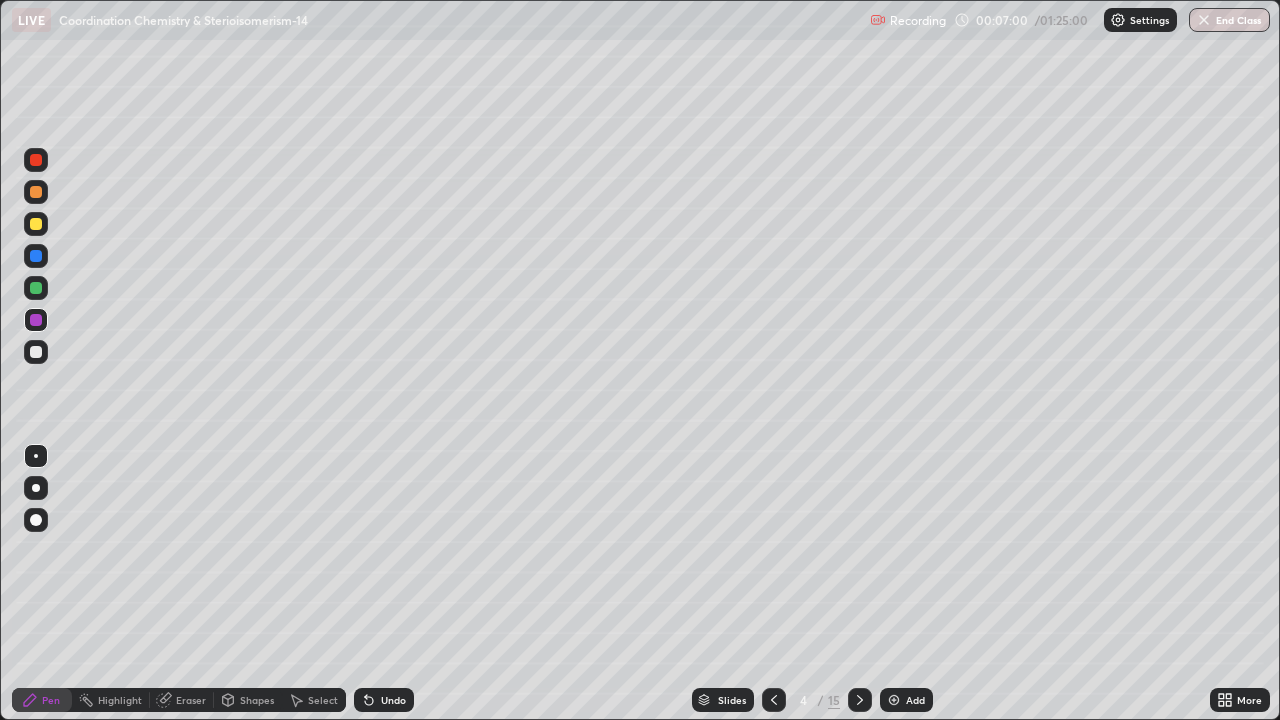 click at bounding box center [860, 700] 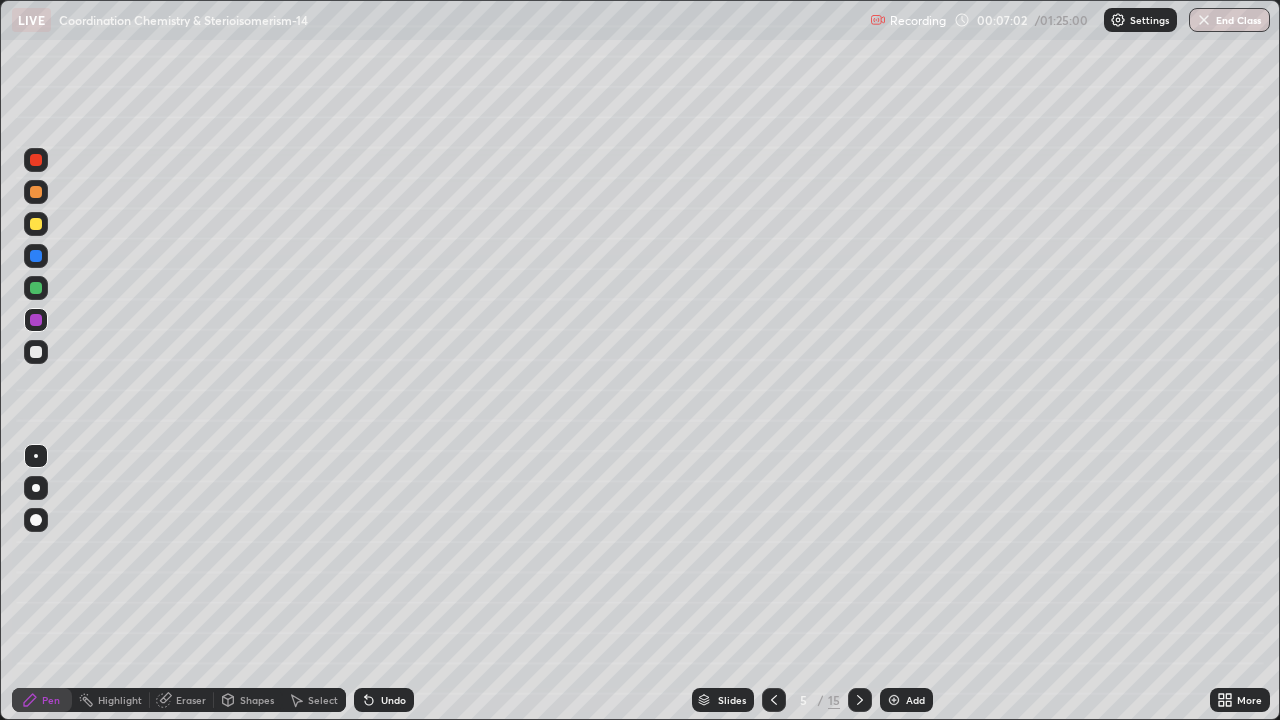 click at bounding box center [36, 288] 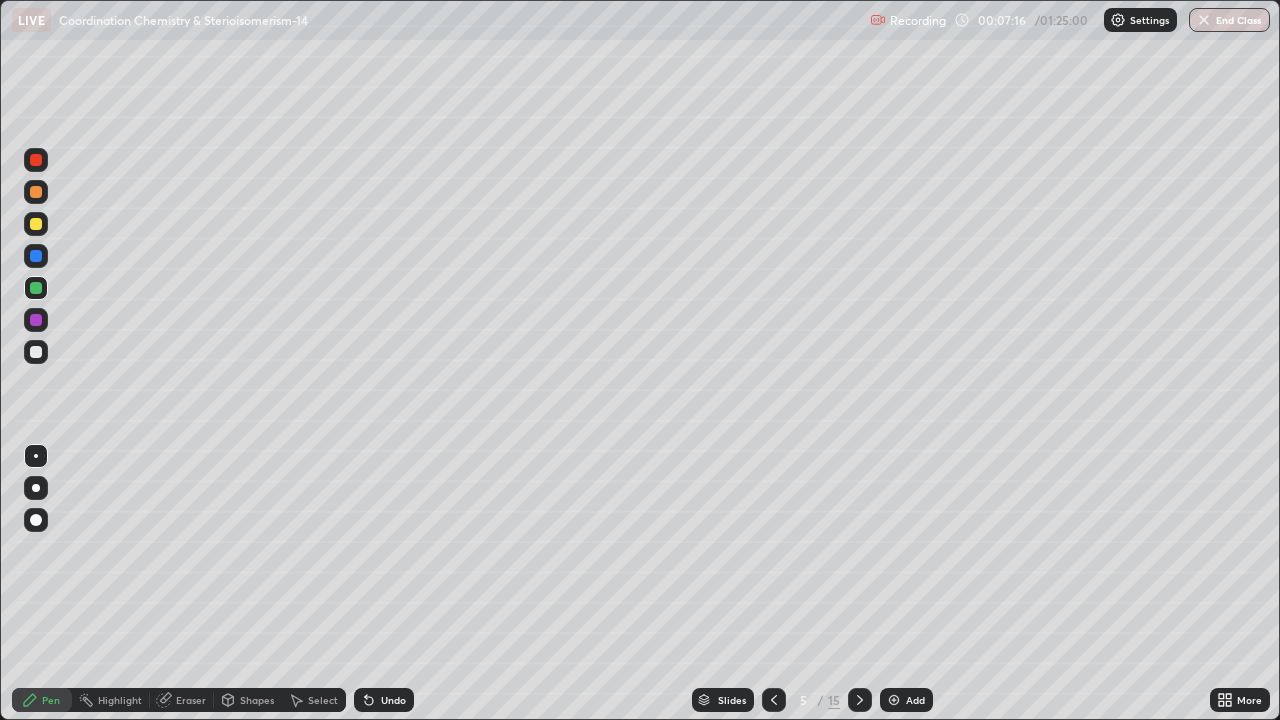 click at bounding box center [36, 352] 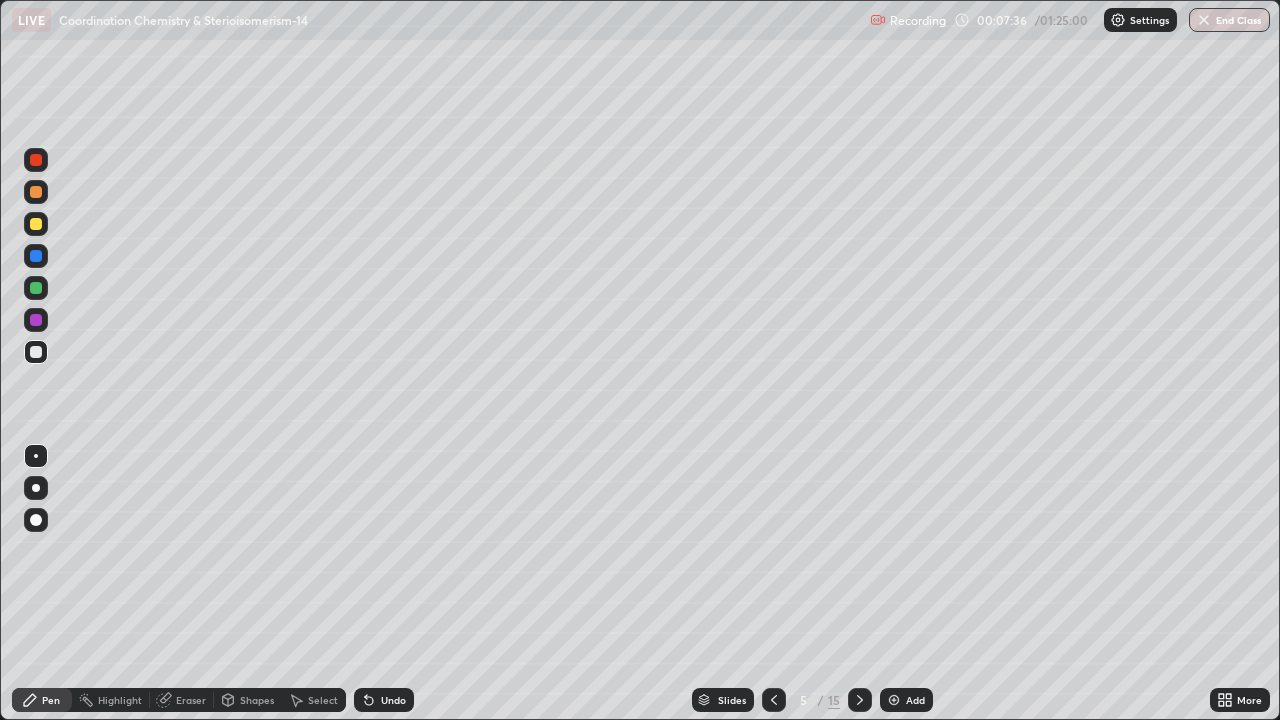 click at bounding box center (36, 320) 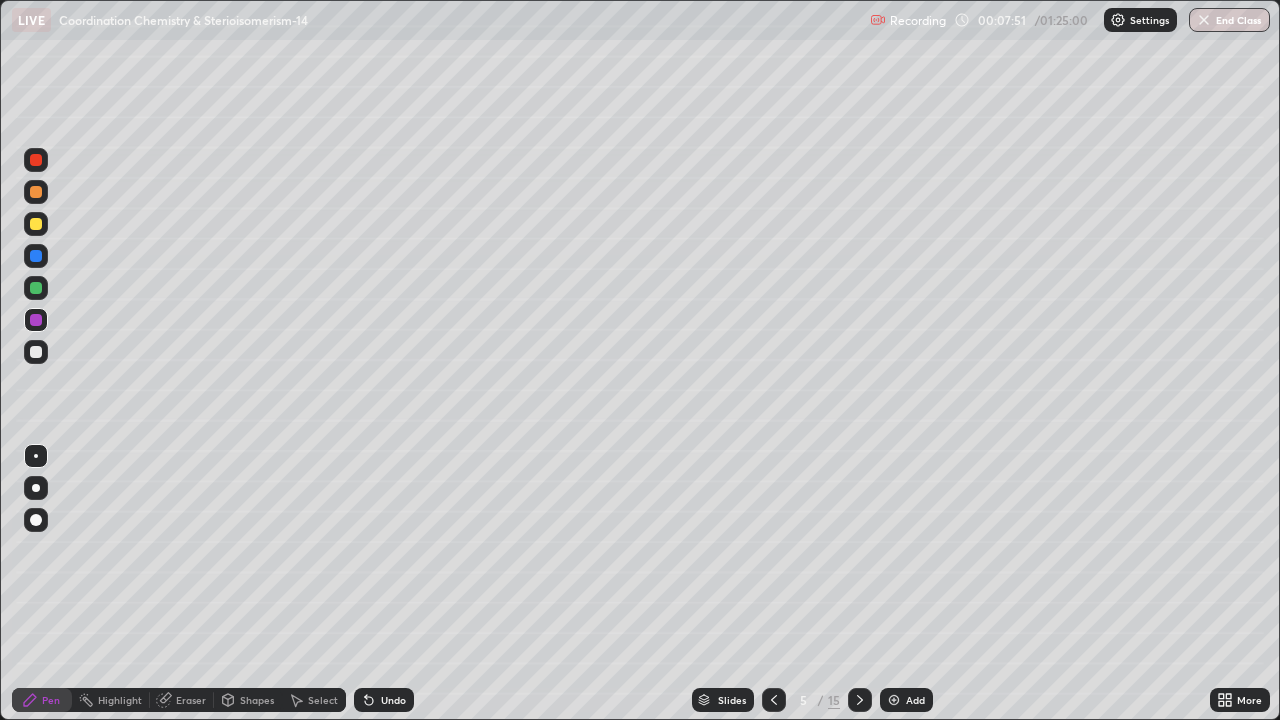 click at bounding box center [36, 256] 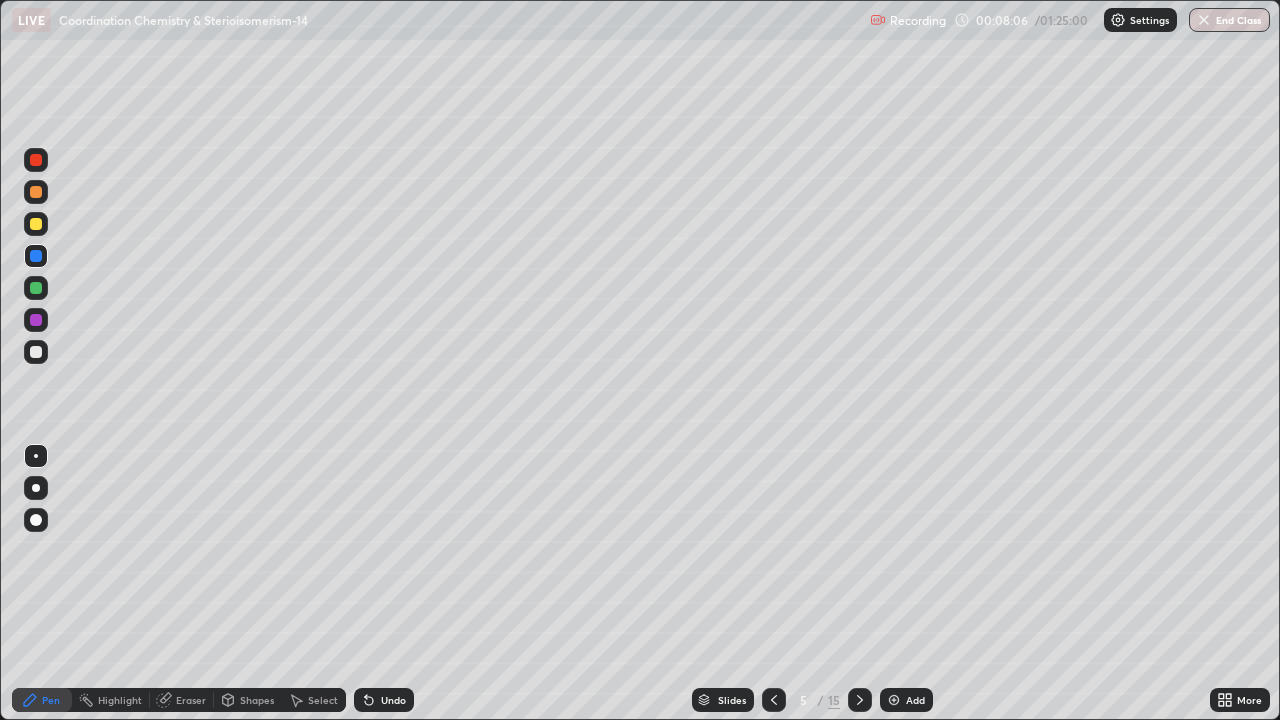 click on "Undo" at bounding box center [393, 700] 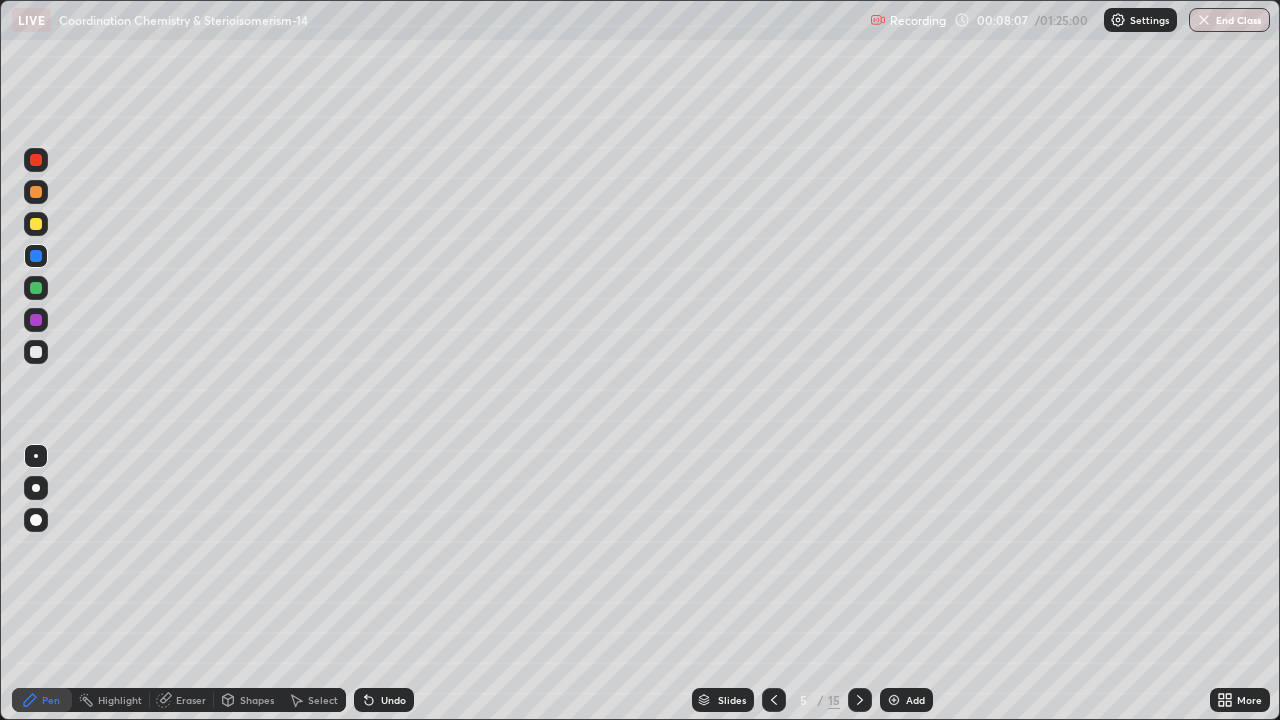 click on "Undo" at bounding box center (393, 700) 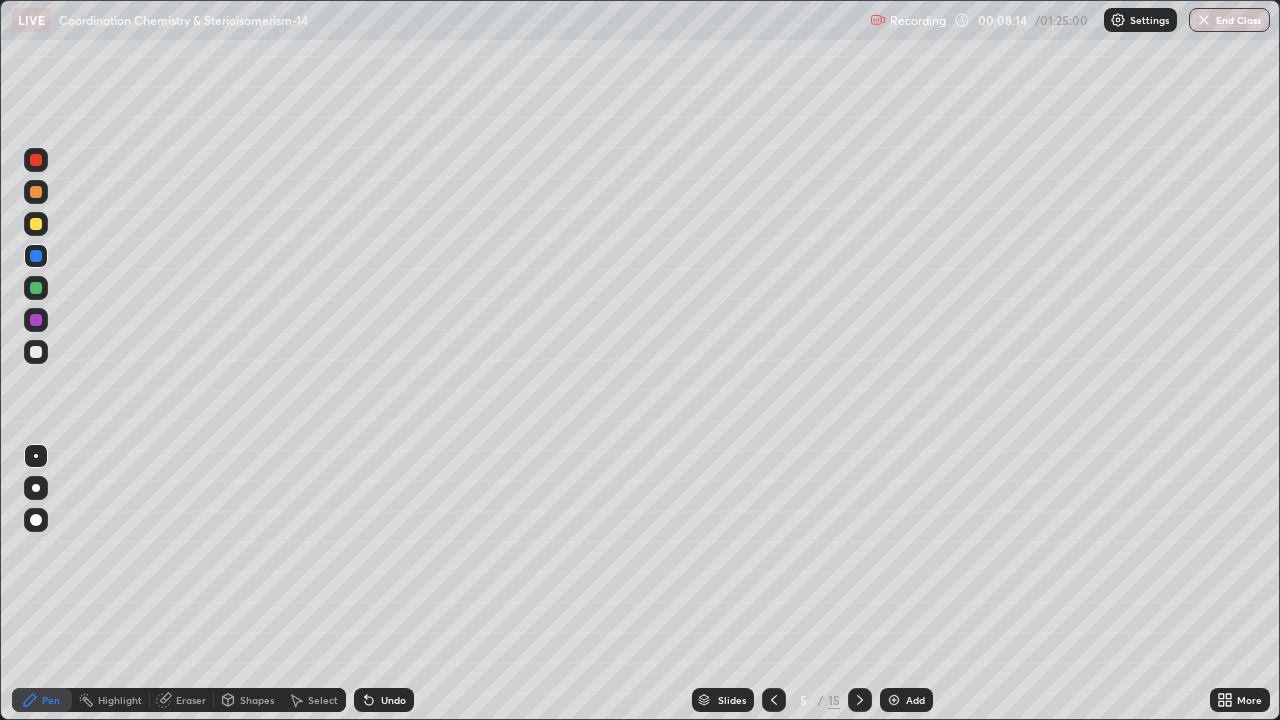 click at bounding box center [36, 352] 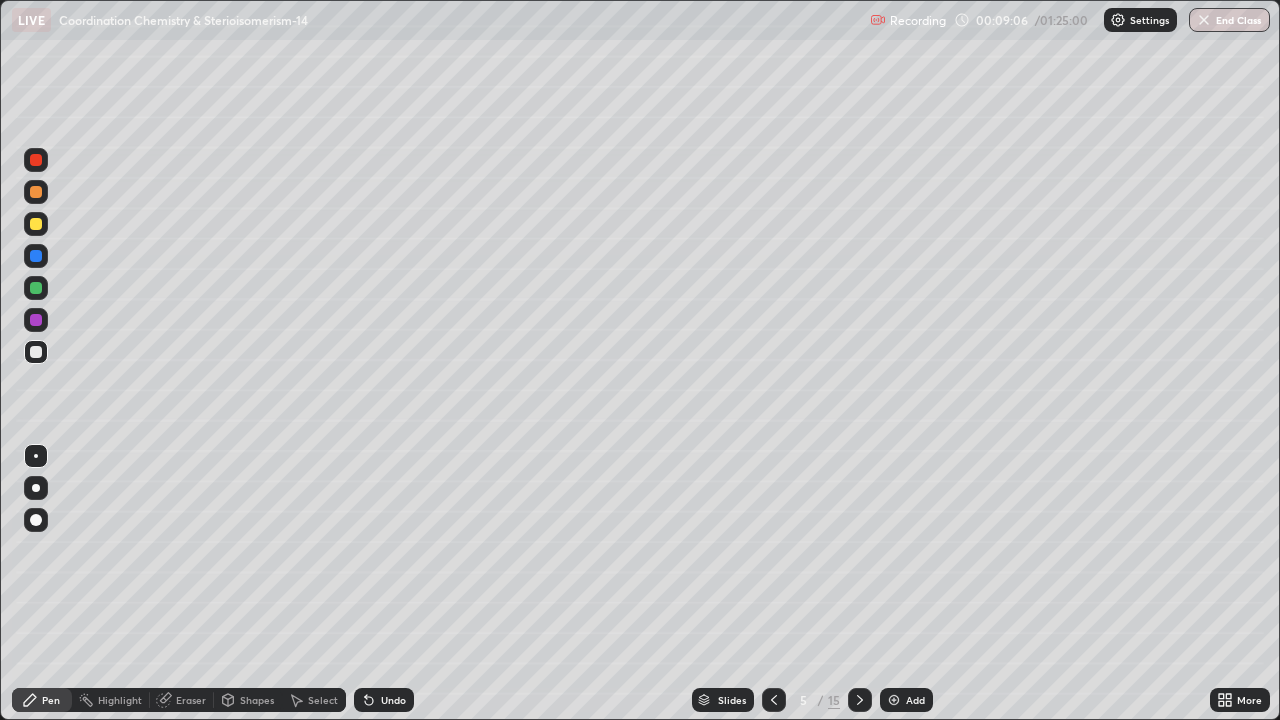 click at bounding box center [36, 288] 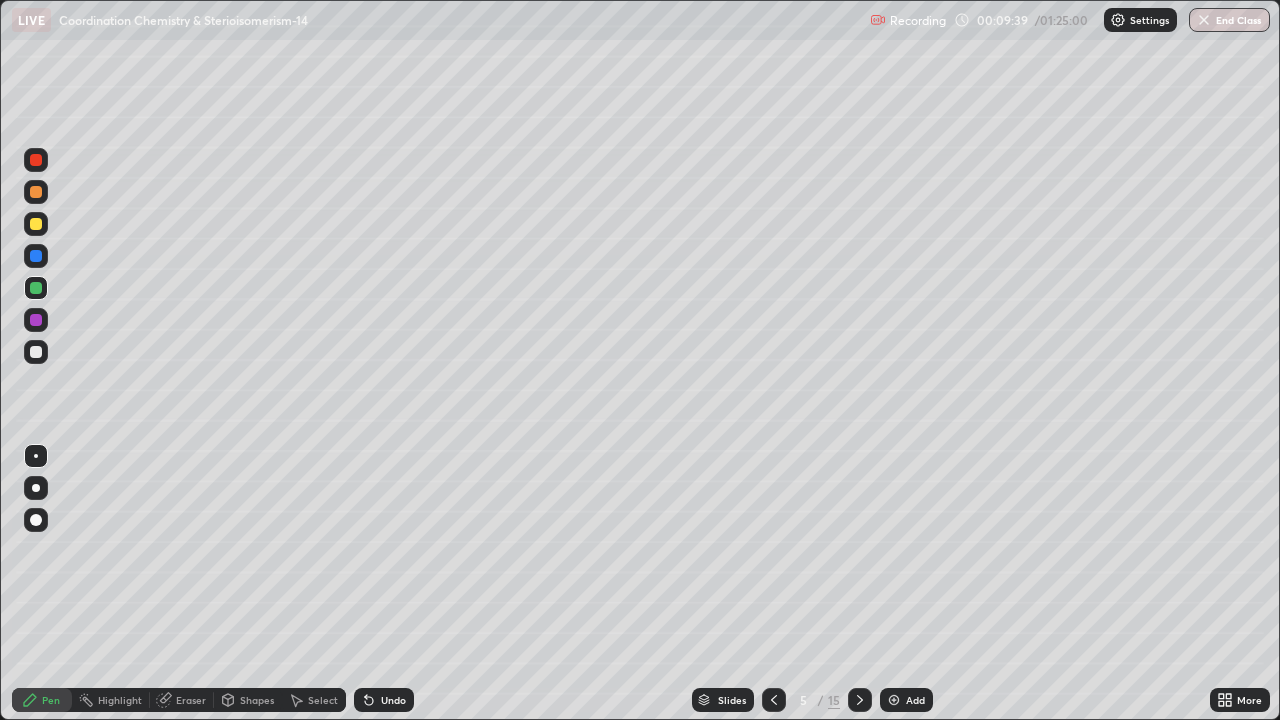click at bounding box center [36, 192] 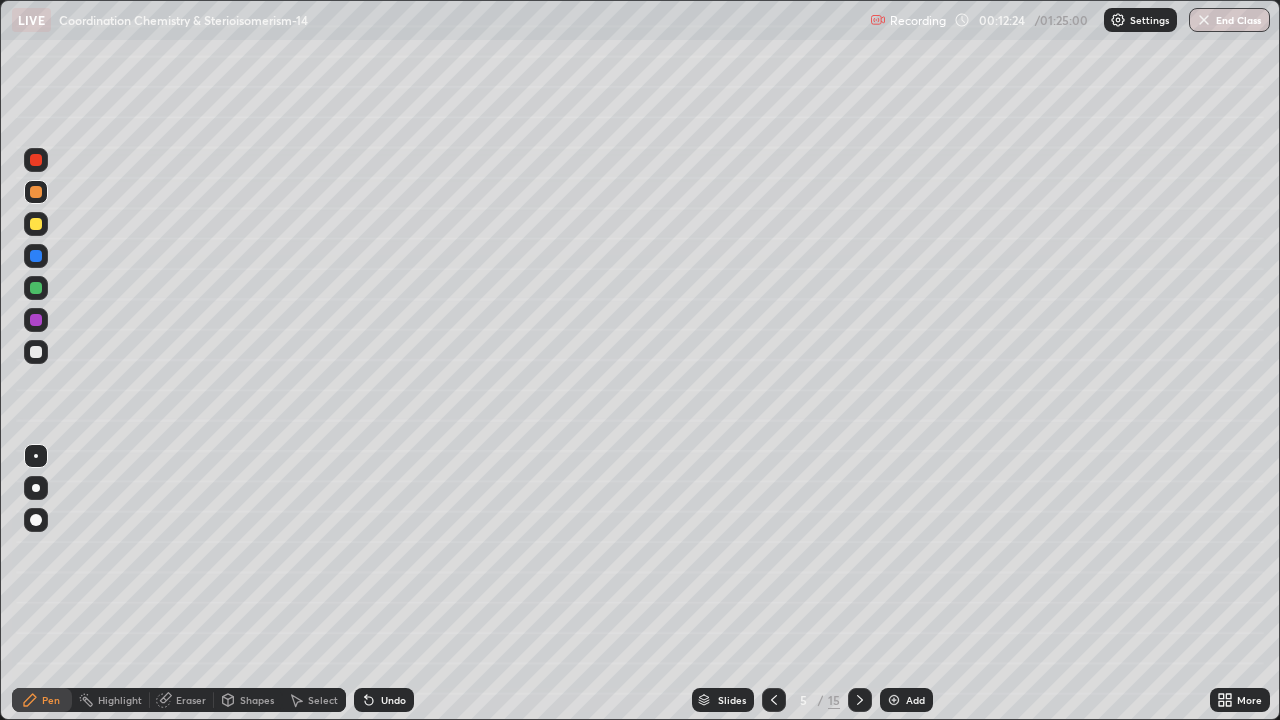 click at bounding box center [36, 352] 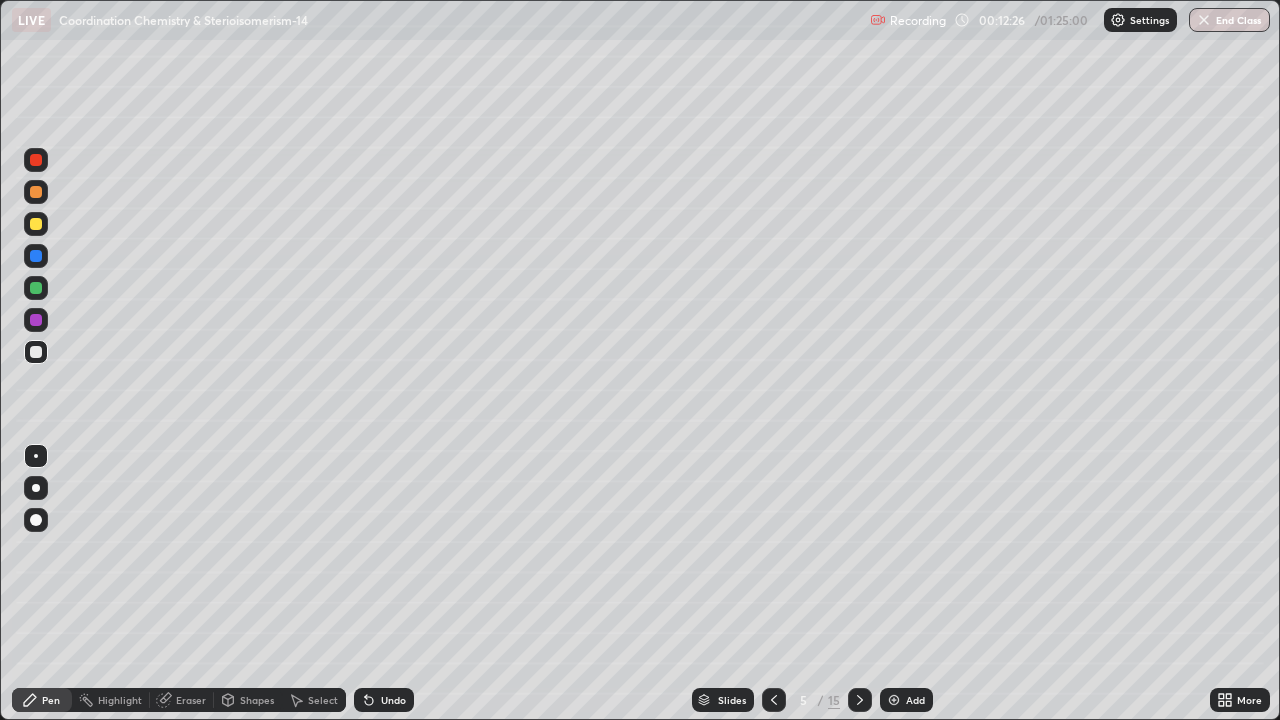 click at bounding box center [36, 256] 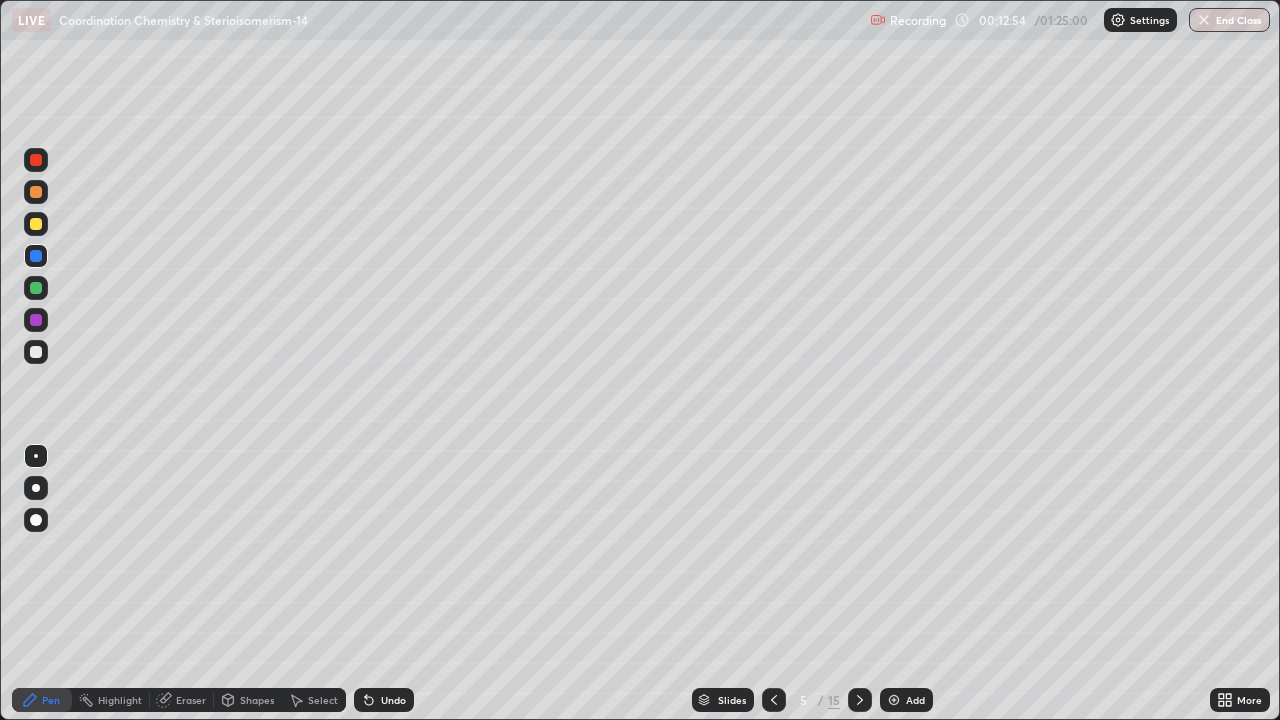 click on "Undo" at bounding box center (393, 700) 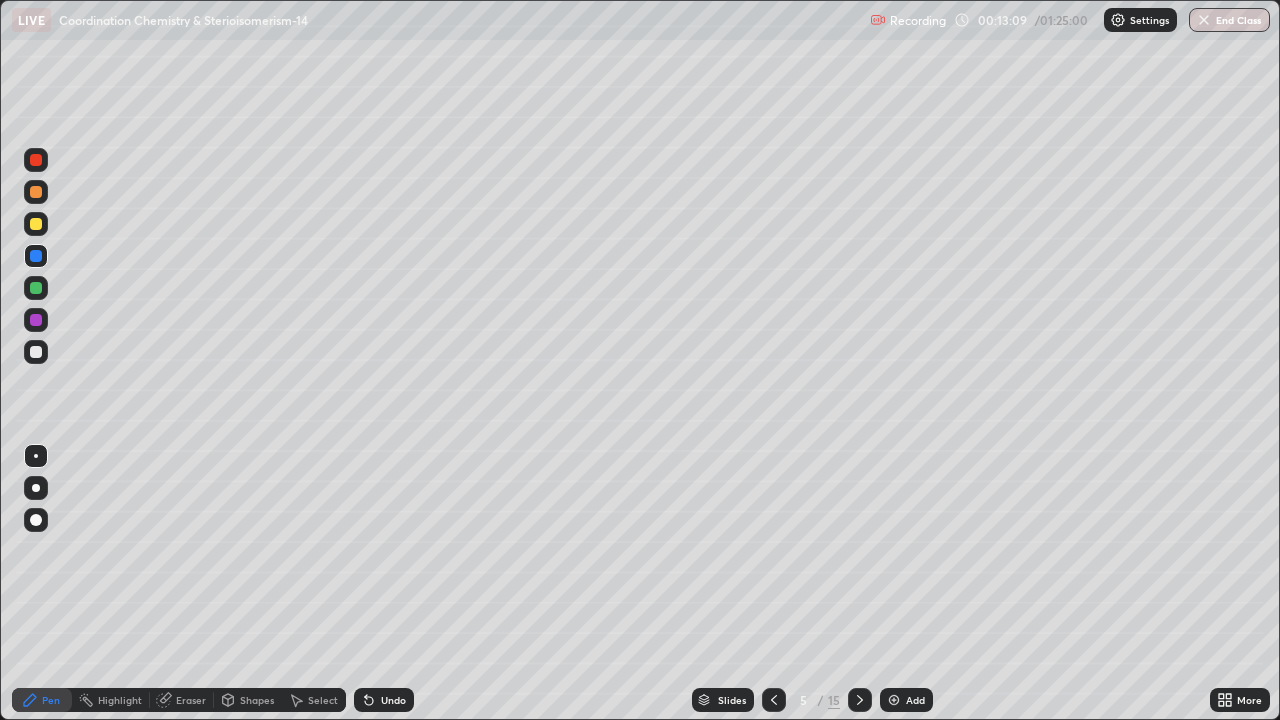 click on "Undo" at bounding box center [393, 700] 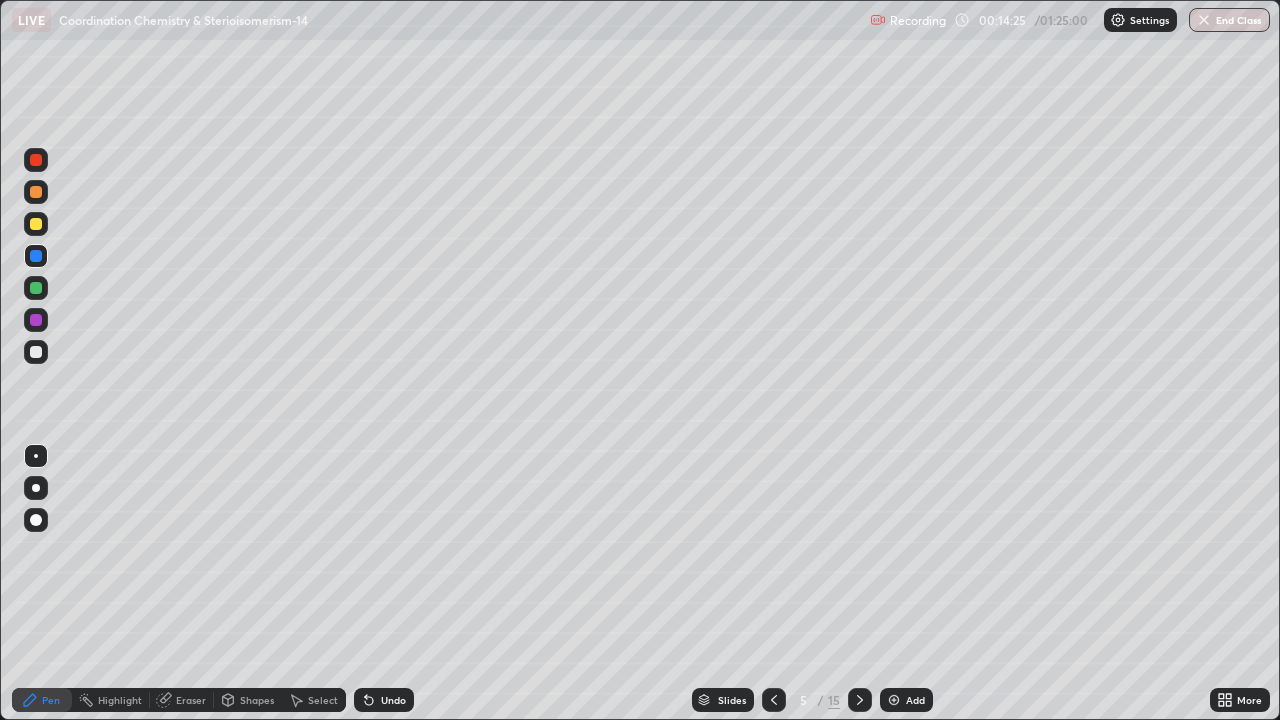 click at bounding box center [36, 160] 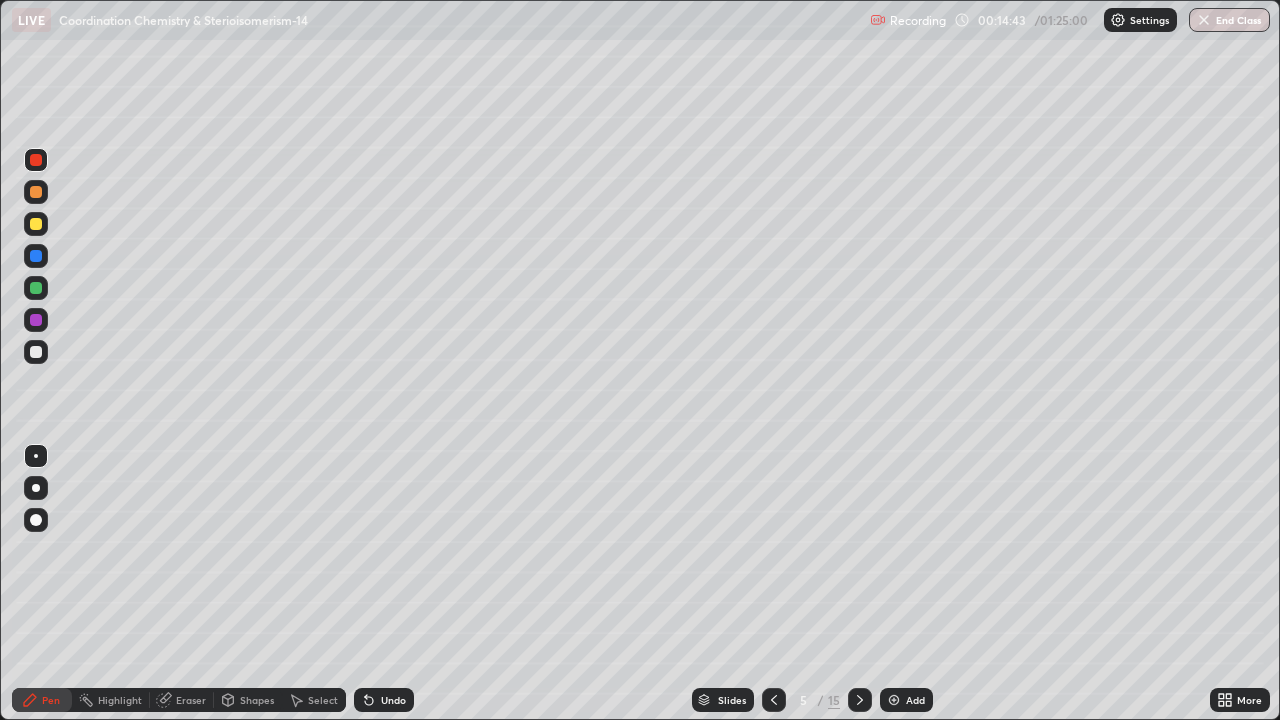 click 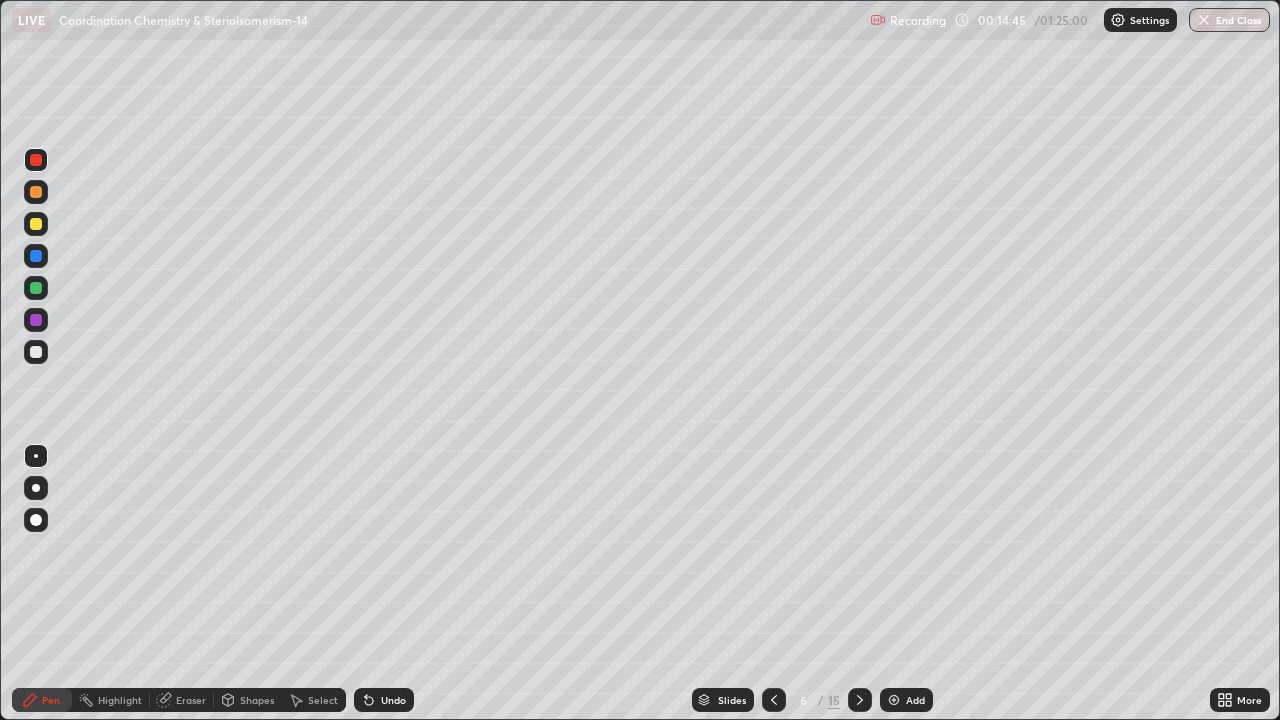 click at bounding box center (36, 192) 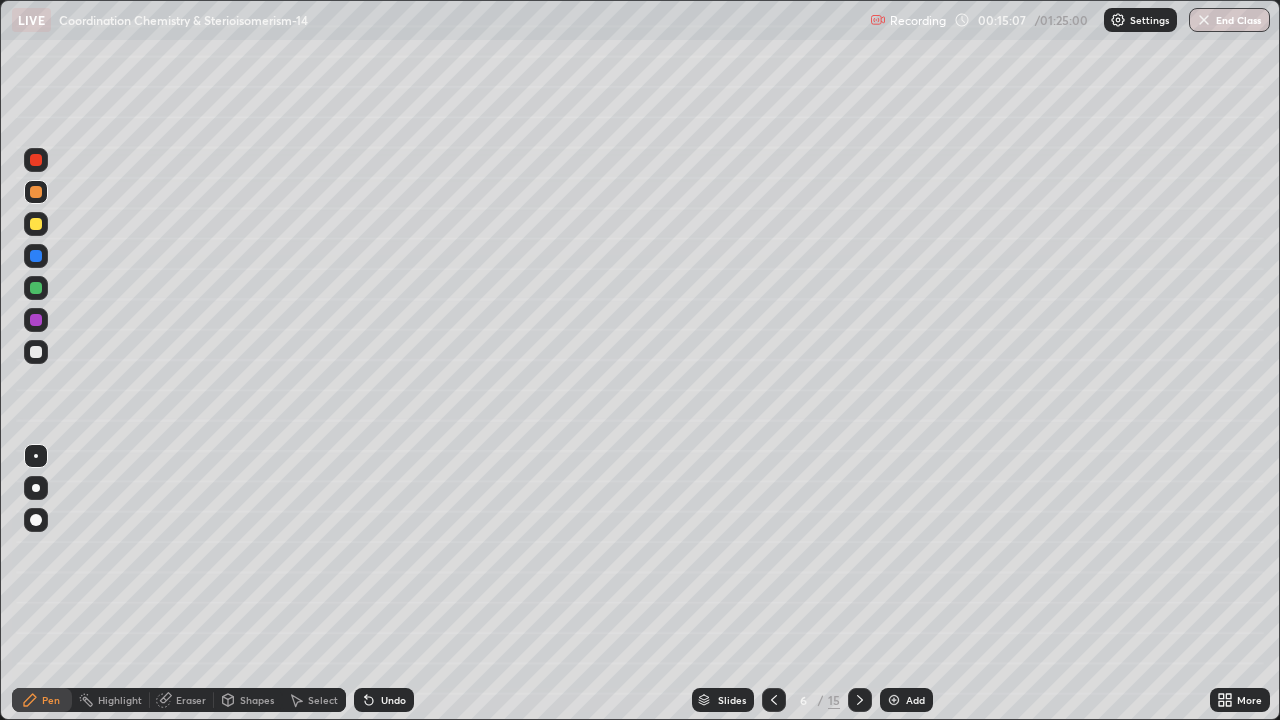 click at bounding box center (36, 288) 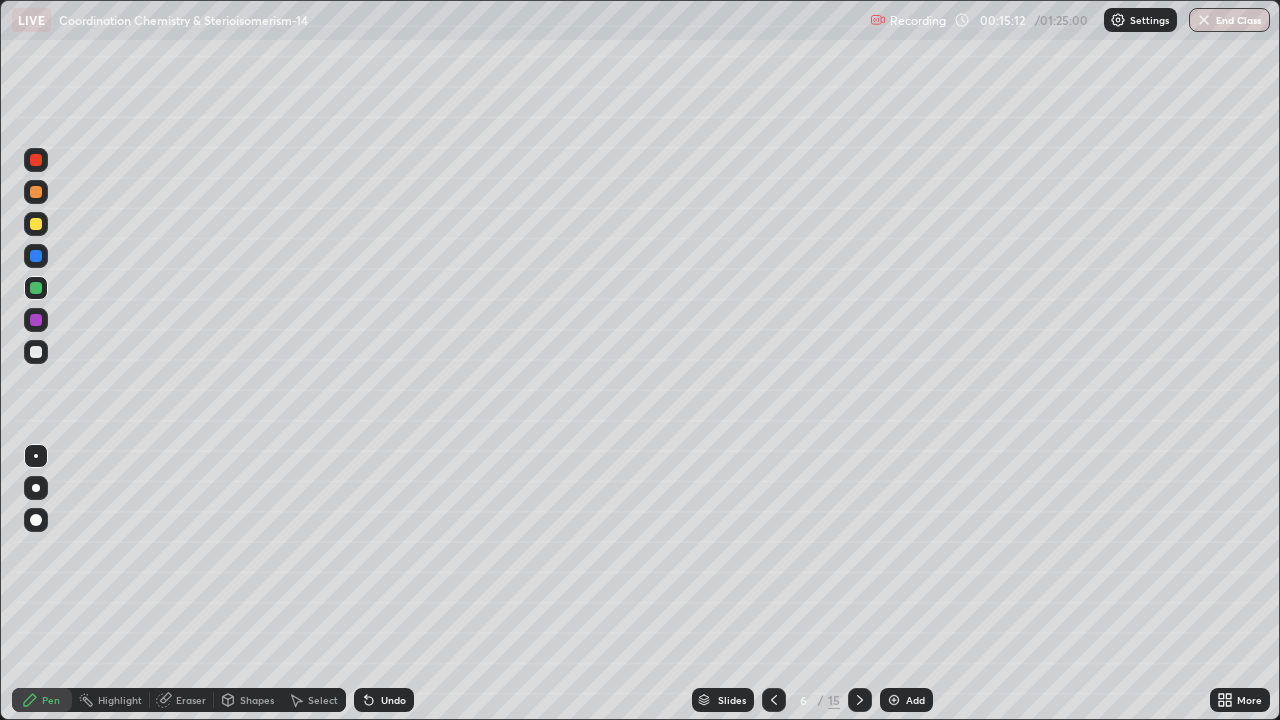 click at bounding box center [36, 192] 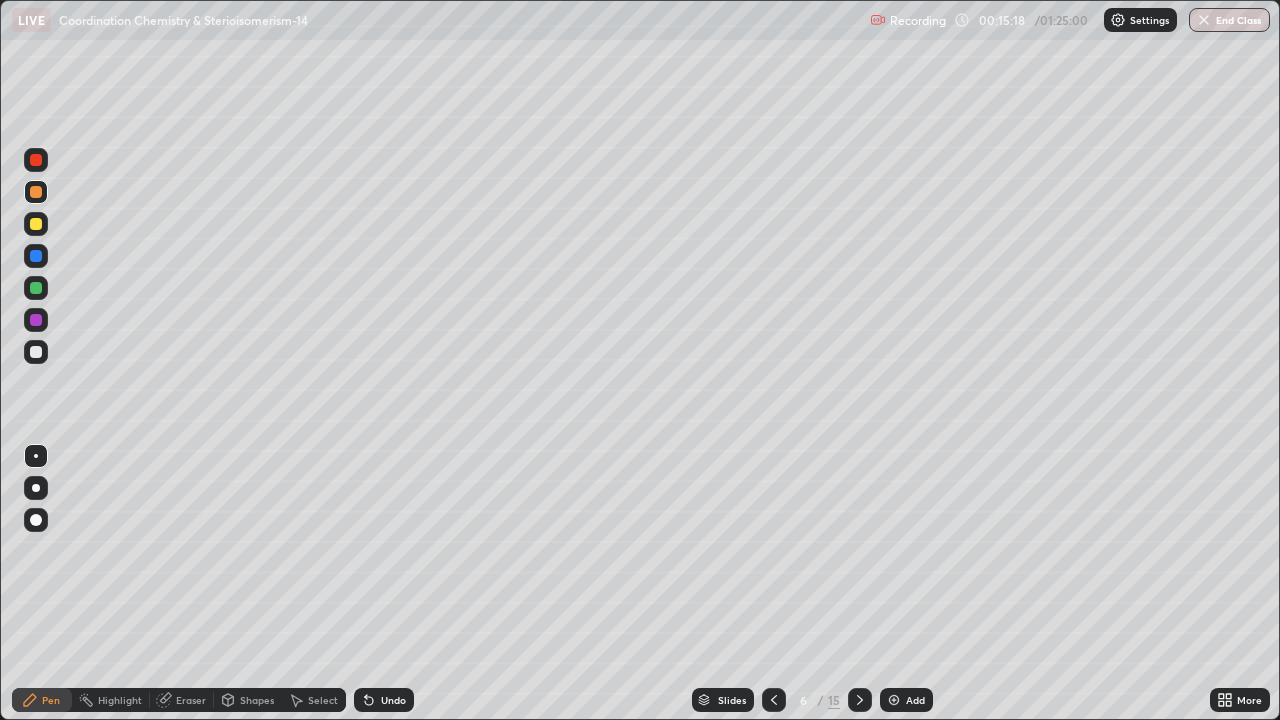 click on "Undo" at bounding box center (384, 700) 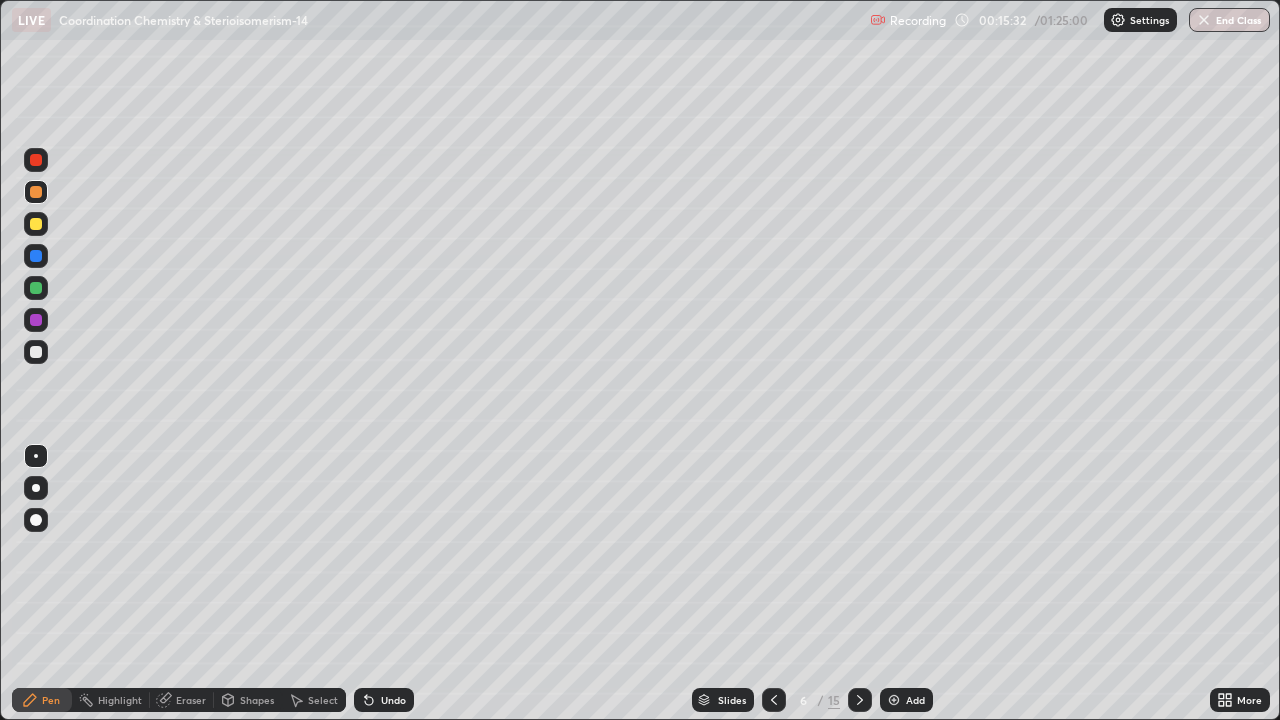 click at bounding box center (36, 352) 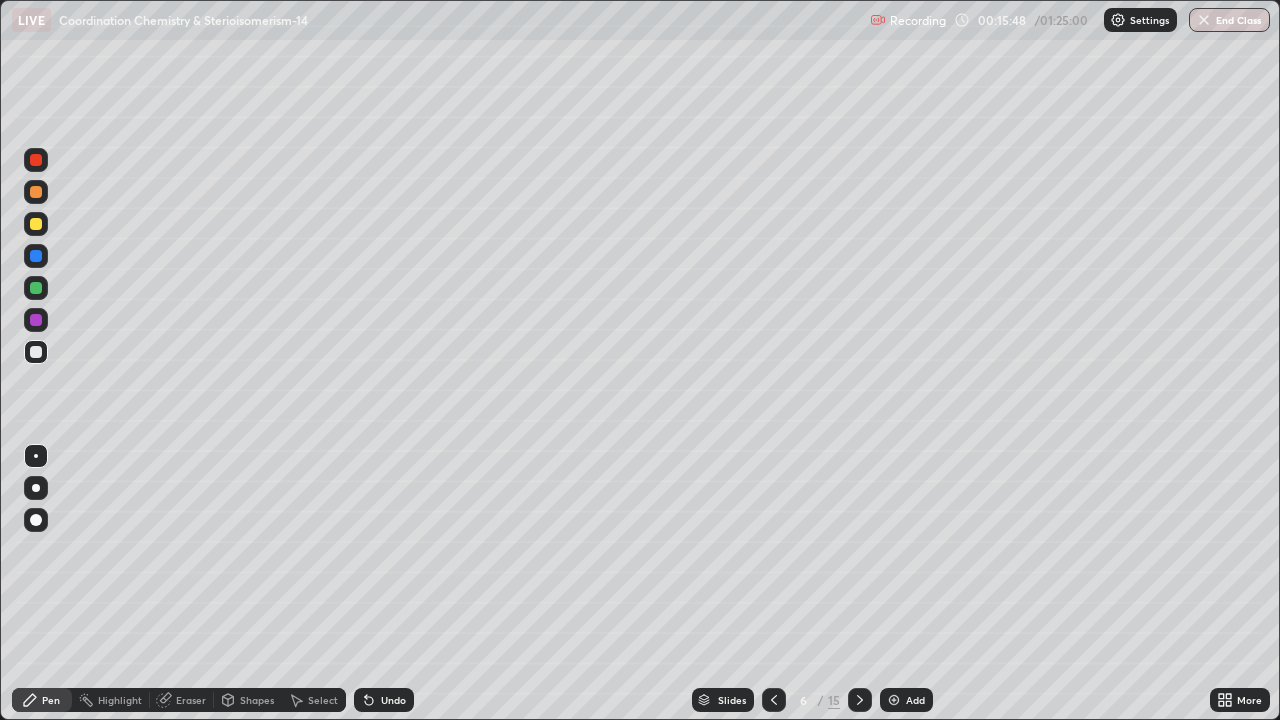 click on "Shapes" at bounding box center (257, 700) 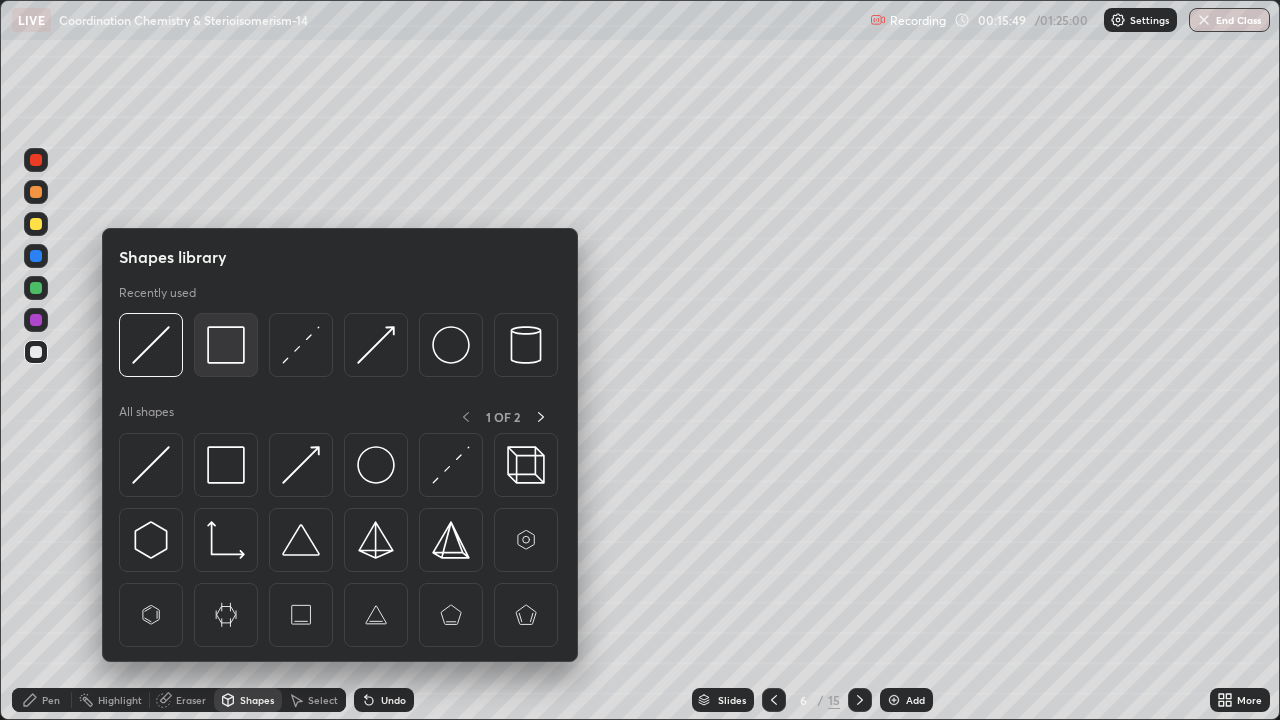 click at bounding box center [226, 345] 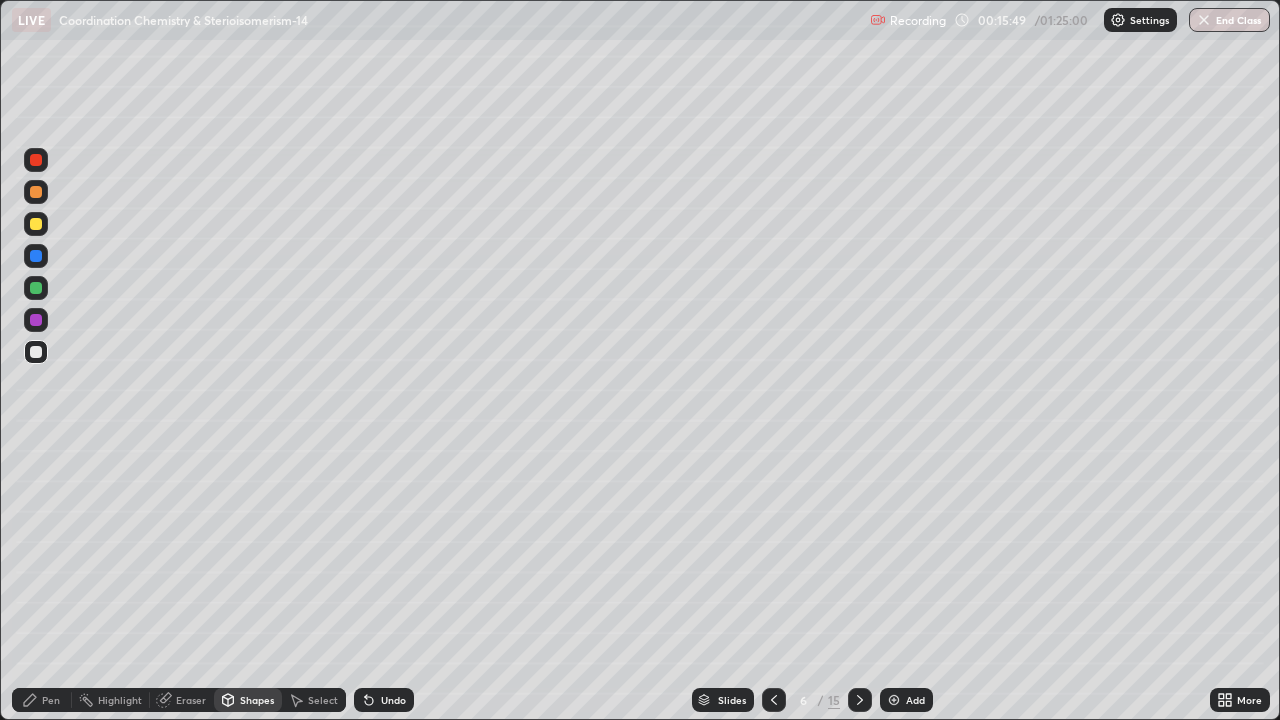 click at bounding box center (36, 320) 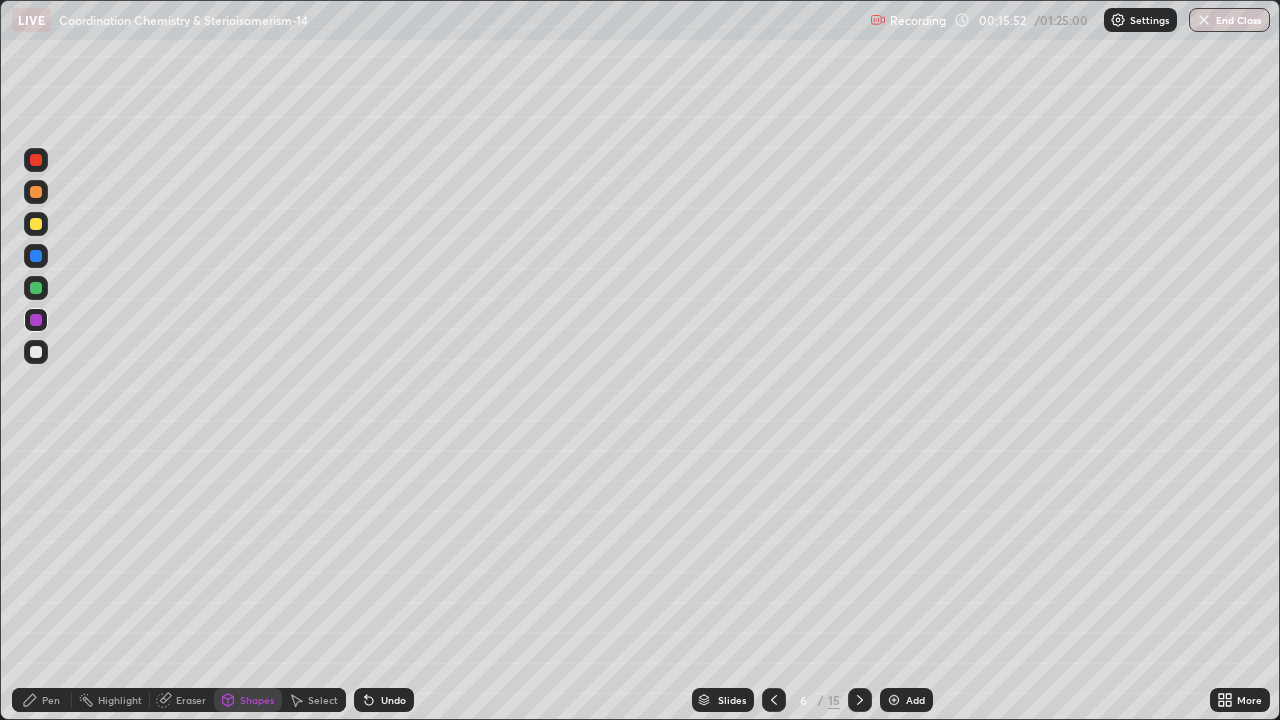 click on "Pen" at bounding box center (51, 700) 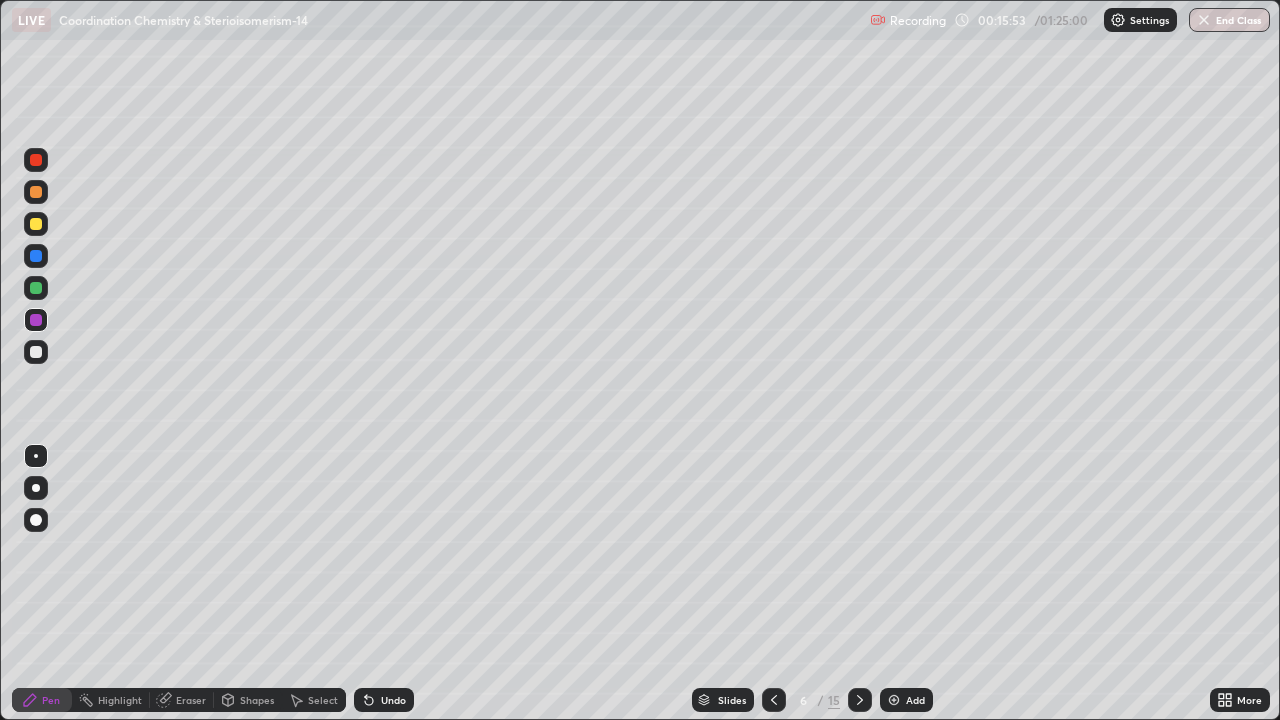 click at bounding box center [36, 288] 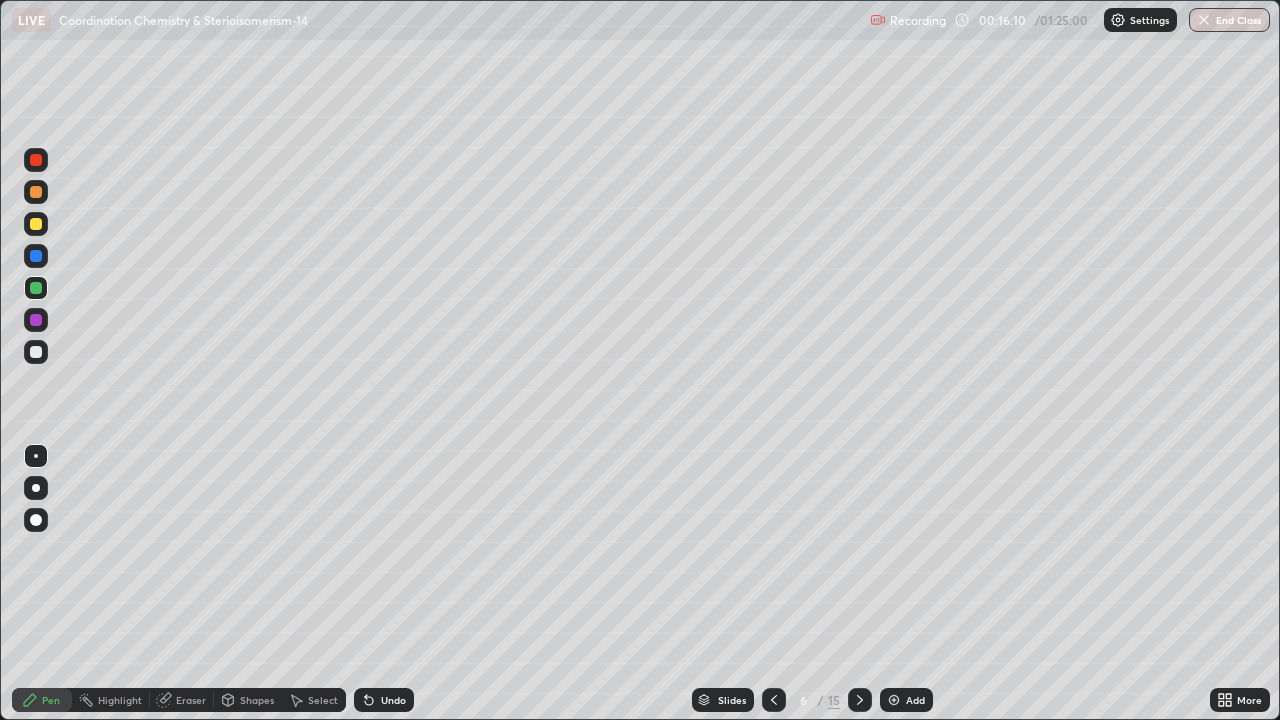 click at bounding box center [36, 192] 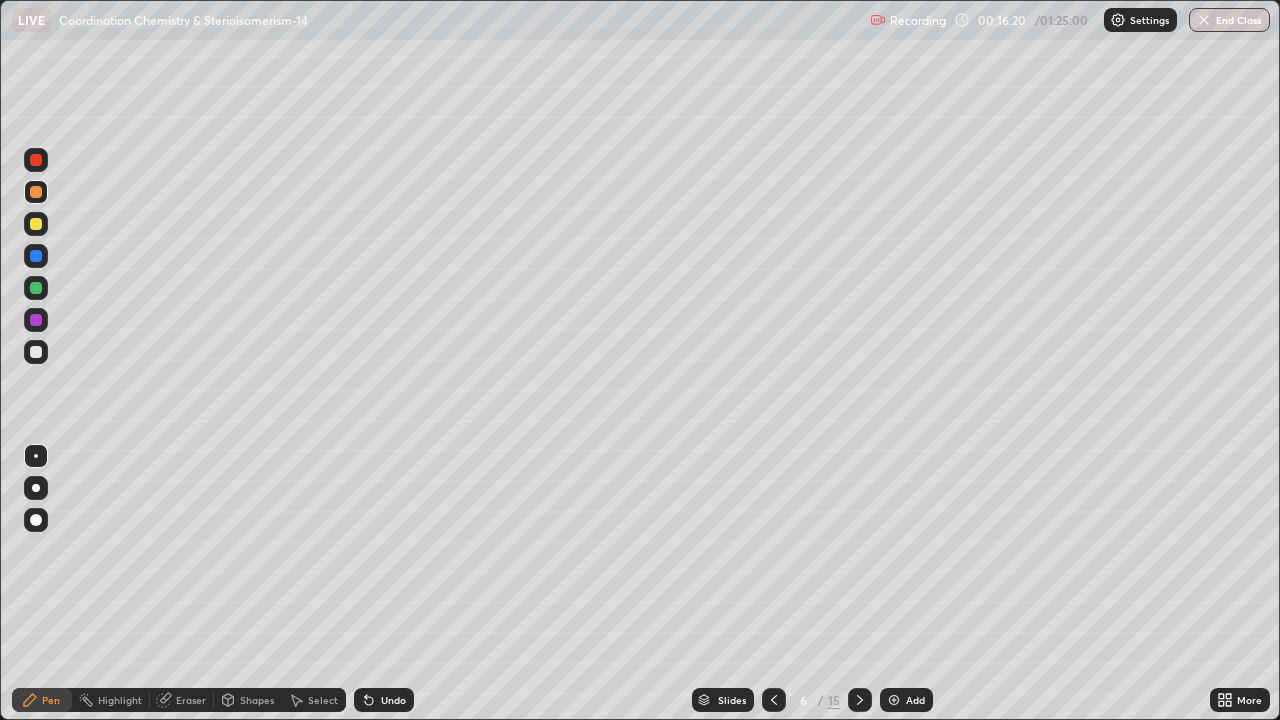 click at bounding box center [36, 352] 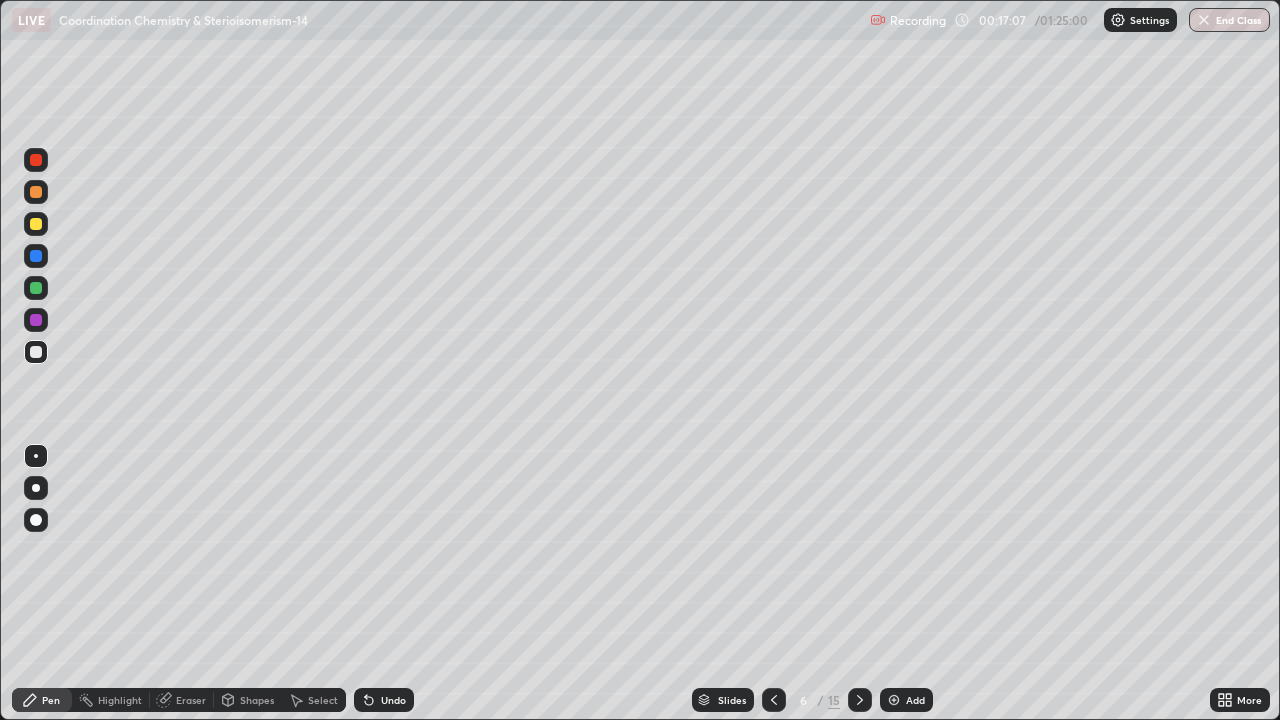 click at bounding box center [36, 288] 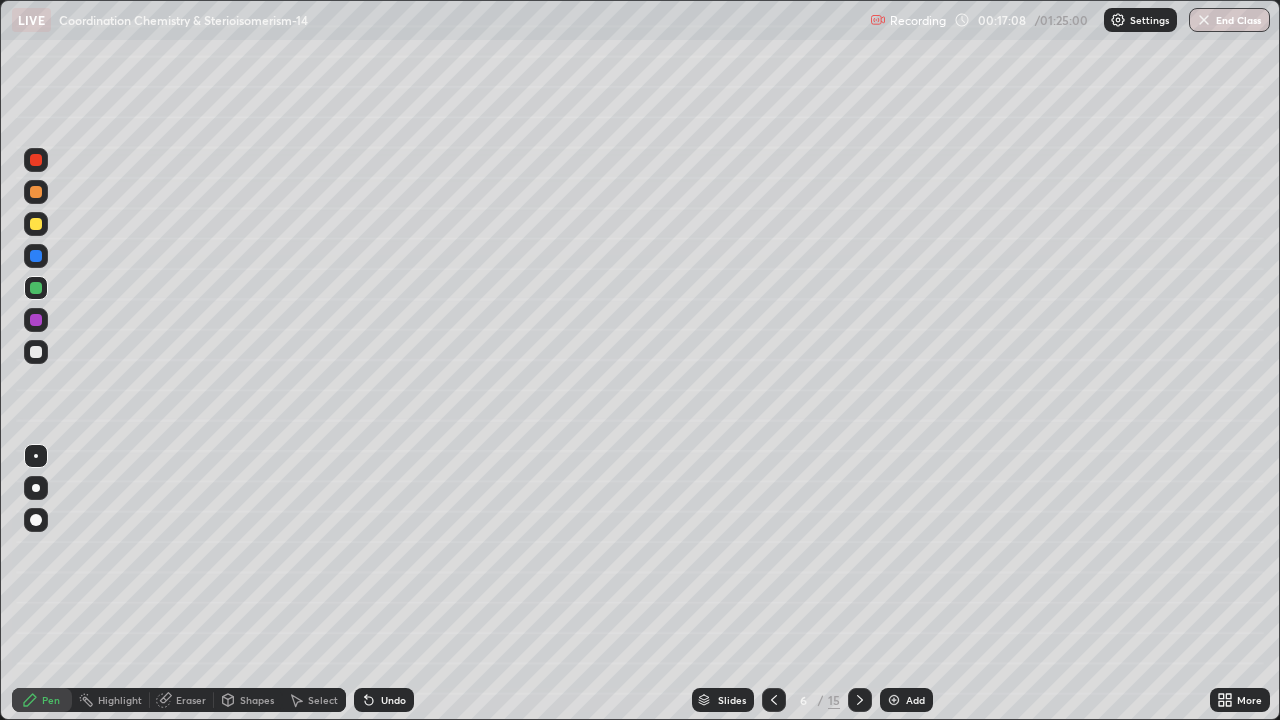 click at bounding box center [36, 256] 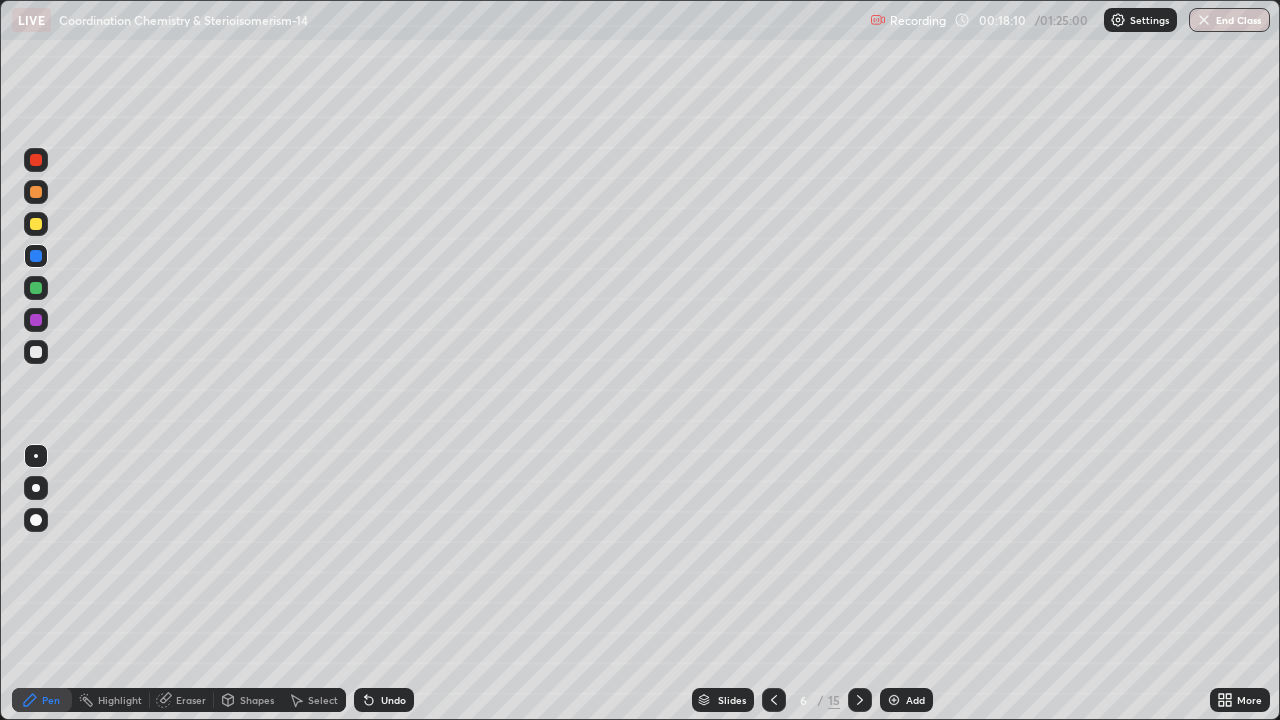 click at bounding box center [36, 224] 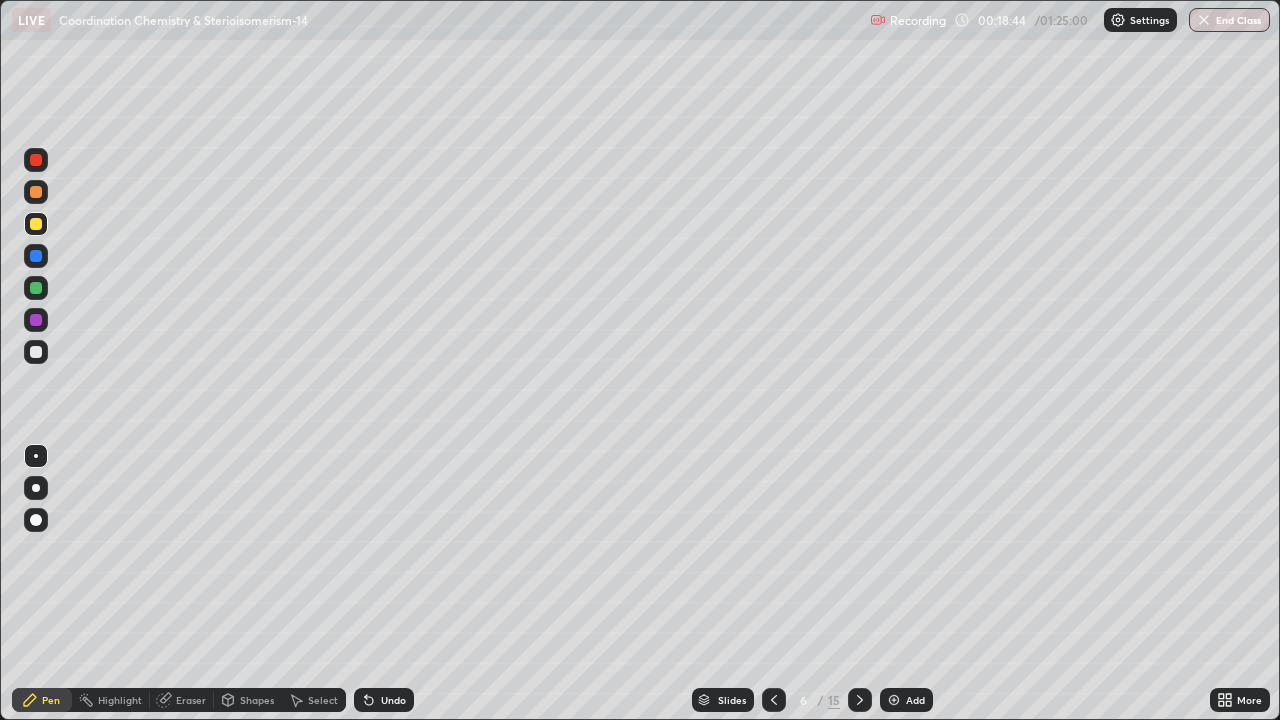 click on "Highlight" at bounding box center (120, 700) 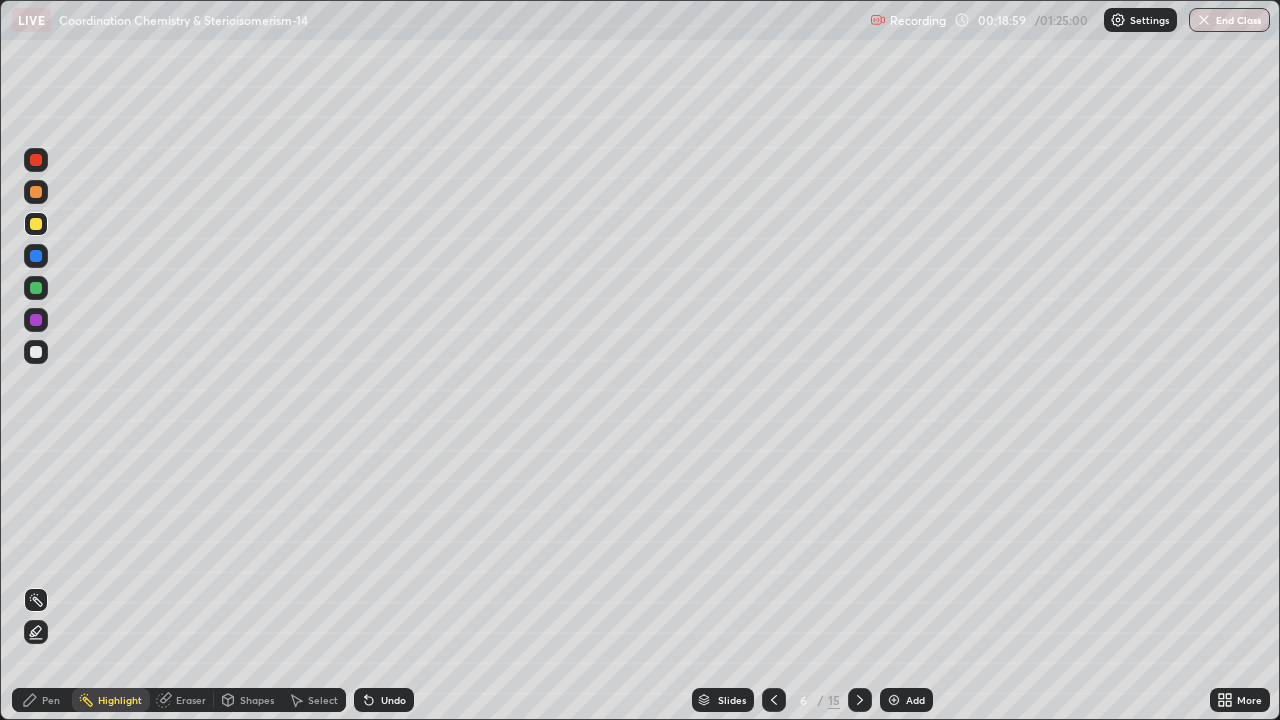 click 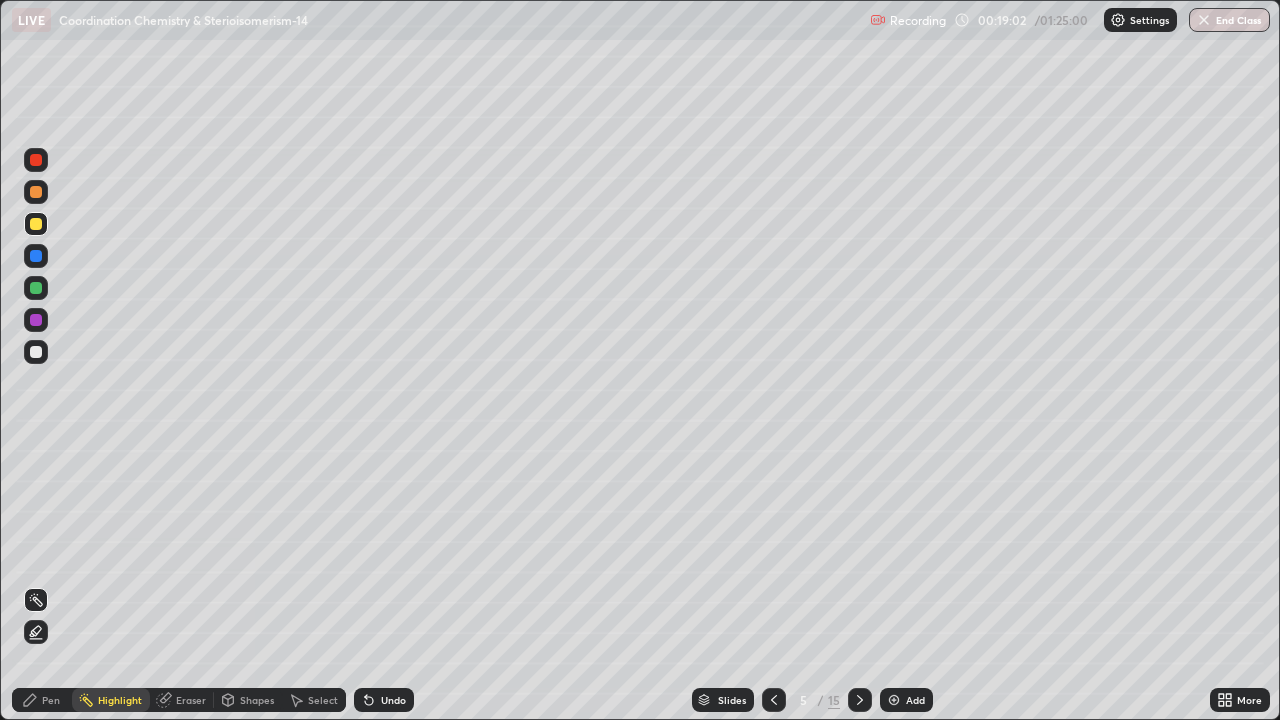 click at bounding box center [774, 700] 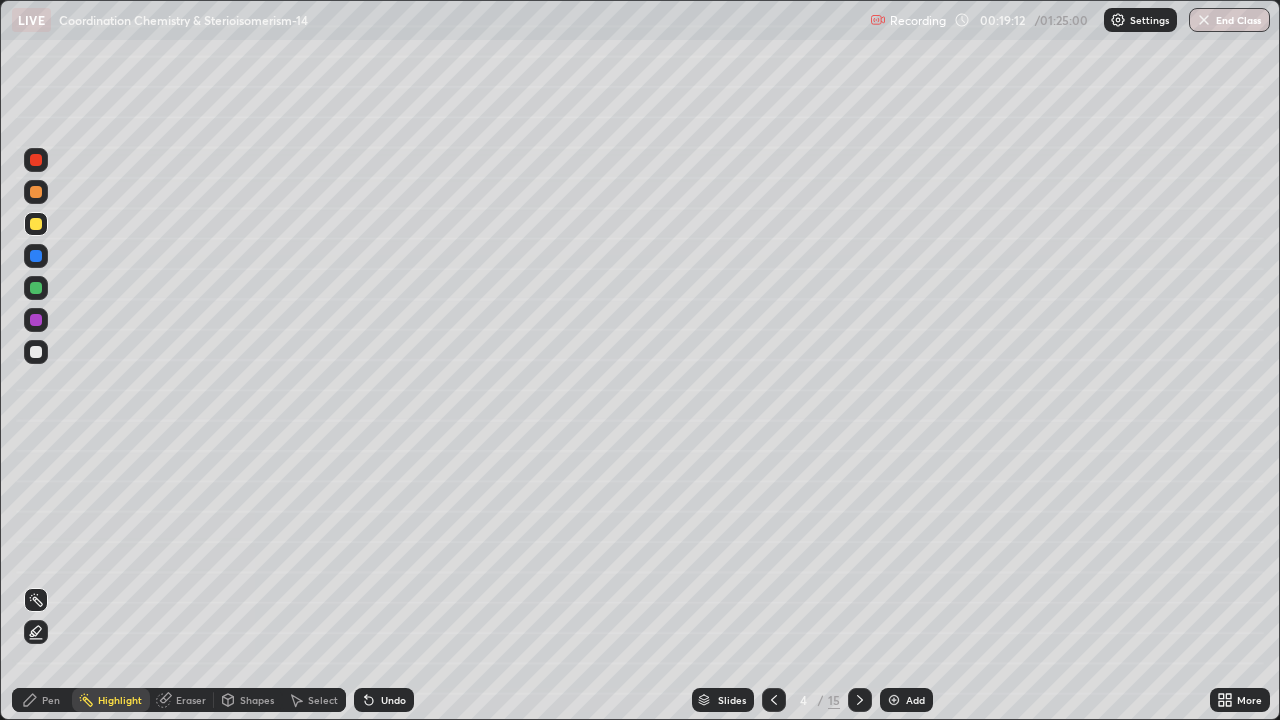 click 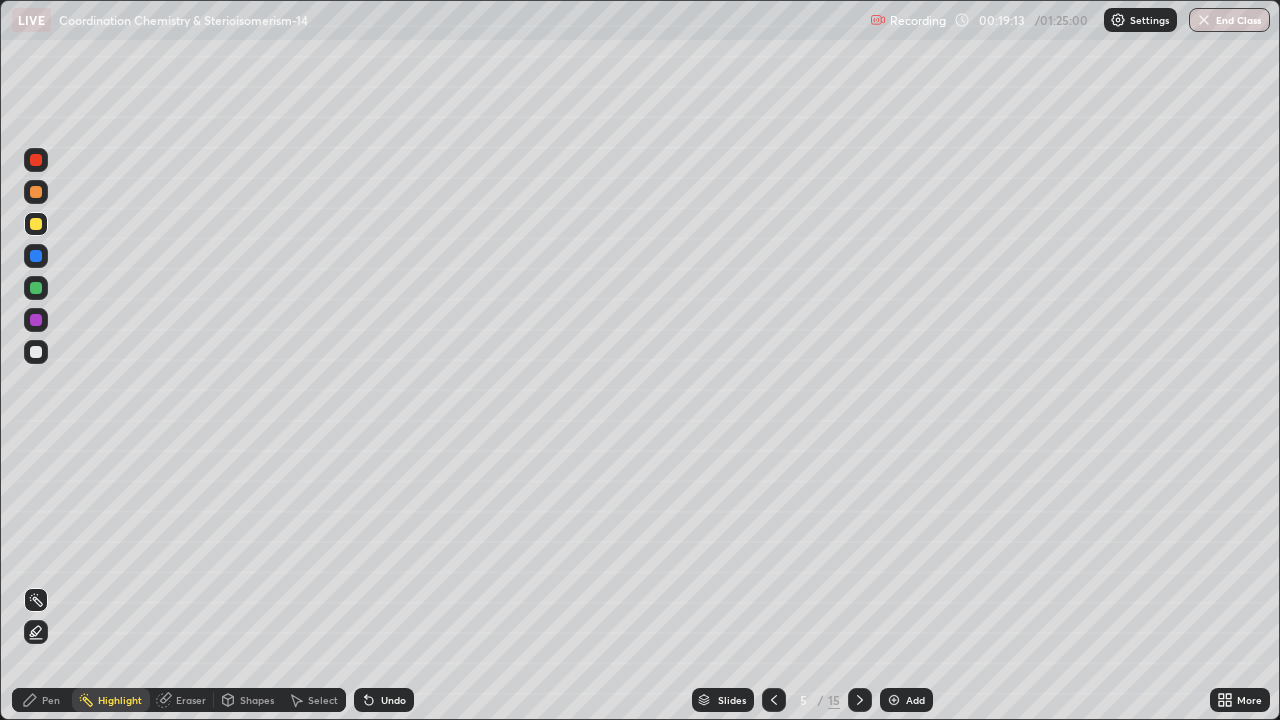 click 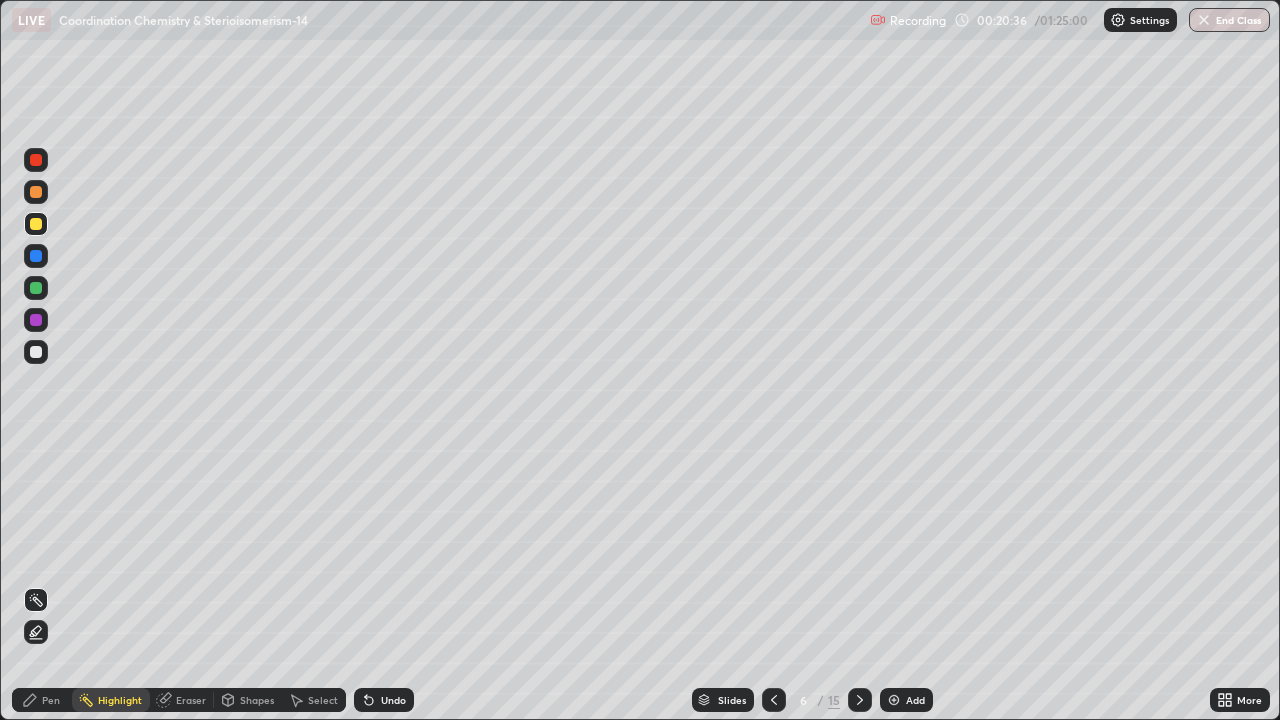 click at bounding box center (36, 288) 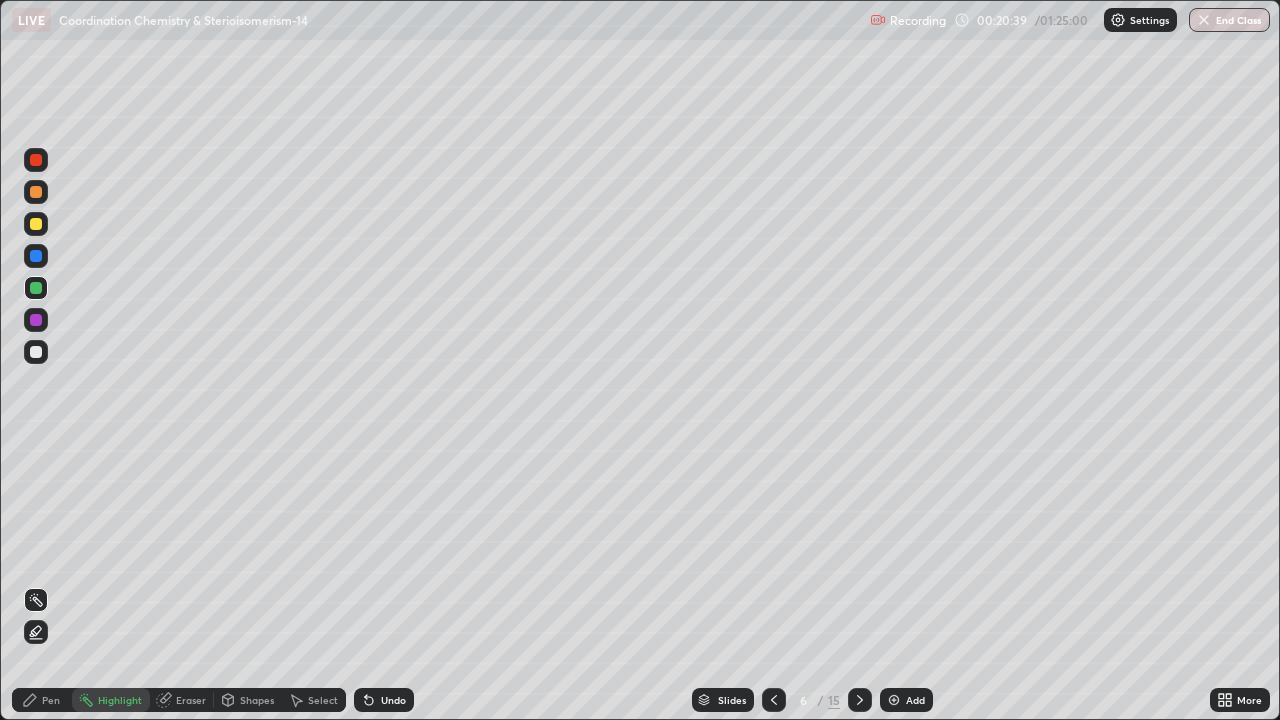 click 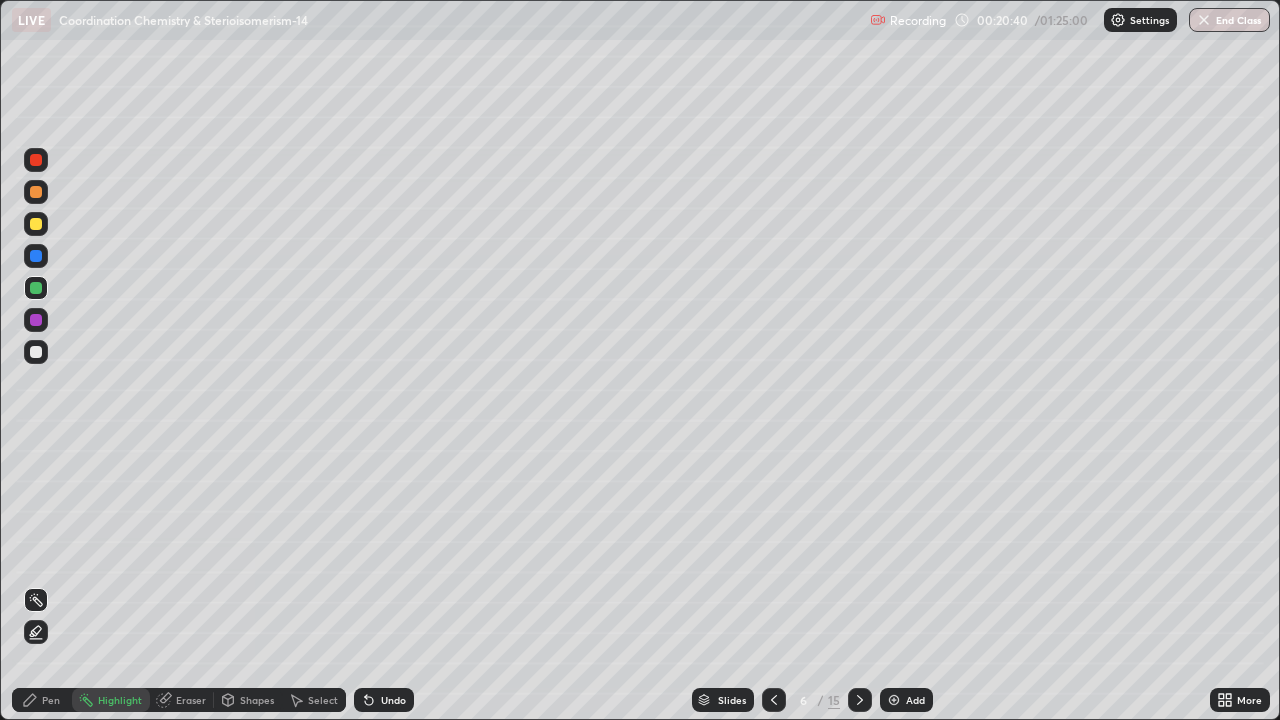 click on "Pen" at bounding box center (51, 700) 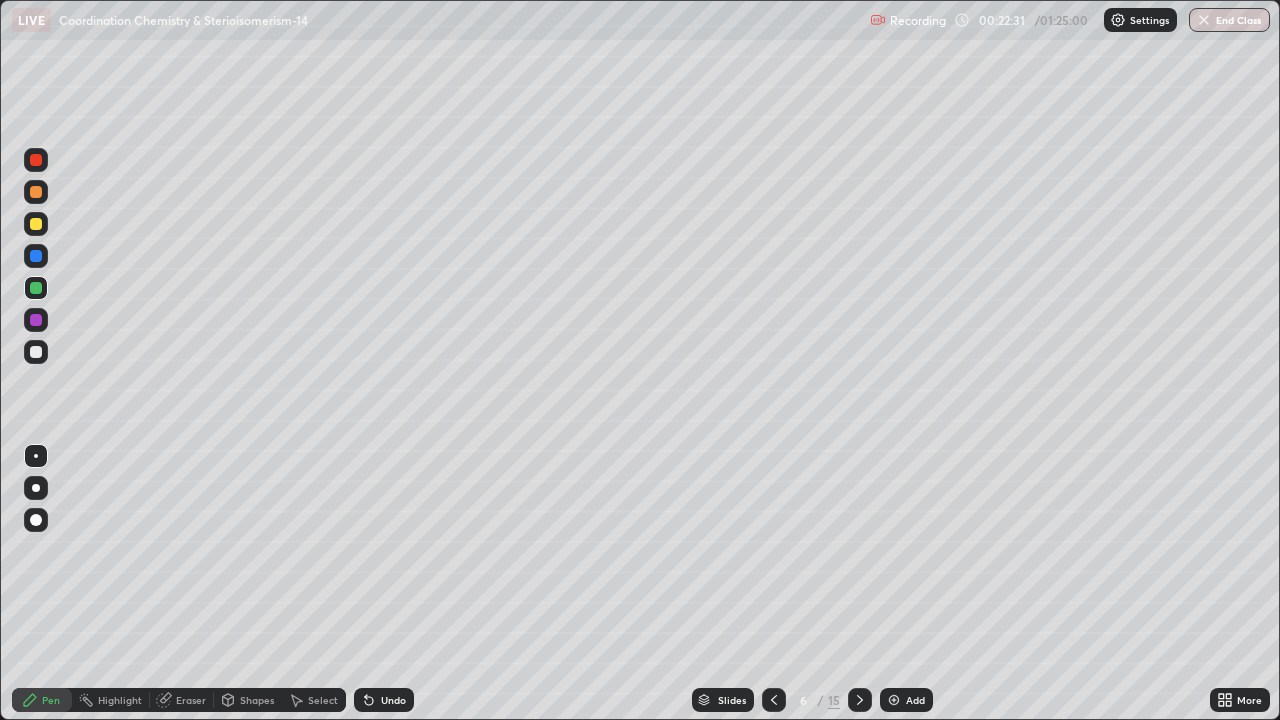 click 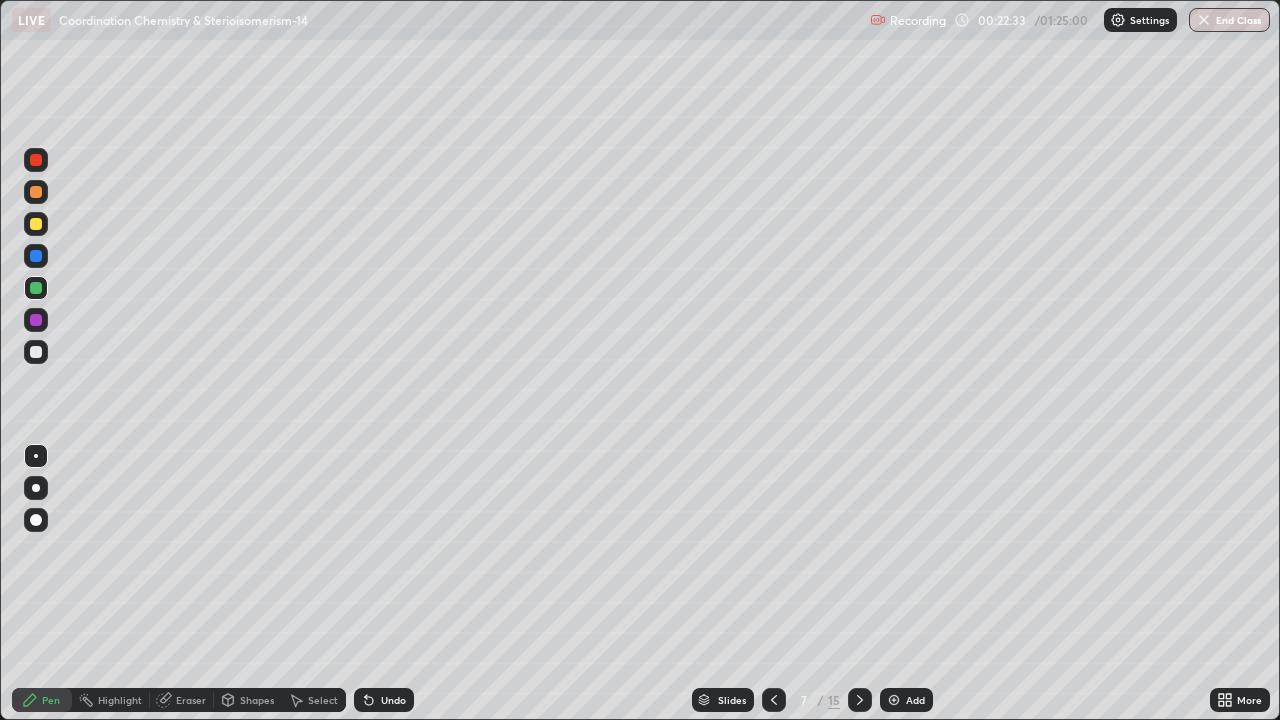click at bounding box center (36, 192) 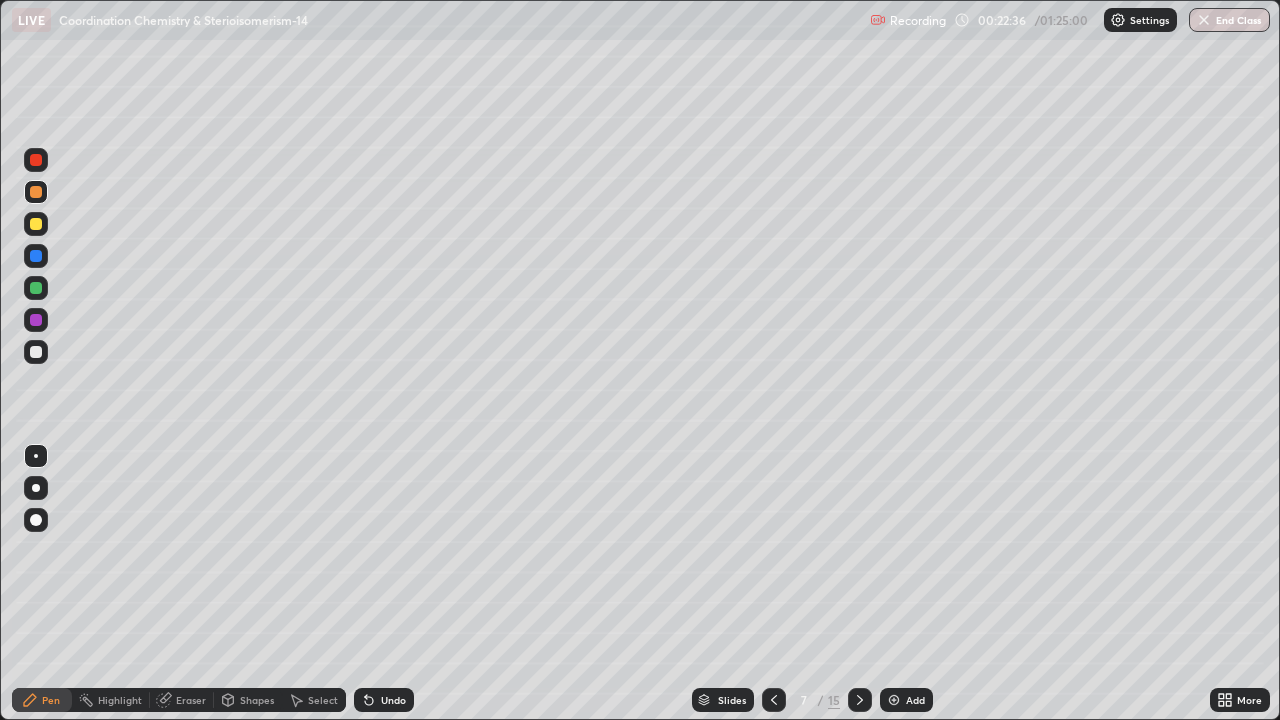 click 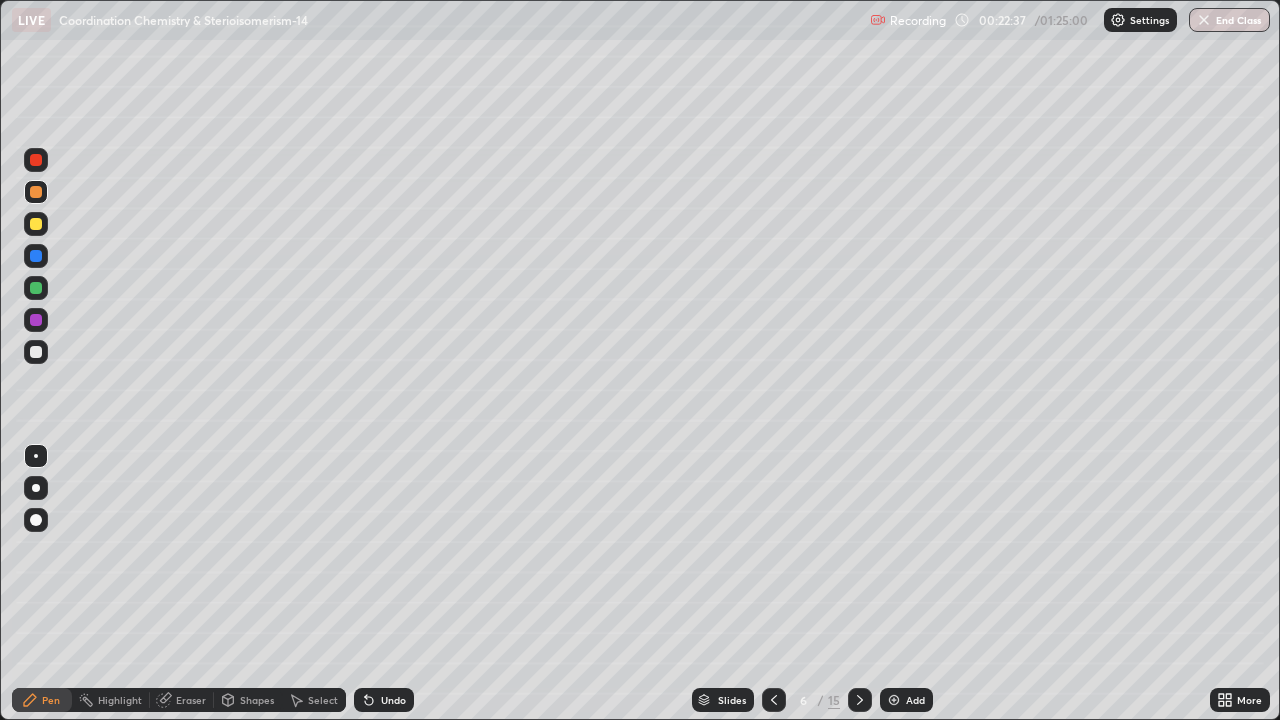 click at bounding box center (860, 700) 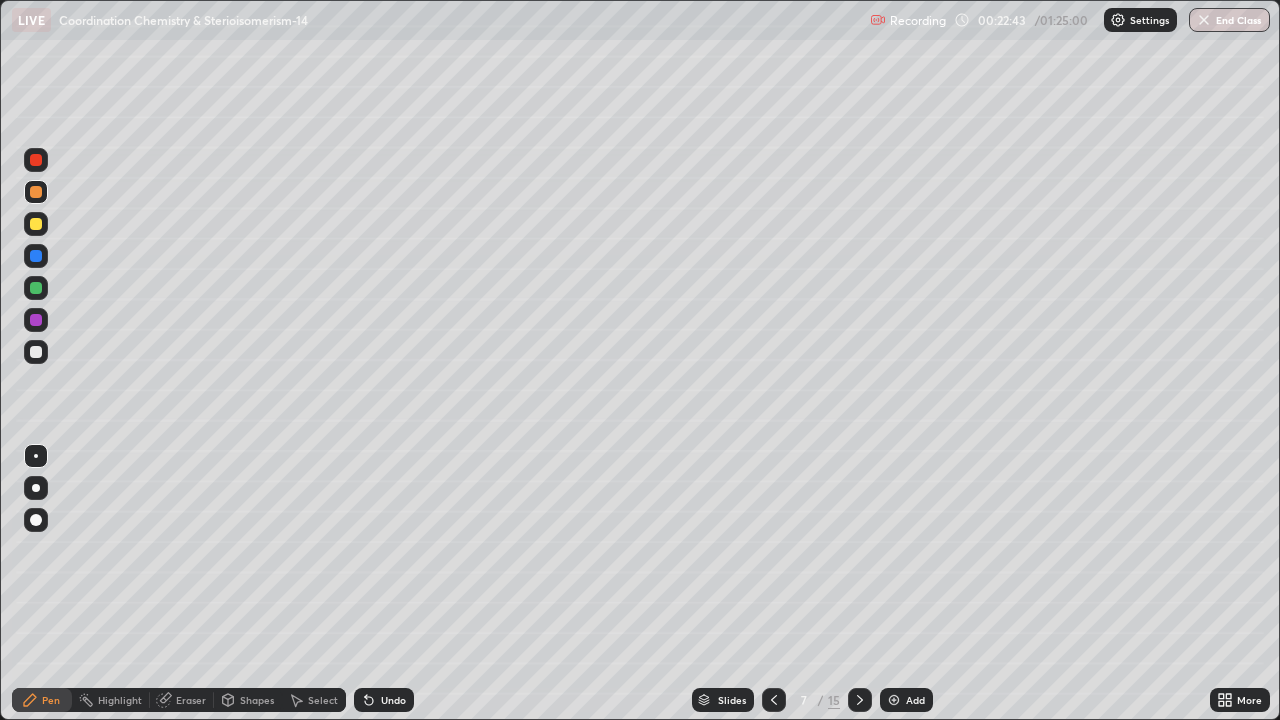 click at bounding box center (36, 288) 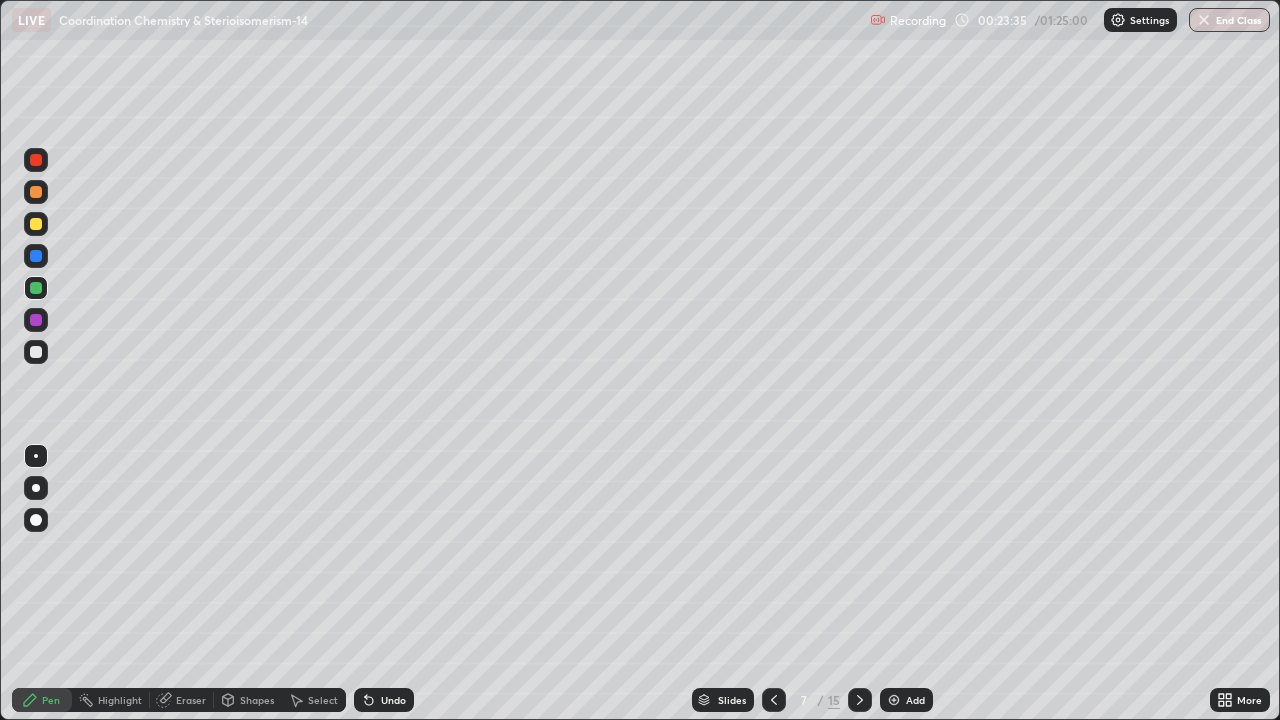 click 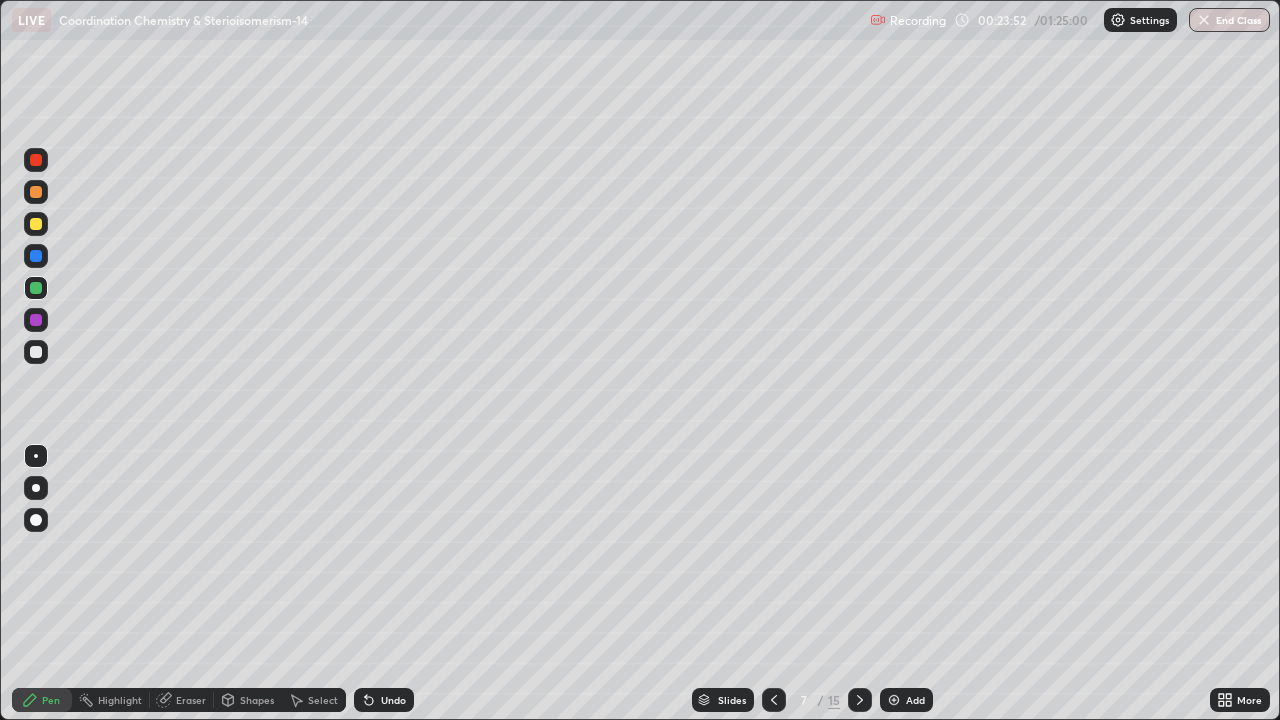 click at bounding box center (36, 352) 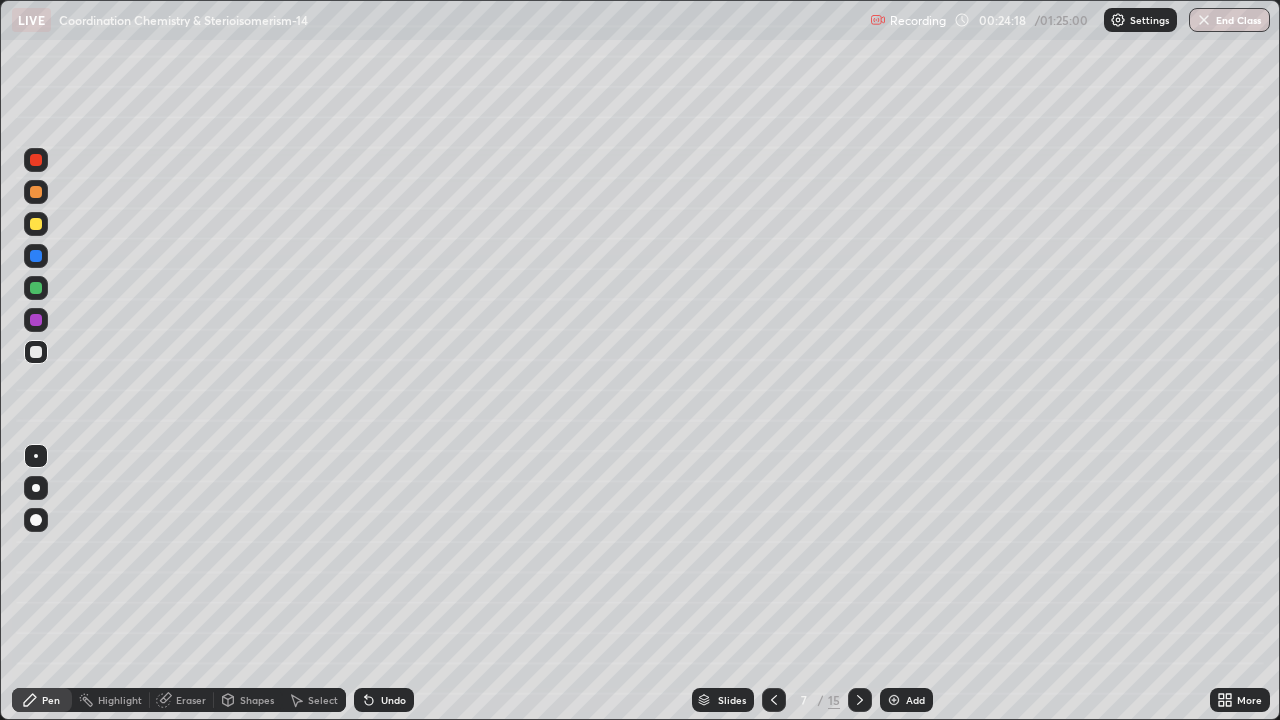click at bounding box center [36, 320] 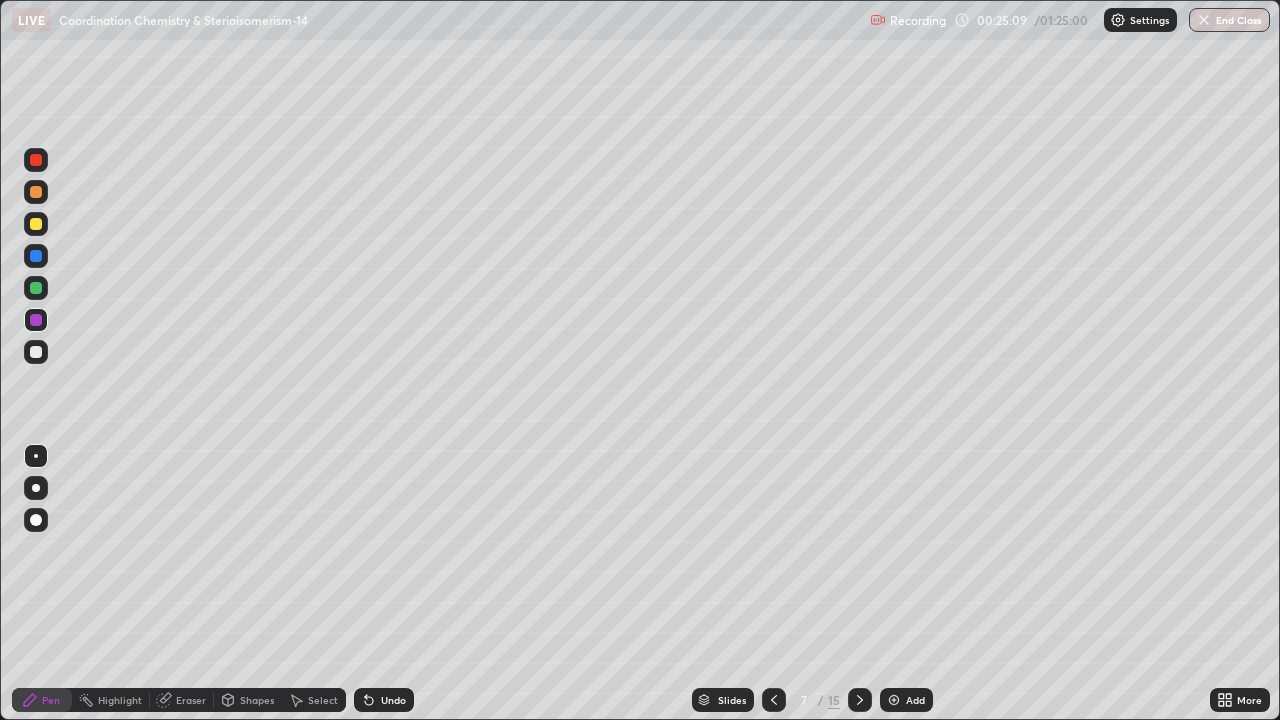click at bounding box center [36, 352] 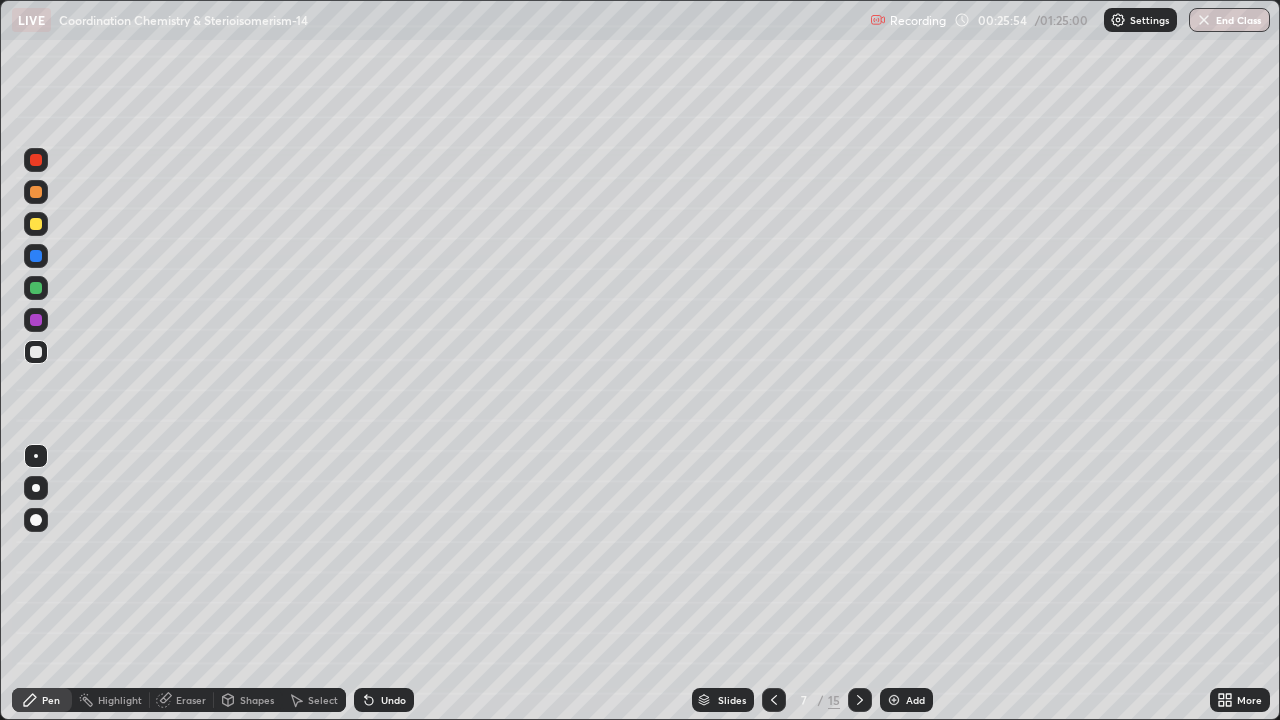 click on "Eraser" at bounding box center (191, 700) 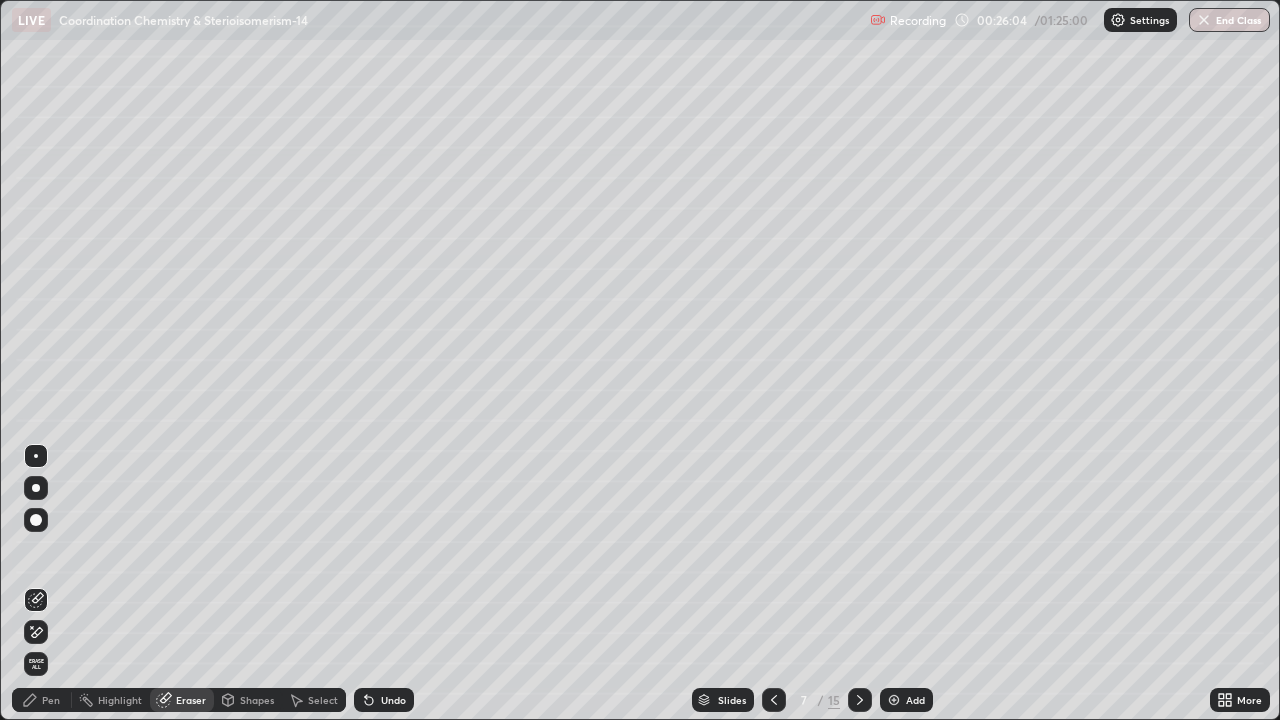 click on "Pen" at bounding box center (42, 700) 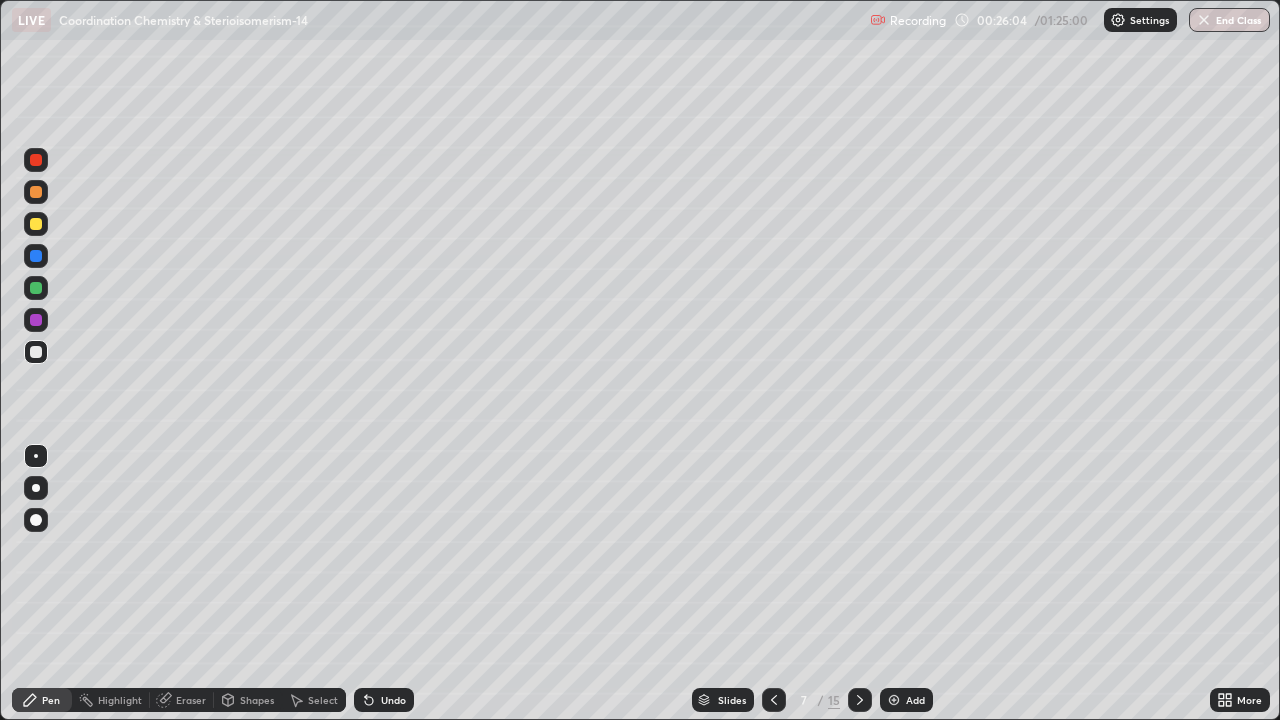 click at bounding box center (36, 224) 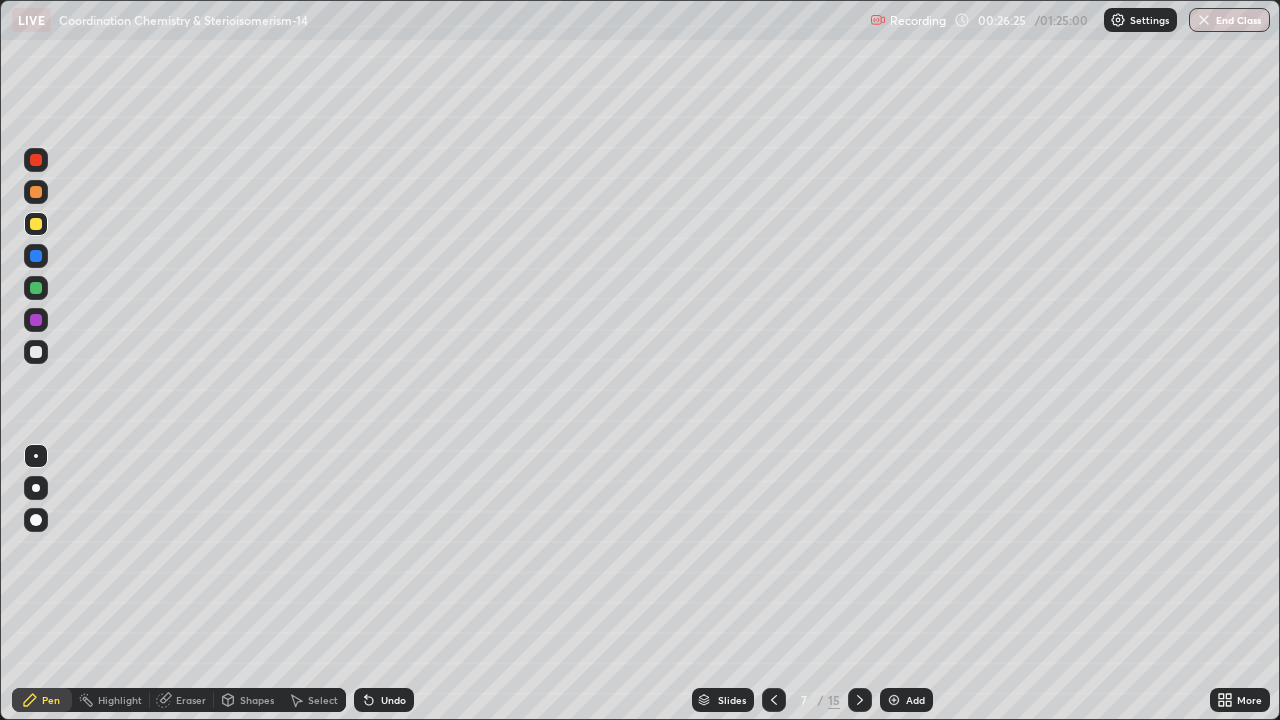 click at bounding box center (36, 352) 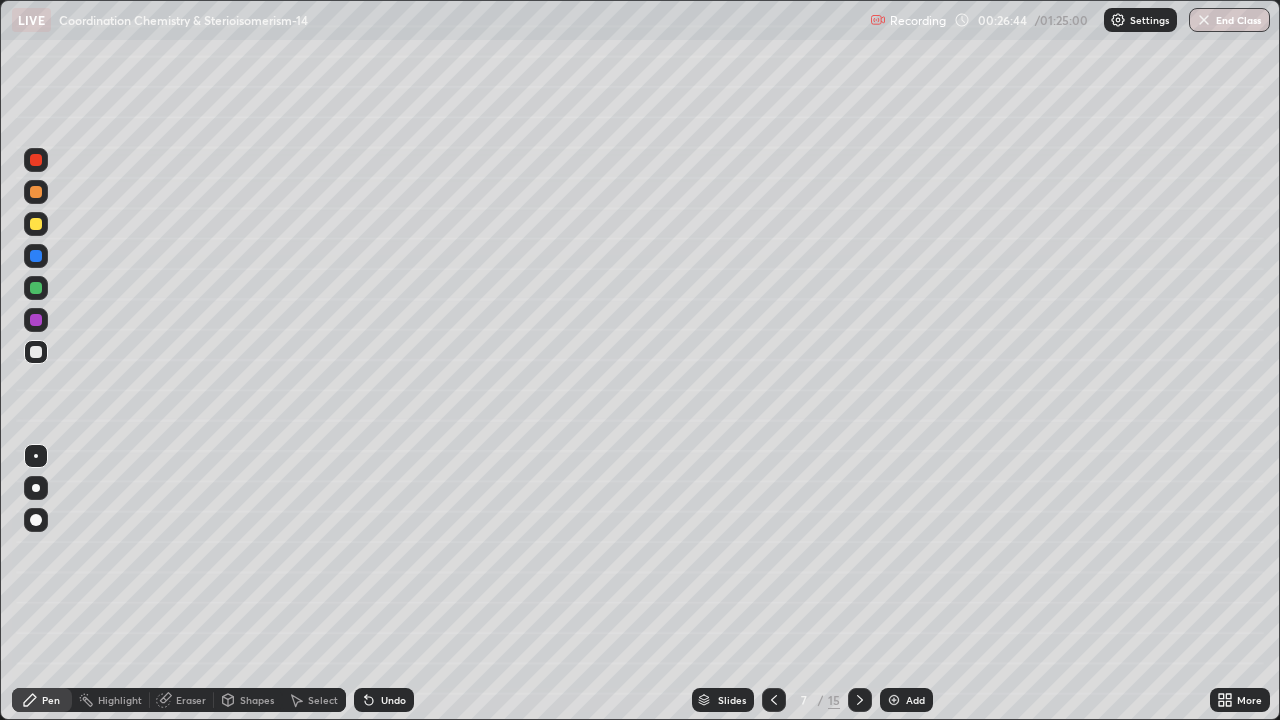 click at bounding box center (36, 224) 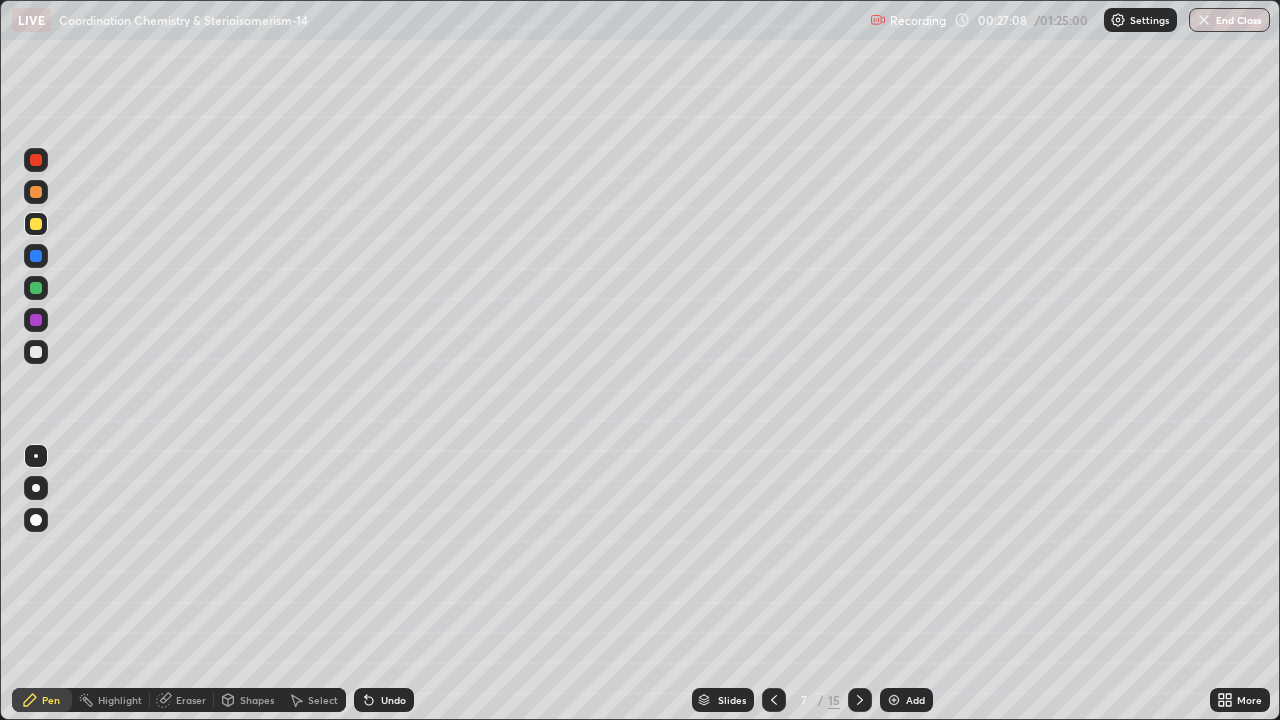 click at bounding box center [774, 700] 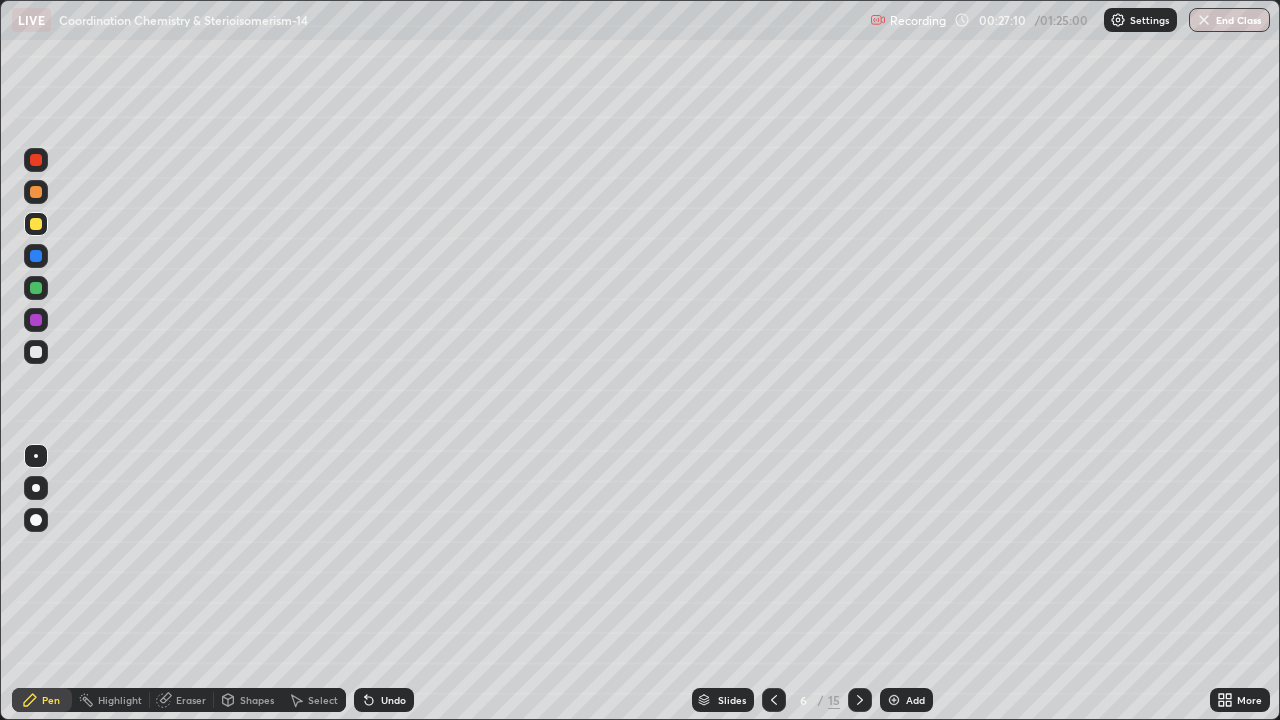 click at bounding box center (774, 700) 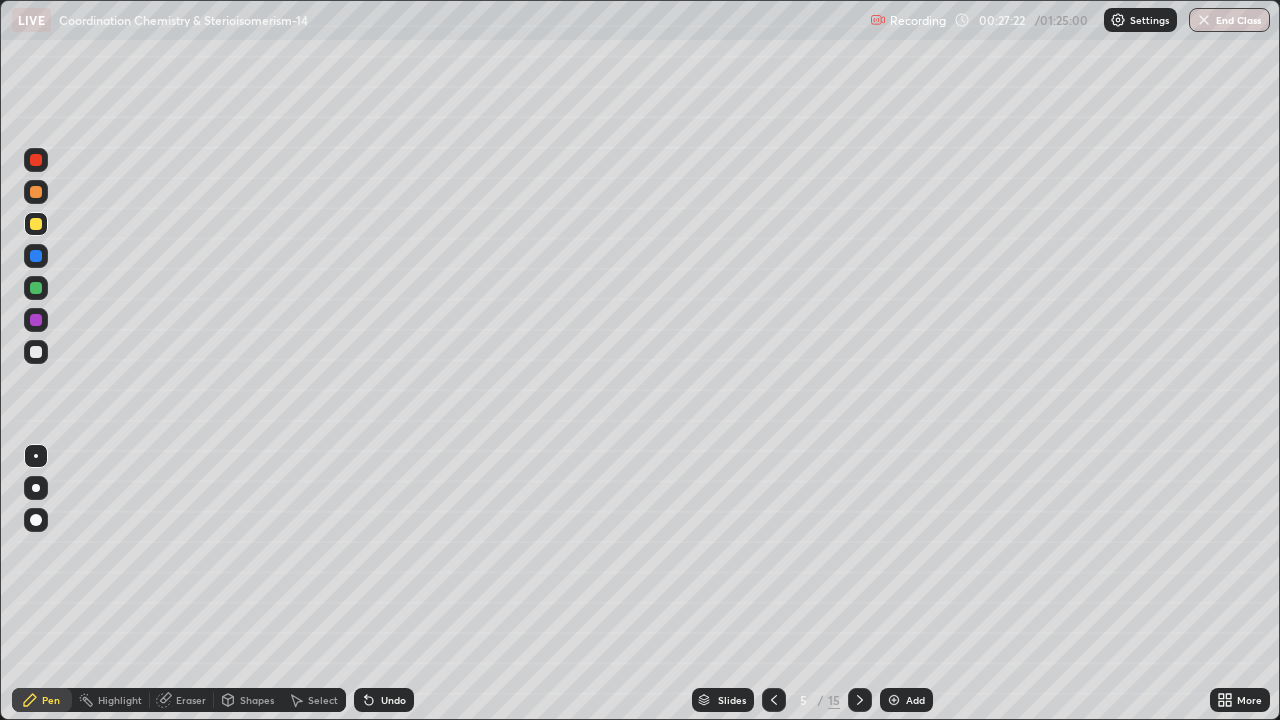 click at bounding box center (860, 700) 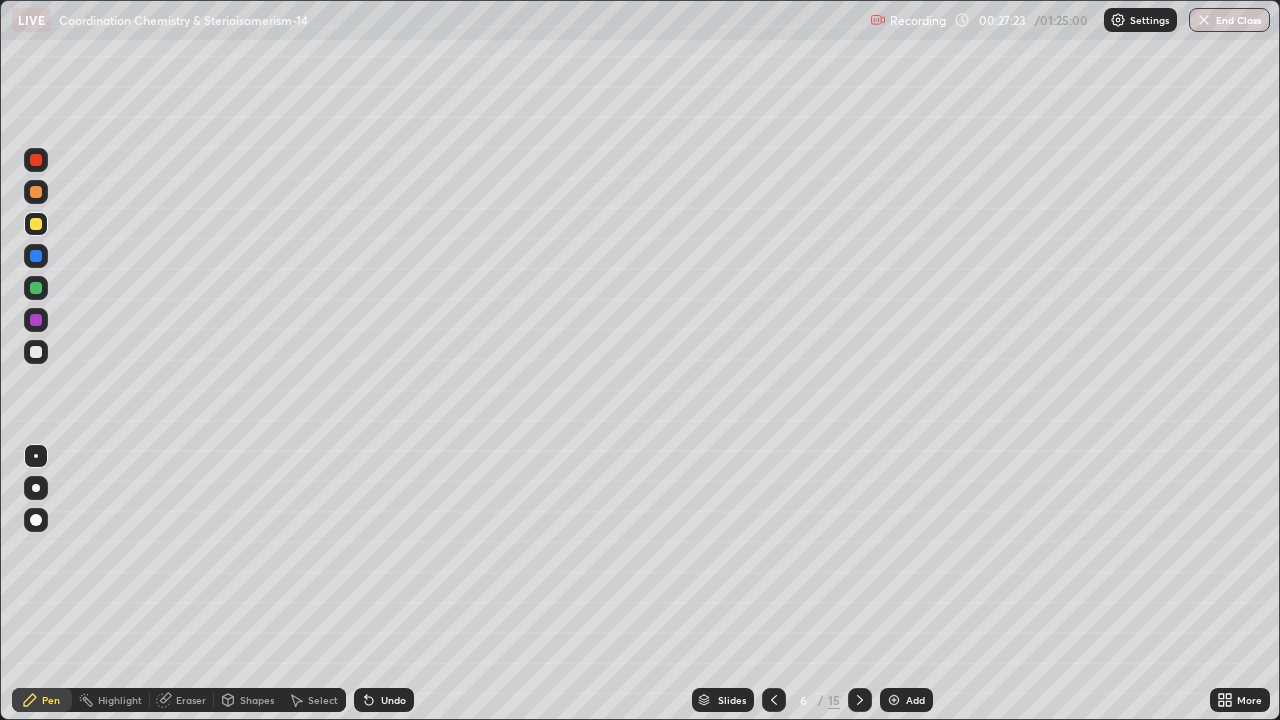 click 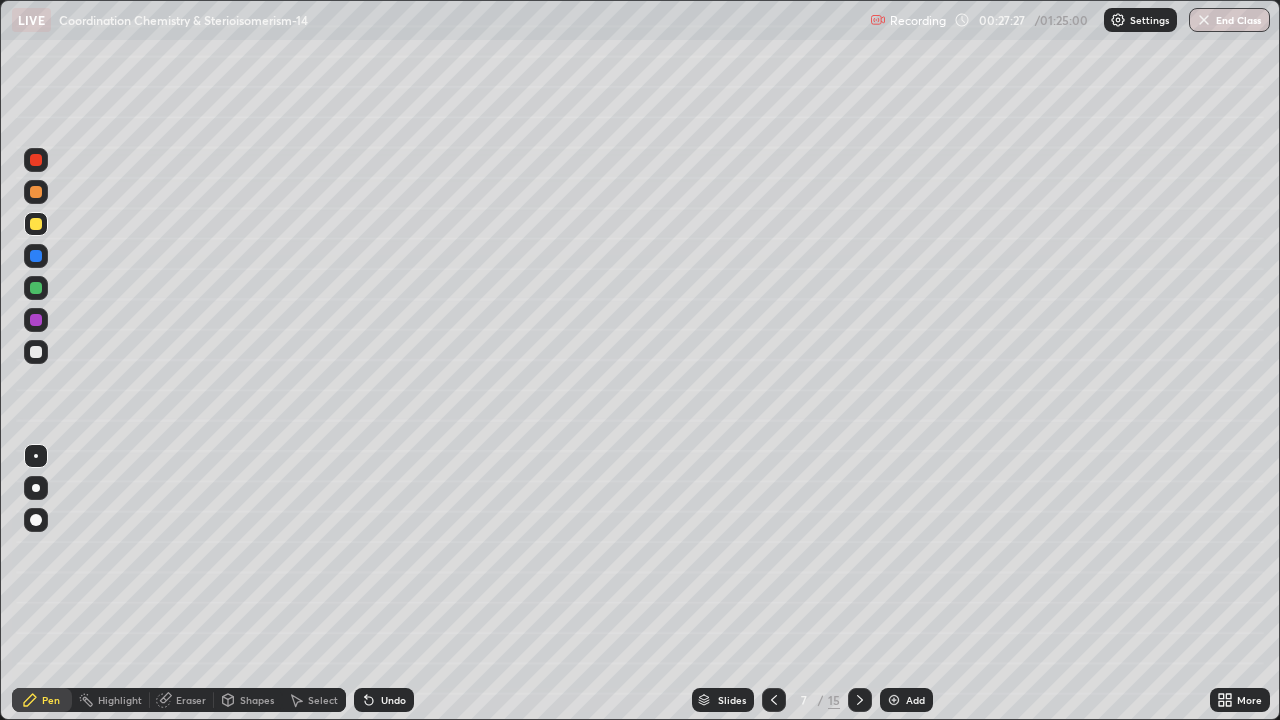 click at bounding box center (36, 352) 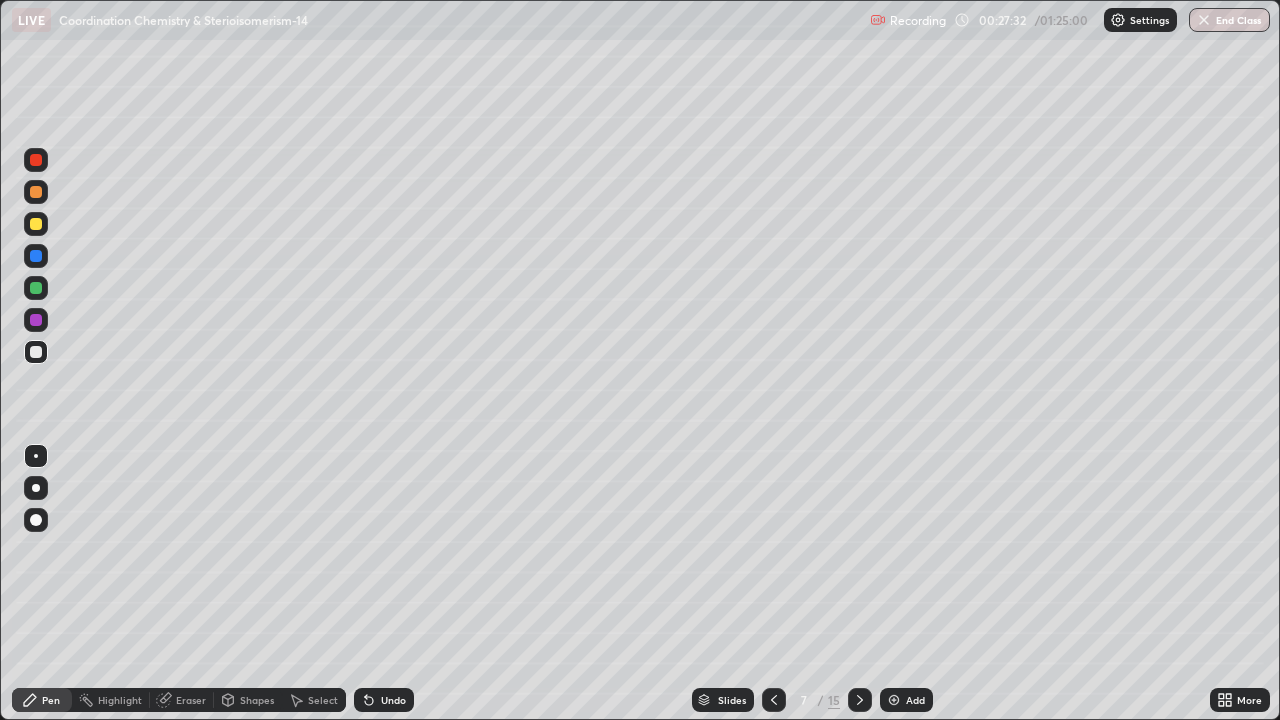 click at bounding box center (36, 160) 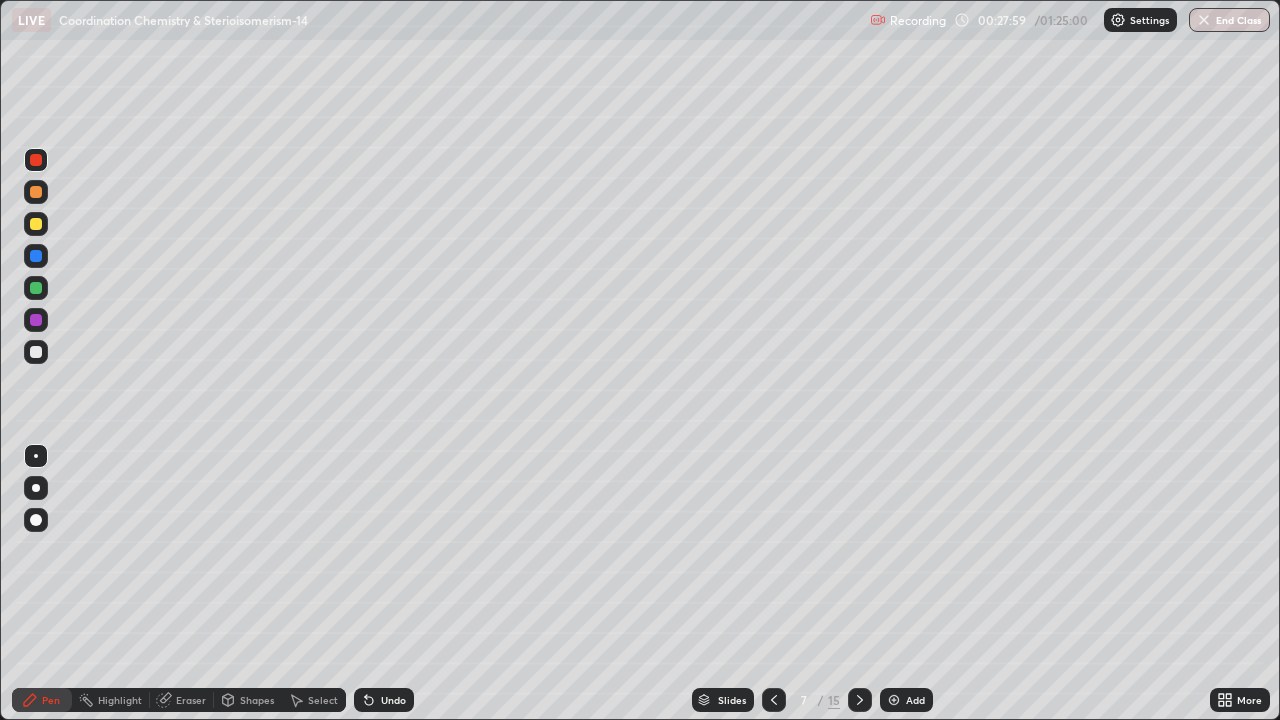 click at bounding box center (36, 352) 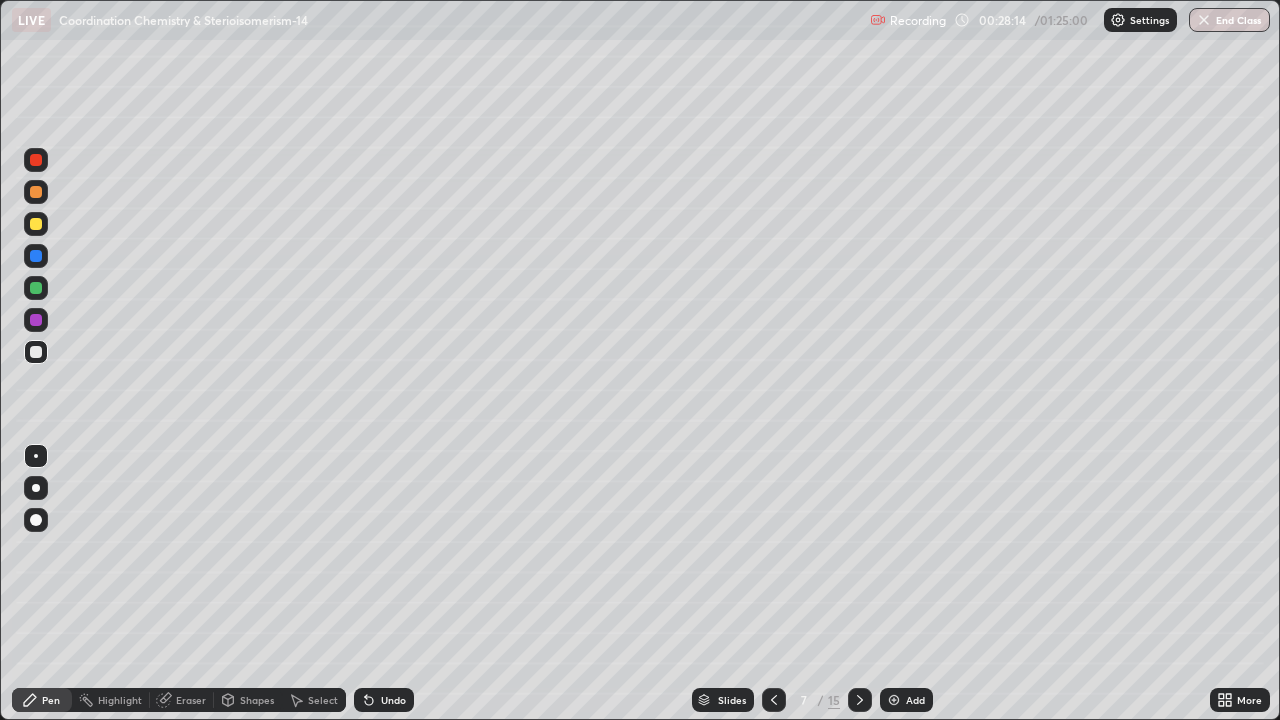click at bounding box center [36, 160] 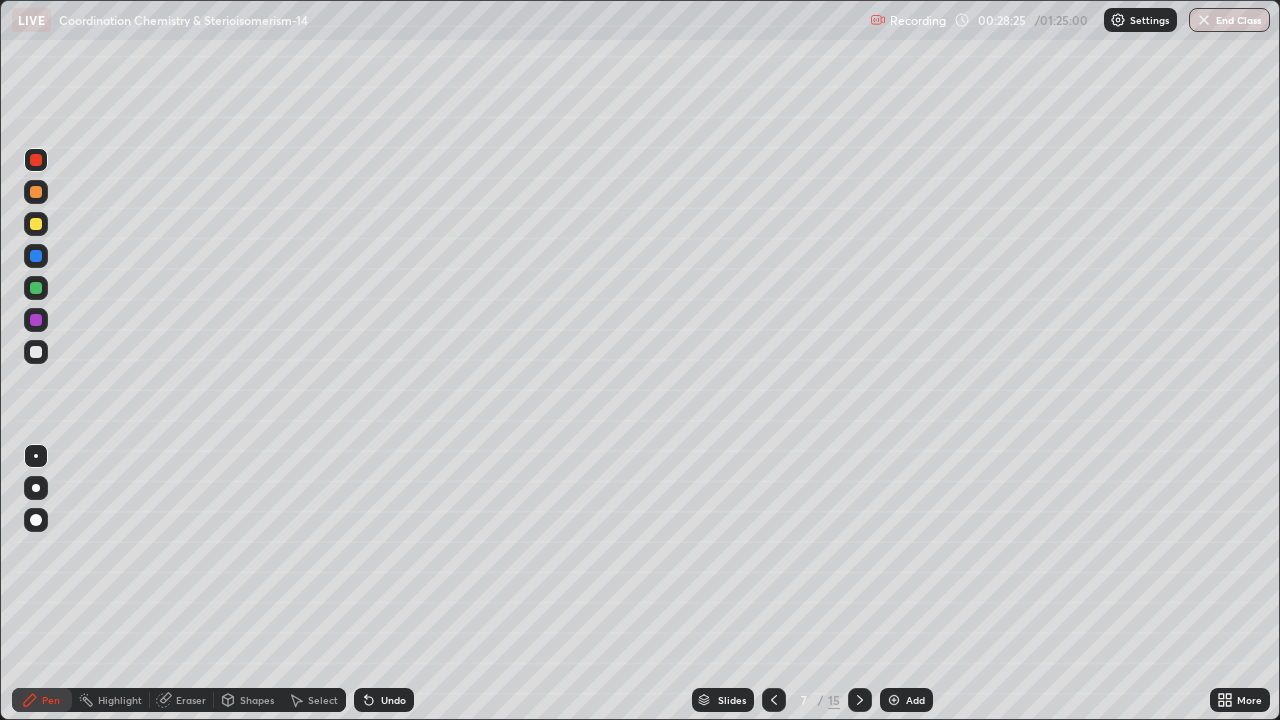 click at bounding box center (36, 224) 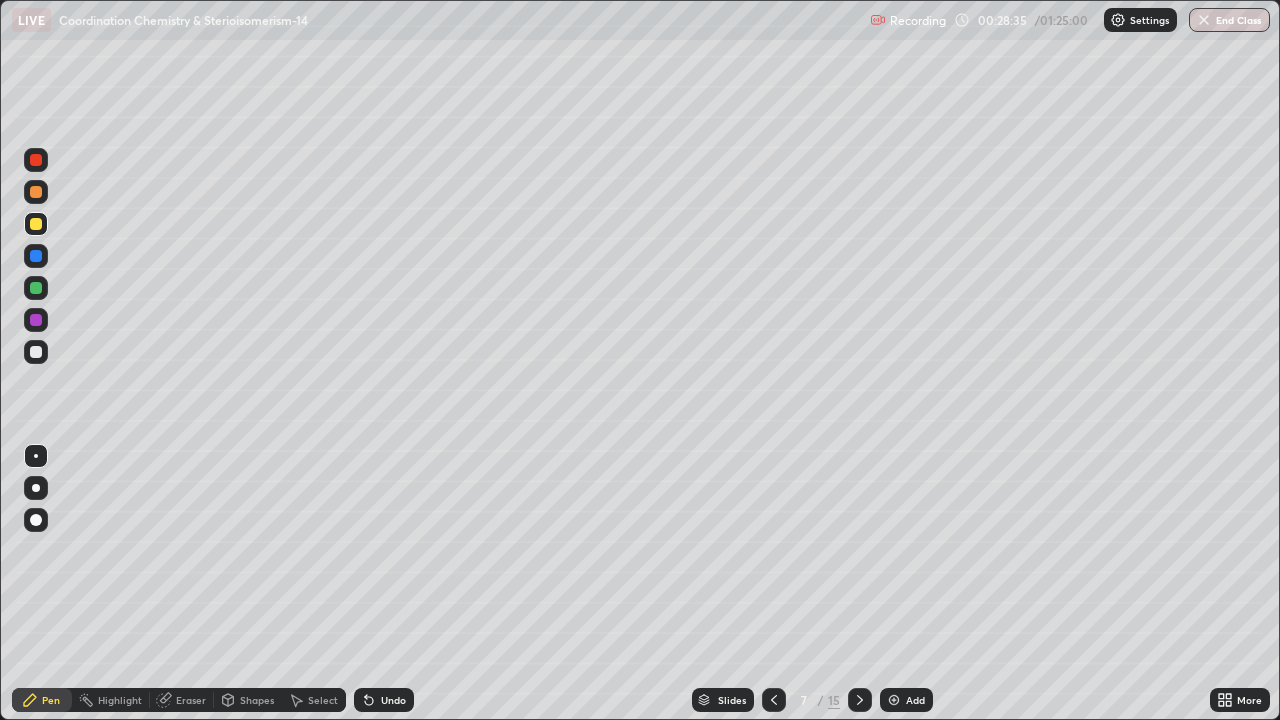 click at bounding box center (36, 352) 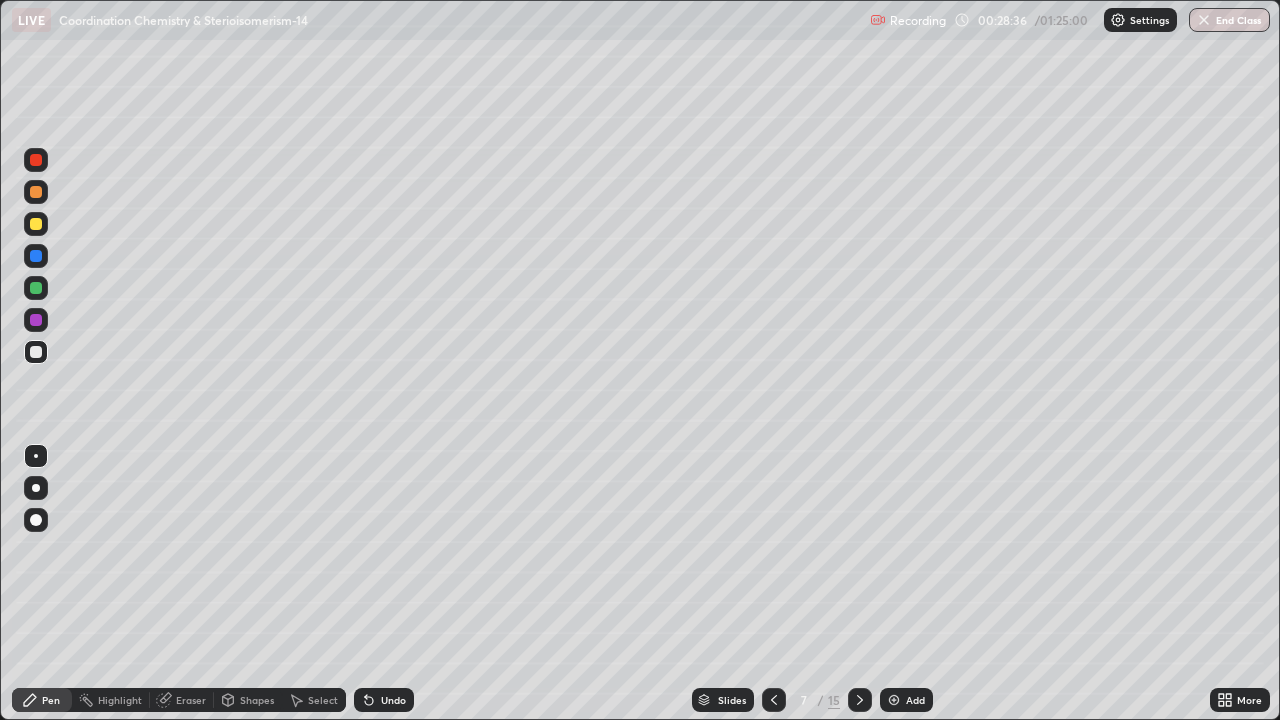 click at bounding box center (36, 160) 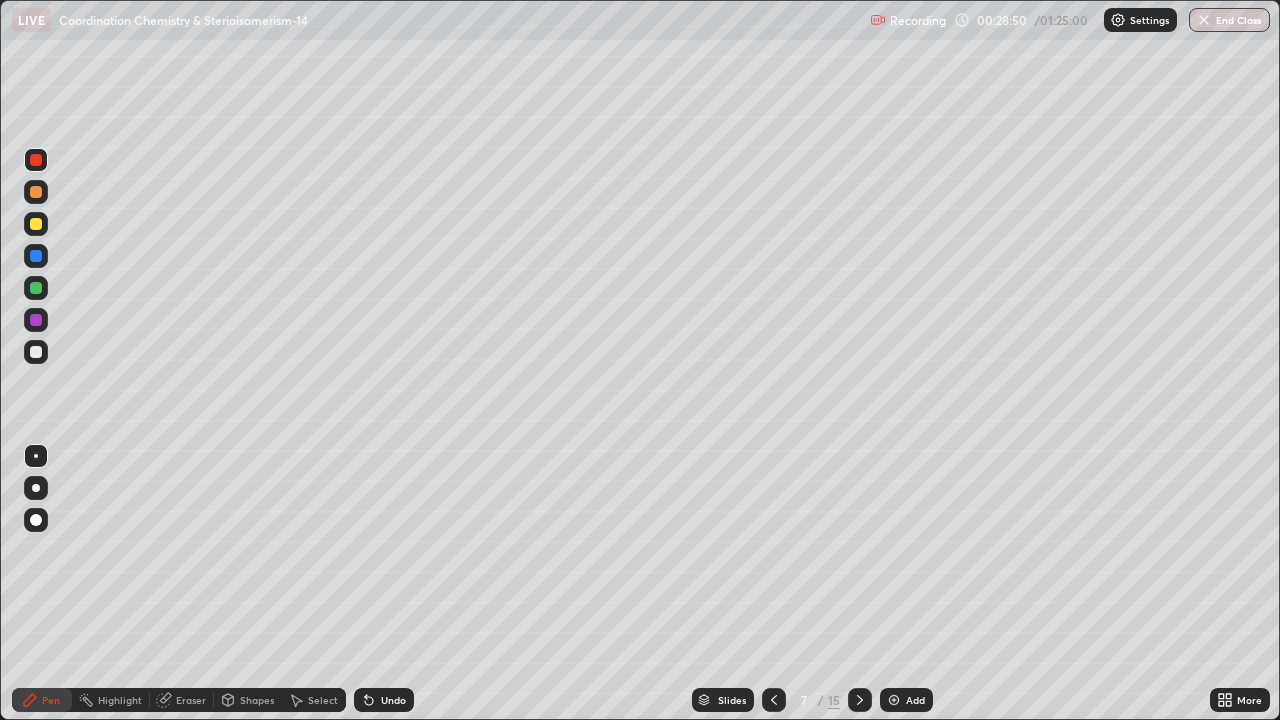 click at bounding box center (36, 224) 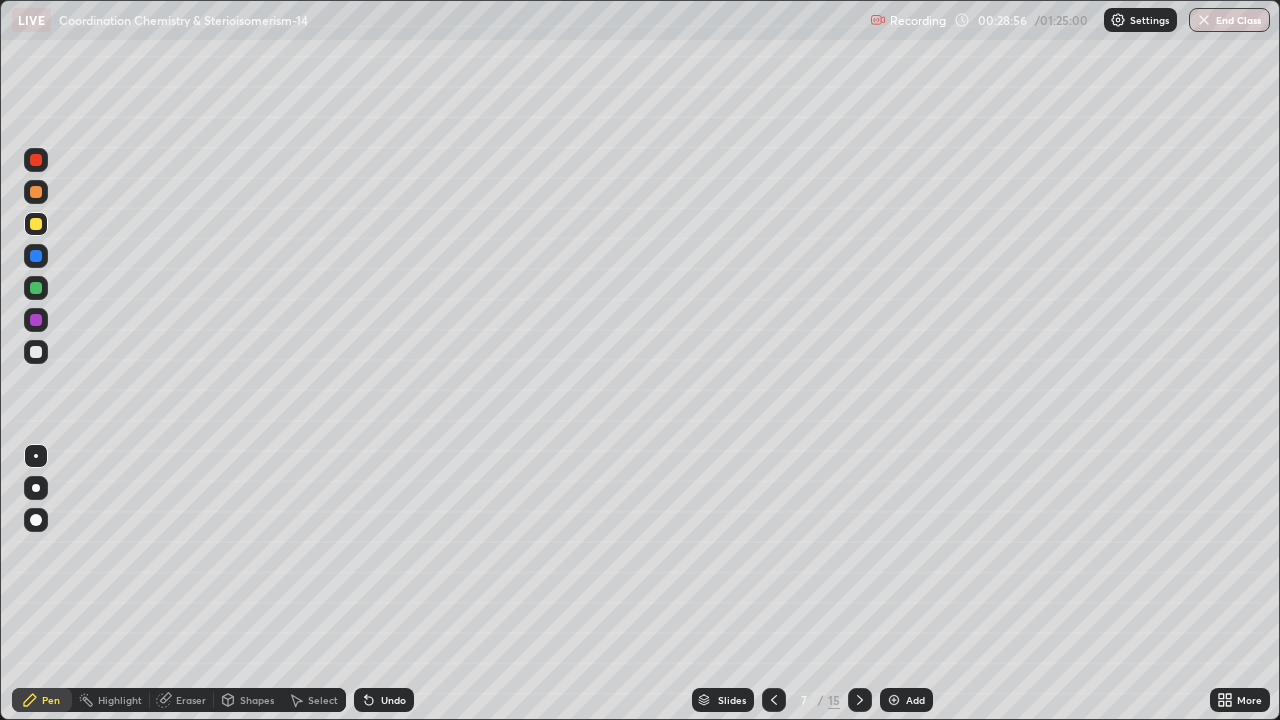 click at bounding box center [36, 352] 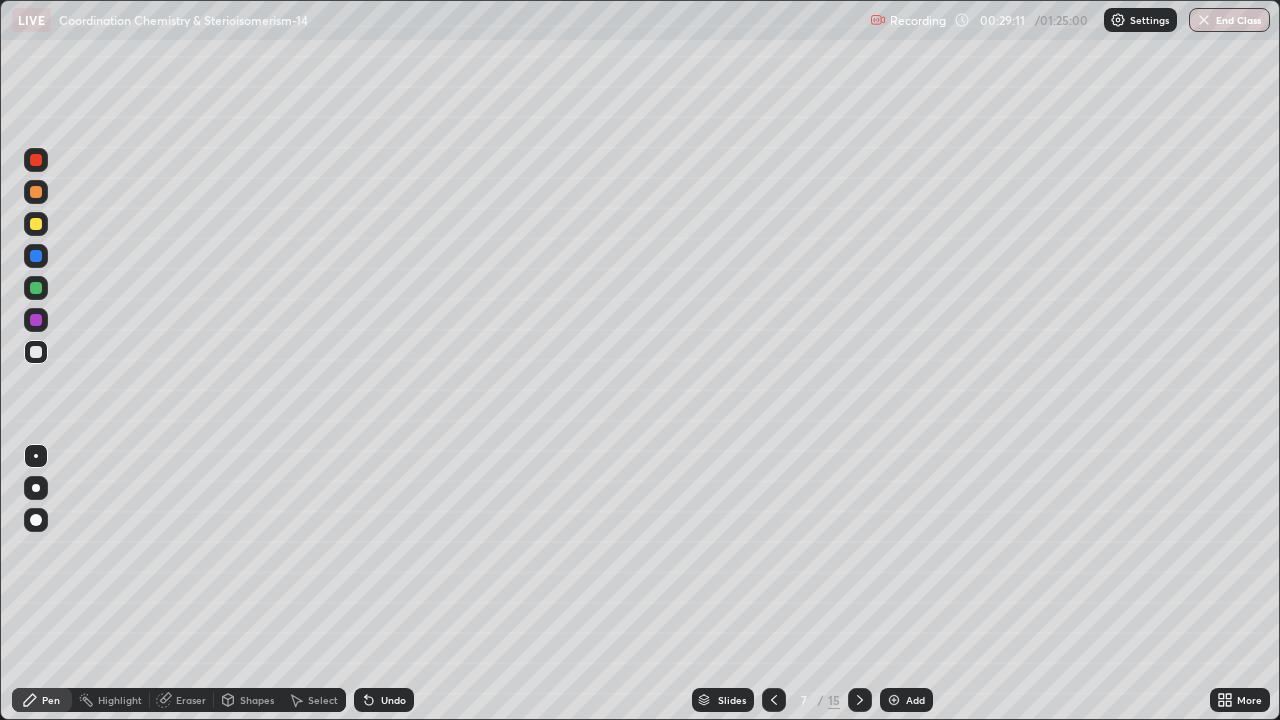 click at bounding box center [36, 160] 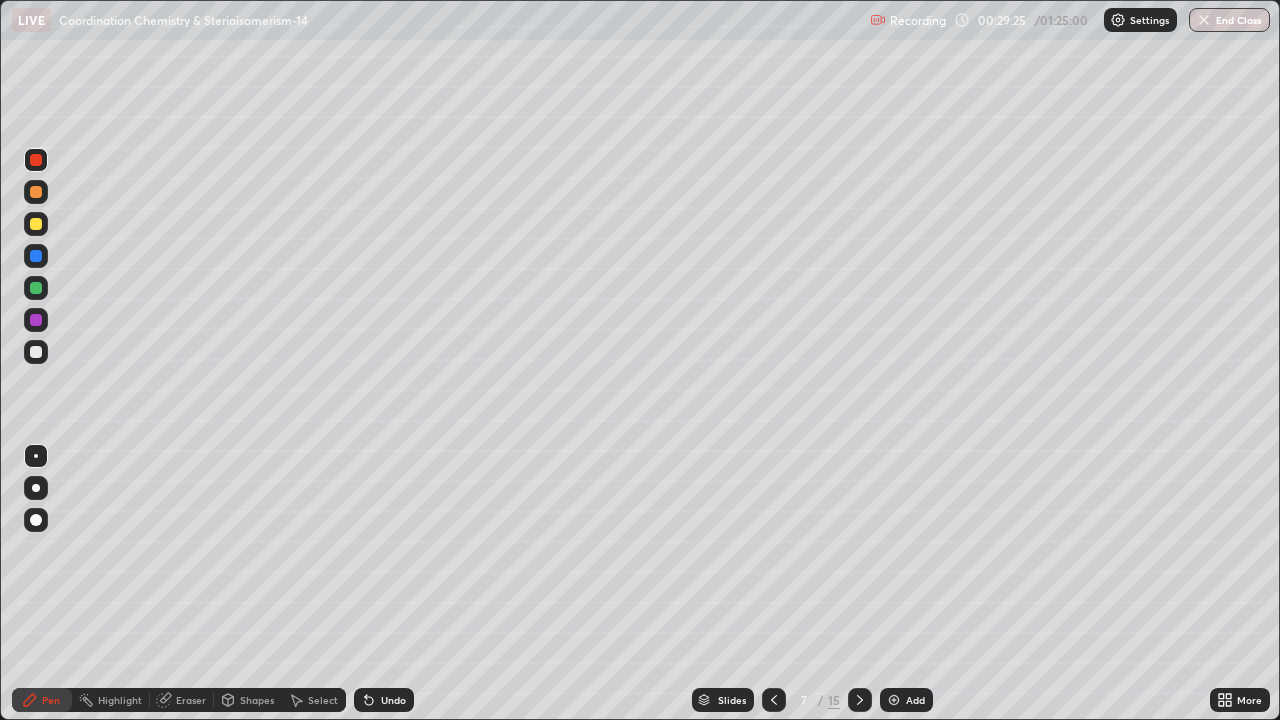 click at bounding box center (36, 352) 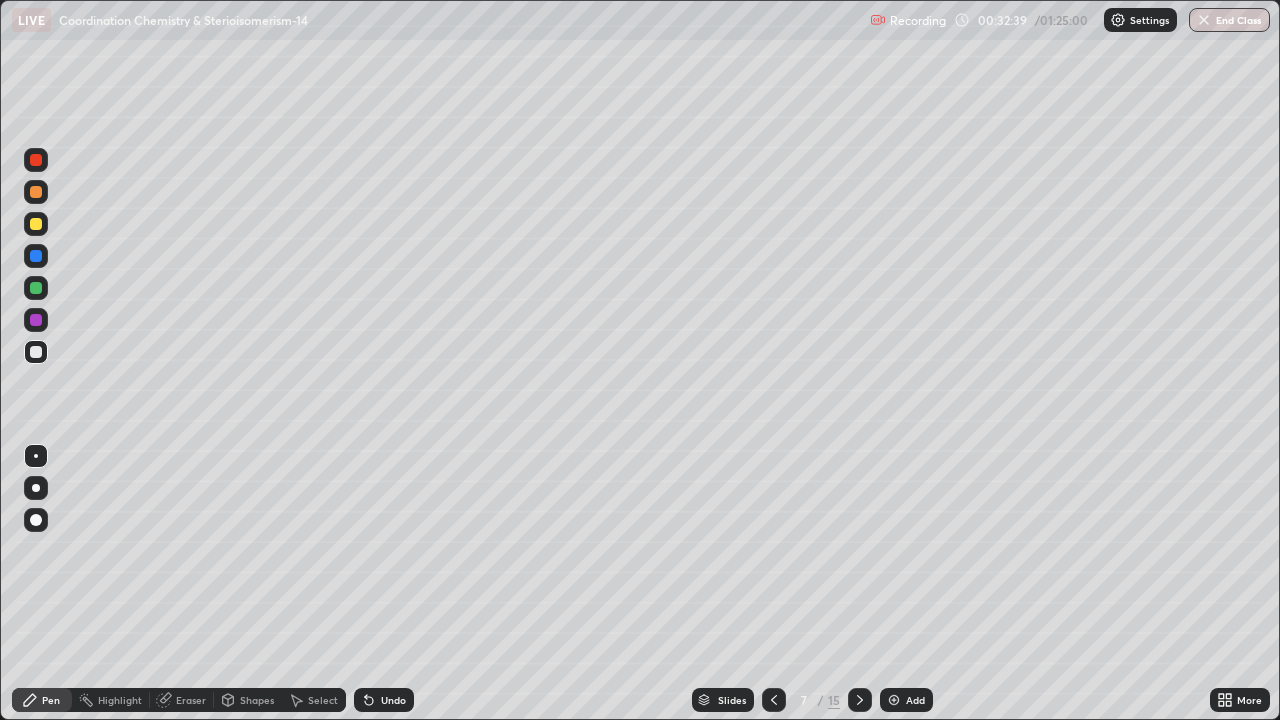 click on "Highlight" at bounding box center (120, 700) 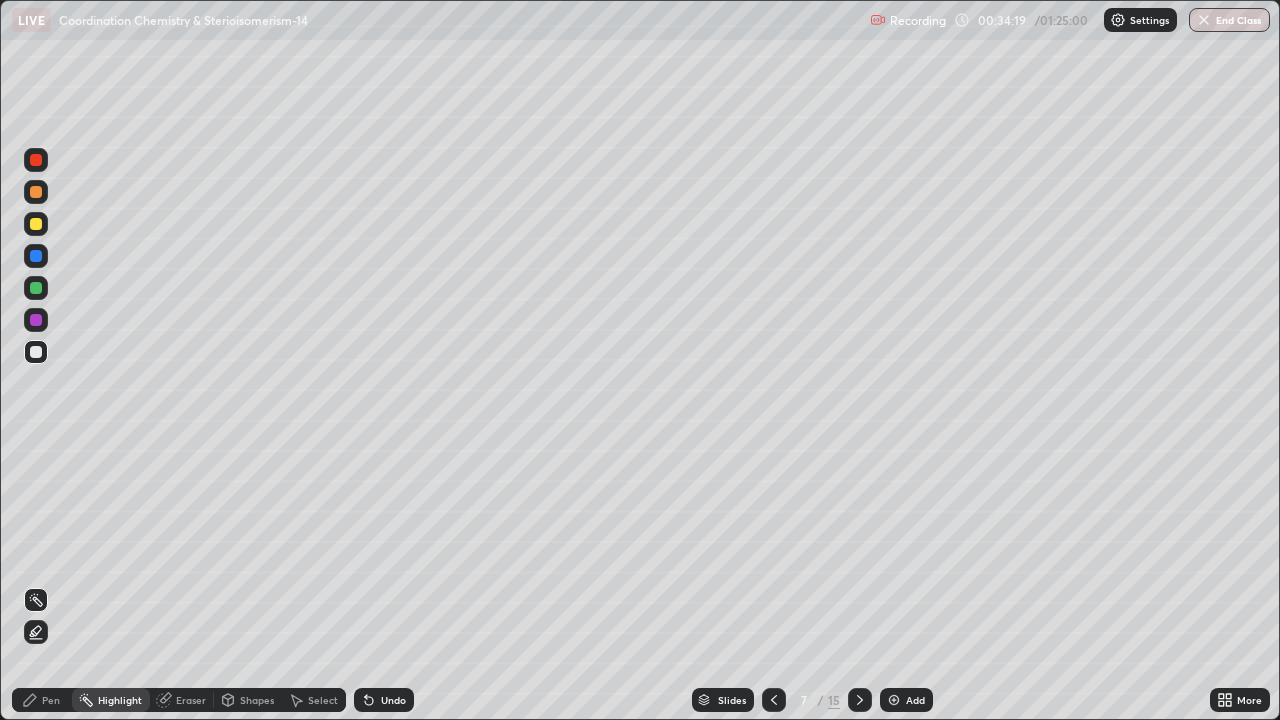 click 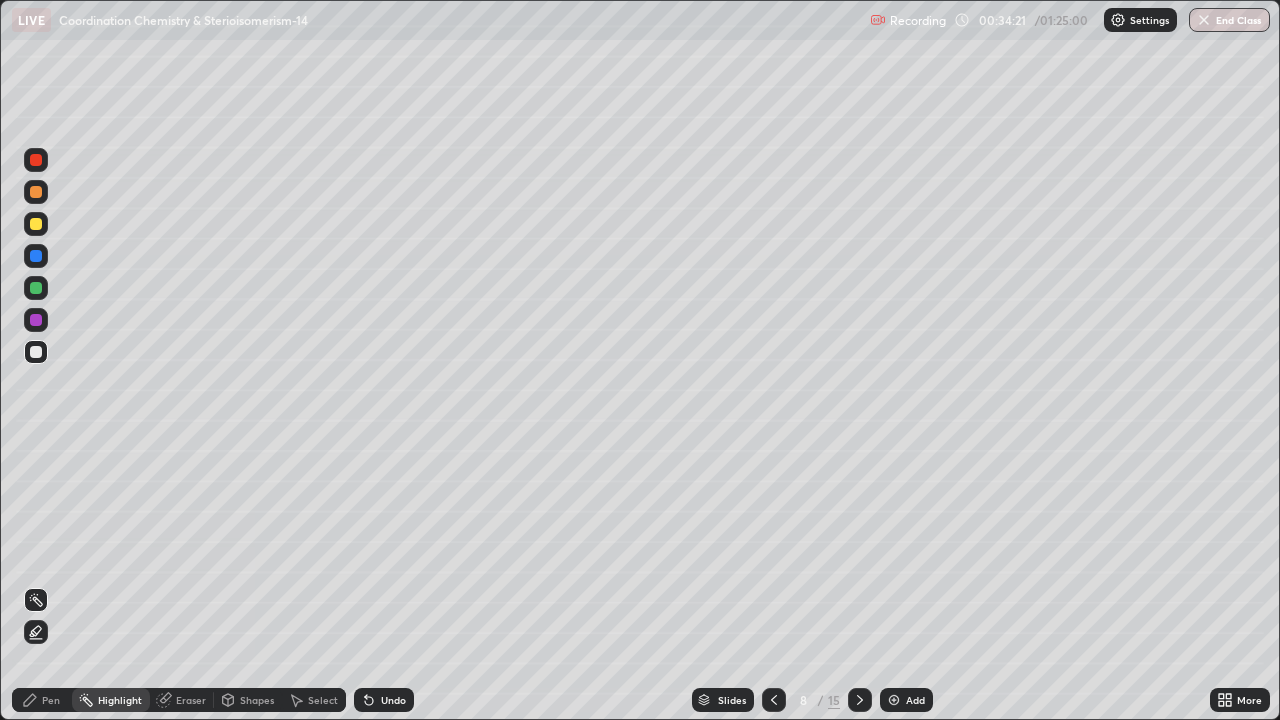 click on "Pen" at bounding box center [51, 700] 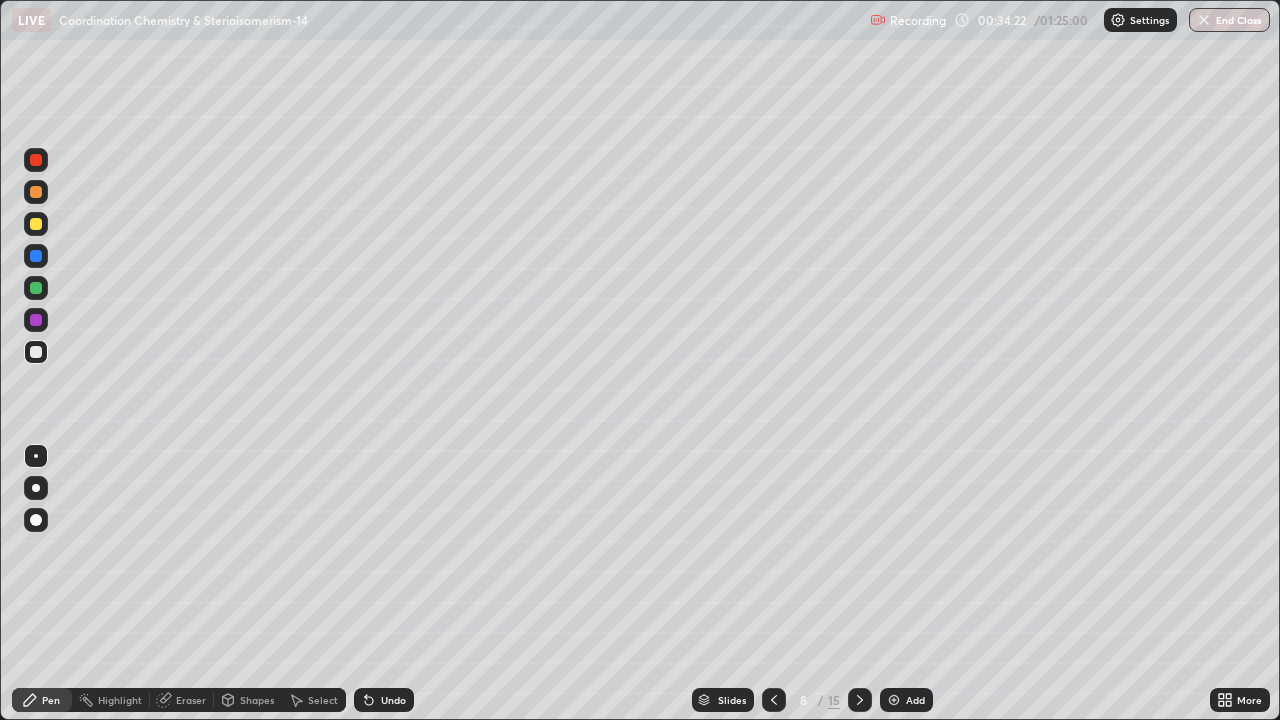 click at bounding box center (36, 192) 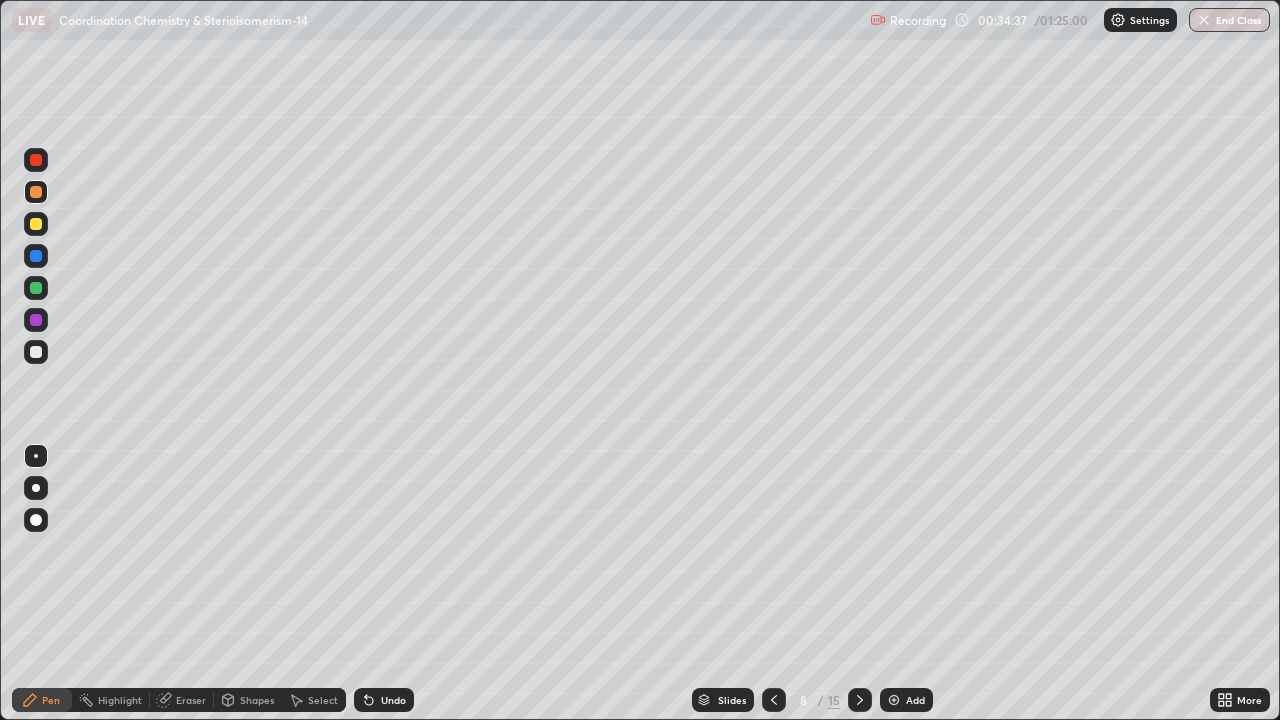 click at bounding box center [36, 352] 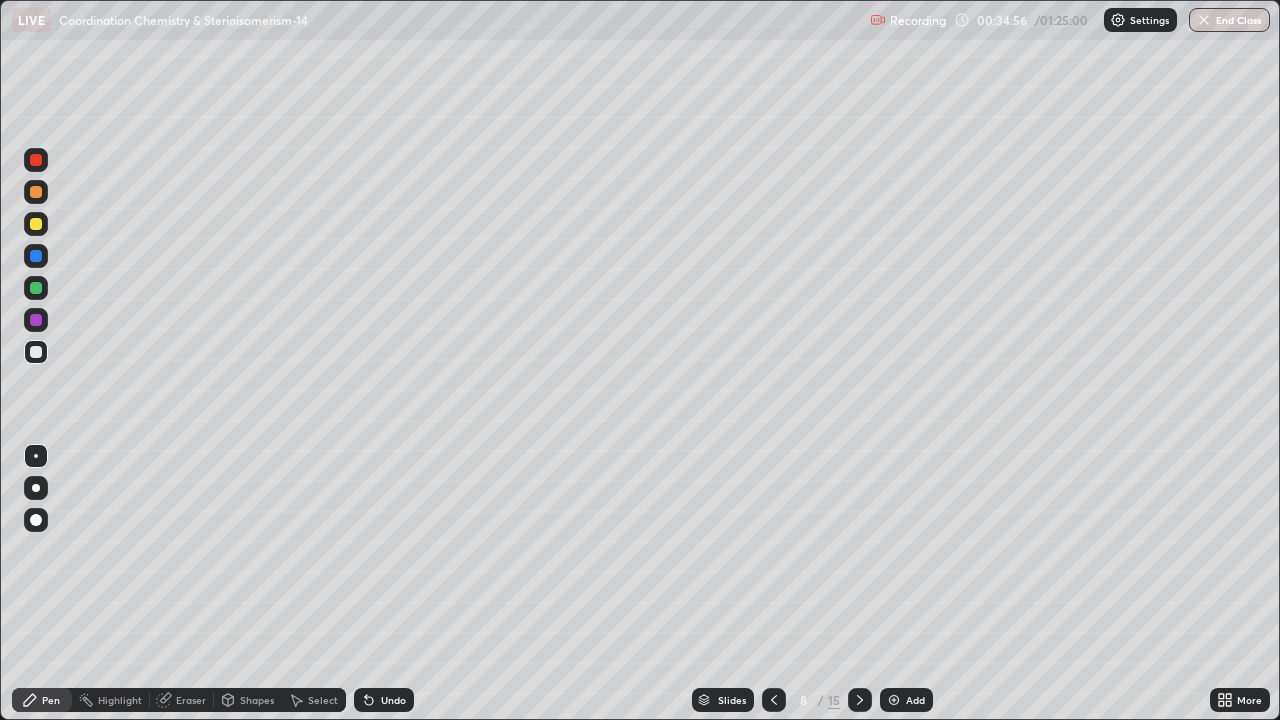 click on "Undo" at bounding box center (384, 700) 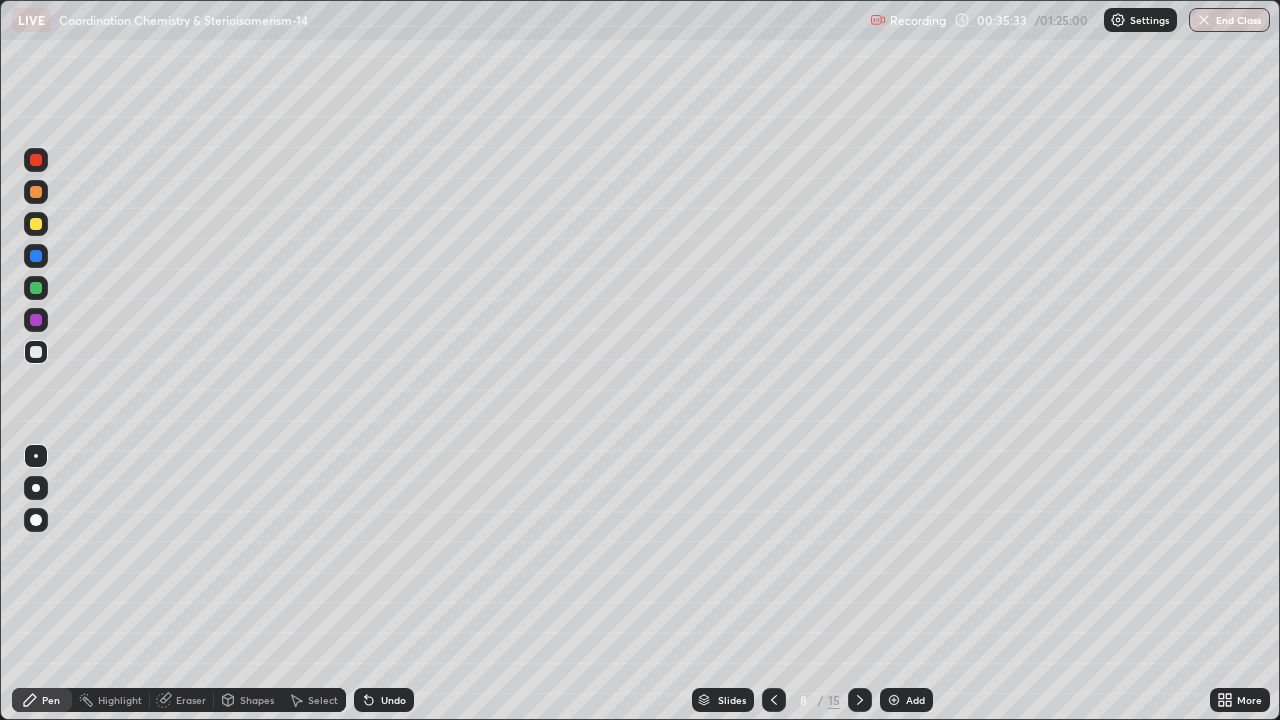 click on "Undo" at bounding box center [384, 700] 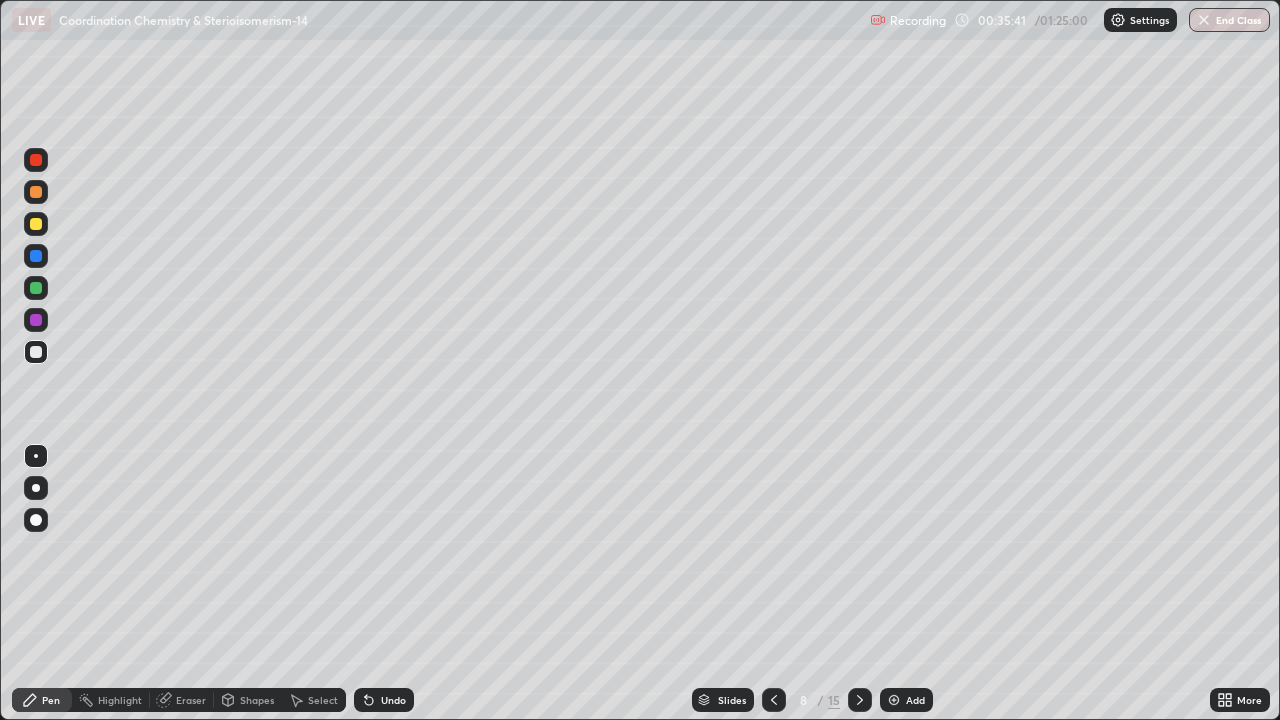 click at bounding box center [36, 288] 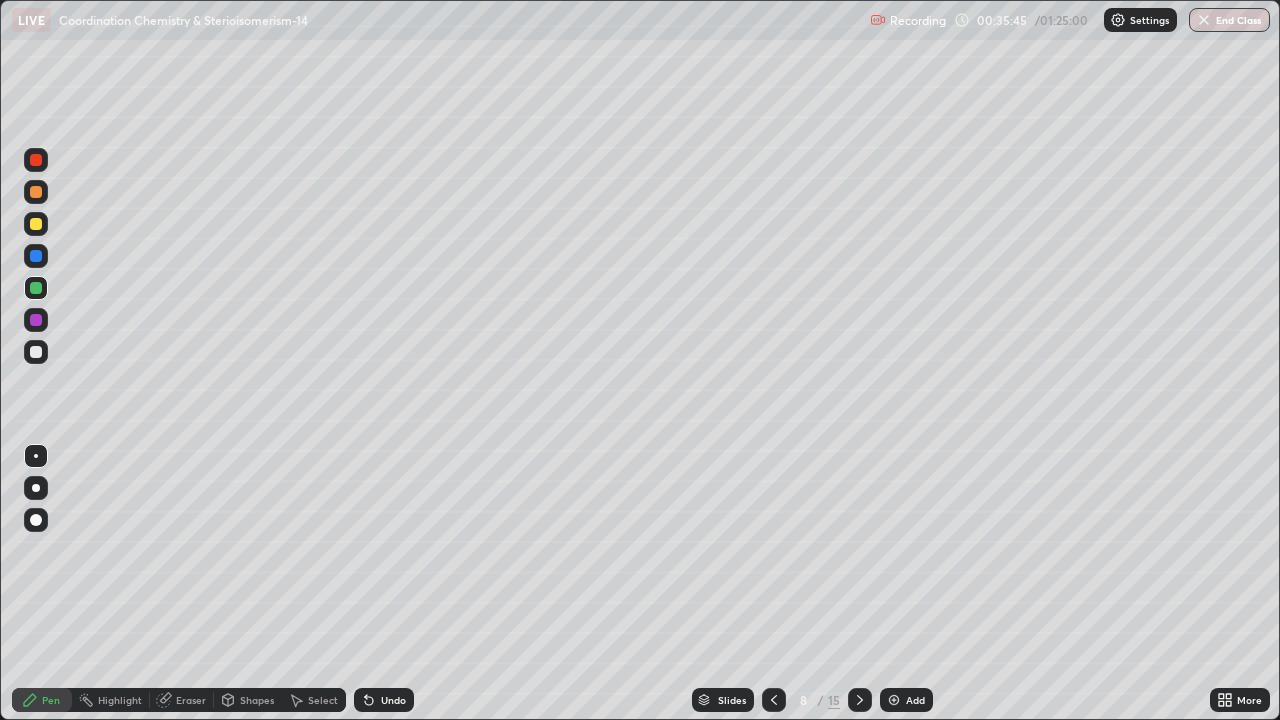 click at bounding box center [36, 192] 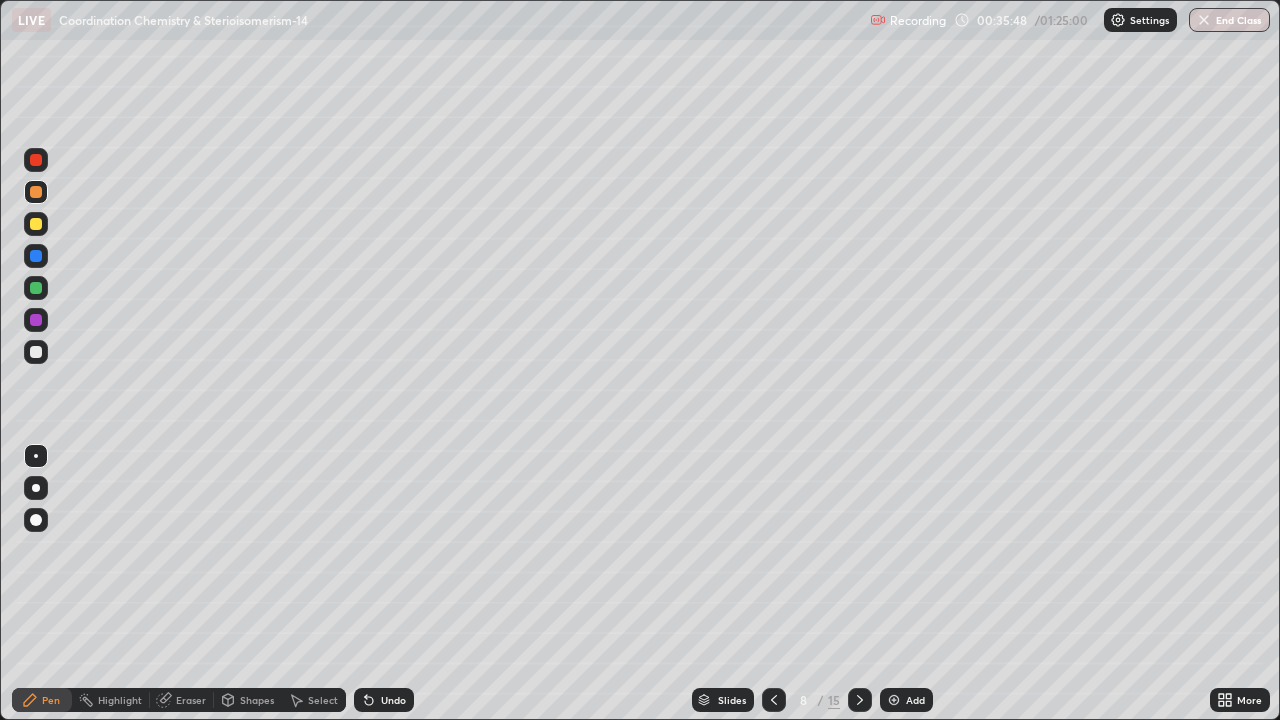 click at bounding box center [36, 352] 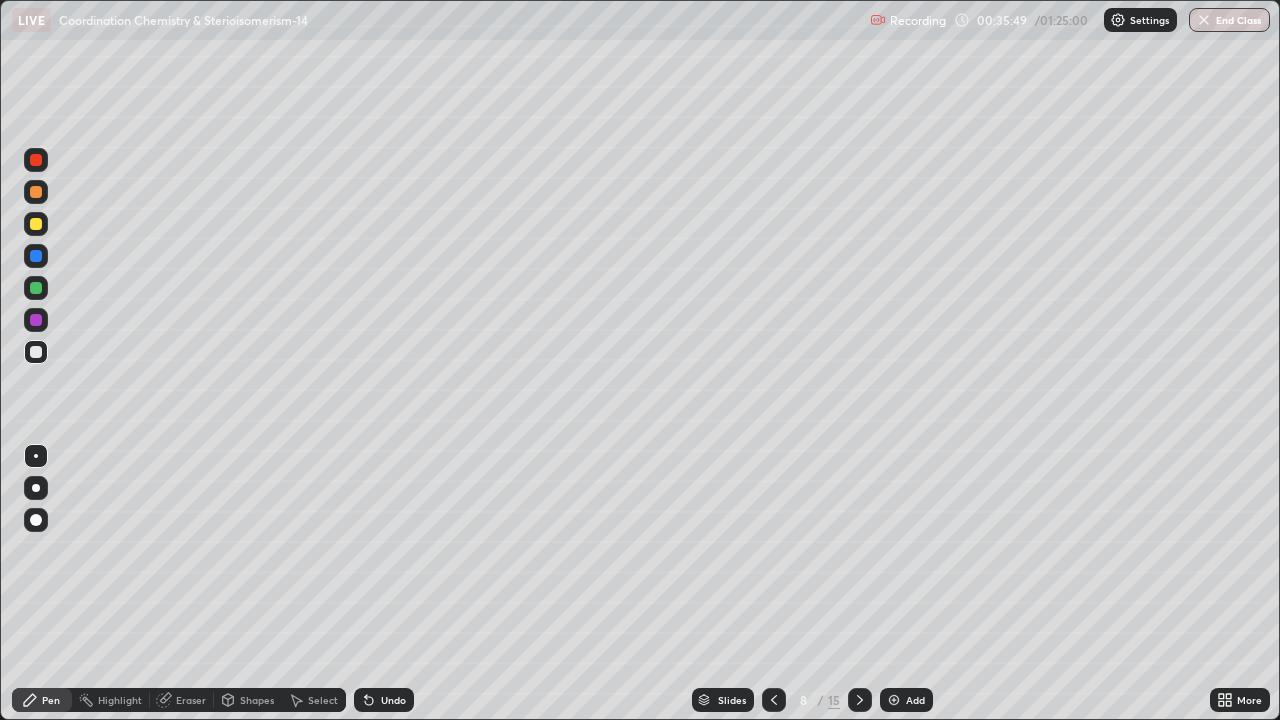 click at bounding box center (36, 320) 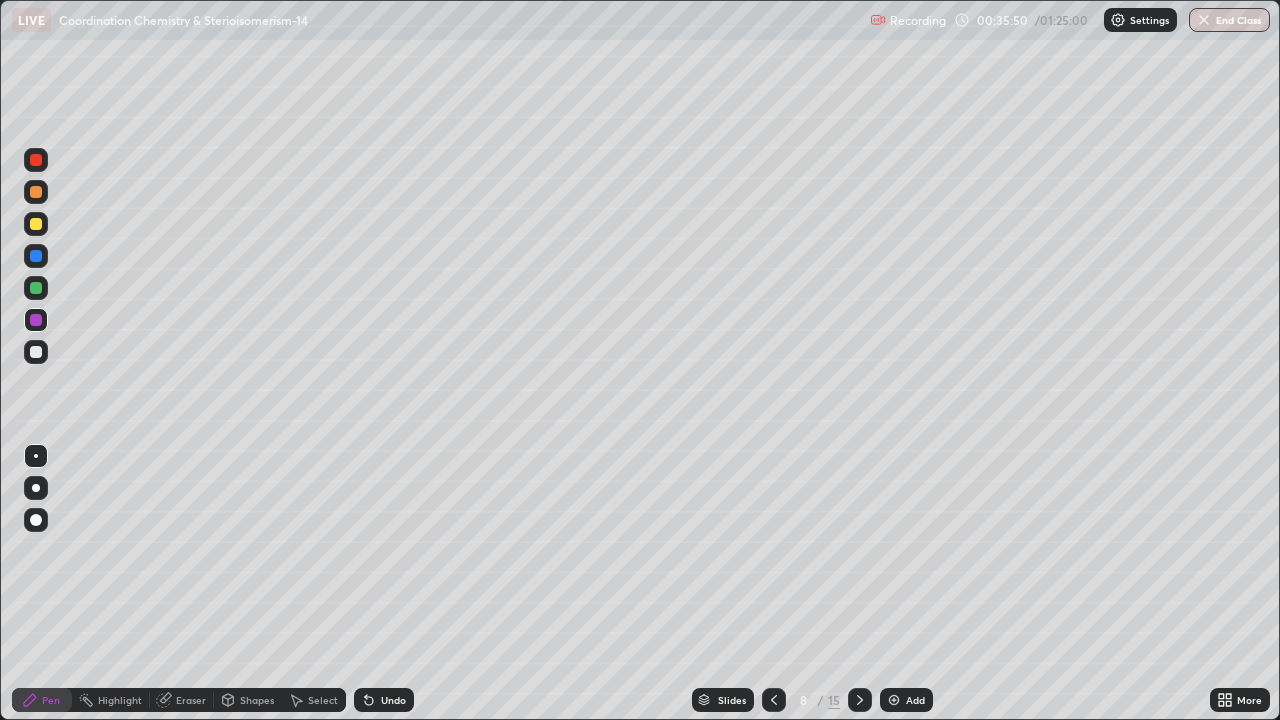 click at bounding box center [36, 288] 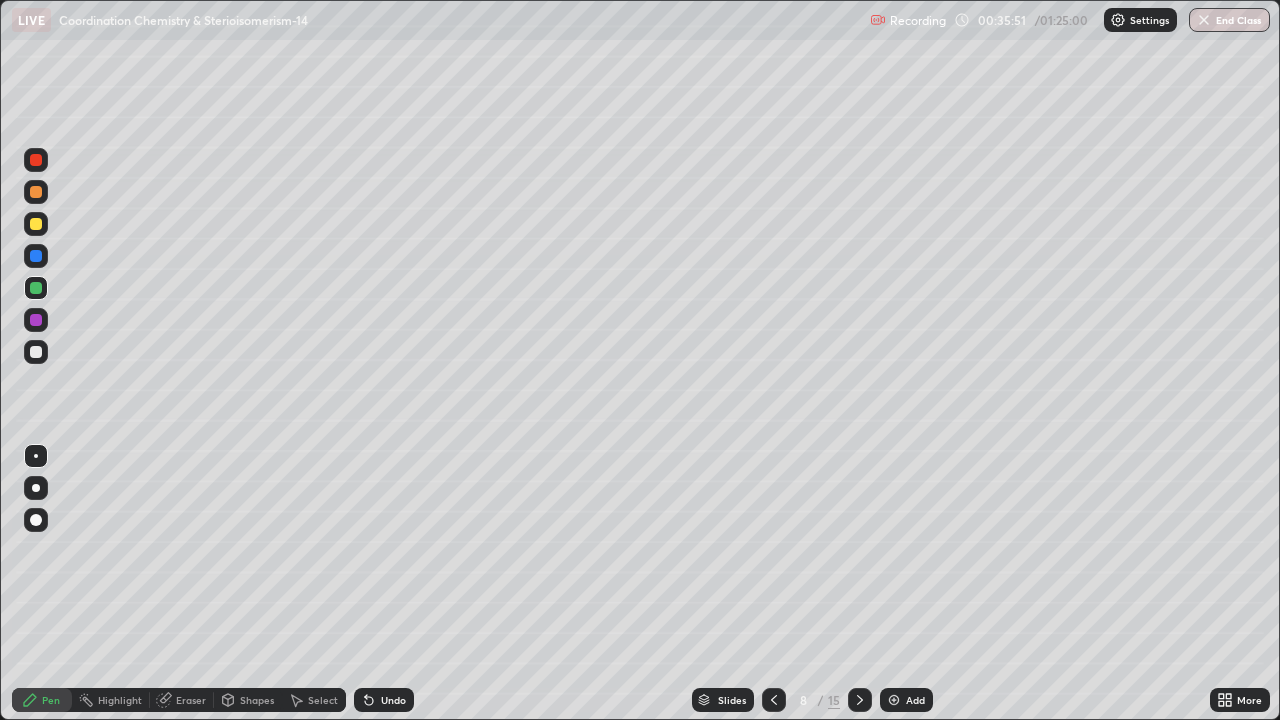 click at bounding box center [36, 256] 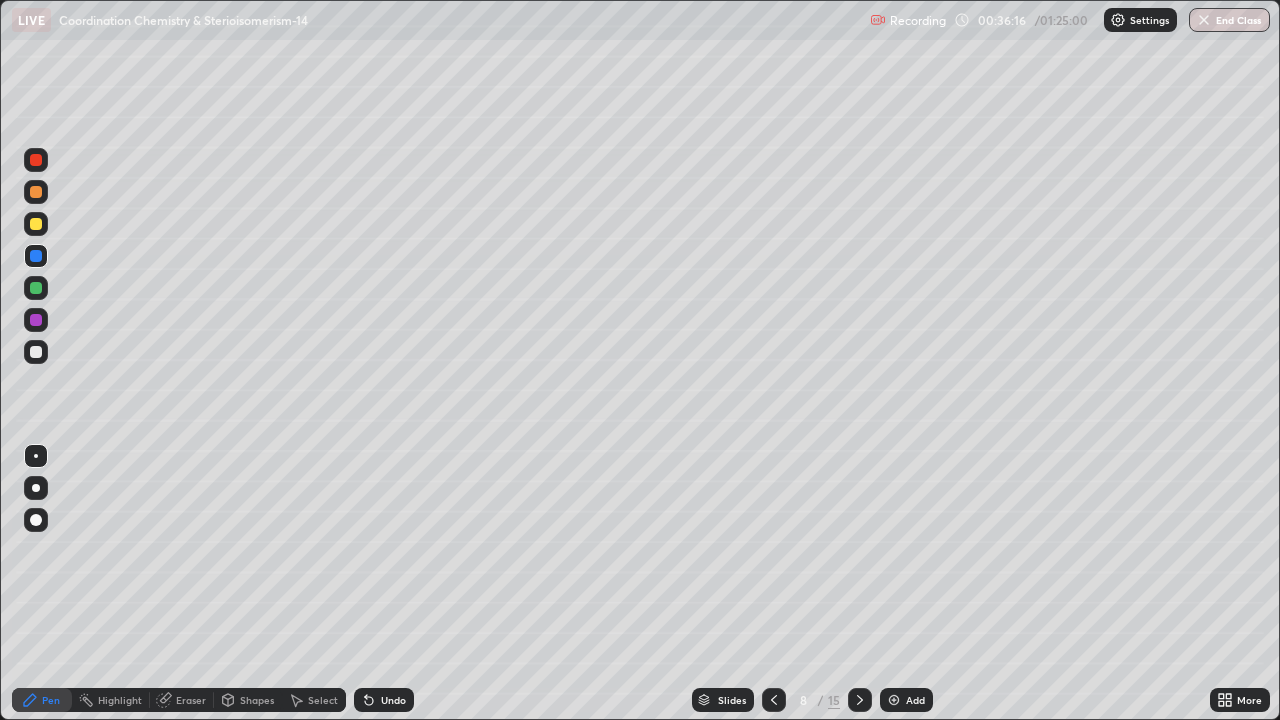 click at bounding box center [36, 224] 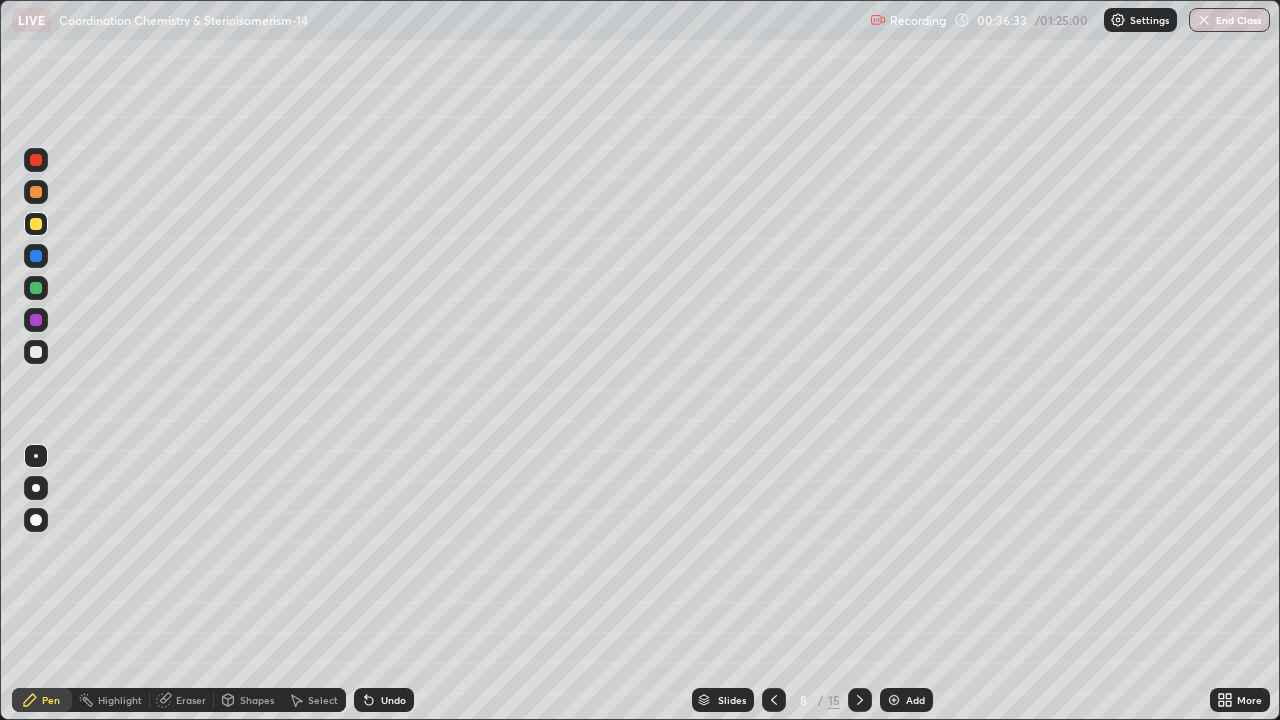 click at bounding box center (36, 288) 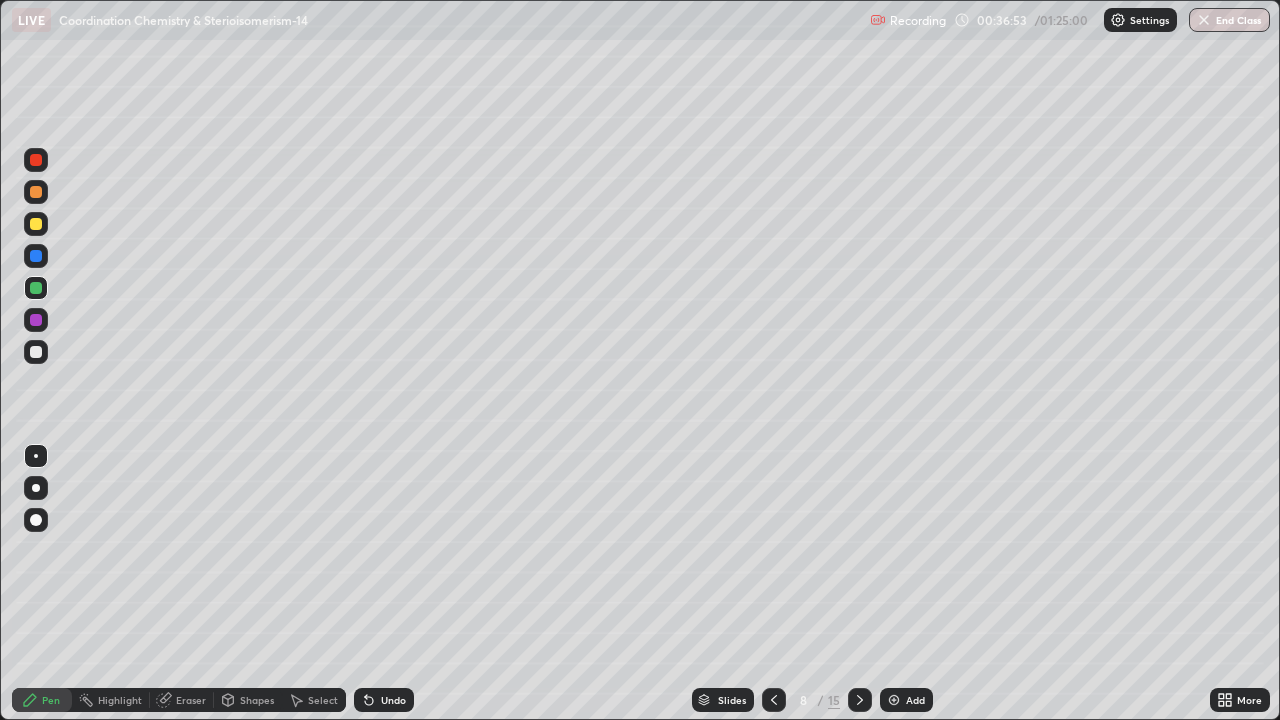 click on "Undo" at bounding box center (393, 700) 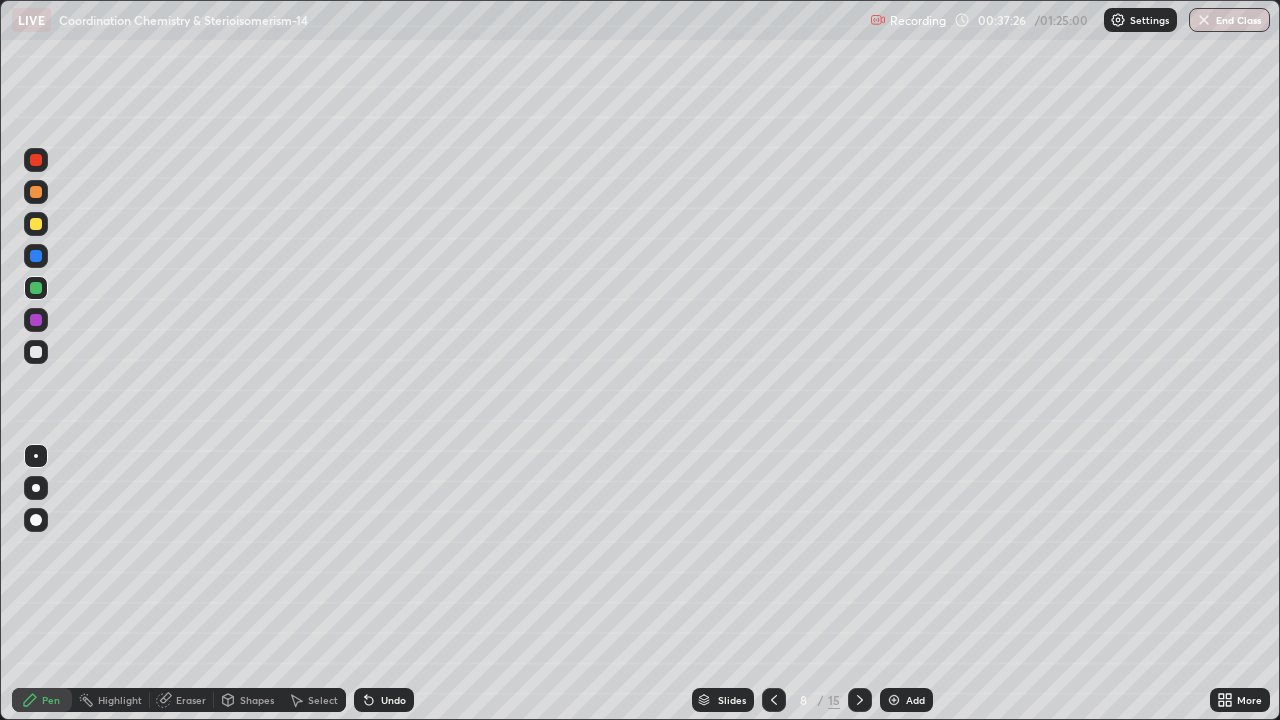 click on "Undo" at bounding box center (384, 700) 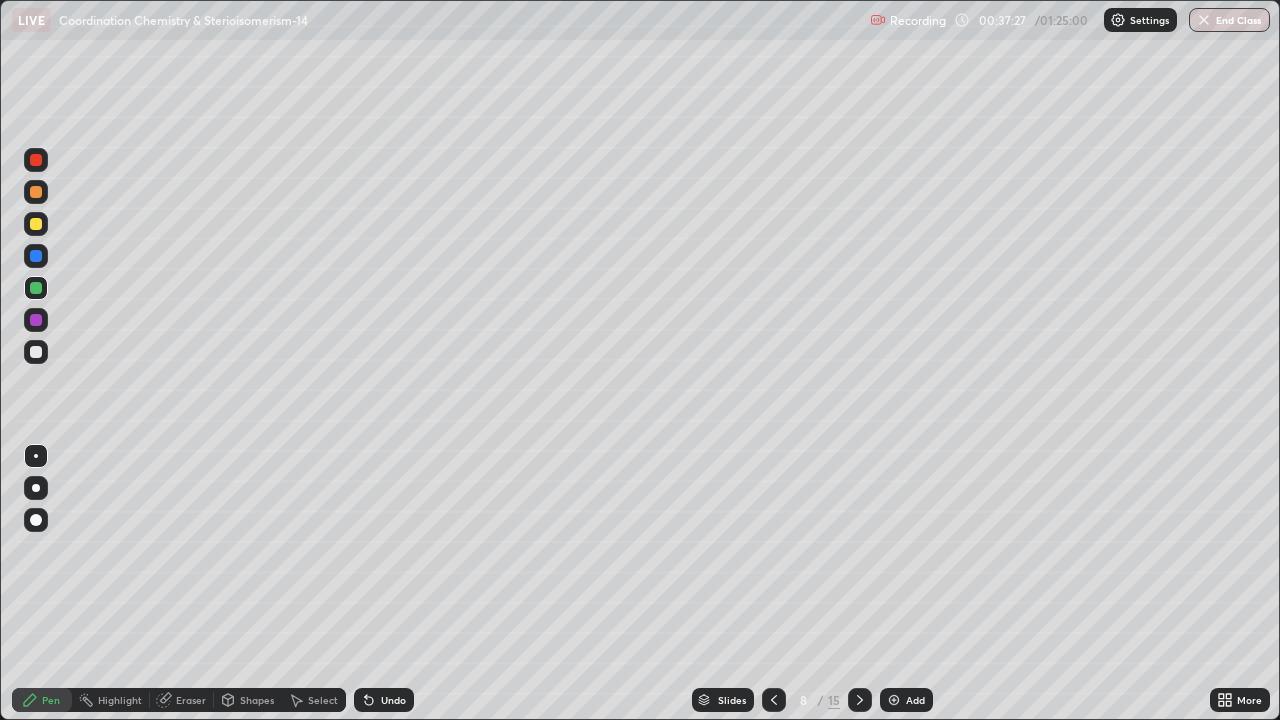 click on "Undo" at bounding box center (384, 700) 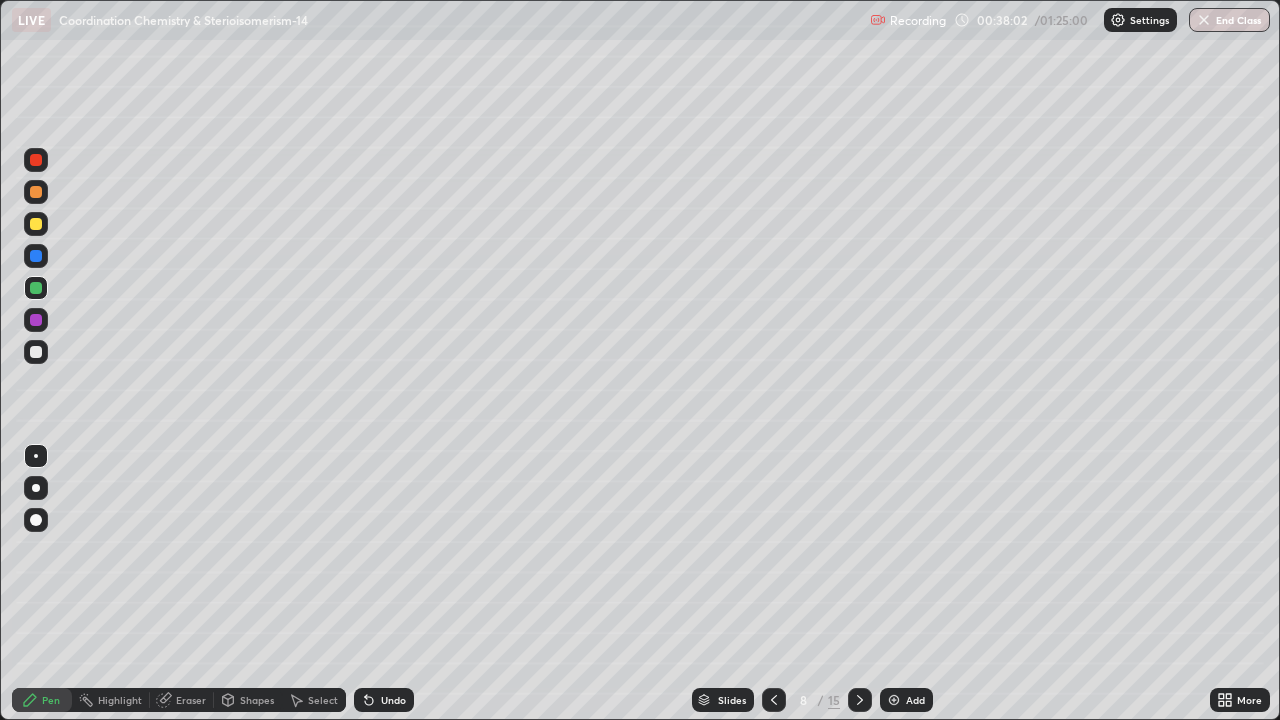 click at bounding box center (36, 352) 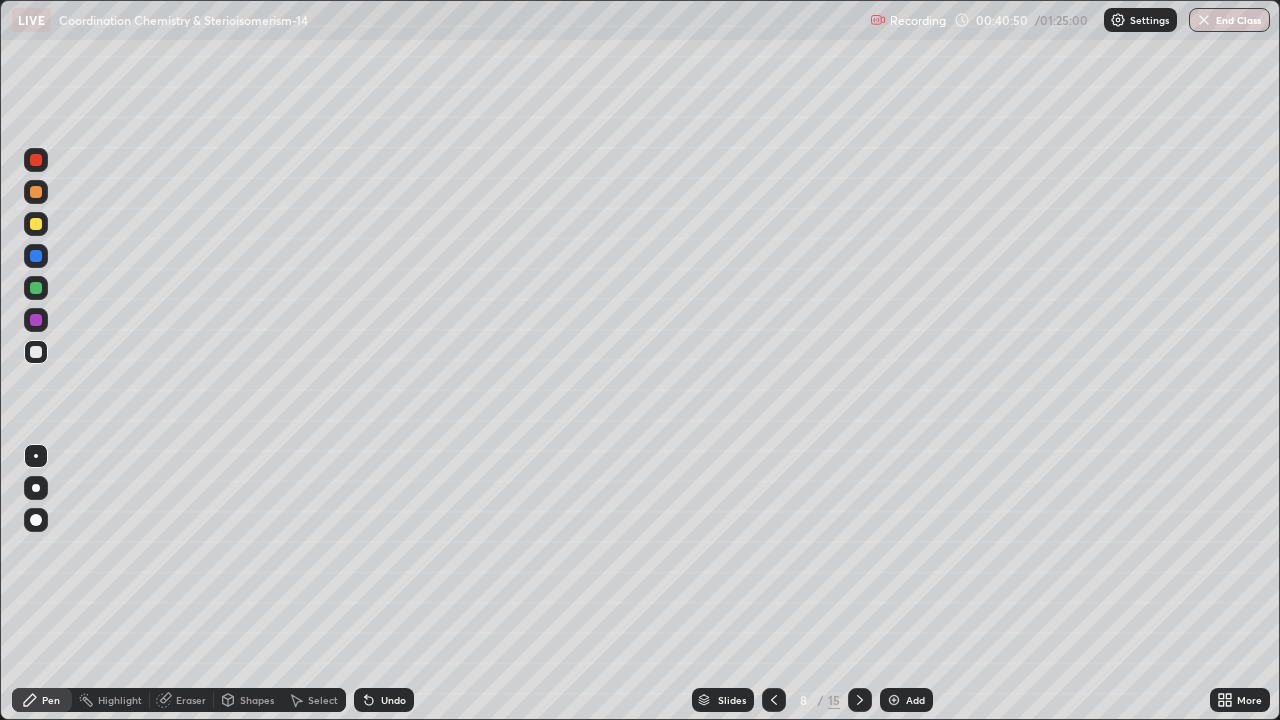 click at bounding box center [36, 320] 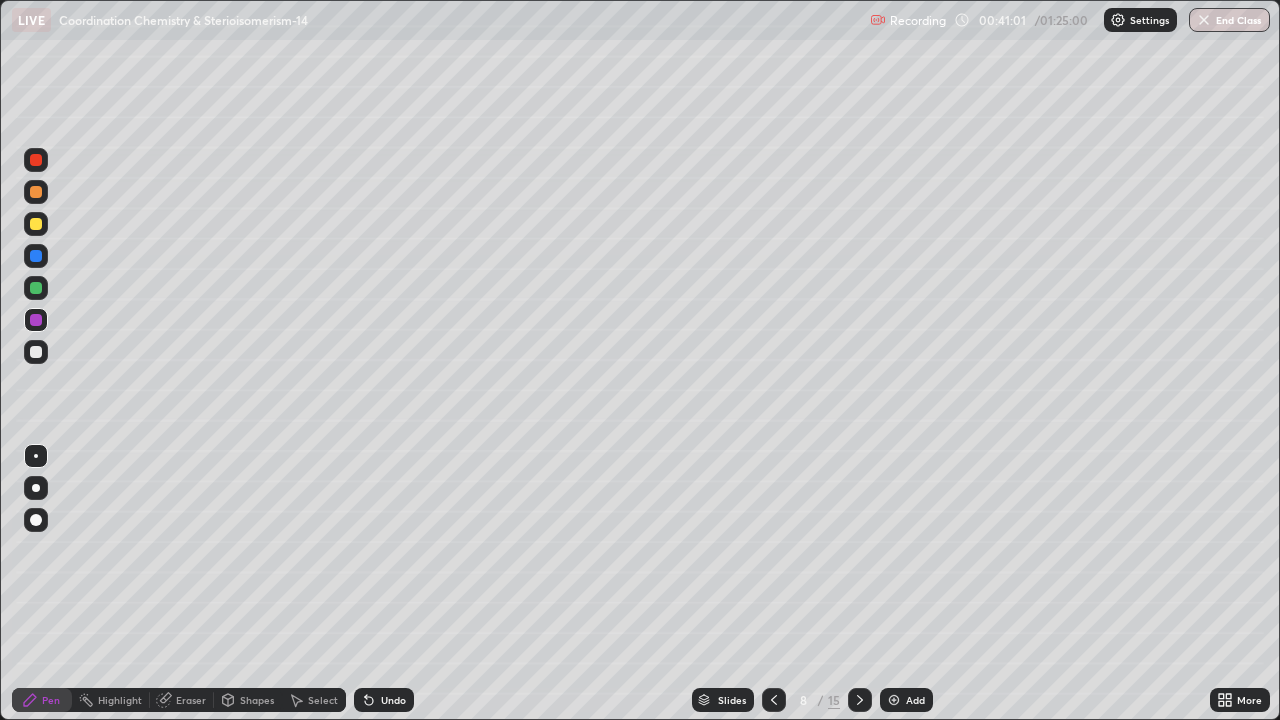 click at bounding box center (36, 160) 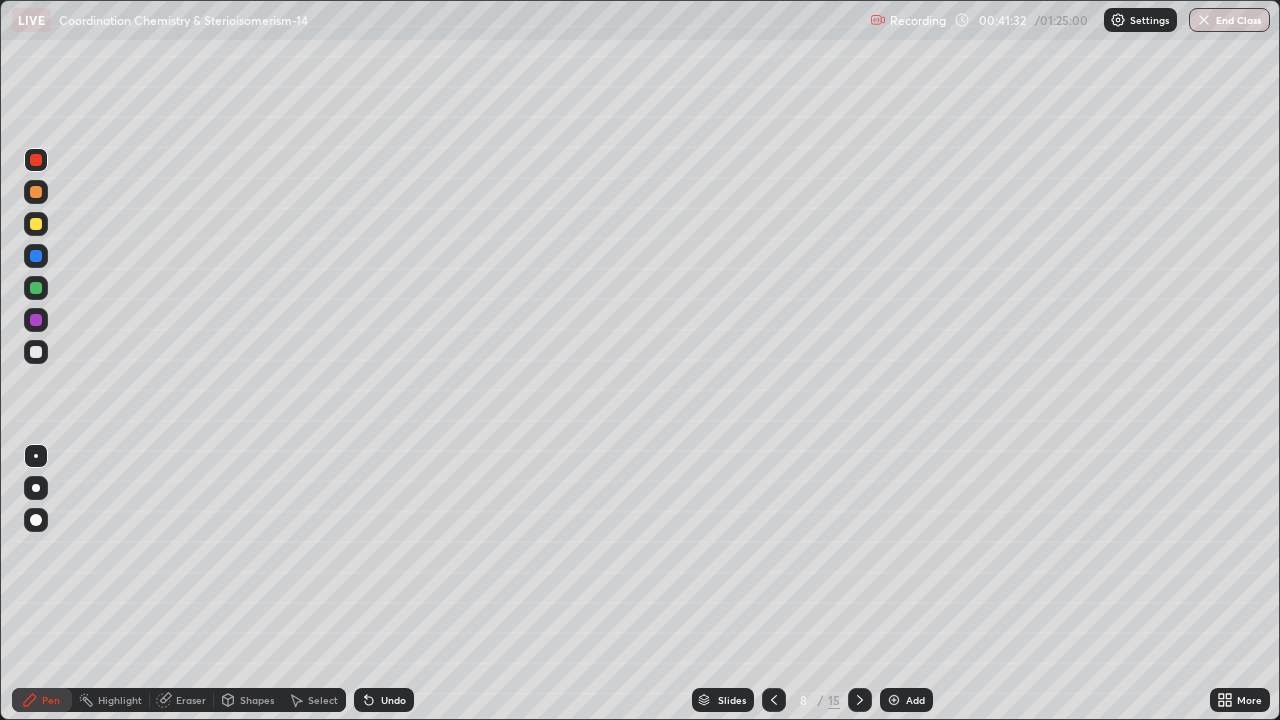 click at bounding box center [36, 352] 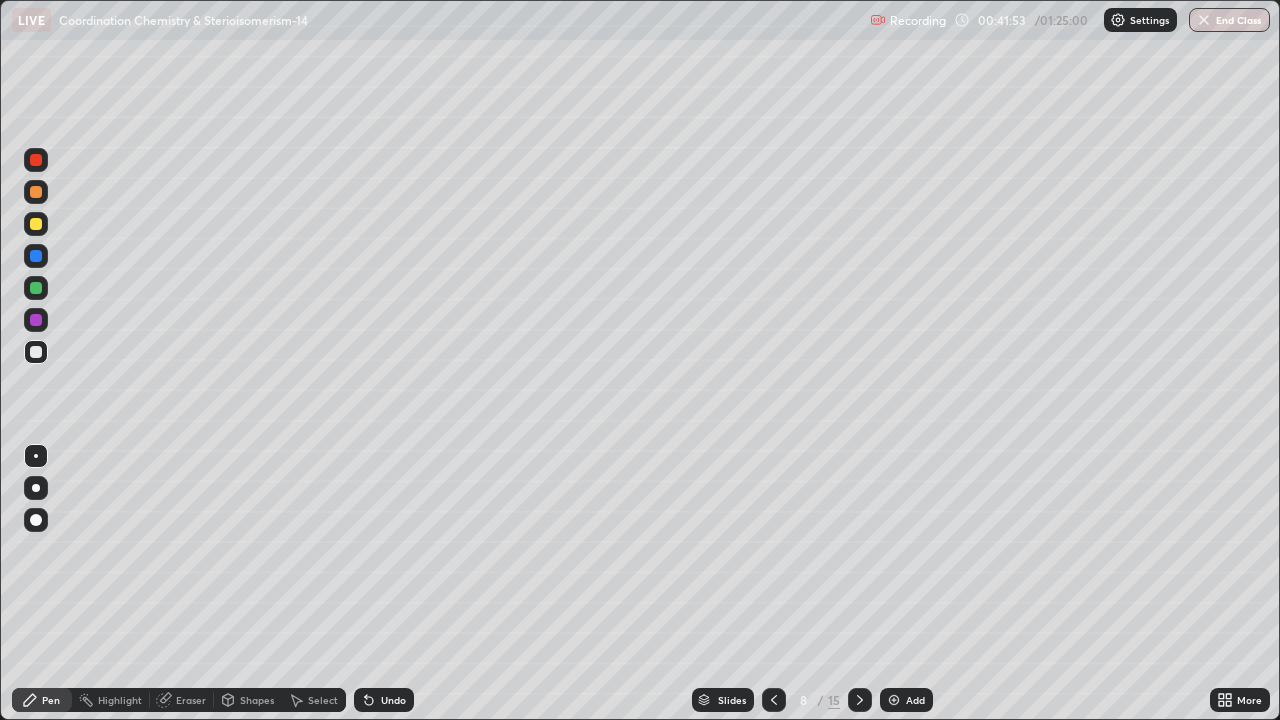 click at bounding box center [36, 192] 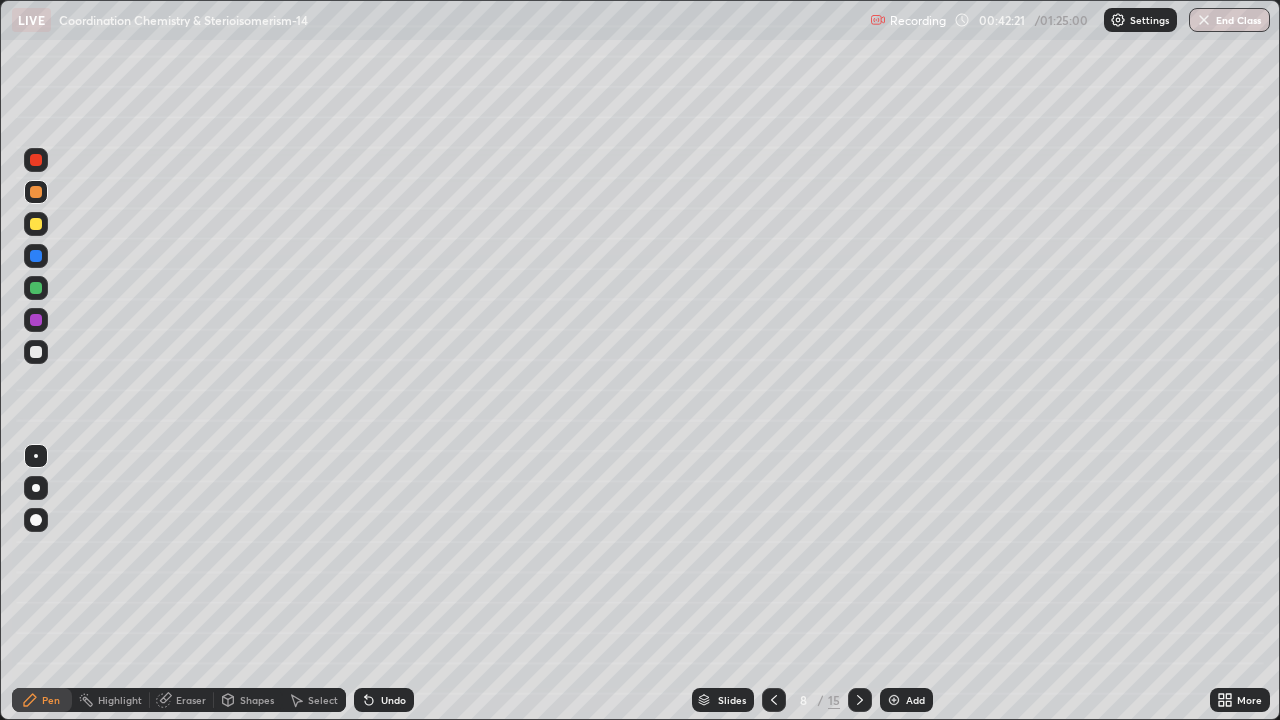 click on "Shapes" at bounding box center (248, 700) 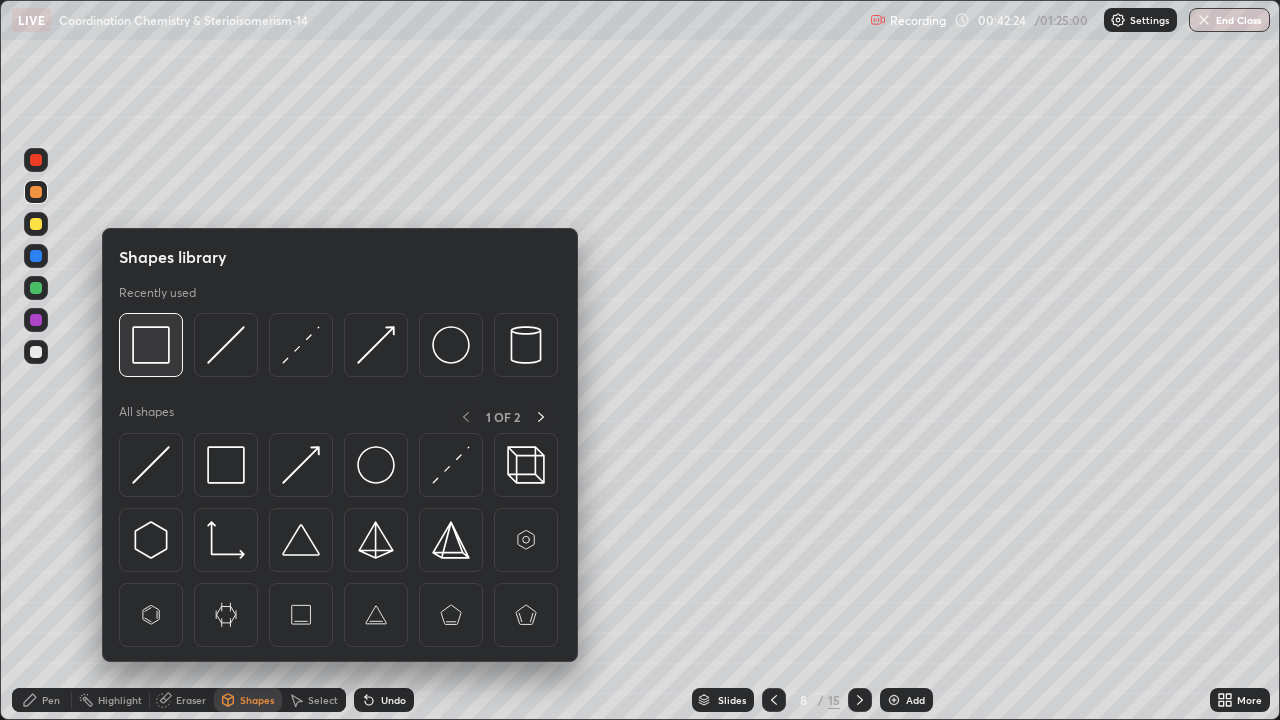 click at bounding box center (151, 345) 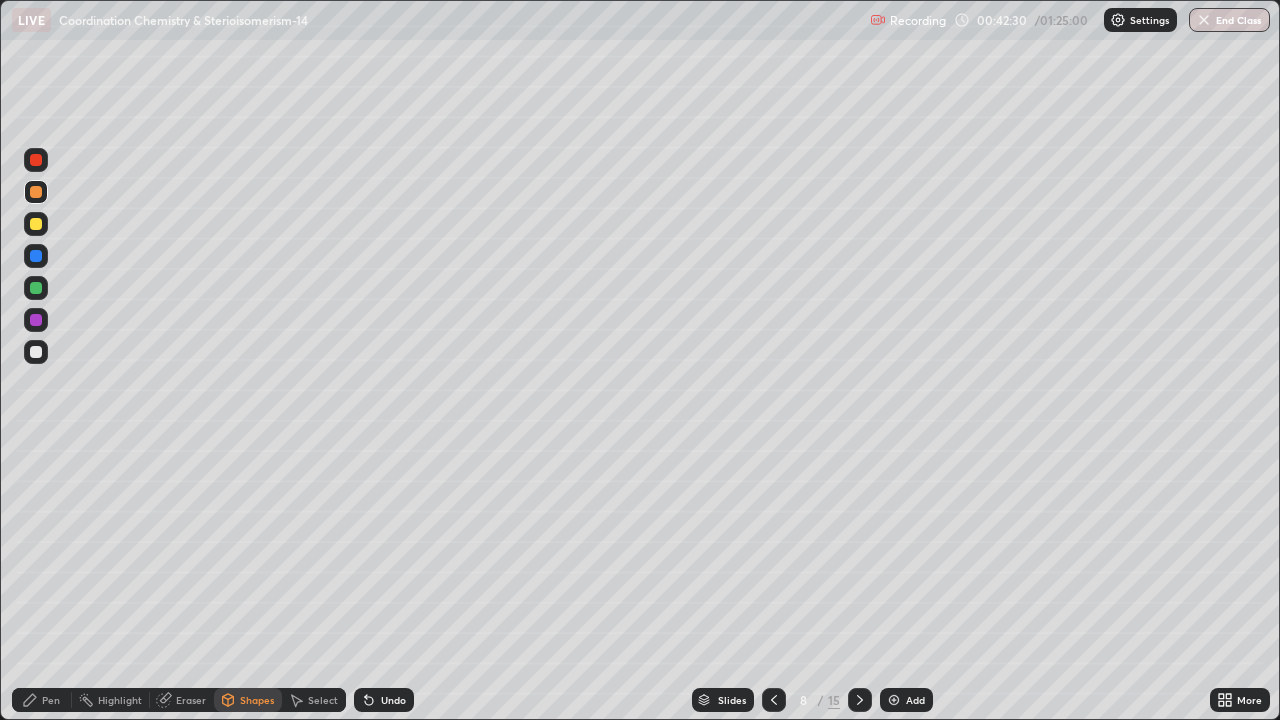 click on "Pen" at bounding box center (51, 700) 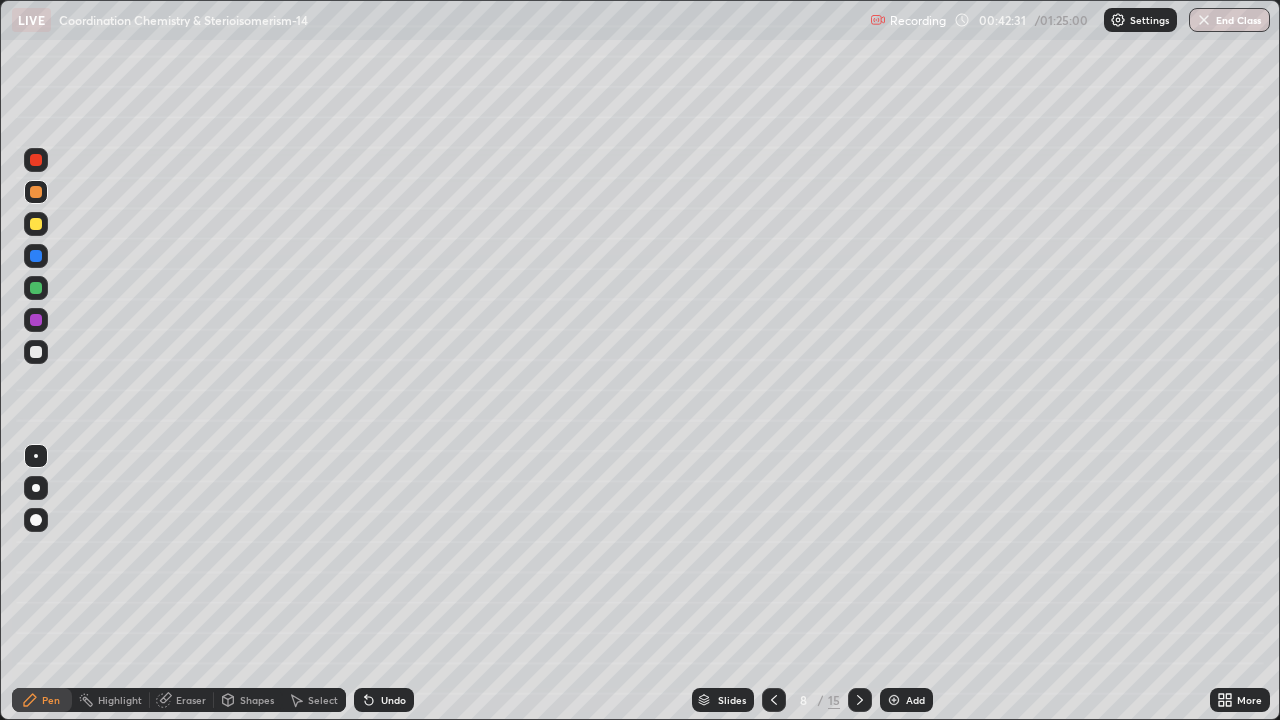 click at bounding box center (36, 288) 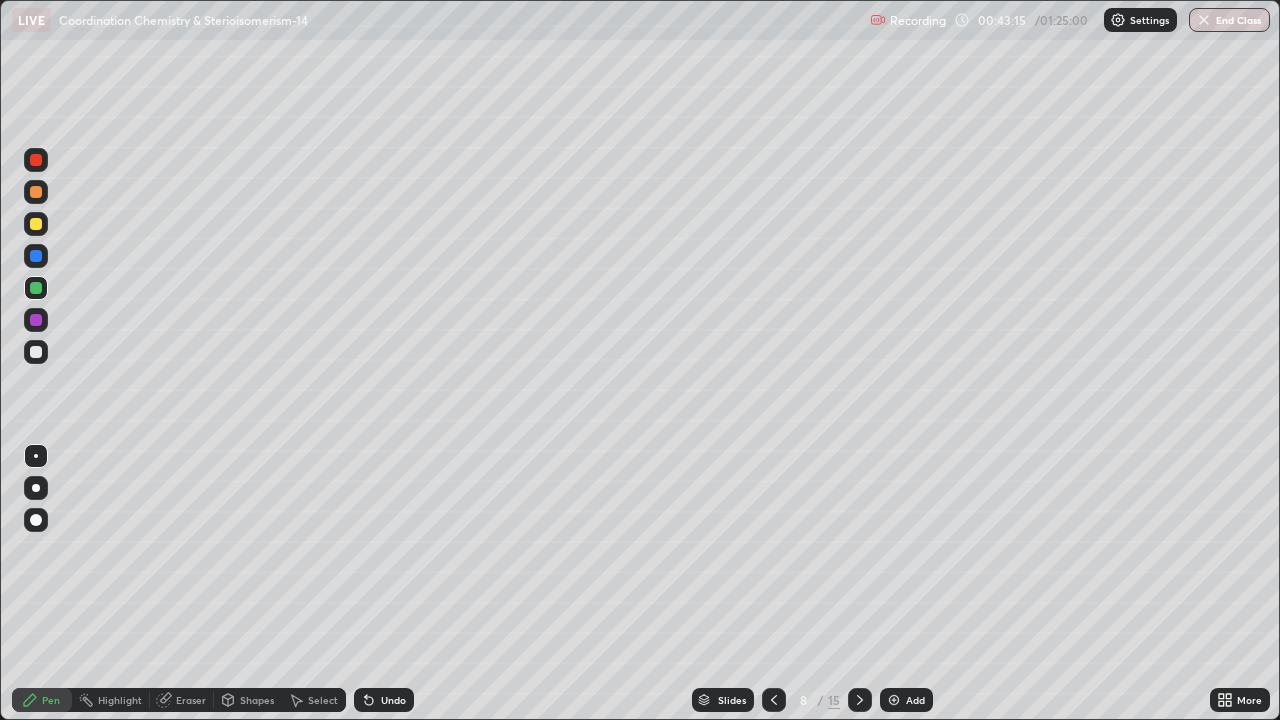 click at bounding box center (36, 352) 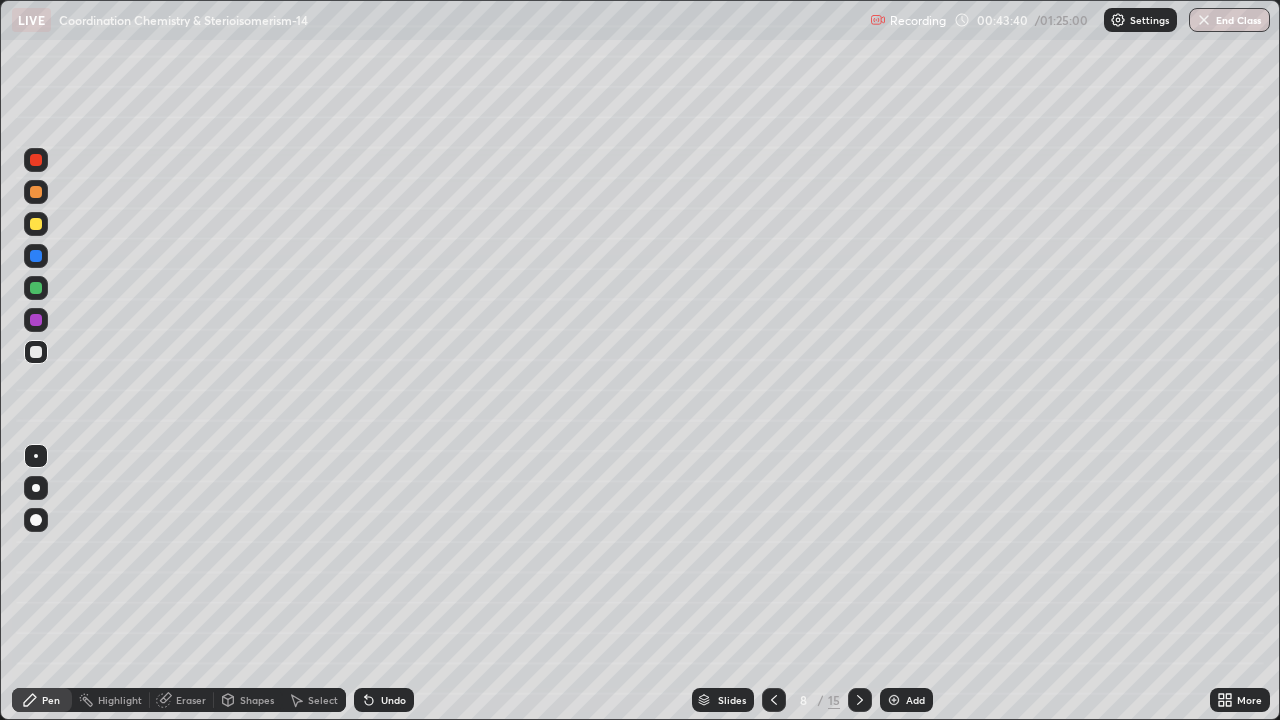 click at bounding box center (36, 160) 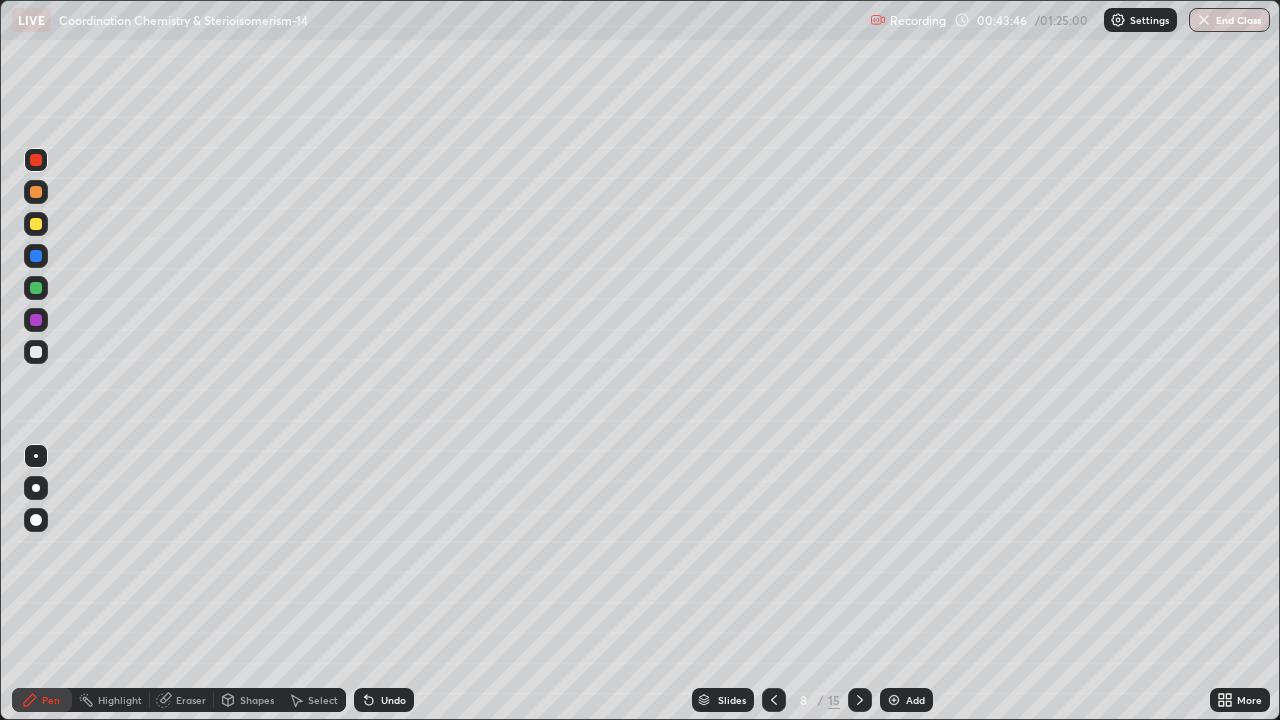 click at bounding box center (36, 352) 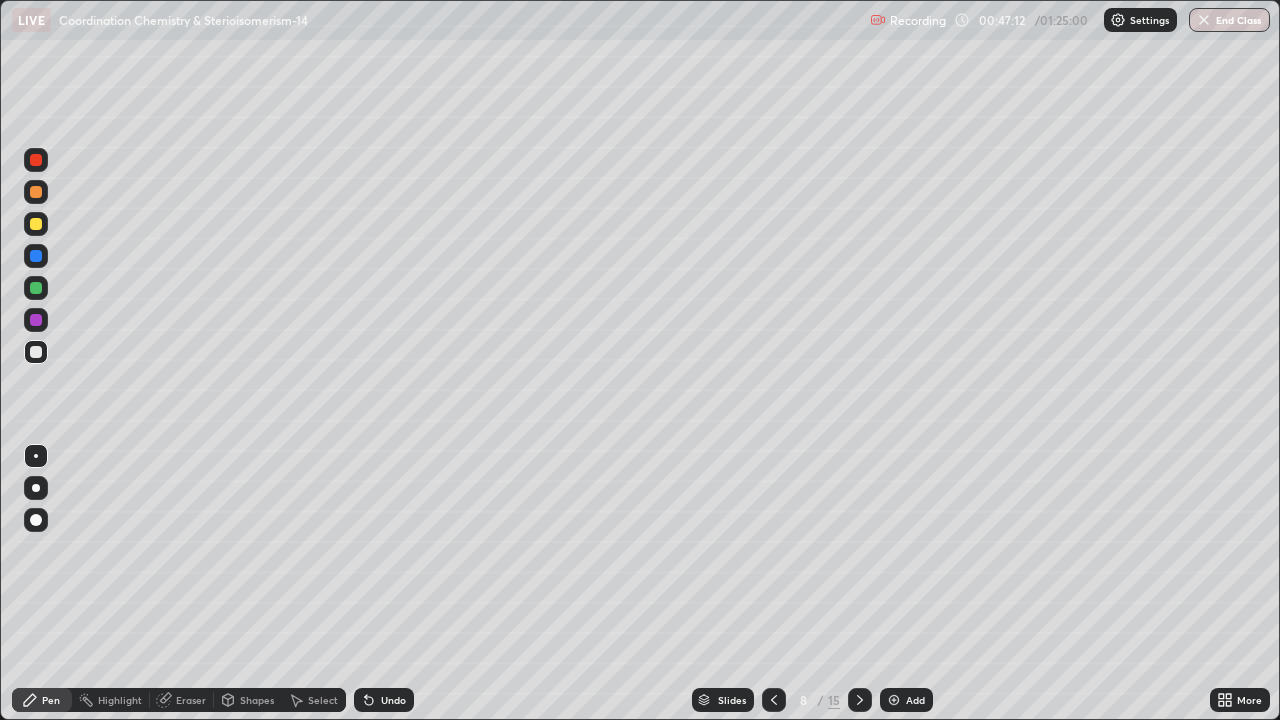 click at bounding box center [860, 700] 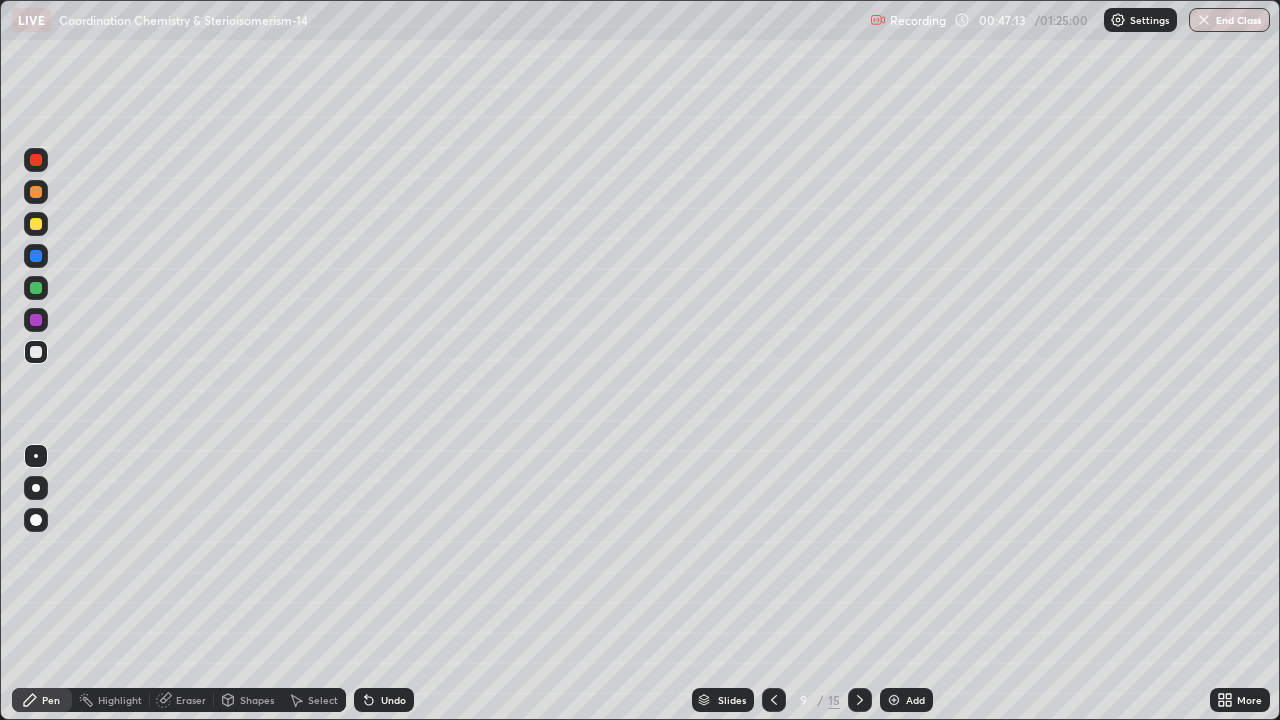click at bounding box center [36, 192] 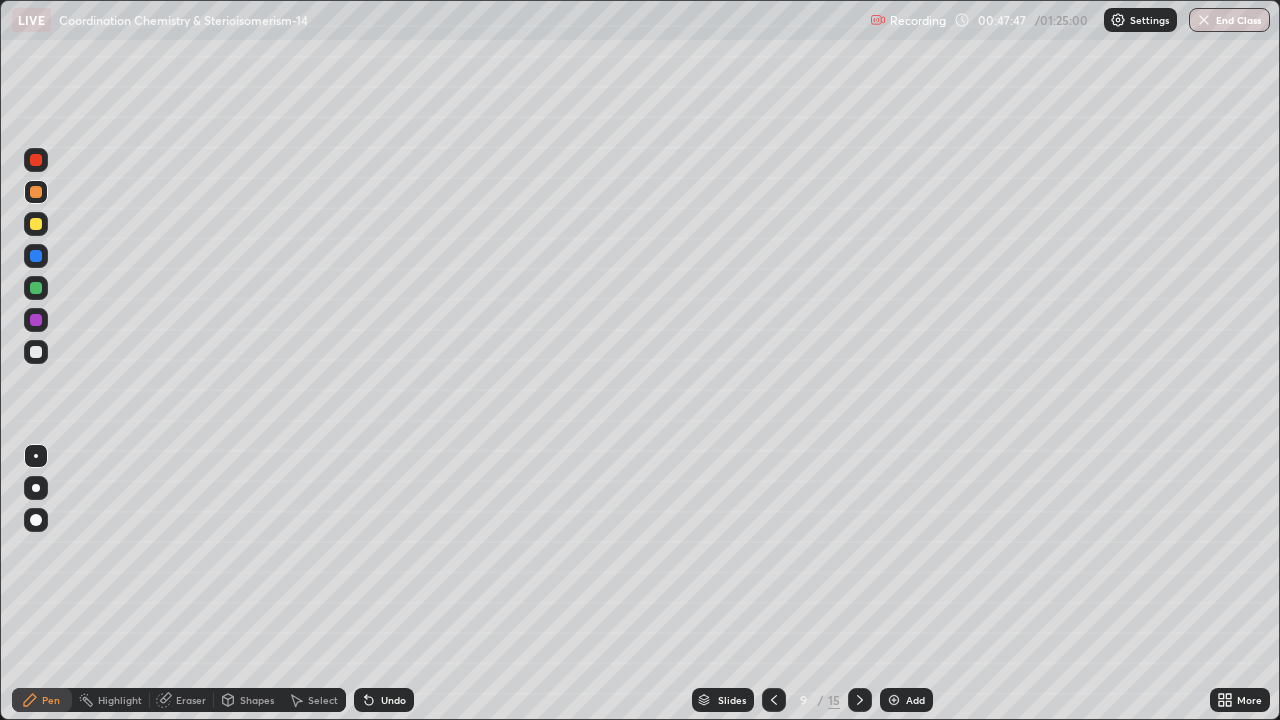 click on "Undo" at bounding box center [393, 700] 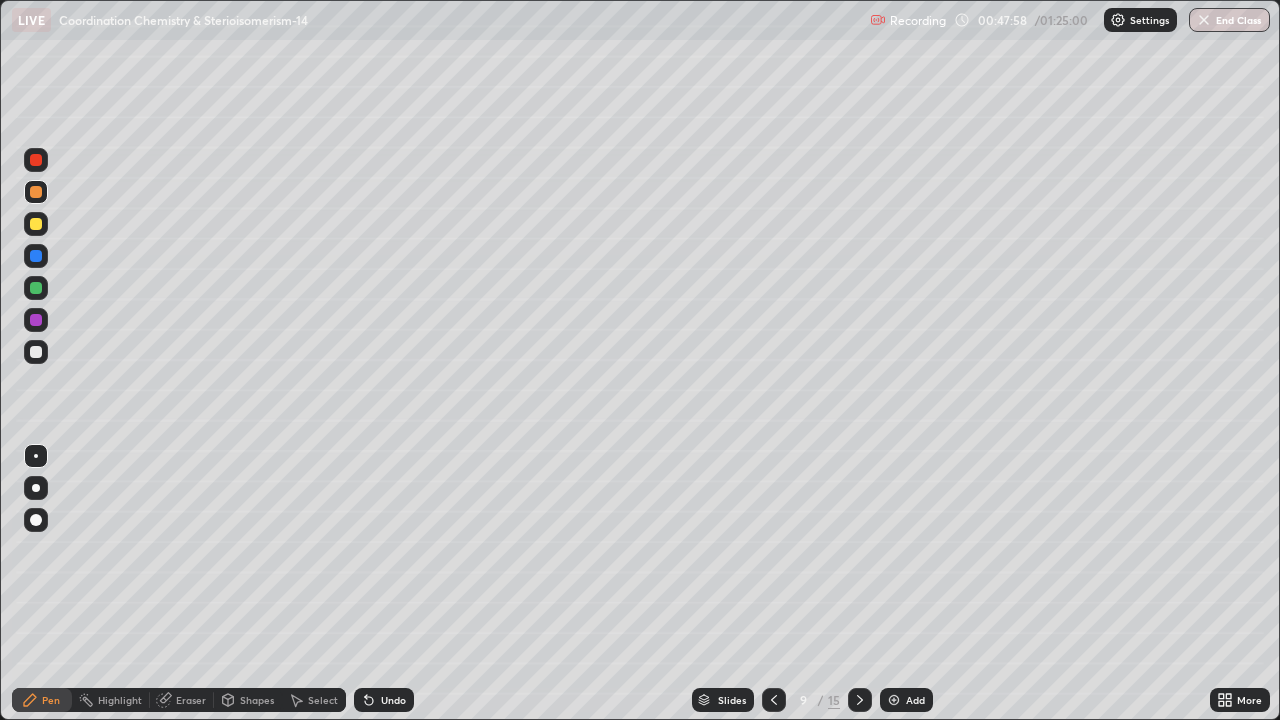 click 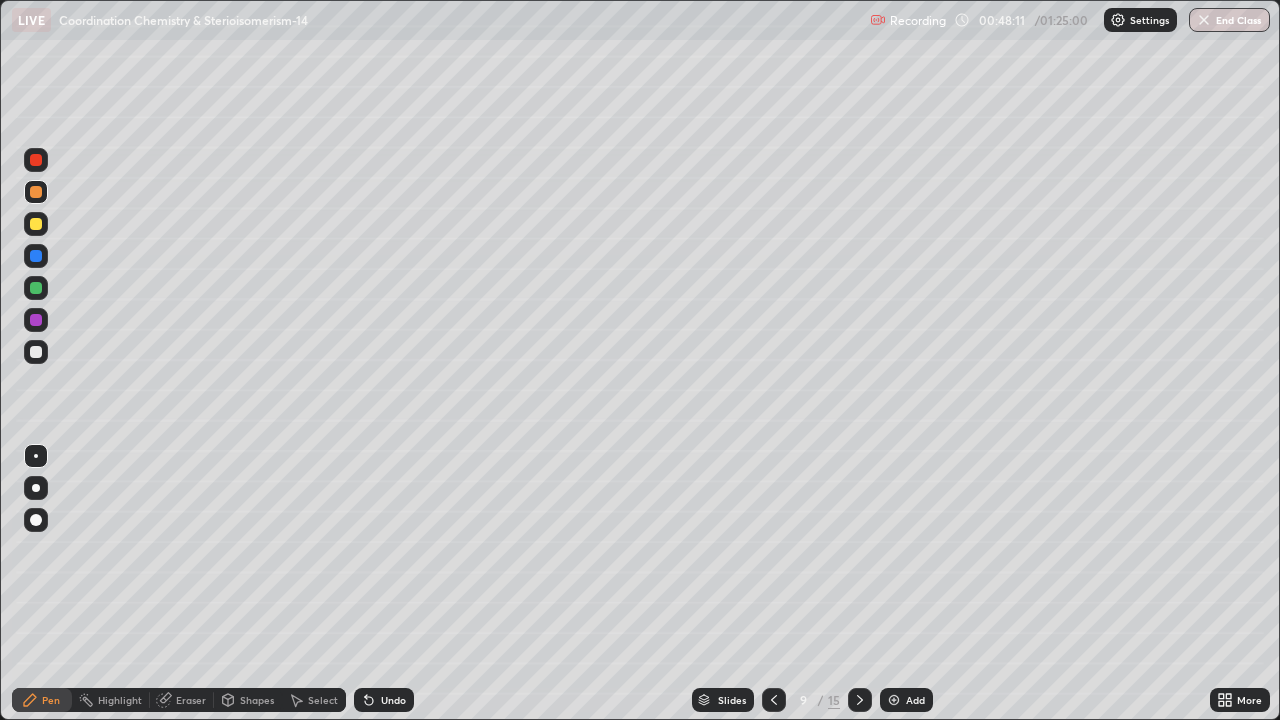 click at bounding box center (36, 352) 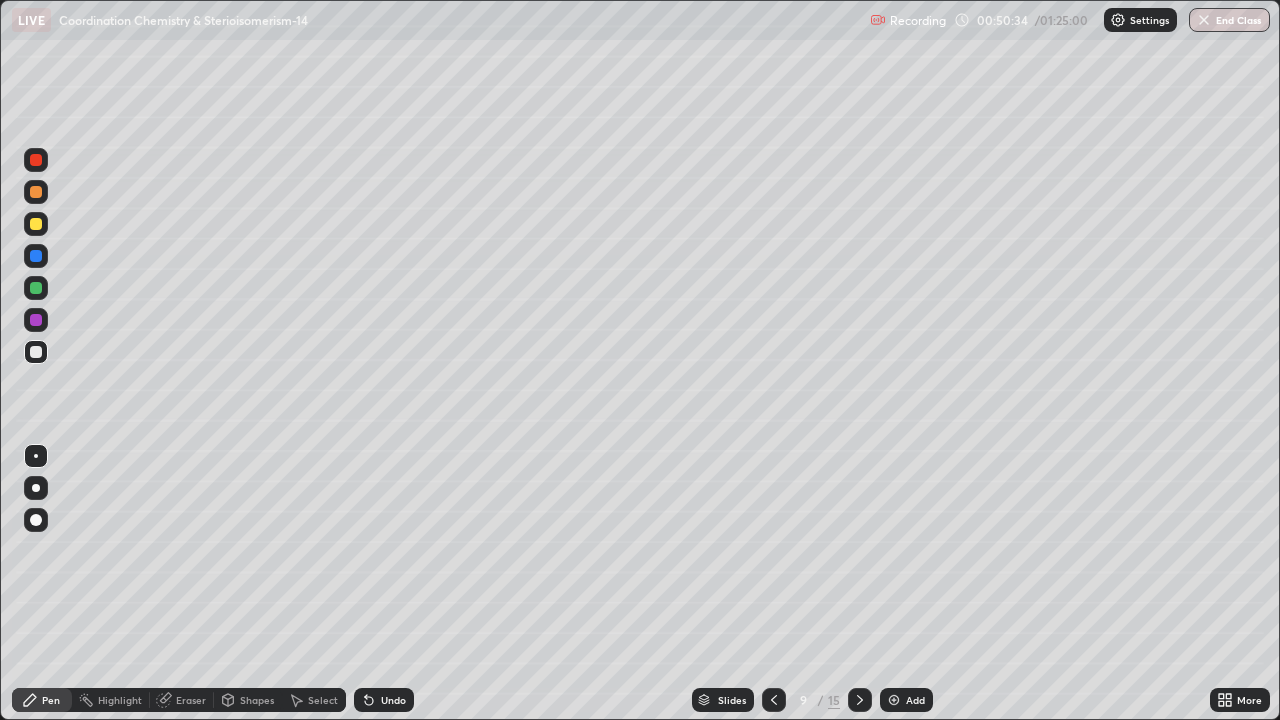 click 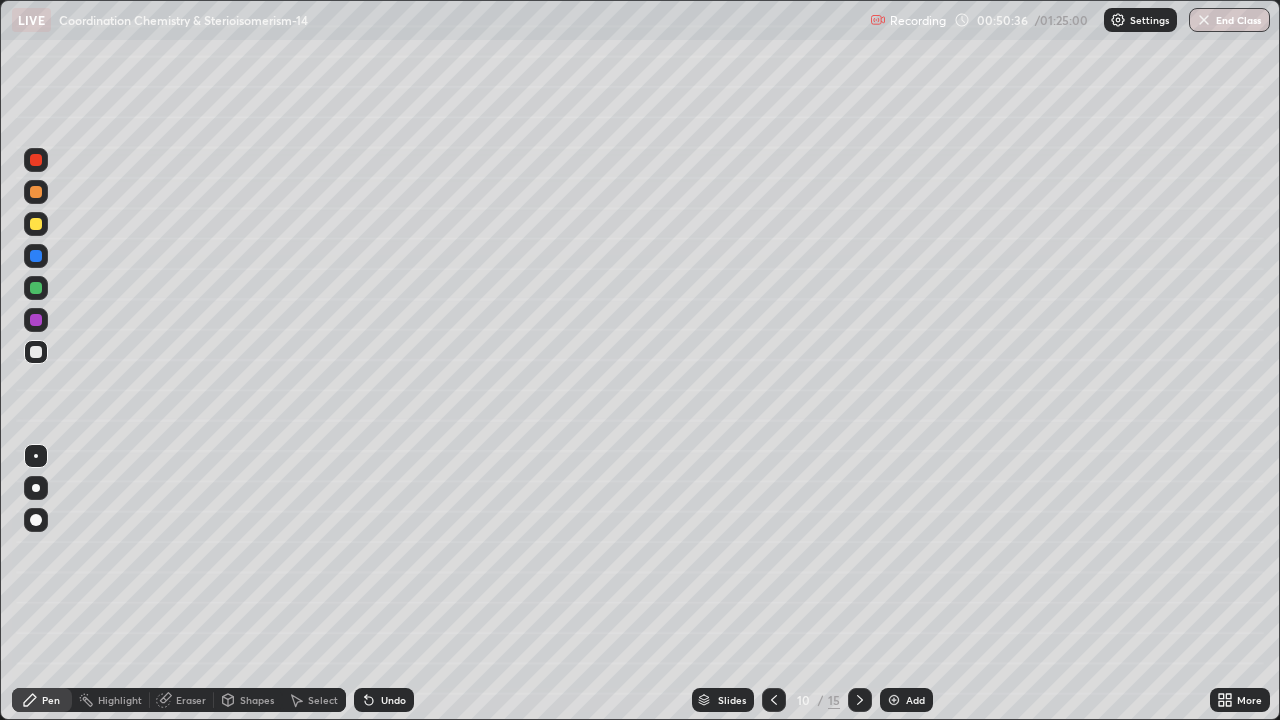 click at bounding box center [36, 192] 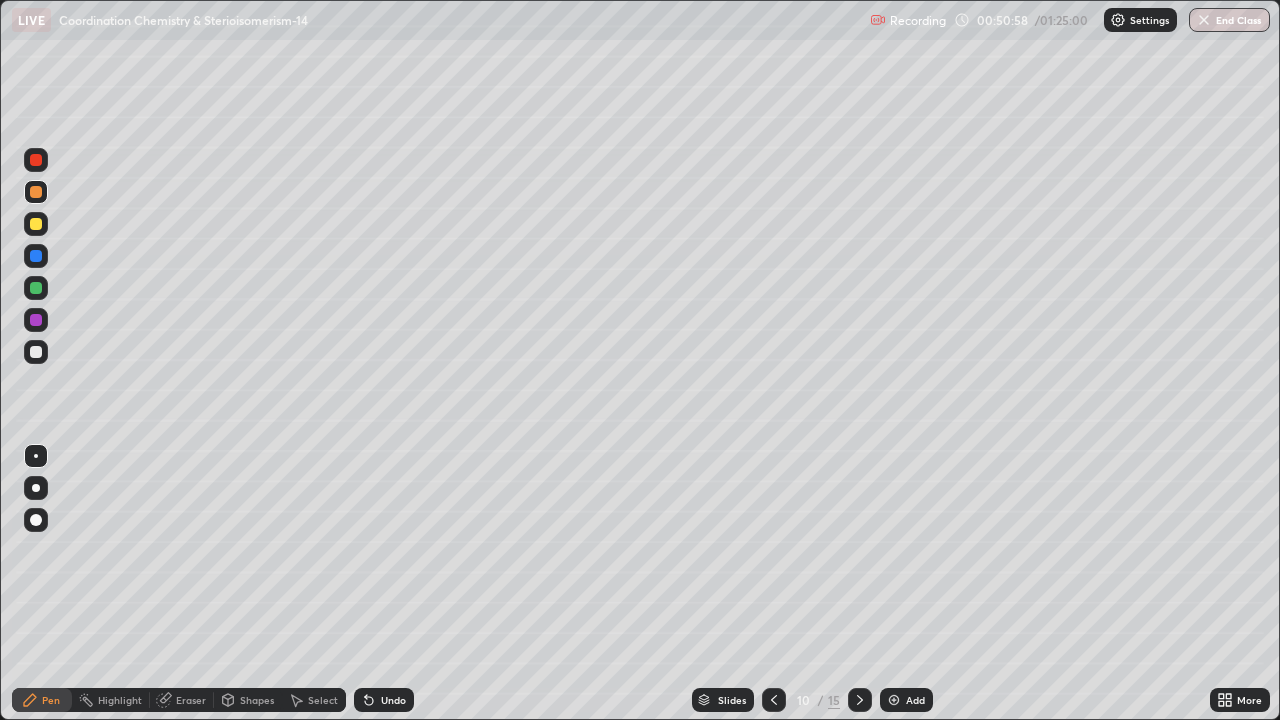 click at bounding box center (36, 352) 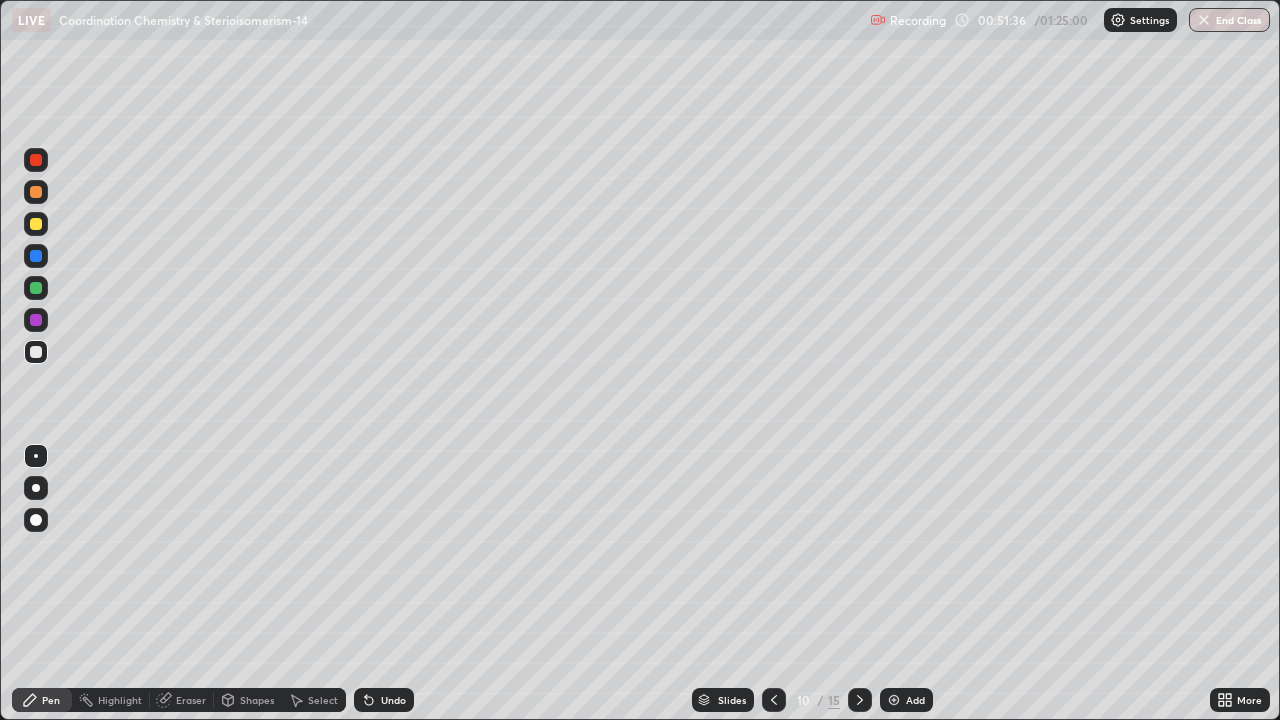 click on "Undo" at bounding box center (384, 700) 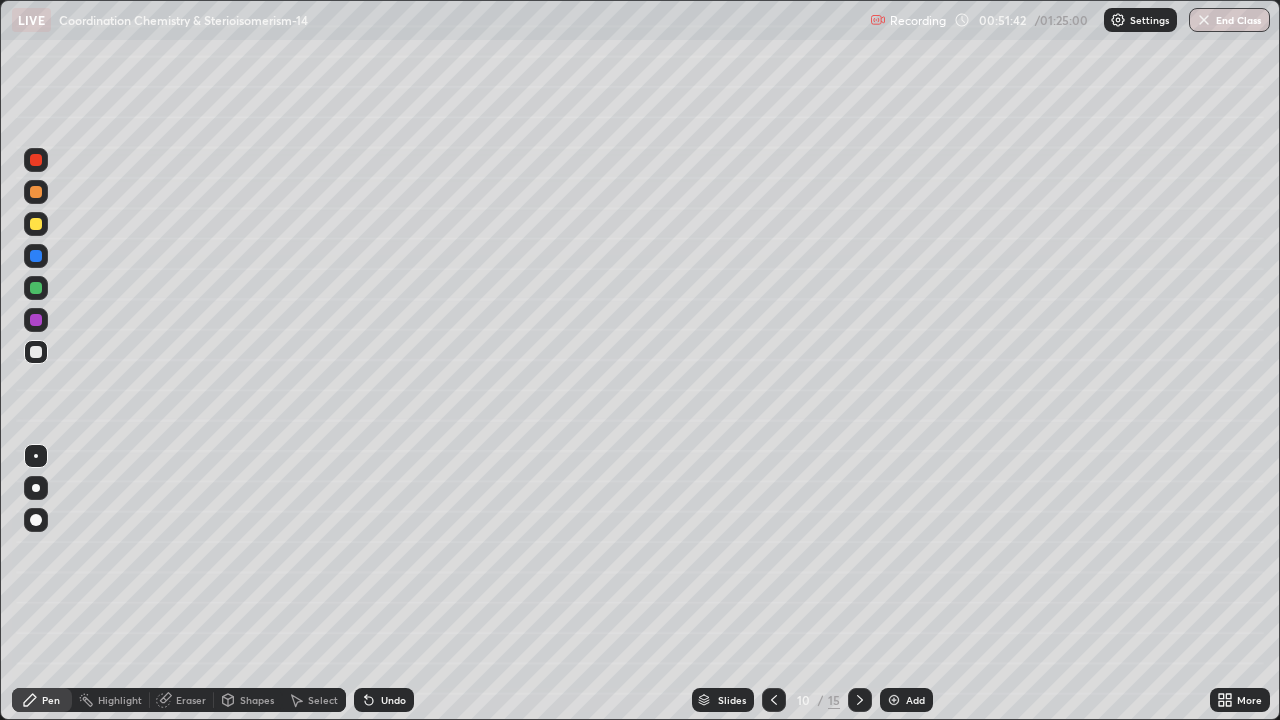 click at bounding box center (36, 288) 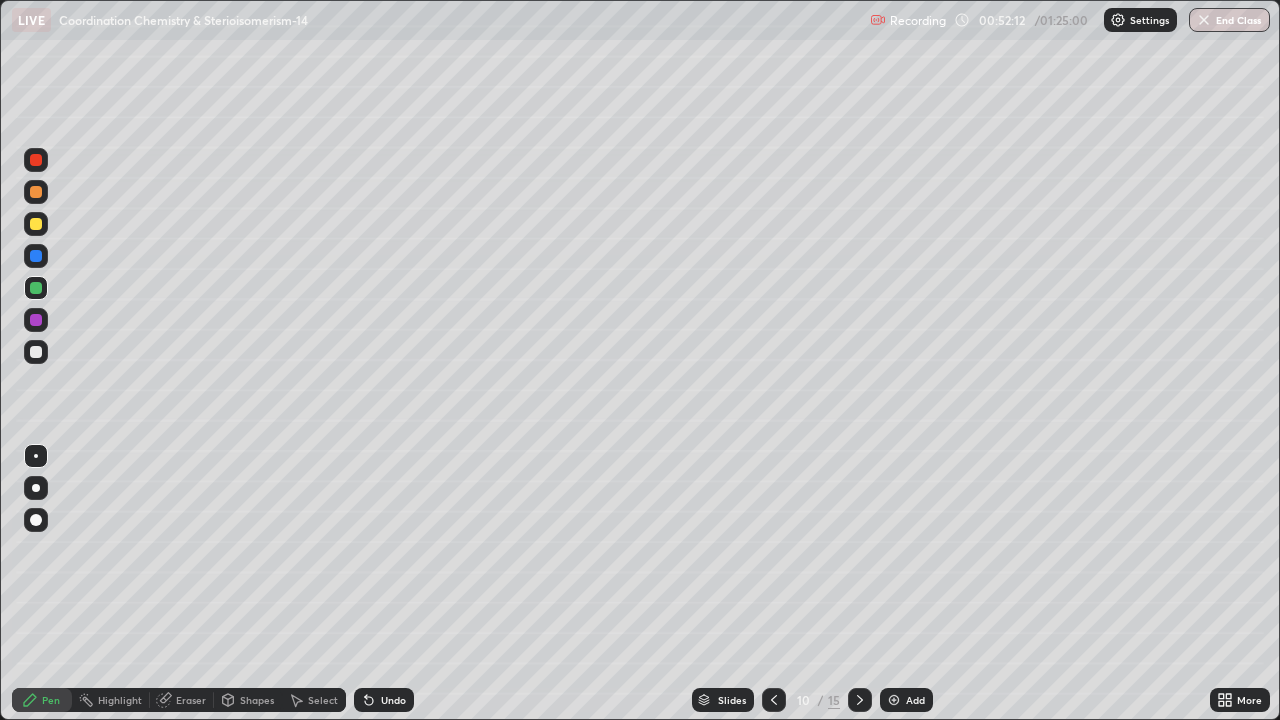 click at bounding box center (36, 224) 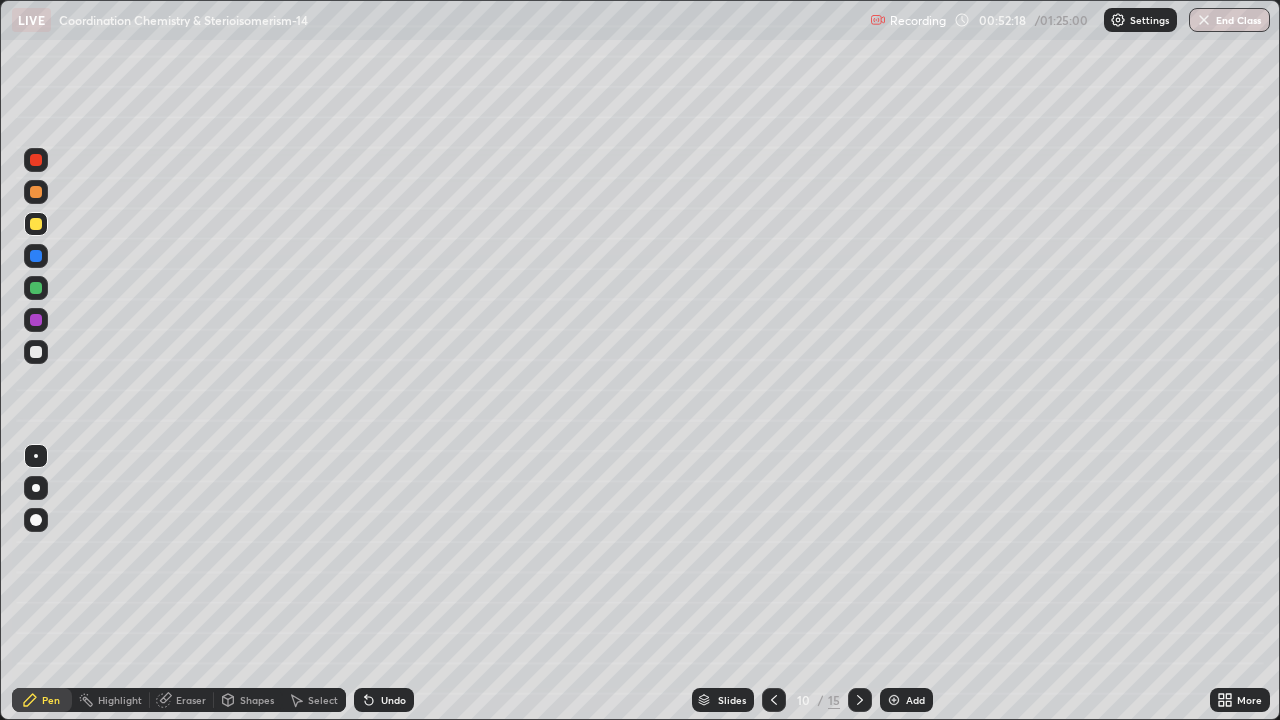 click at bounding box center [36, 256] 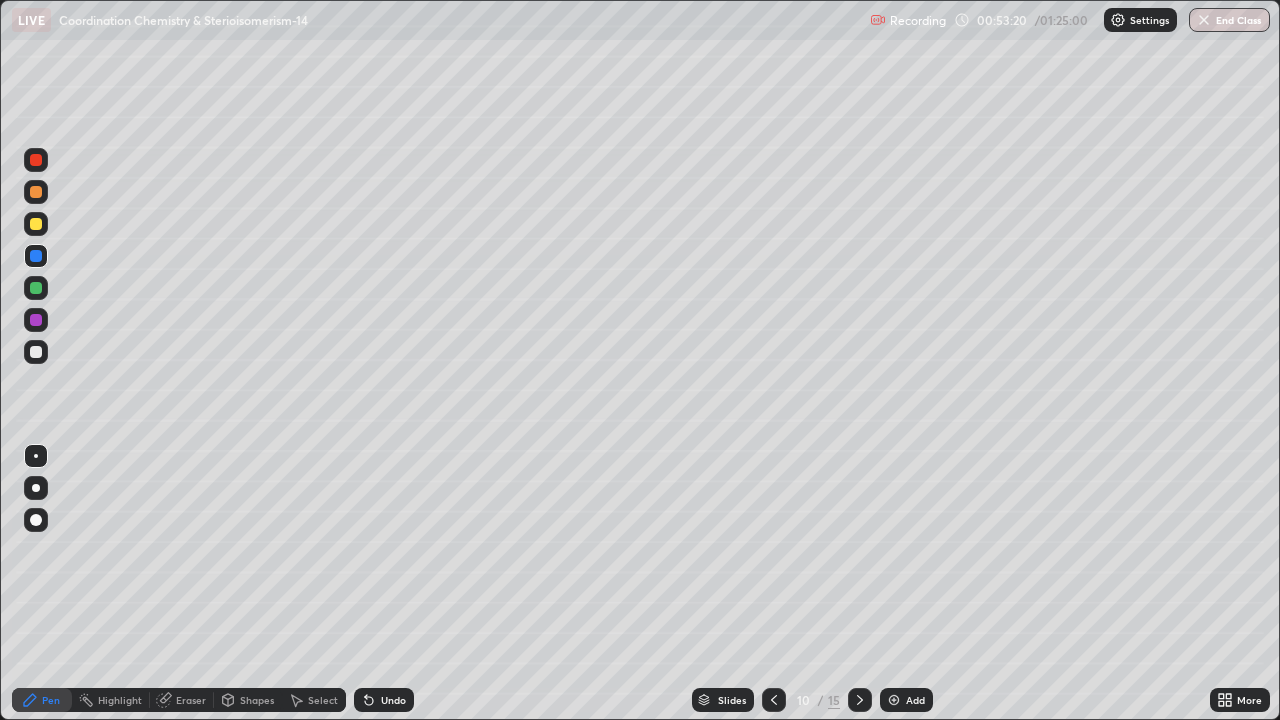 click at bounding box center [36, 224] 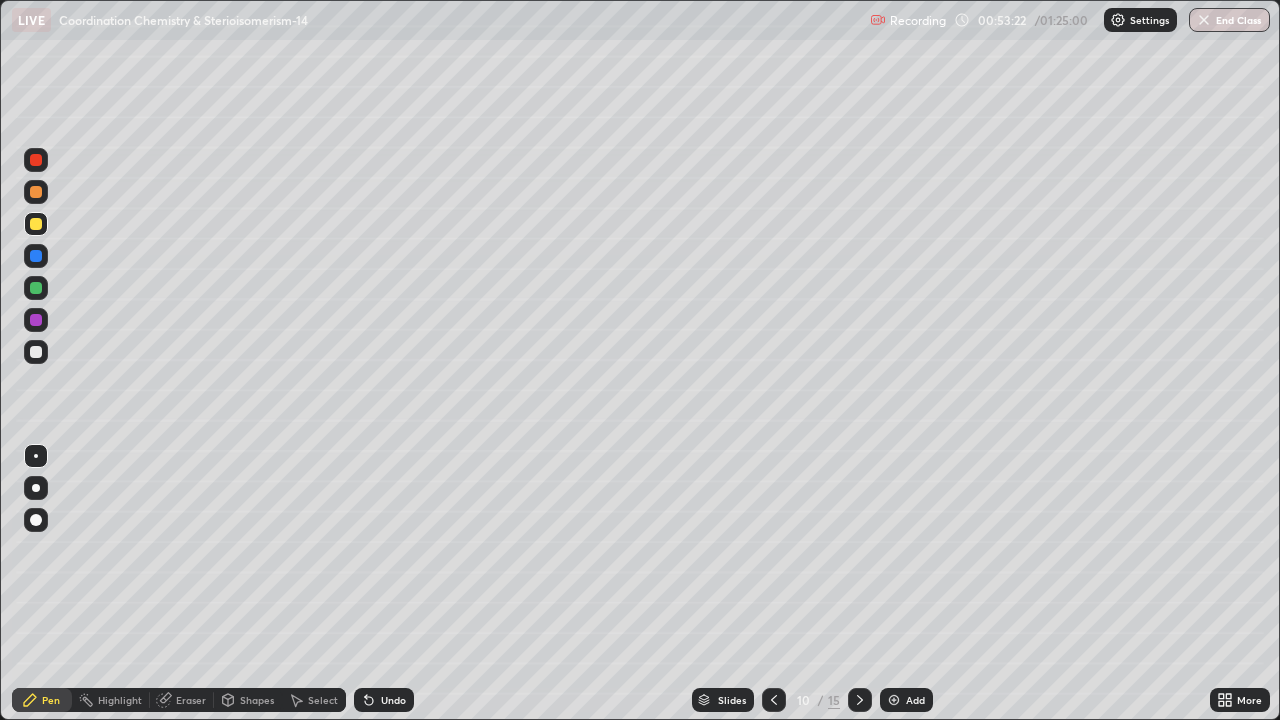 click at bounding box center [36, 256] 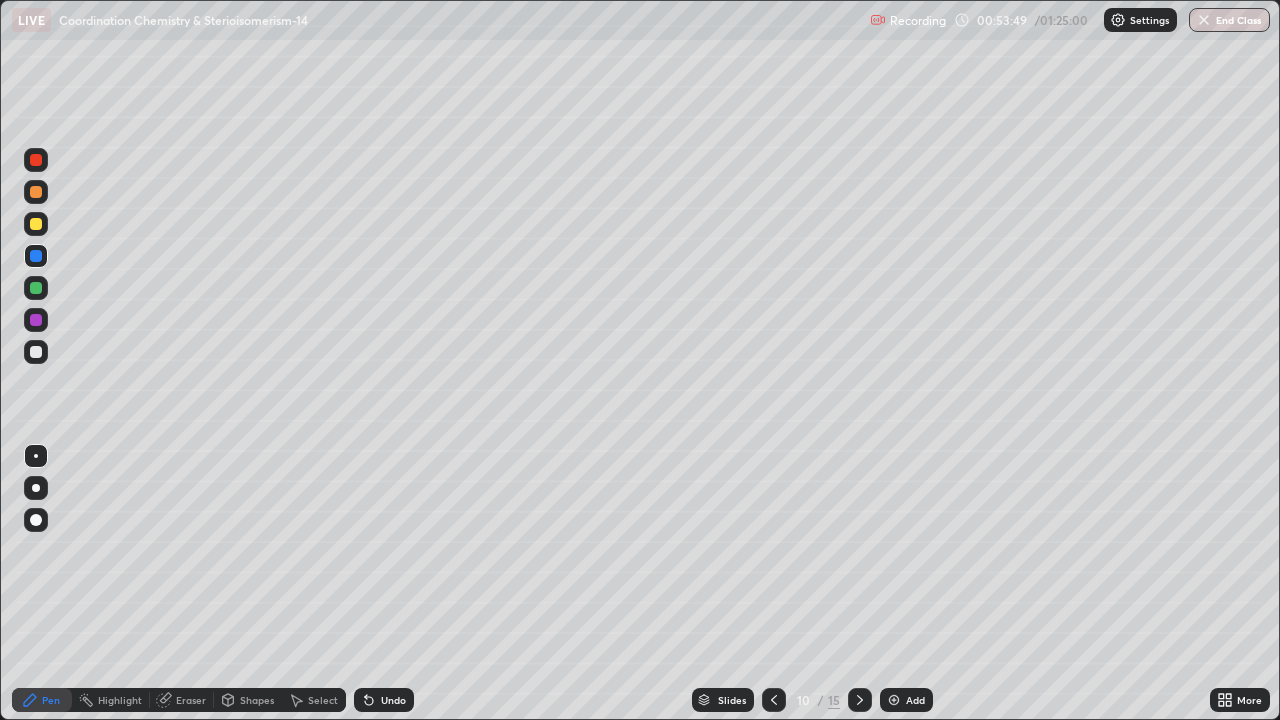 click on "Shapes" at bounding box center [257, 700] 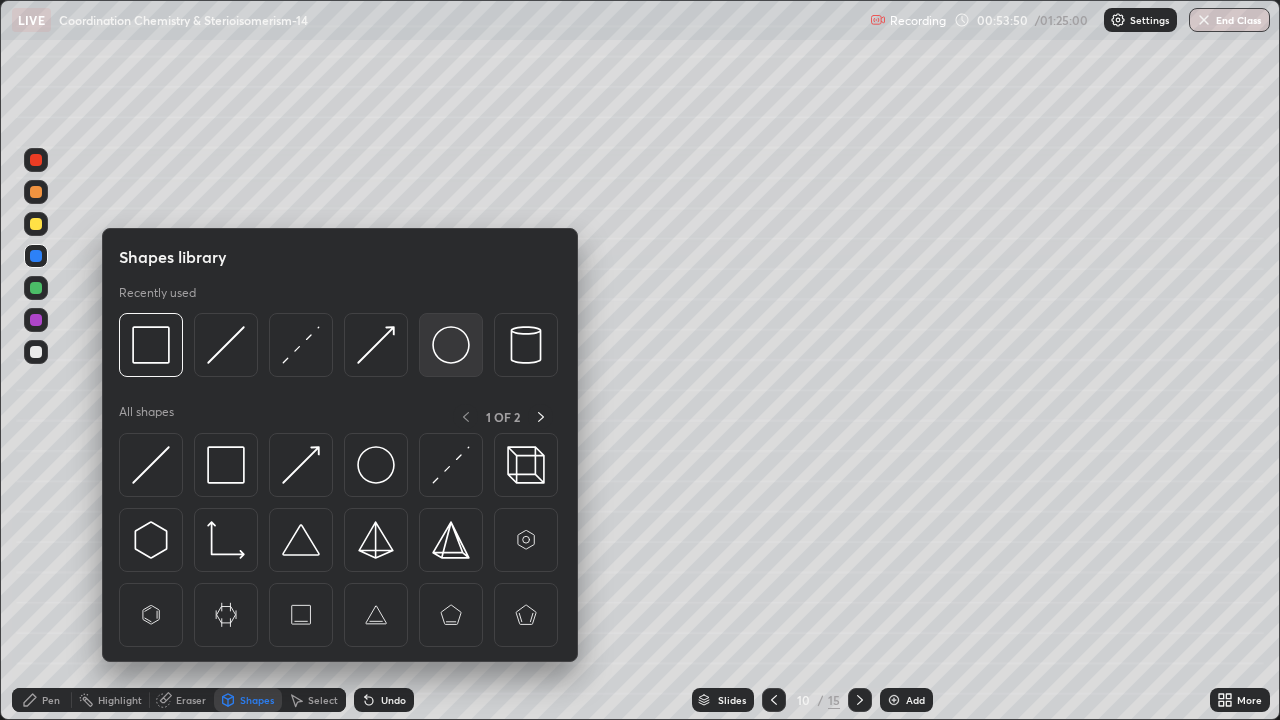 click at bounding box center [451, 345] 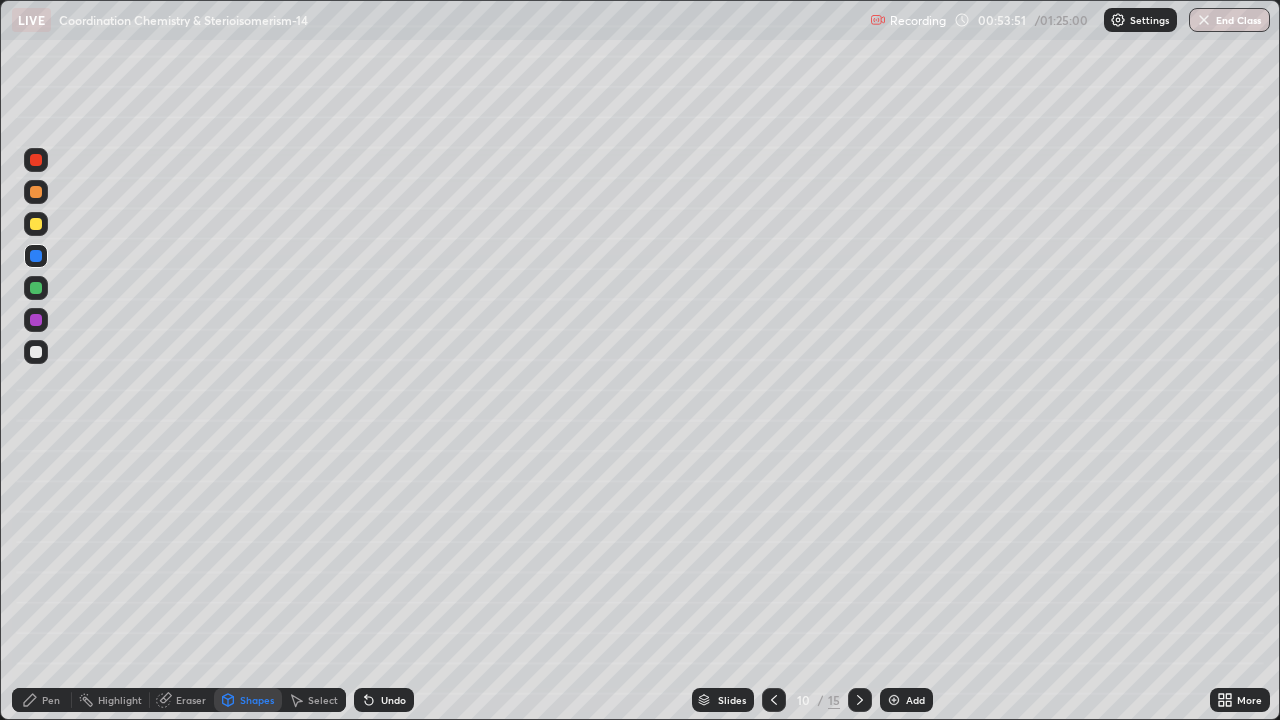 click at bounding box center (36, 192) 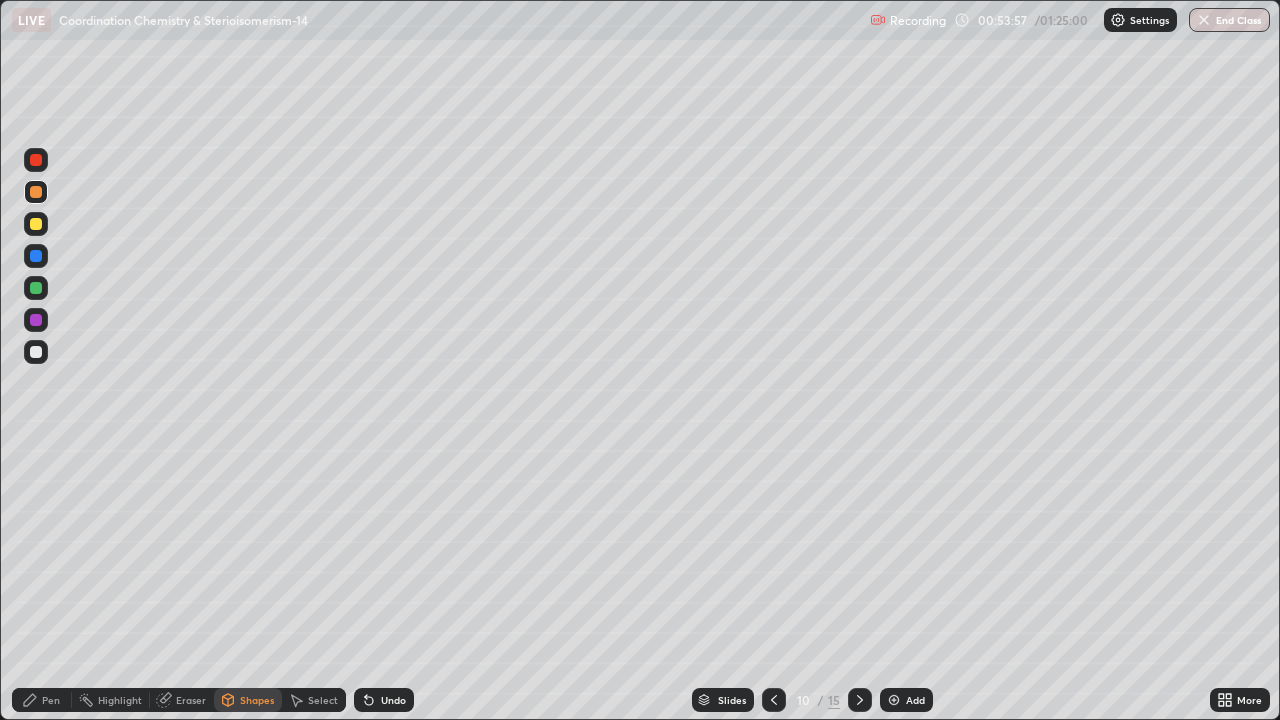 click on "Shapes" at bounding box center (257, 700) 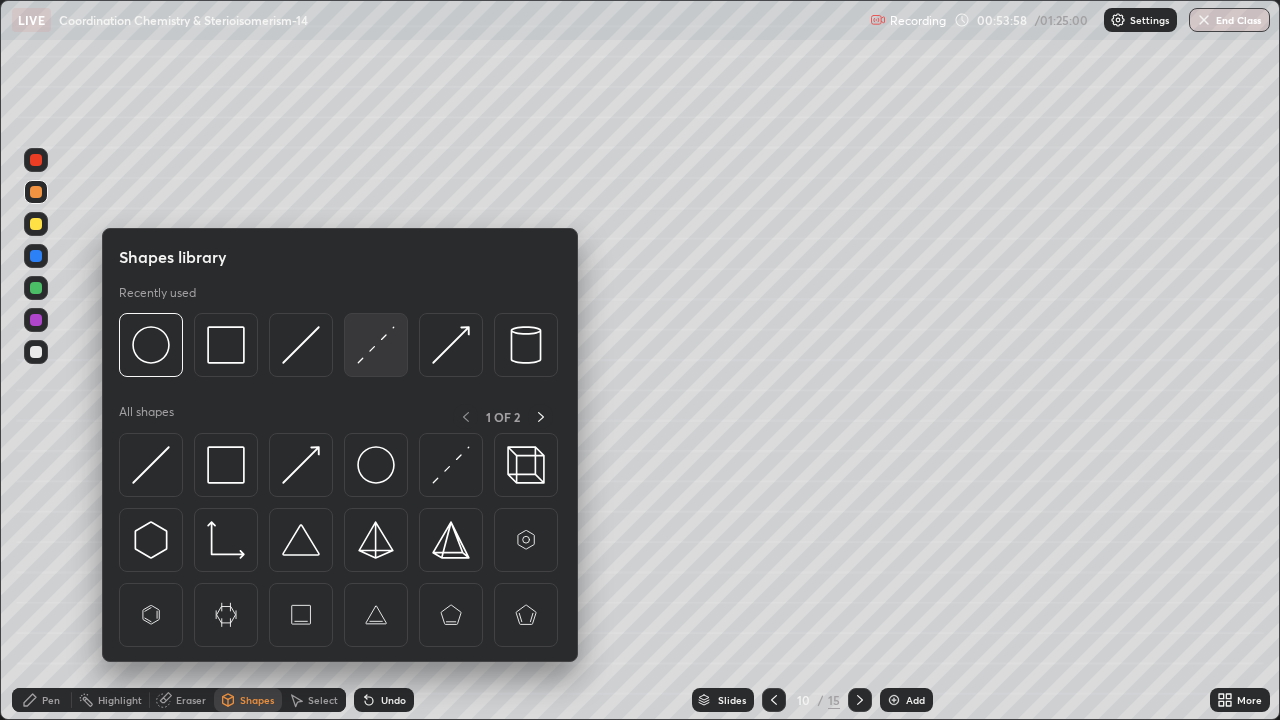 click at bounding box center [376, 345] 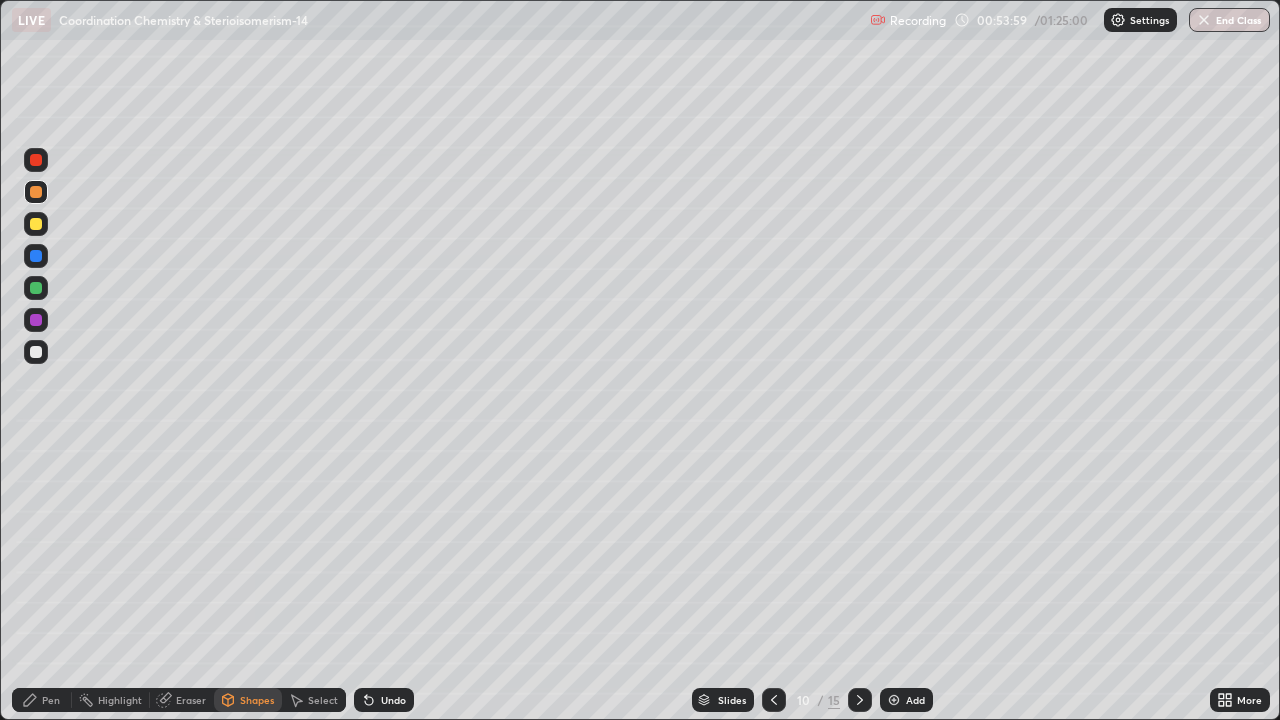 click at bounding box center [36, 160] 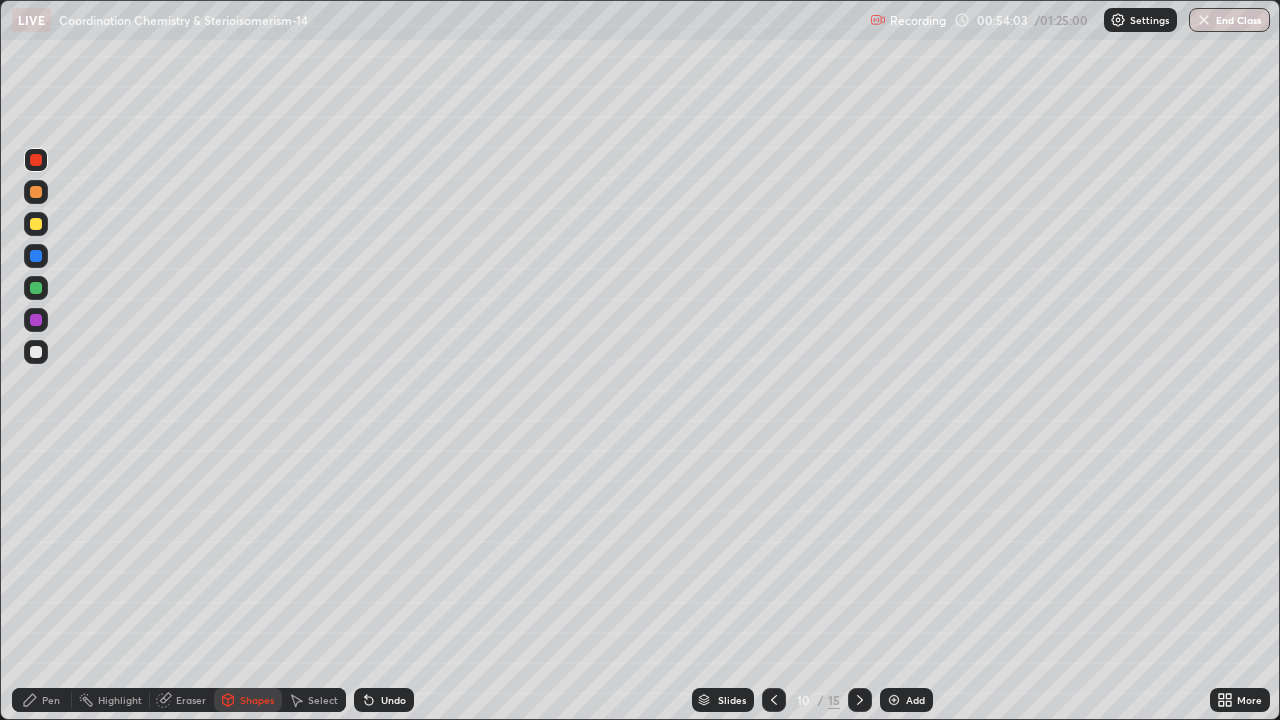 click on "Select" at bounding box center [323, 700] 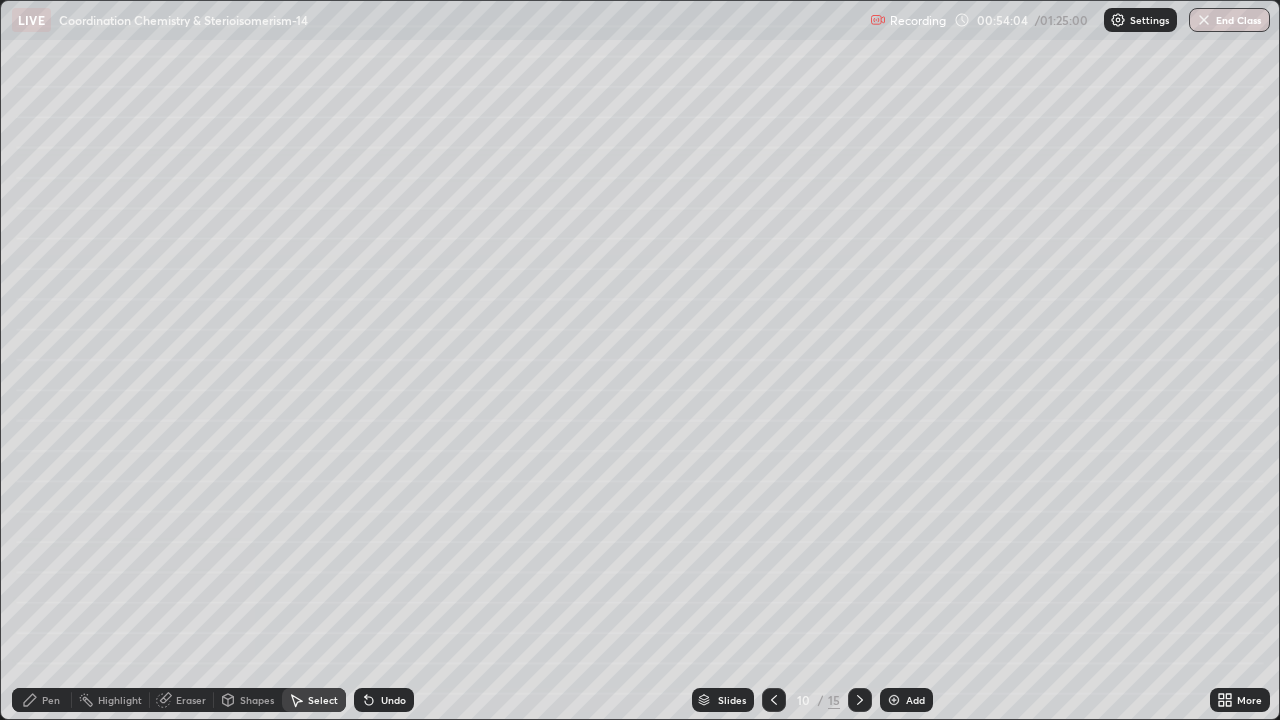 click on "Shapes" at bounding box center (257, 700) 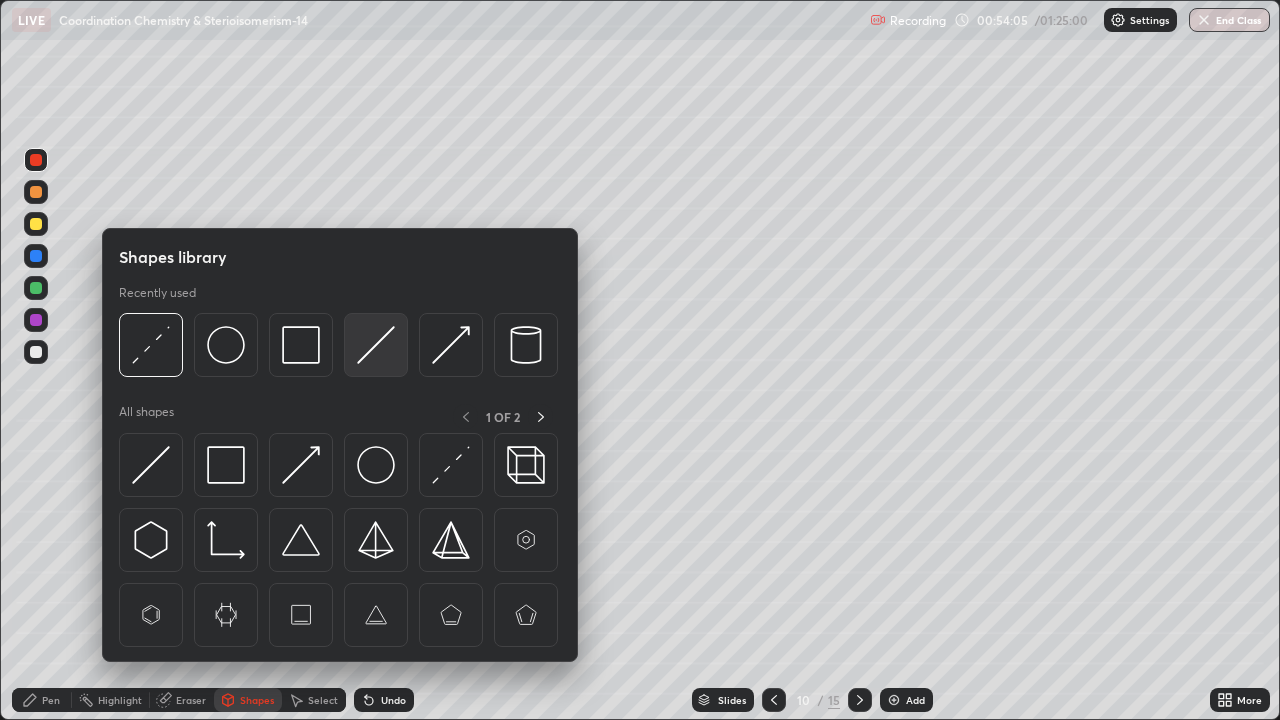 click at bounding box center (376, 345) 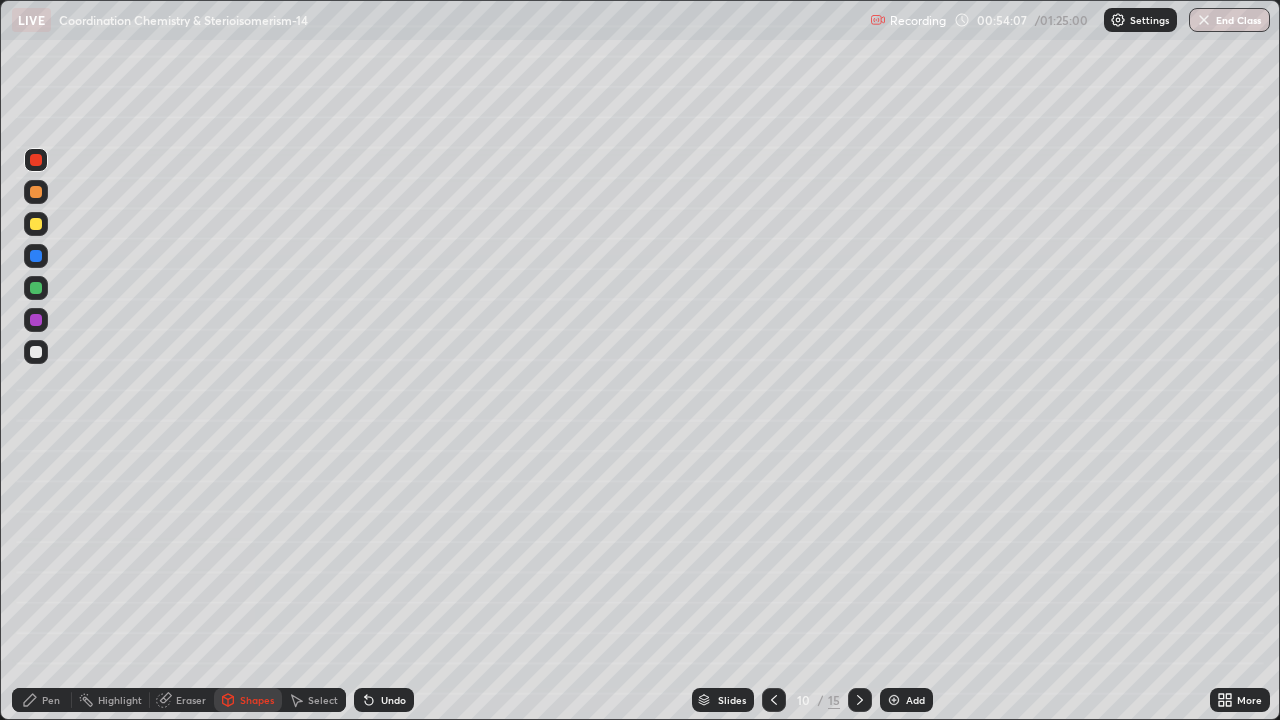 click on "Select" at bounding box center [323, 700] 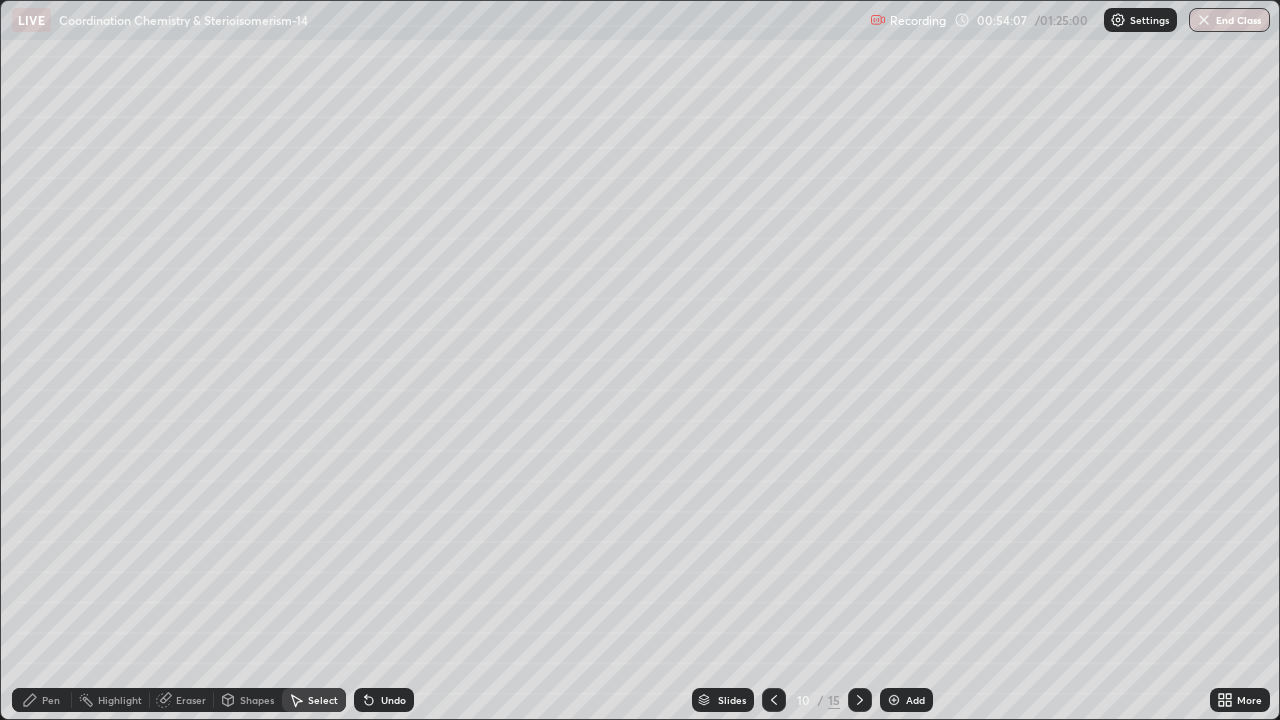 click on "Select" at bounding box center [323, 700] 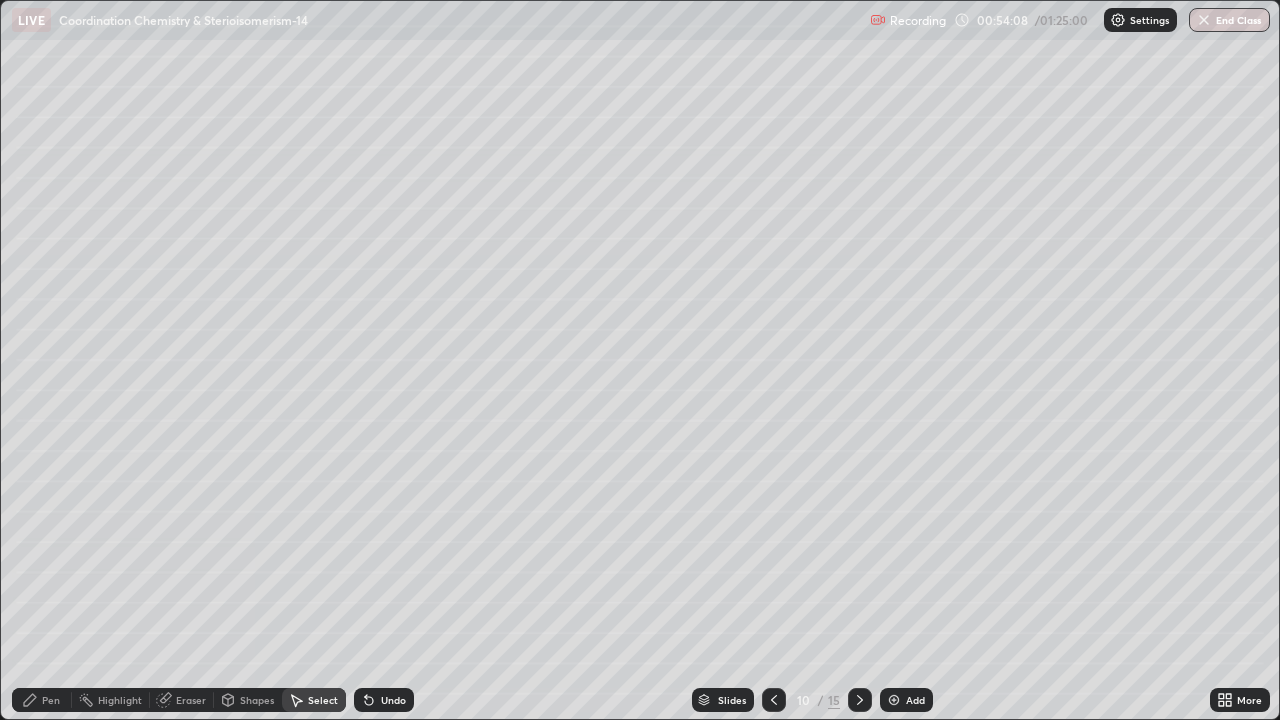 click on "Select" at bounding box center [323, 700] 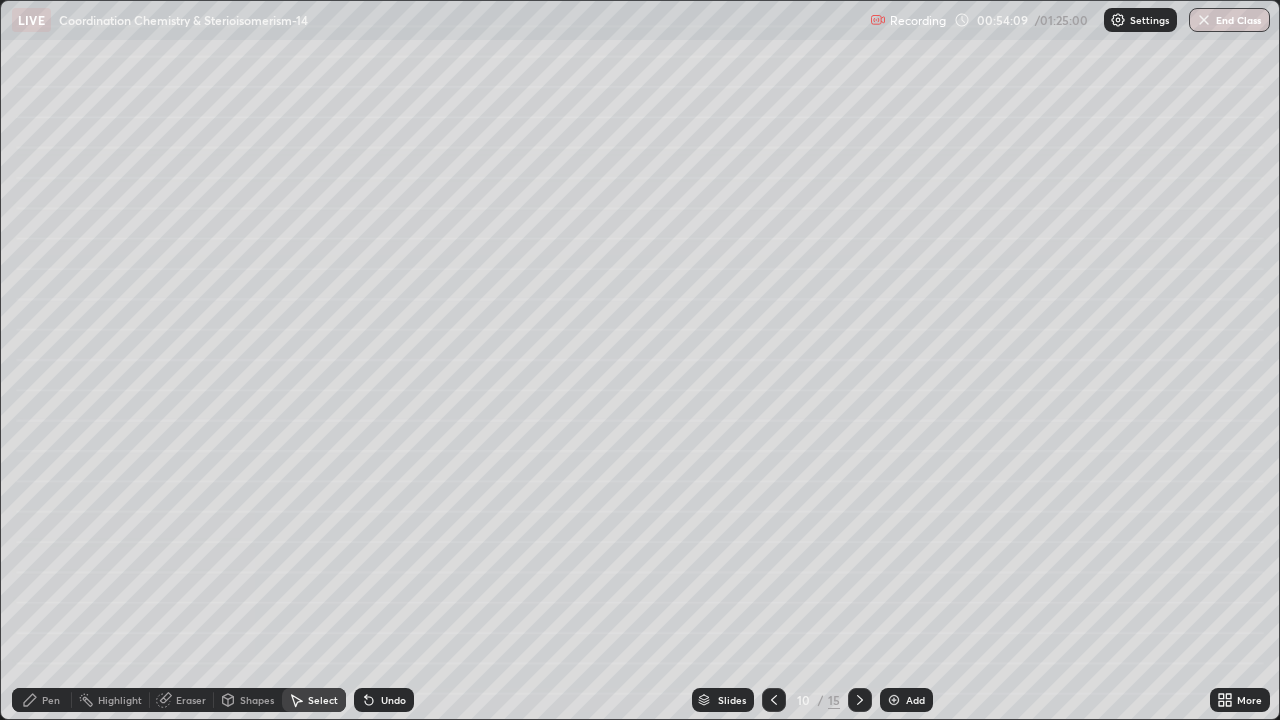 click on "Undo" at bounding box center [384, 700] 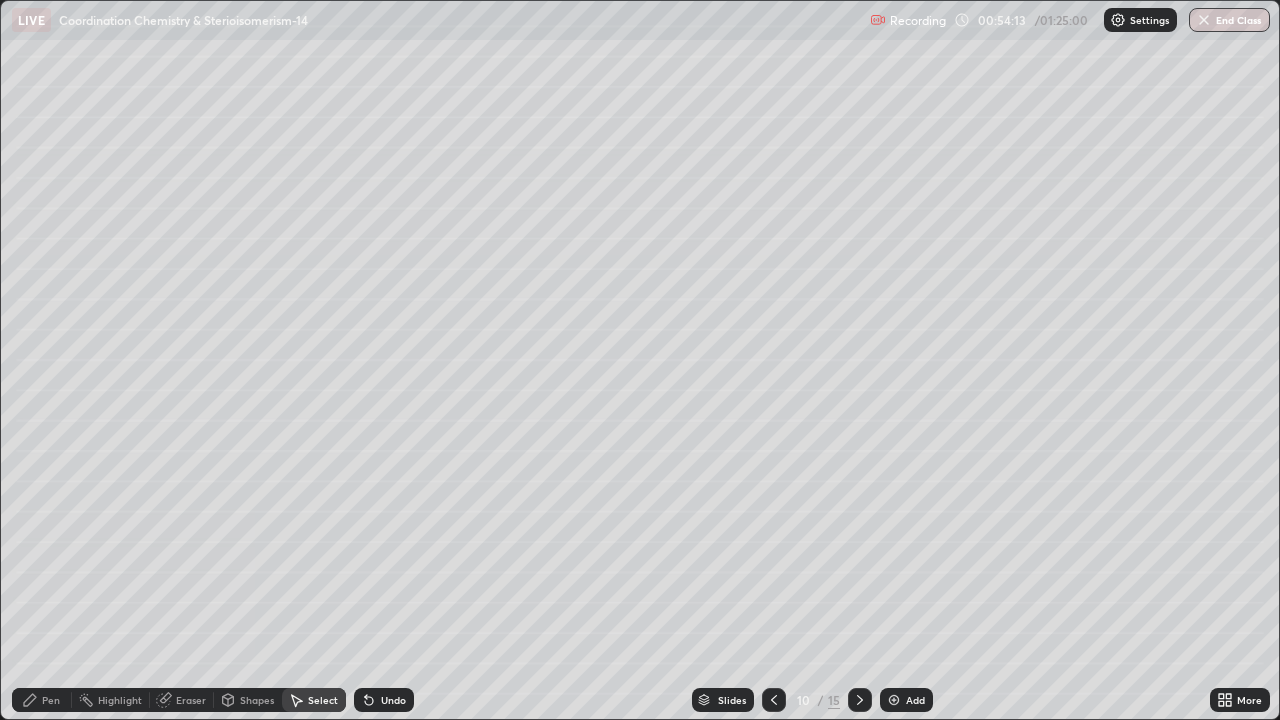 click on "Shapes" at bounding box center (248, 700) 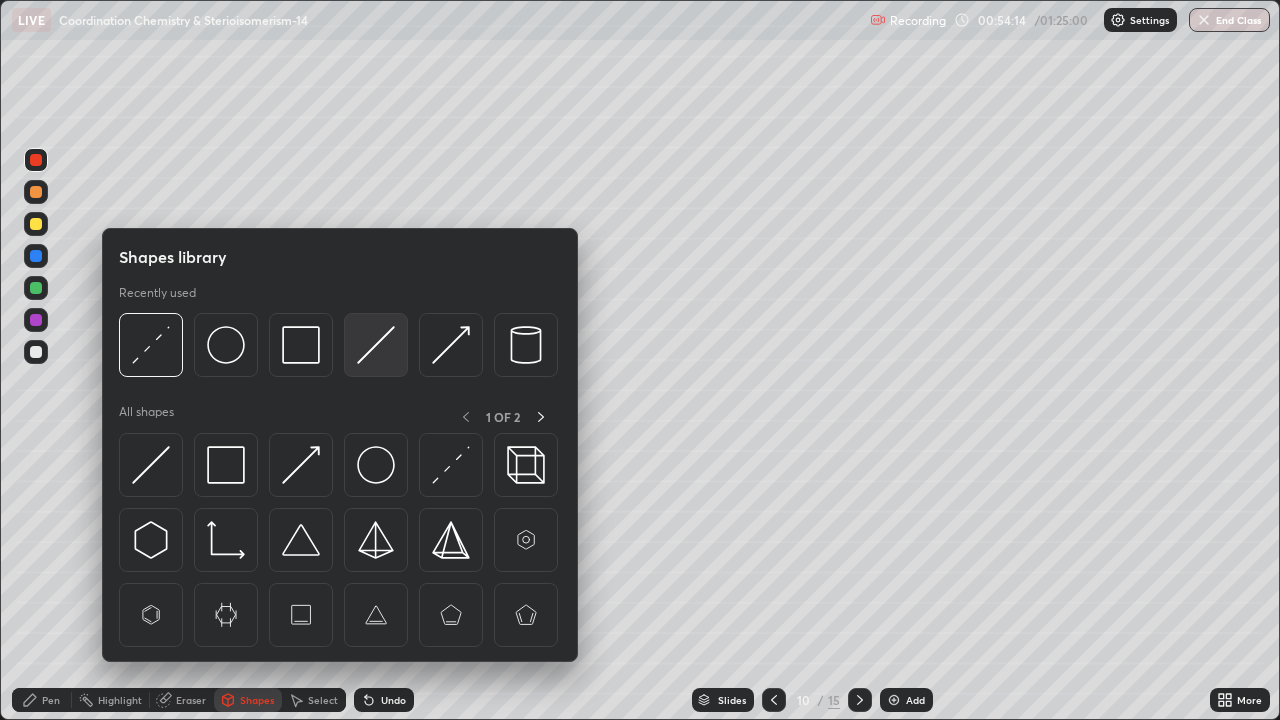 click at bounding box center [376, 345] 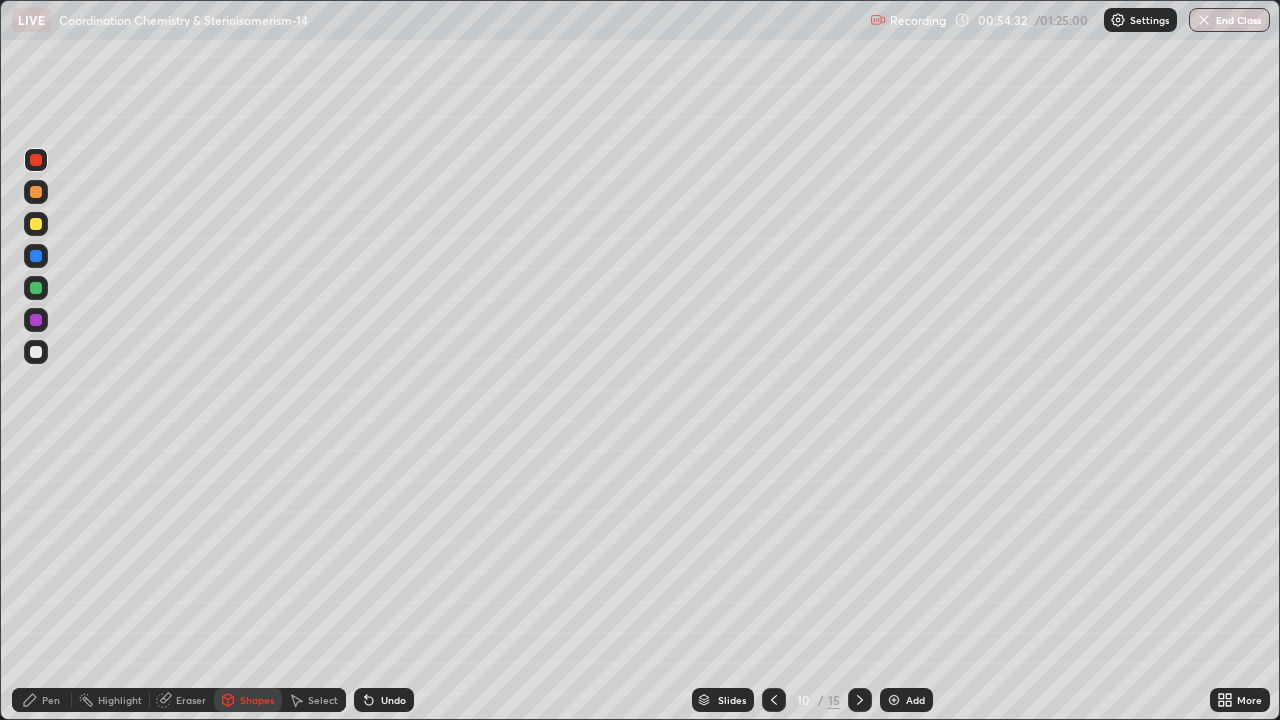 click on "Pen" at bounding box center [51, 700] 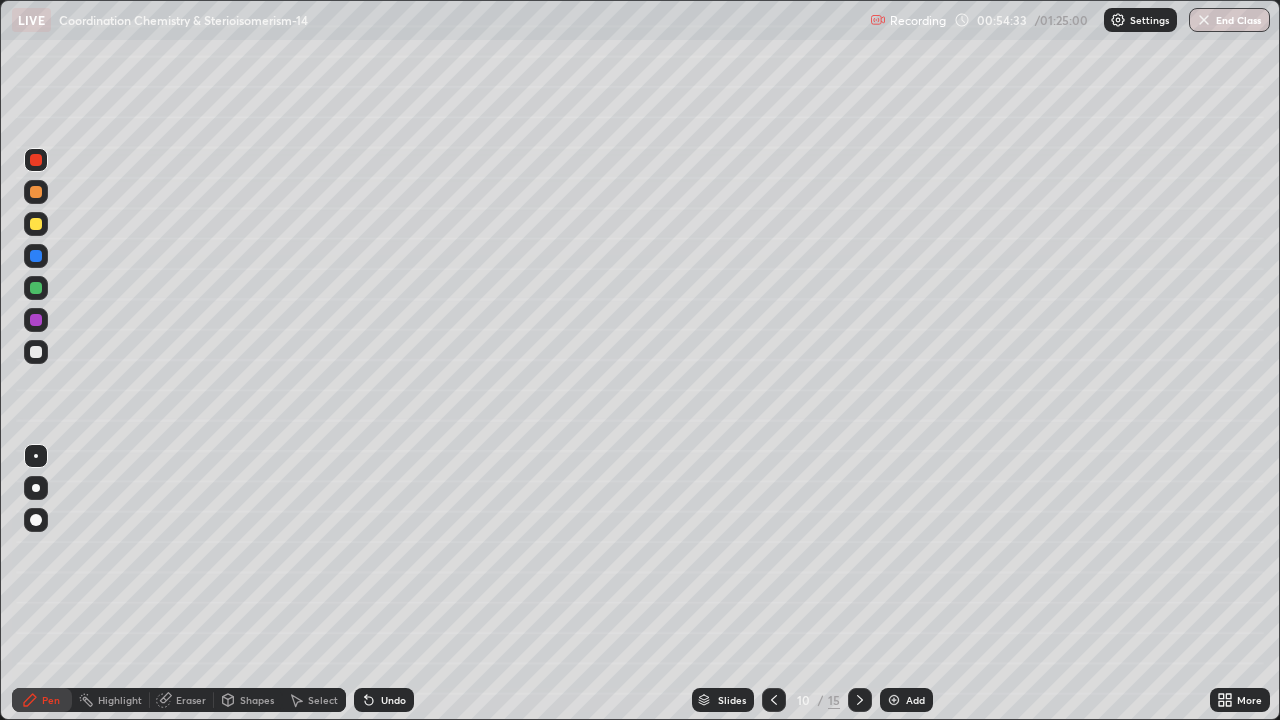 click at bounding box center [36, 256] 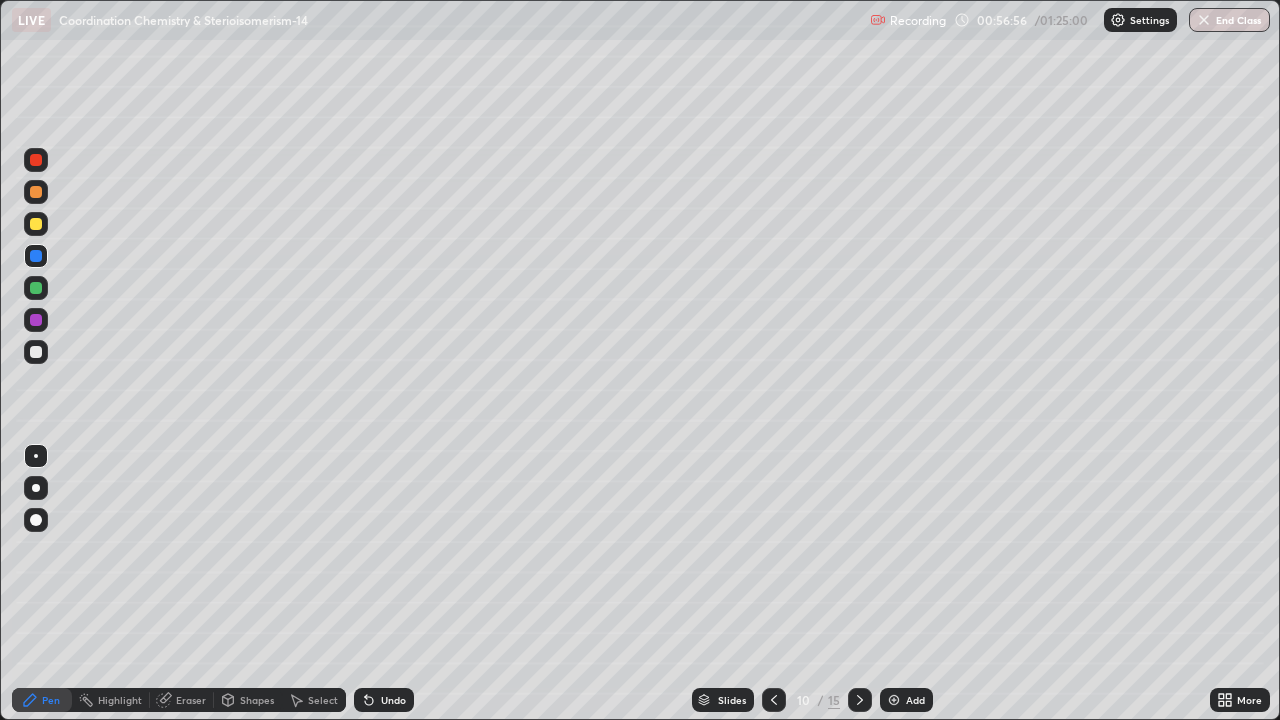 click on "Eraser" at bounding box center [191, 700] 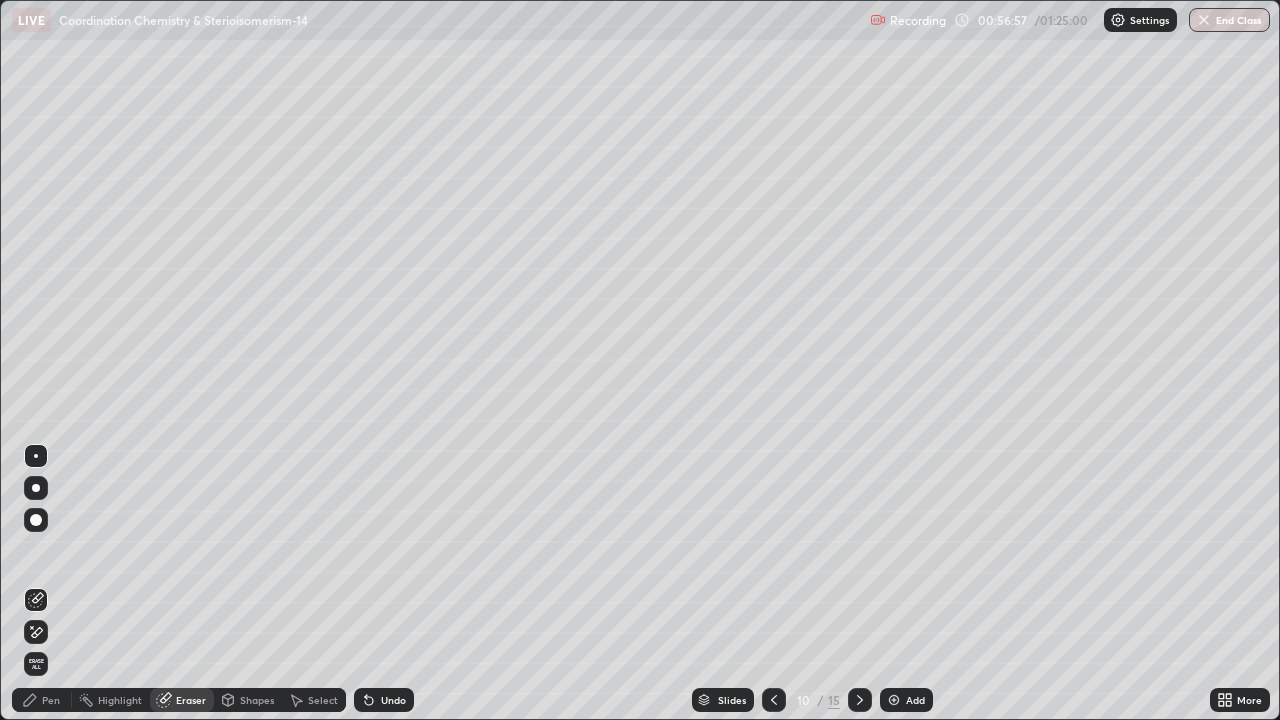 click 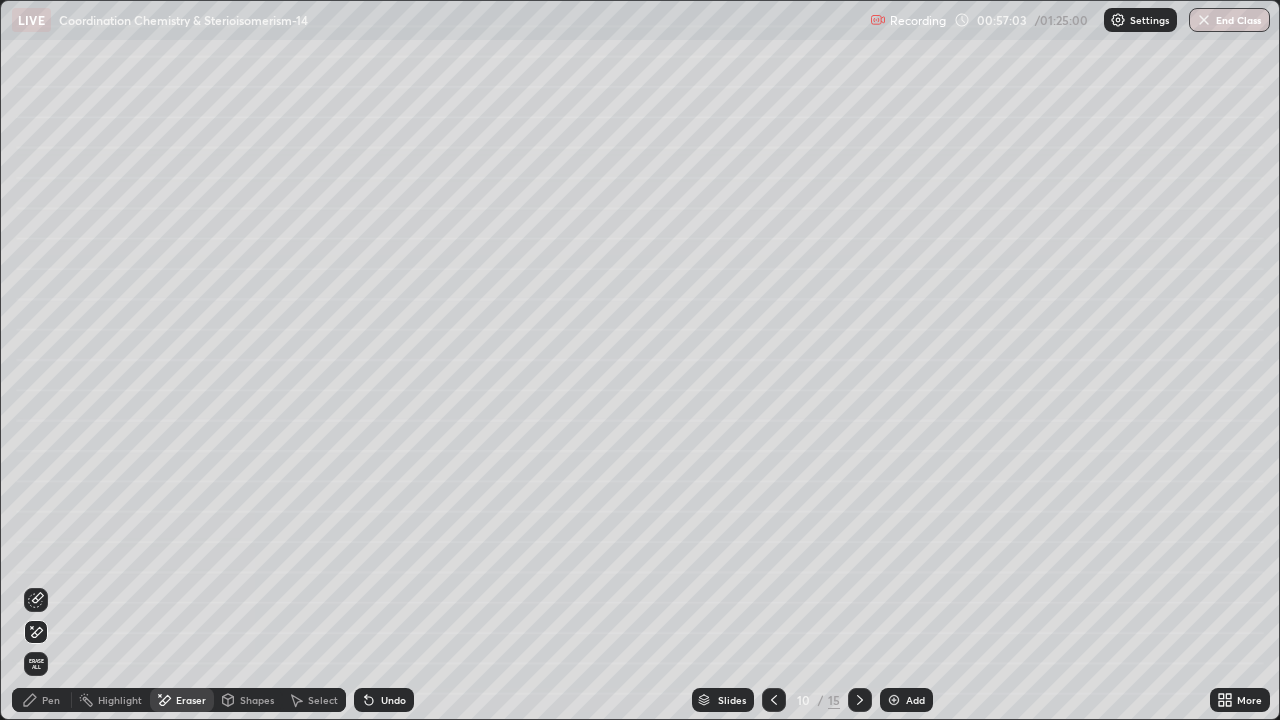 click 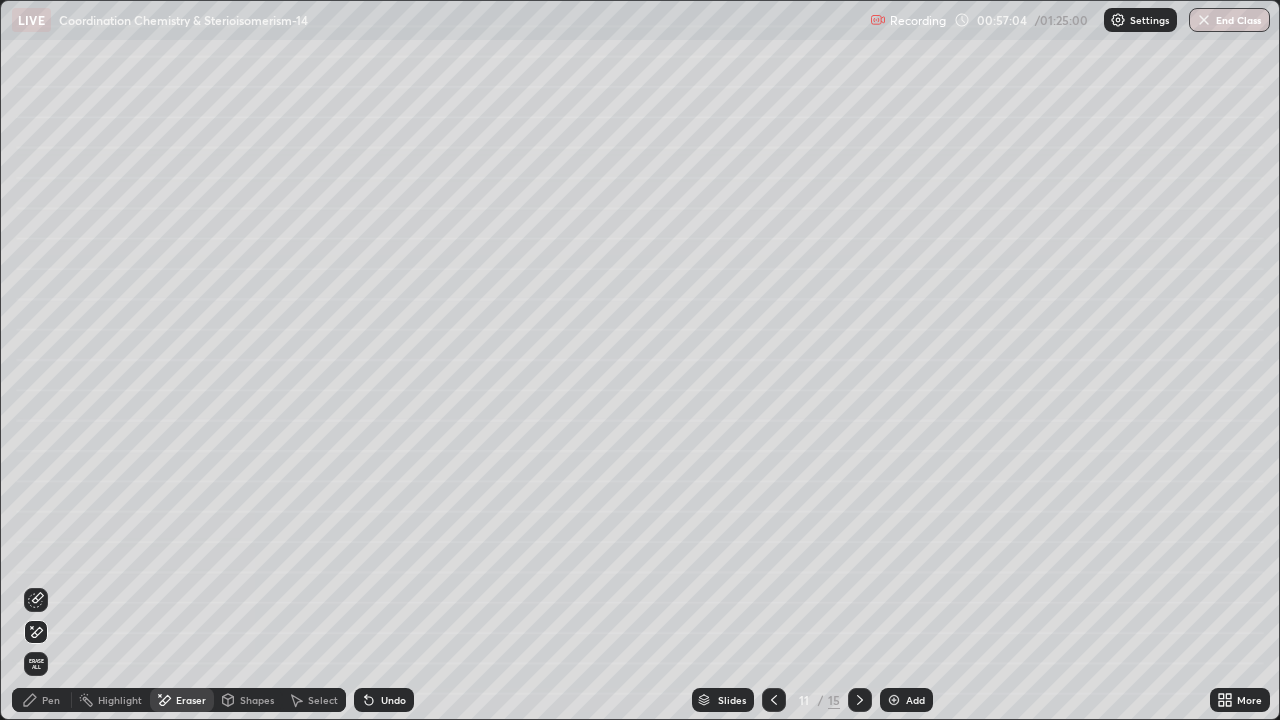 click on "Pen" at bounding box center [51, 700] 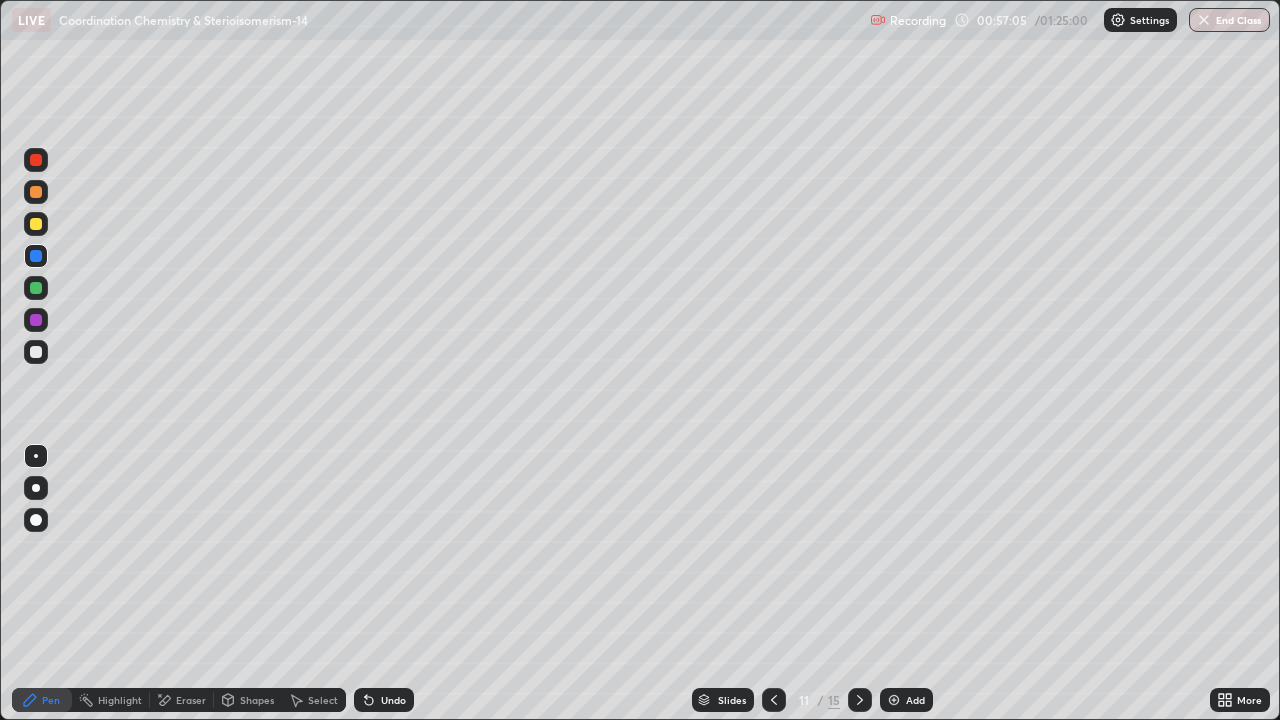 click at bounding box center [36, 192] 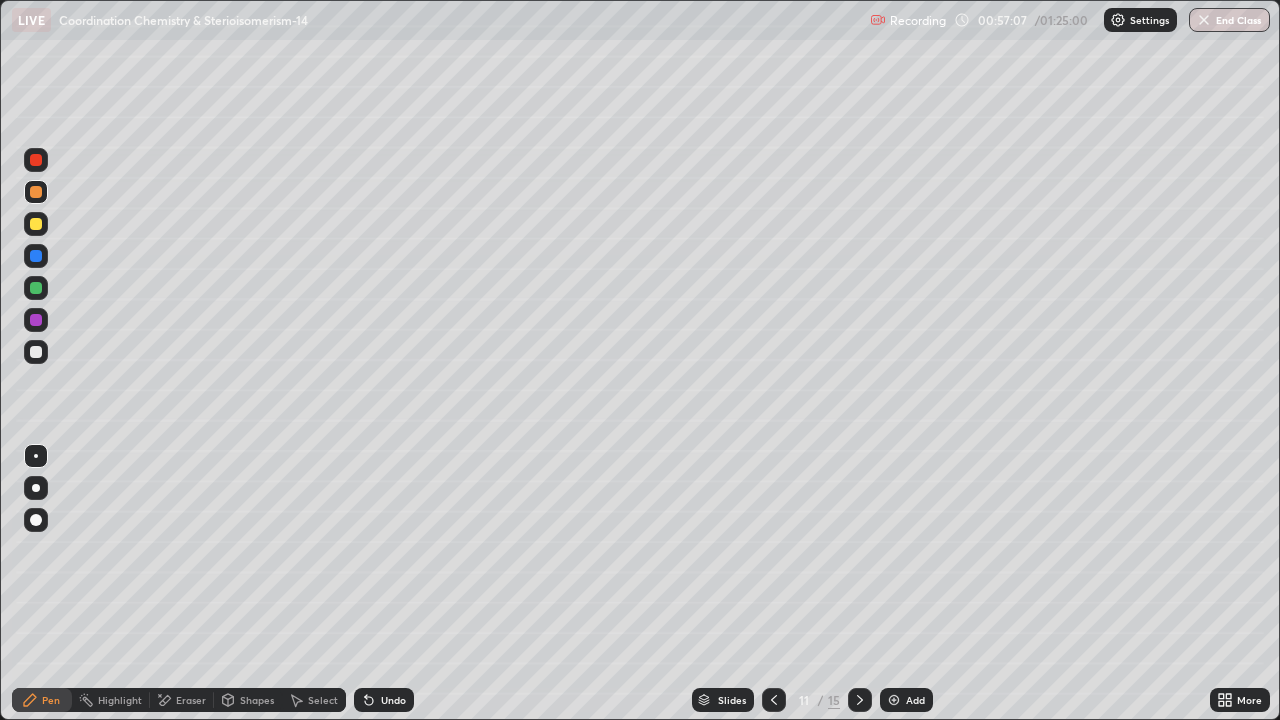 click 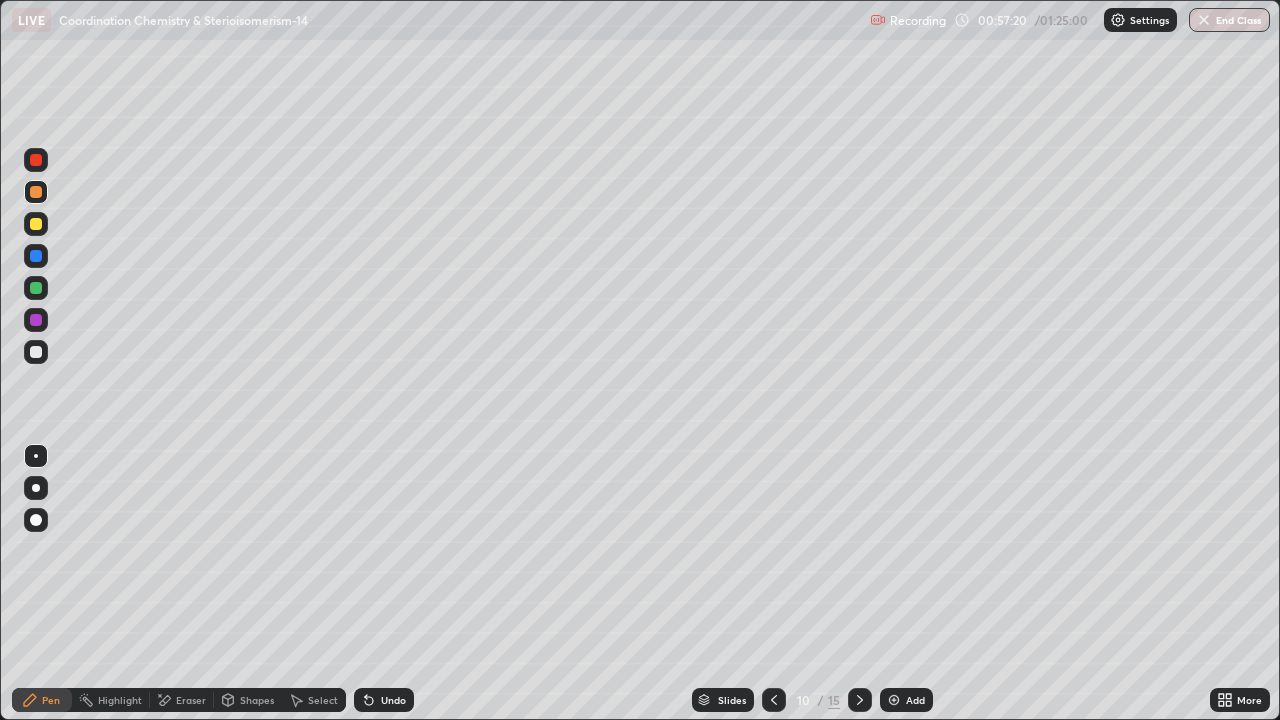 click 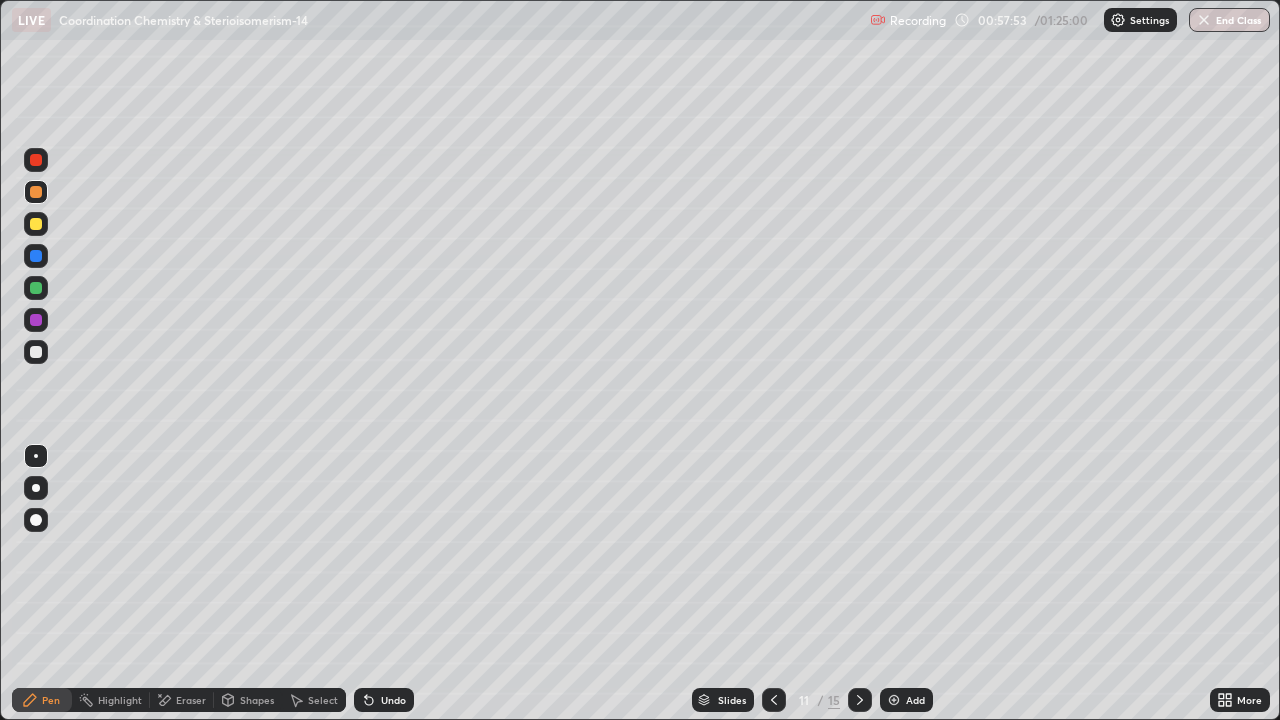 click on "Shapes" at bounding box center [257, 700] 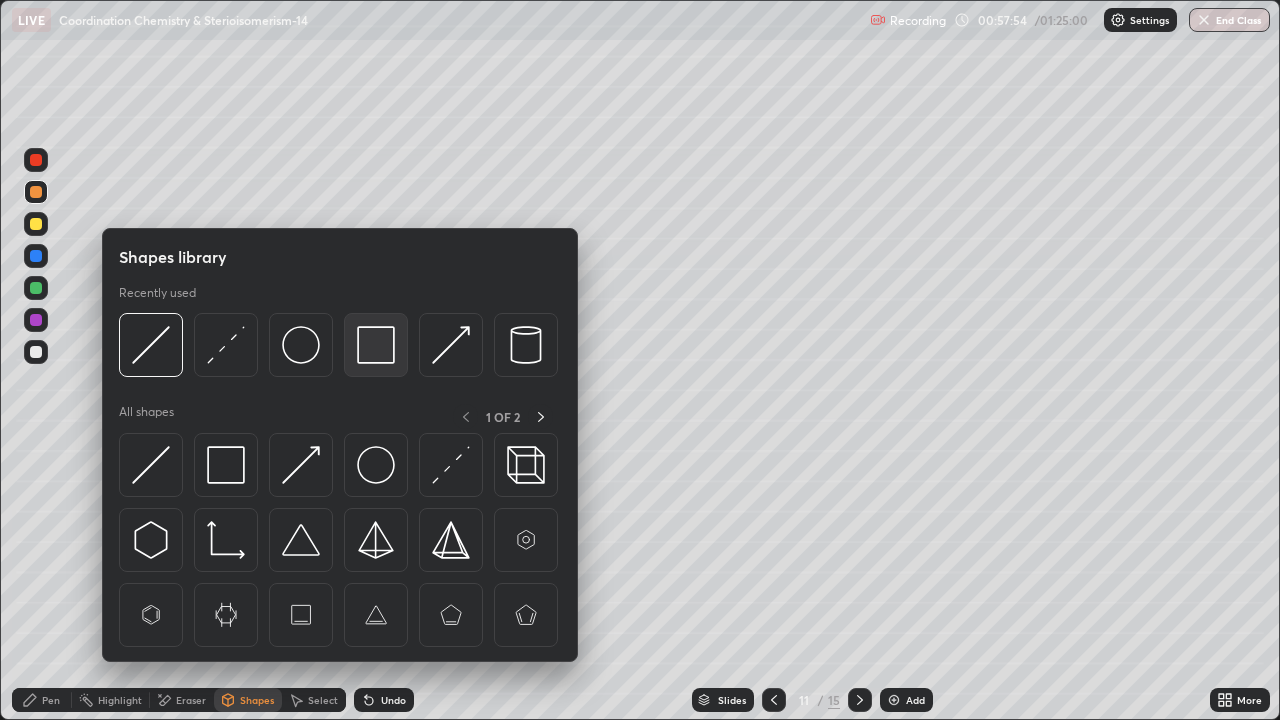 click at bounding box center [376, 345] 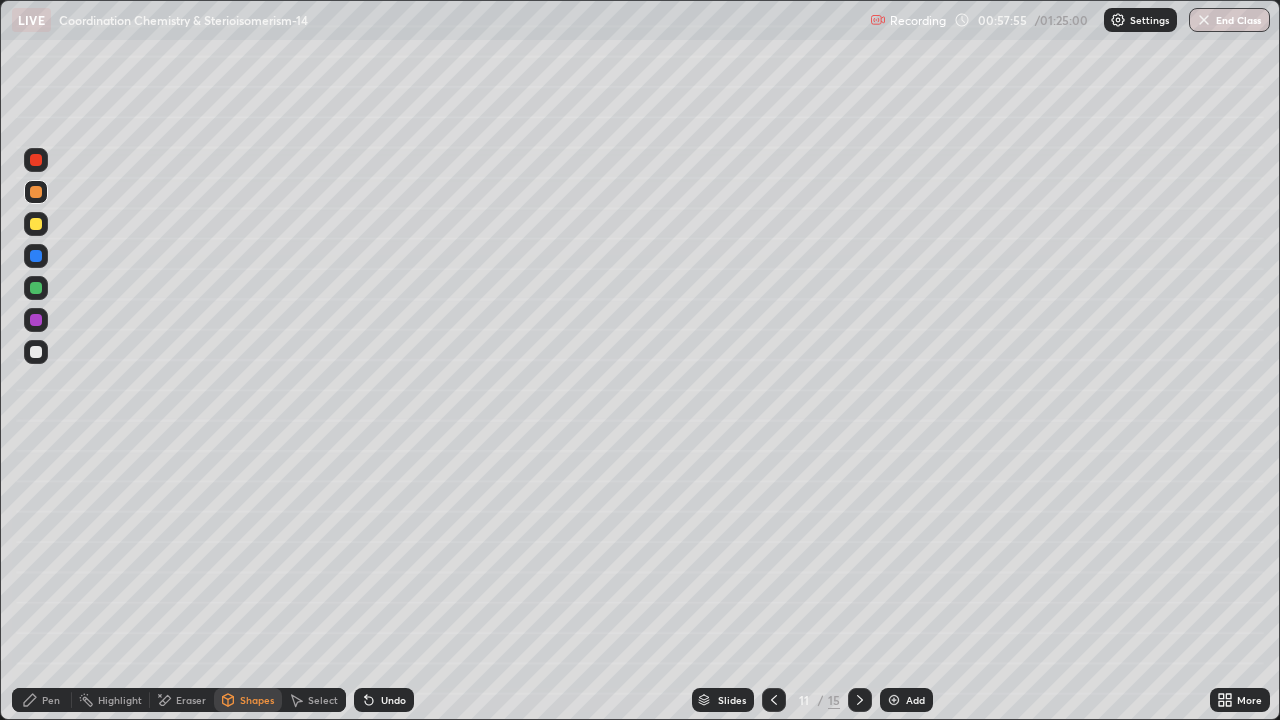 click at bounding box center [36, 288] 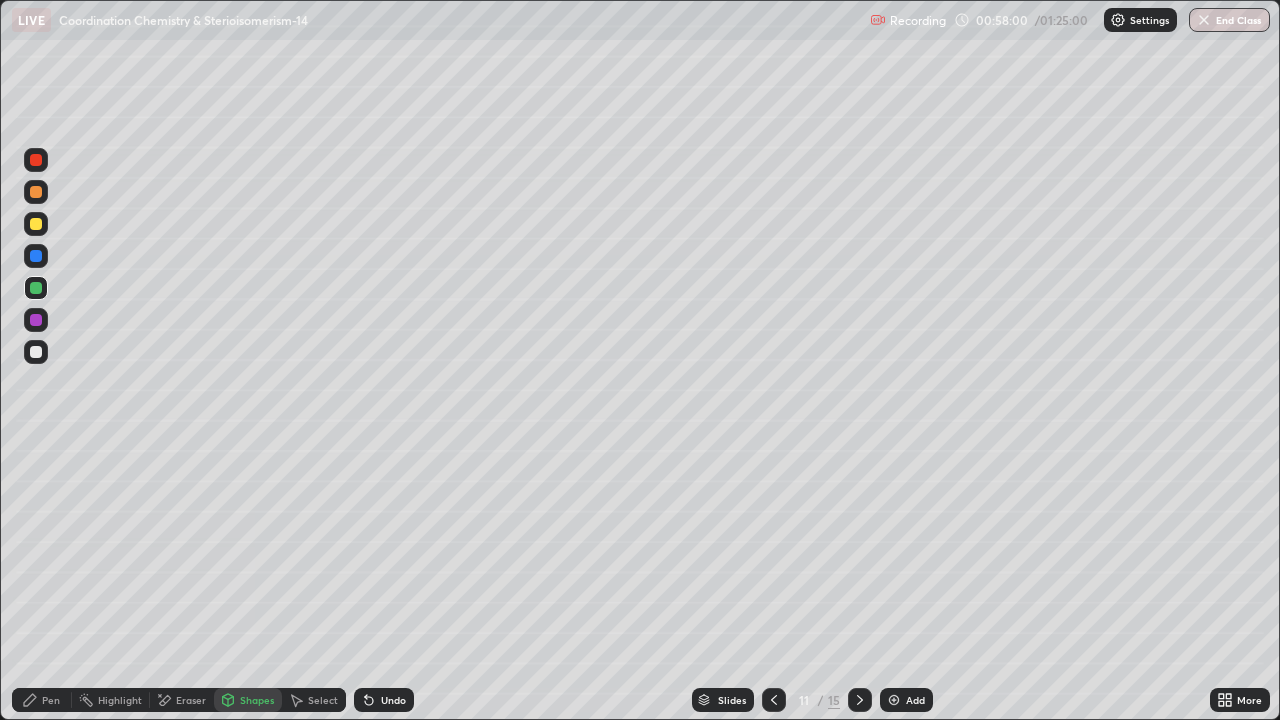 click on "Shapes" at bounding box center (257, 700) 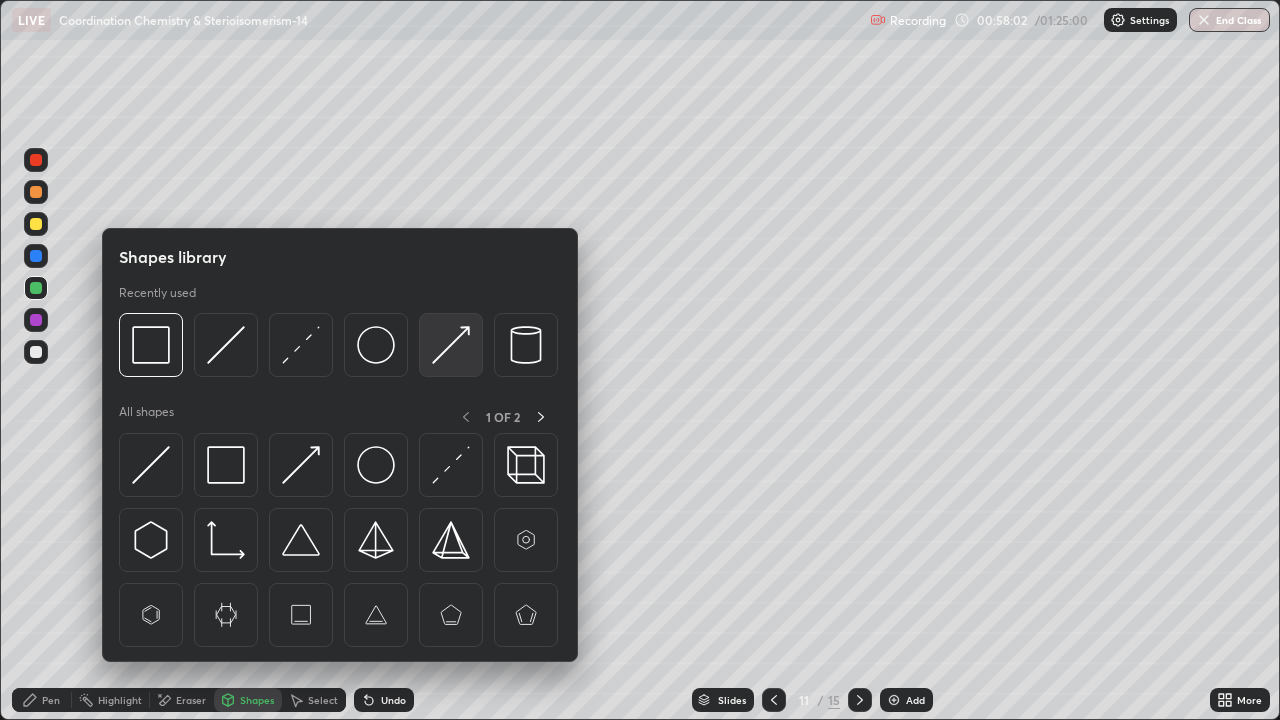 click at bounding box center [451, 345] 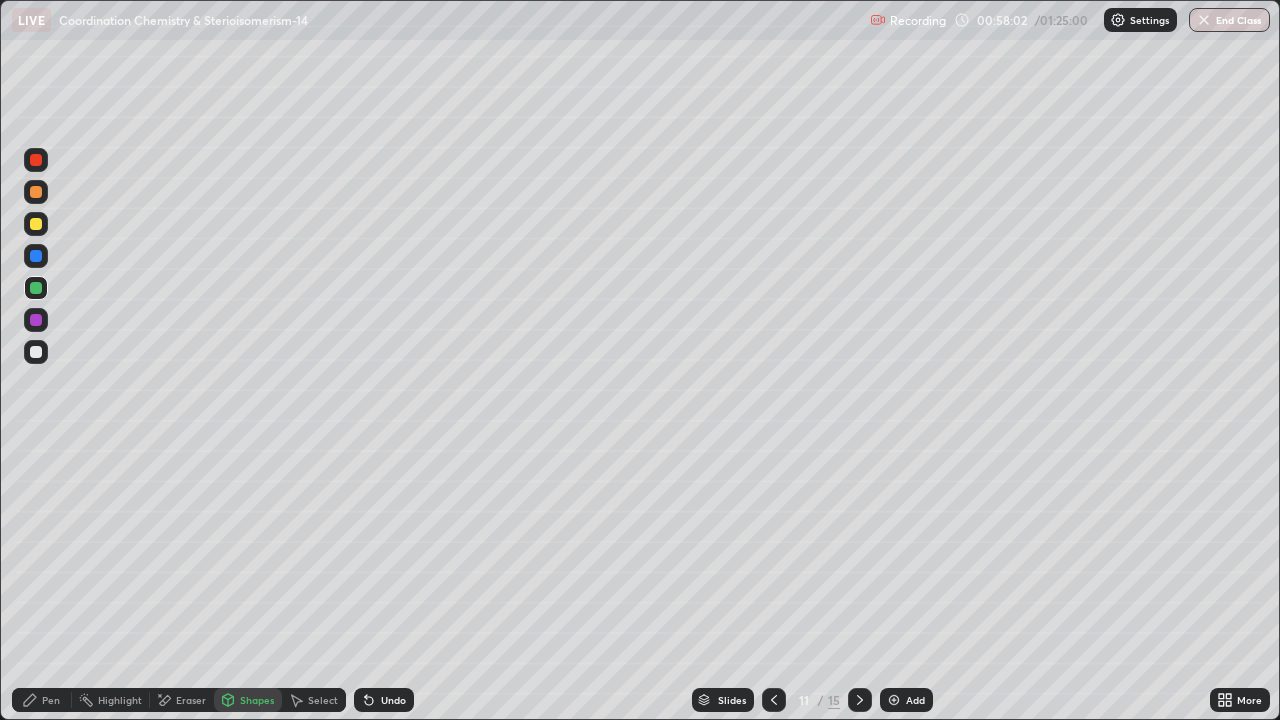 click at bounding box center (36, 224) 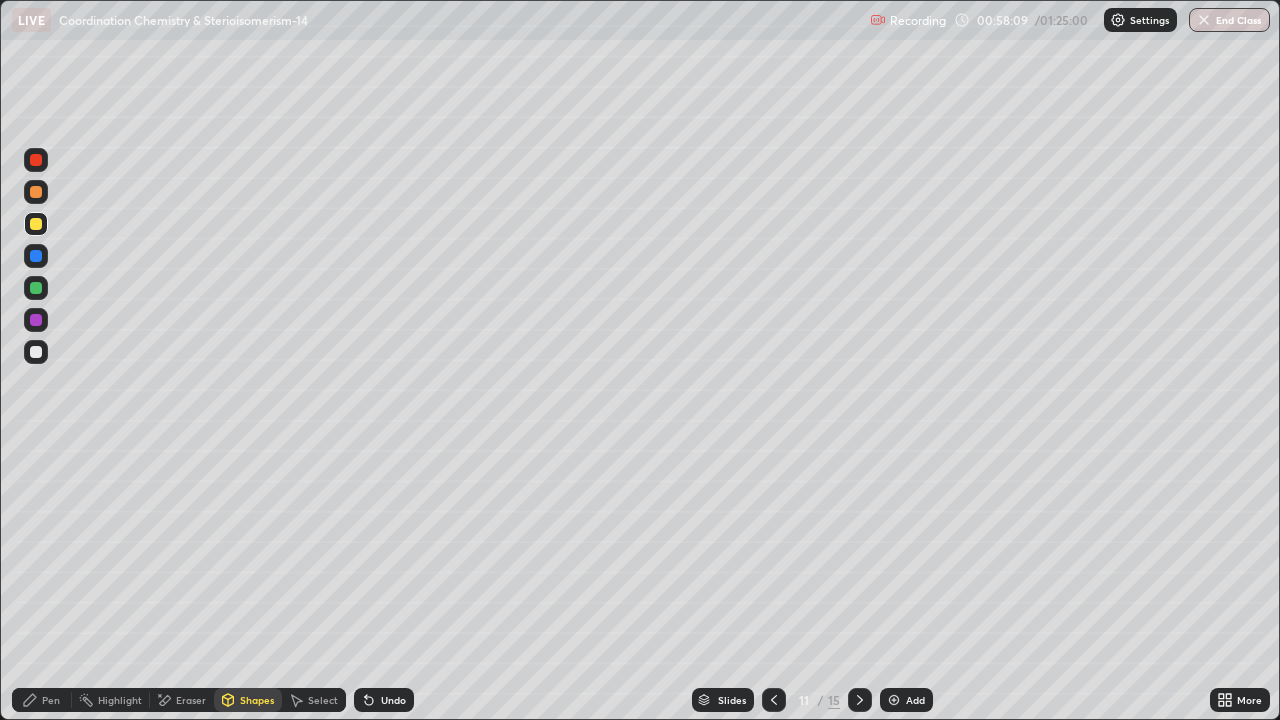 click on "Pen" at bounding box center (51, 700) 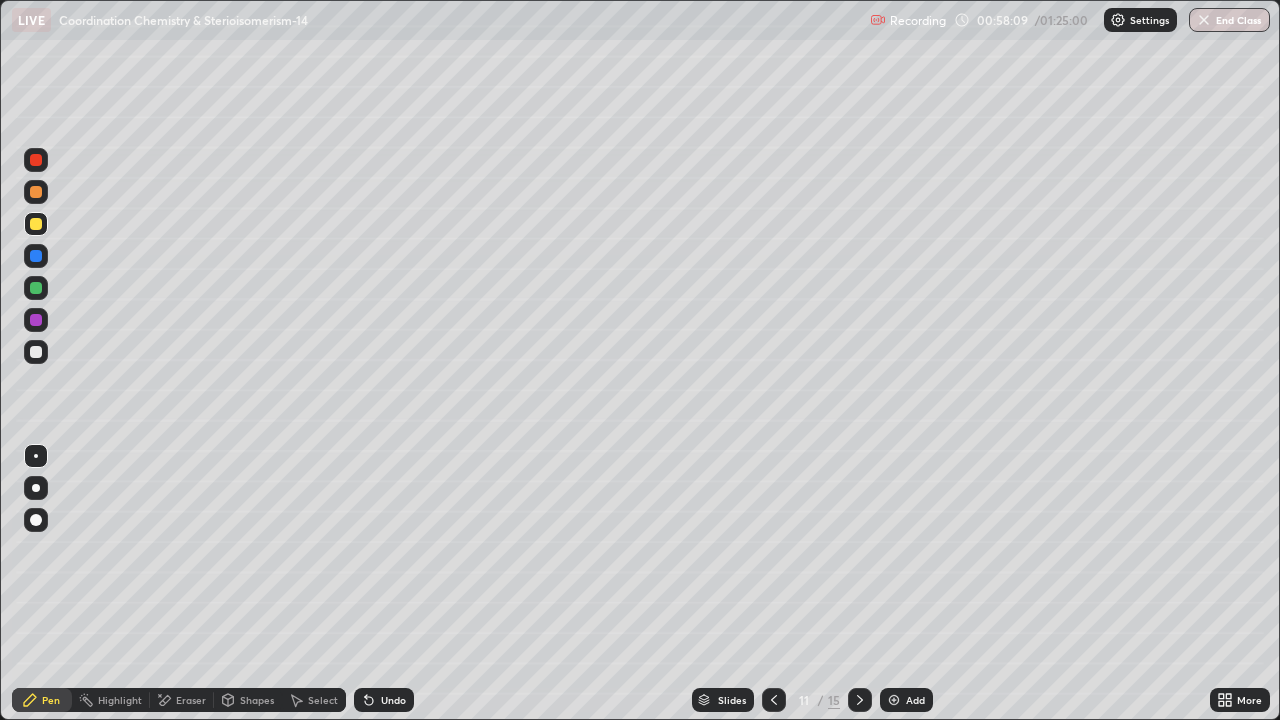 click at bounding box center (36, 320) 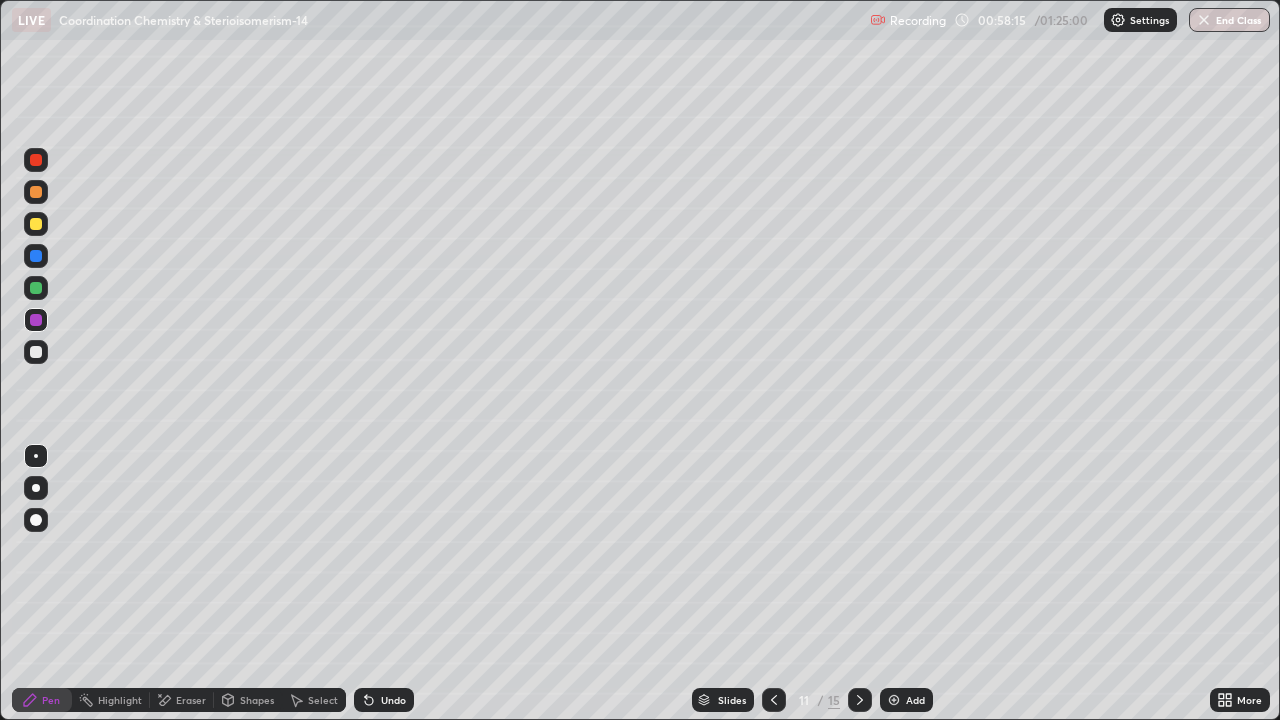 click at bounding box center [36, 160] 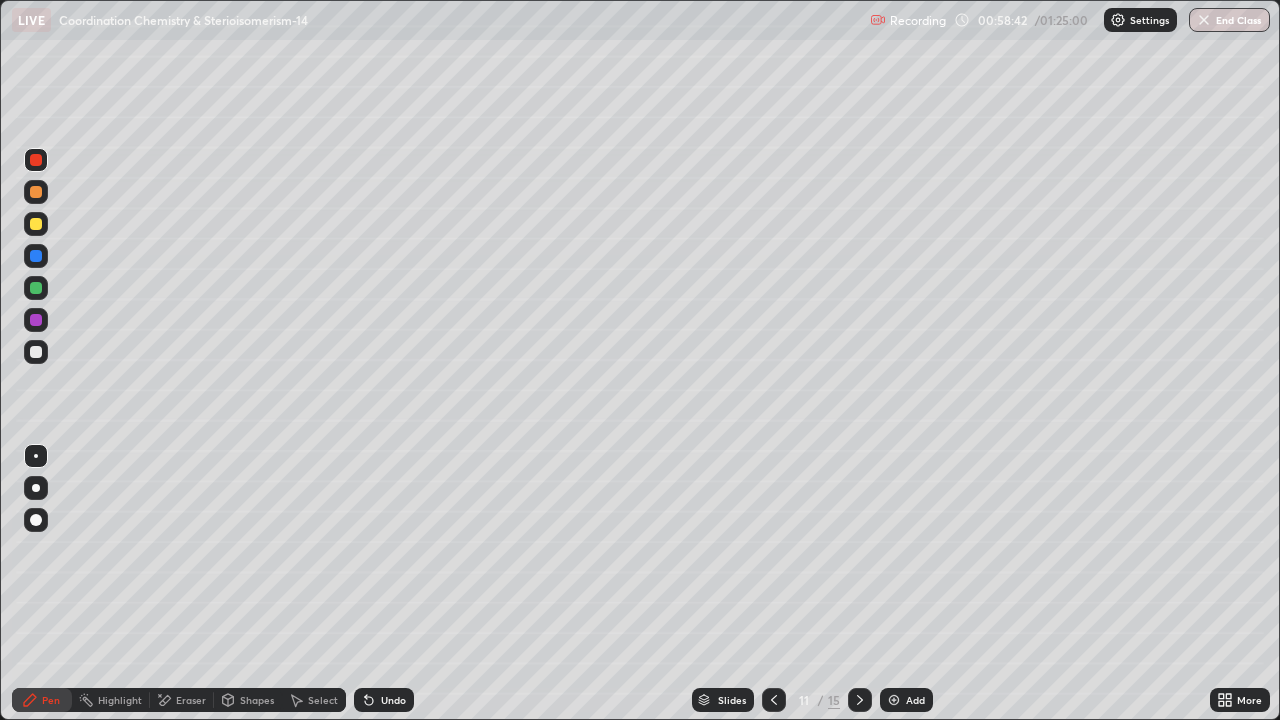 click at bounding box center (36, 352) 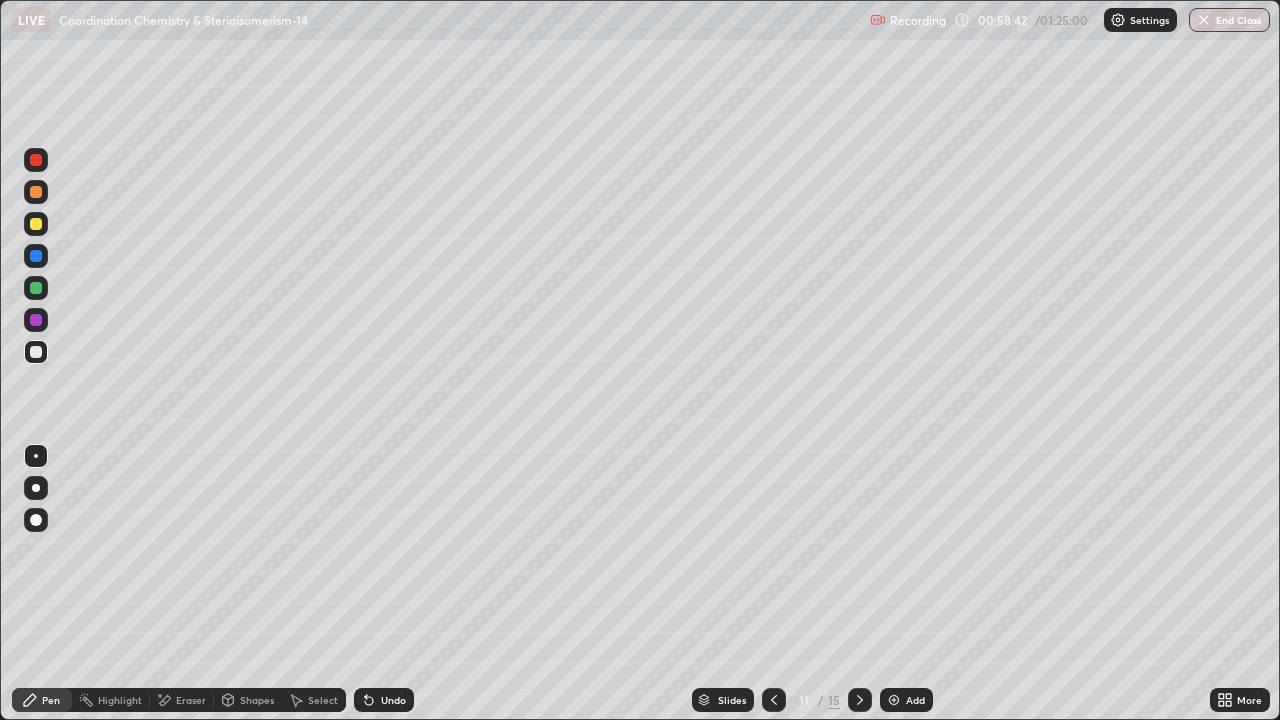 click at bounding box center (36, 288) 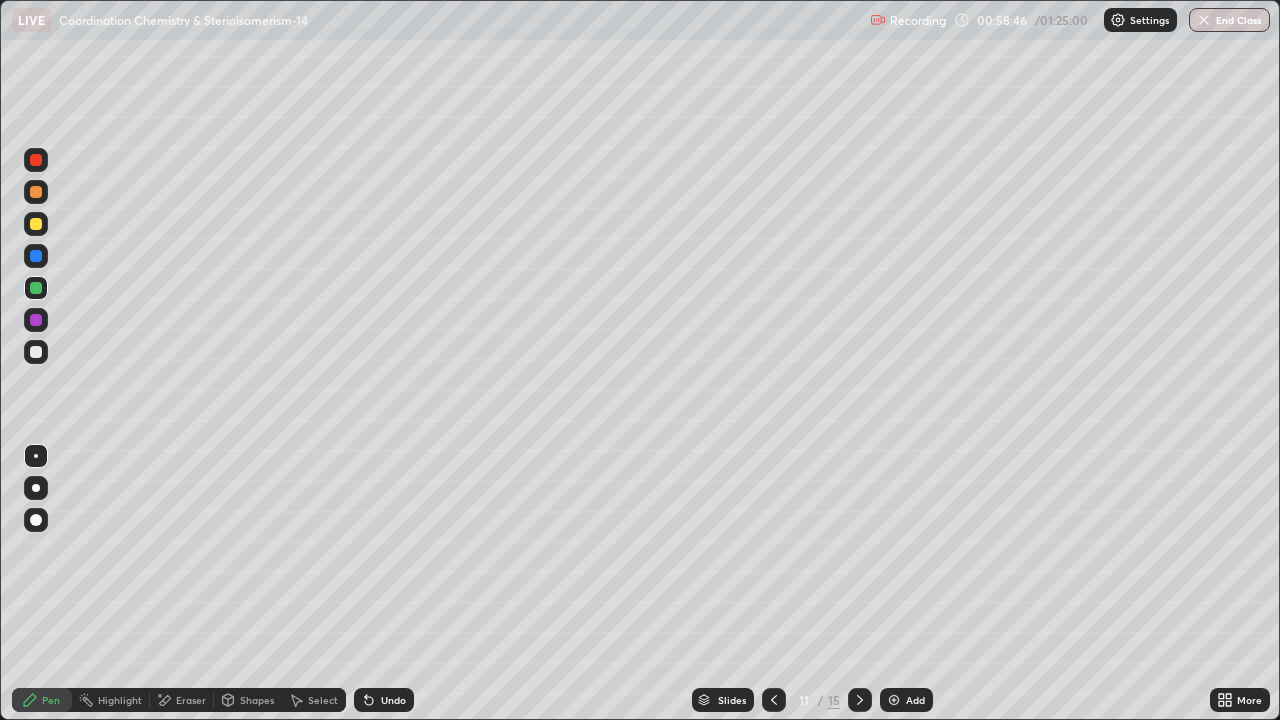click at bounding box center [36, 256] 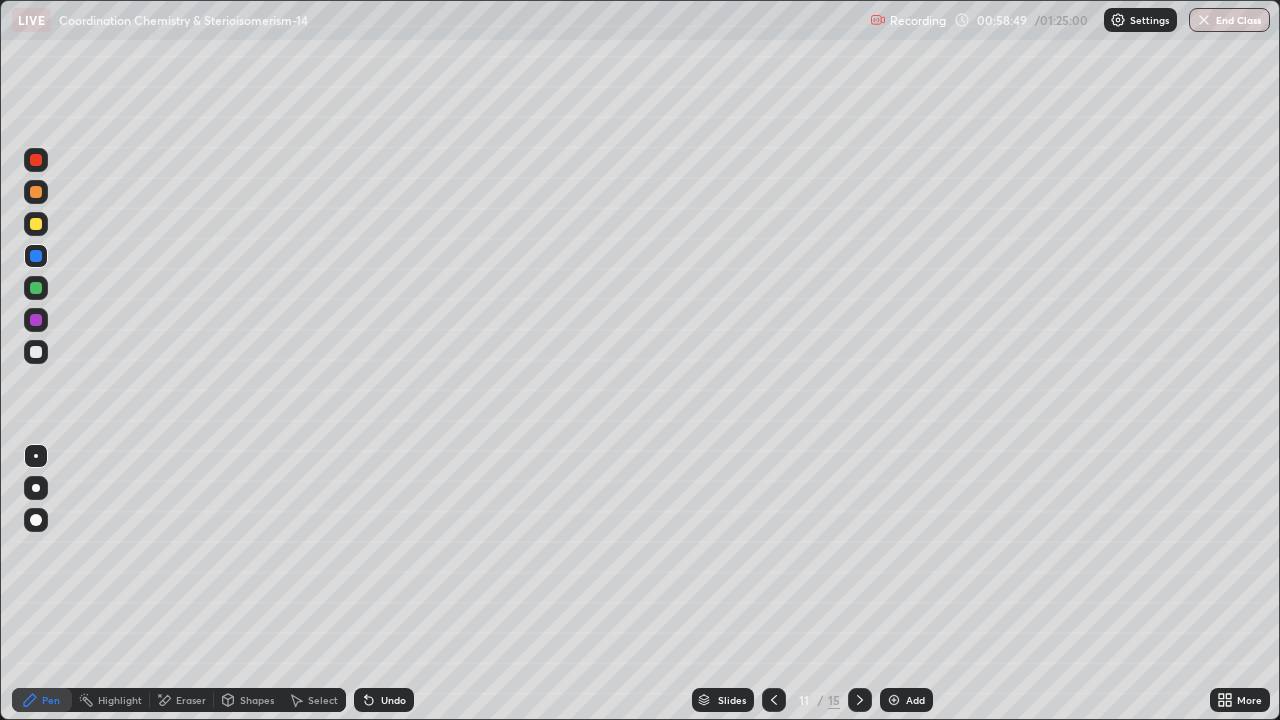 click on "Undo" at bounding box center (384, 700) 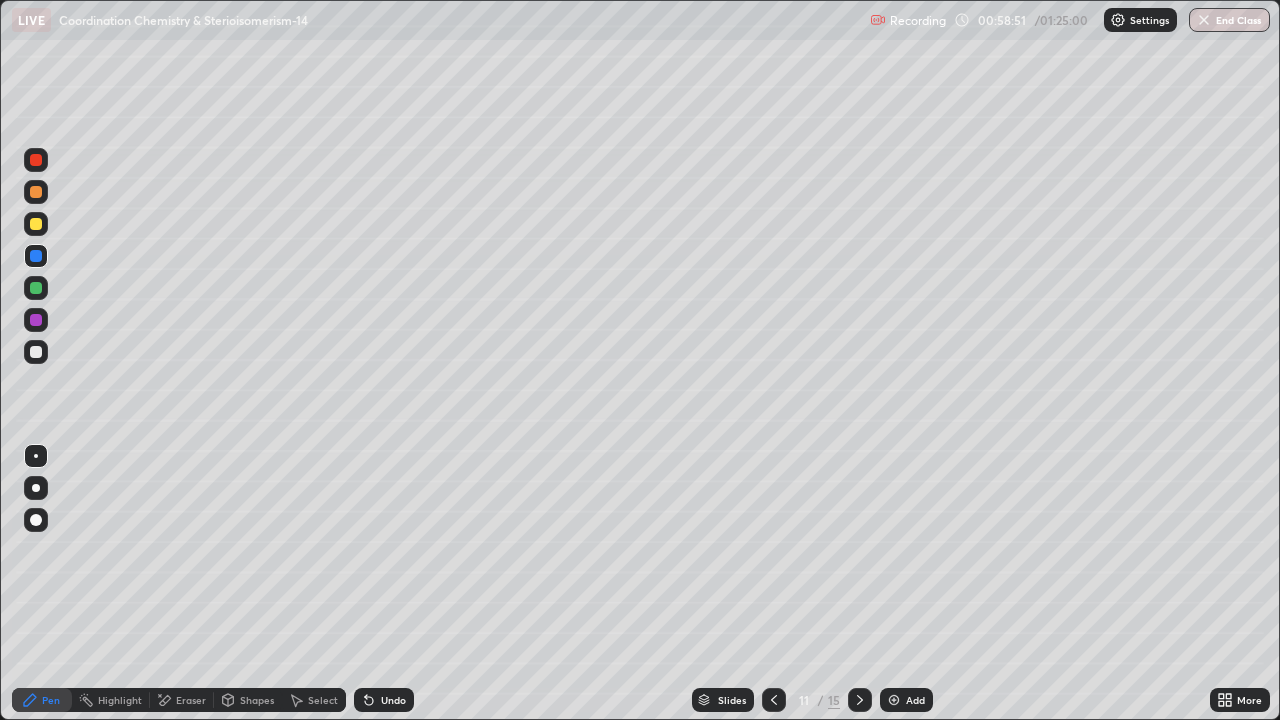 click at bounding box center [36, 192] 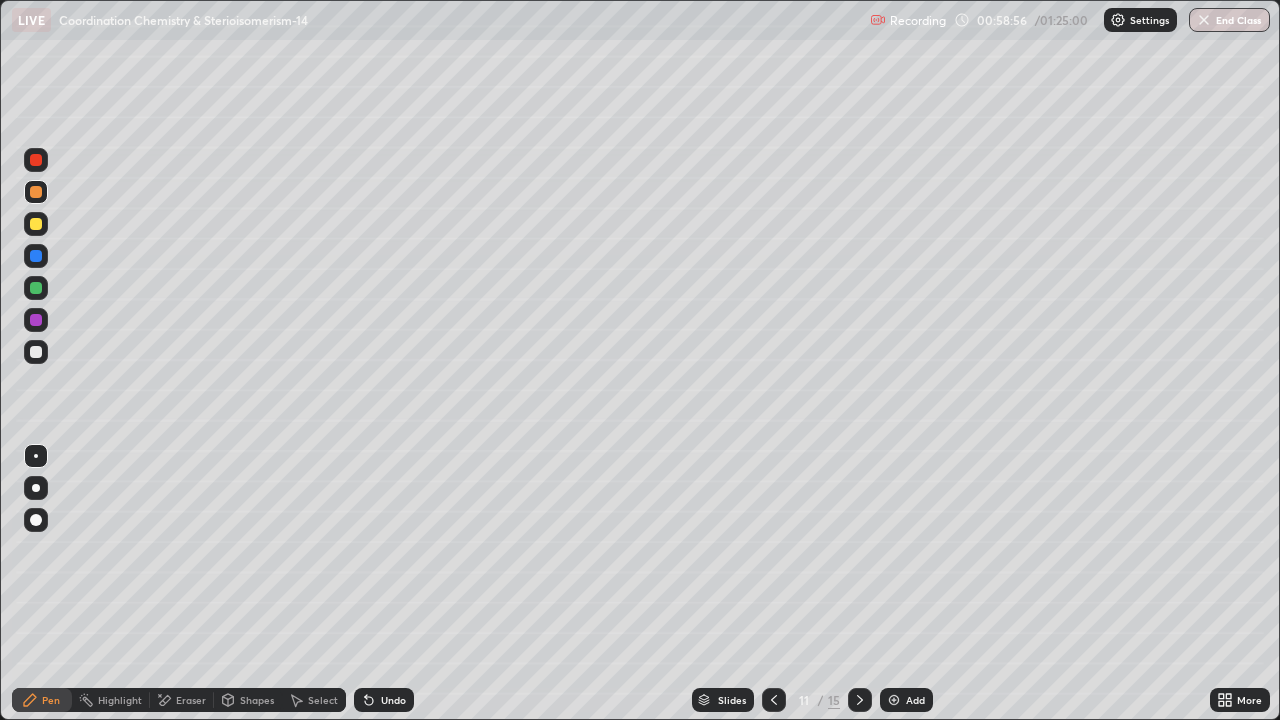 click at bounding box center [36, 224] 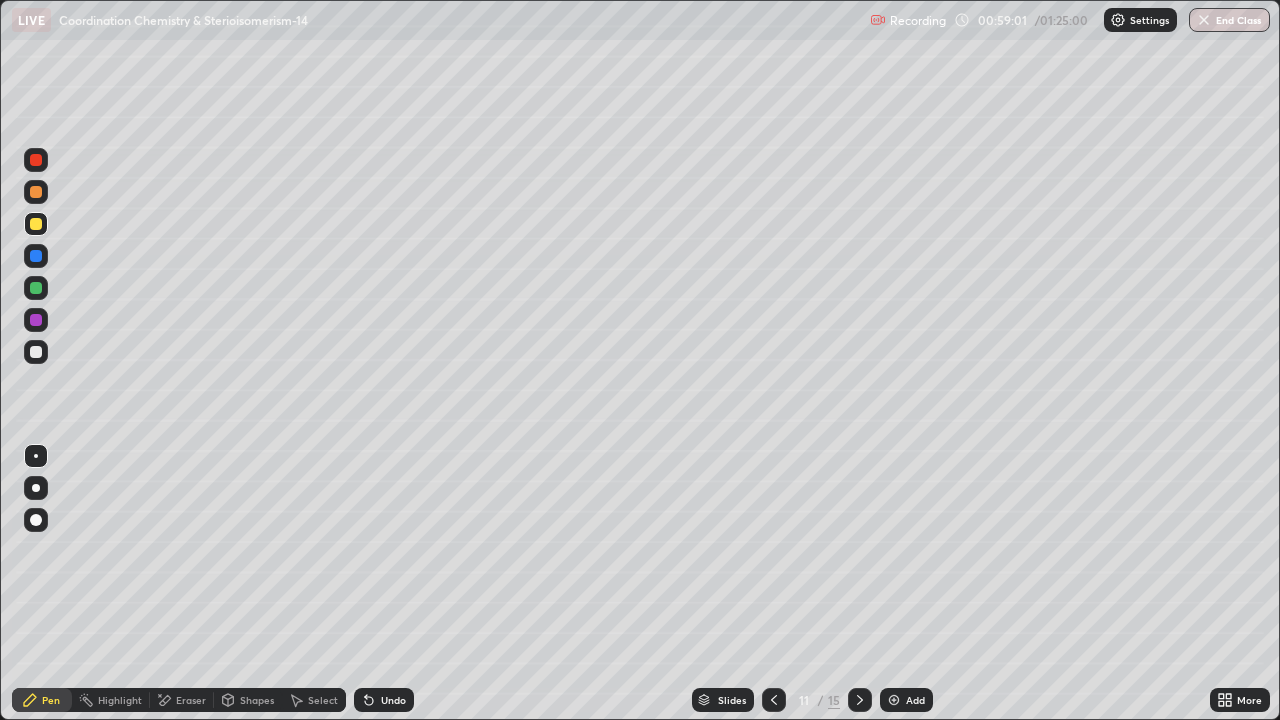 click at bounding box center (36, 352) 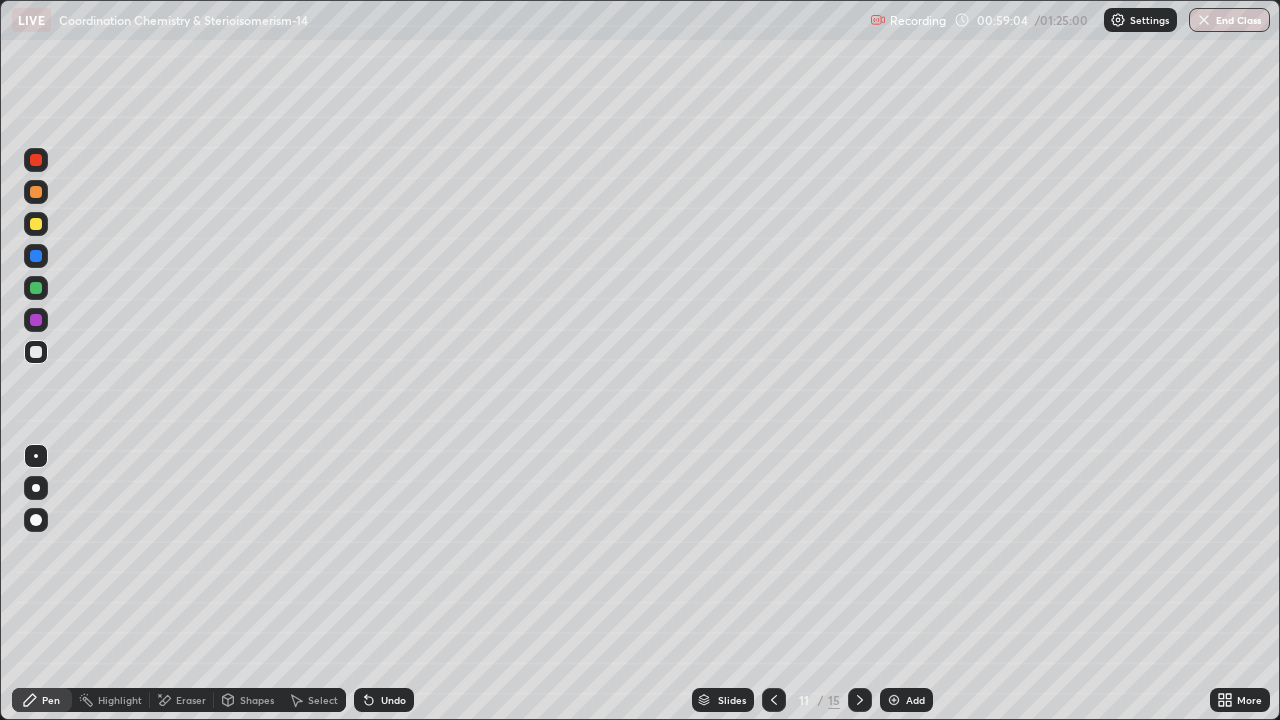 click at bounding box center [36, 352] 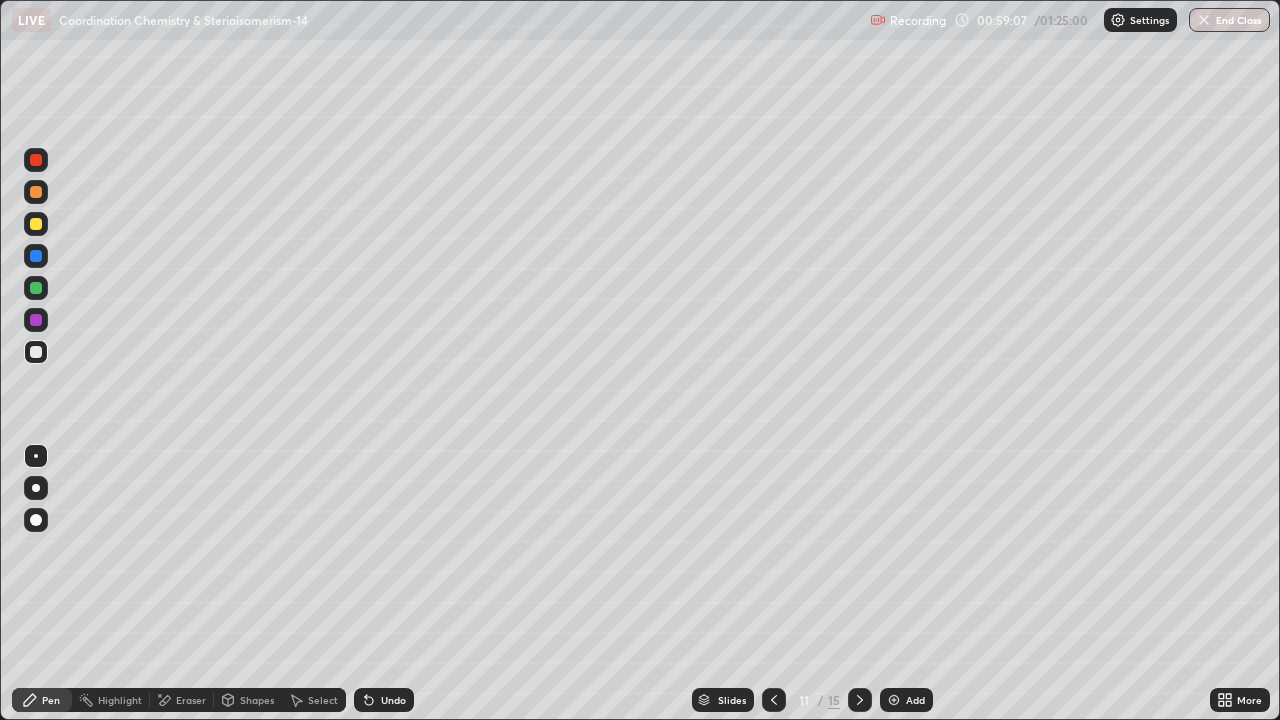 click at bounding box center [36, 192] 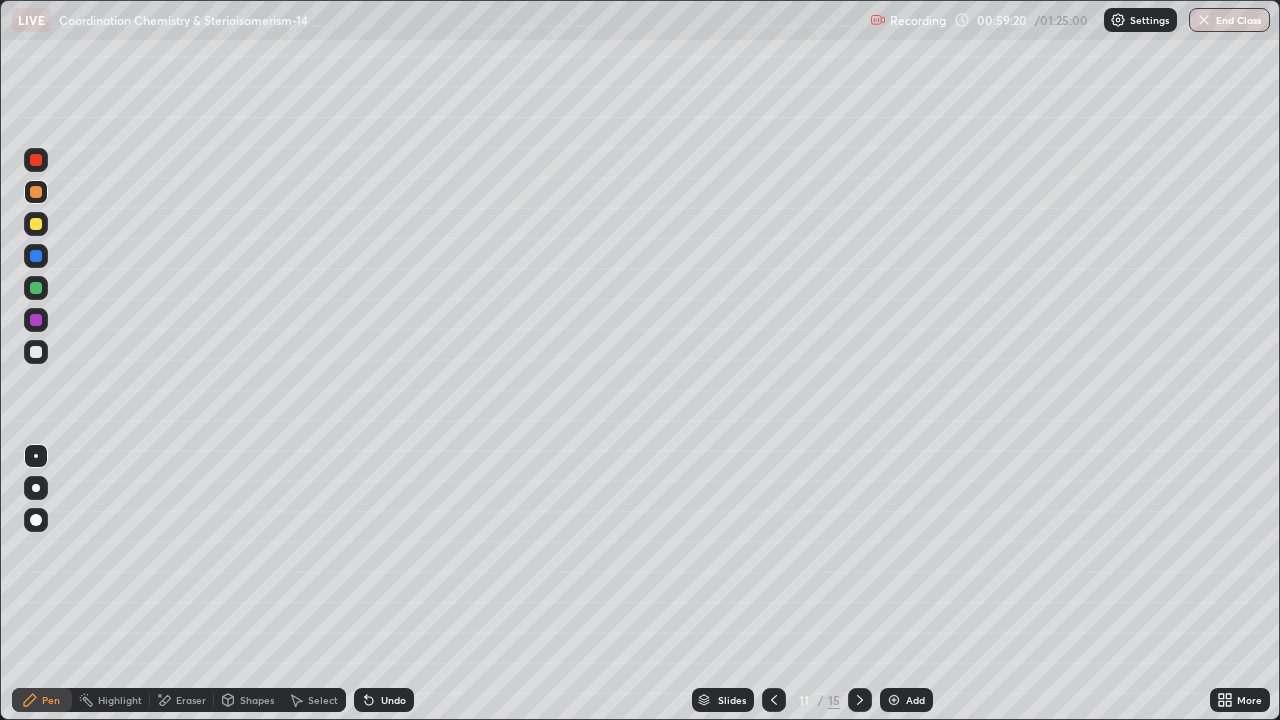 click at bounding box center (36, 288) 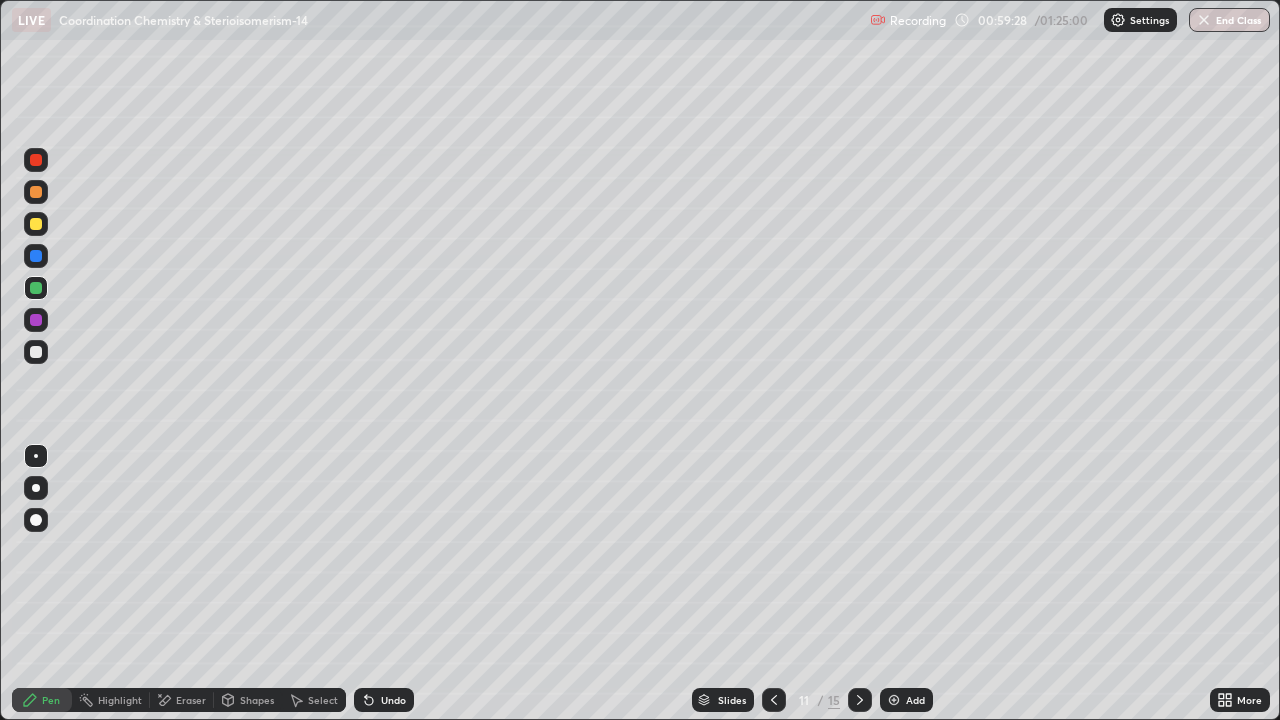 click at bounding box center (36, 352) 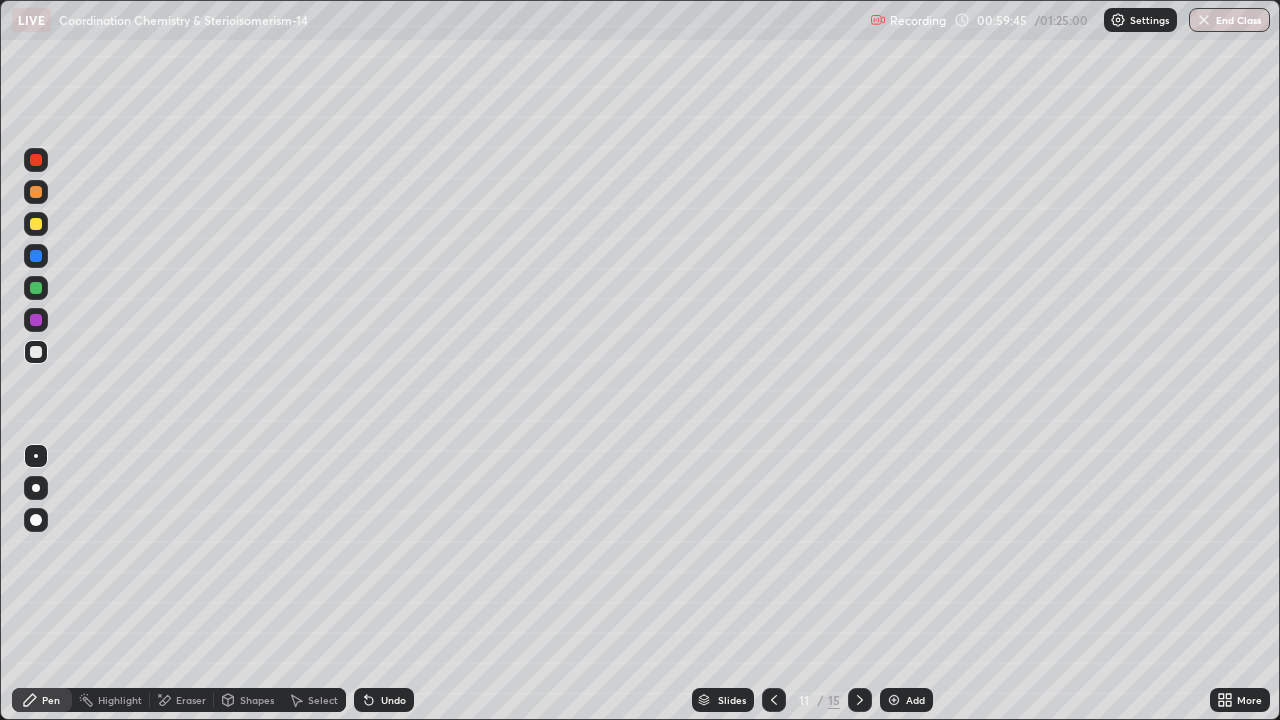 click at bounding box center [36, 192] 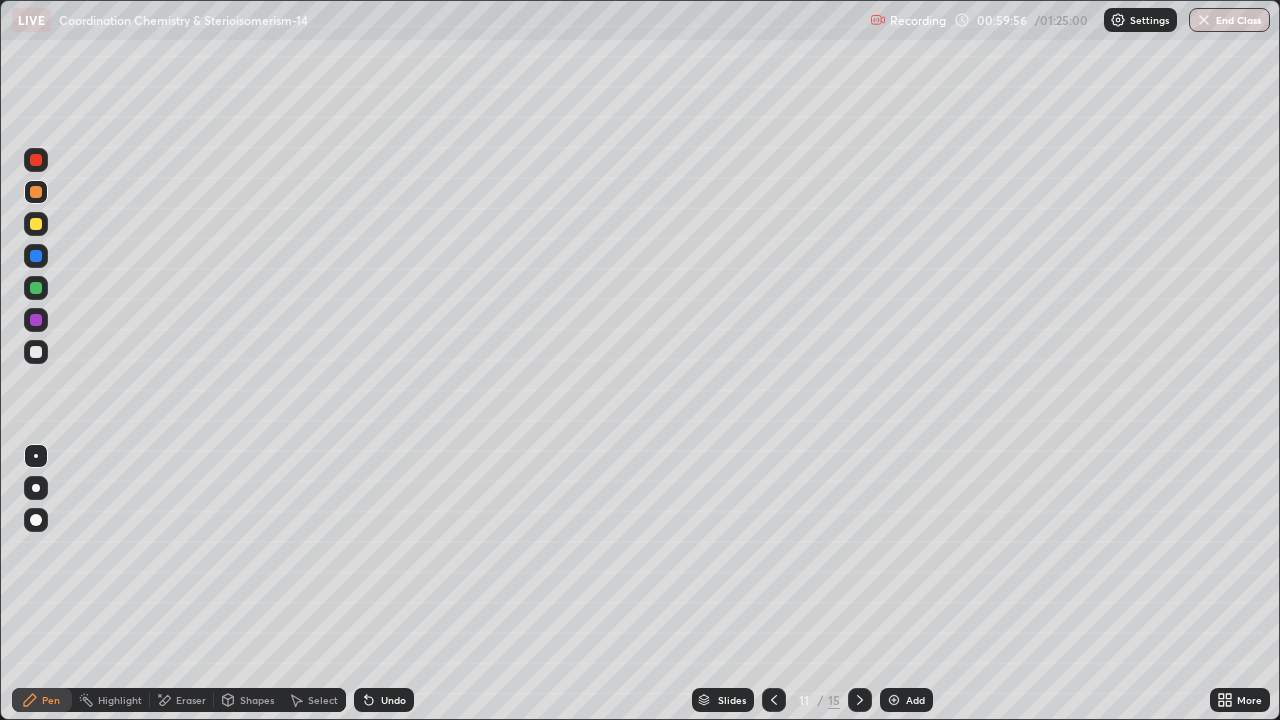 click at bounding box center [36, 288] 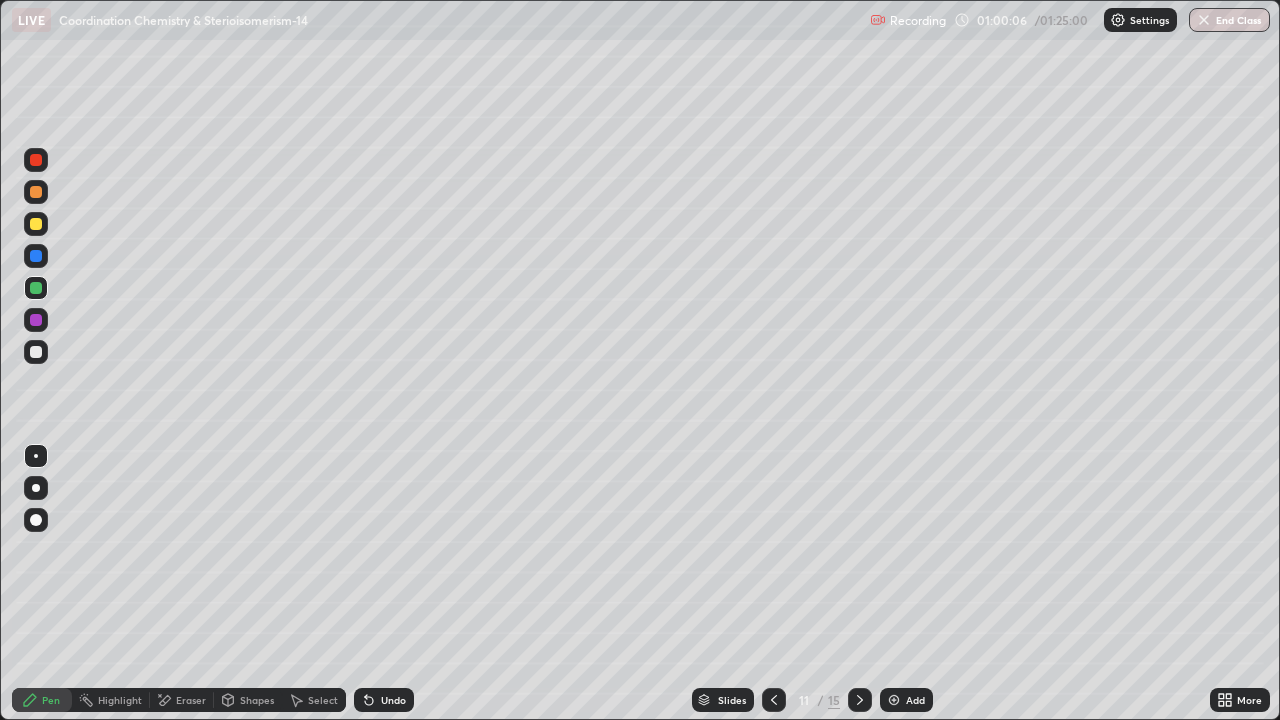 click at bounding box center [36, 256] 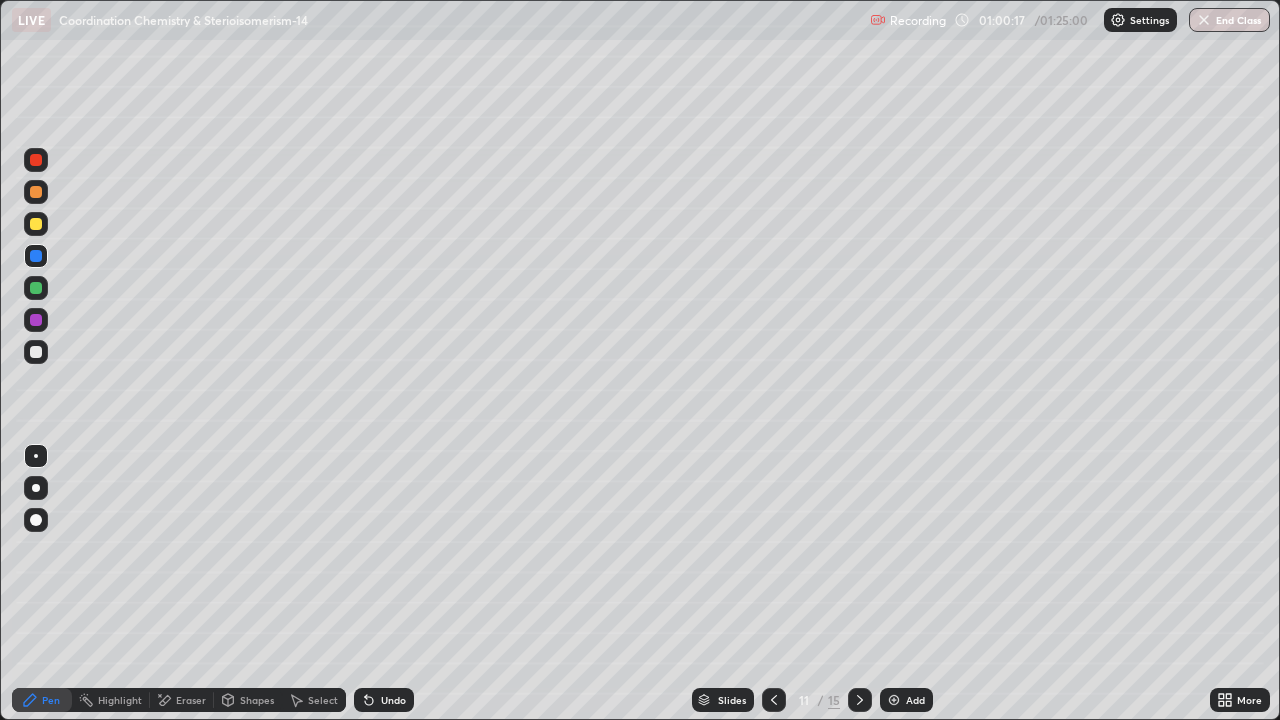click on "Shapes" at bounding box center [257, 700] 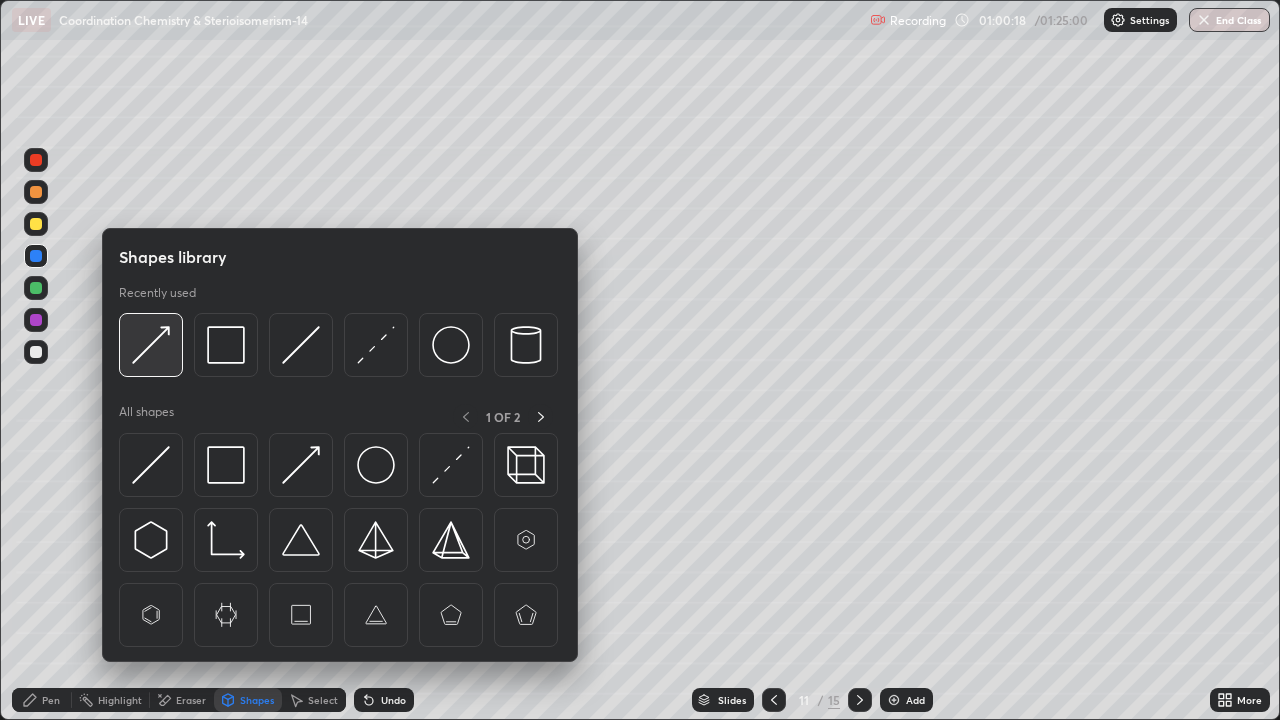 click at bounding box center (151, 345) 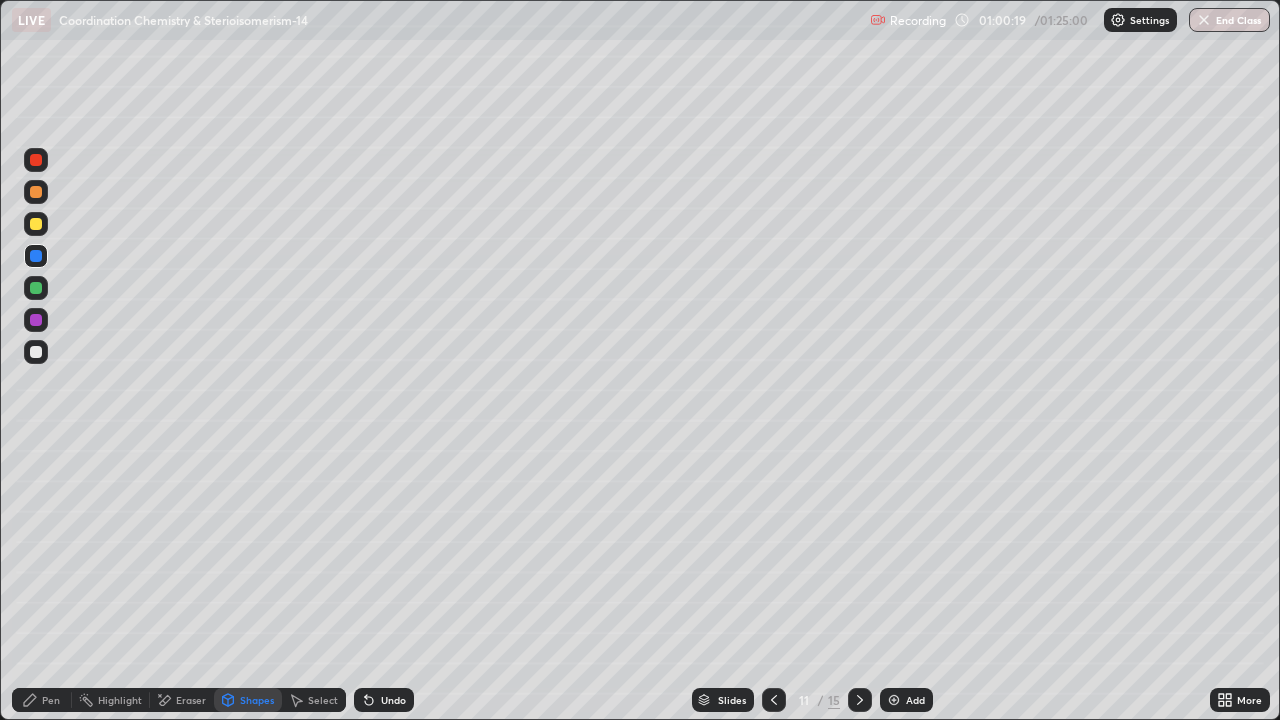 click at bounding box center (36, 224) 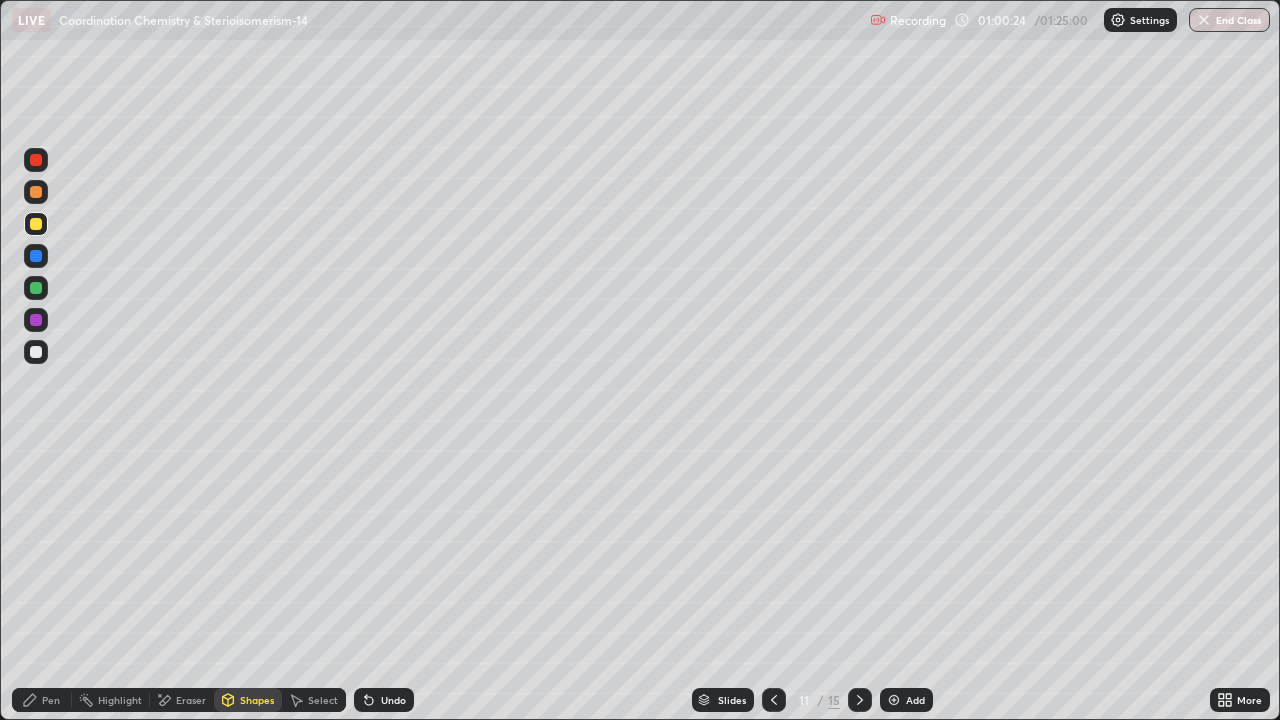 click on "Pen" at bounding box center (51, 700) 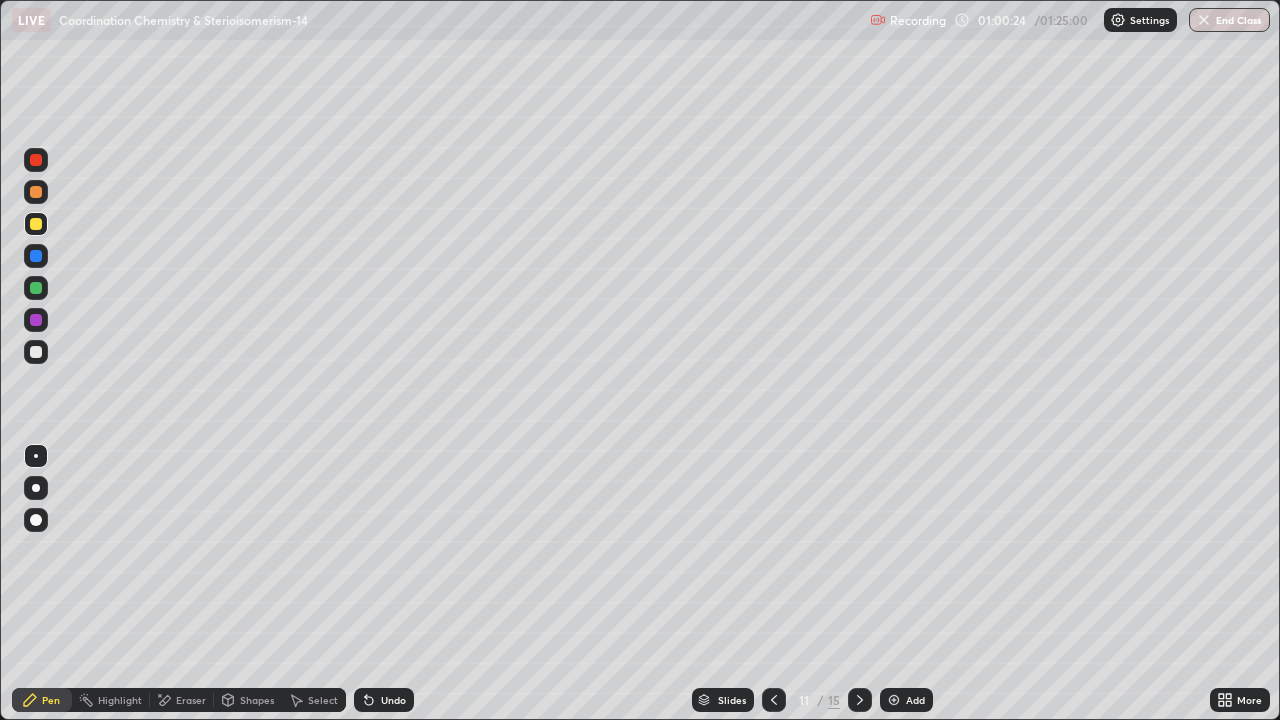click at bounding box center (36, 320) 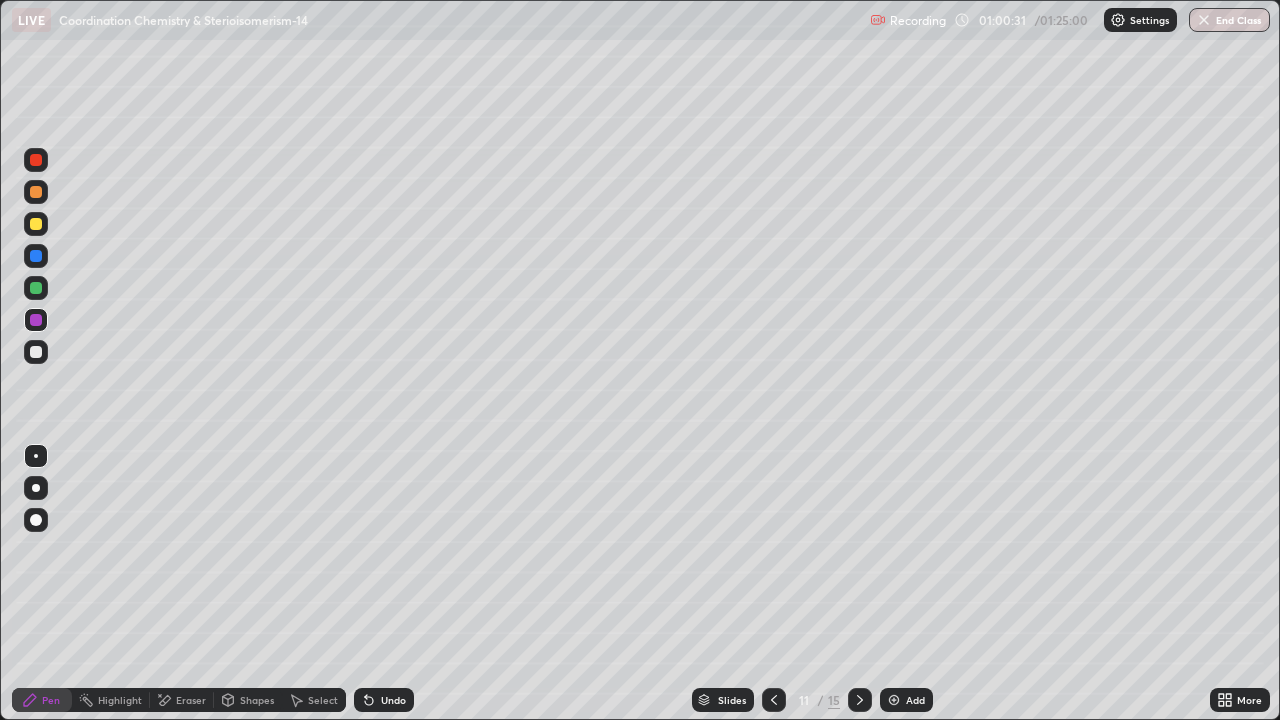 click at bounding box center [36, 192] 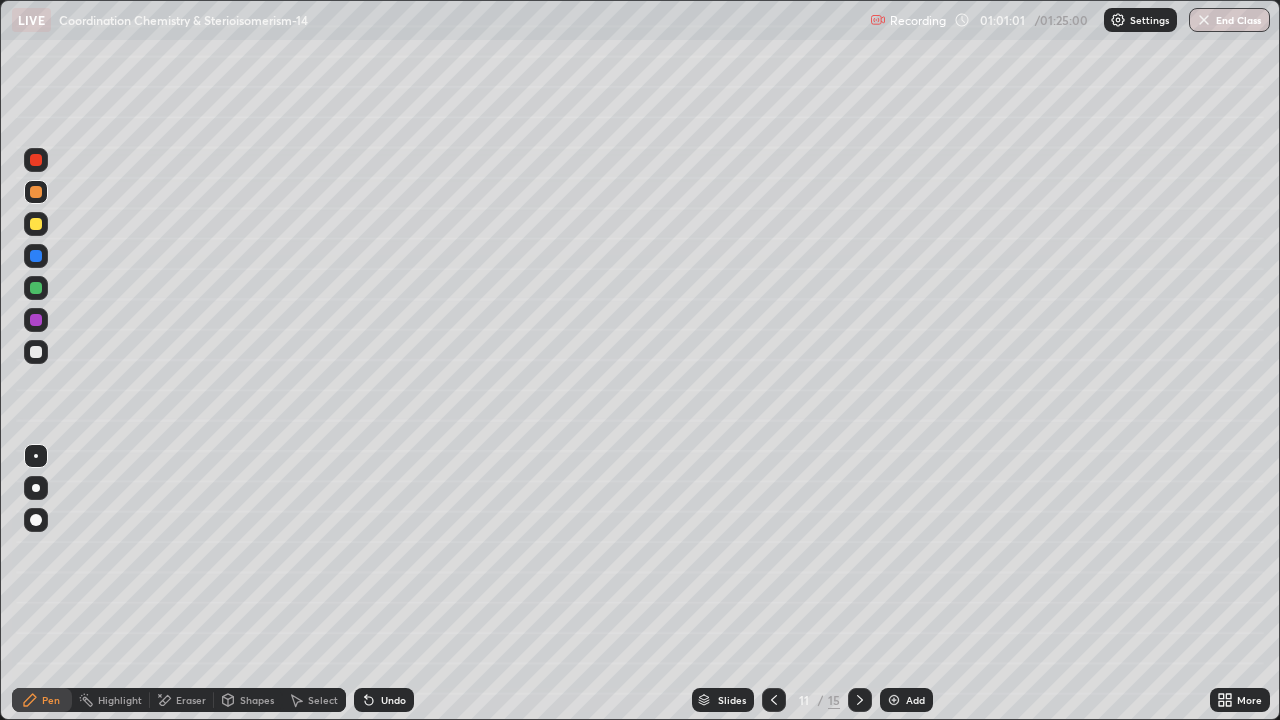 click at bounding box center [36, 224] 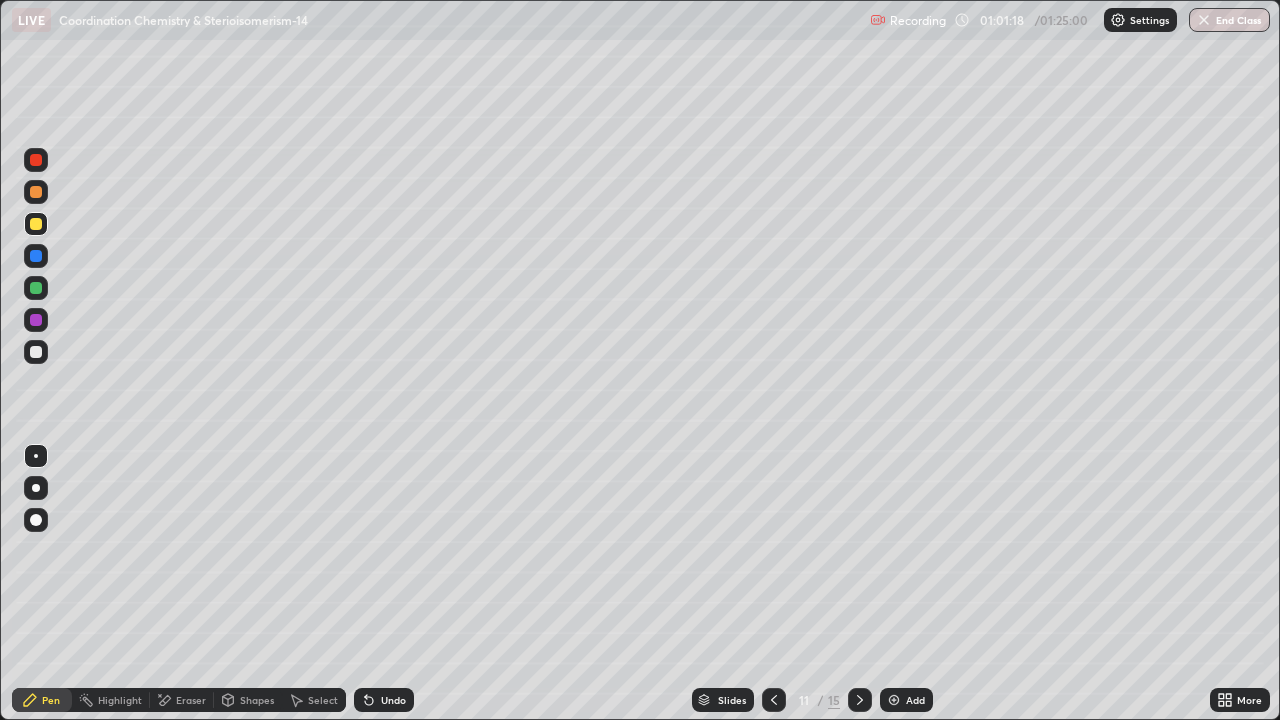 click at bounding box center [36, 320] 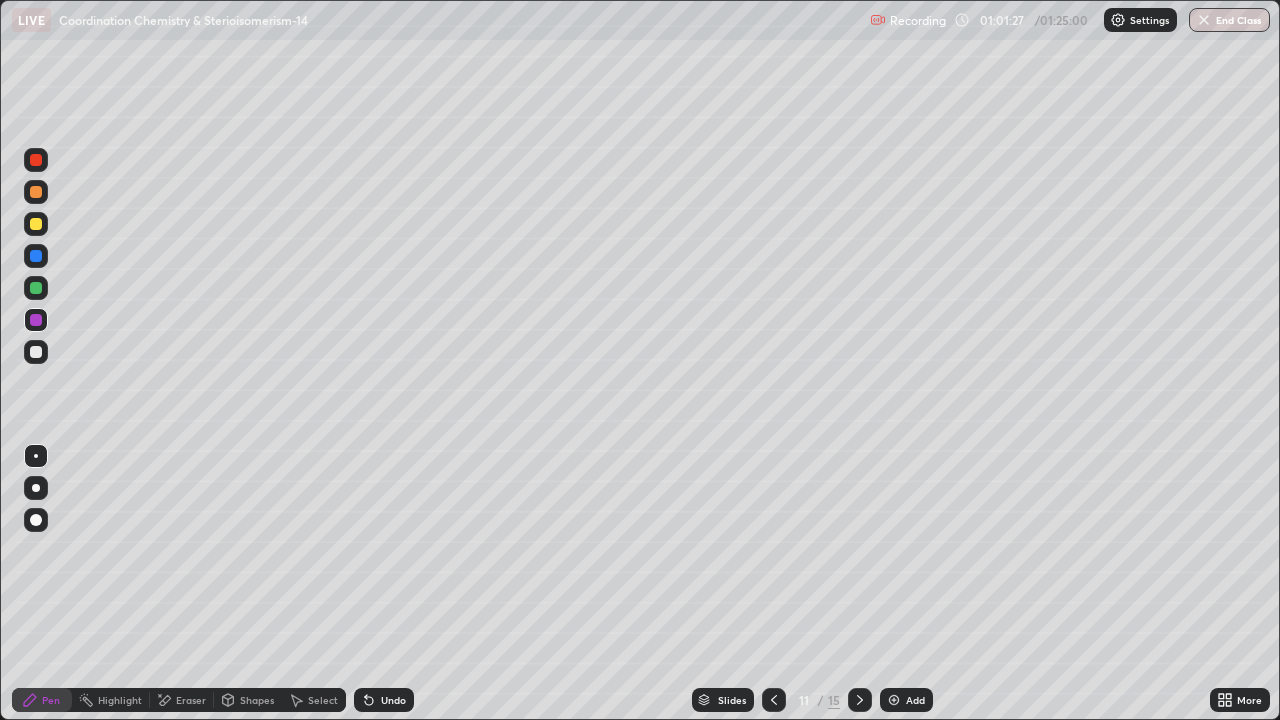 click at bounding box center [36, 352] 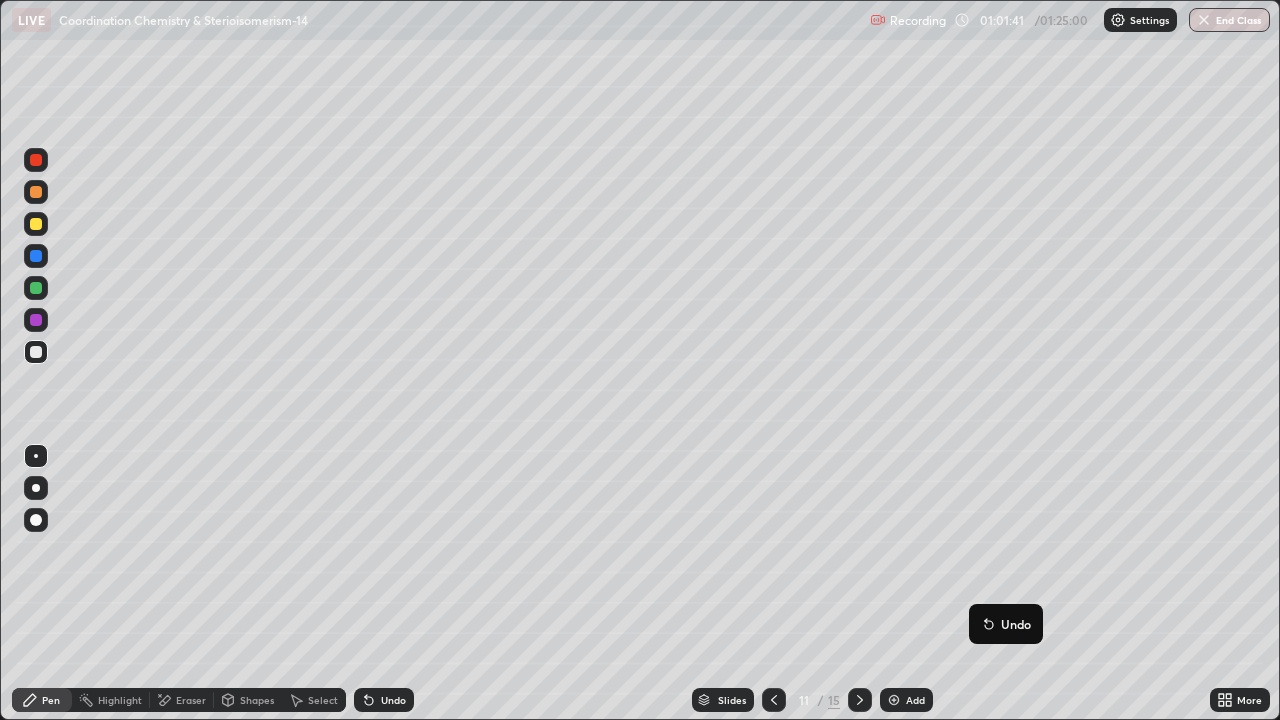 click on "Undo" at bounding box center [1006, 624] 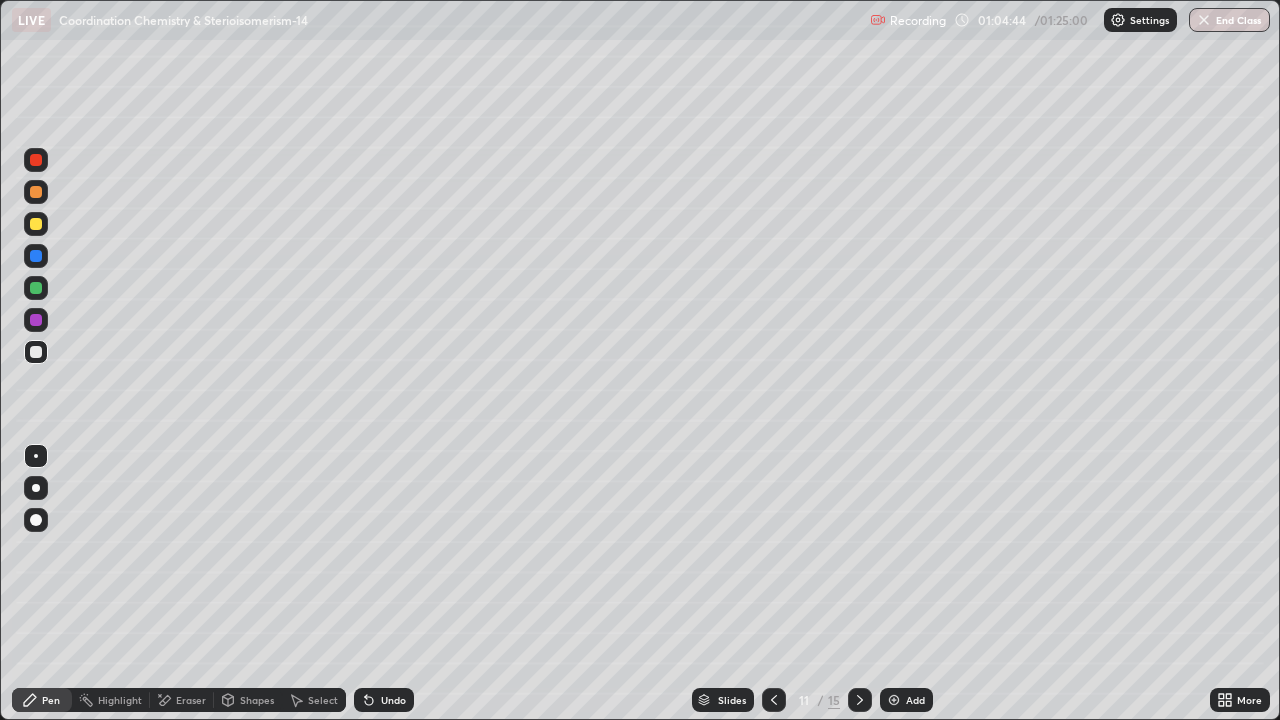 click on "Highlight" at bounding box center [120, 700] 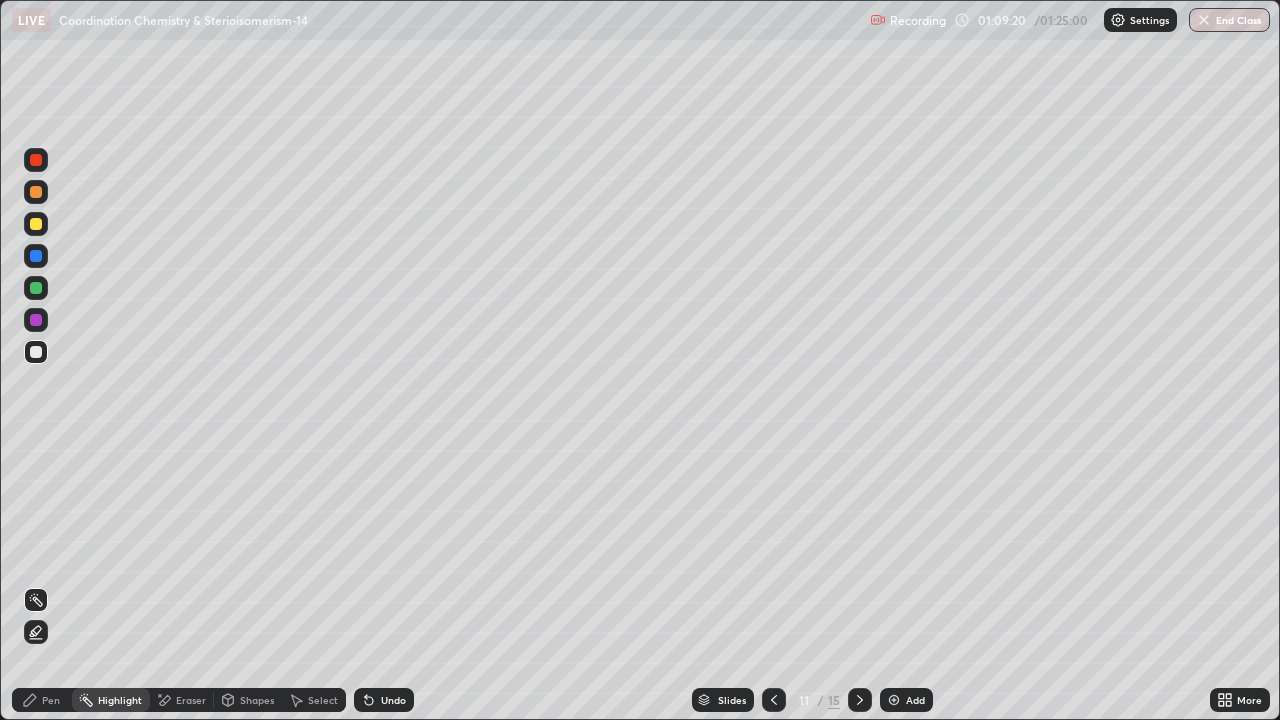 click 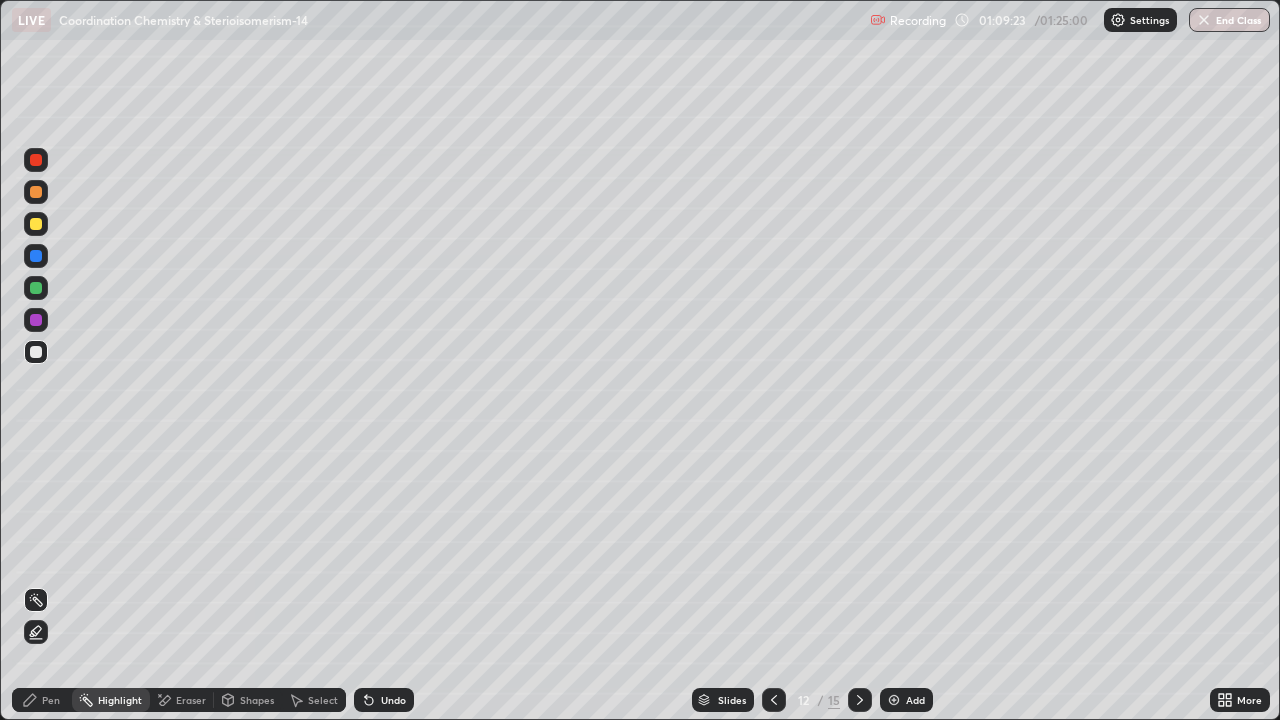 click on "Pen" at bounding box center (42, 700) 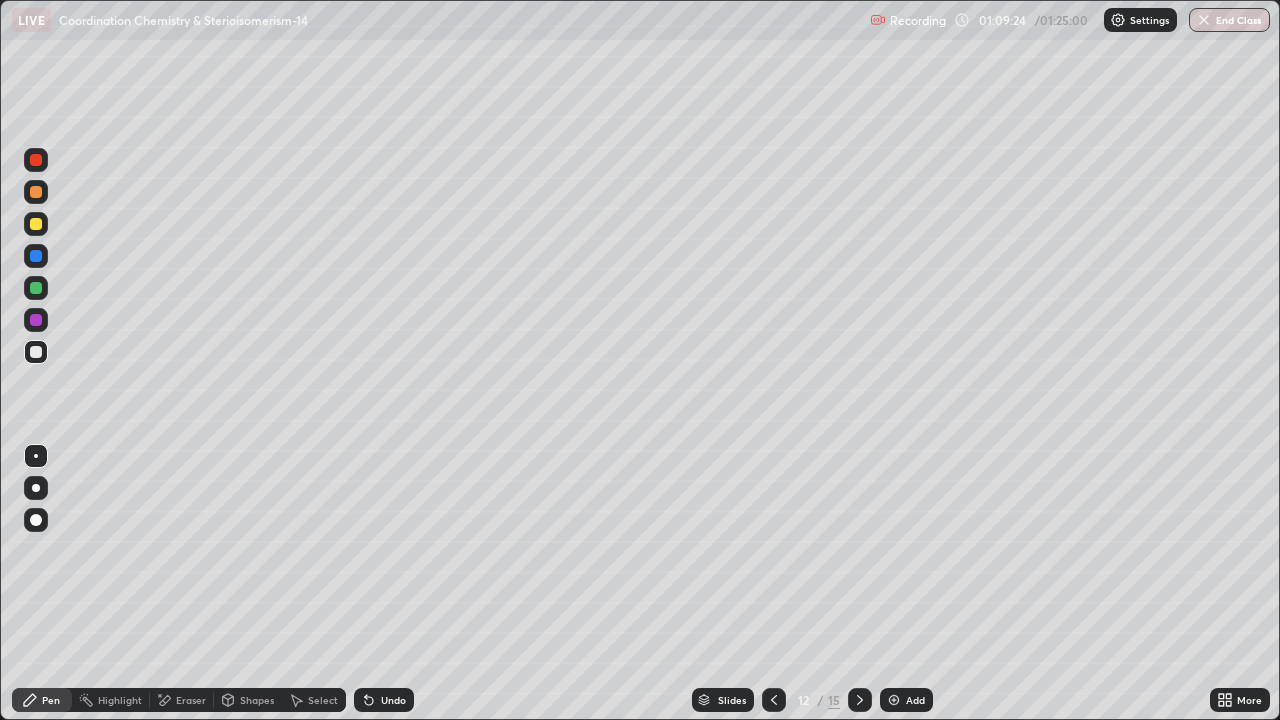 click at bounding box center [36, 192] 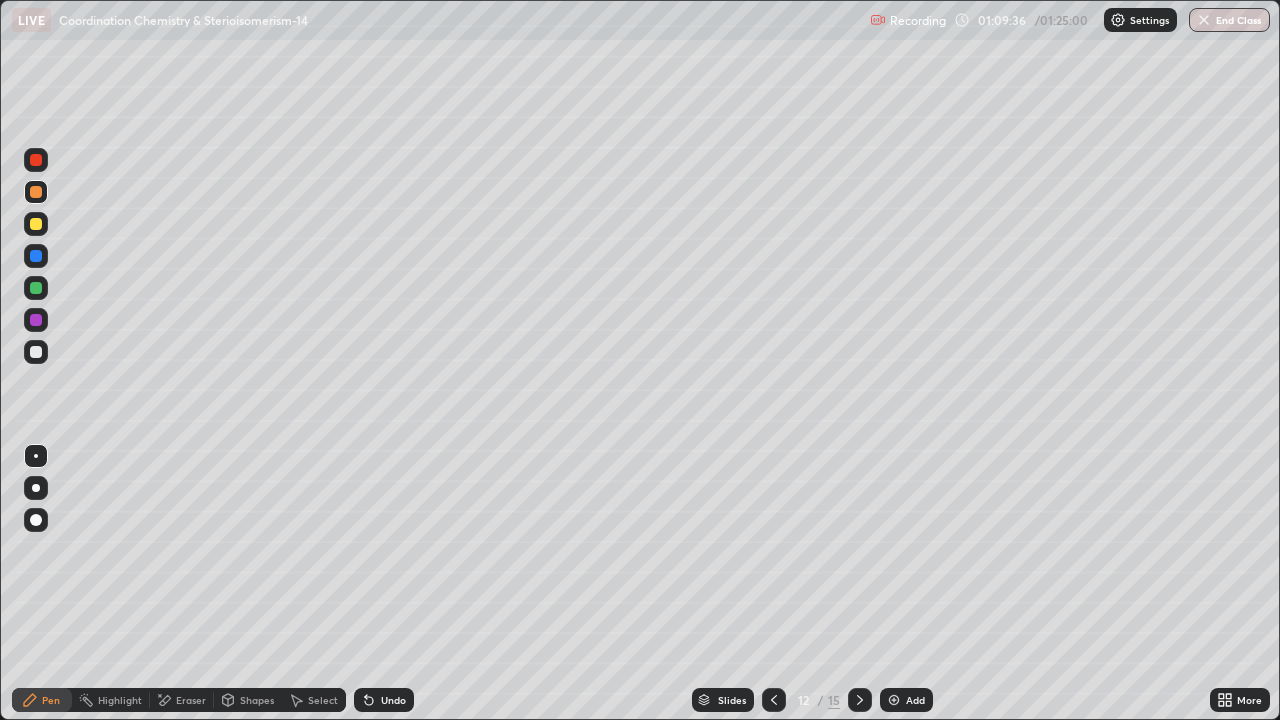click at bounding box center [36, 352] 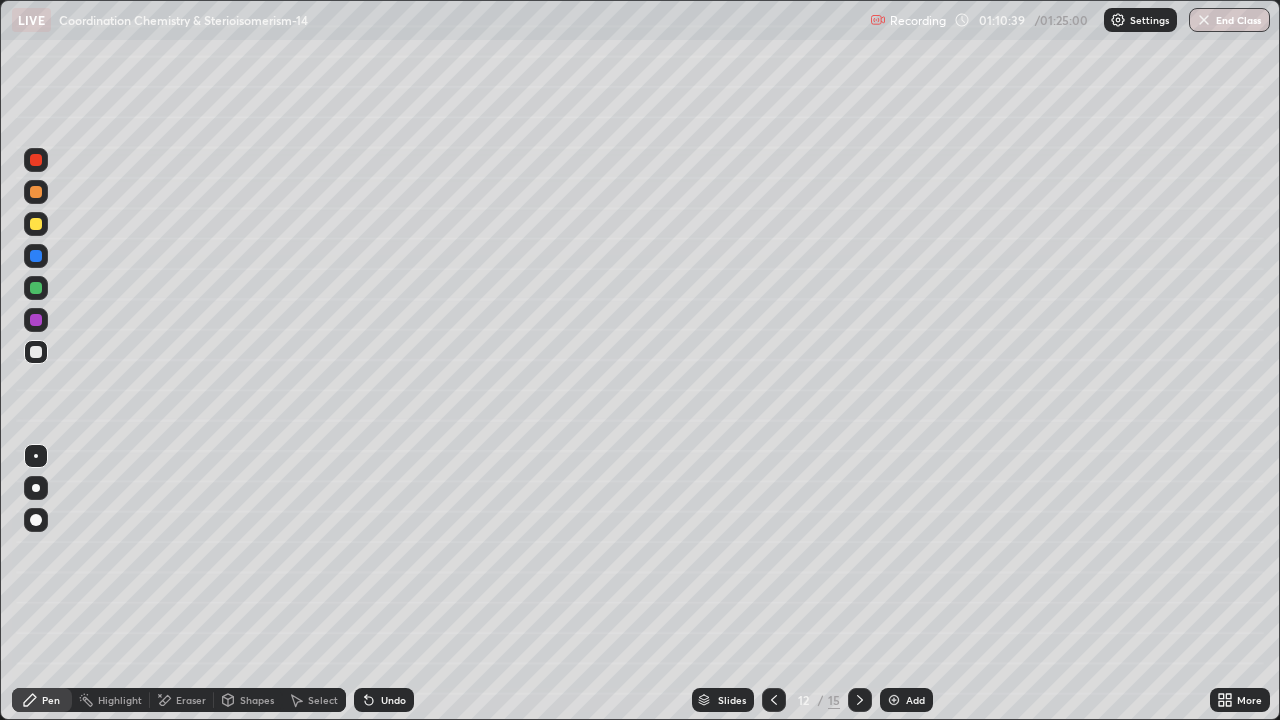 click at bounding box center (36, 256) 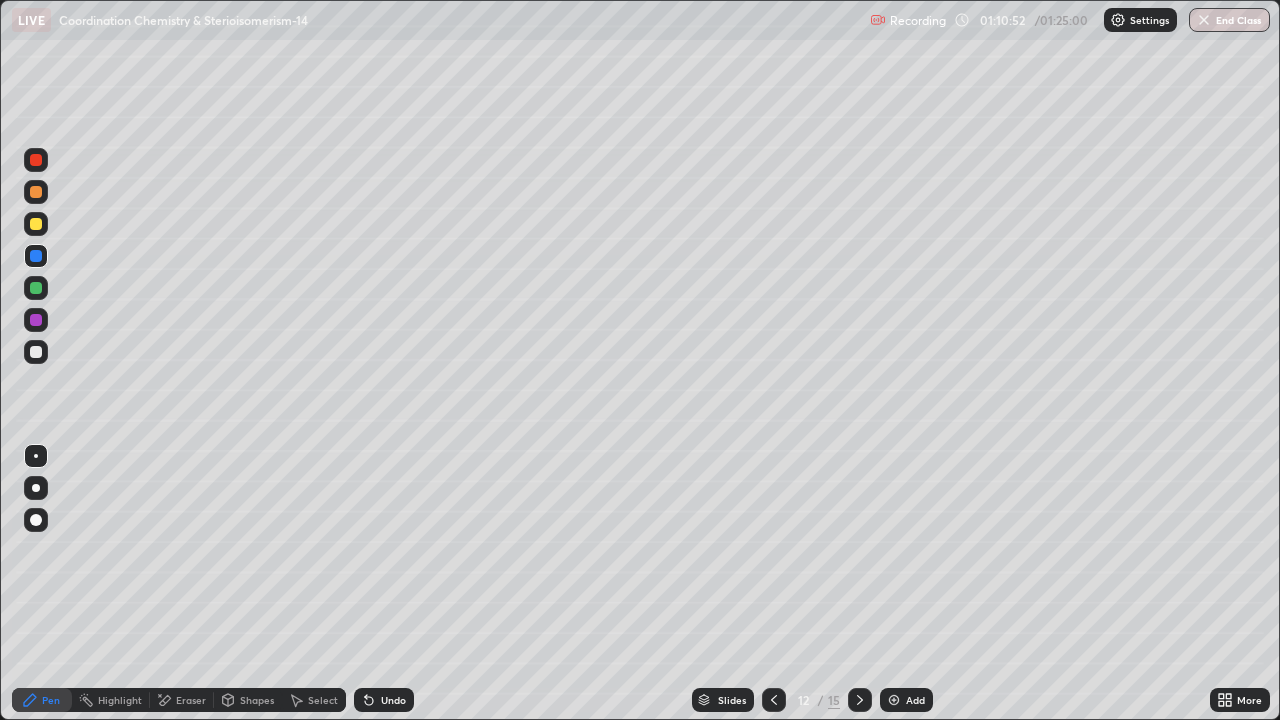 click at bounding box center (36, 224) 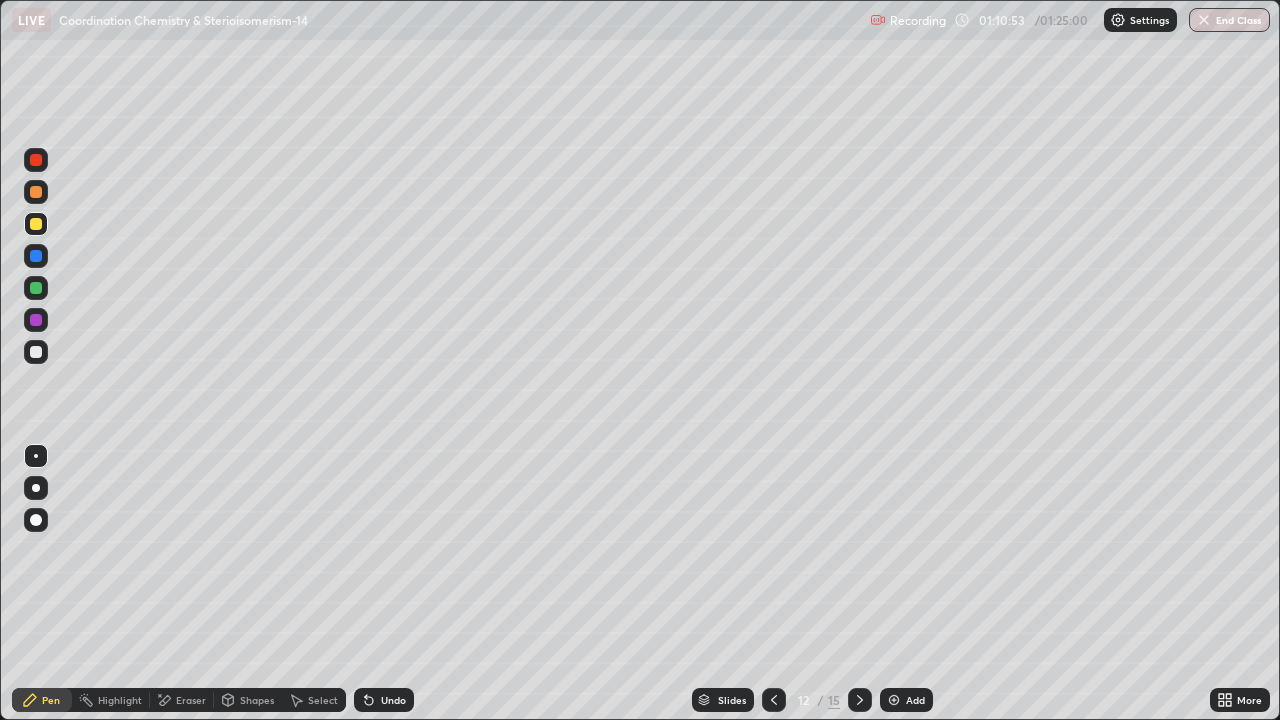 click at bounding box center (36, 288) 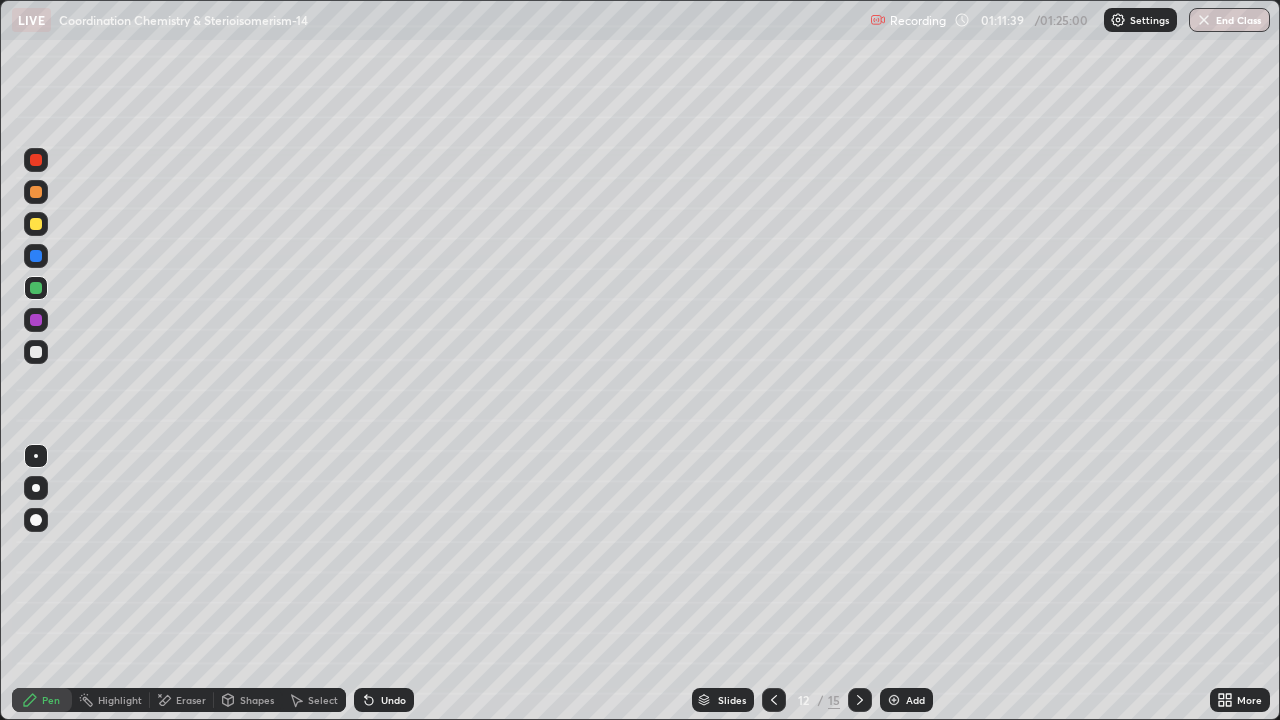 click at bounding box center (36, 320) 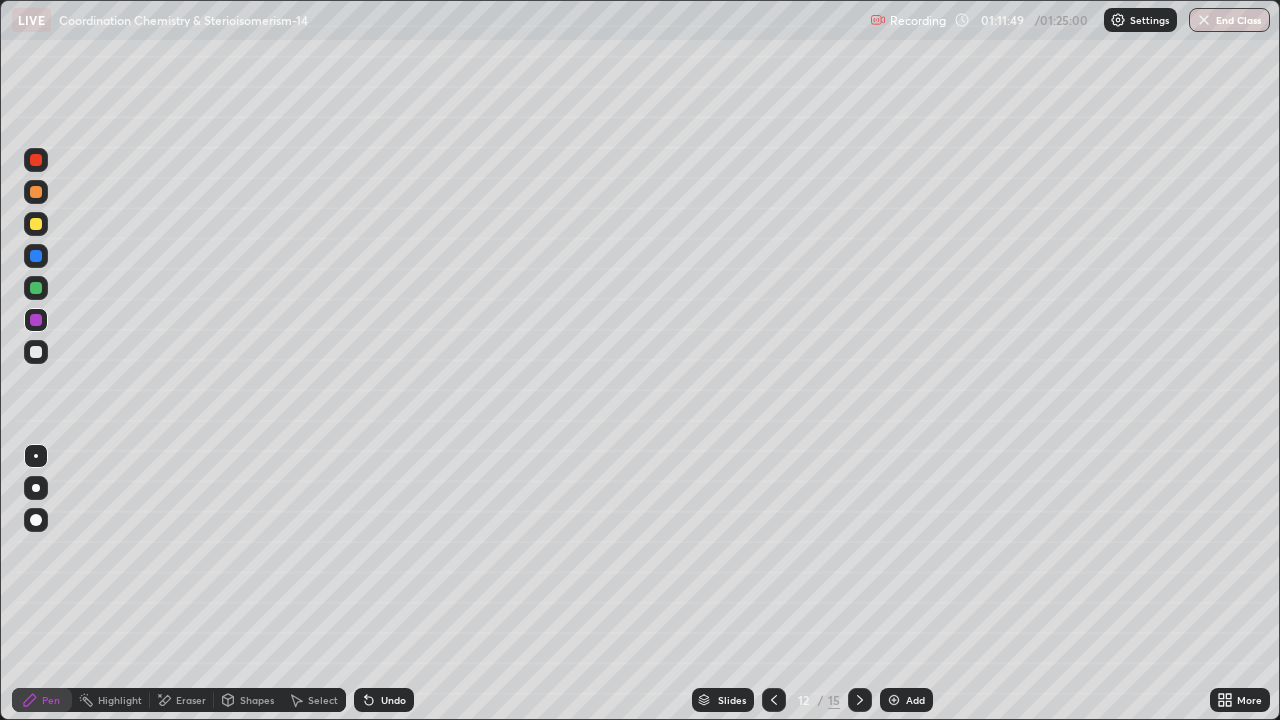 click at bounding box center [36, 192] 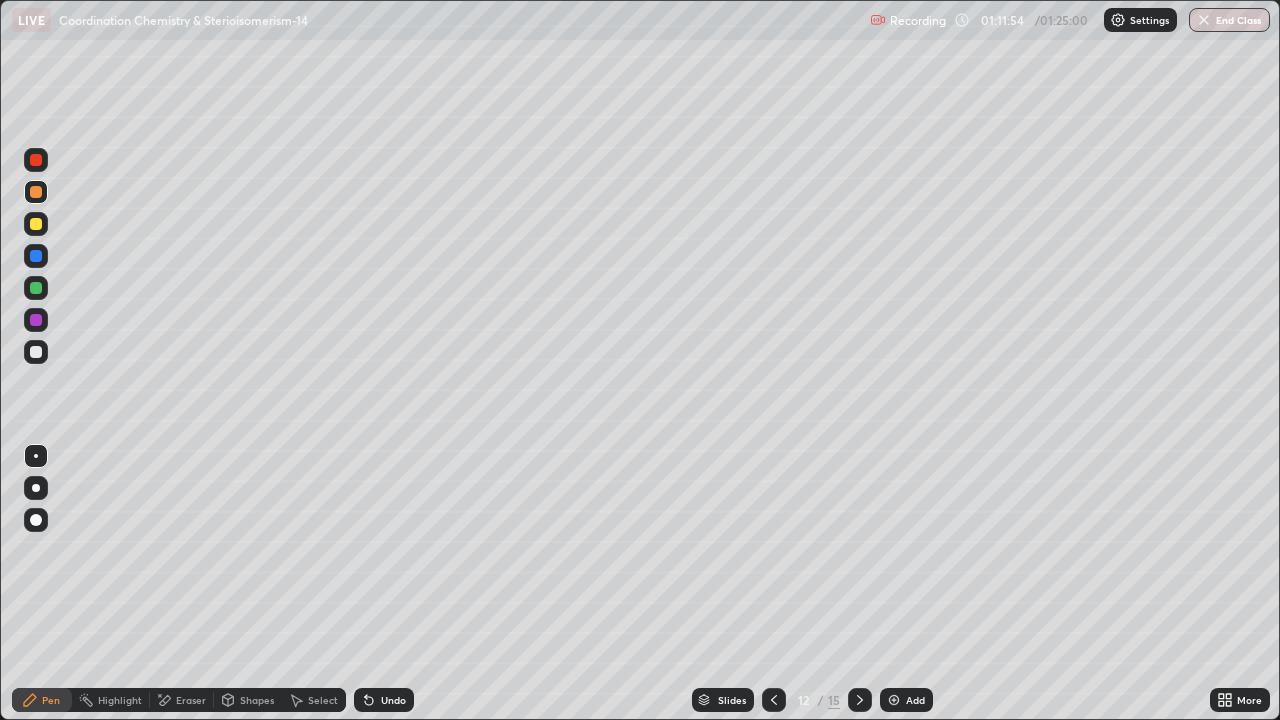 click at bounding box center (36, 352) 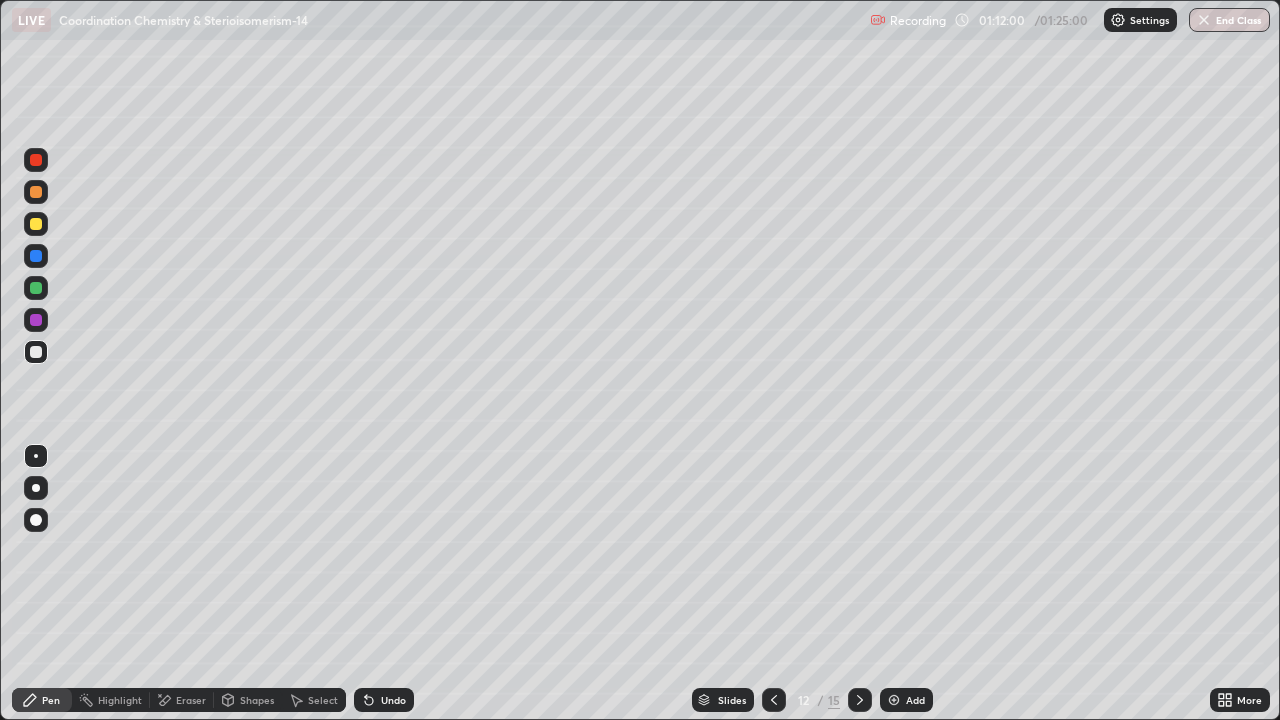 click at bounding box center [36, 320] 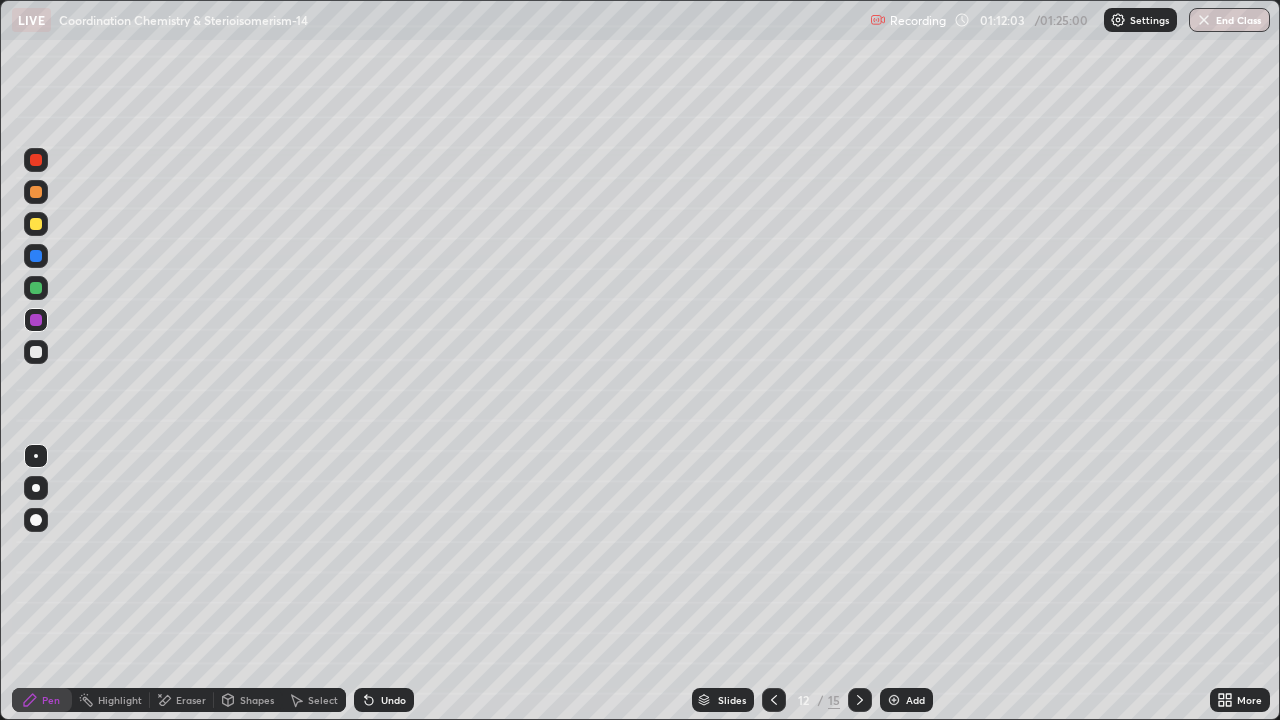 click at bounding box center [36, 352] 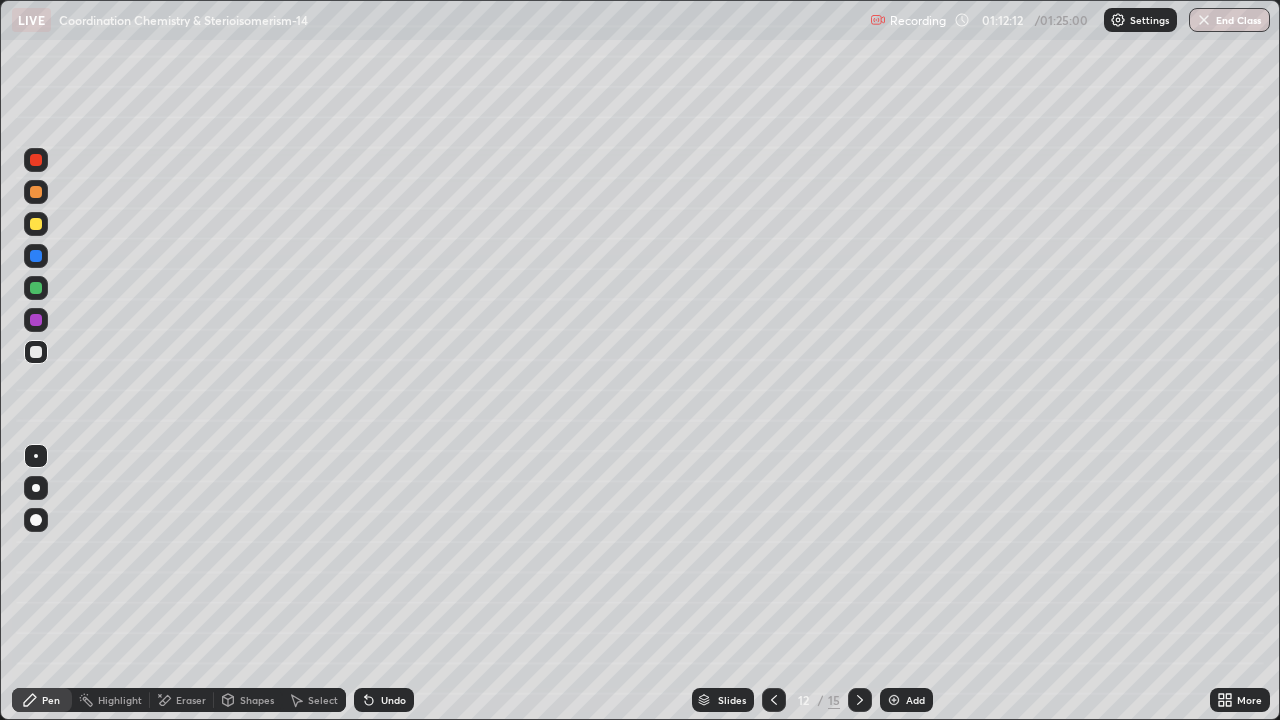 click at bounding box center (36, 320) 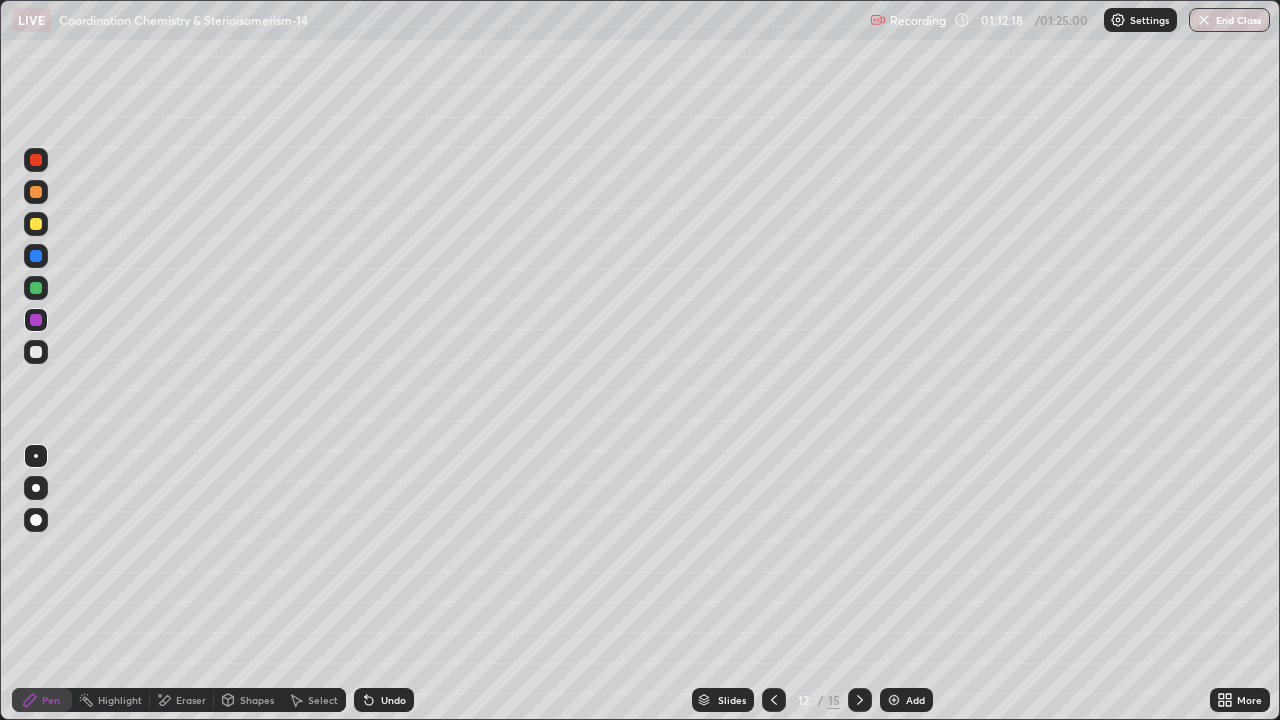 click at bounding box center (36, 192) 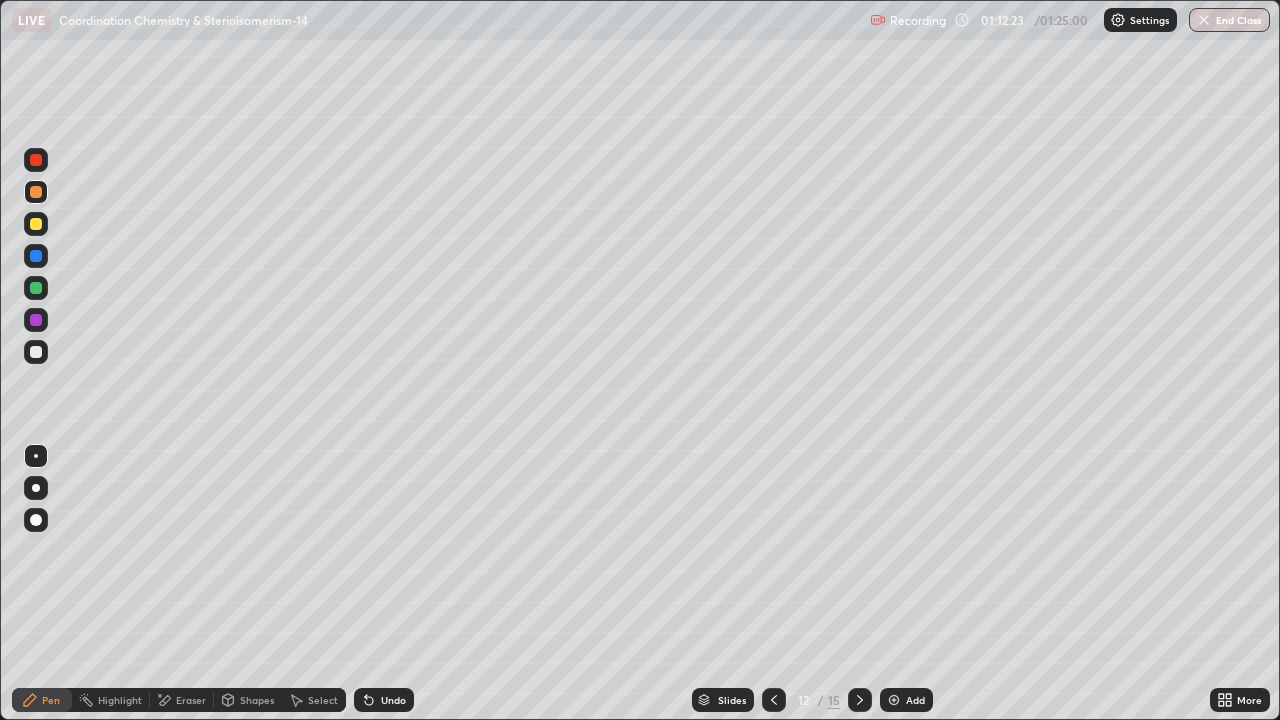 click at bounding box center [36, 352] 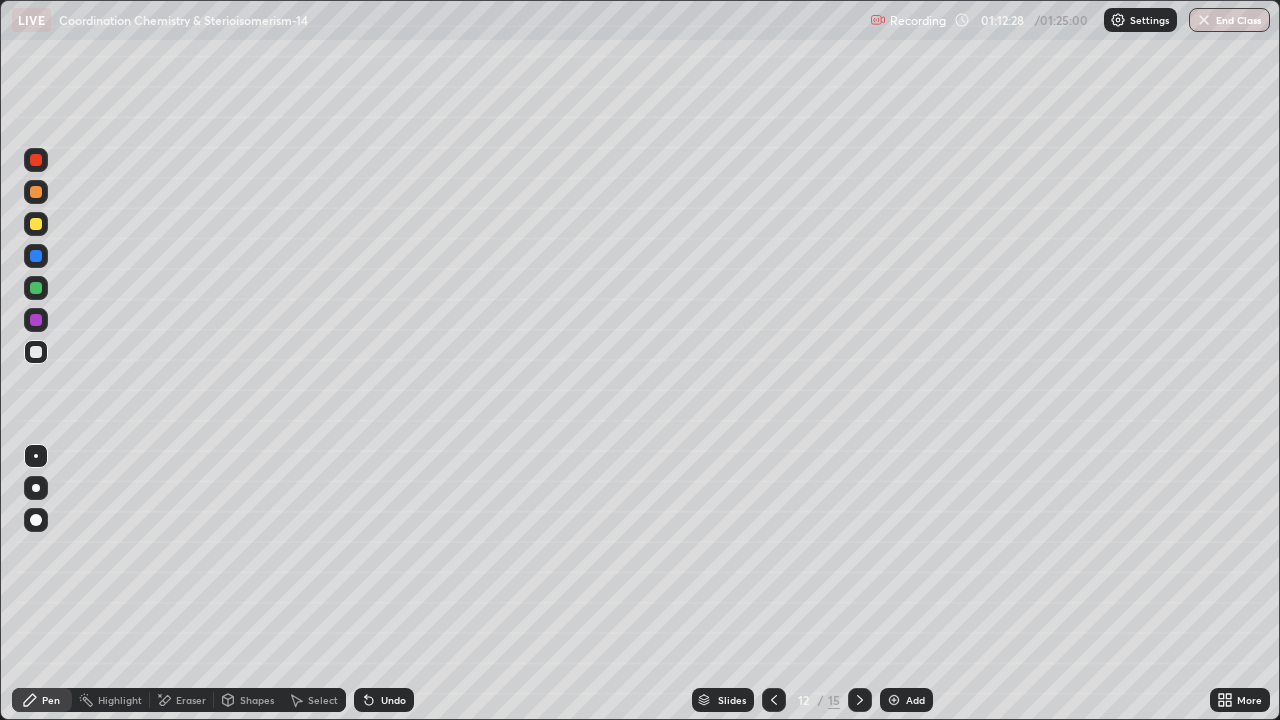 click at bounding box center (36, 320) 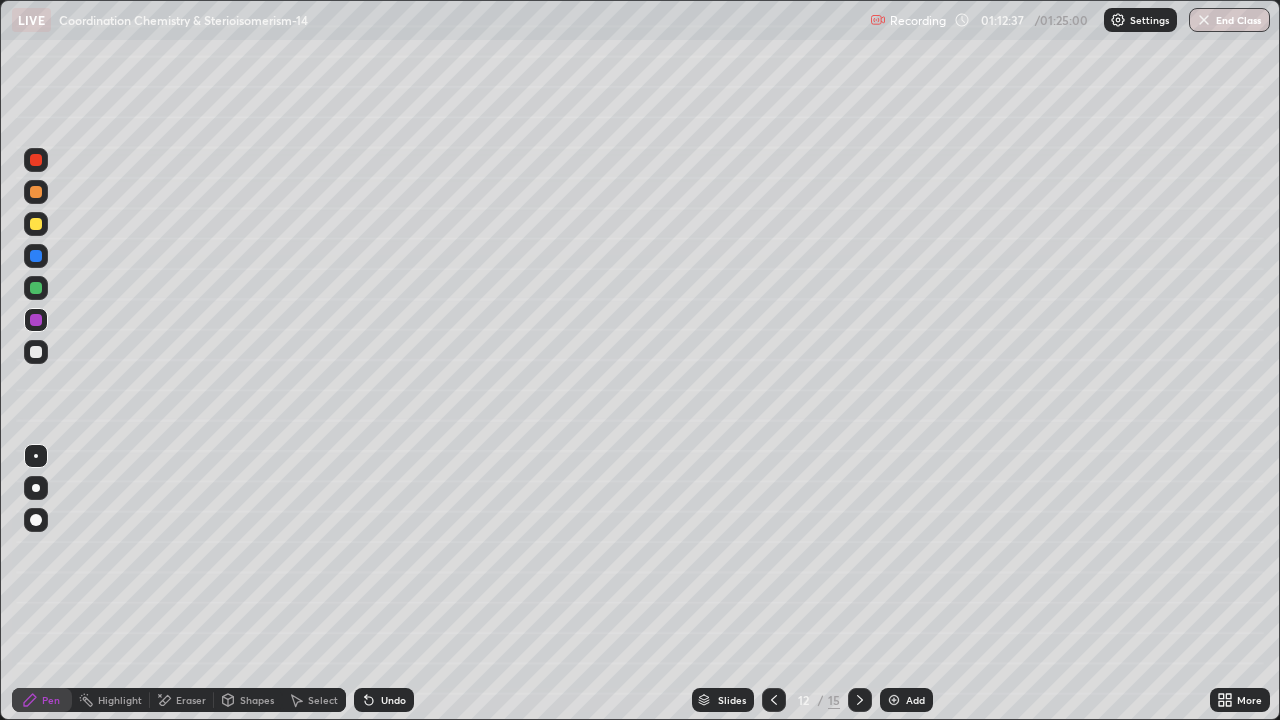 click at bounding box center [36, 224] 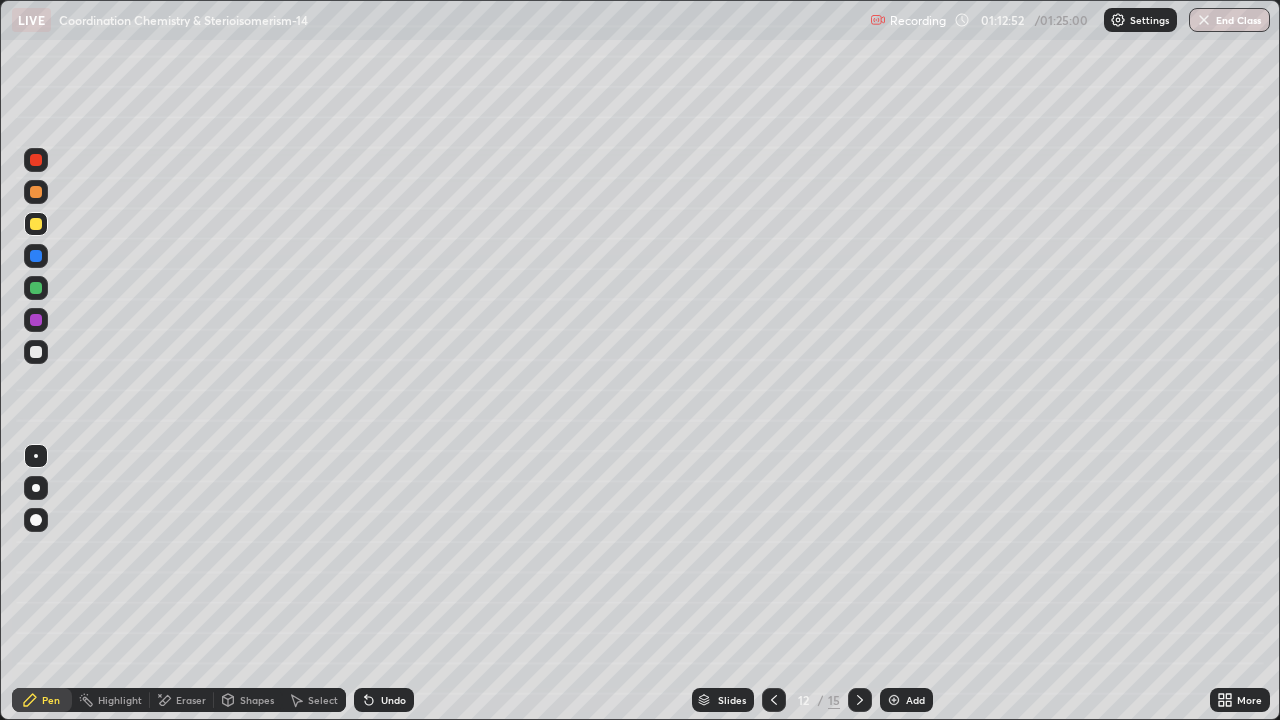 click at bounding box center [36, 320] 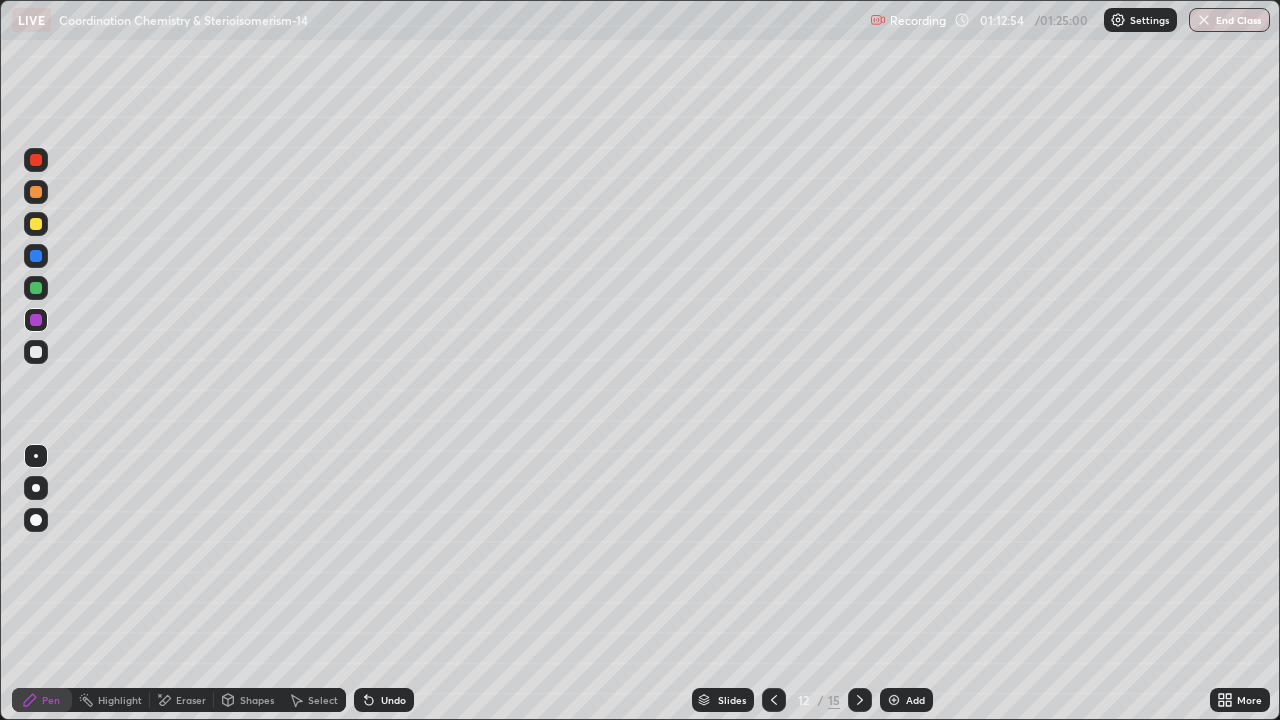 click at bounding box center (36, 352) 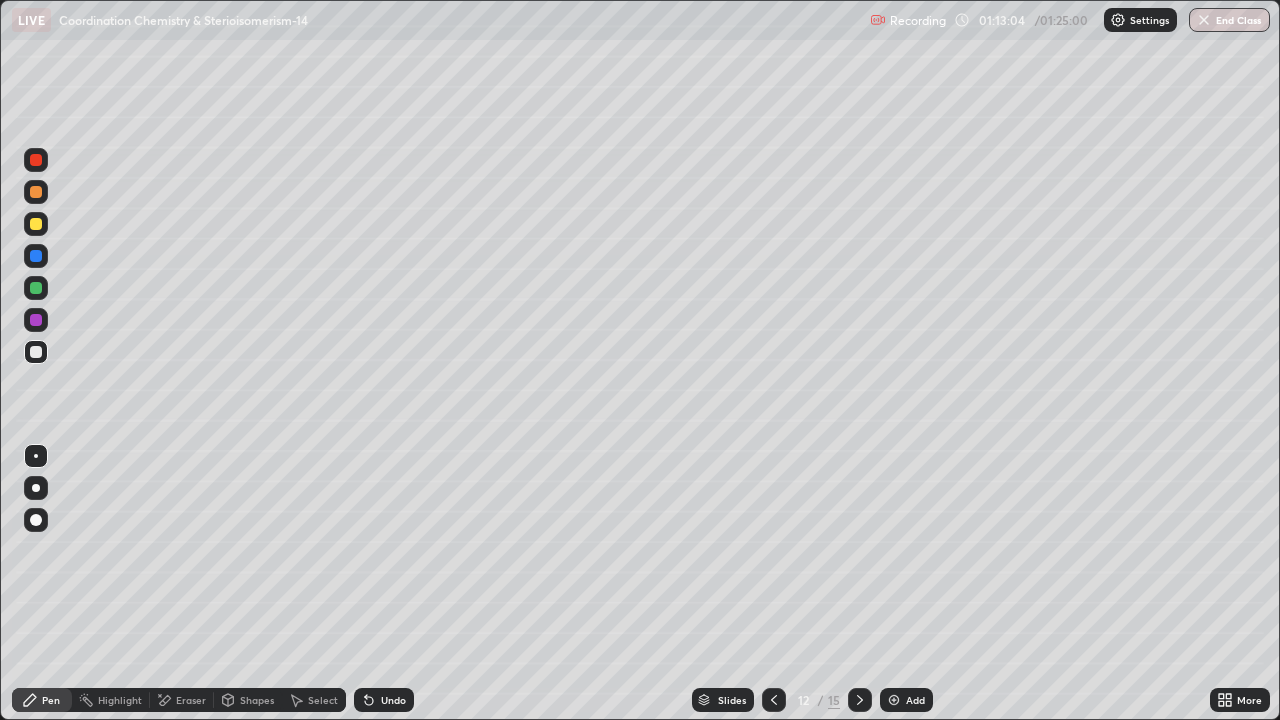 click on "Undo" at bounding box center (384, 700) 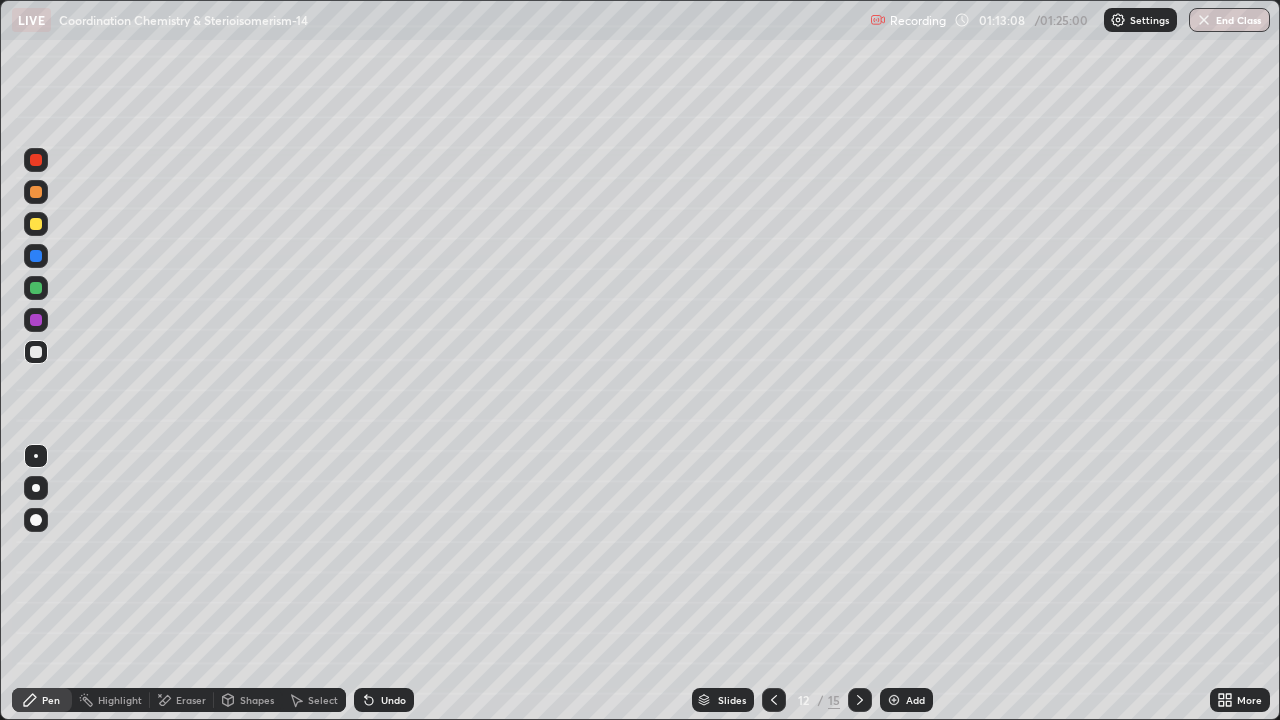 click at bounding box center [36, 224] 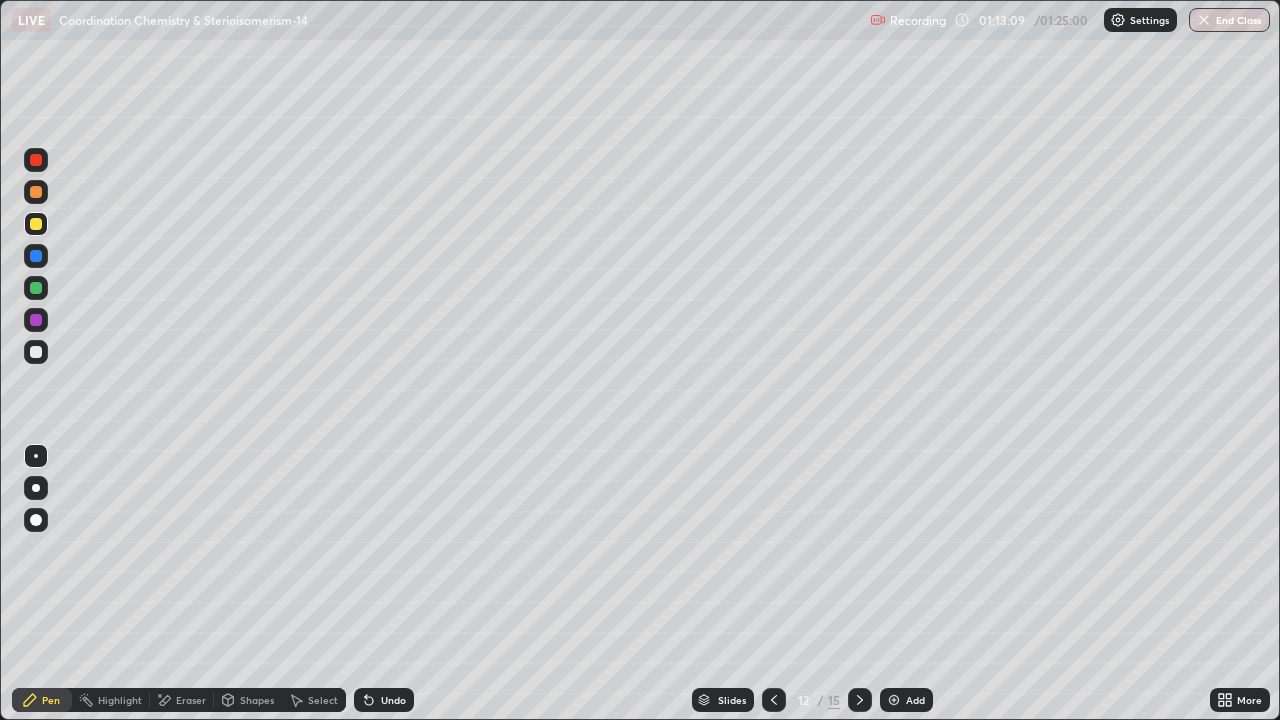 click at bounding box center [36, 192] 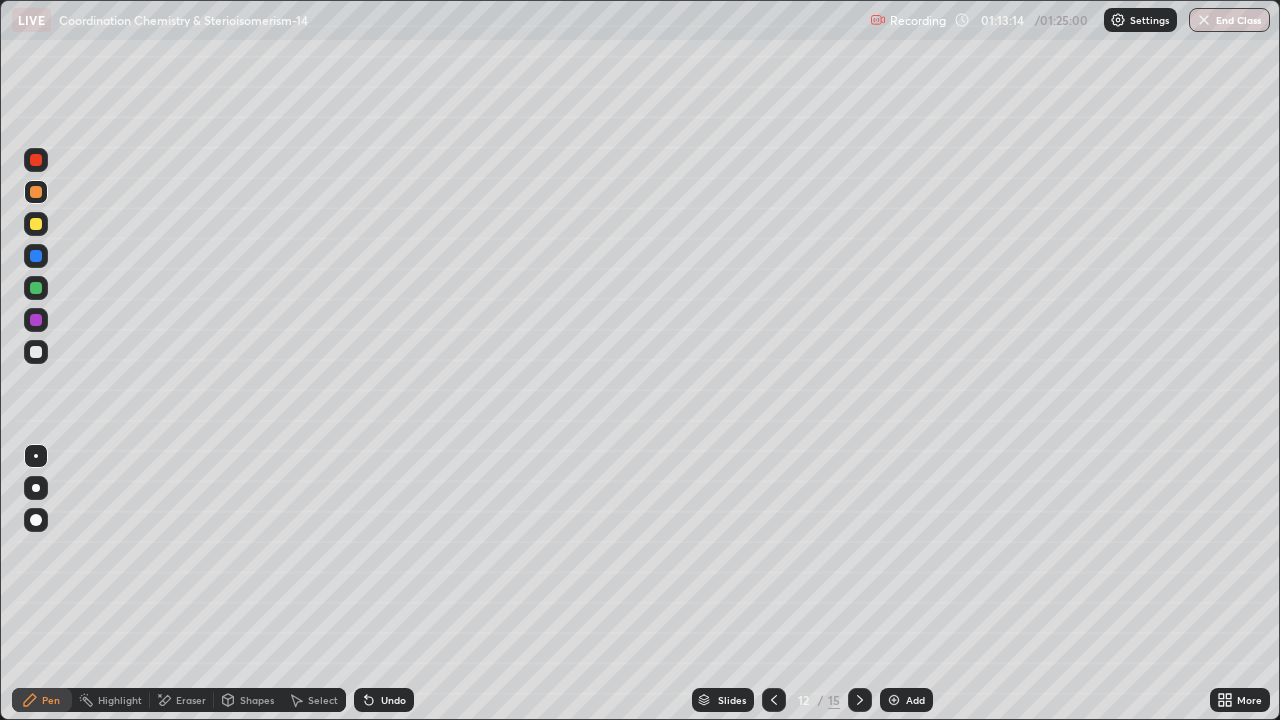 click at bounding box center (36, 320) 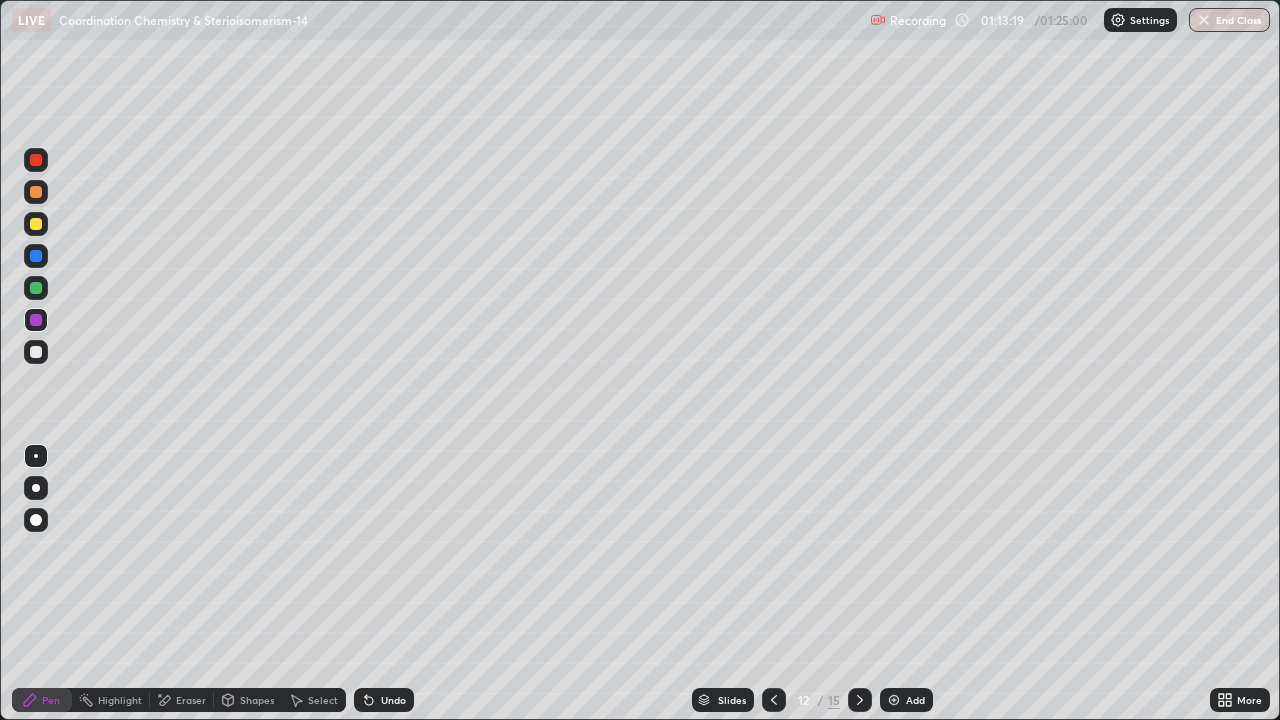 click on "Undo" at bounding box center (384, 700) 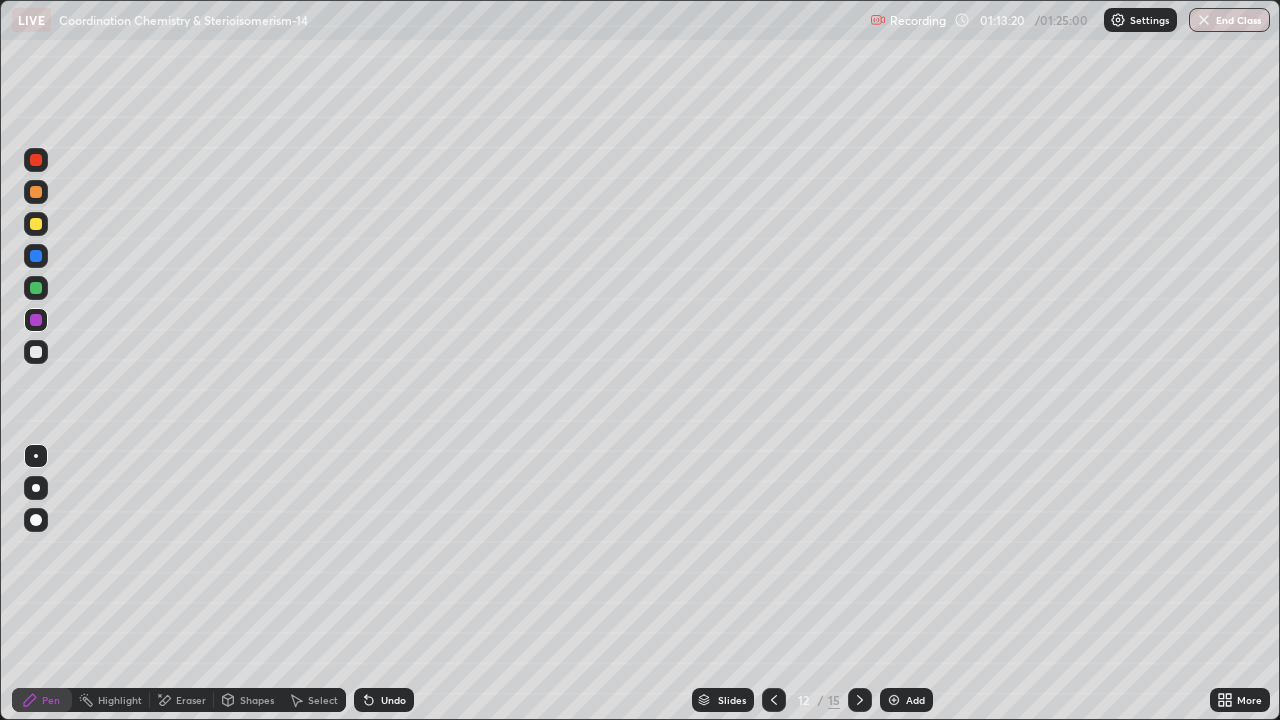 click at bounding box center [36, 352] 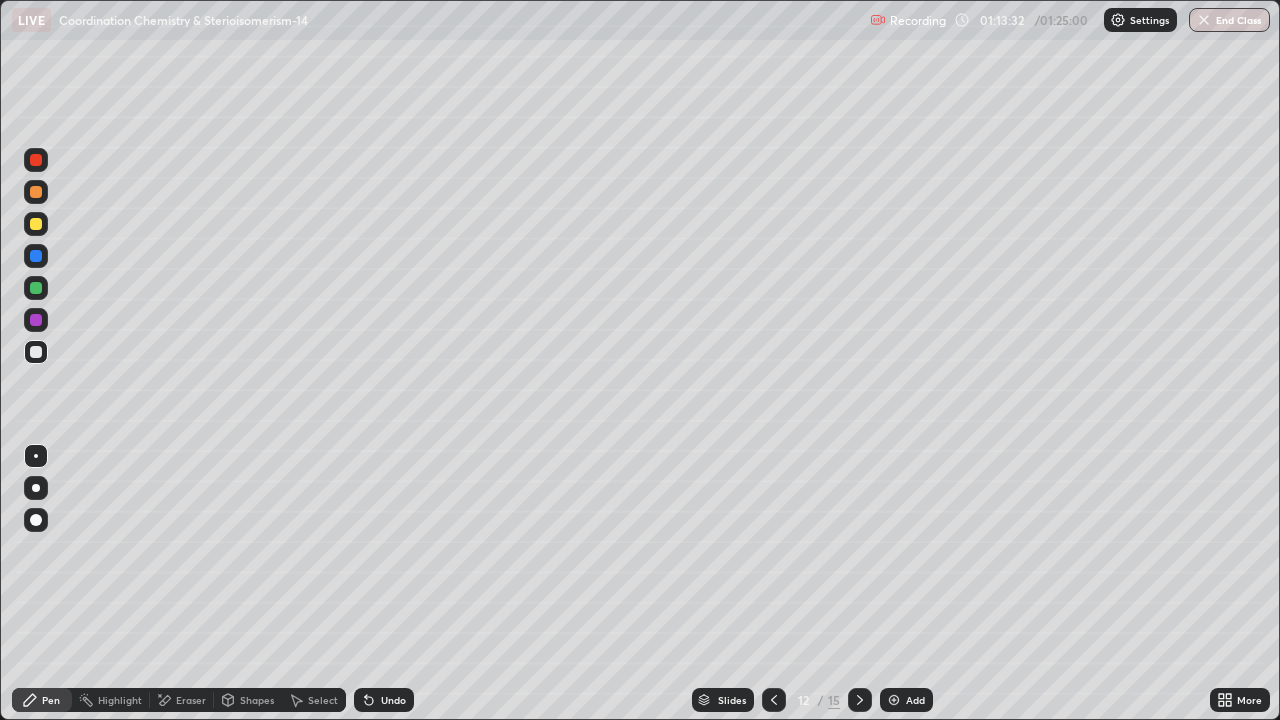 click at bounding box center [36, 320] 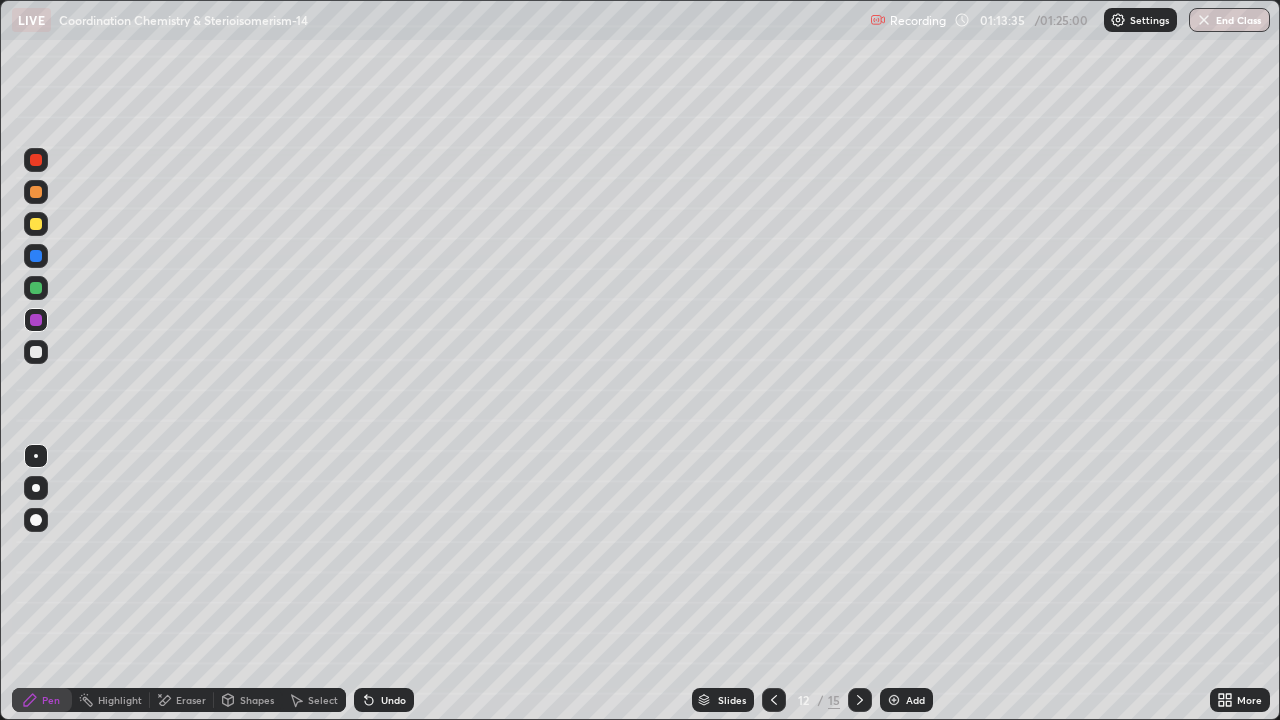 click on "Undo" at bounding box center (384, 700) 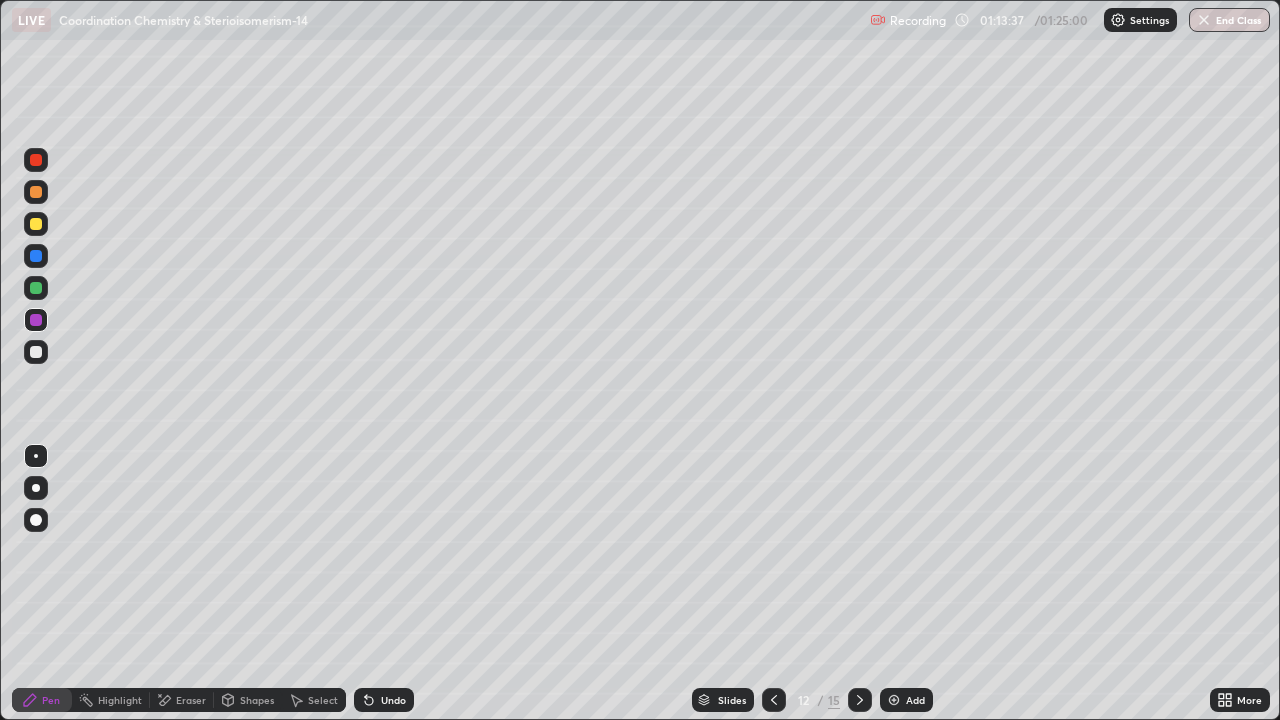 click at bounding box center [36, 352] 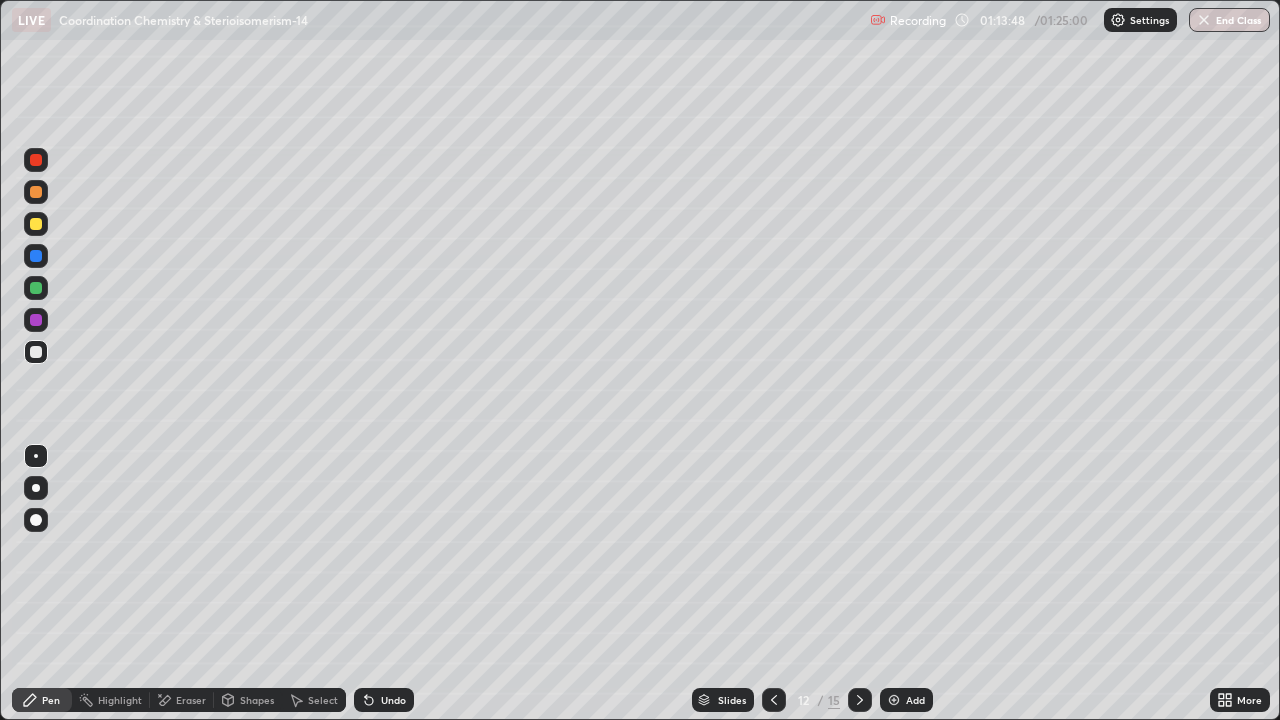 click at bounding box center [36, 320] 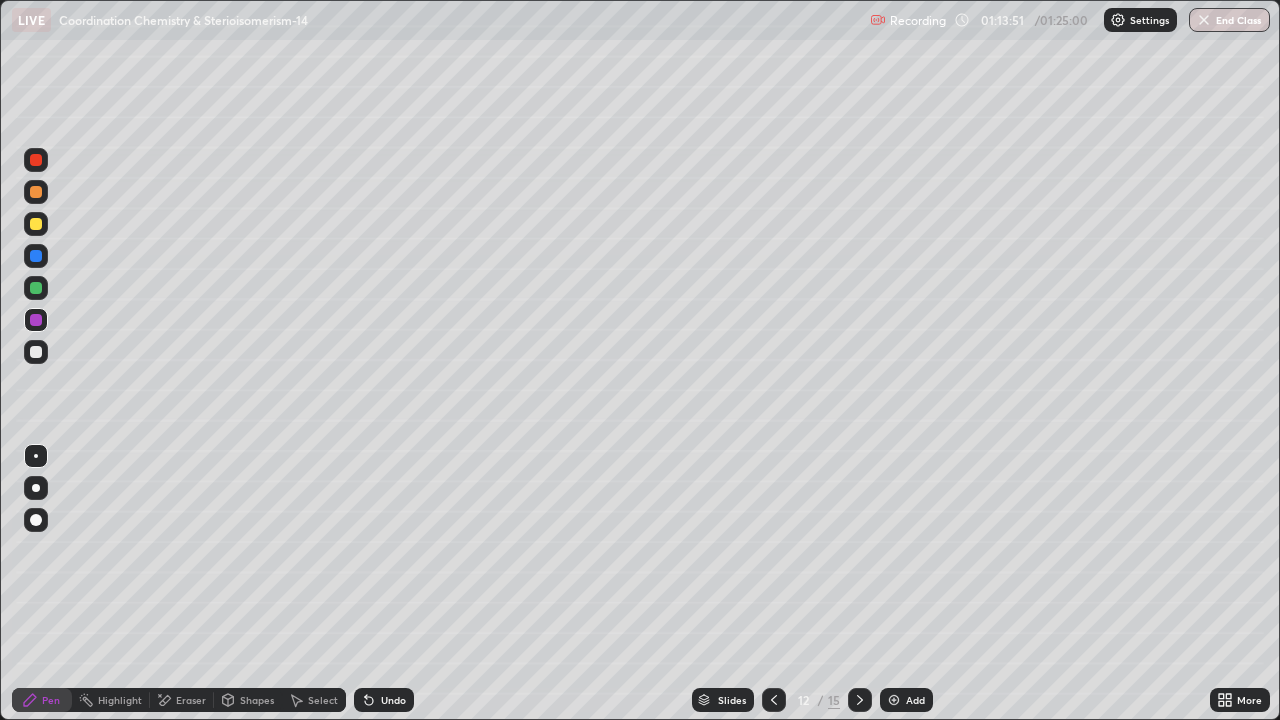 click at bounding box center (36, 352) 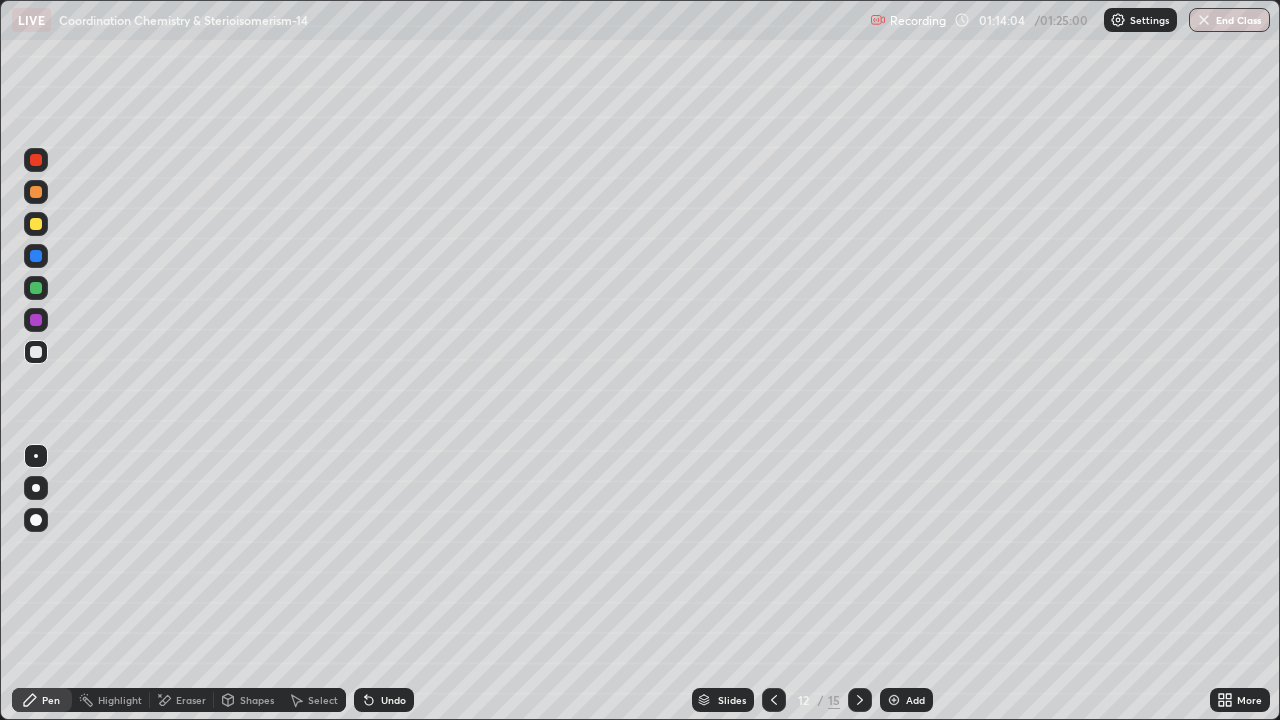click at bounding box center (36, 320) 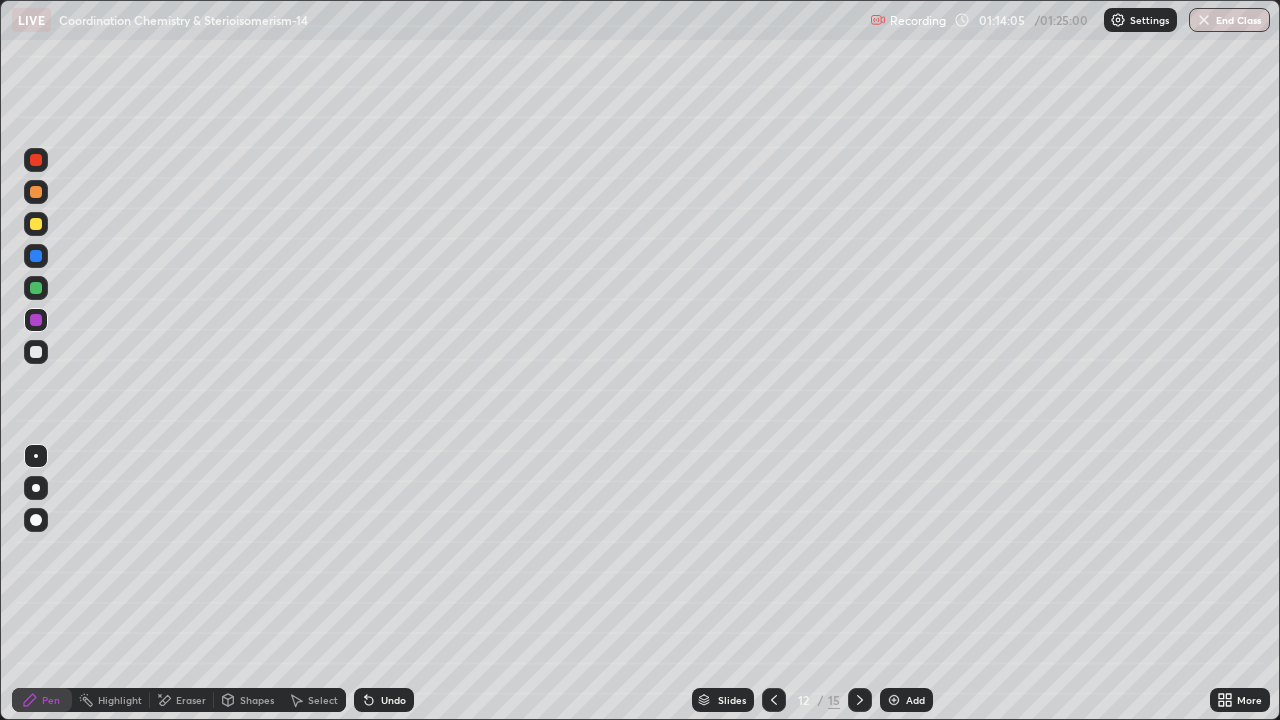 click at bounding box center (36, 192) 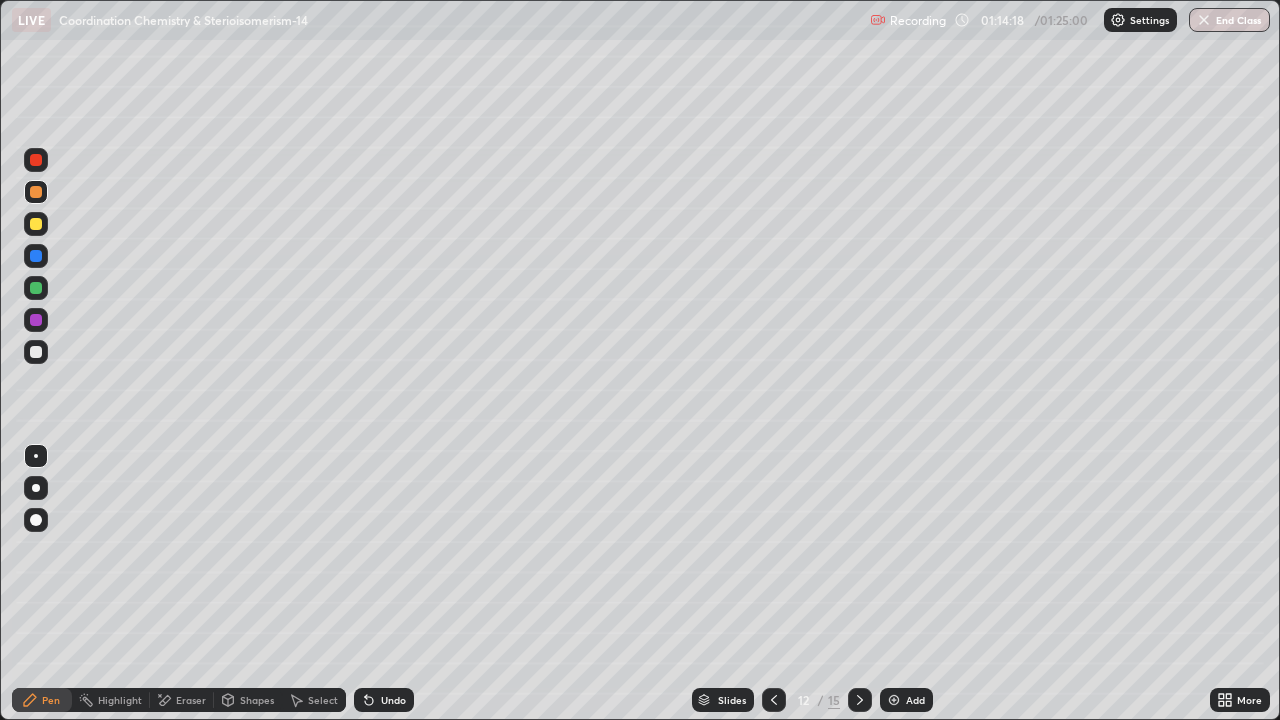 click at bounding box center (36, 320) 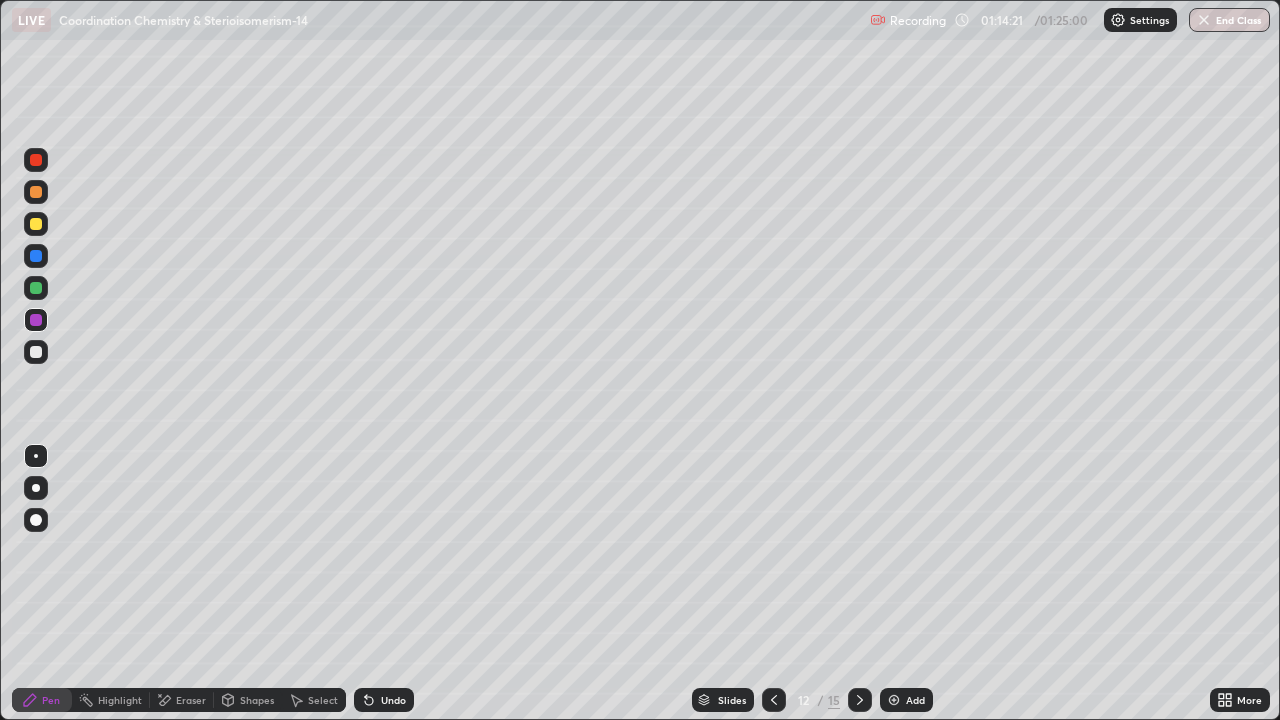 click at bounding box center [36, 352] 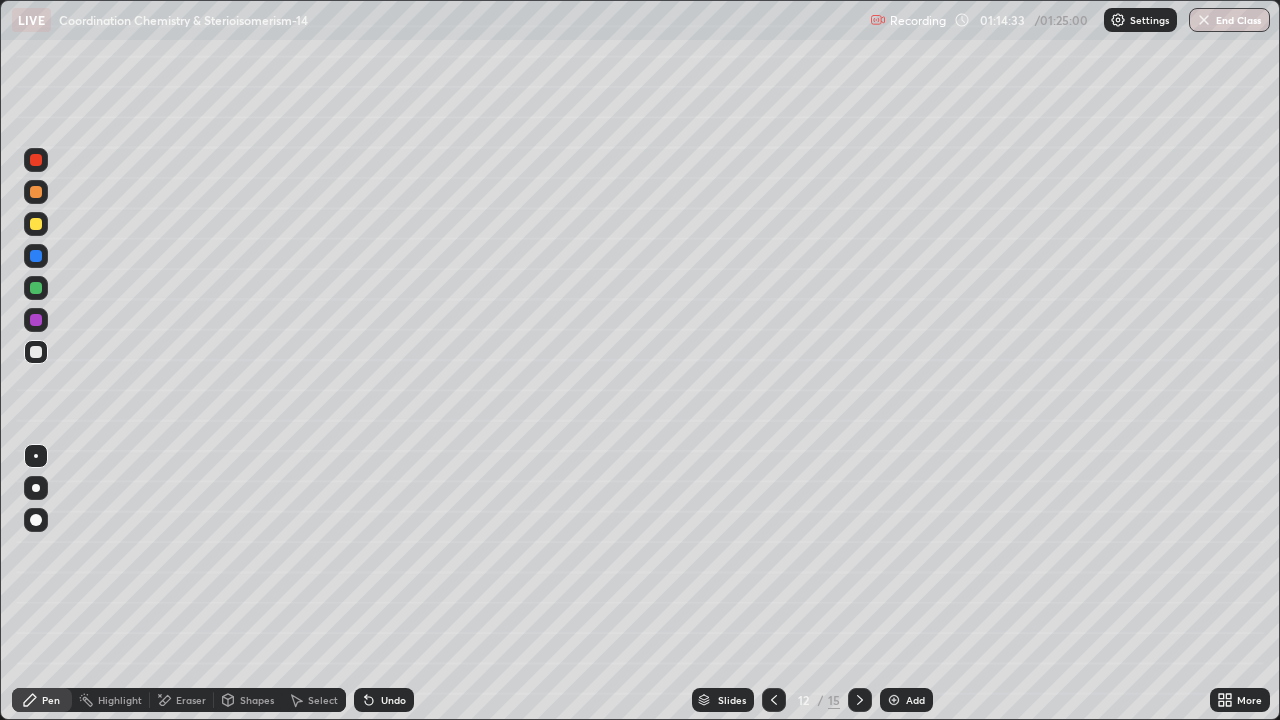 click at bounding box center [36, 192] 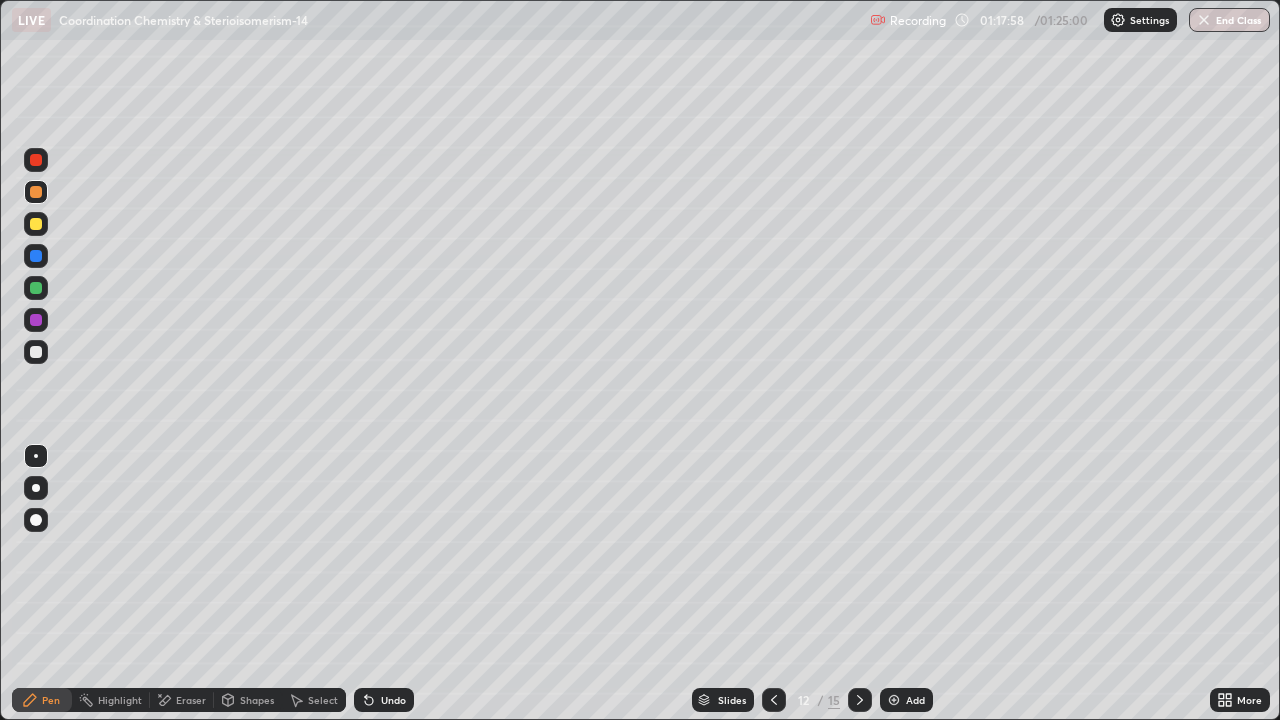 click 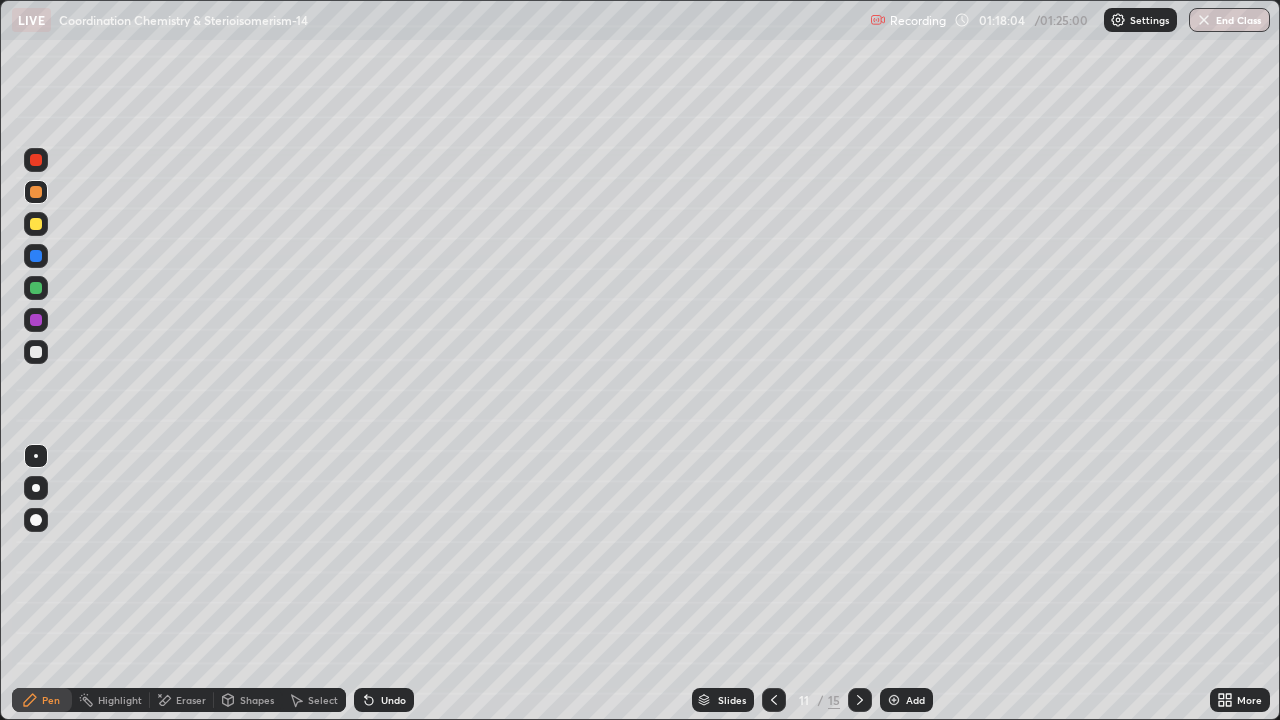 click 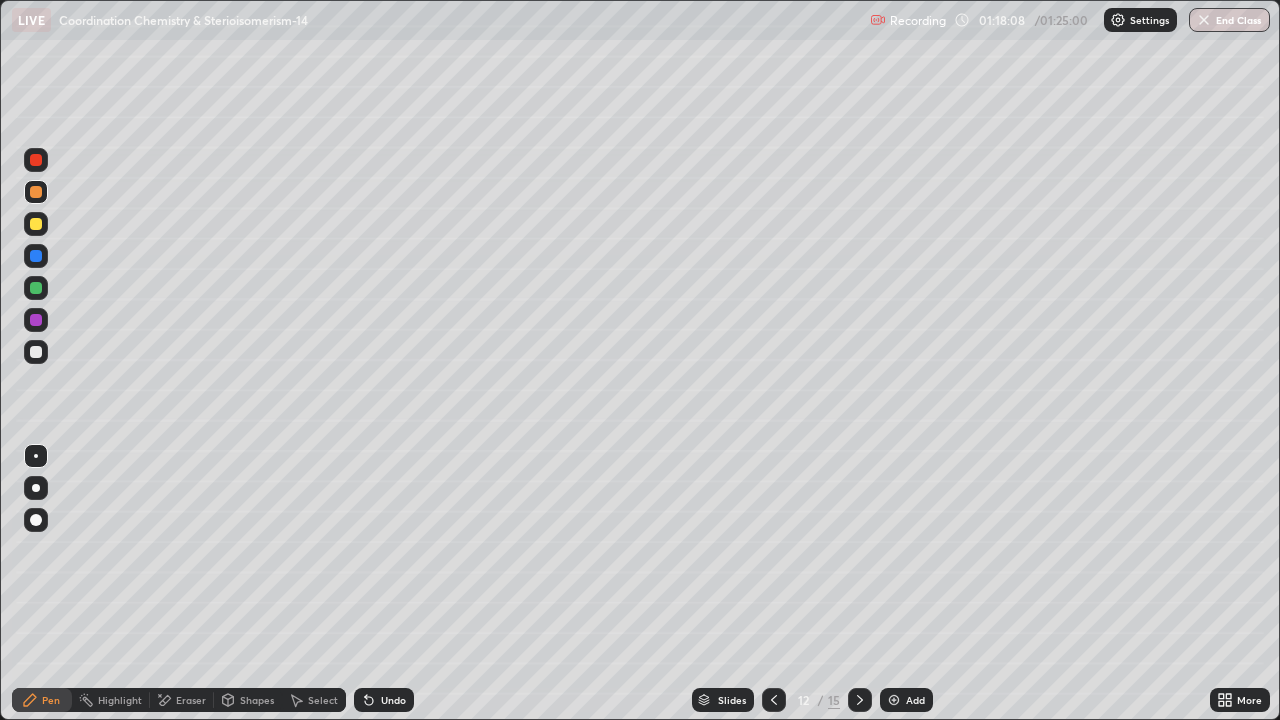 click at bounding box center [774, 700] 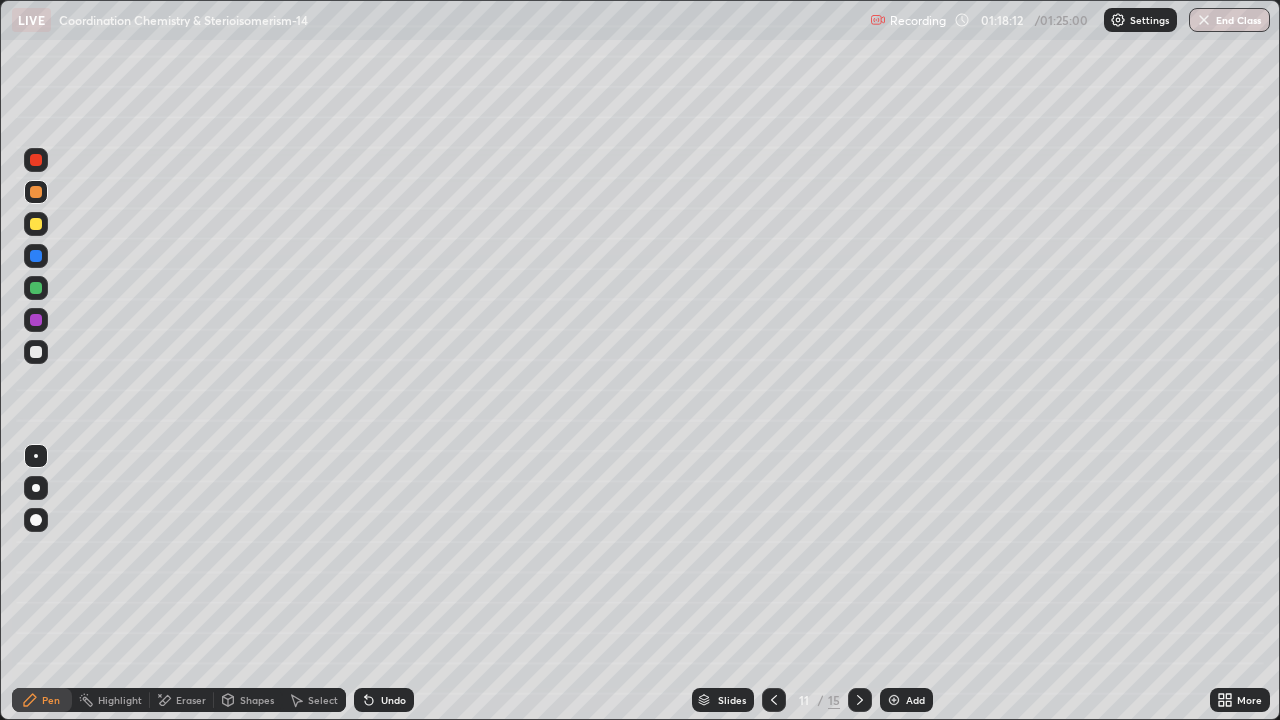 click at bounding box center (860, 700) 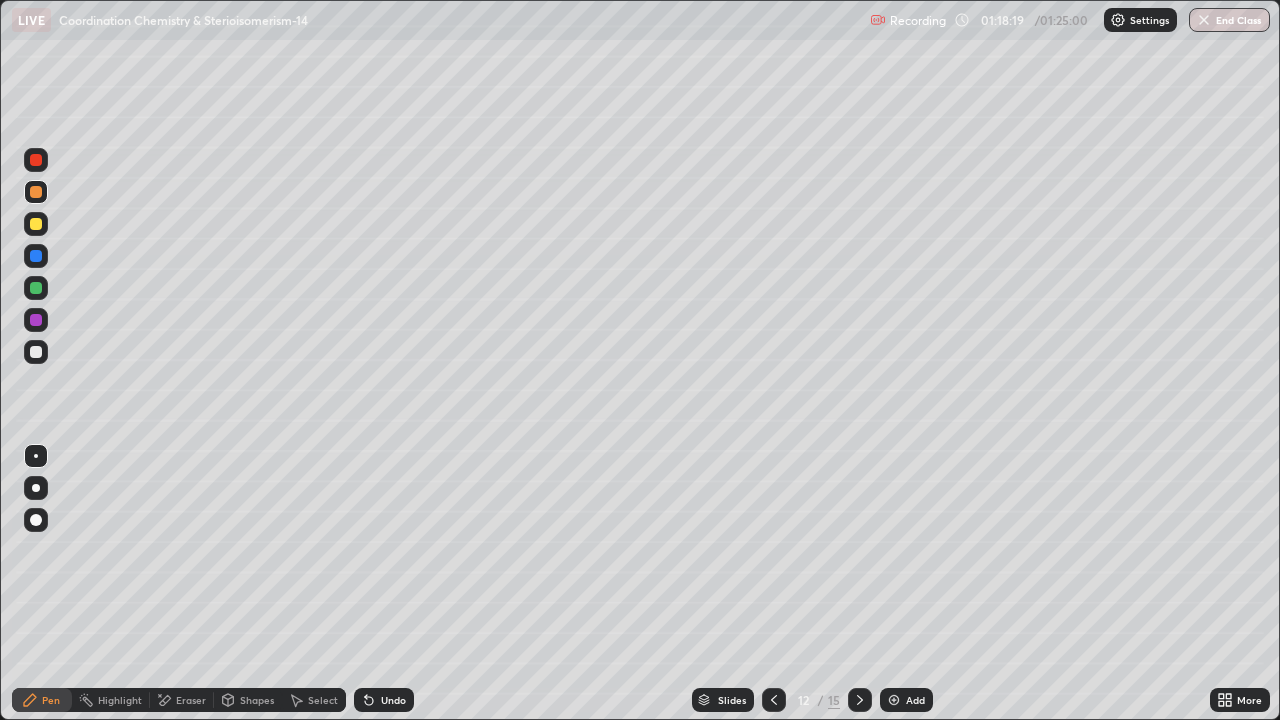 click 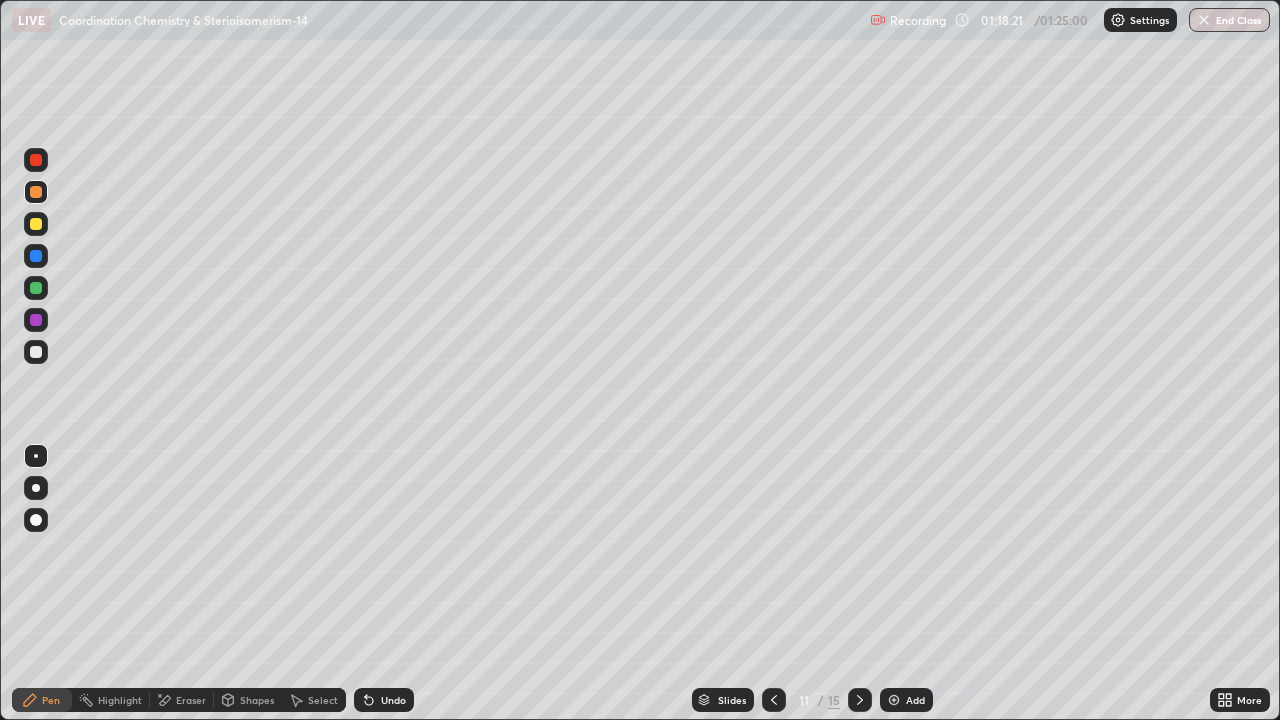 click 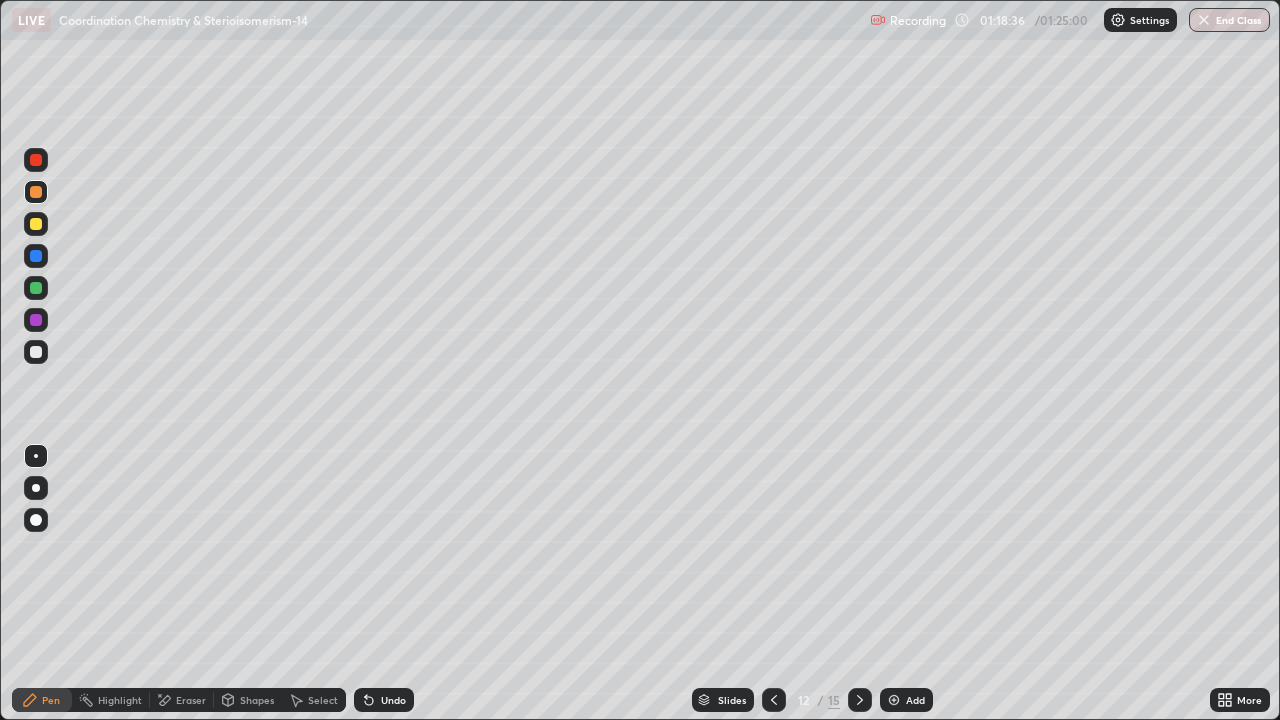 click at bounding box center [774, 700] 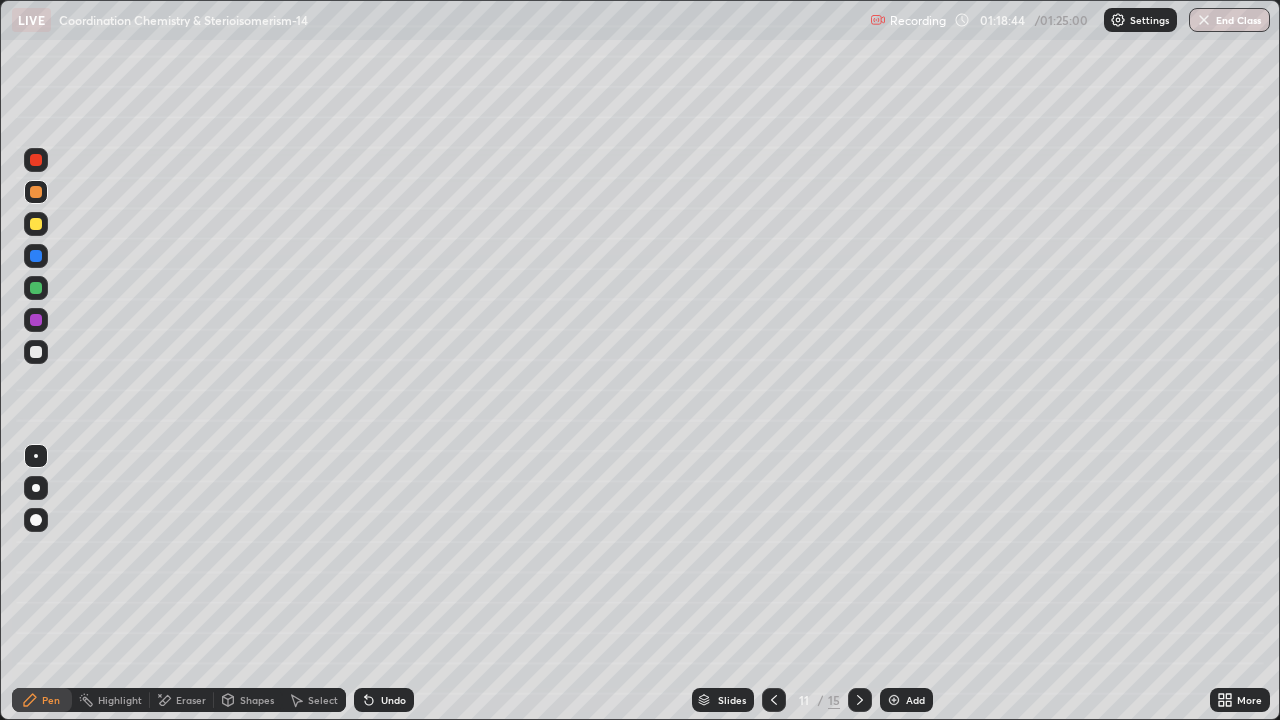 click 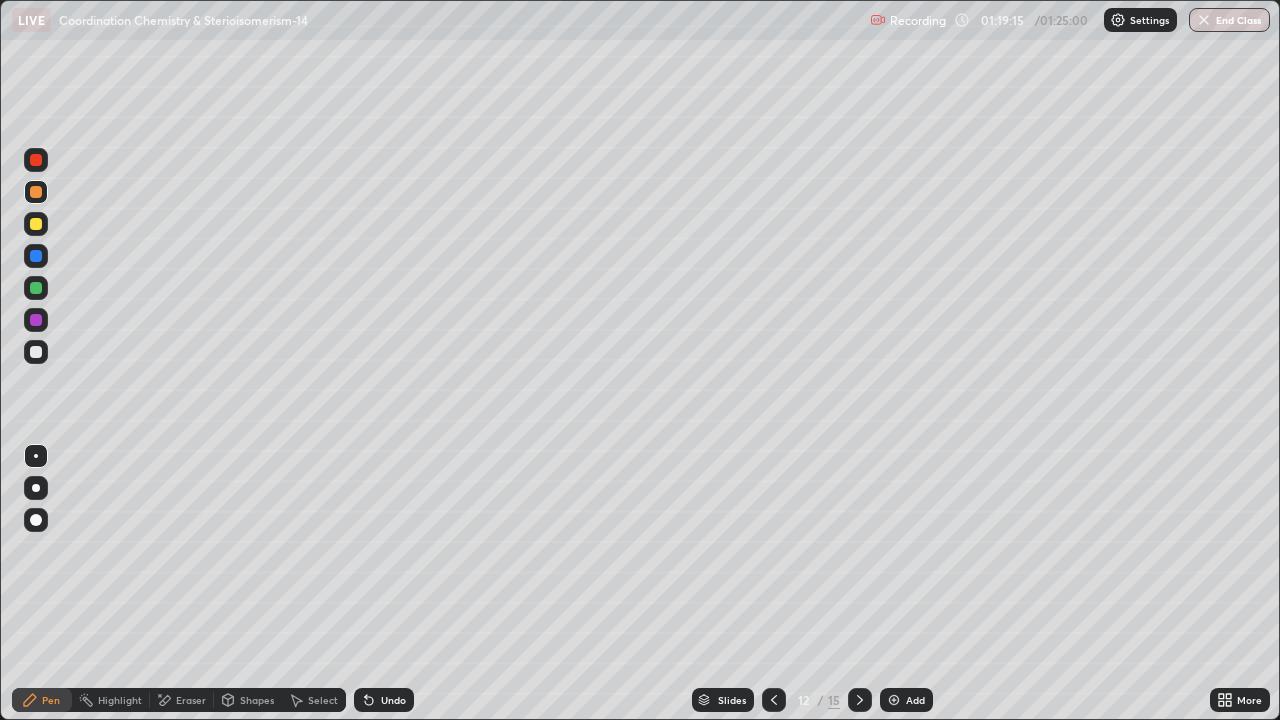 click on "End Class" at bounding box center (1229, 20) 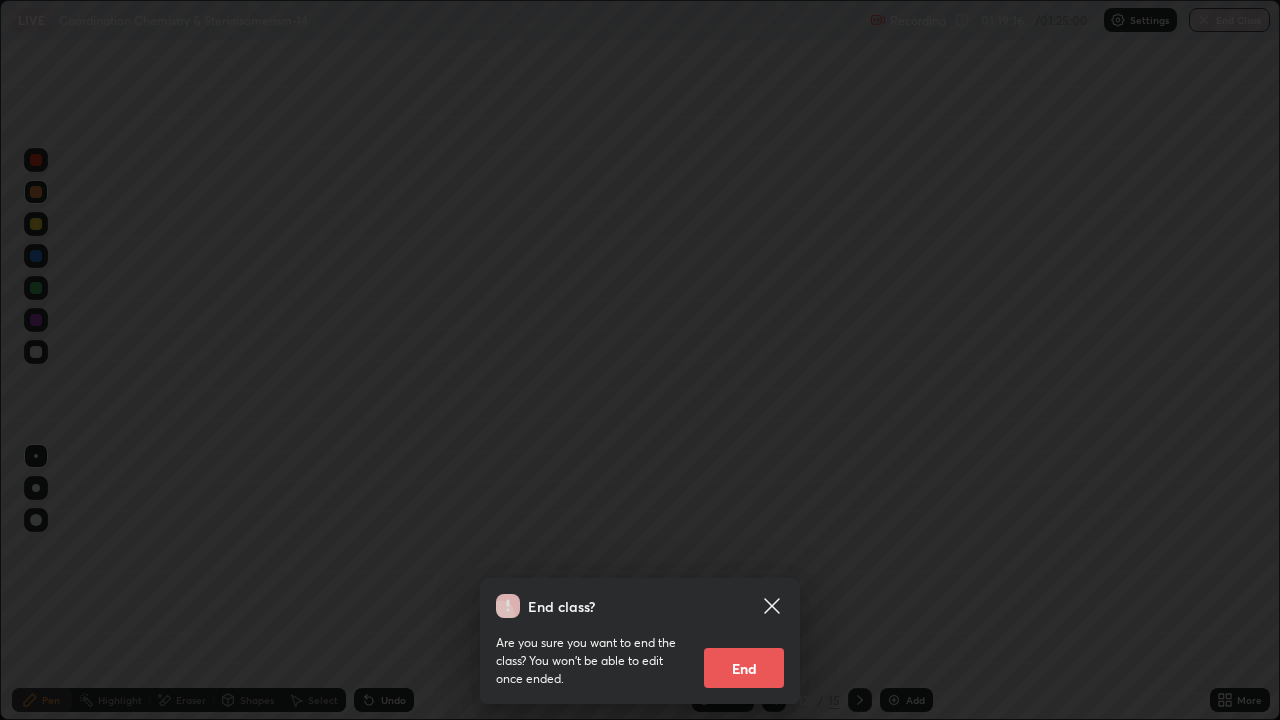 click on "End" at bounding box center [744, 668] 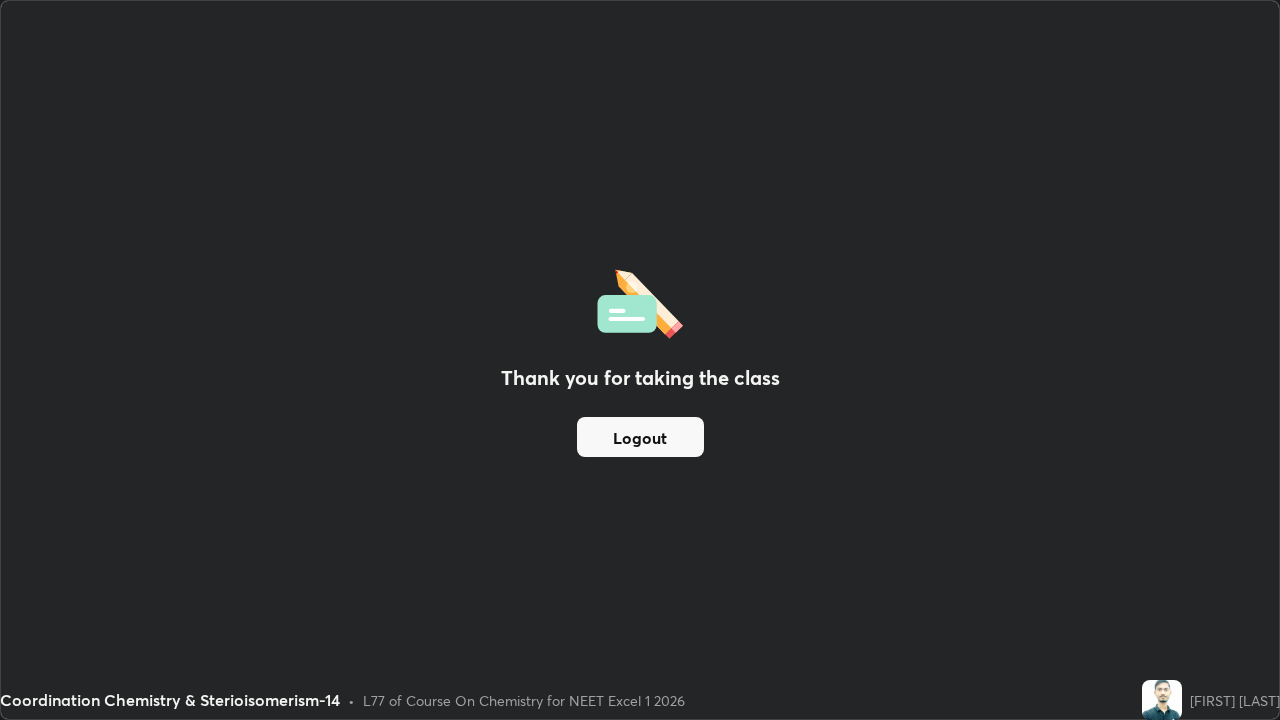 click on "Logout" at bounding box center (640, 437) 